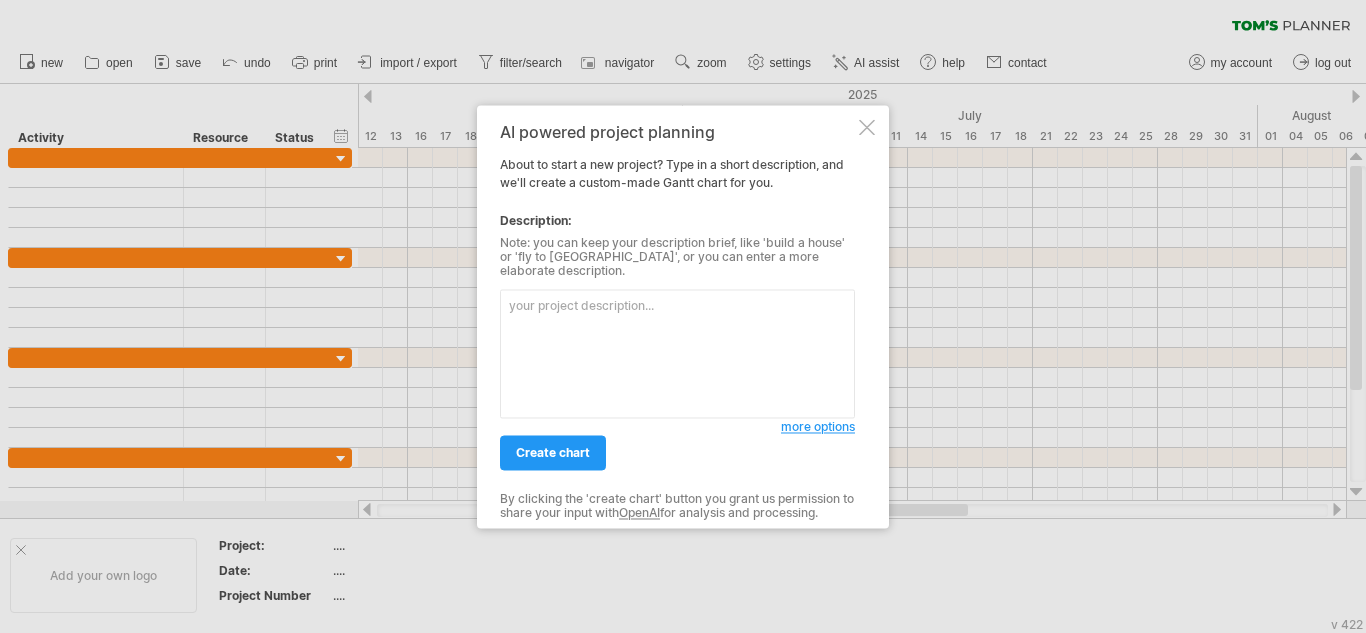 scroll, scrollTop: 0, scrollLeft: 0, axis: both 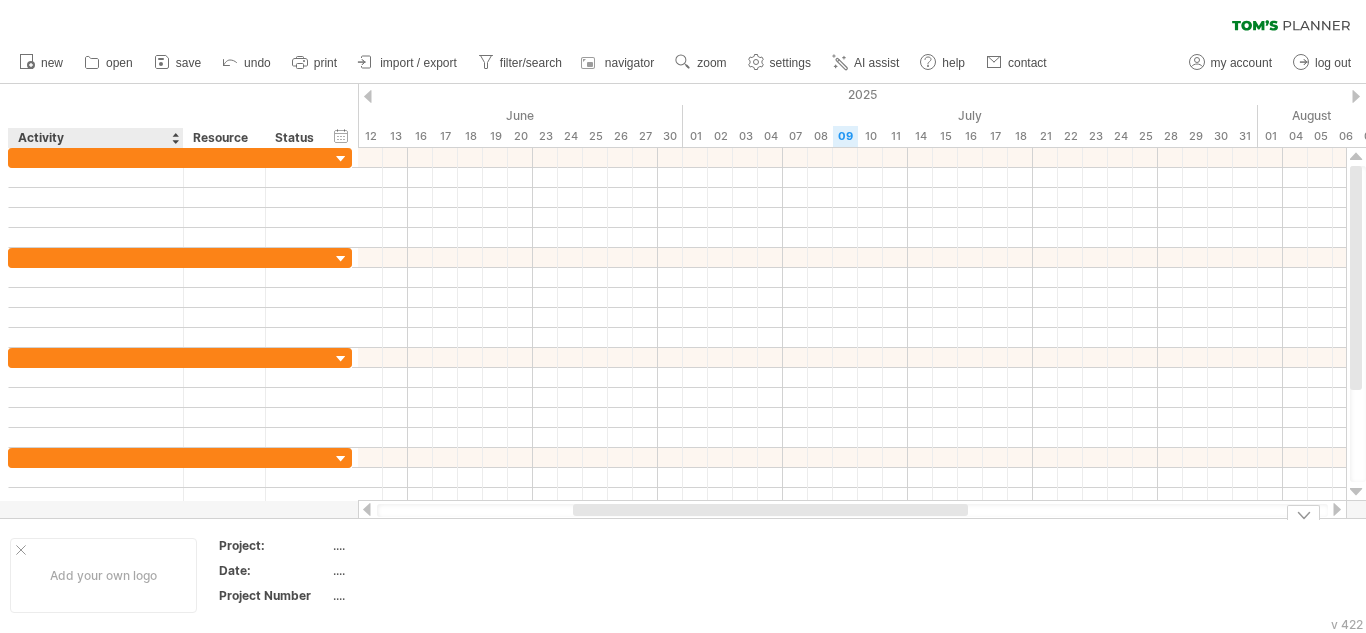drag, startPoint x: 119, startPoint y: 567, endPoint x: 134, endPoint y: 571, distance: 15.524175 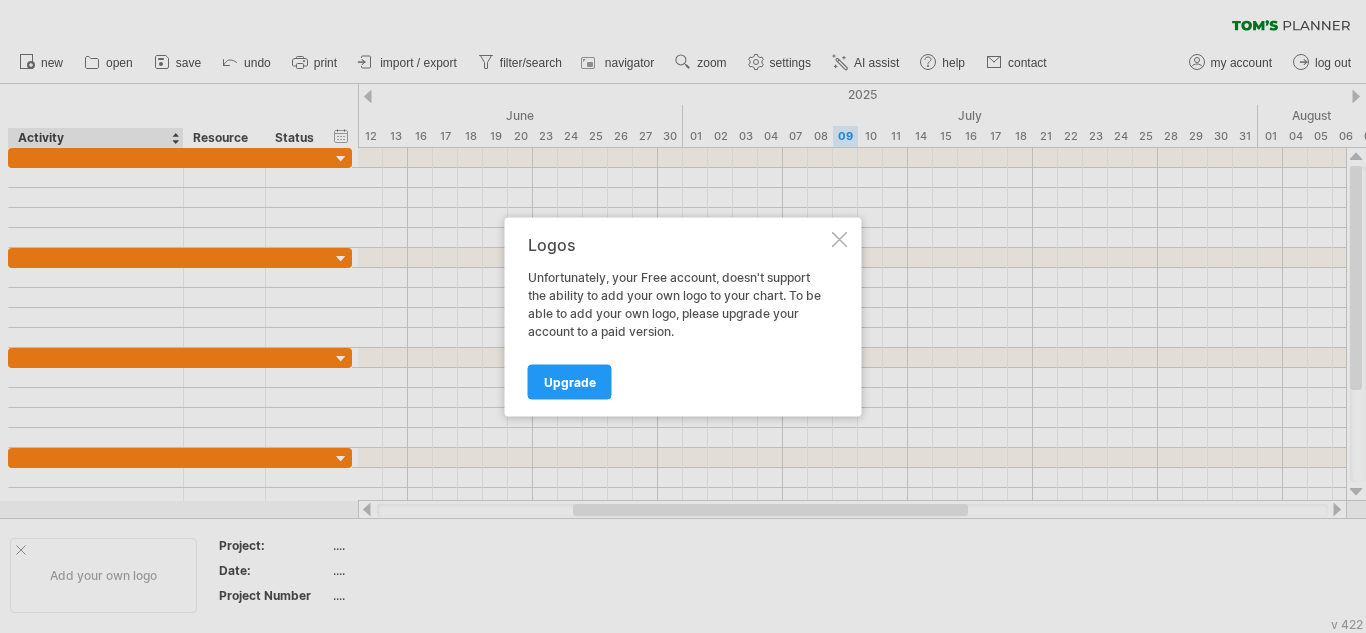 click at bounding box center (840, 239) 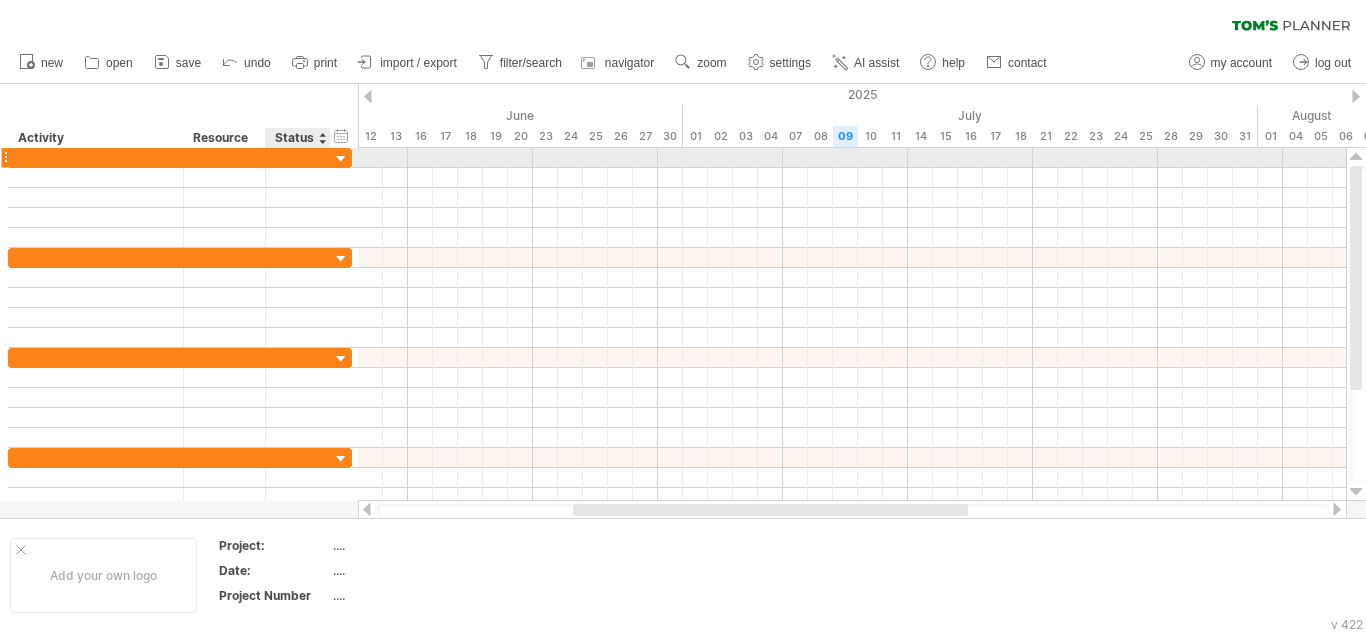 click at bounding box center (341, 159) 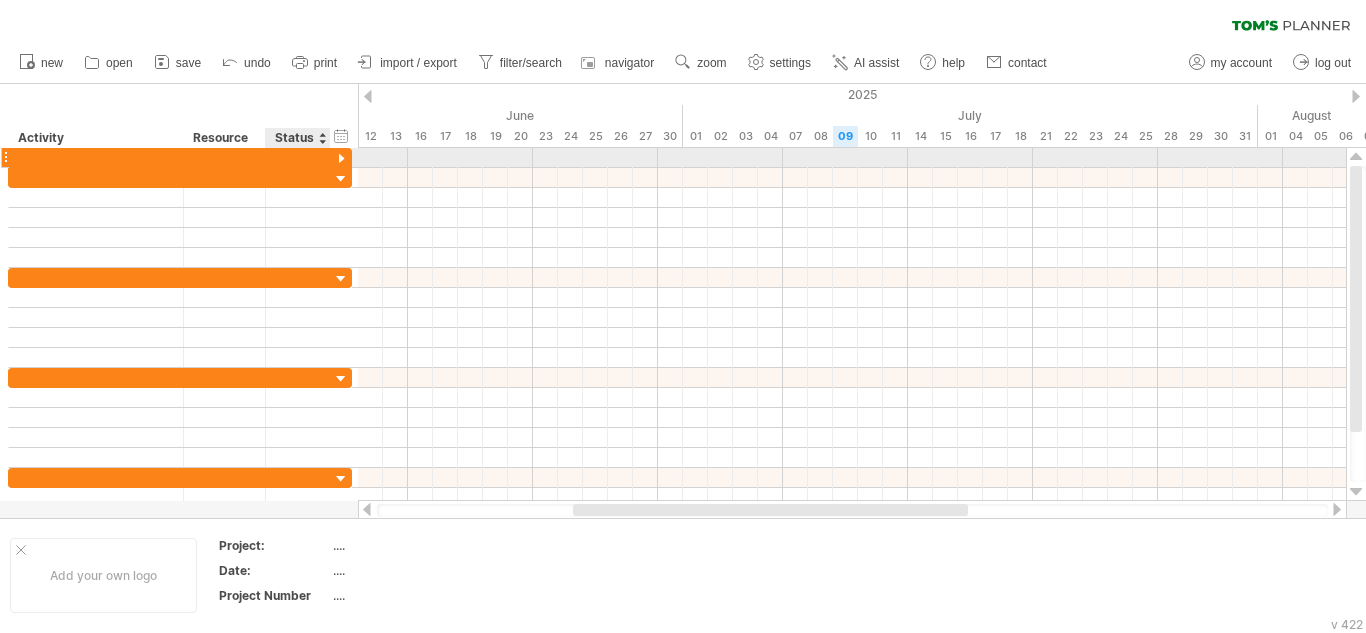 click at bounding box center [341, 159] 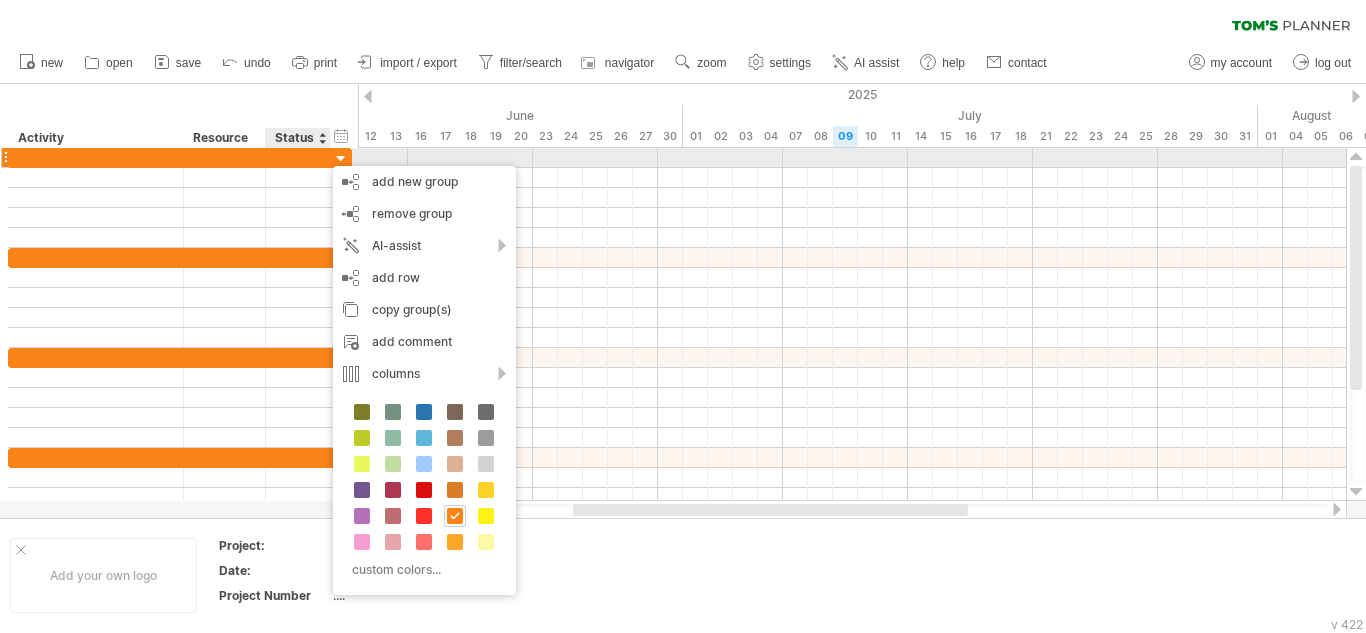 click at bounding box center [298, 157] 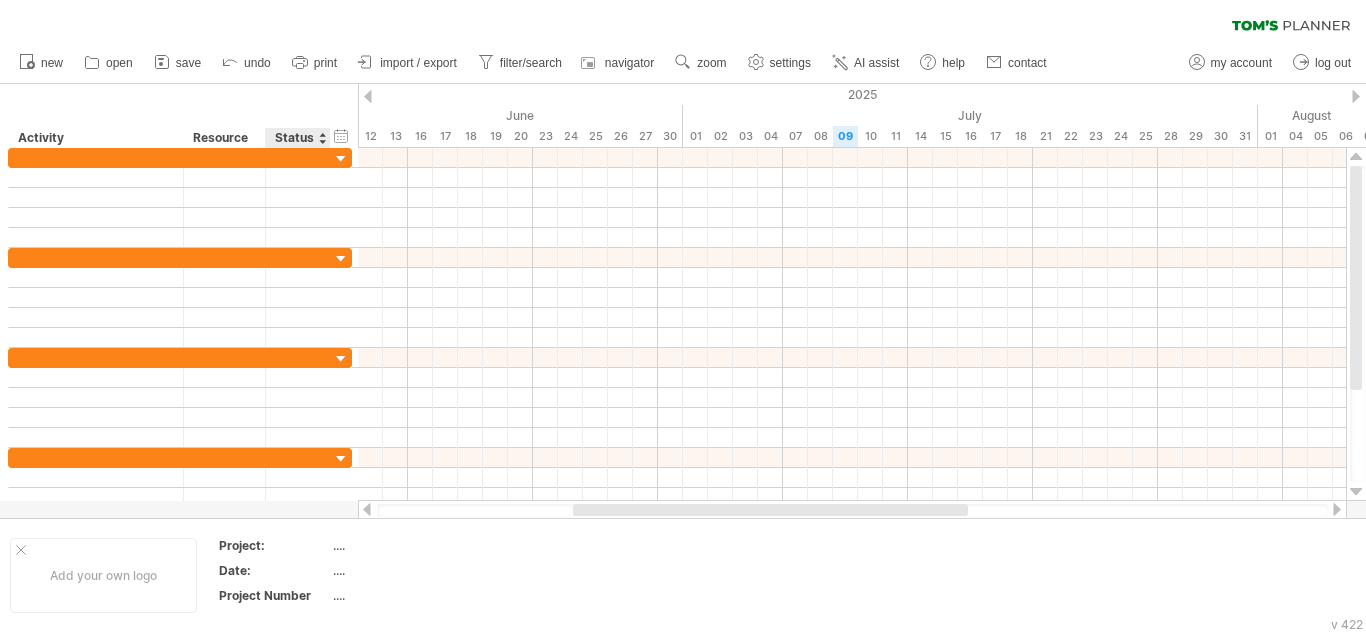 click at bounding box center [329, 138] 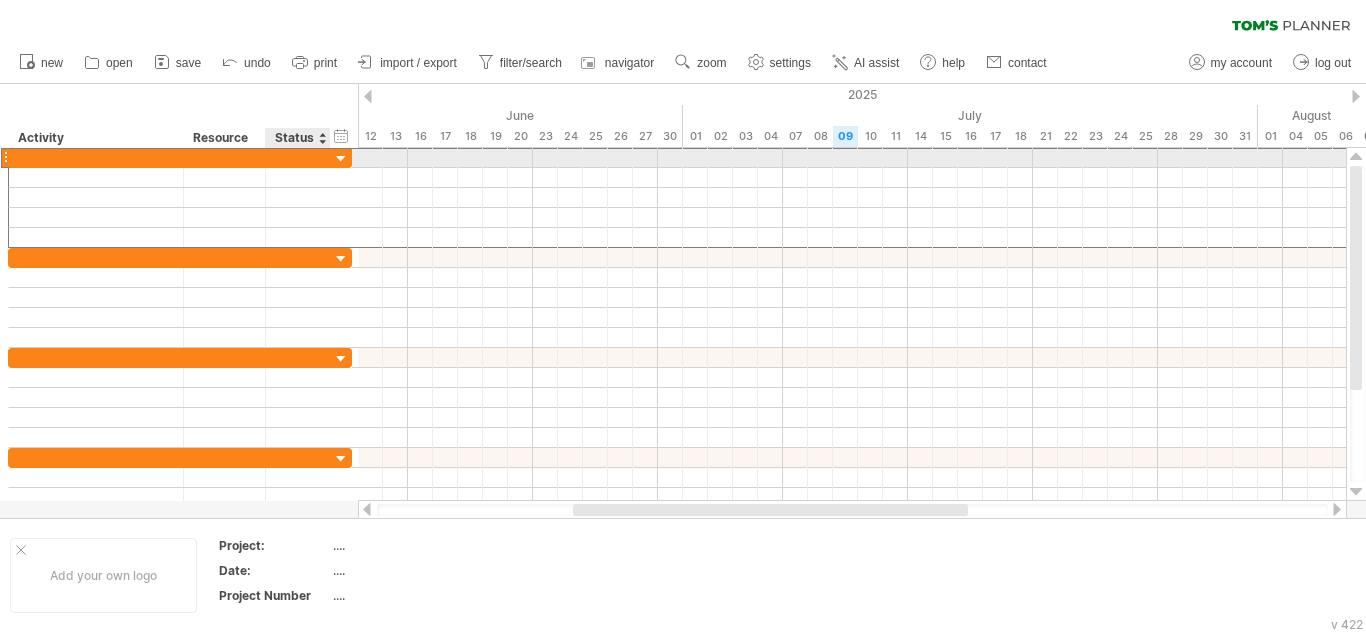 click at bounding box center [298, 157] 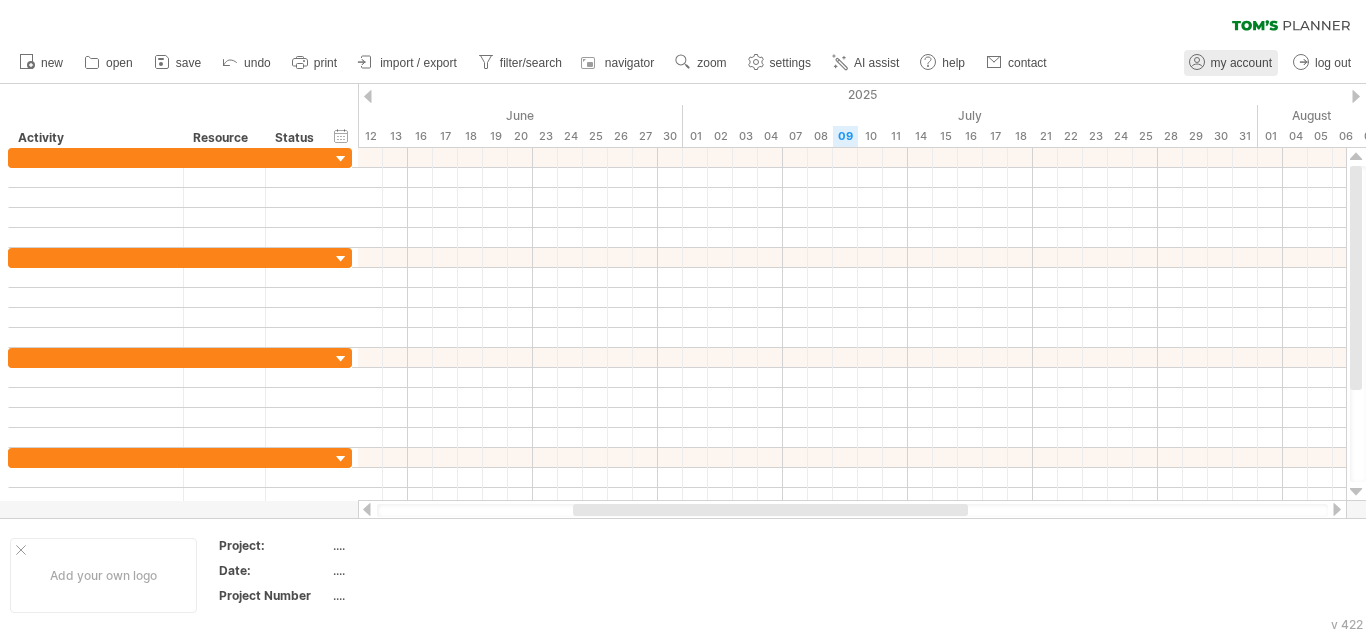 click on "my account" at bounding box center (1241, 63) 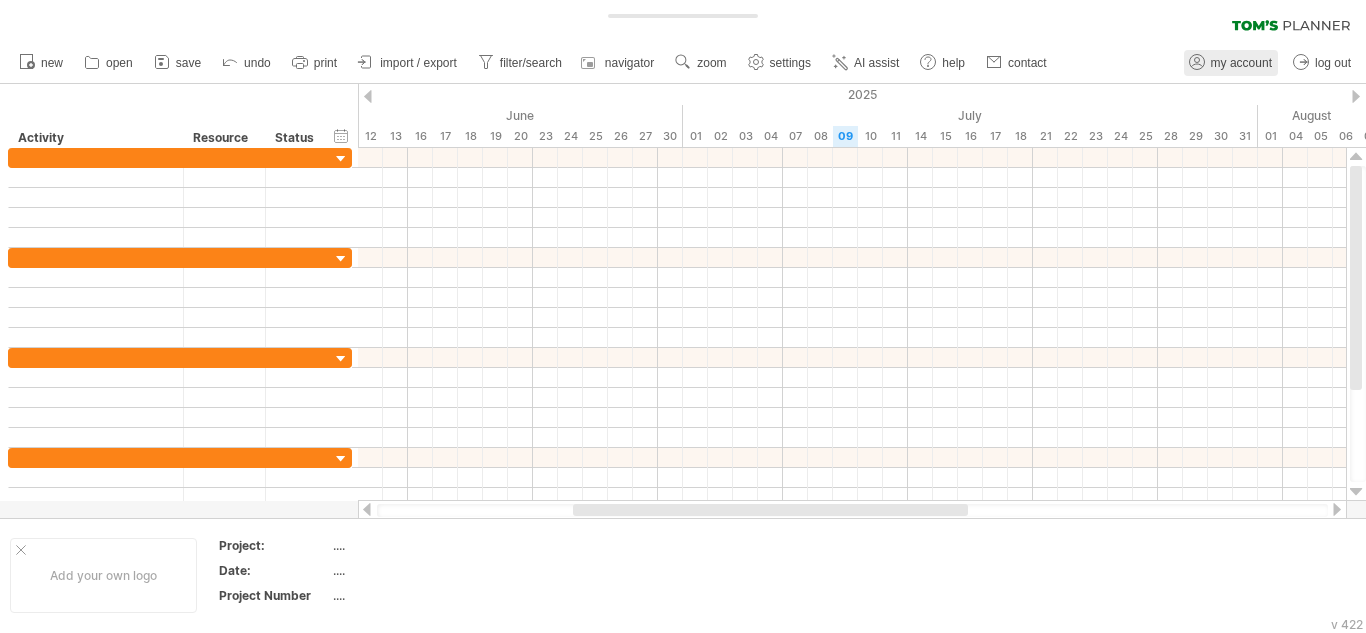 type on "**********" 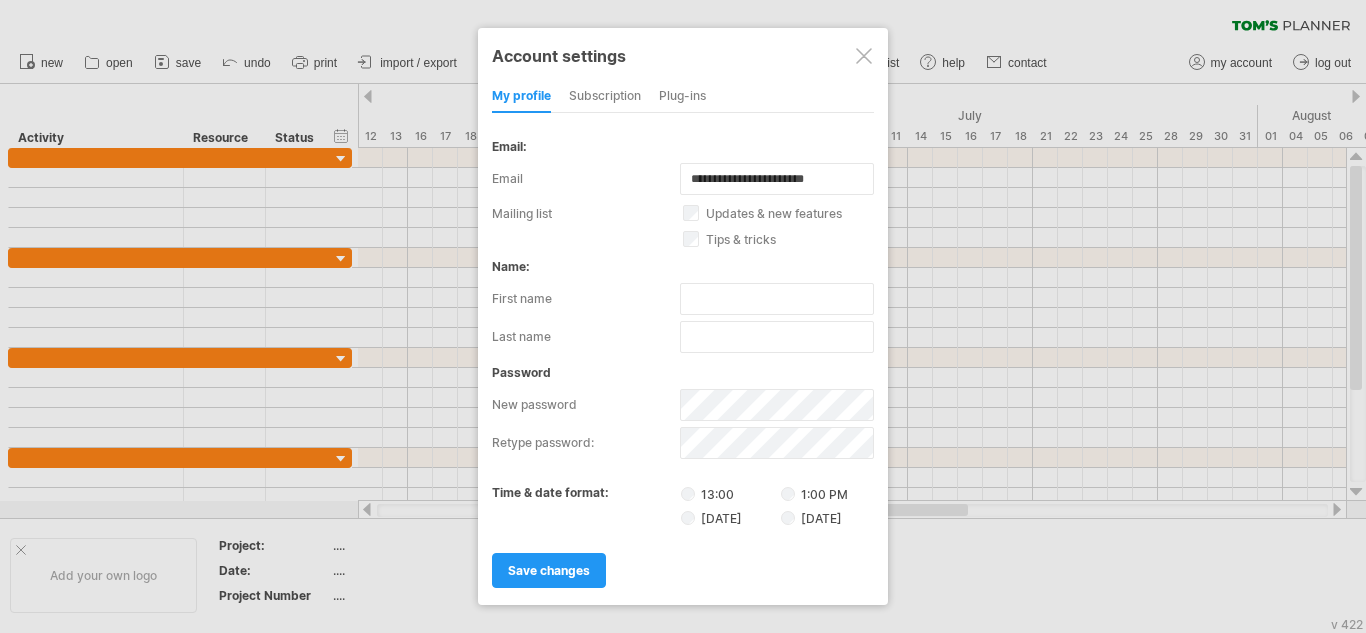 click on "subscription" at bounding box center (605, 97) 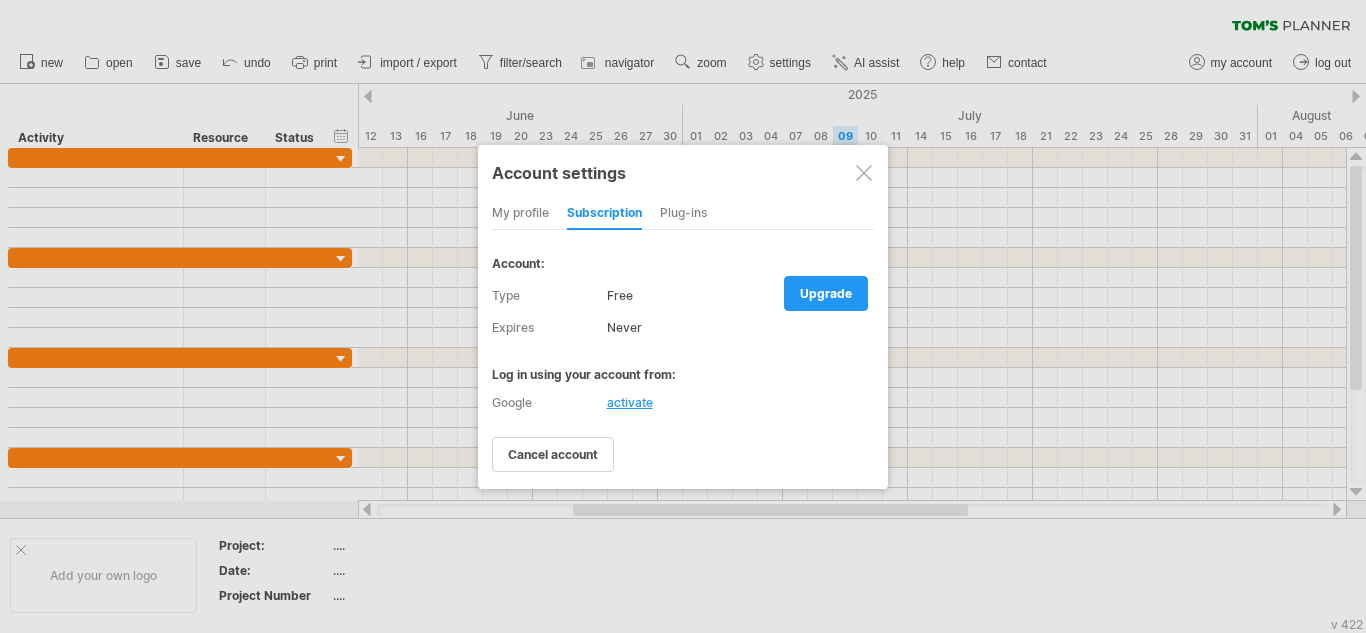 click at bounding box center (864, 173) 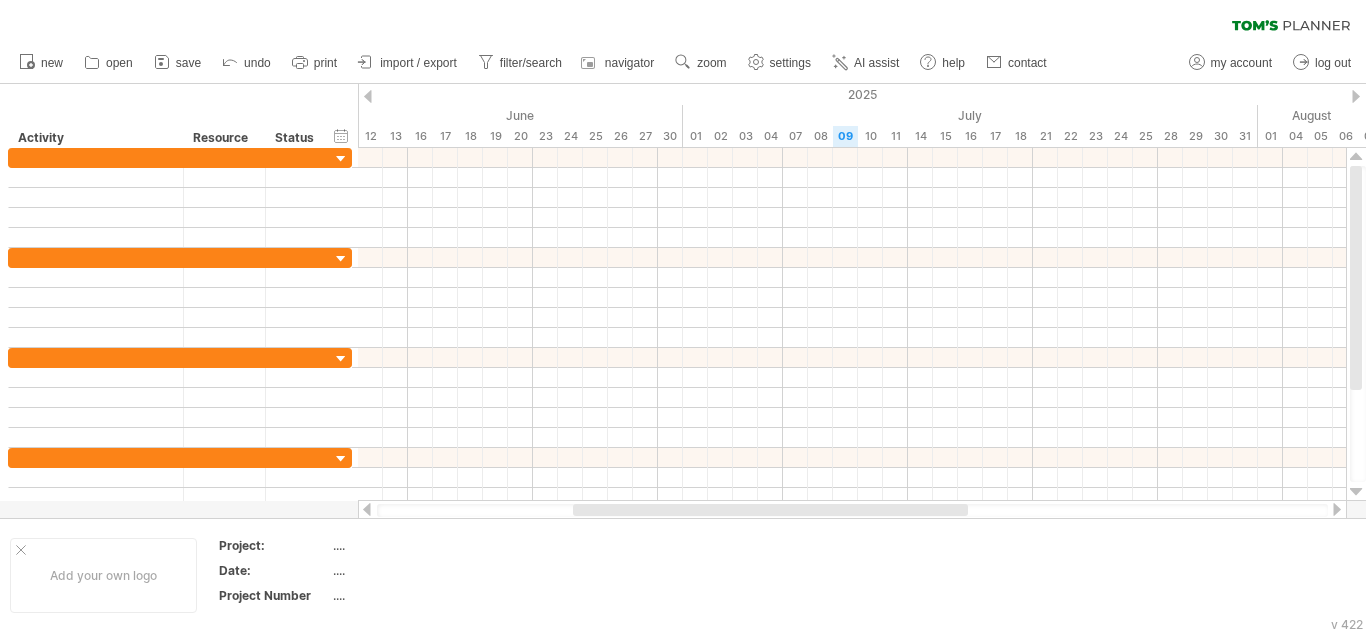 drag, startPoint x: 823, startPoint y: 503, endPoint x: 879, endPoint y: 505, distance: 56.0357 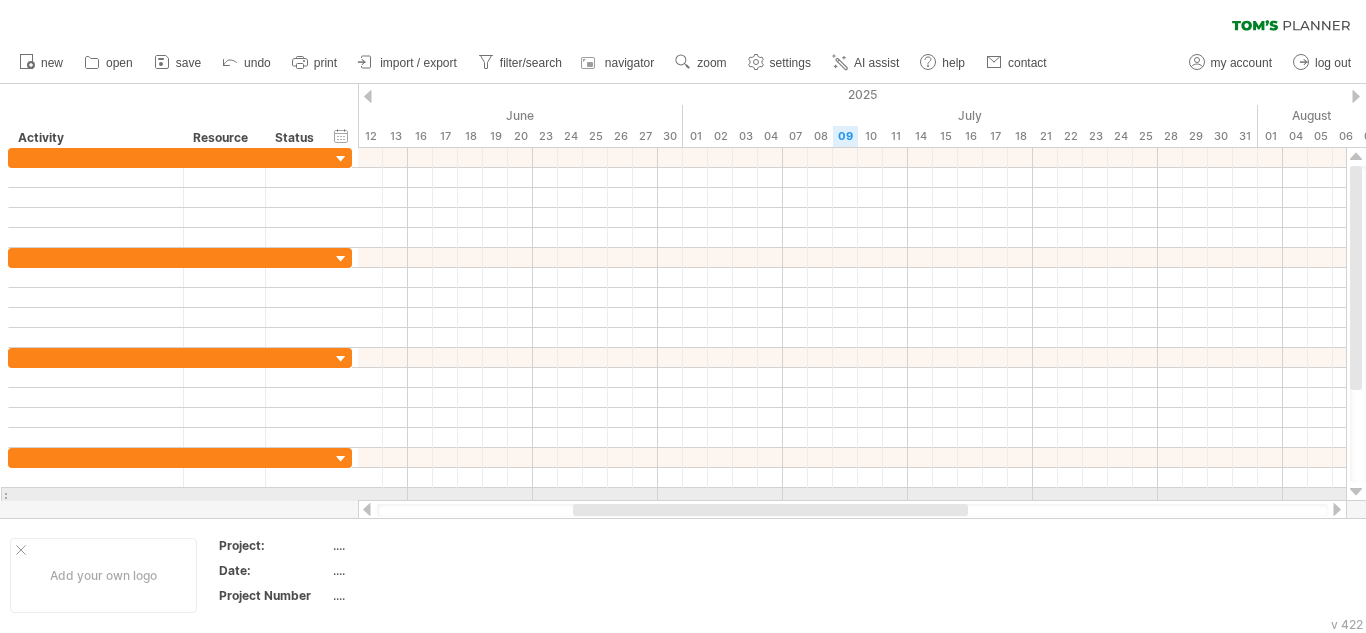 drag, startPoint x: 837, startPoint y: 500, endPoint x: 855, endPoint y: 502, distance: 18.110771 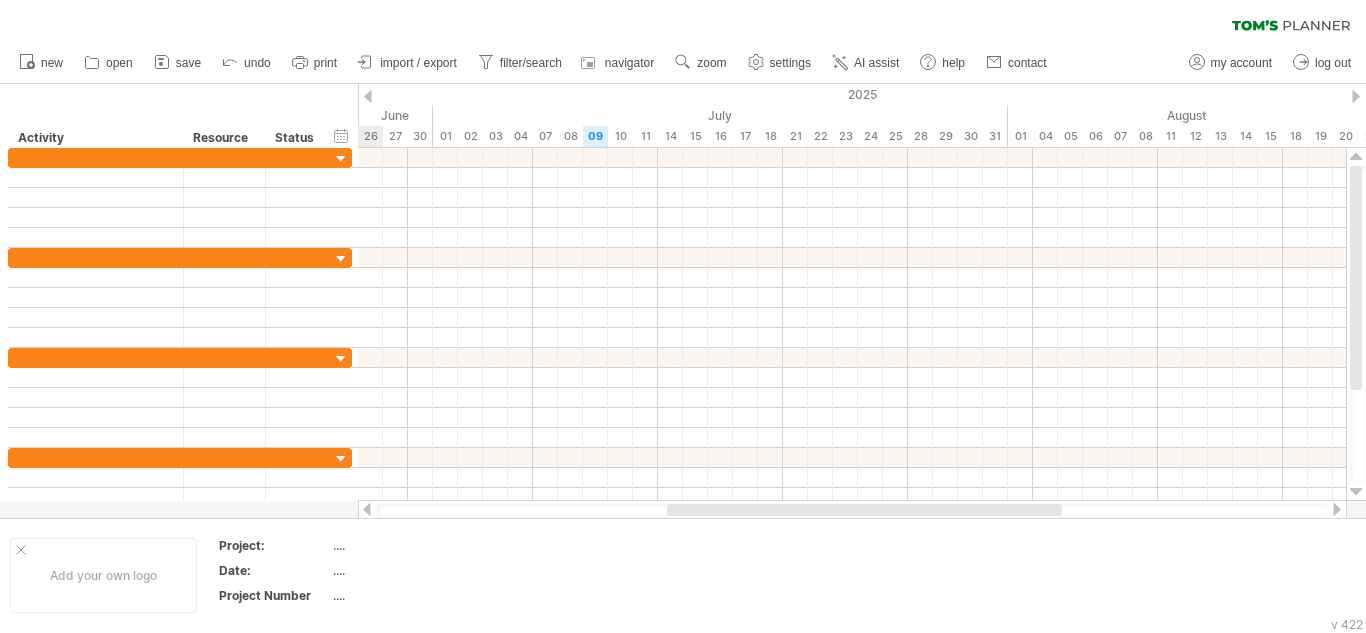 drag, startPoint x: 849, startPoint y: 512, endPoint x: 943, endPoint y: 503, distance: 94.42987 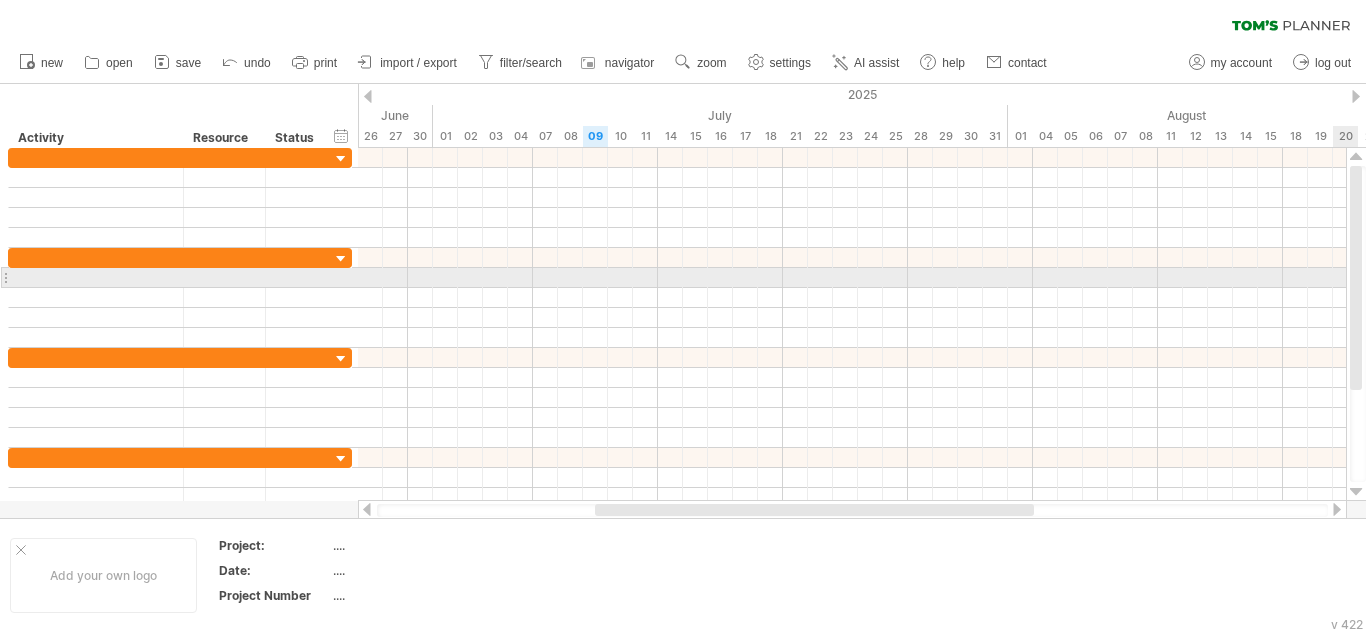 drag, startPoint x: 1353, startPoint y: 335, endPoint x: 1355, endPoint y: 276, distance: 59.03389 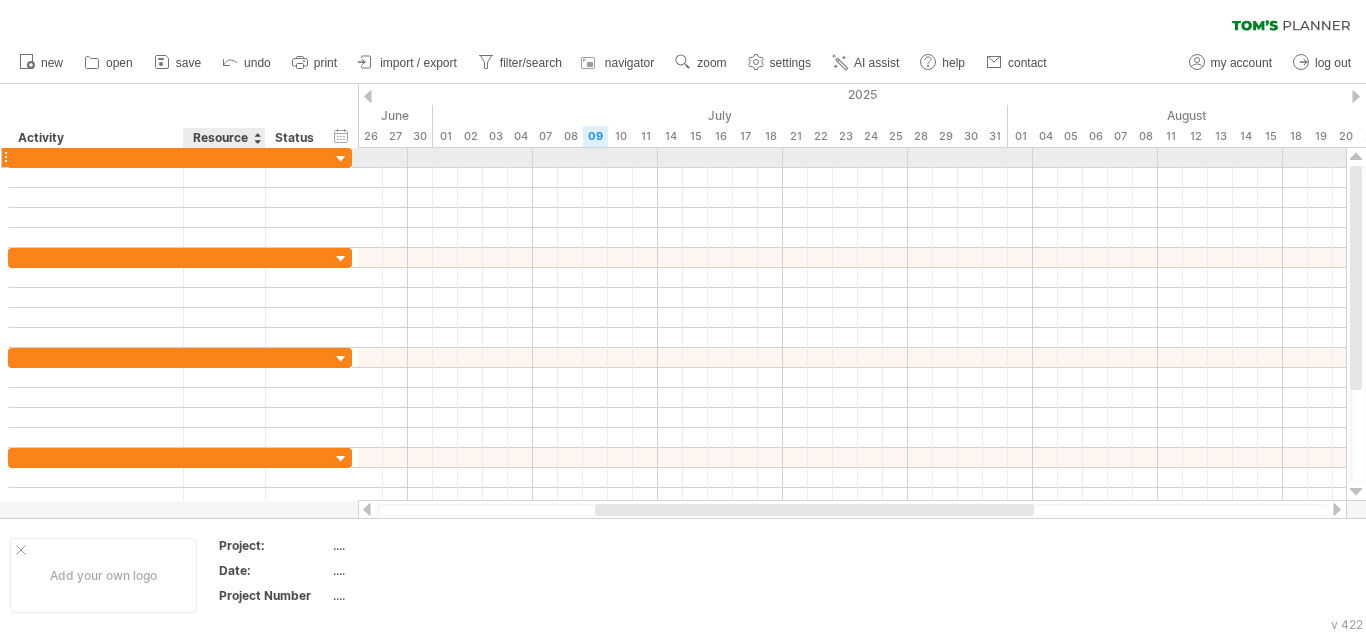 click at bounding box center (224, 157) 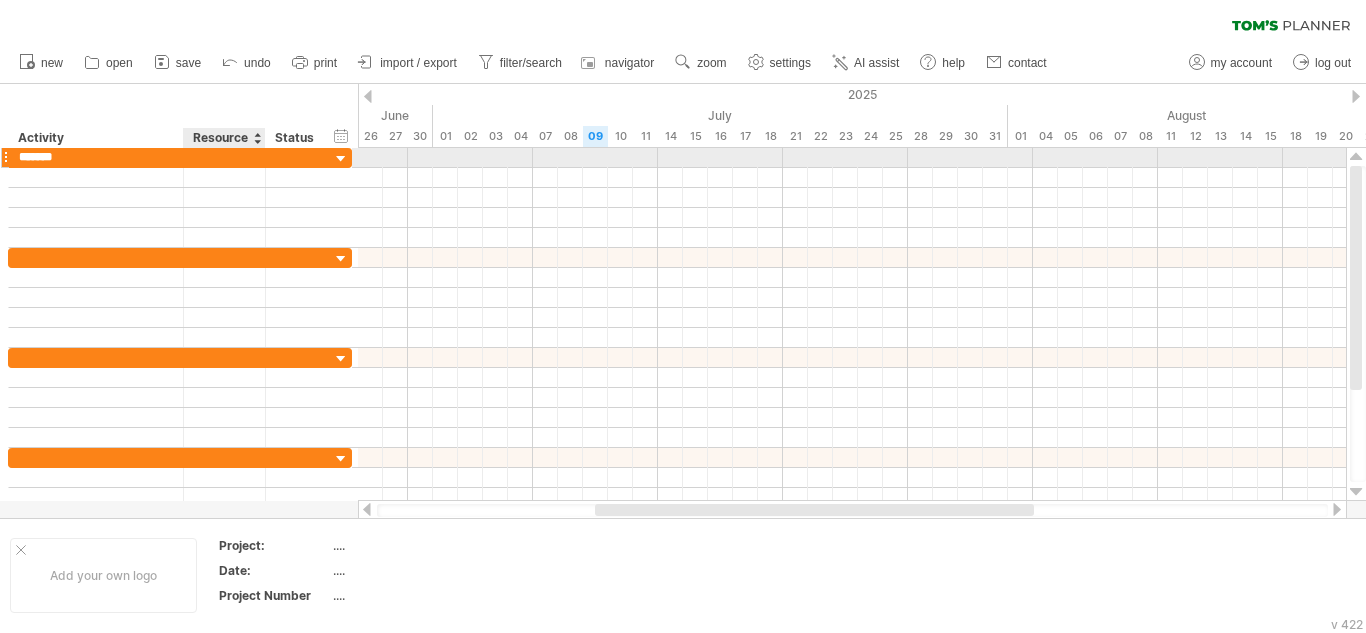 type on "********" 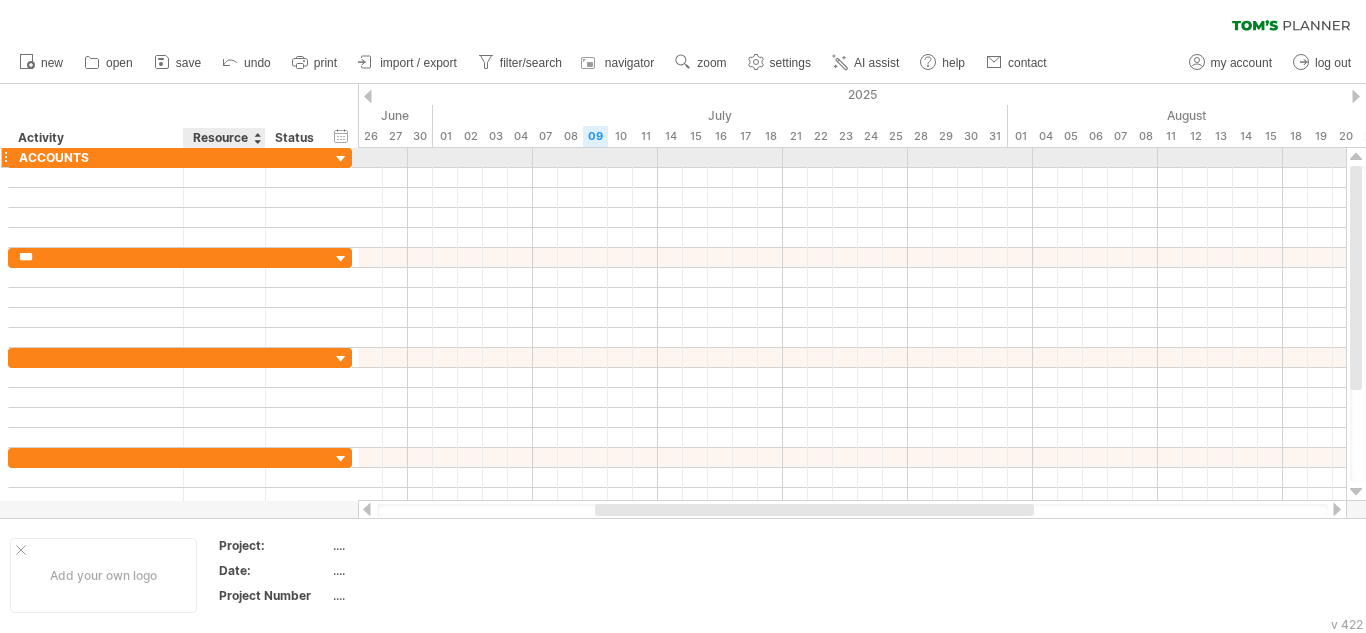 type on "****" 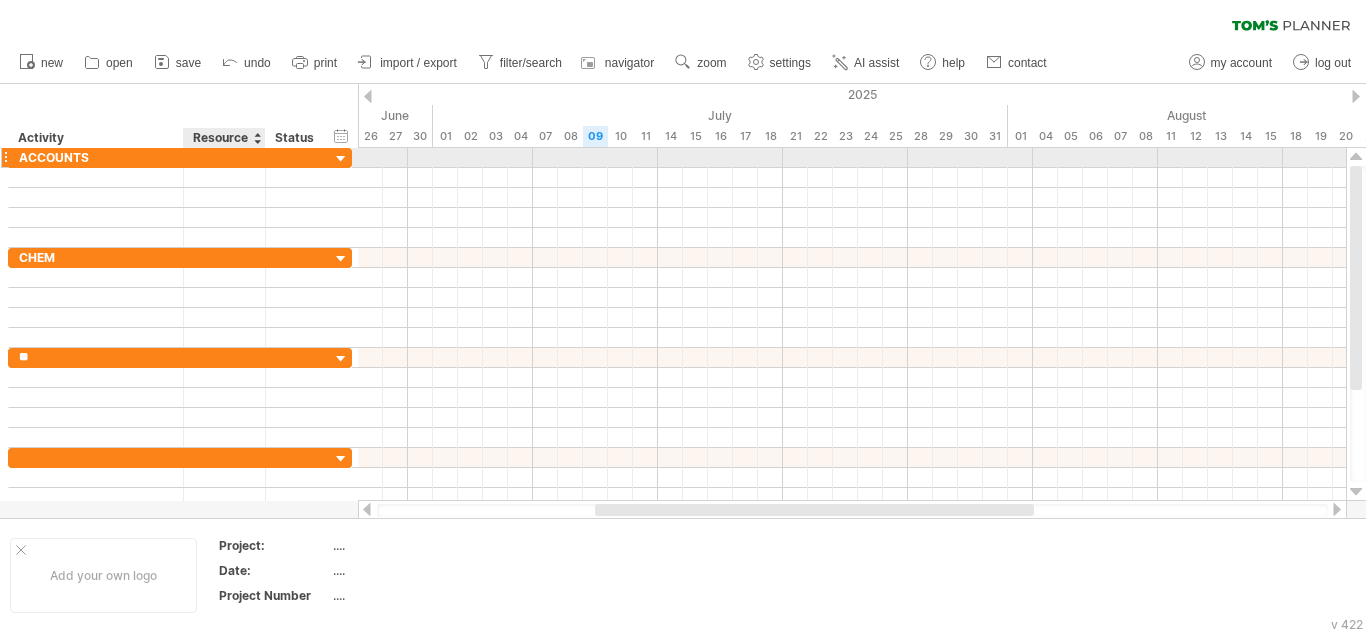 type on "***" 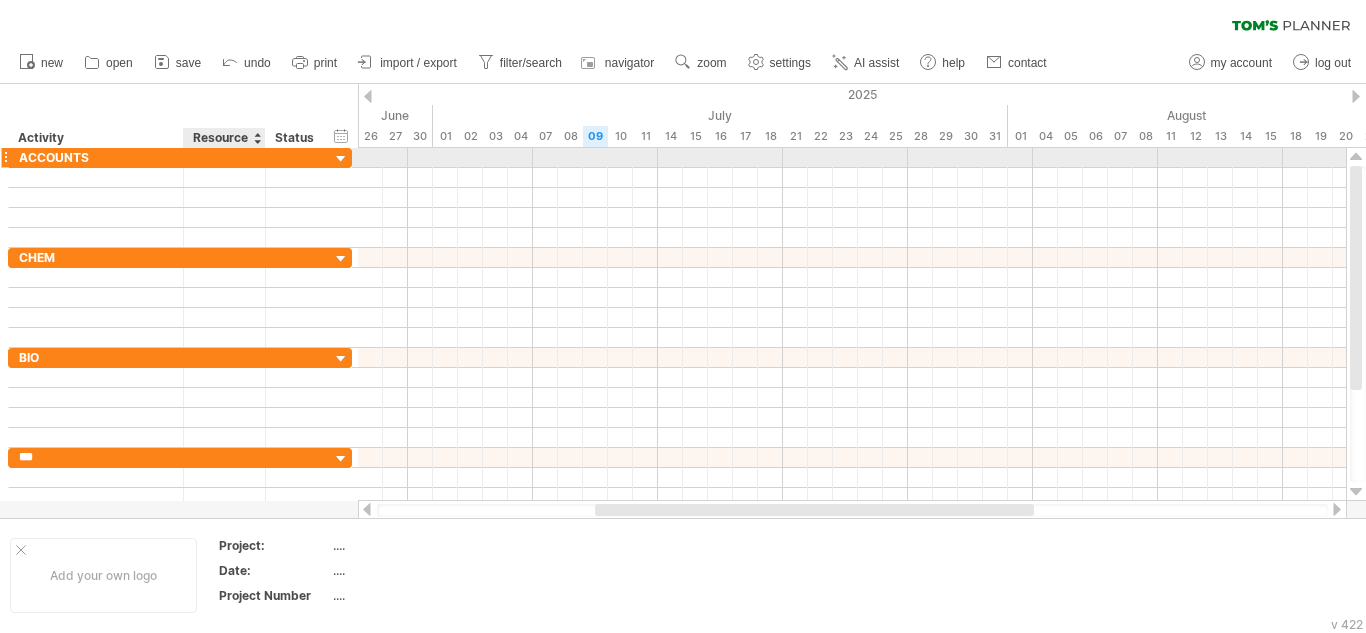 type on "****" 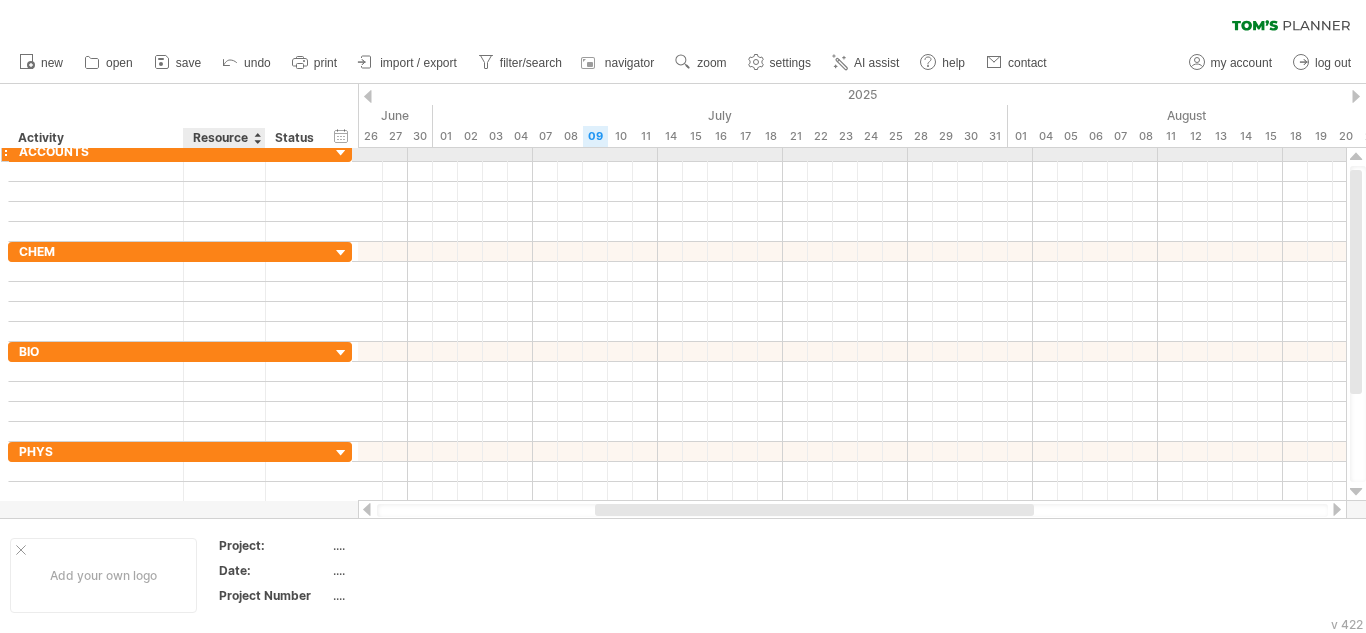scroll, scrollTop: 0, scrollLeft: 0, axis: both 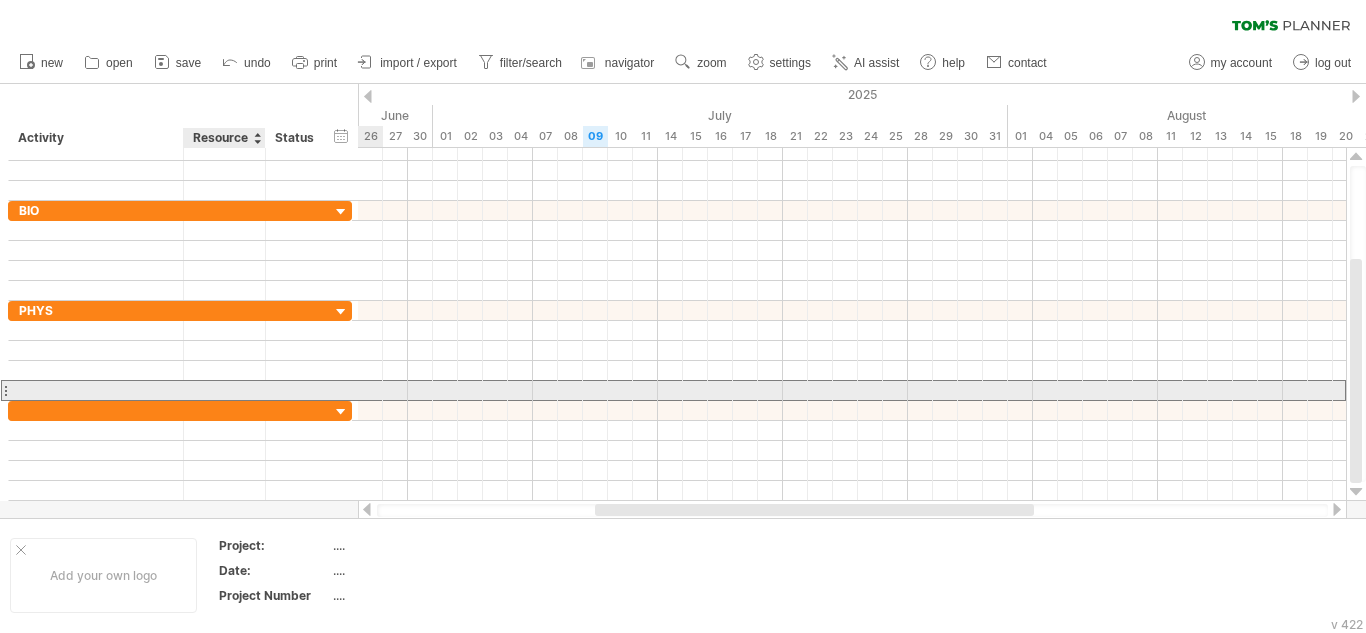 click at bounding box center [225, 390] 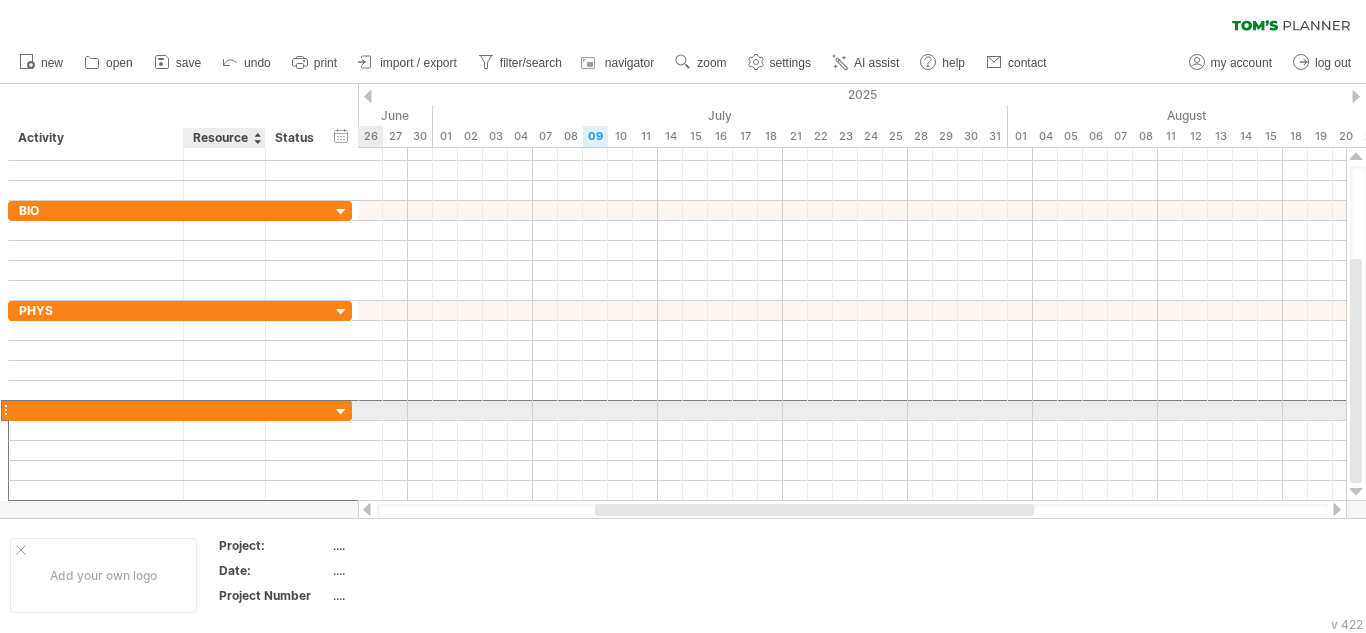 click at bounding box center [224, 410] 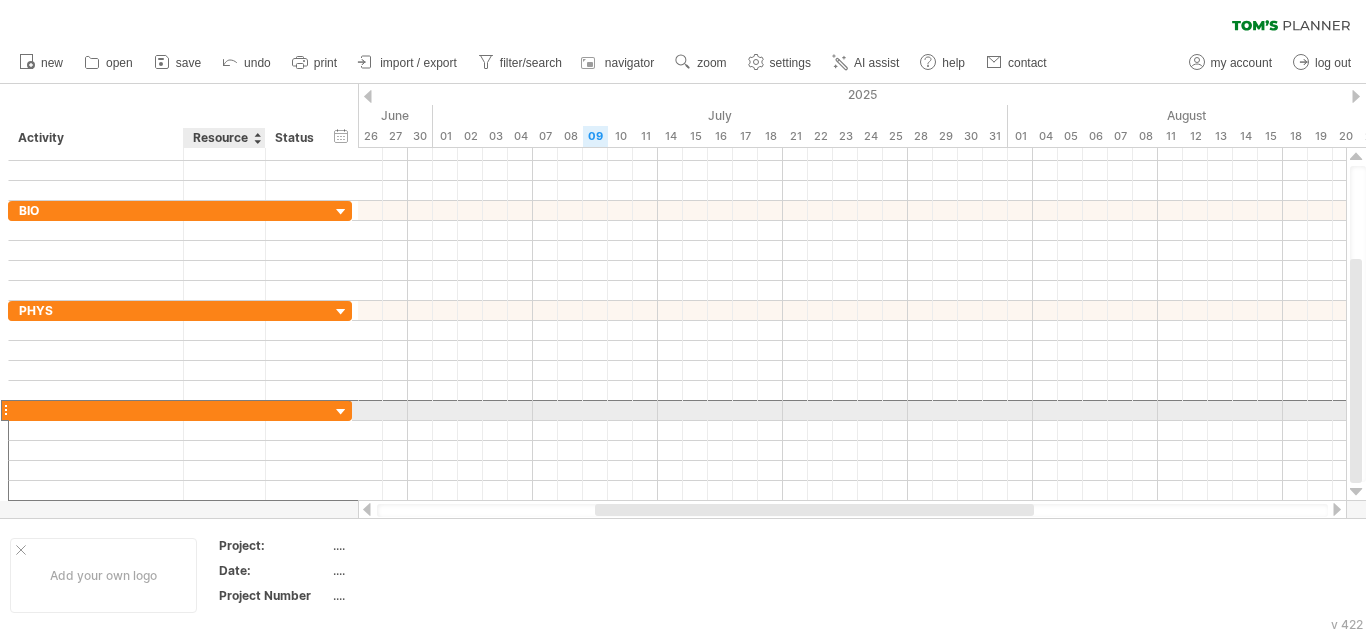 click at bounding box center [224, 410] 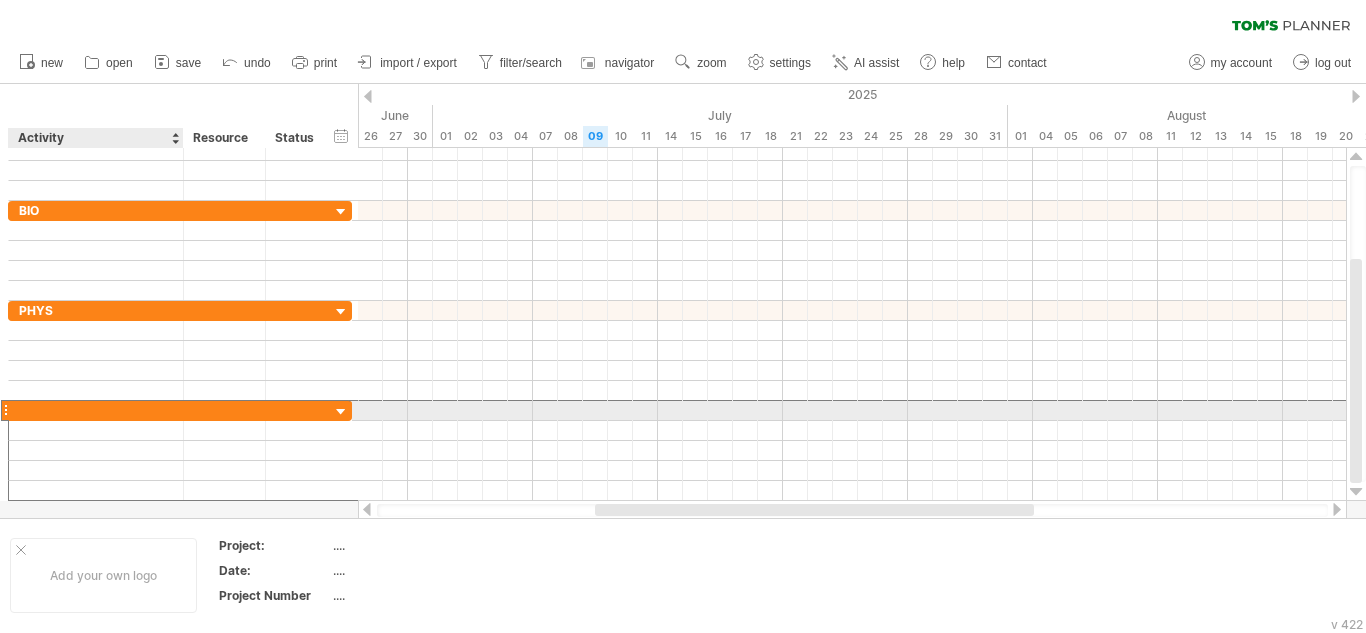 click at bounding box center [96, 410] 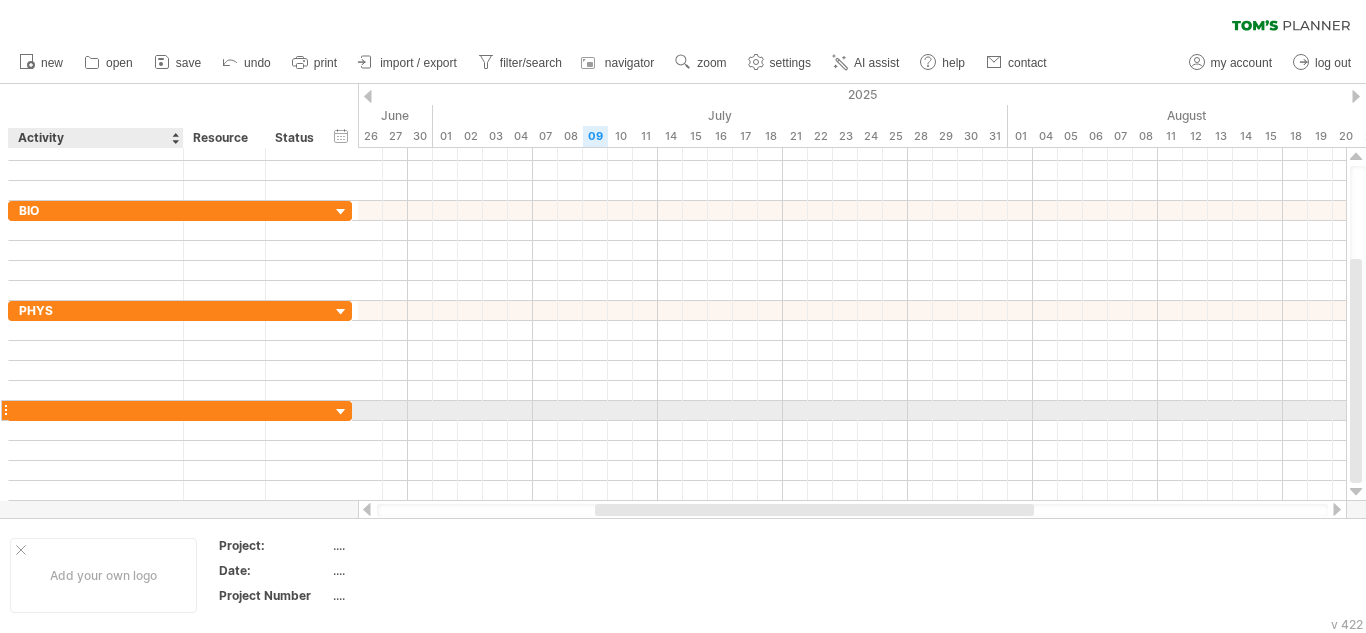 click at bounding box center (96, 410) 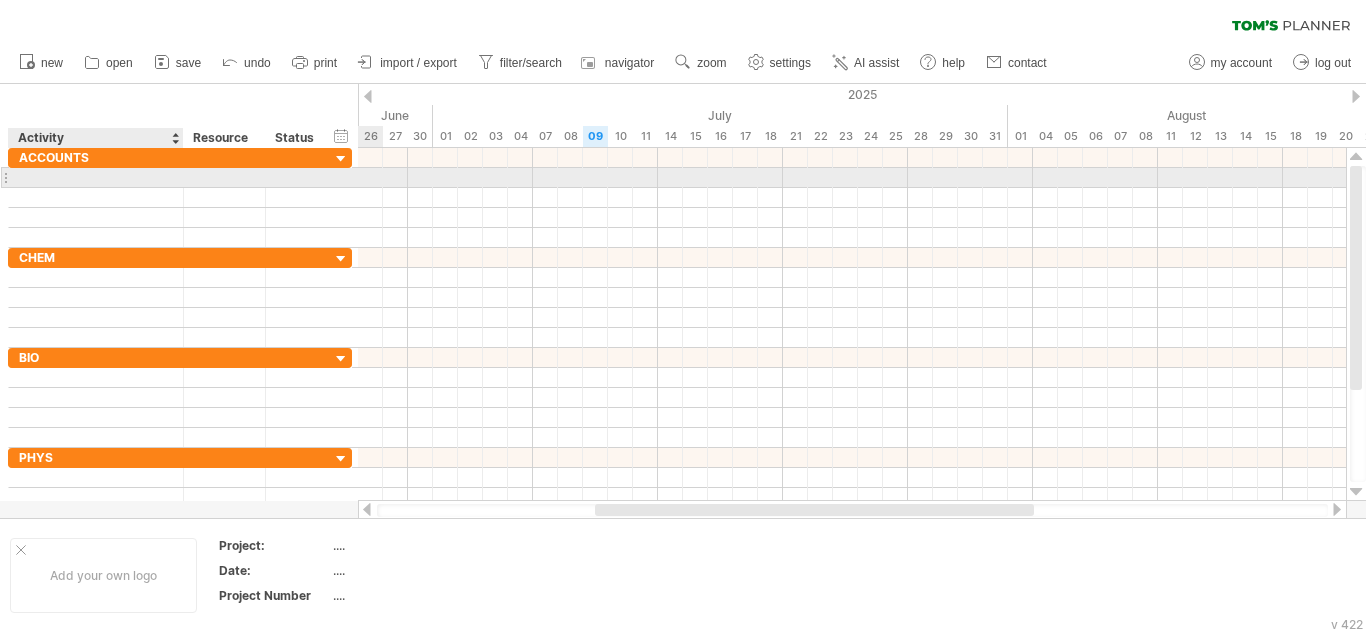 click at bounding box center (96, 177) 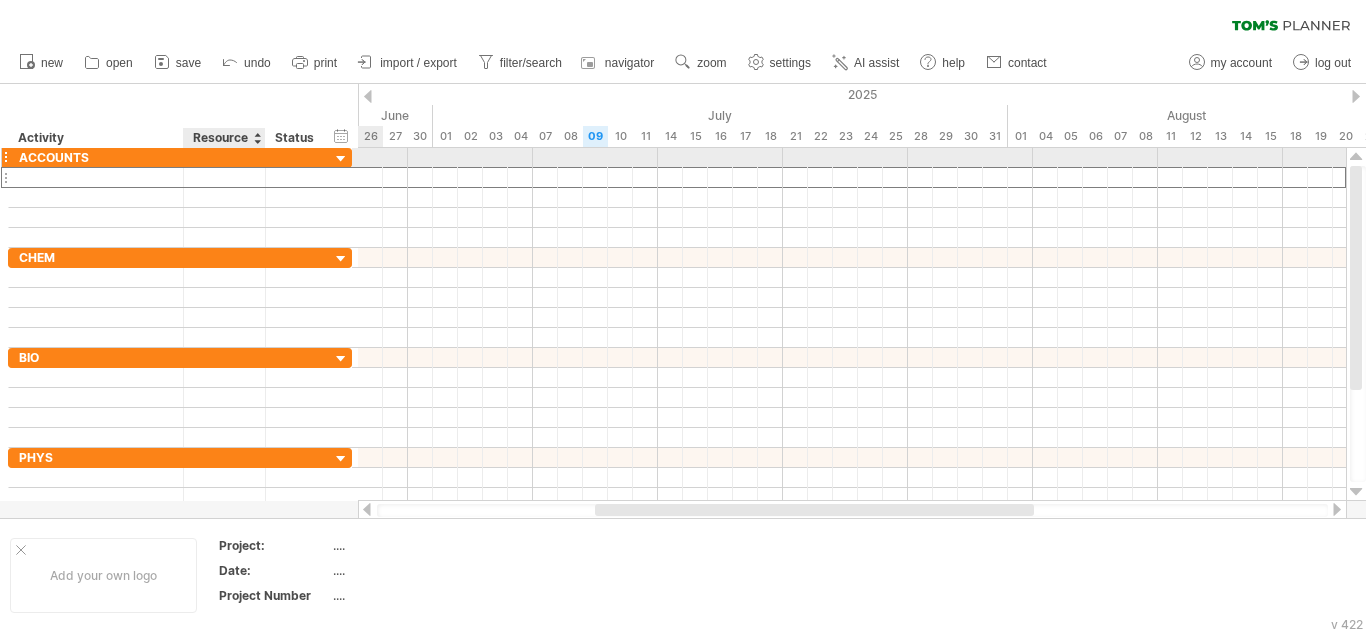 click at bounding box center [224, 157] 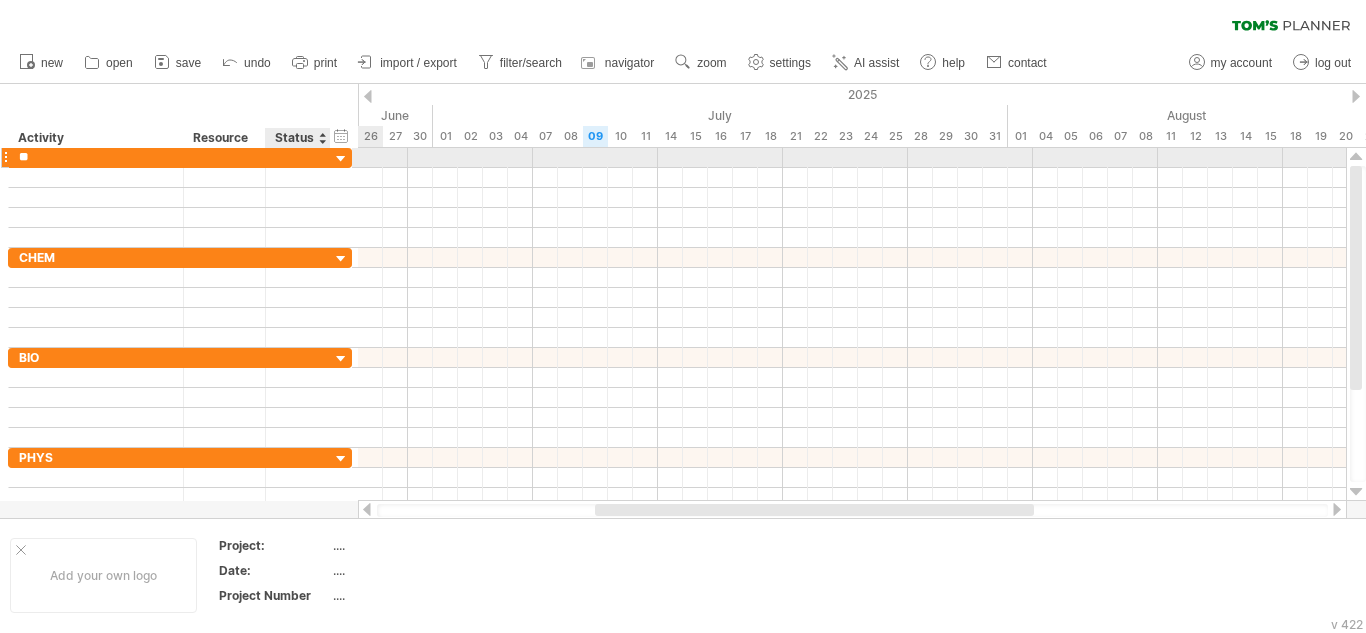 type on "*" 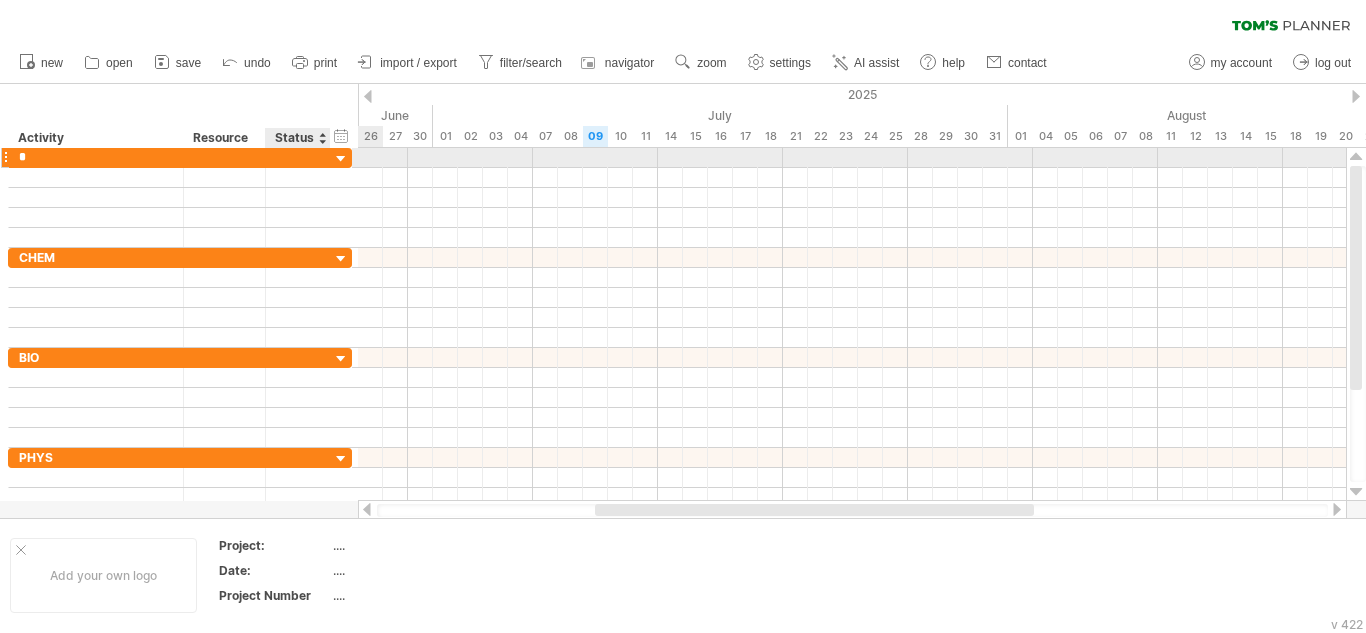type 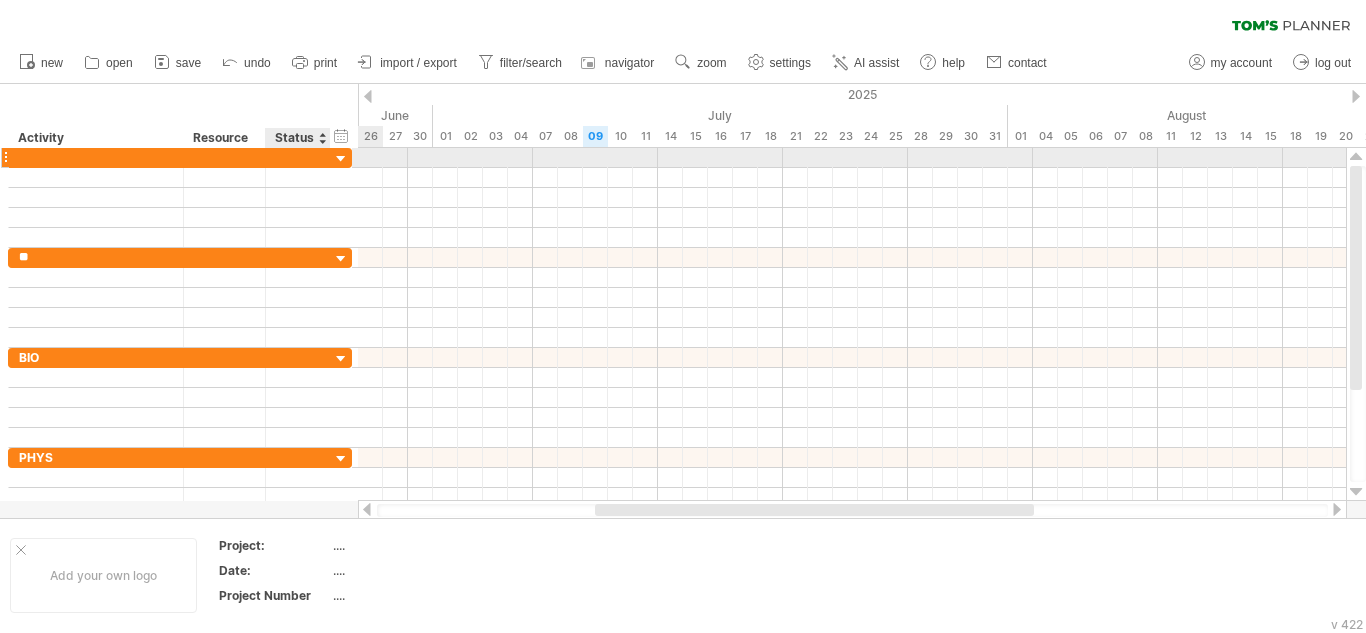 type on "*" 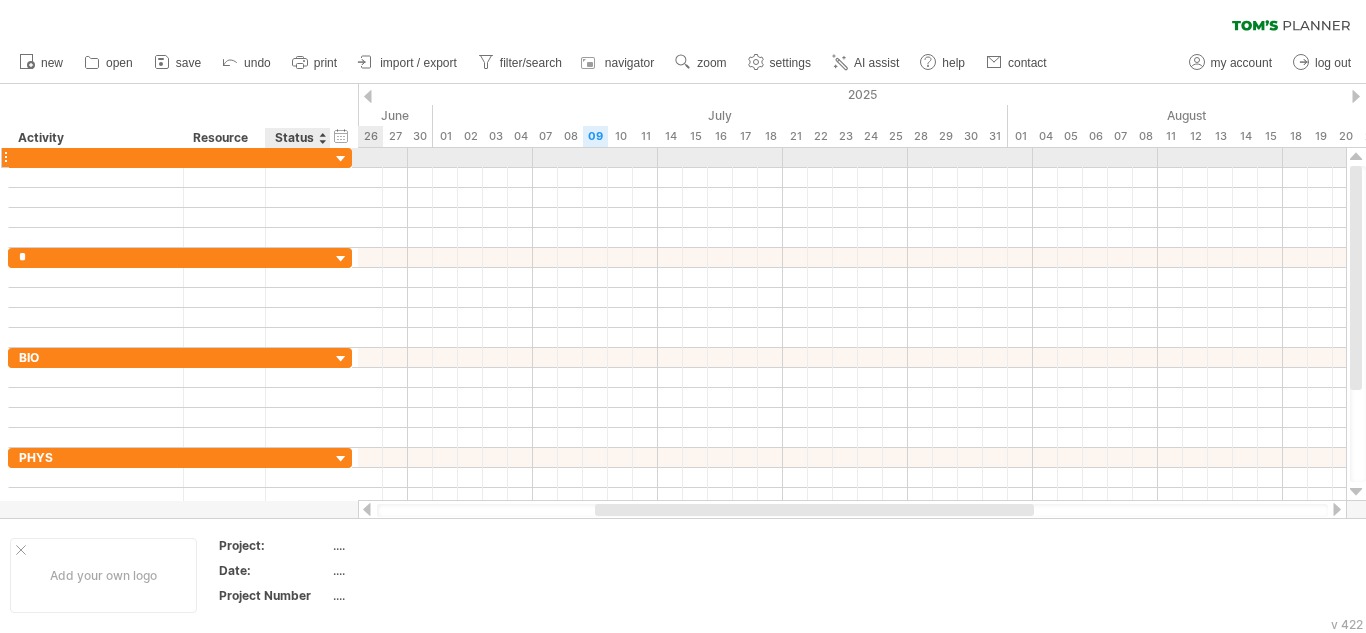 type 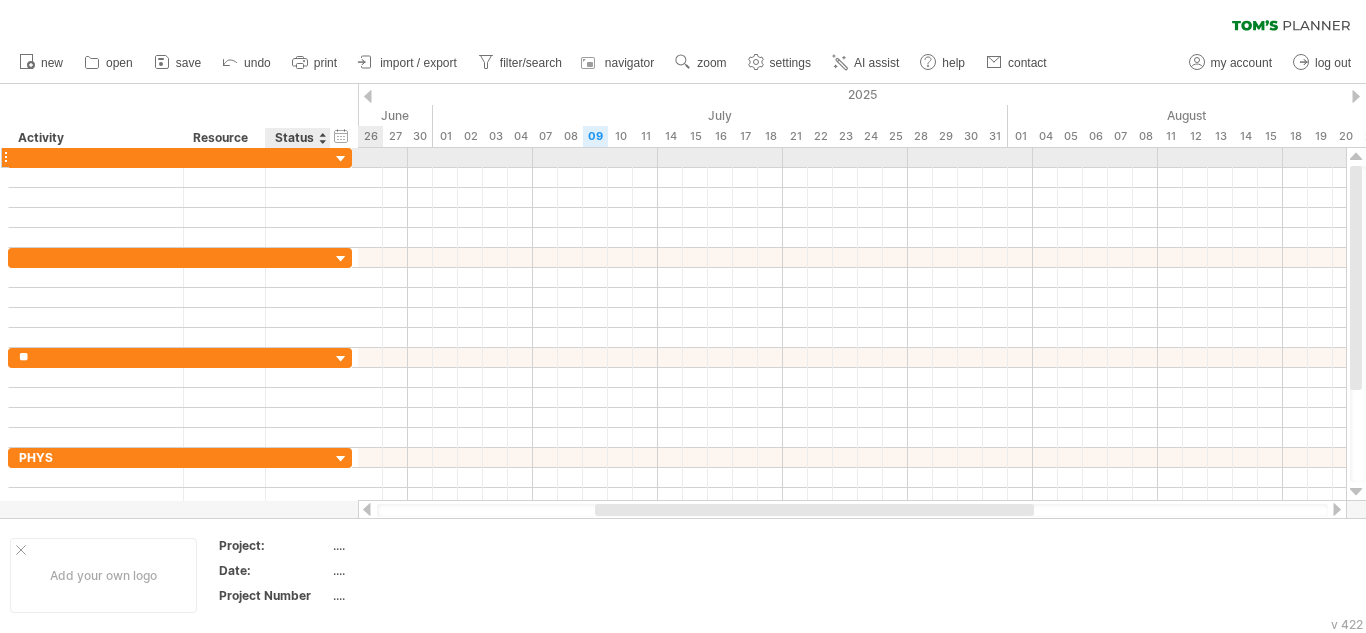 type on "*" 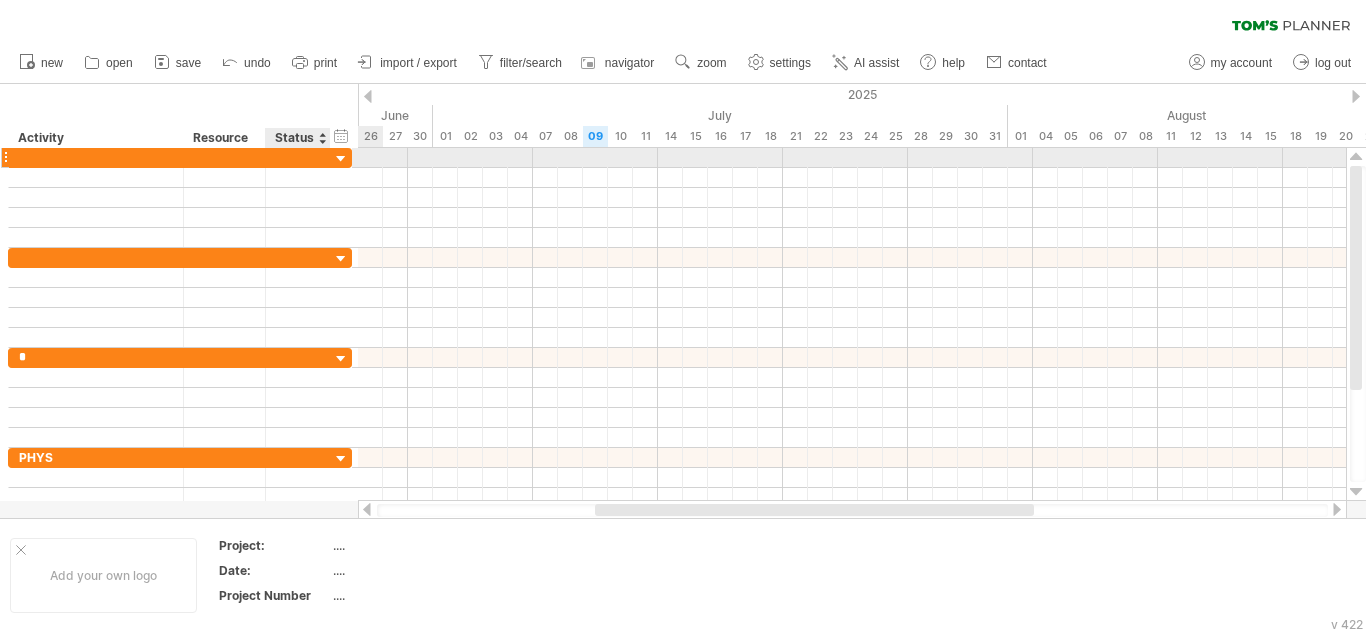 type 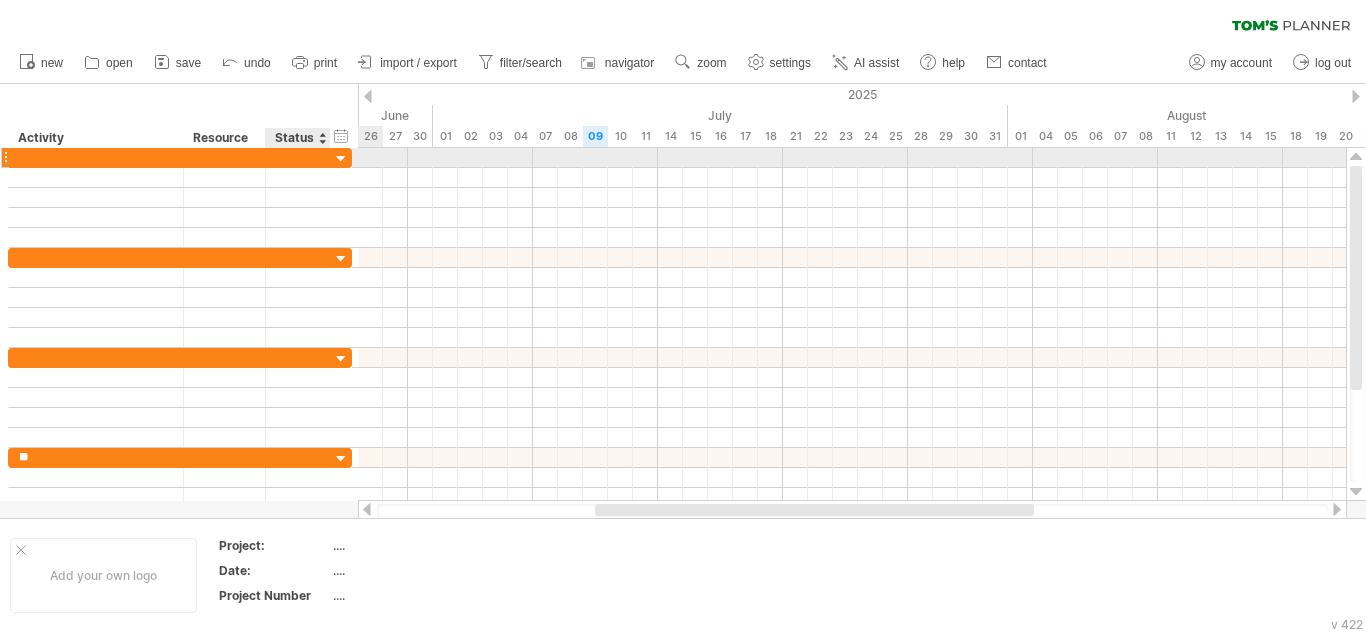 type on "*" 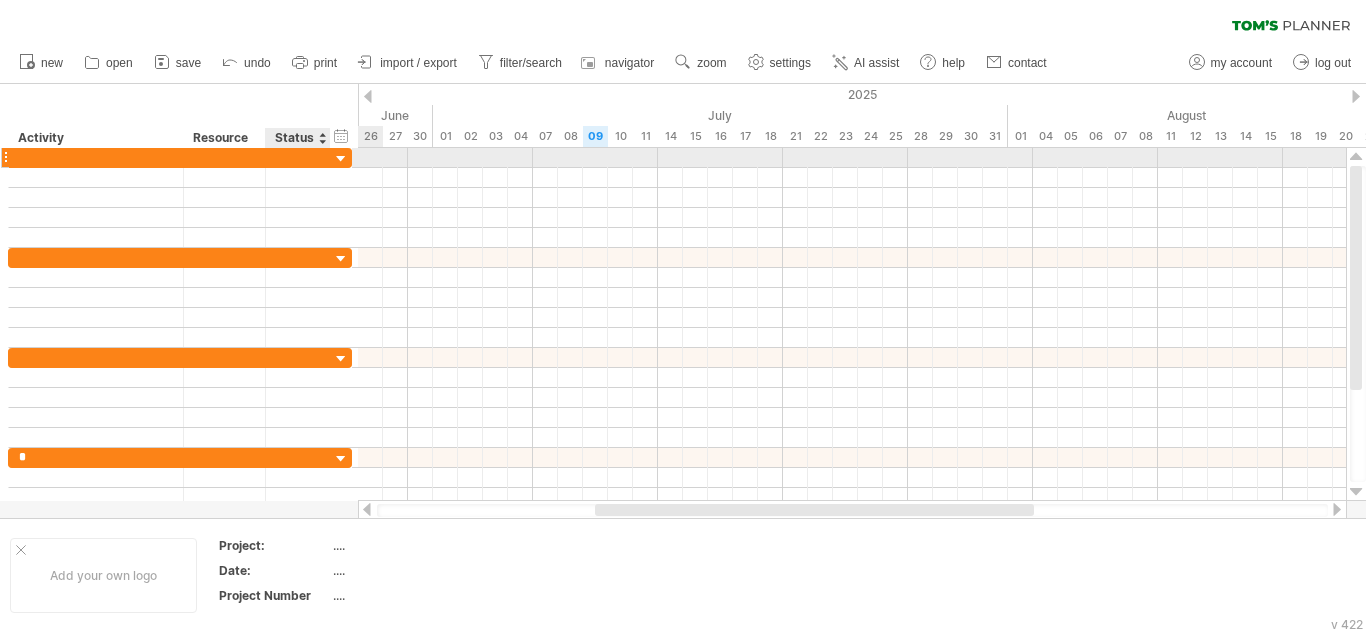 type 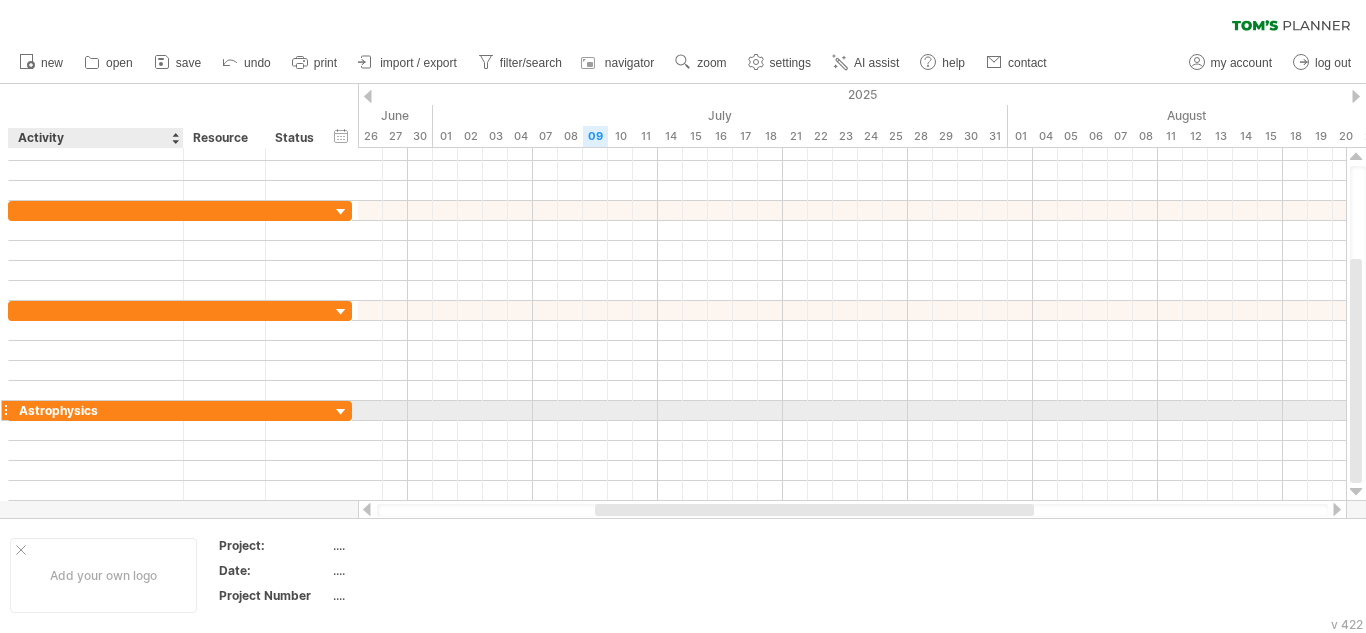 click on "Astrophysics" at bounding box center [96, 410] 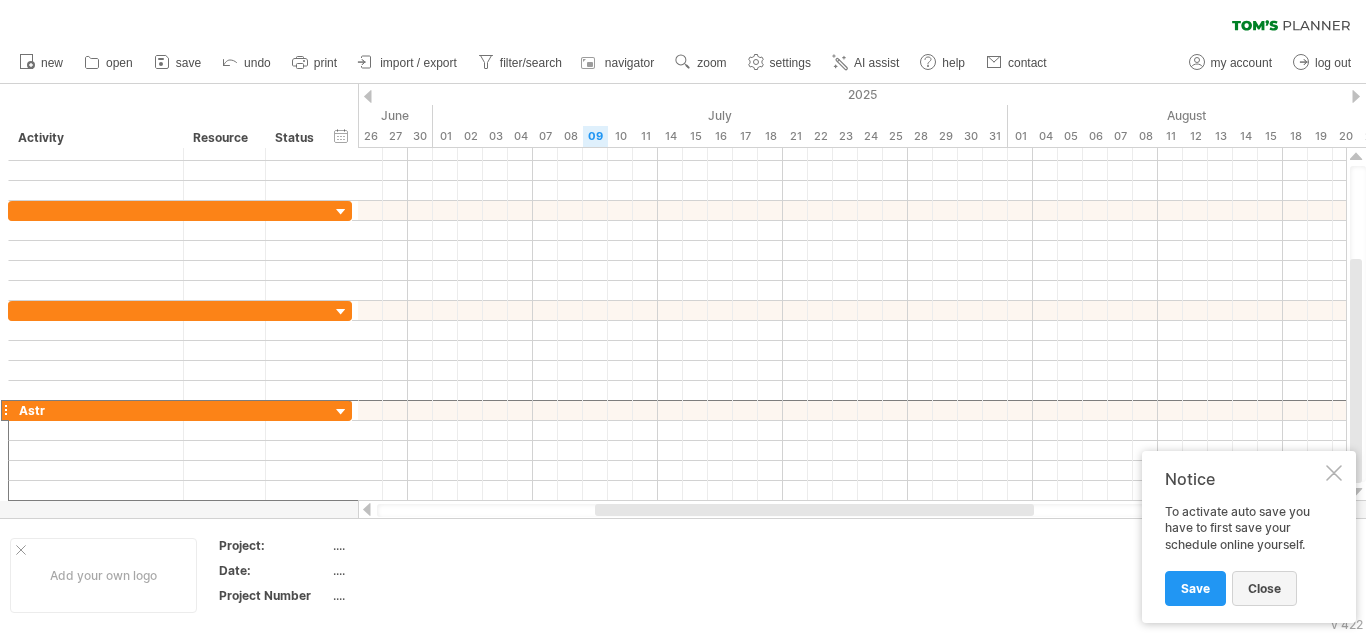 click on "close" at bounding box center [1264, 588] 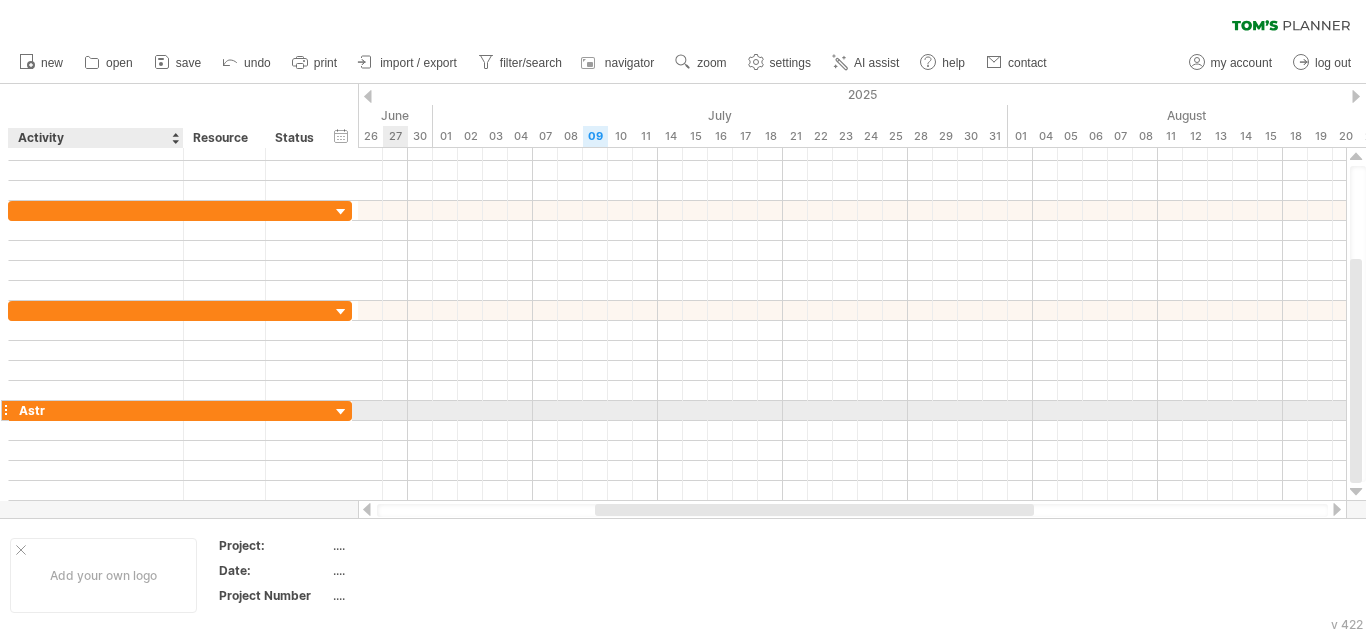 click on "Astr" at bounding box center [96, 410] 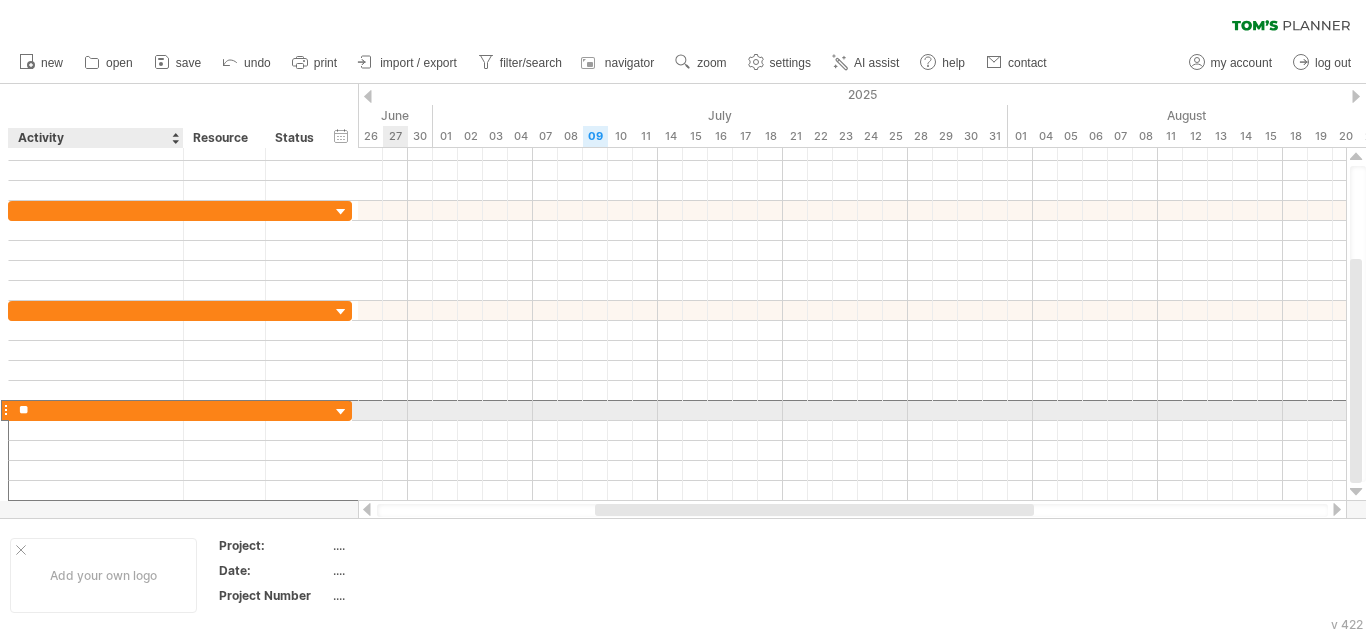 type on "*" 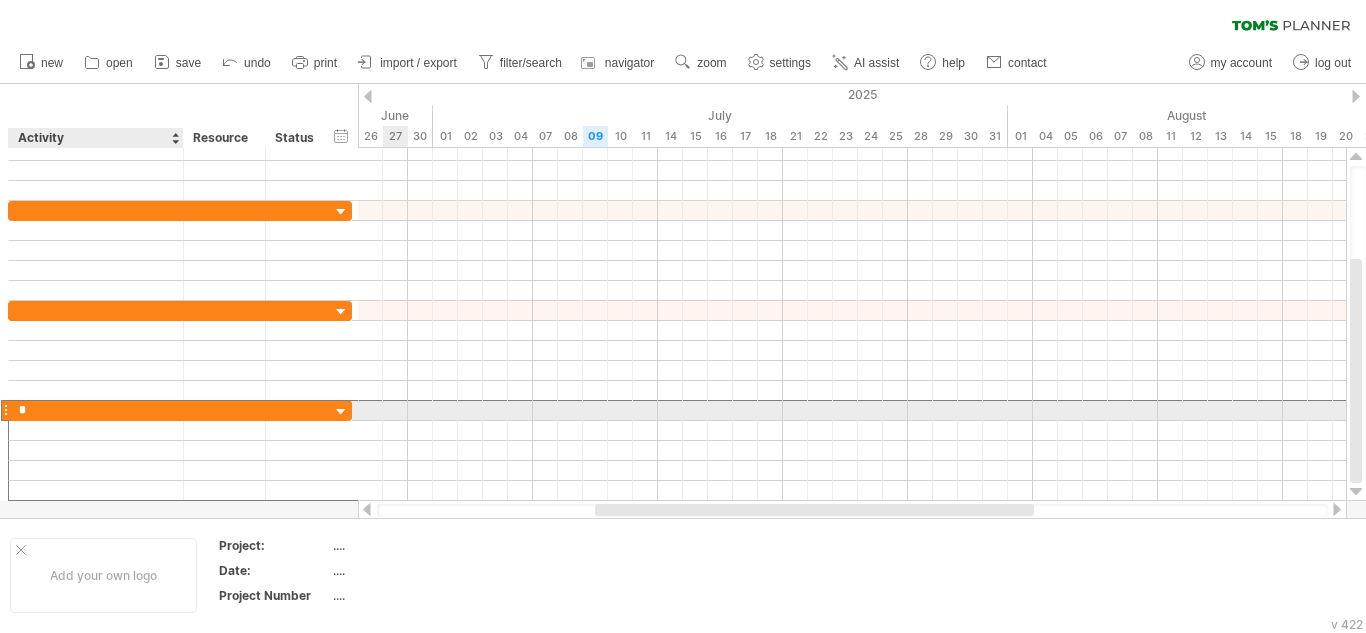 type 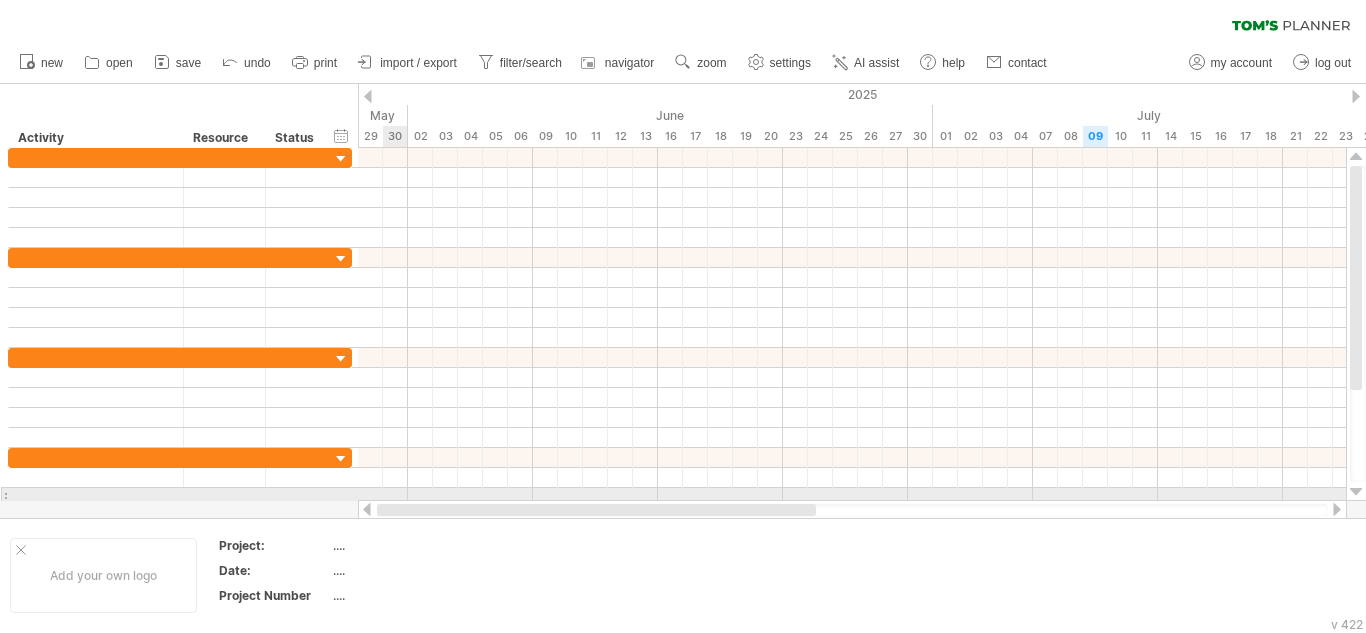 drag, startPoint x: 677, startPoint y: 509, endPoint x: 367, endPoint y: 489, distance: 310.6445 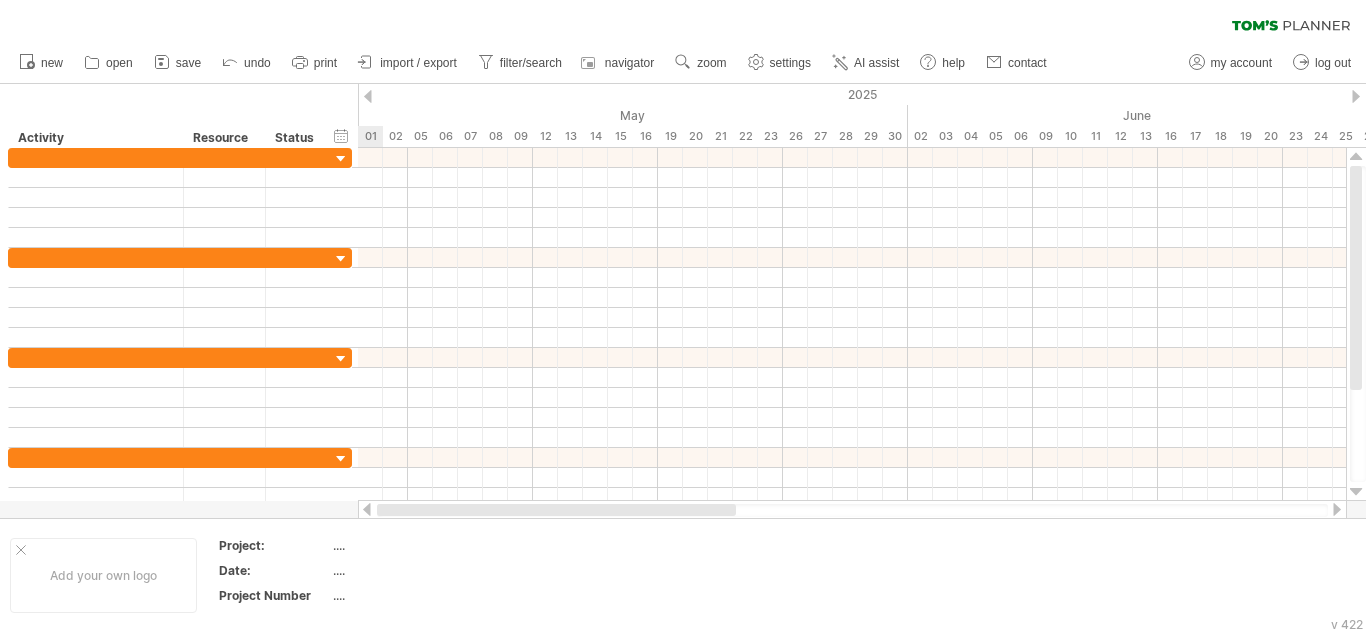 drag, startPoint x: 748, startPoint y: 507, endPoint x: 314, endPoint y: 501, distance: 434.04147 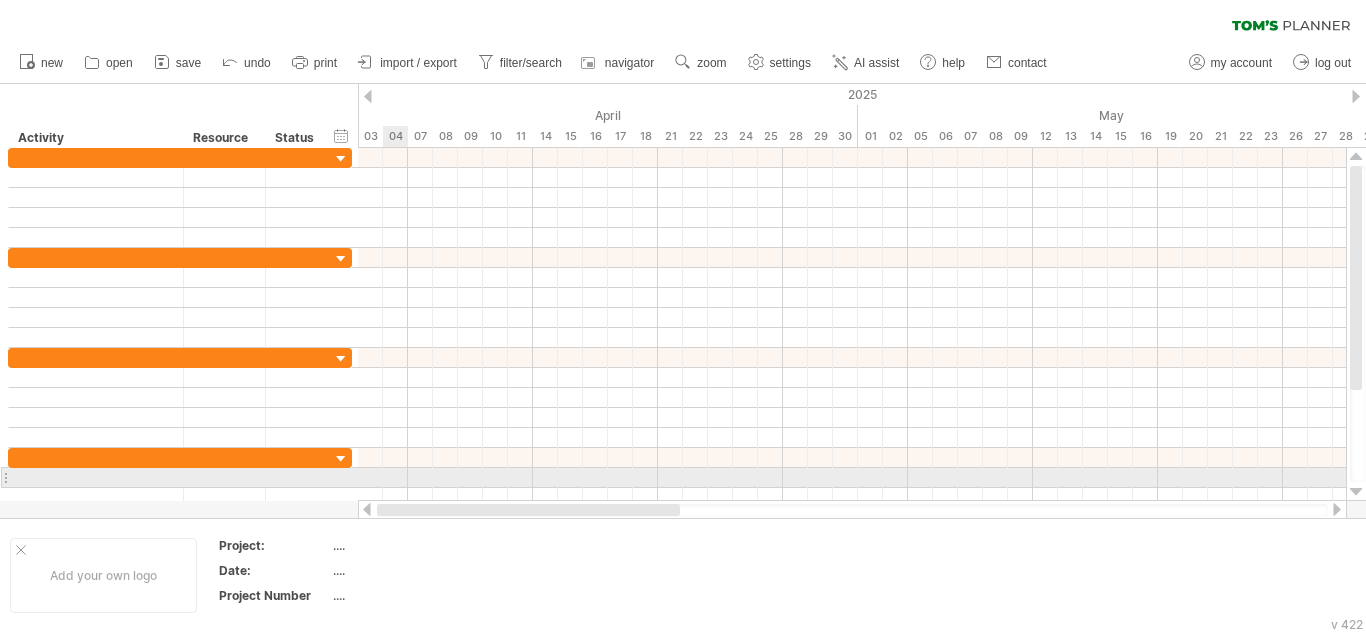 drag, startPoint x: 664, startPoint y: 507, endPoint x: 359, endPoint y: 478, distance: 306.37558 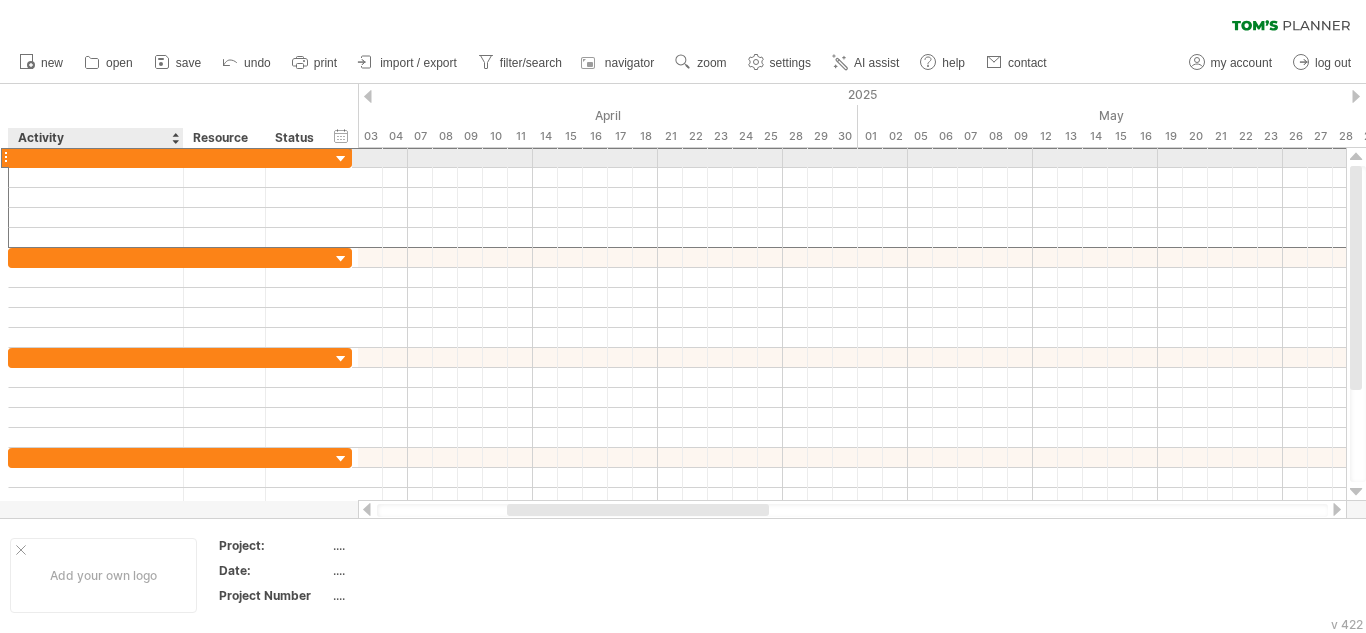 click at bounding box center [96, 157] 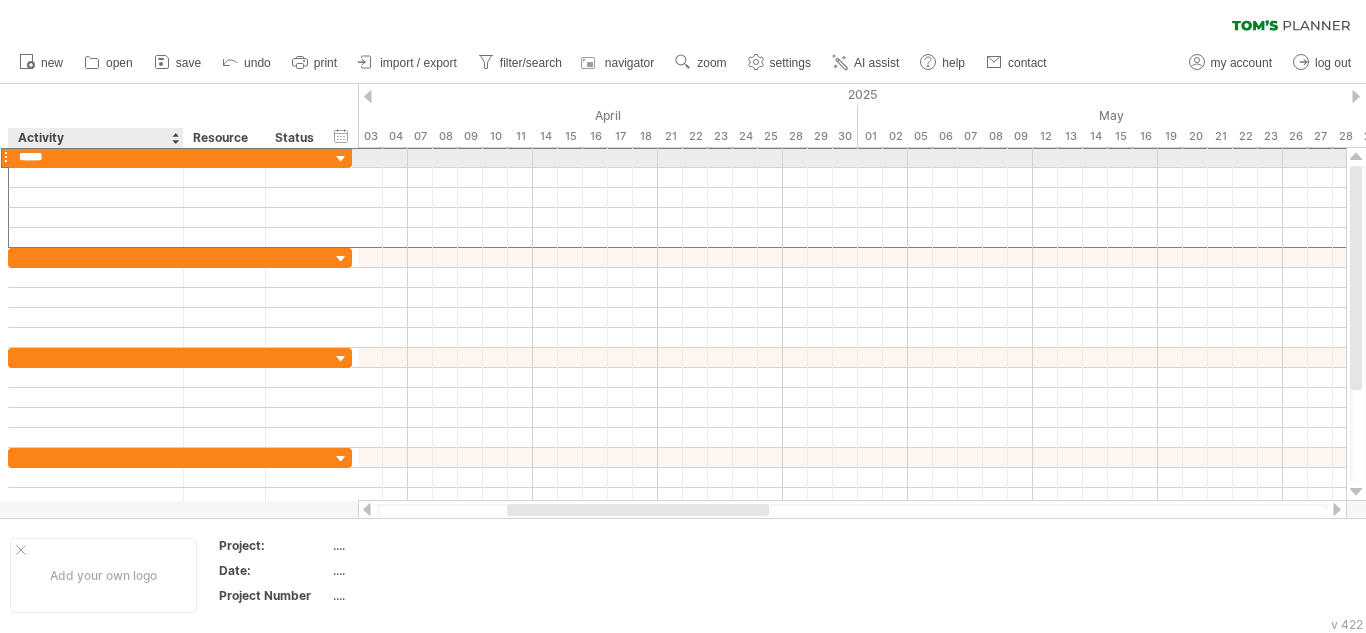 type on "******" 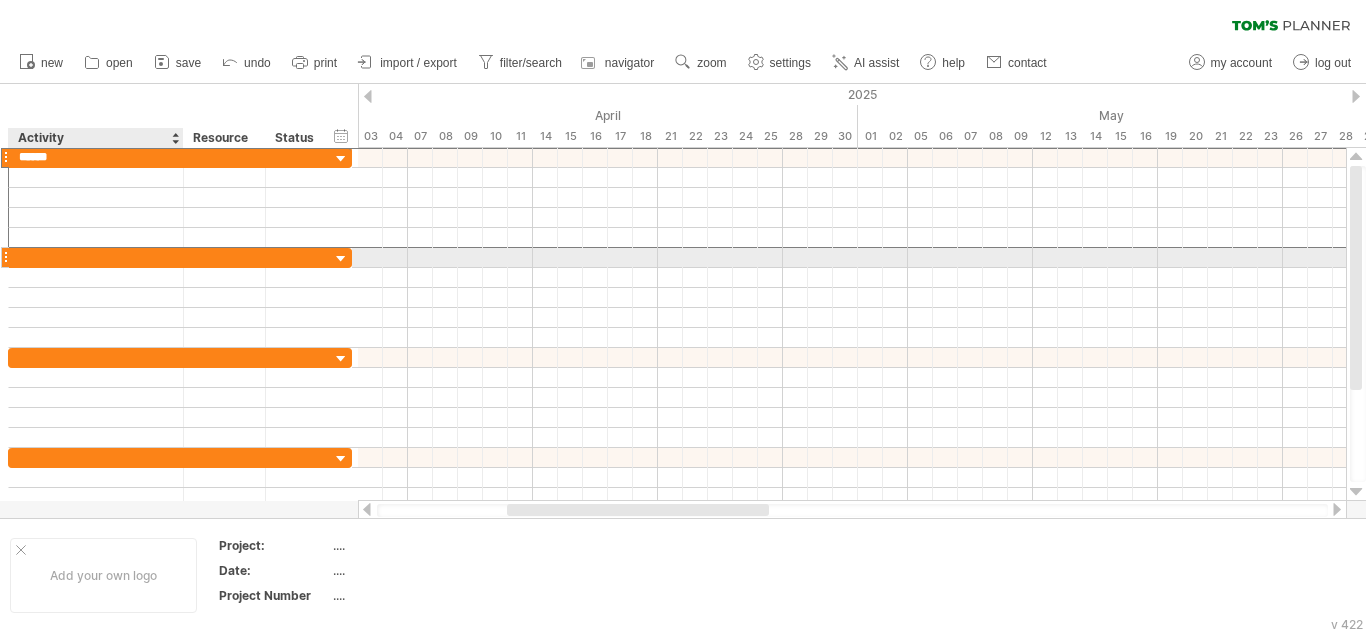 click at bounding box center (96, 257) 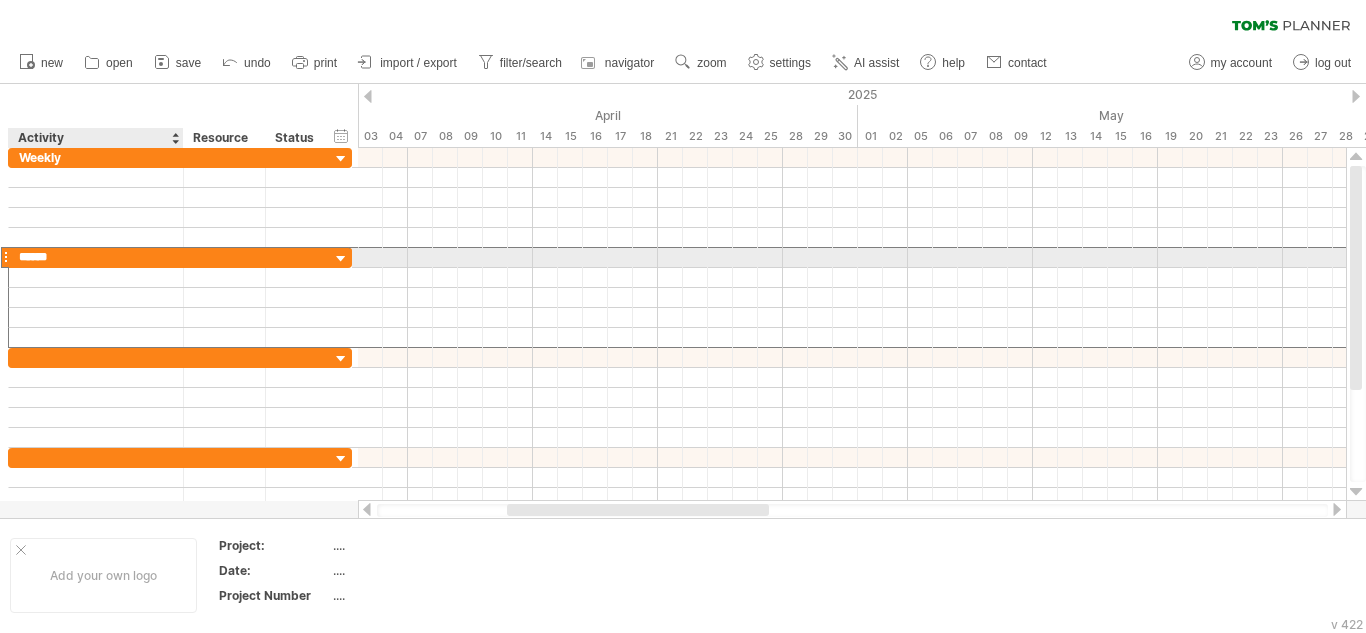 type on "*******" 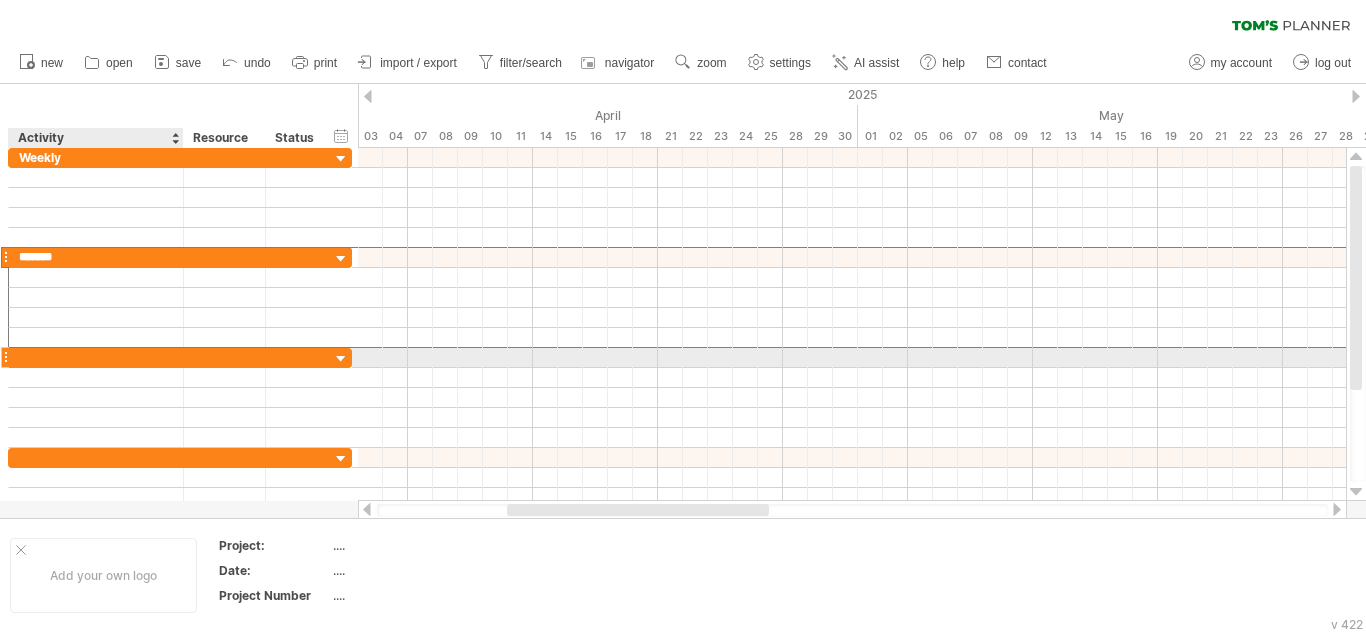 click at bounding box center [96, 357] 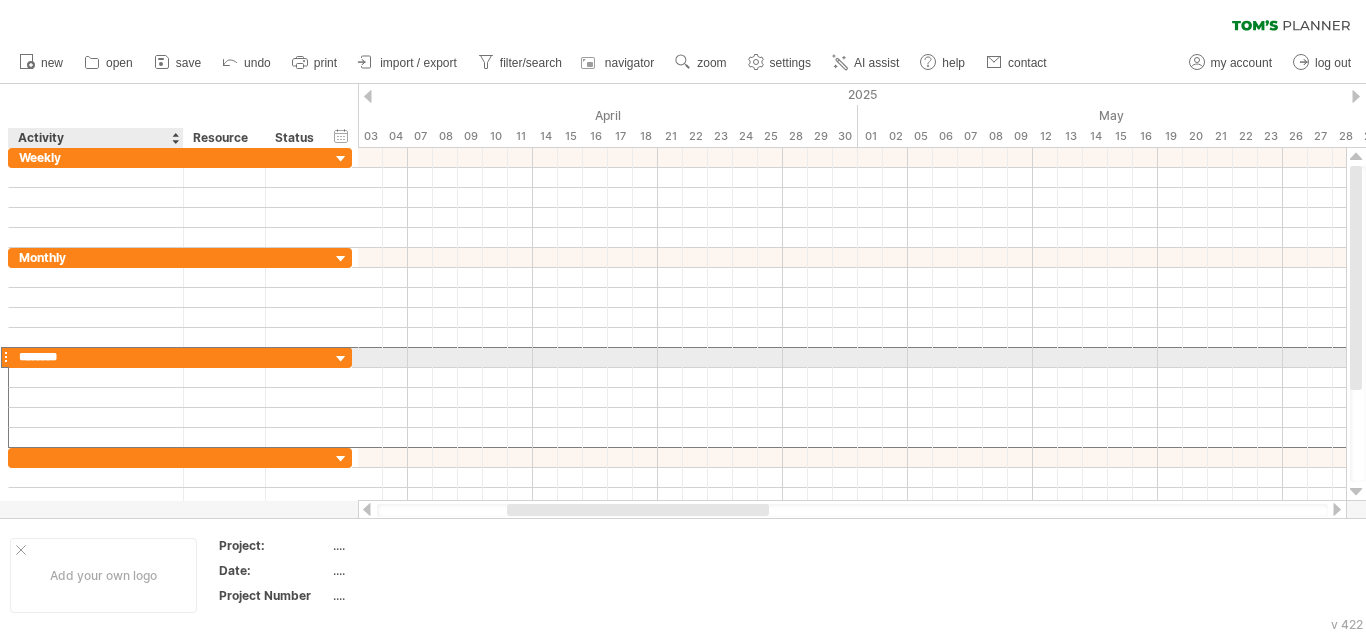 click on "********" at bounding box center [96, 357] 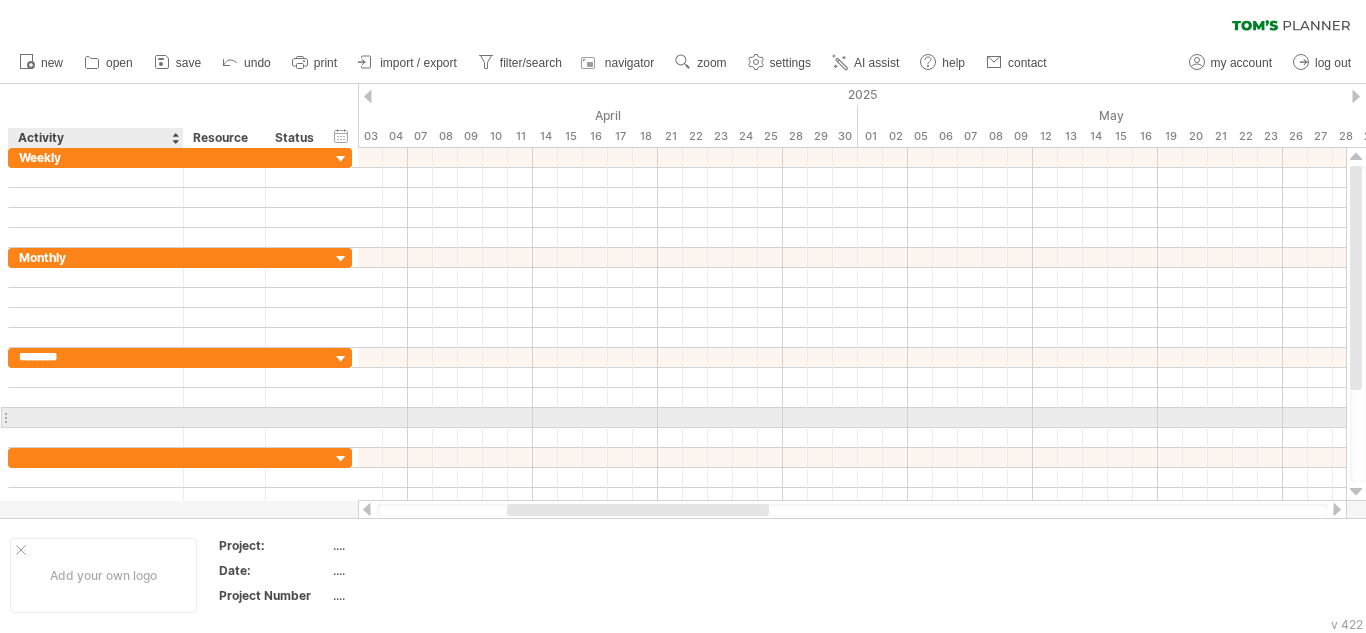 type on "*********" 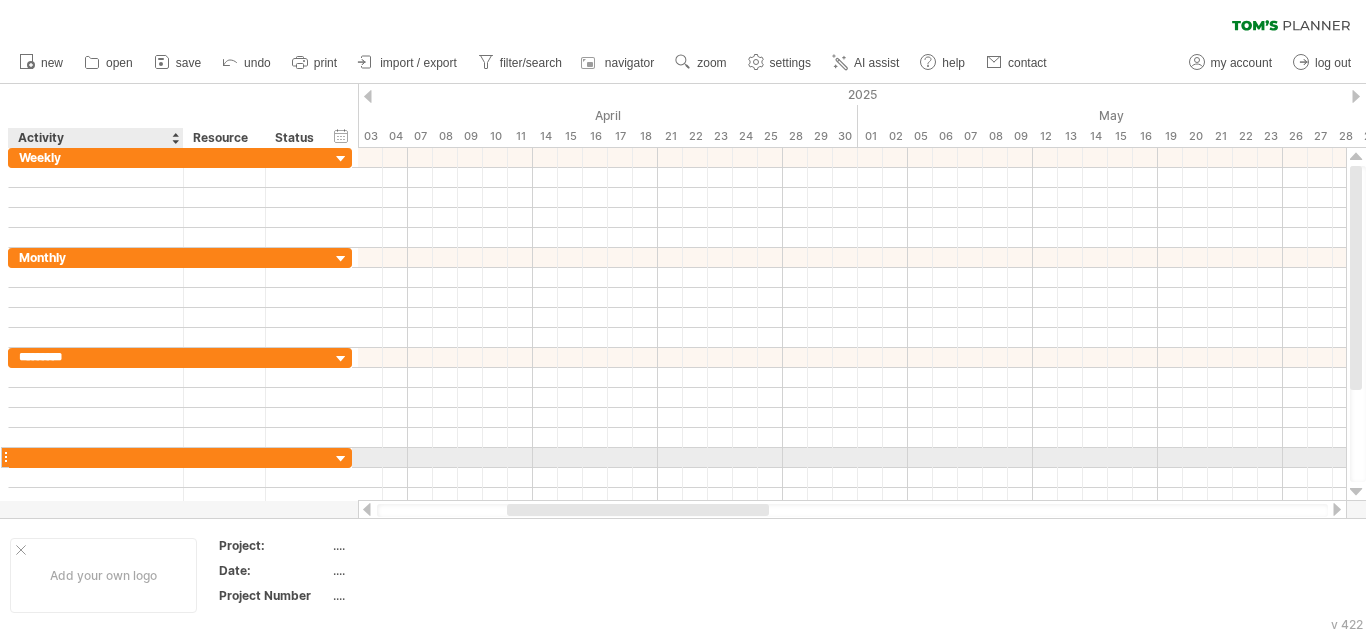click at bounding box center (96, 457) 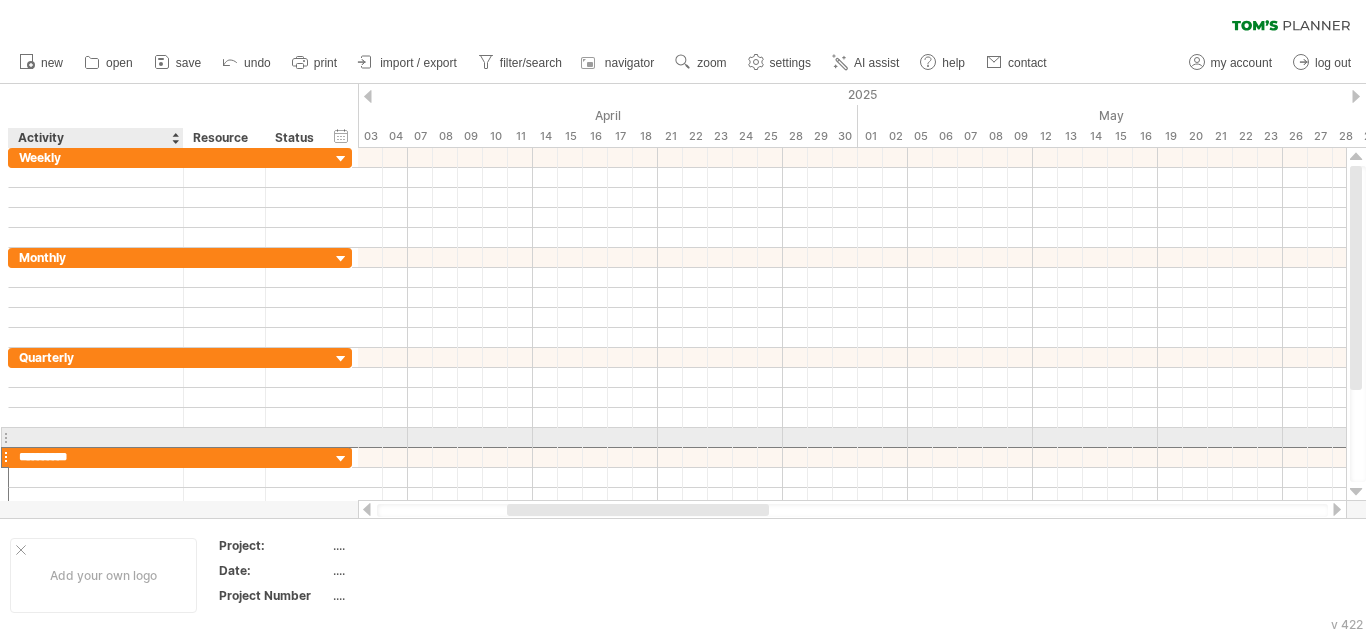 type on "**********" 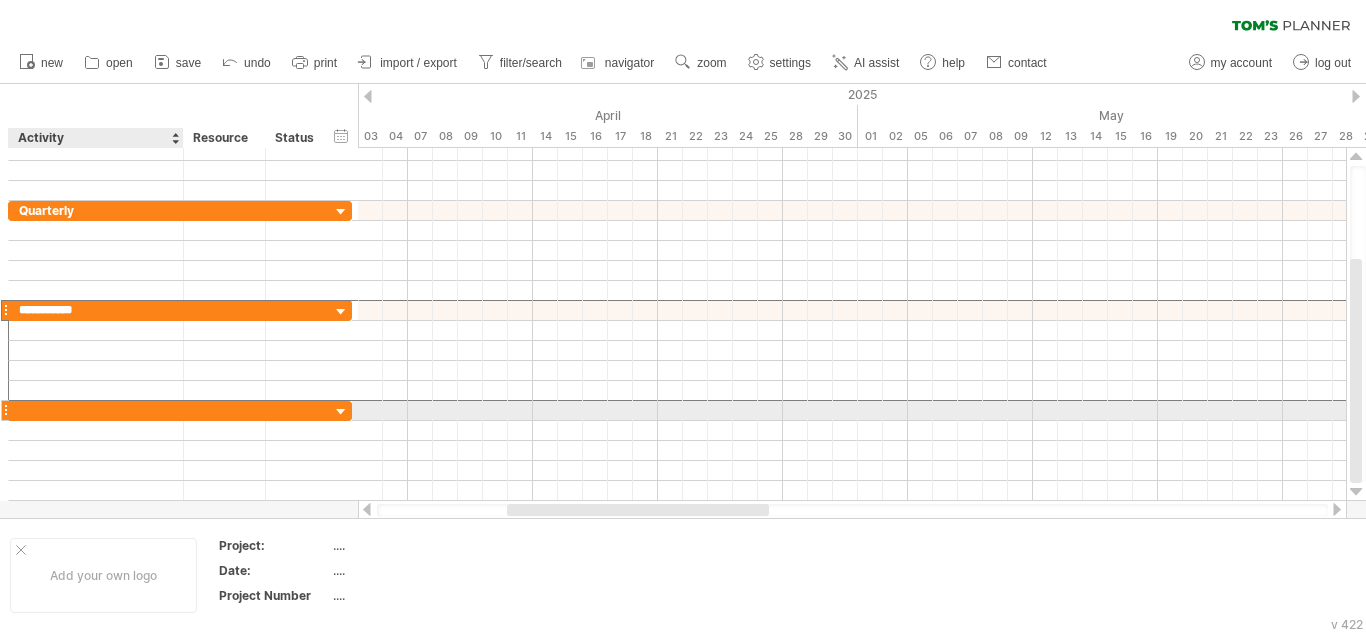 click at bounding box center [96, 410] 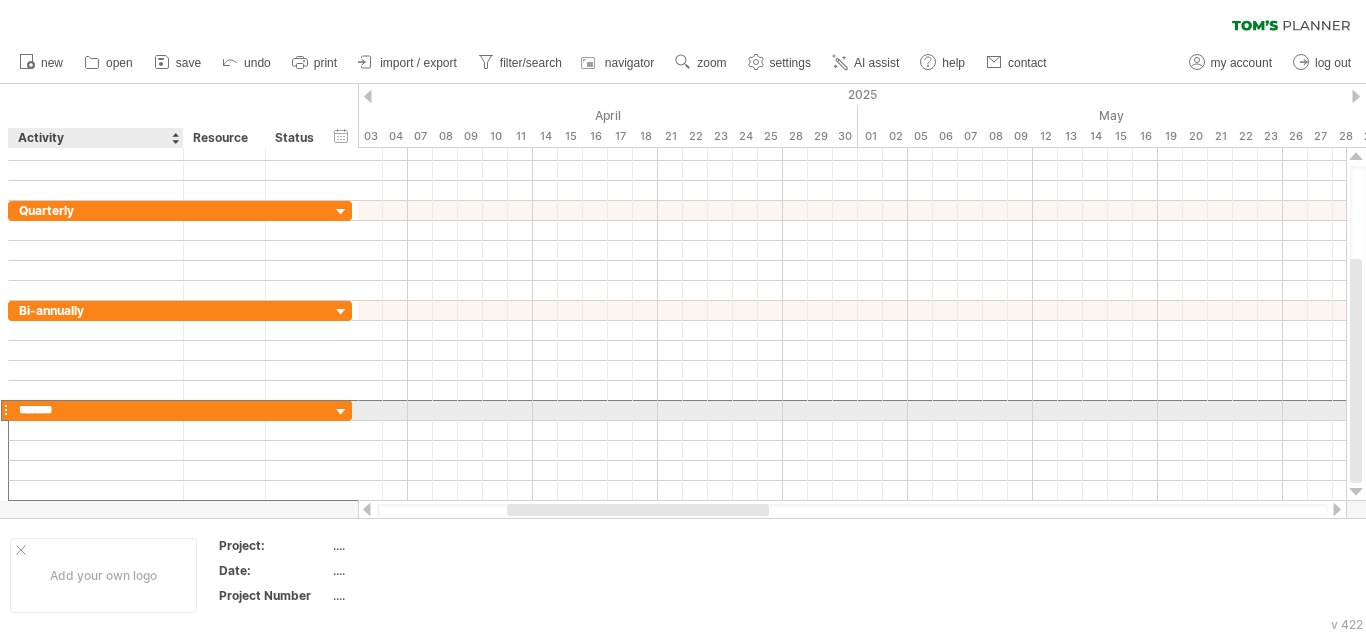 type on "********" 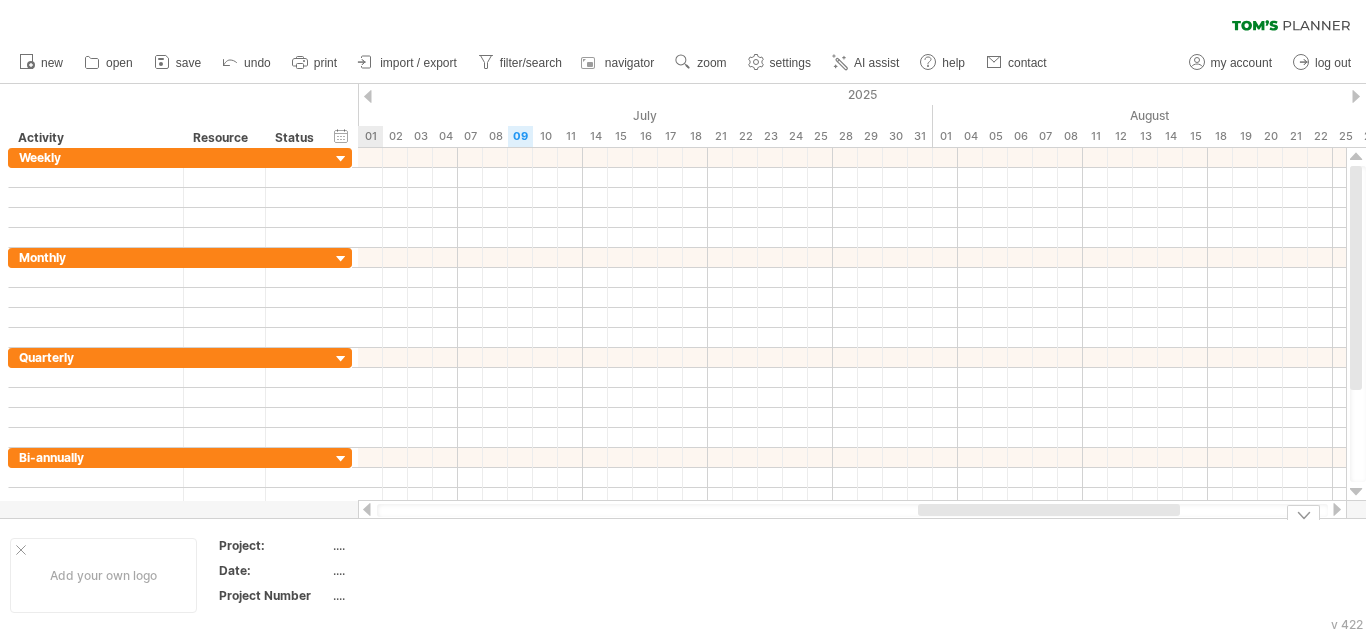 drag, startPoint x: 489, startPoint y: 502, endPoint x: 1001, endPoint y: 521, distance: 512.3524 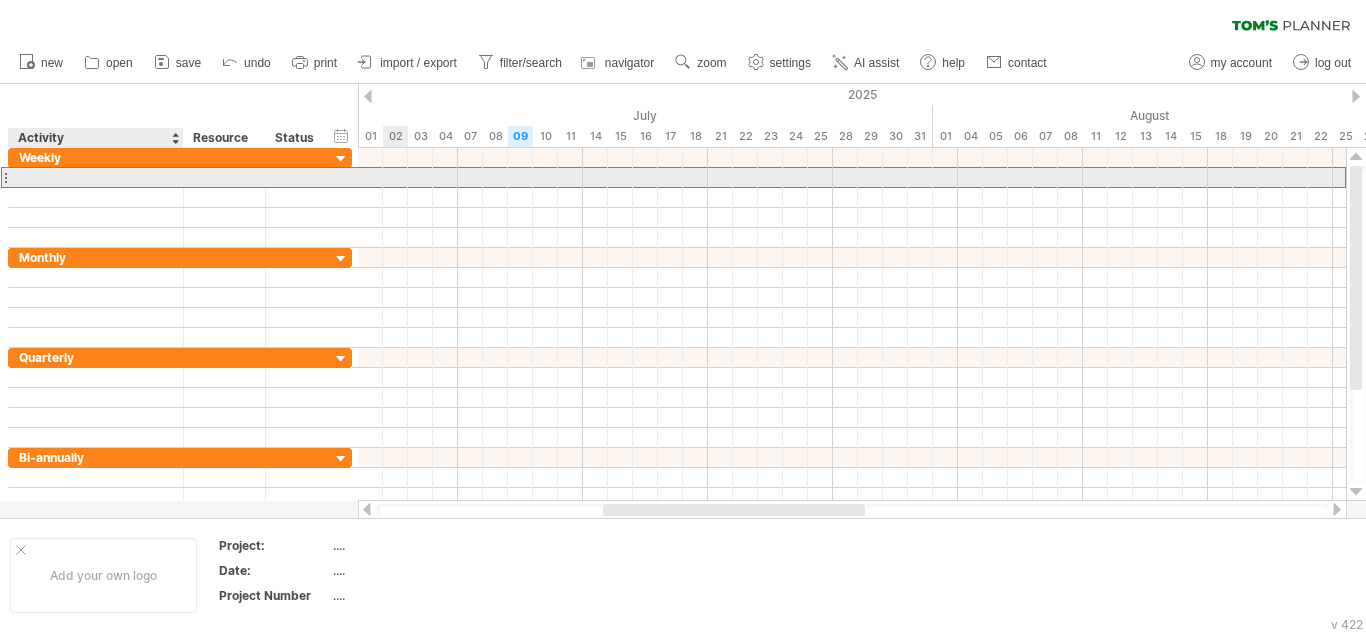 click at bounding box center [96, 177] 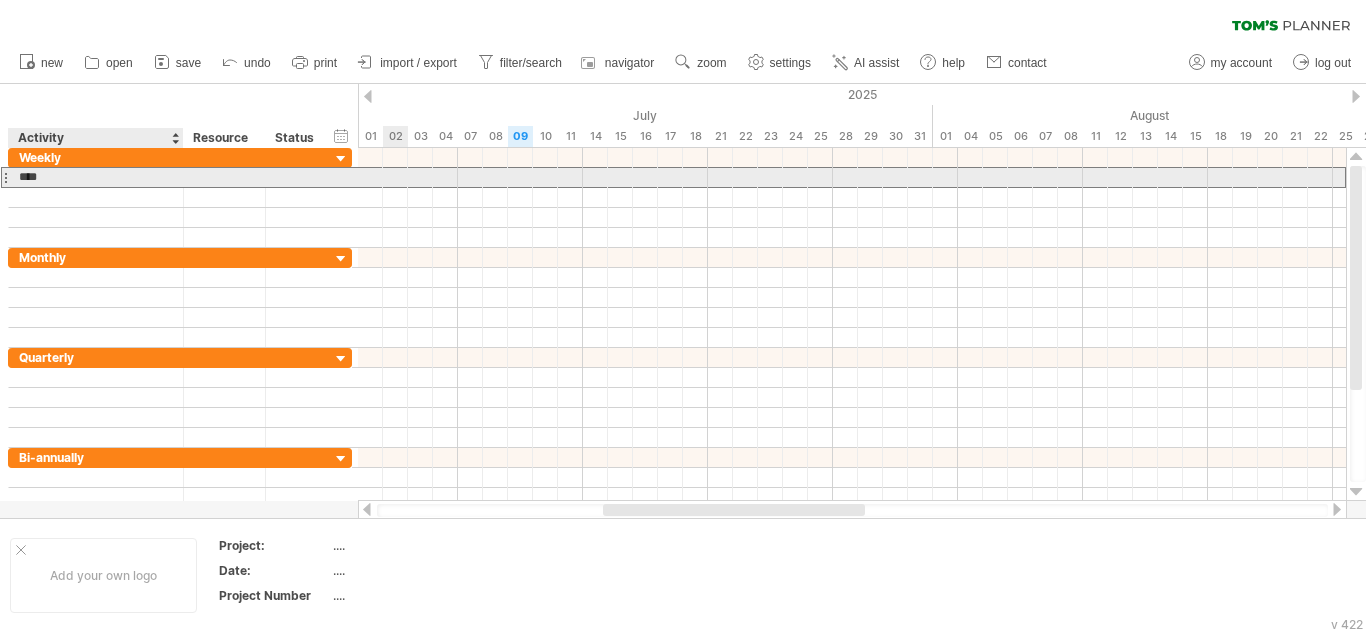 paste on "**********" 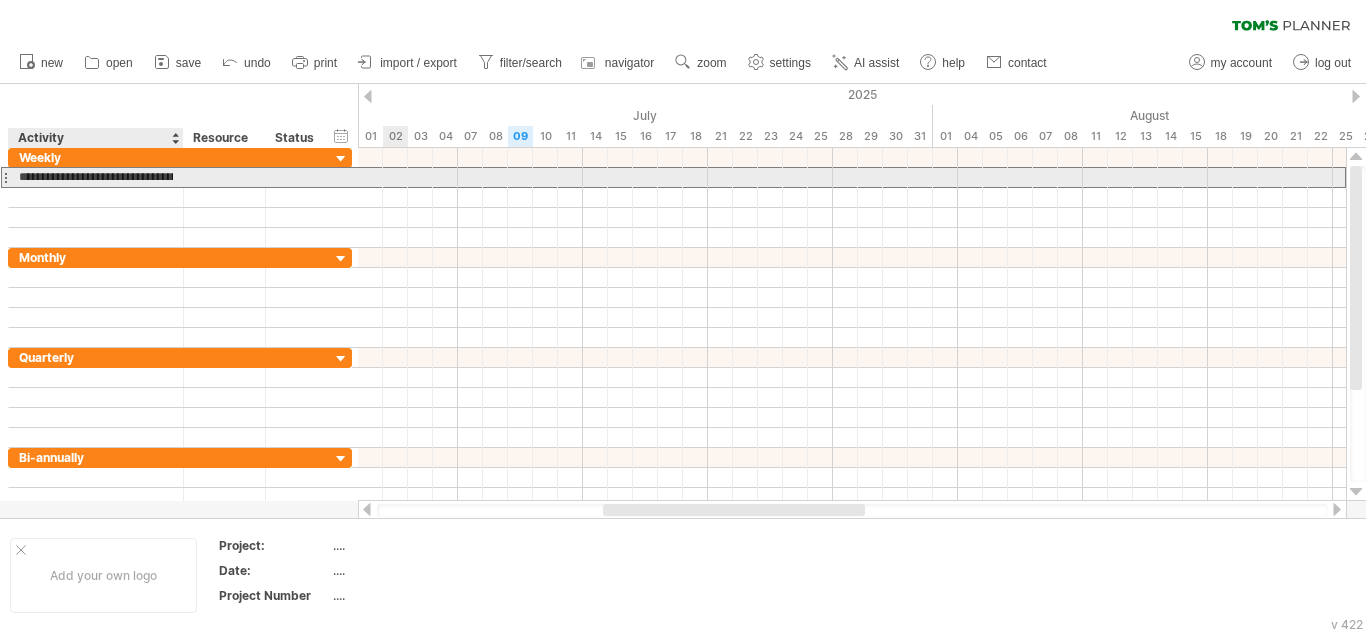 scroll, scrollTop: 0, scrollLeft: 122, axis: horizontal 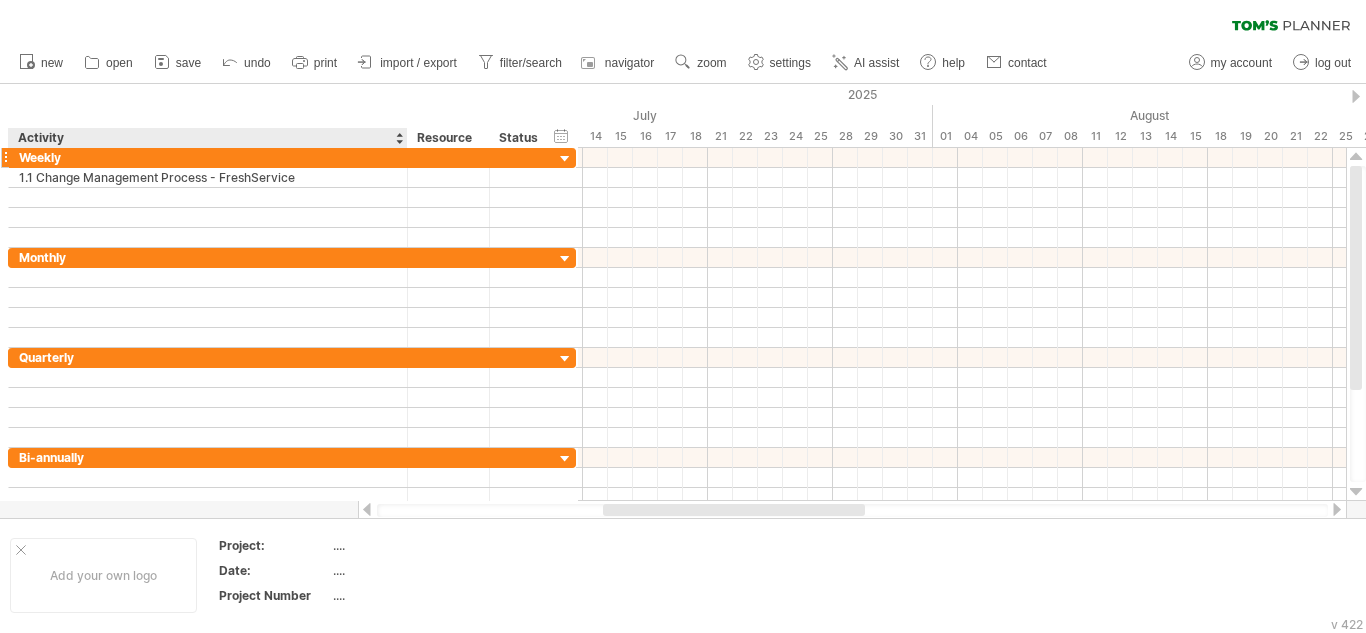 drag, startPoint x: 181, startPoint y: 139, endPoint x: 408, endPoint y: 154, distance: 227.49506 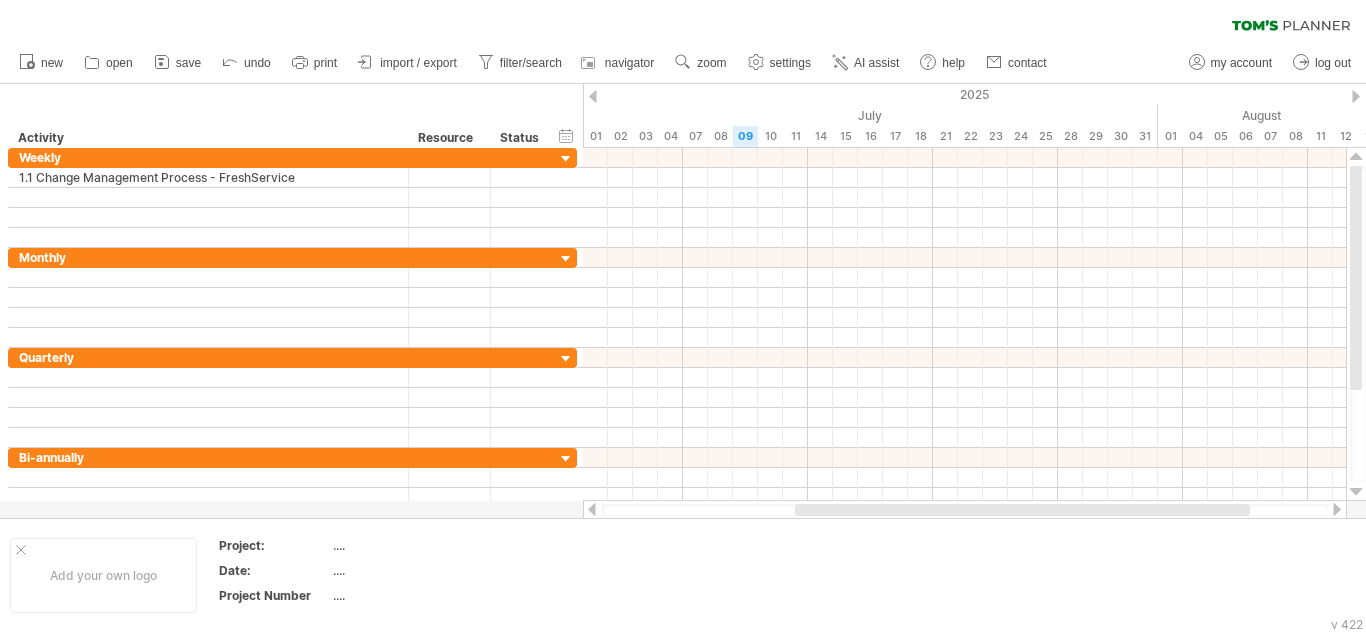 click at bounding box center (1022, 510) 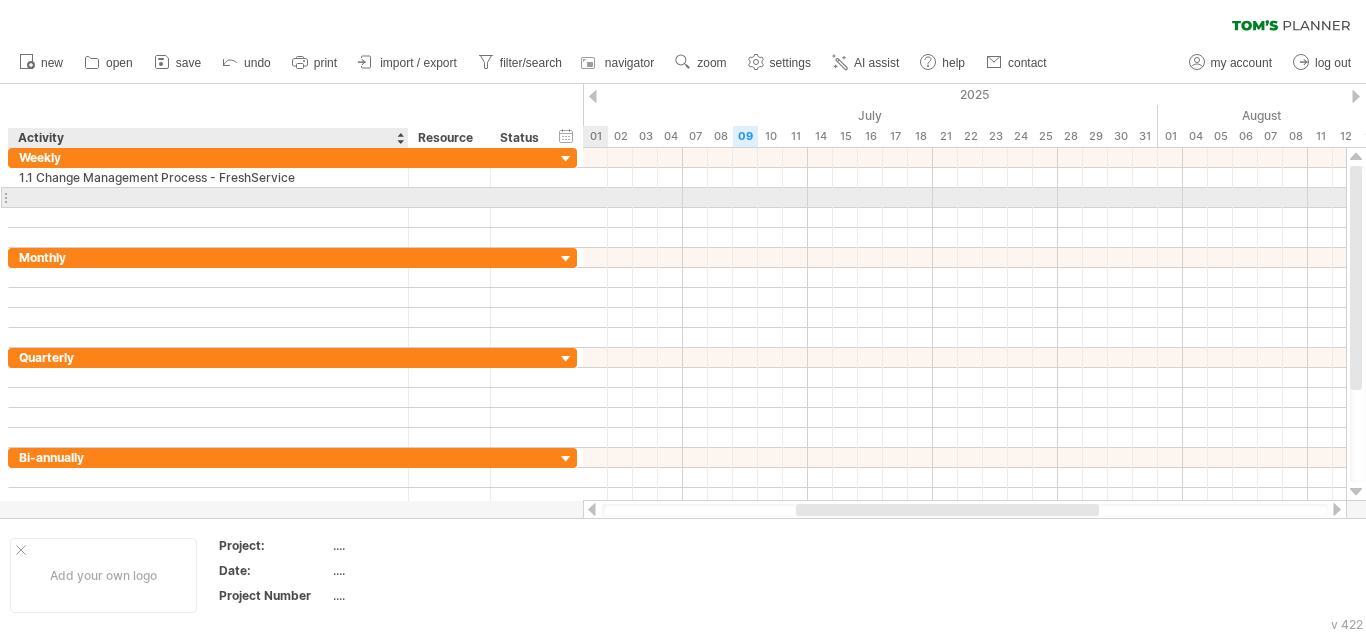 click at bounding box center (208, 197) 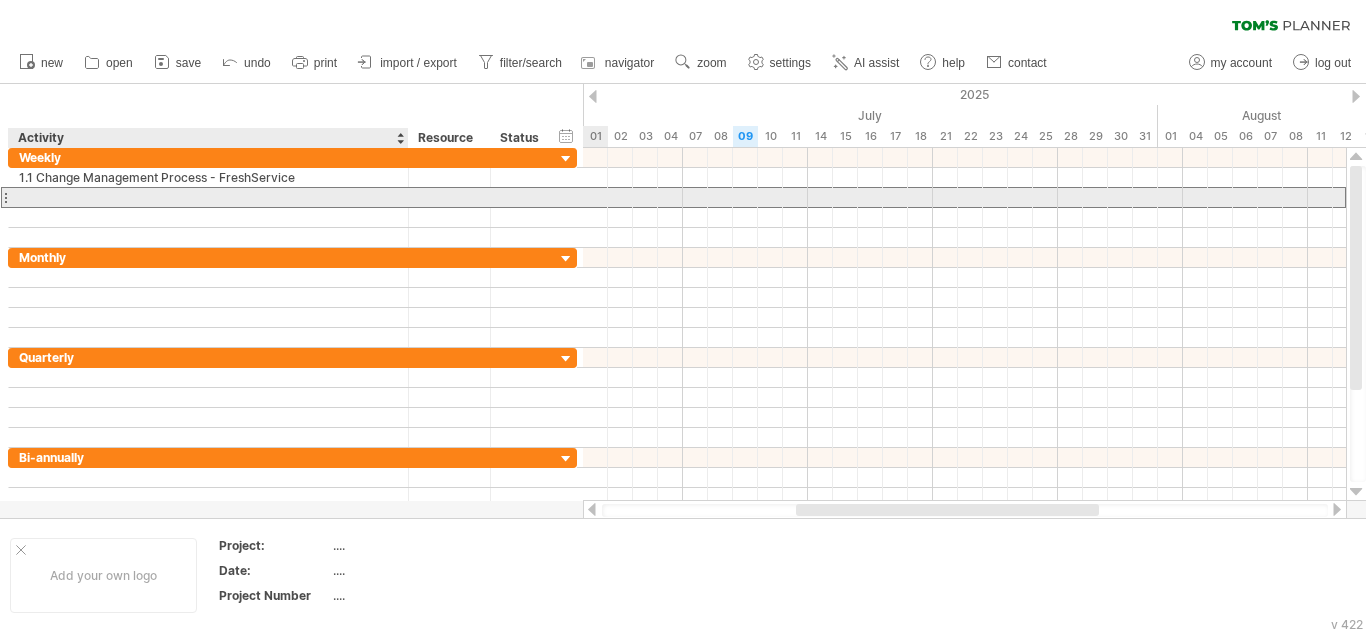 click at bounding box center [208, 197] 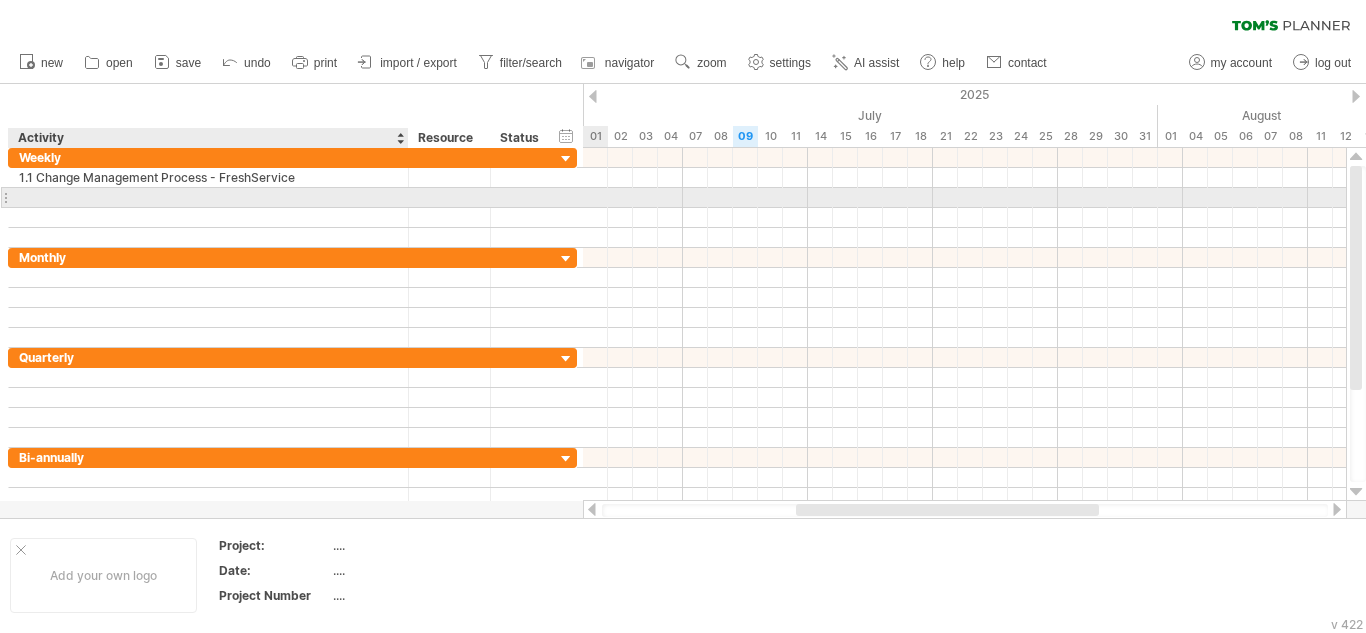 type on "*" 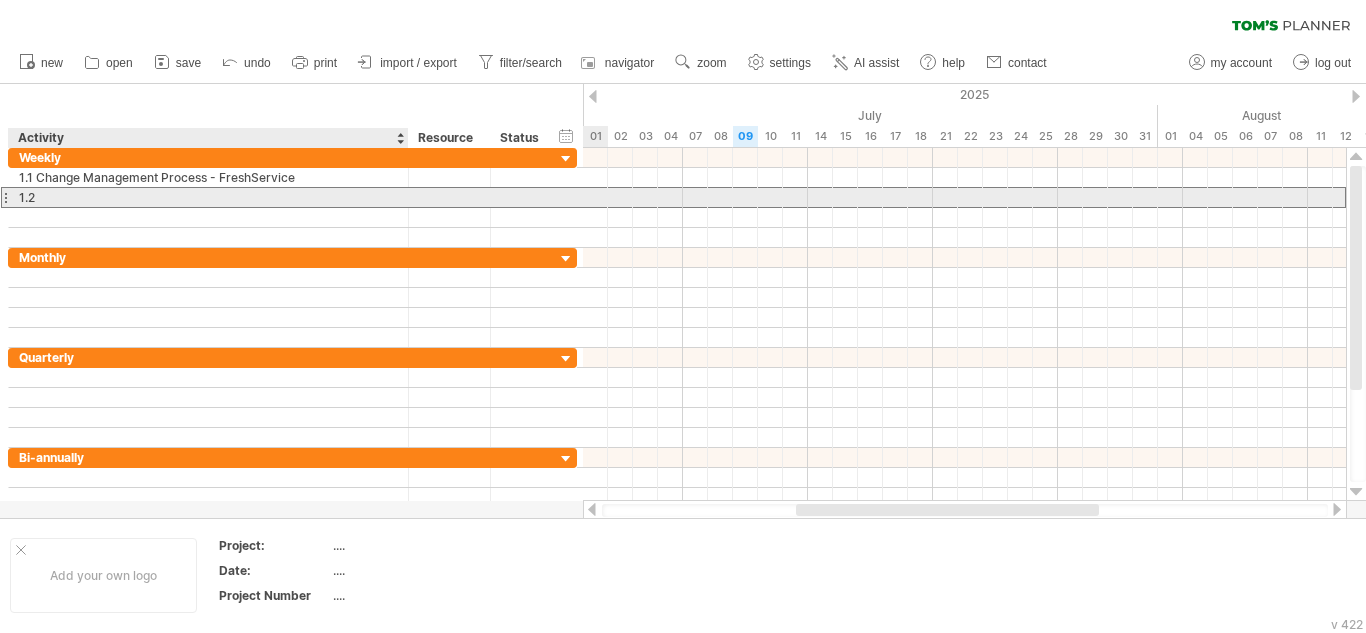 click on "1.2" at bounding box center (208, 197) 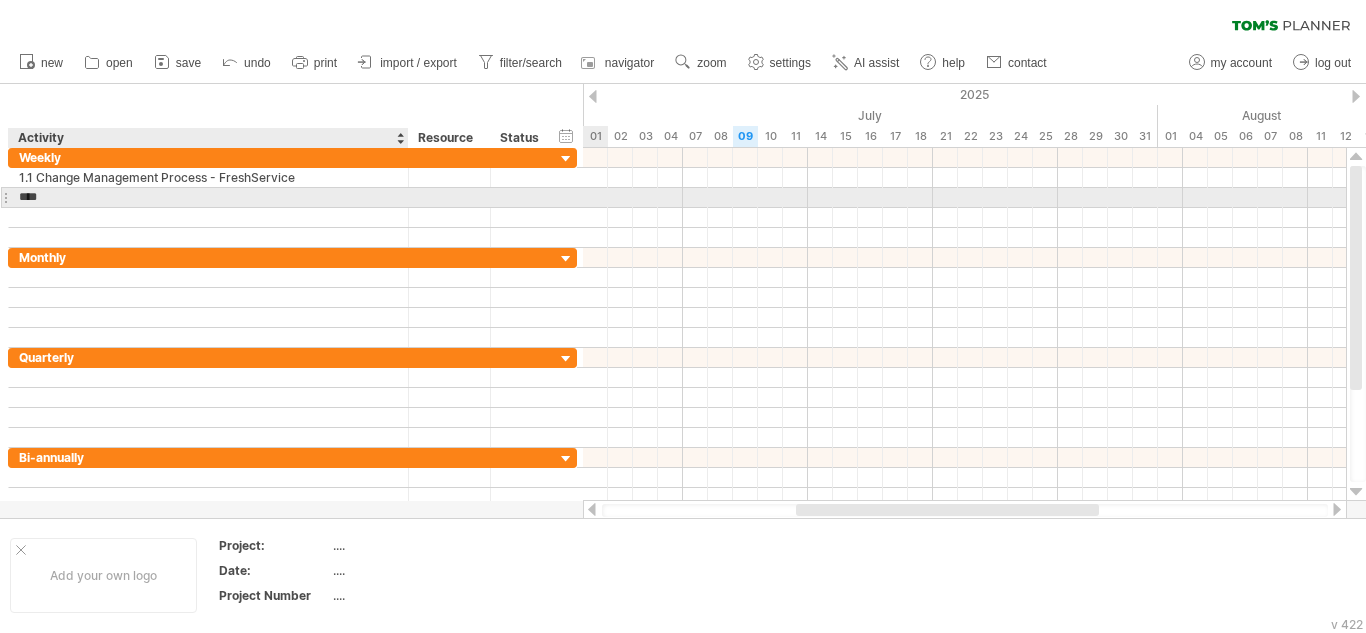 click on "***" at bounding box center [208, 197] 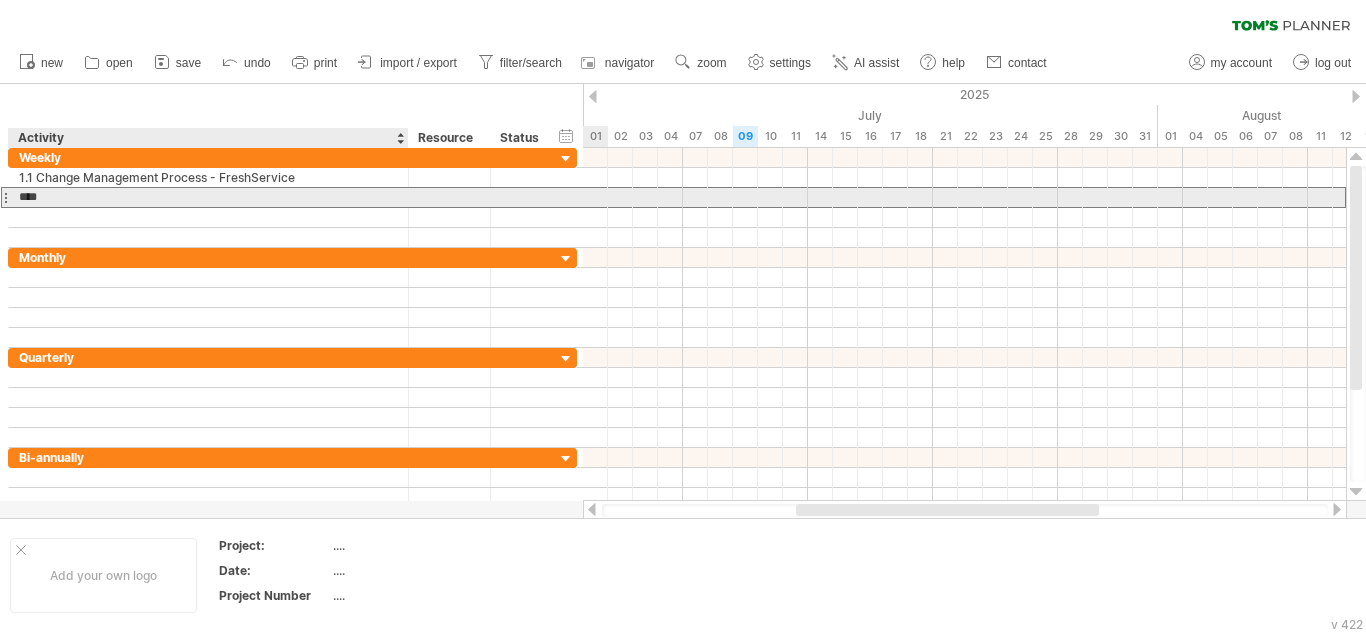 paste on "**********" 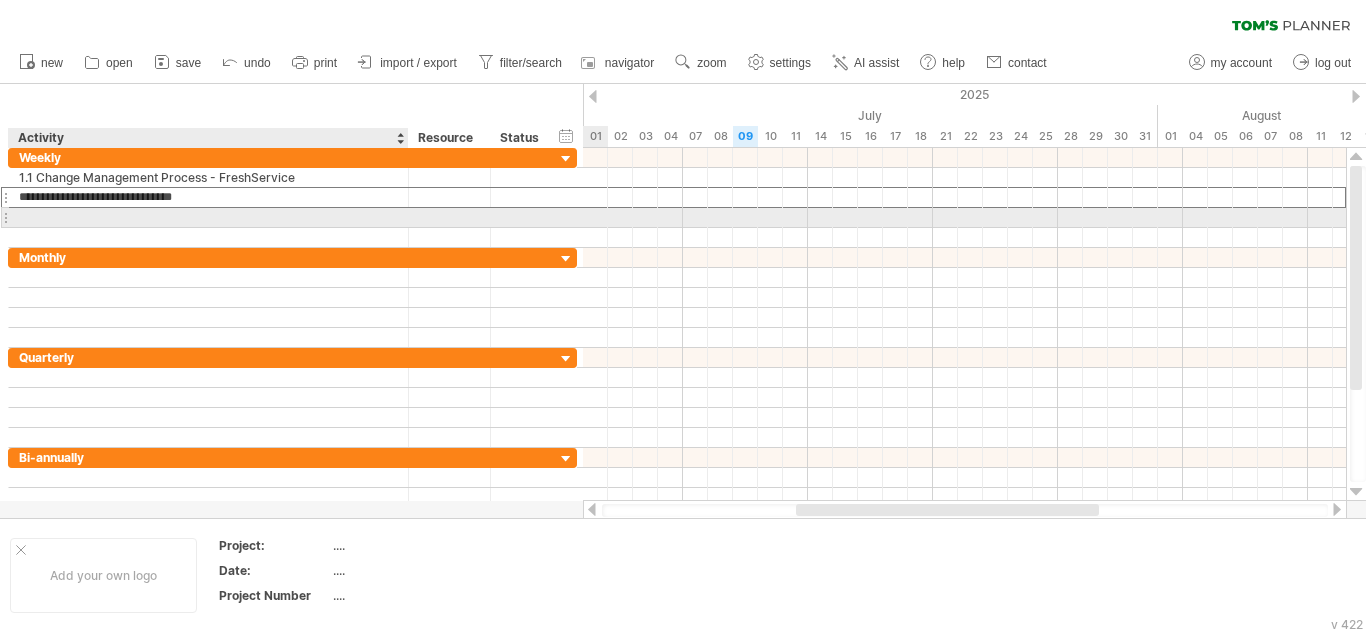 click at bounding box center (208, 217) 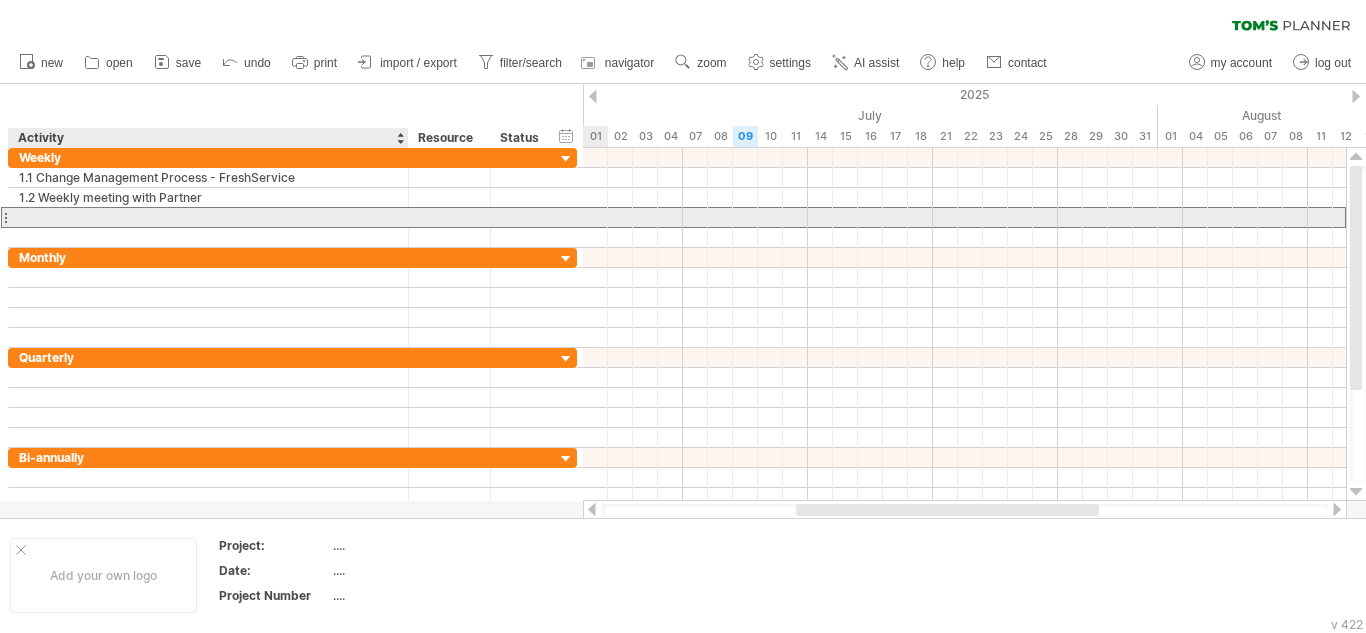 click at bounding box center [208, 217] 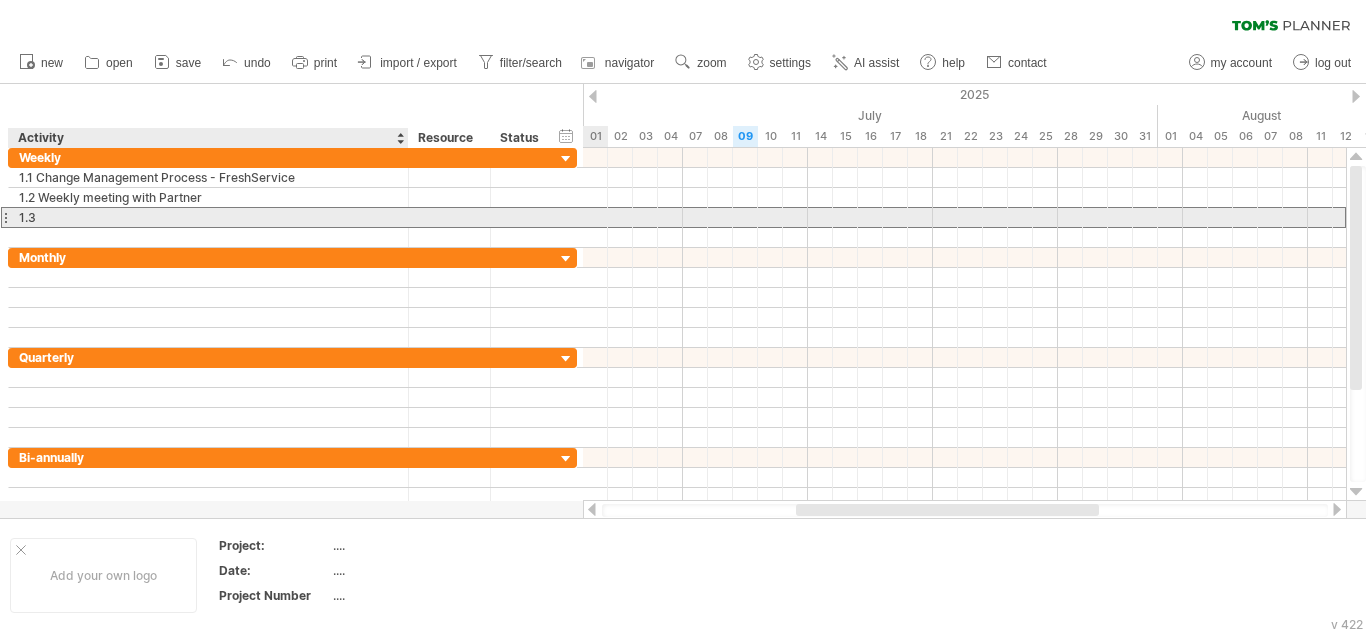 click on "1.3" at bounding box center (208, 217) 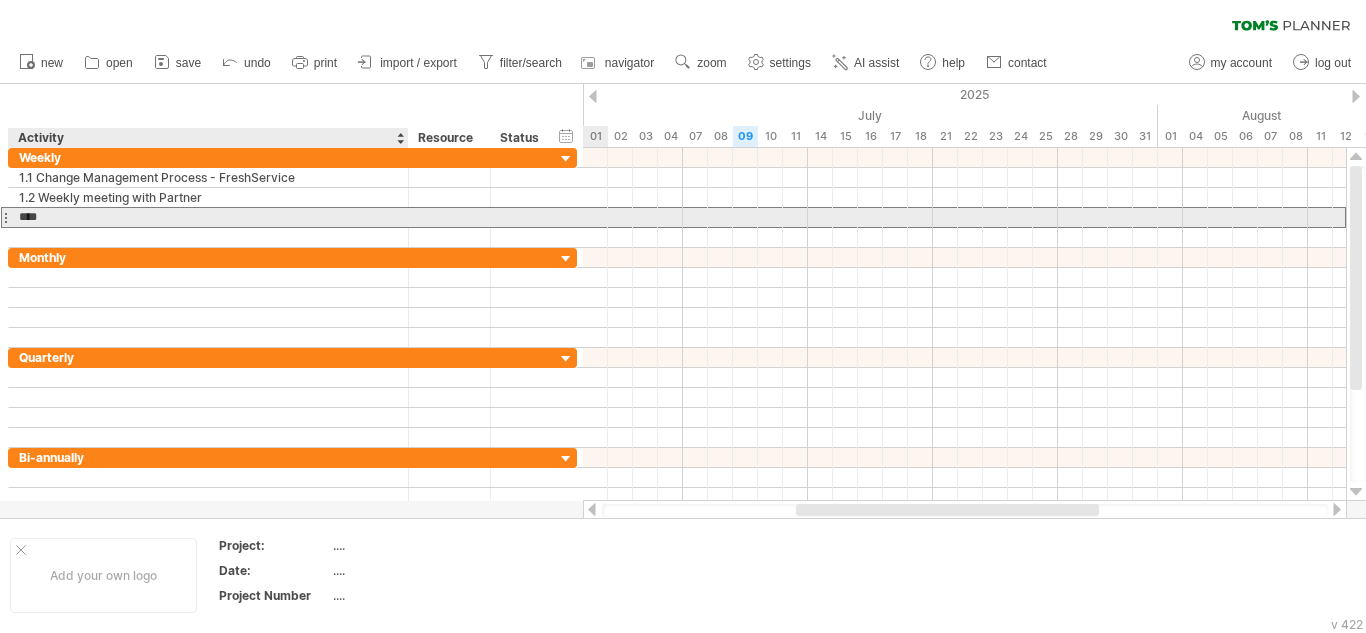 paste on "**********" 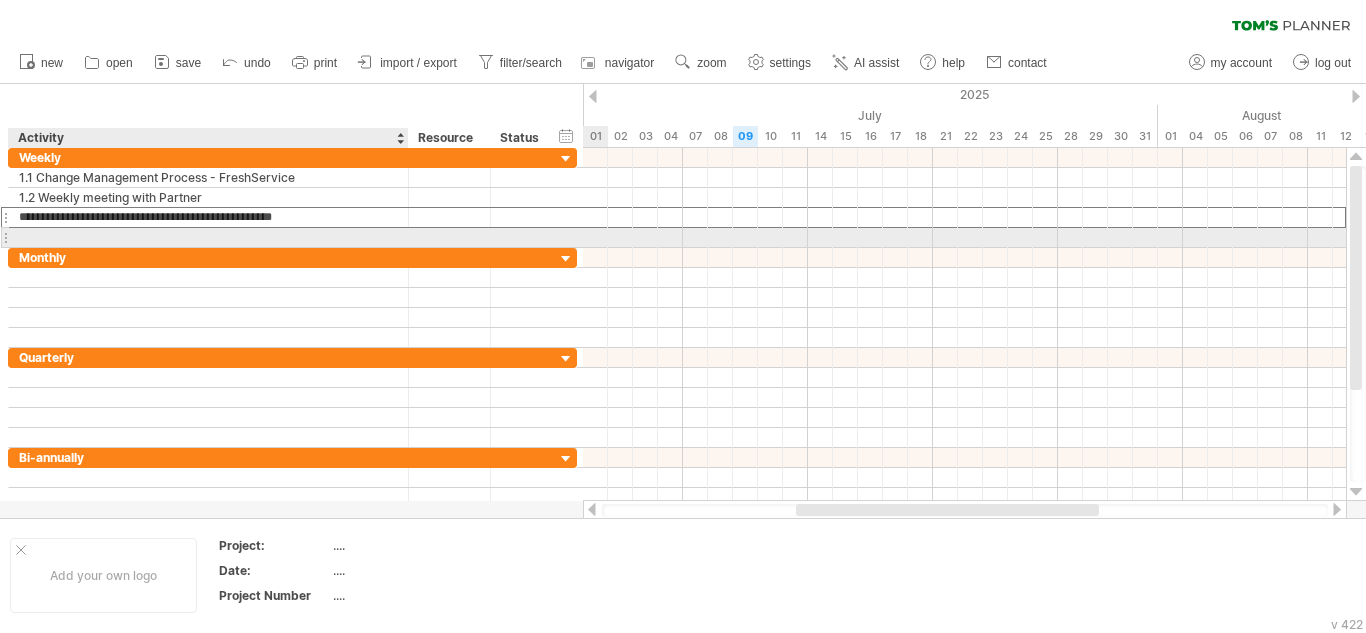 click at bounding box center [208, 237] 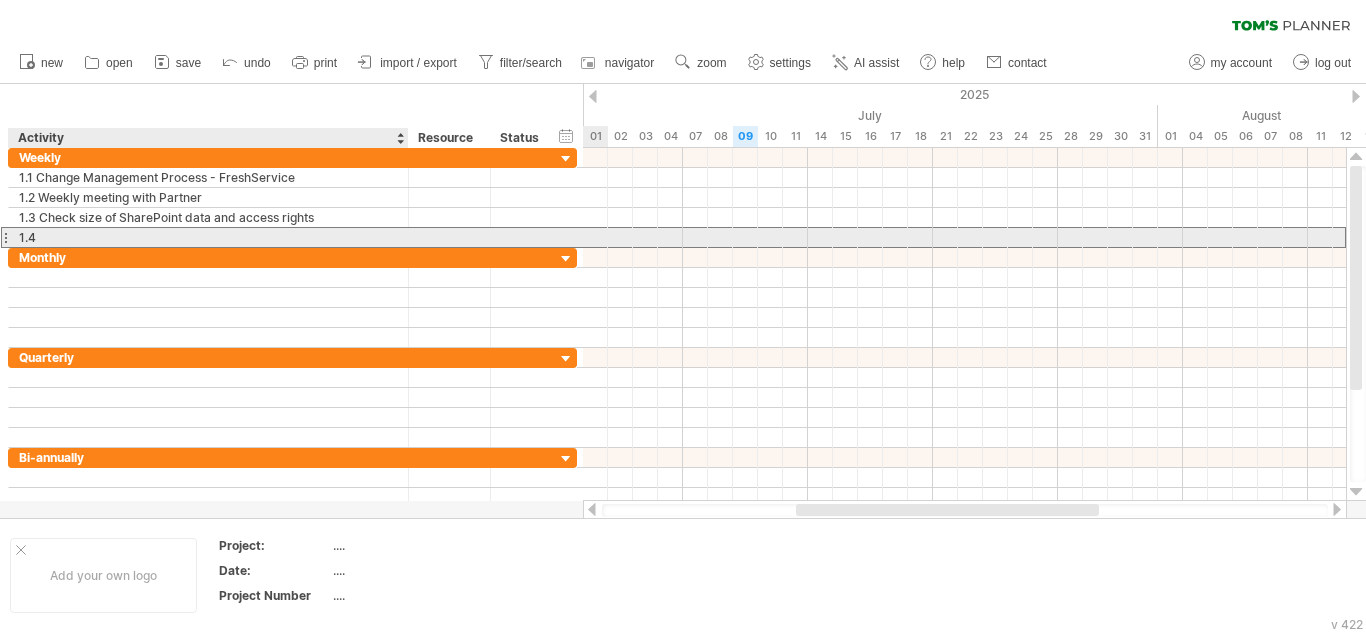 click on "1.4" at bounding box center (208, 237) 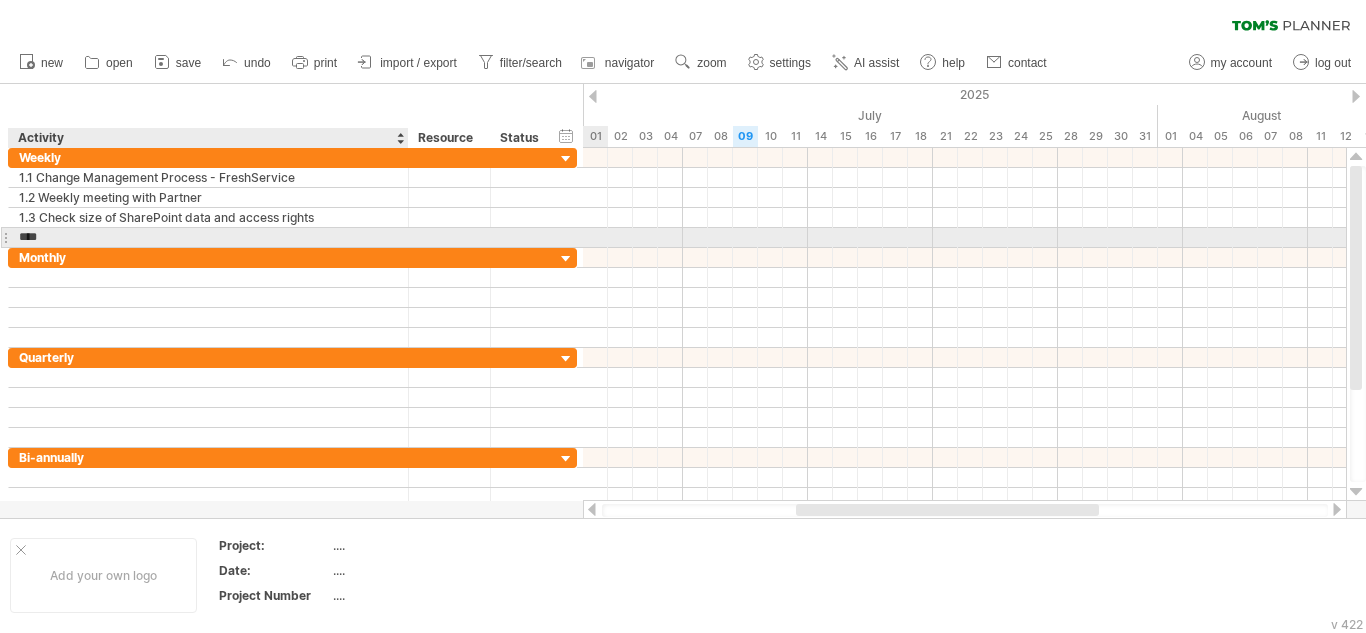paste on "**********" 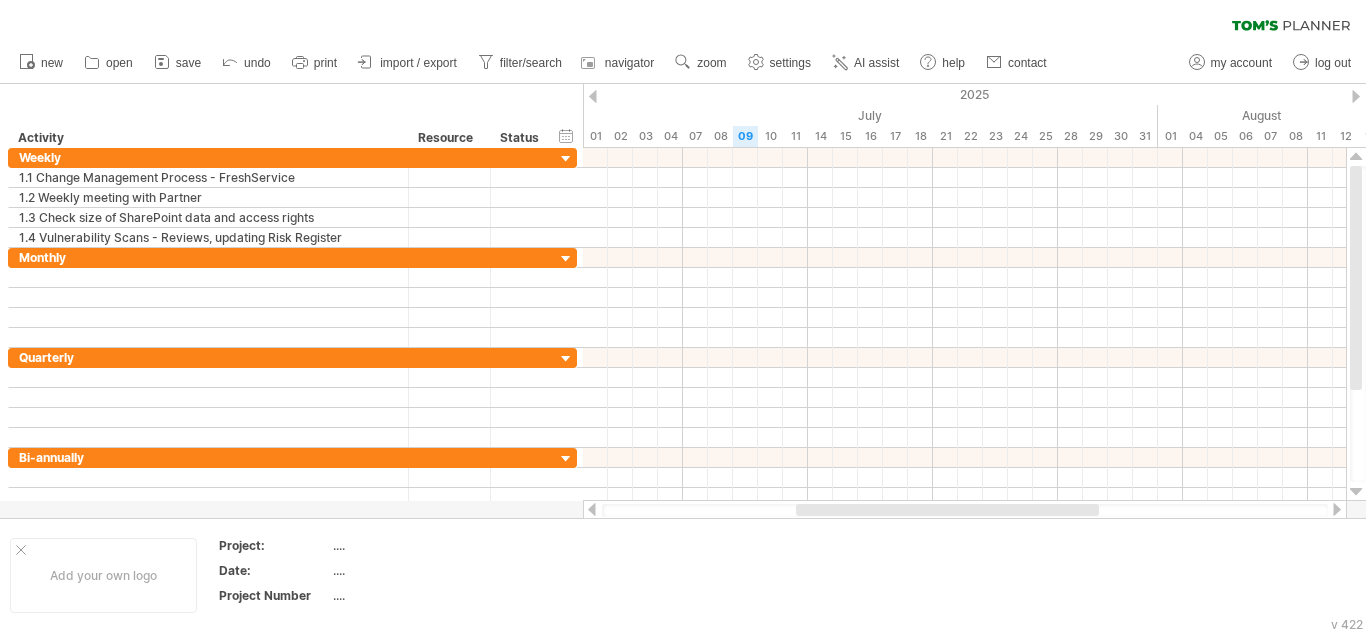 drag, startPoint x: 927, startPoint y: 516, endPoint x: 939, endPoint y: 516, distance: 12 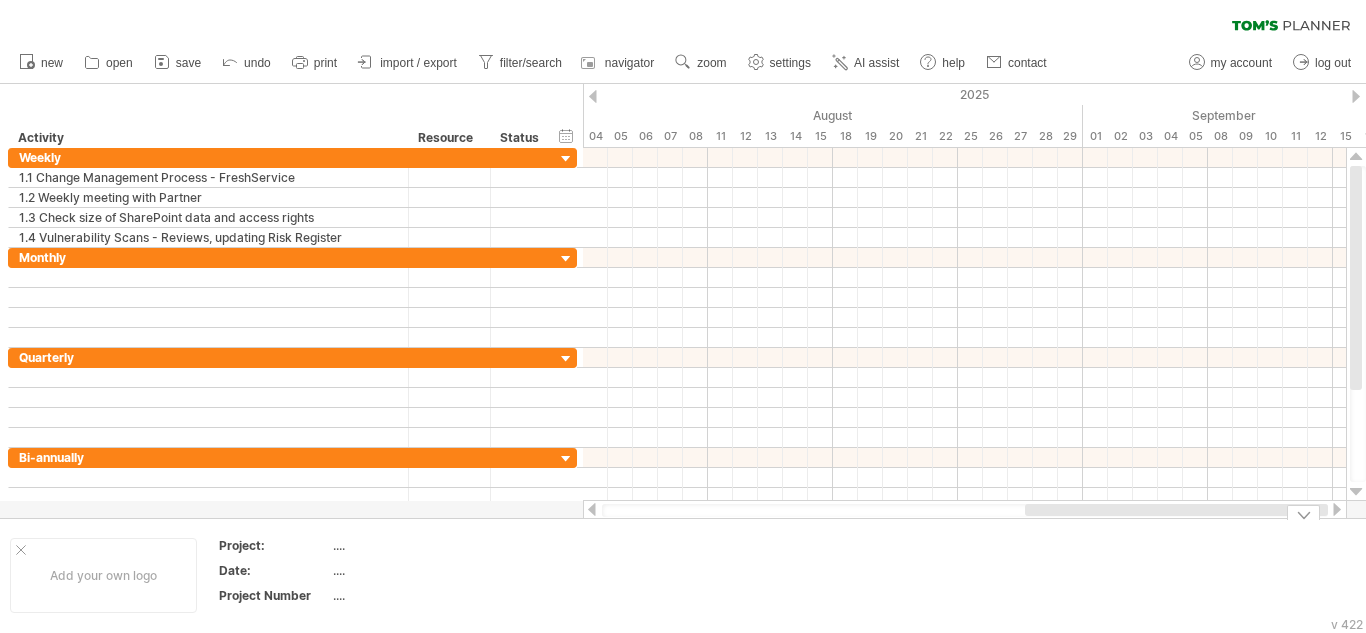 drag, startPoint x: 923, startPoint y: 513, endPoint x: 1227, endPoint y: 535, distance: 304.795 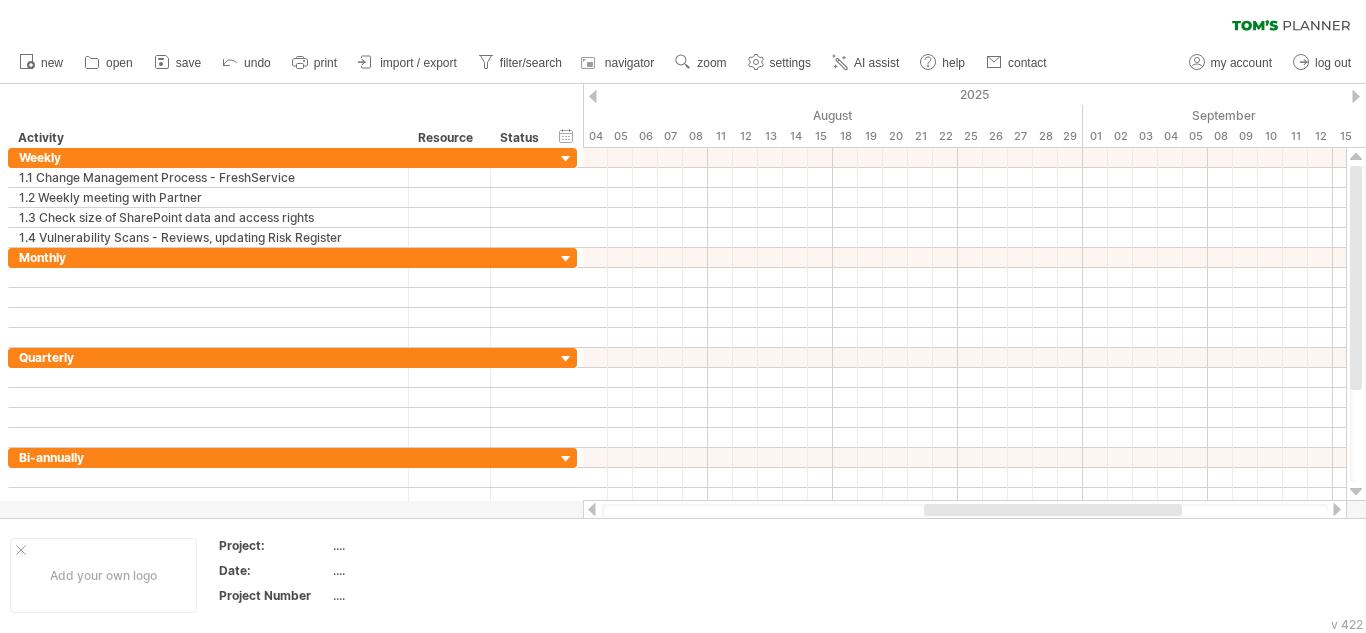 click at bounding box center (592, 509) 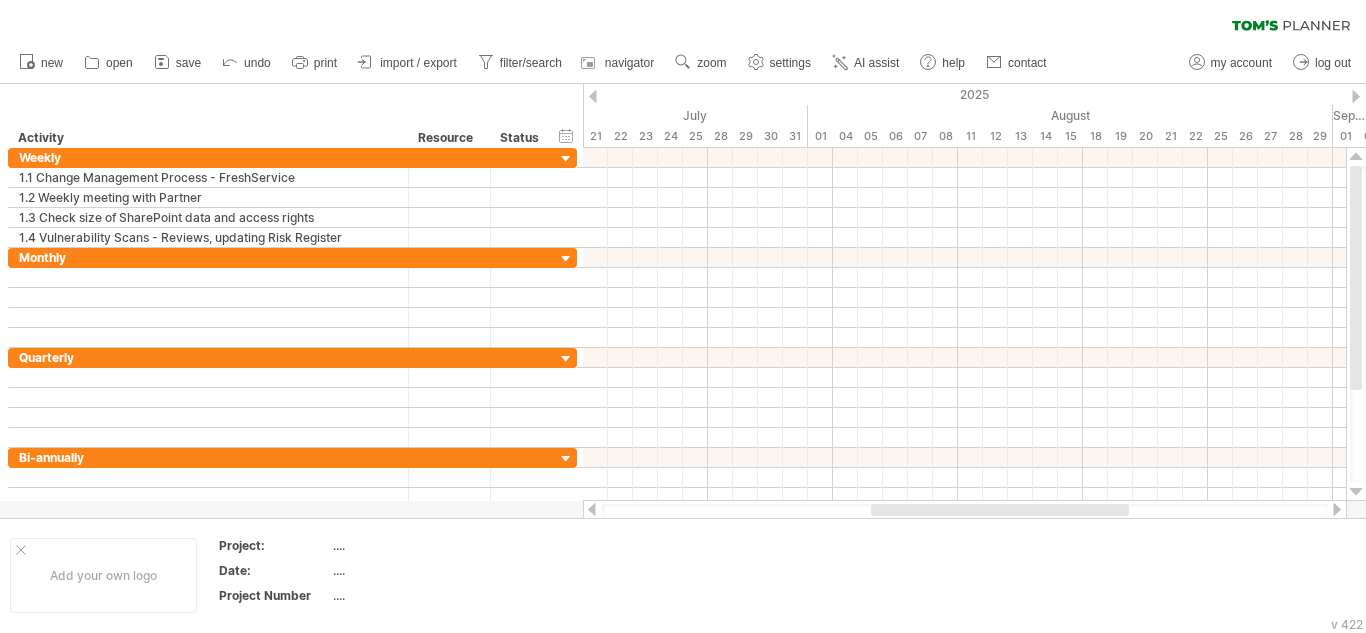 click at bounding box center (592, 509) 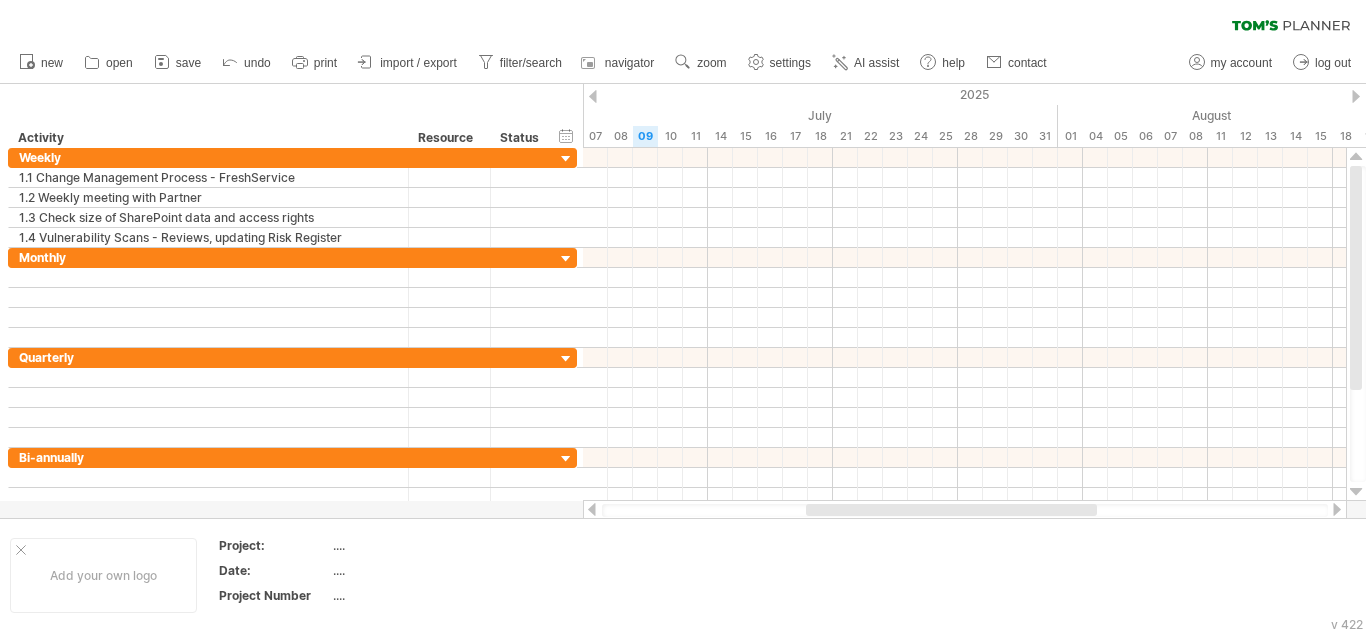 click at bounding box center [592, 509] 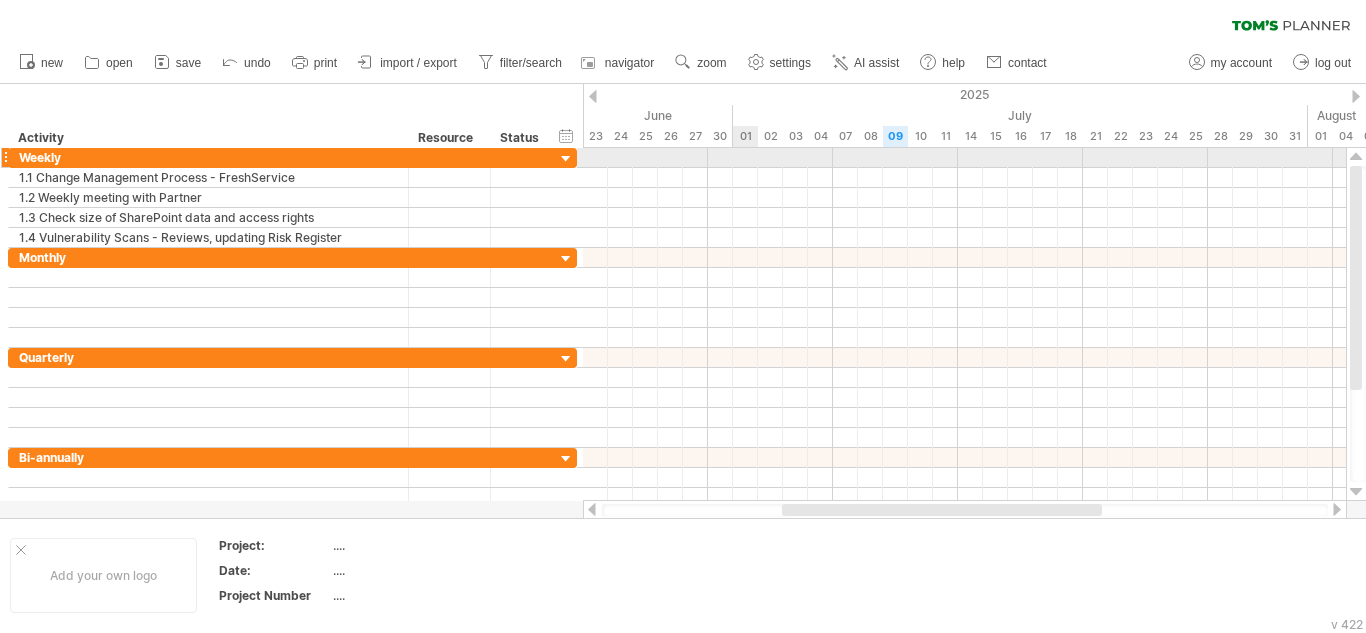click at bounding box center [964, 158] 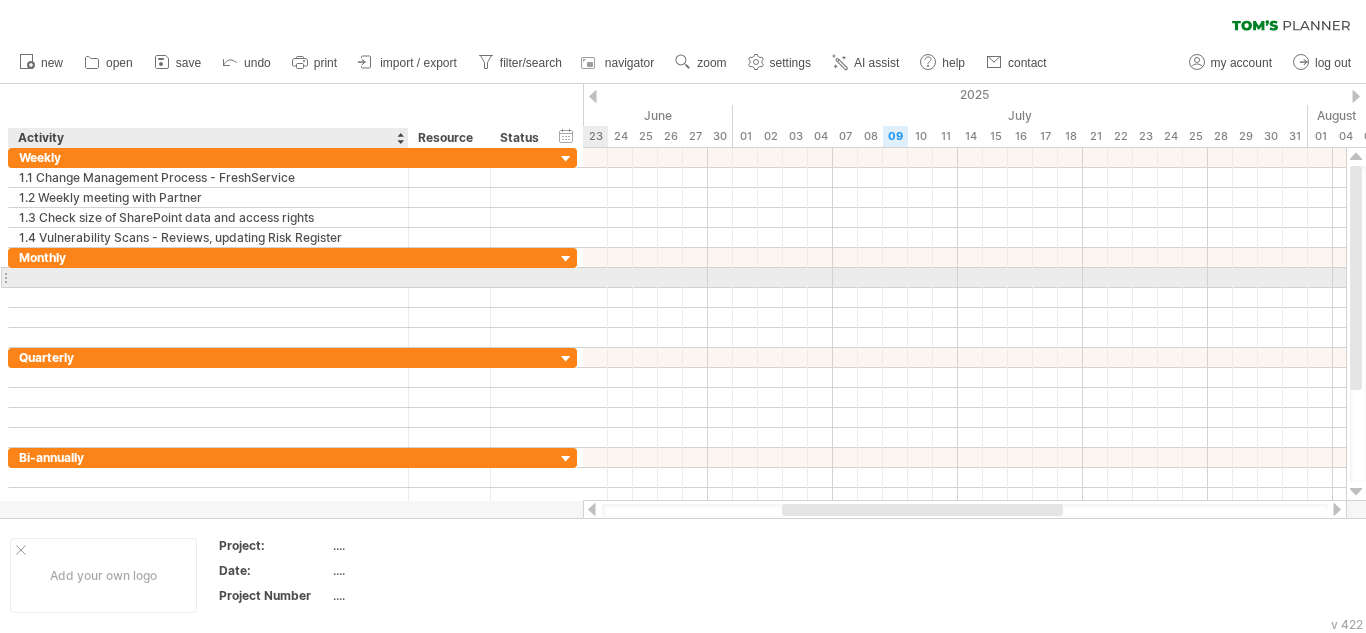 click at bounding box center [208, 277] 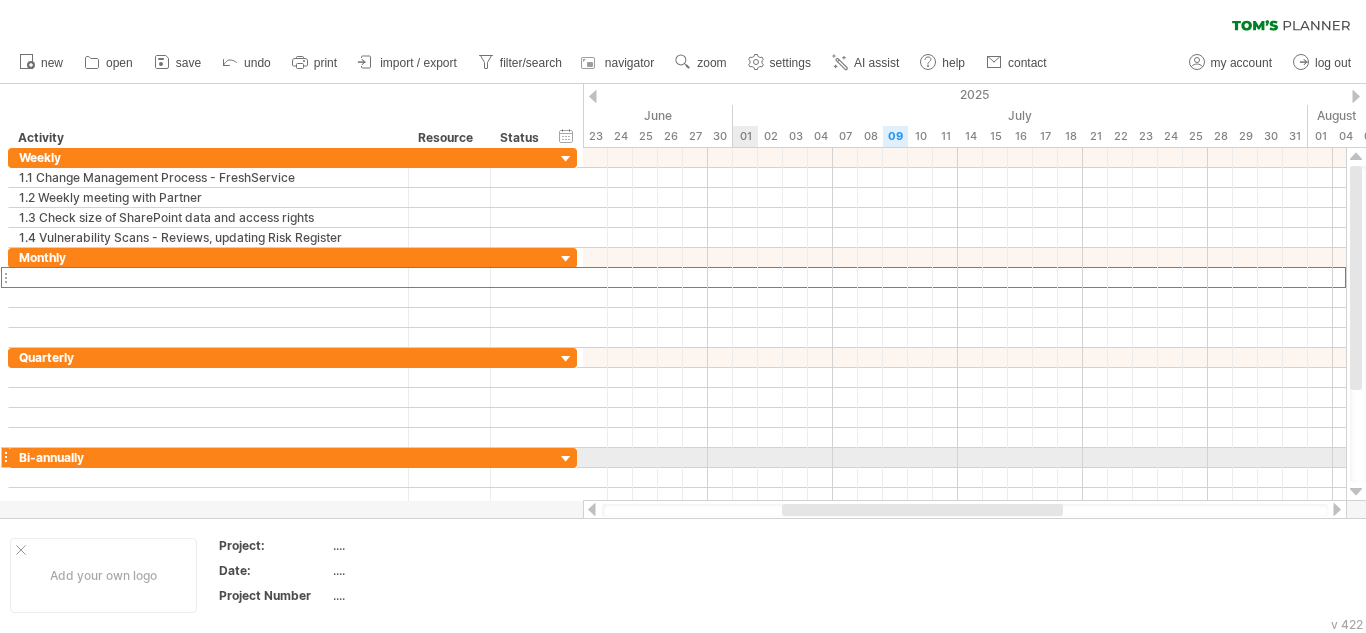 type on "*" 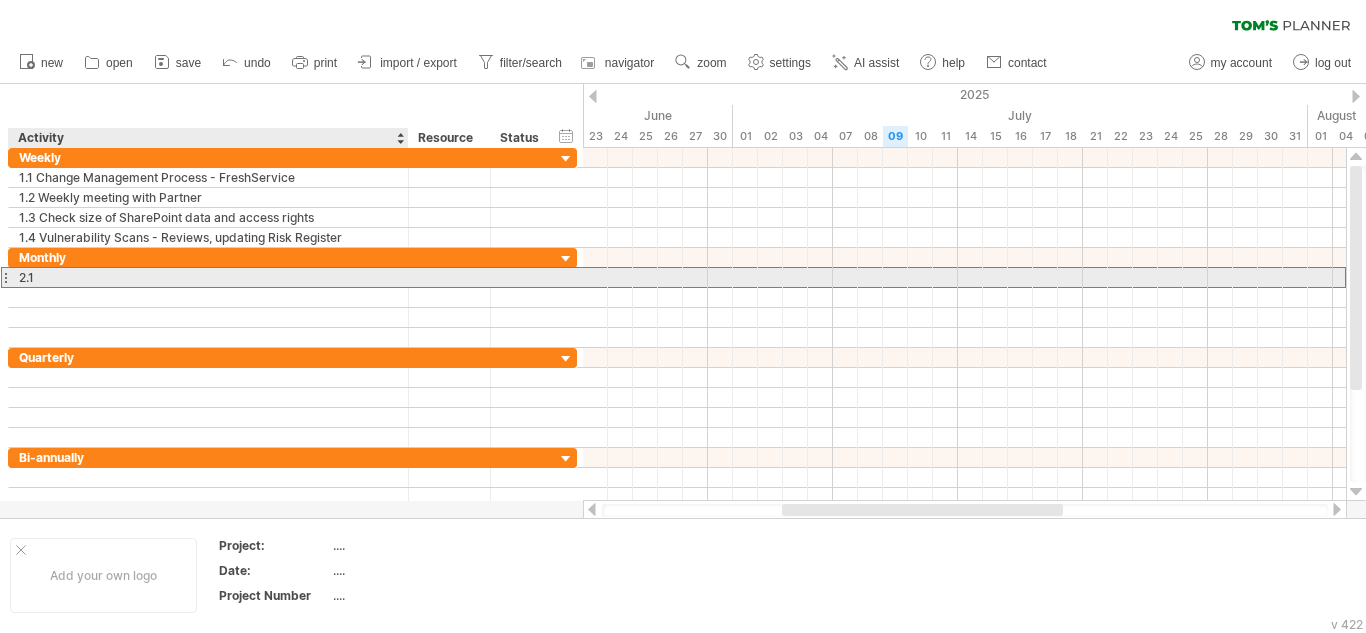 click on "2.1" at bounding box center (208, 277) 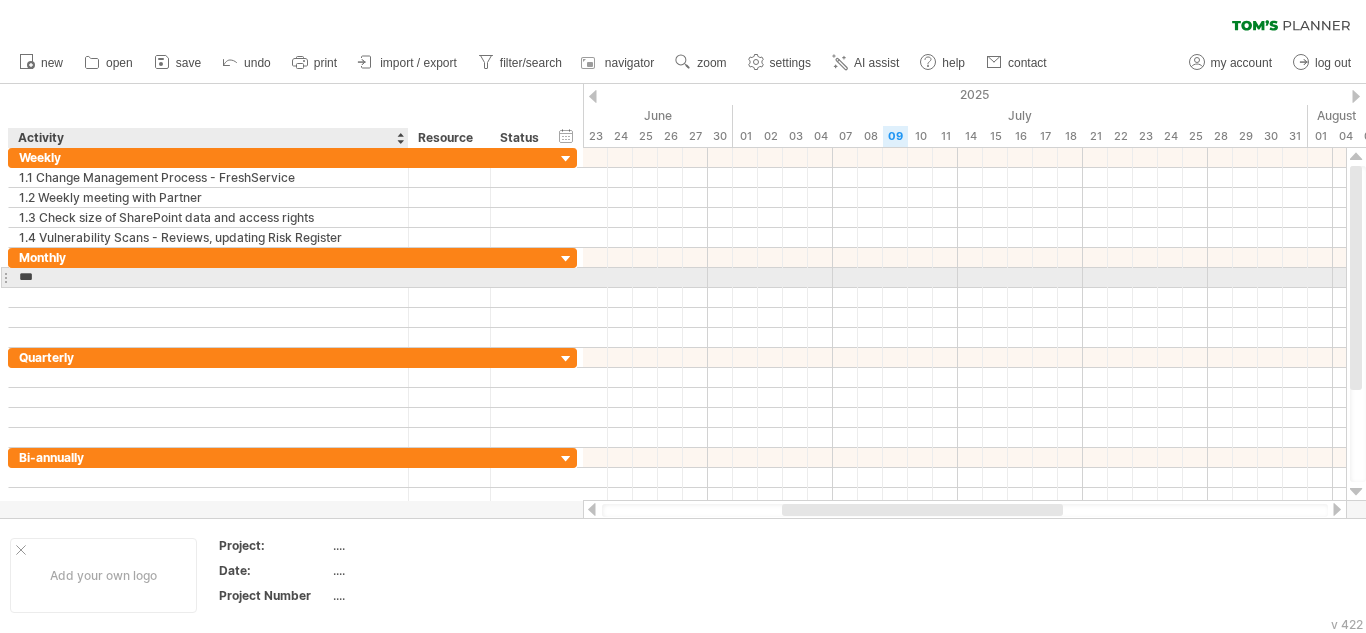 paste on "**********" 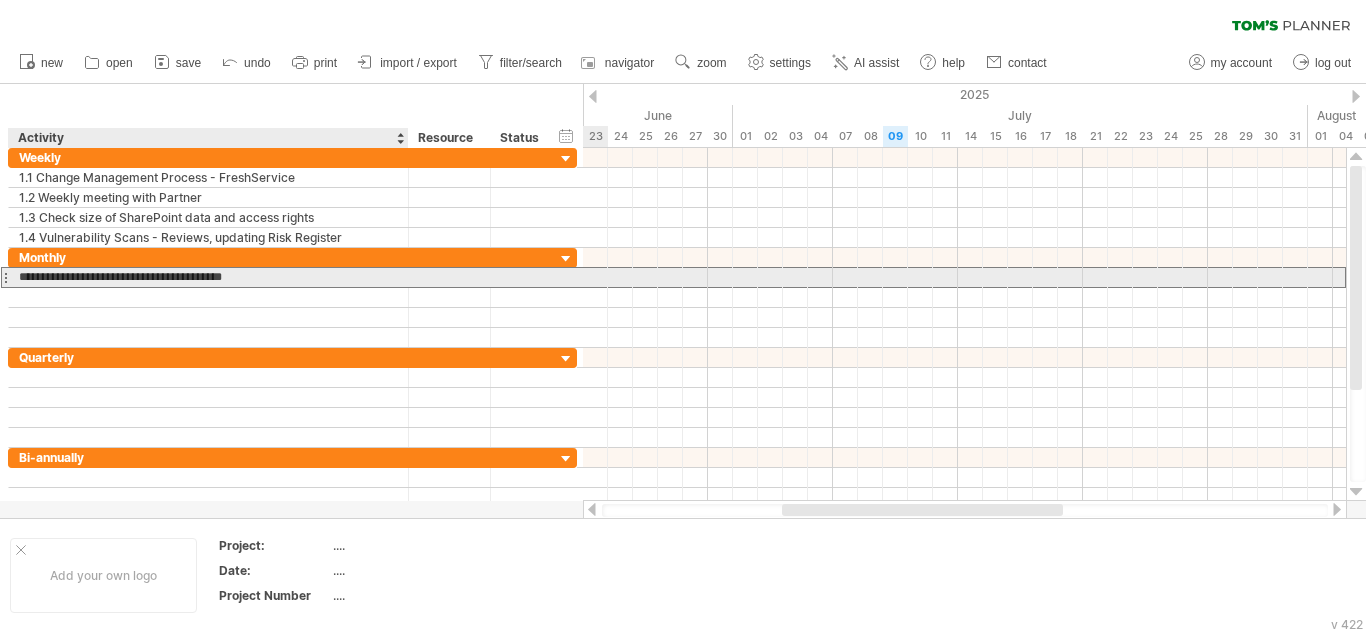 click on "**********" at bounding box center (208, 277) 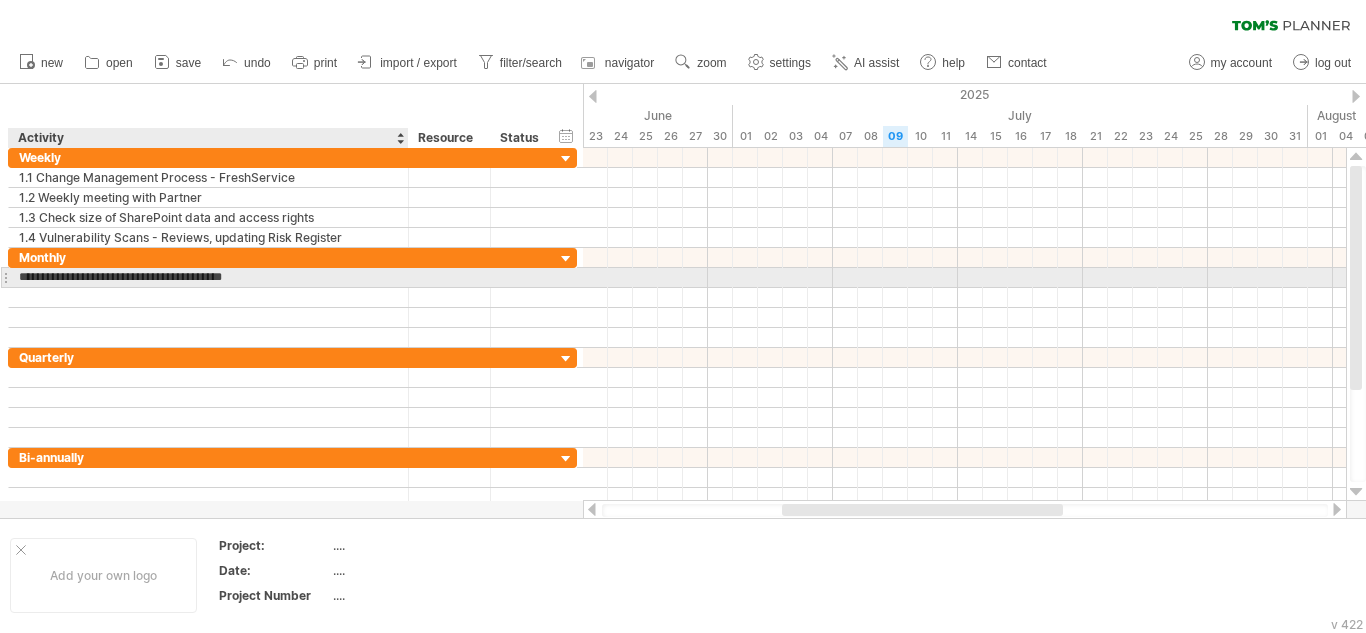 click on "**********" at bounding box center [208, 277] 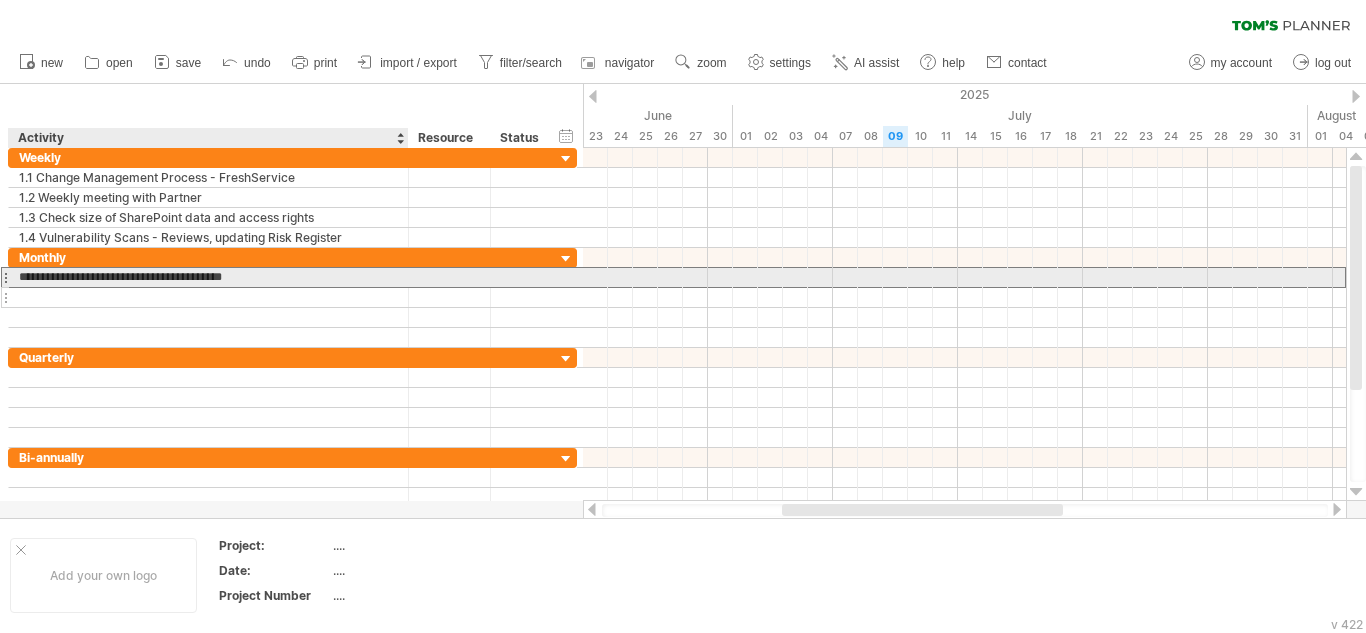 type 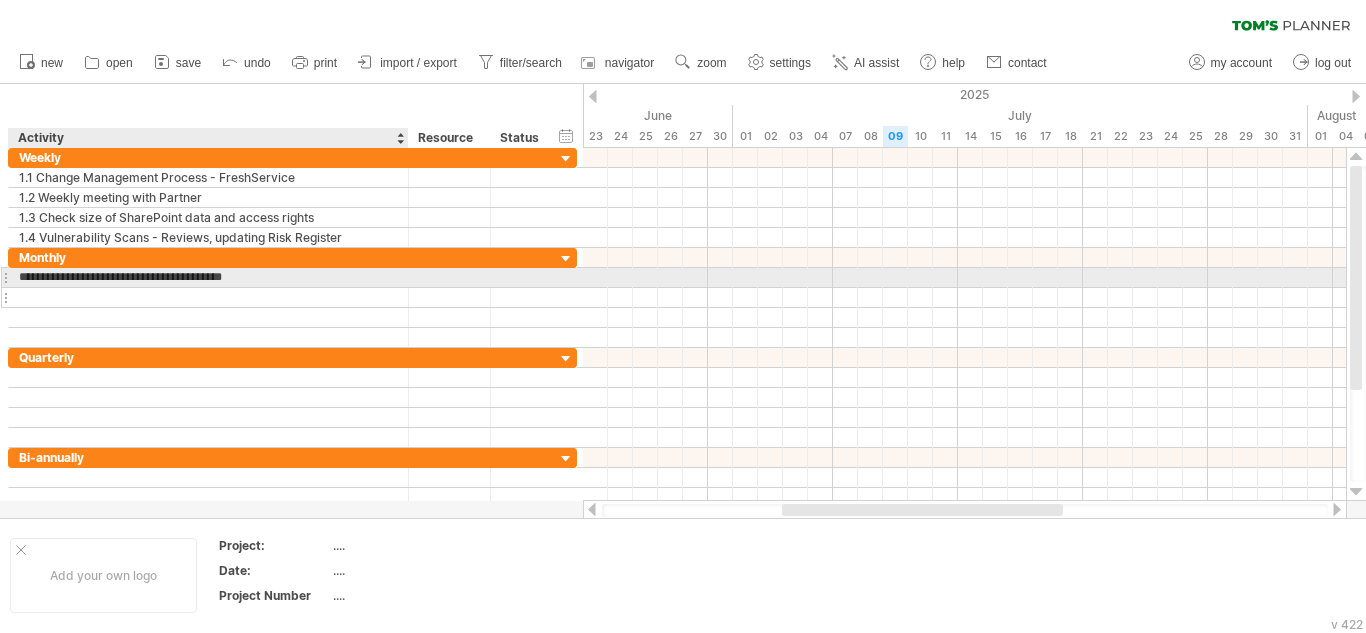 type on "**********" 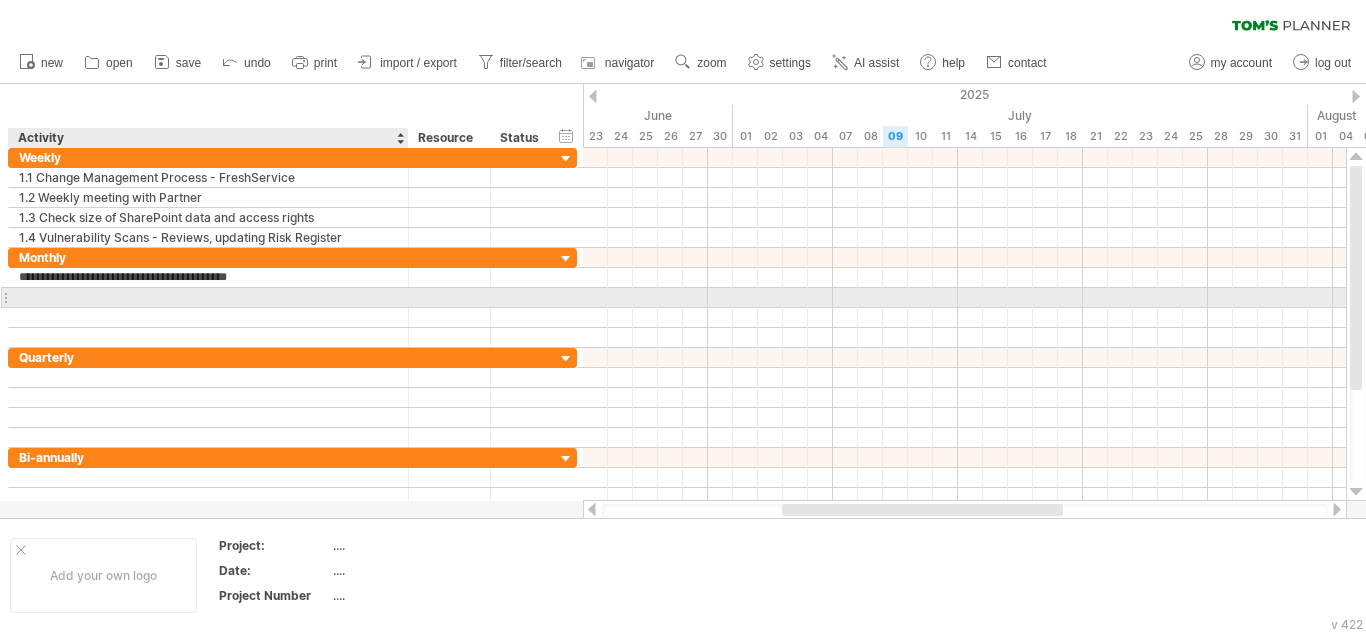 click at bounding box center [208, 297] 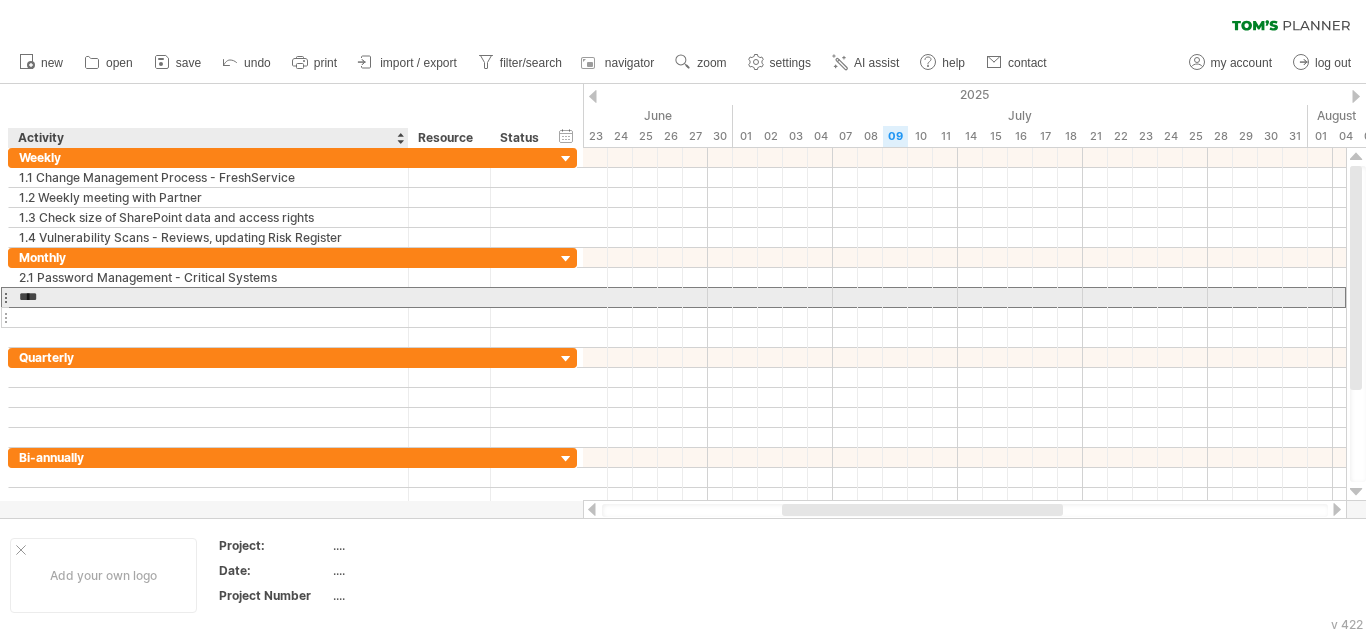 type on "***" 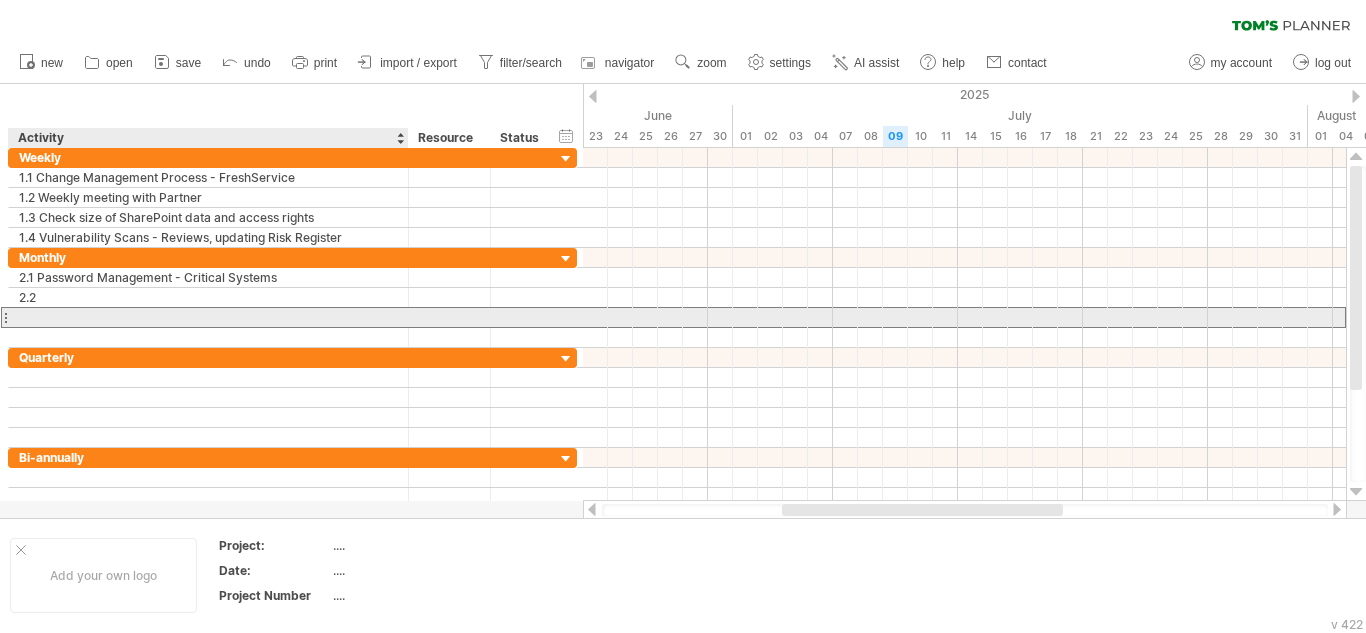 drag, startPoint x: 45, startPoint y: 314, endPoint x: 59, endPoint y: 318, distance: 14.56022 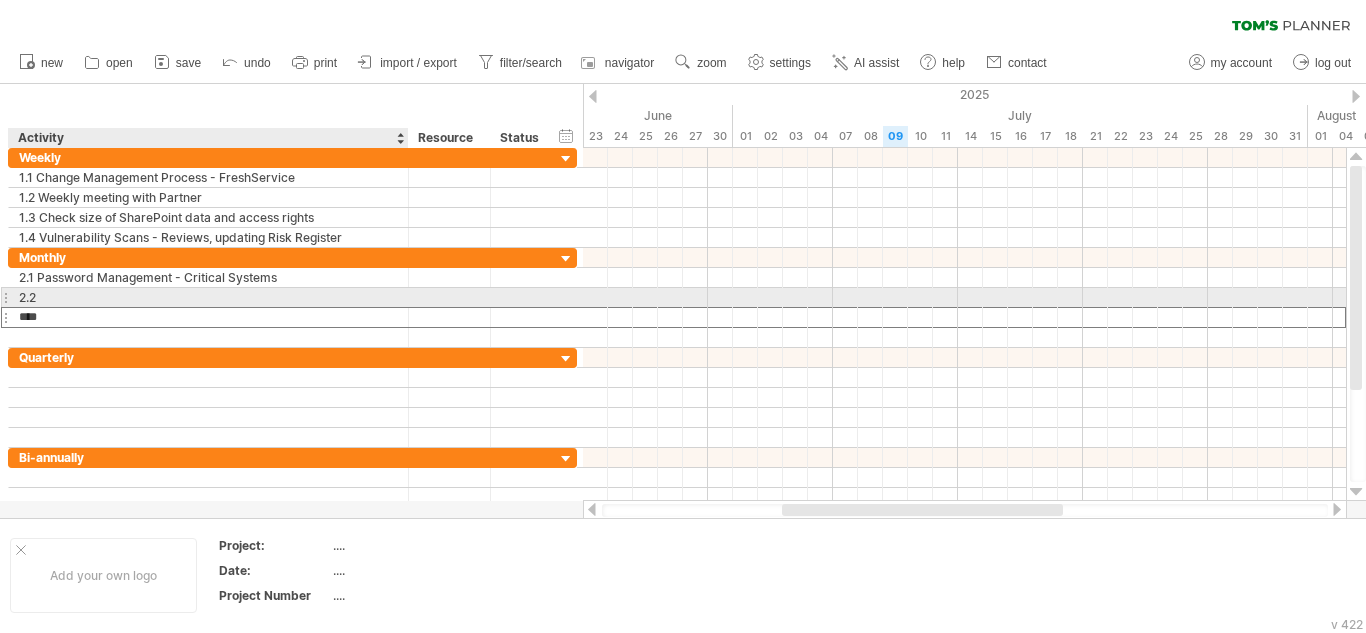 type on "***" 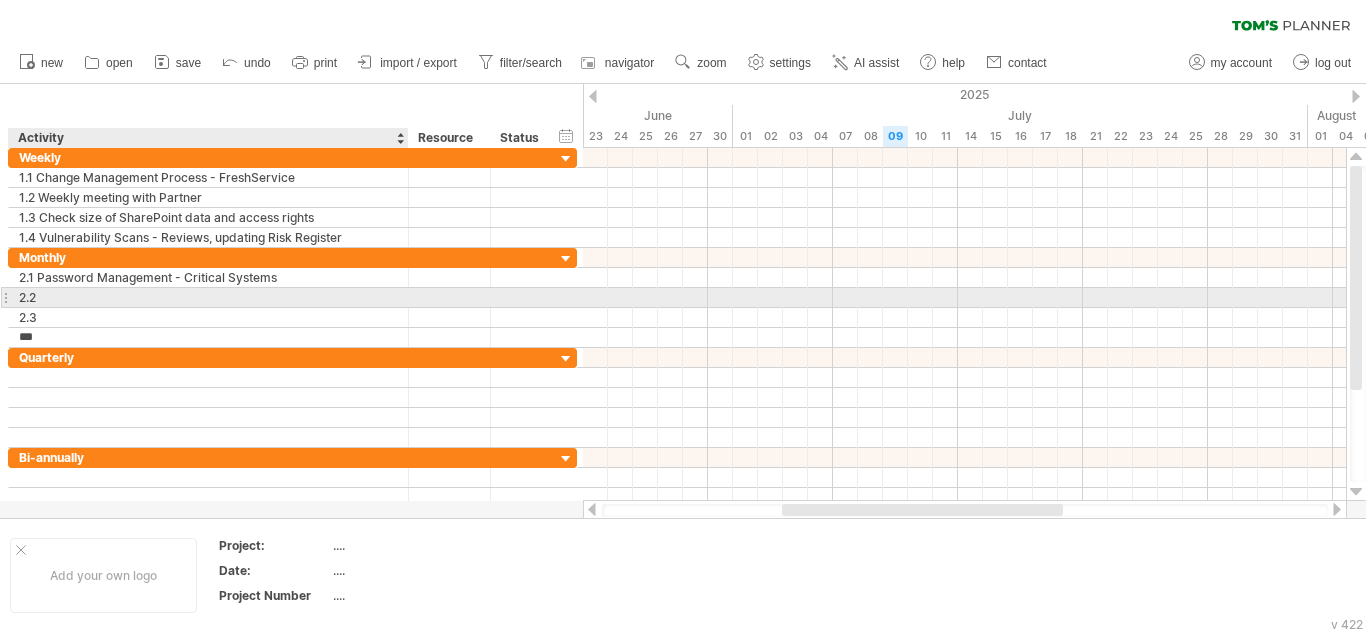 type on "***" 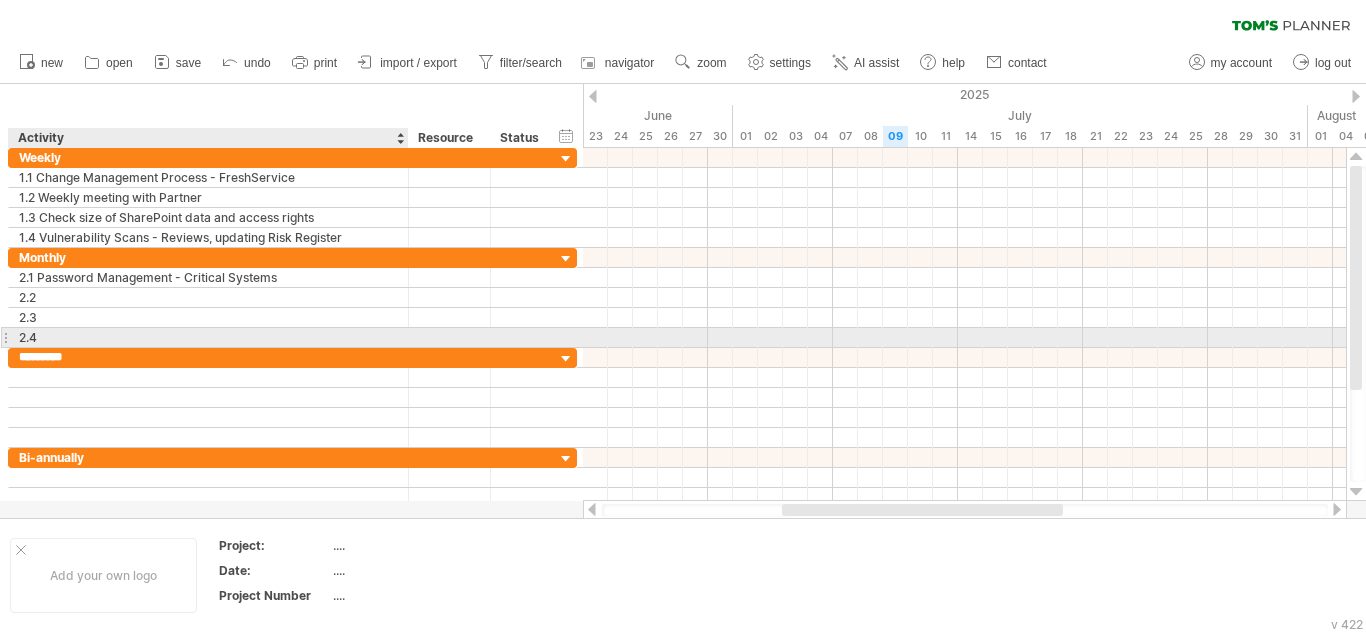 click on "2.4" at bounding box center (208, 337) 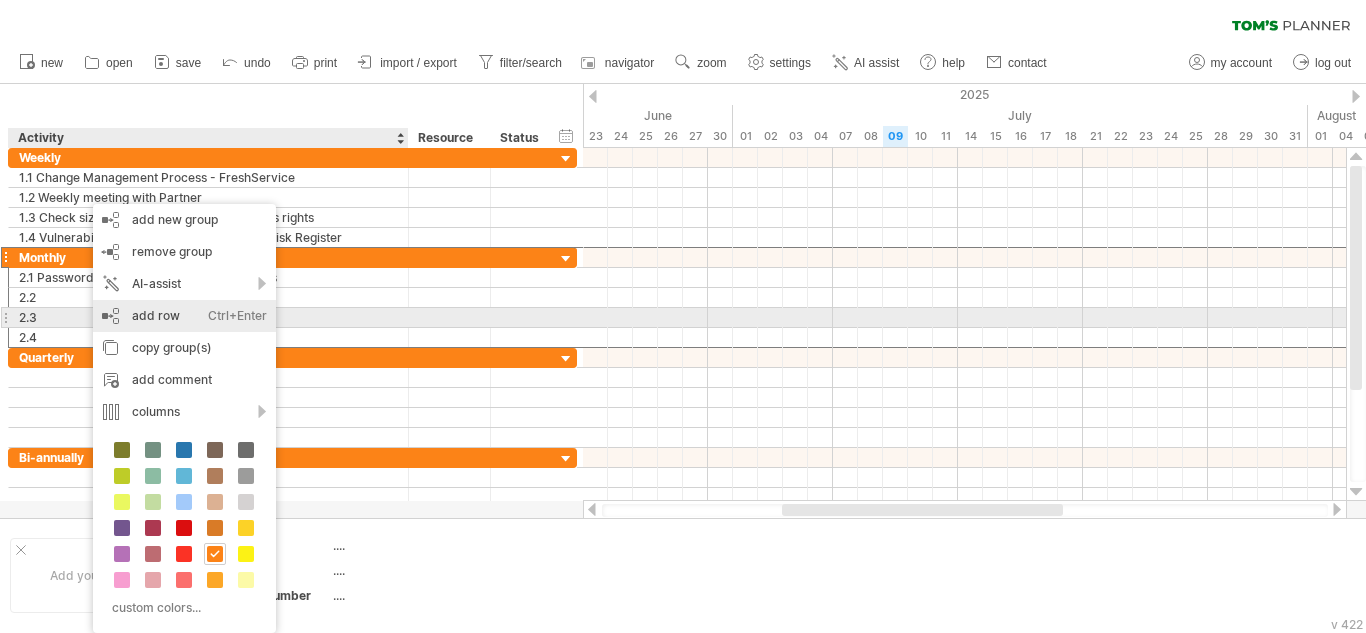 click on "add row Ctrl+Enter Cmd+Enter" at bounding box center (184, 316) 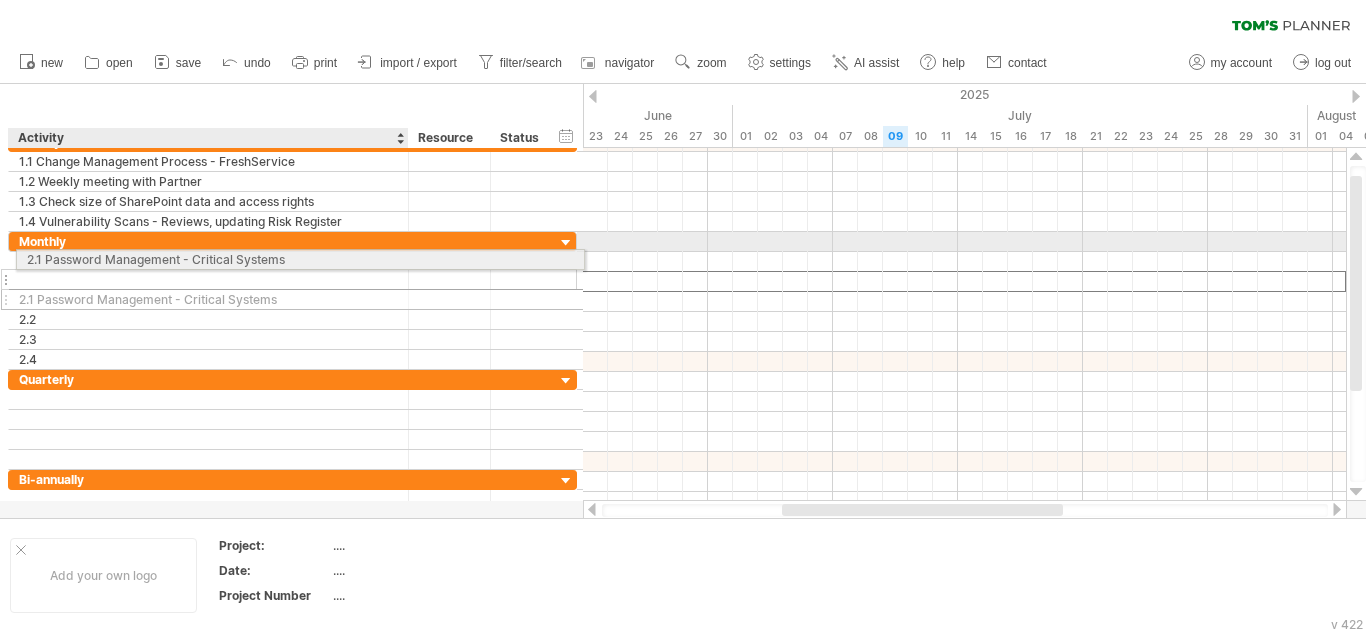 drag, startPoint x: 176, startPoint y: 285, endPoint x: 178, endPoint y: 256, distance: 29.068884 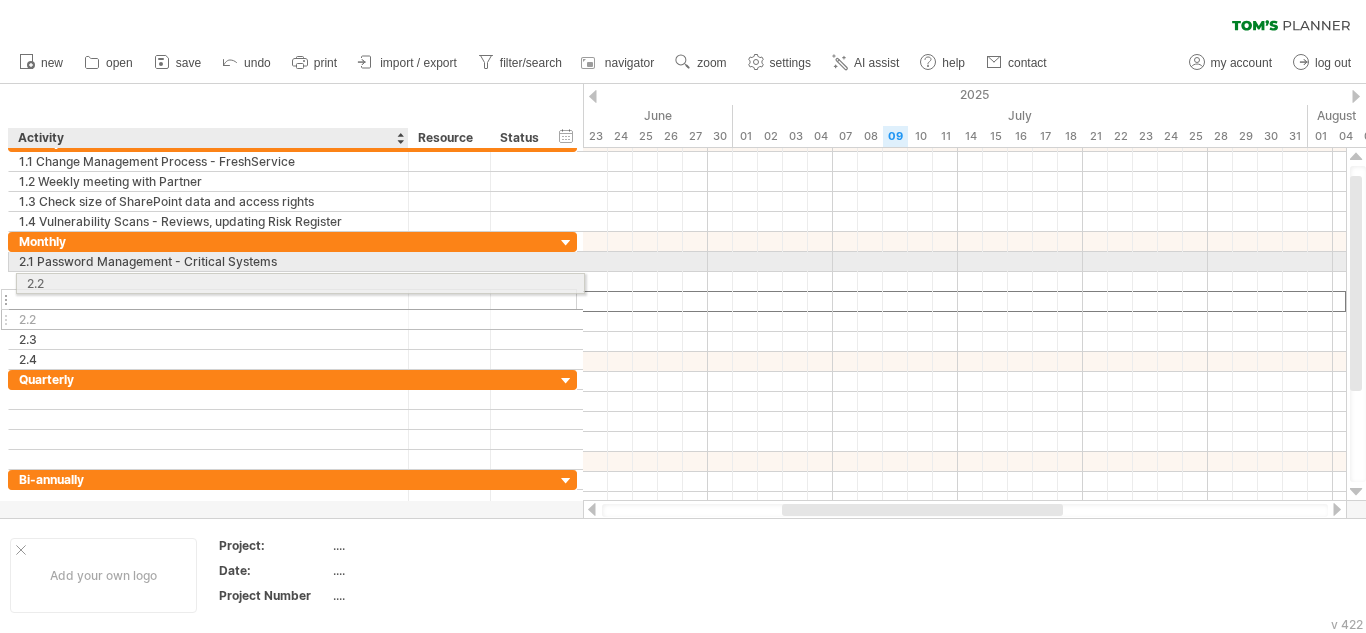 drag, startPoint x: 41, startPoint y: 303, endPoint x: 43, endPoint y: 280, distance: 23.086792 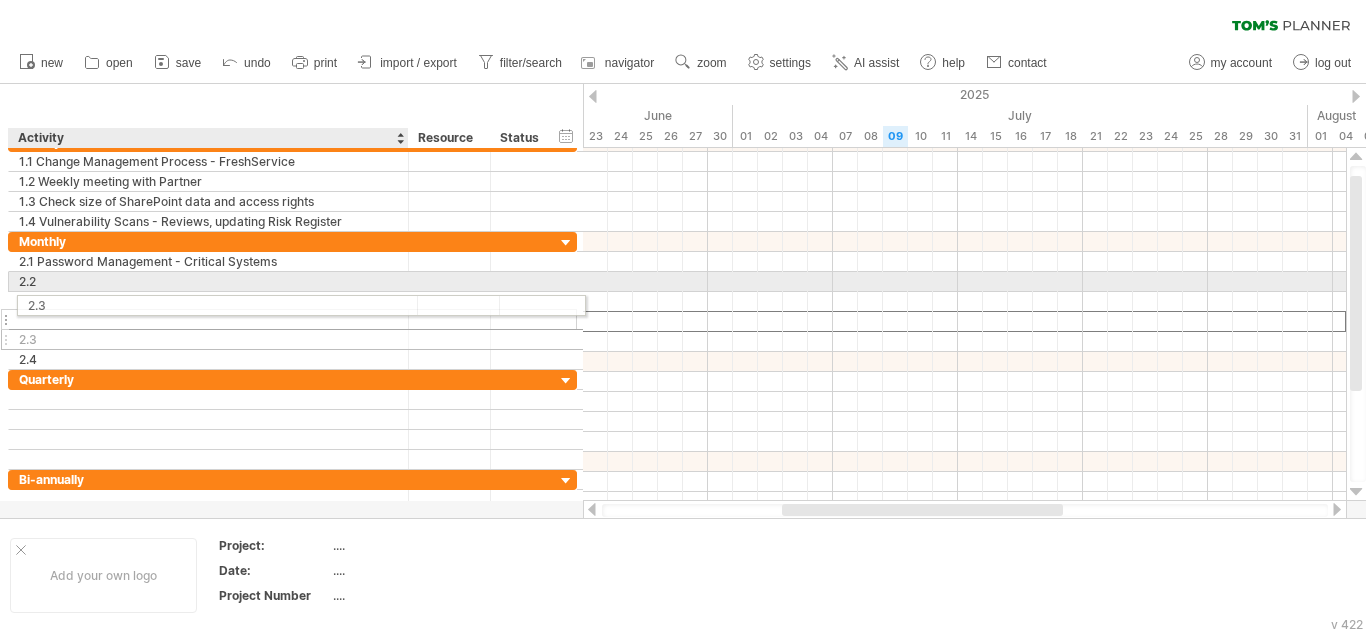 drag, startPoint x: 31, startPoint y: 314, endPoint x: 37, endPoint y: 301, distance: 14.3178215 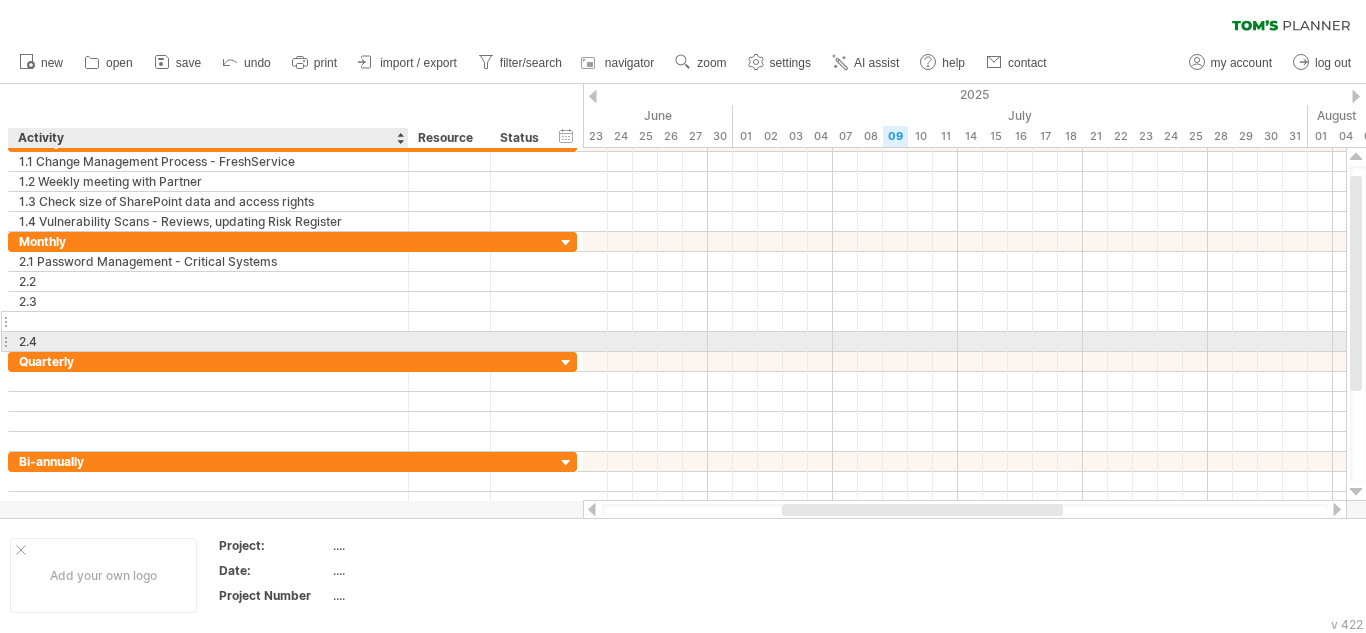 click on "2.4" at bounding box center (208, 341) 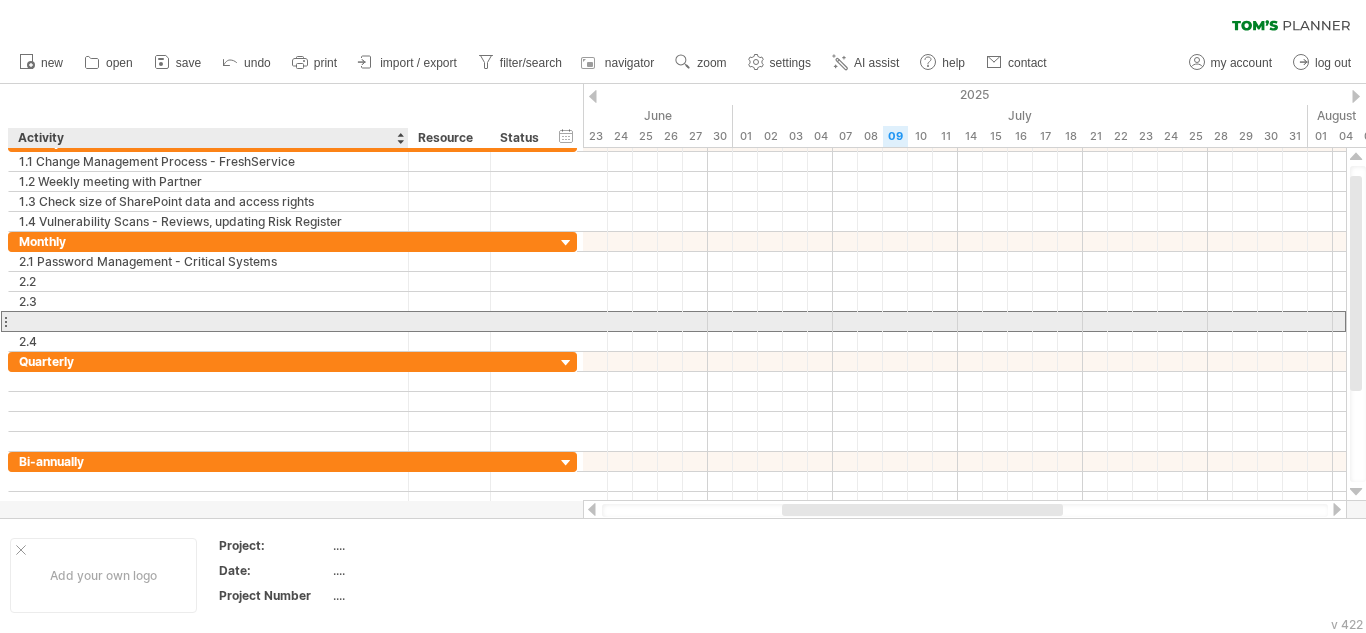click at bounding box center (208, 321) 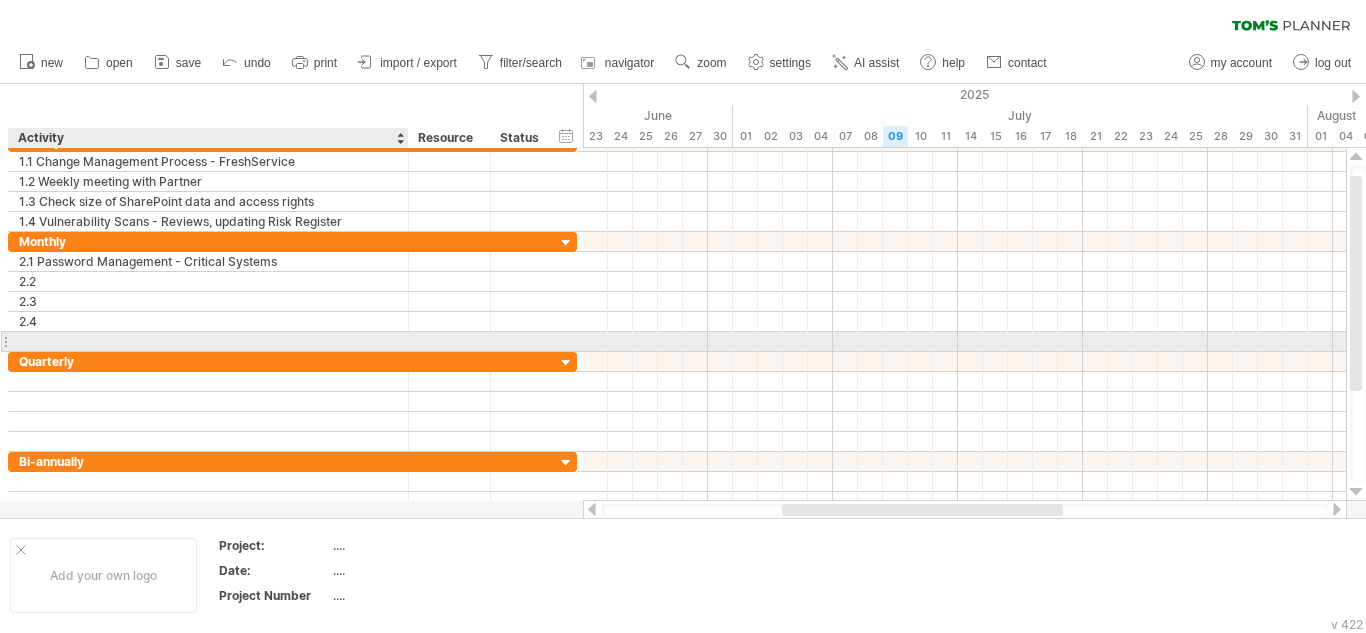 click at bounding box center (208, 341) 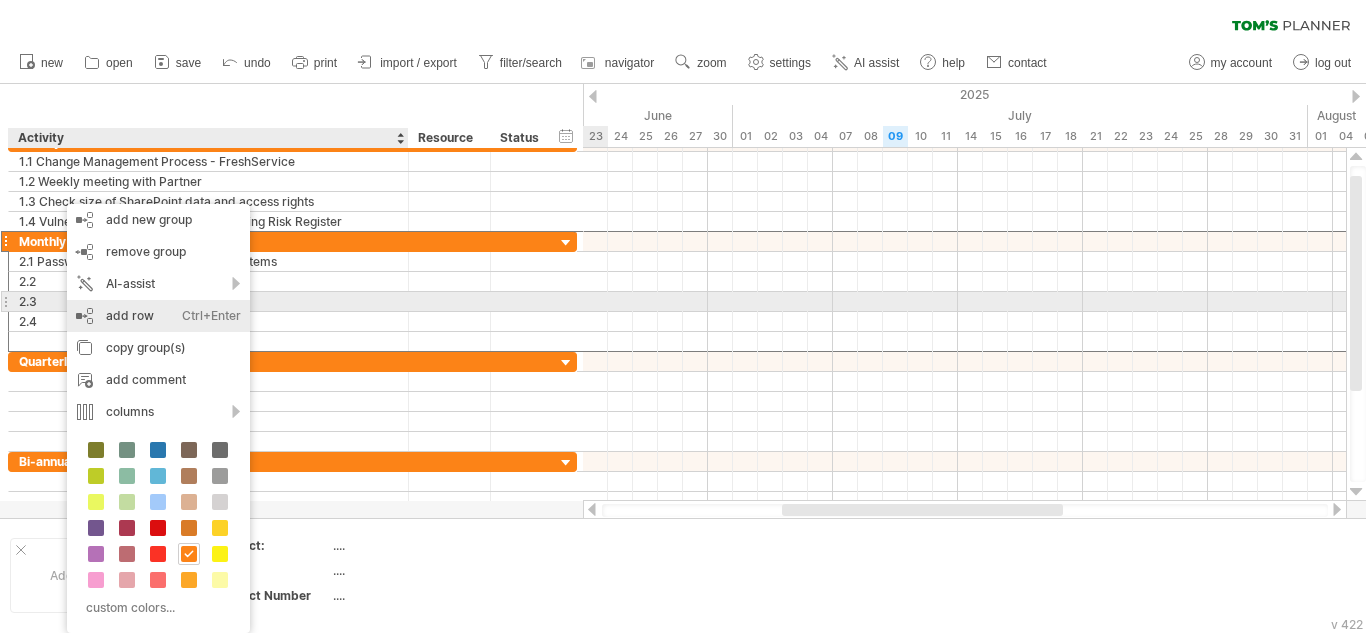 click on "add row Ctrl+Enter Cmd+Enter" at bounding box center [158, 316] 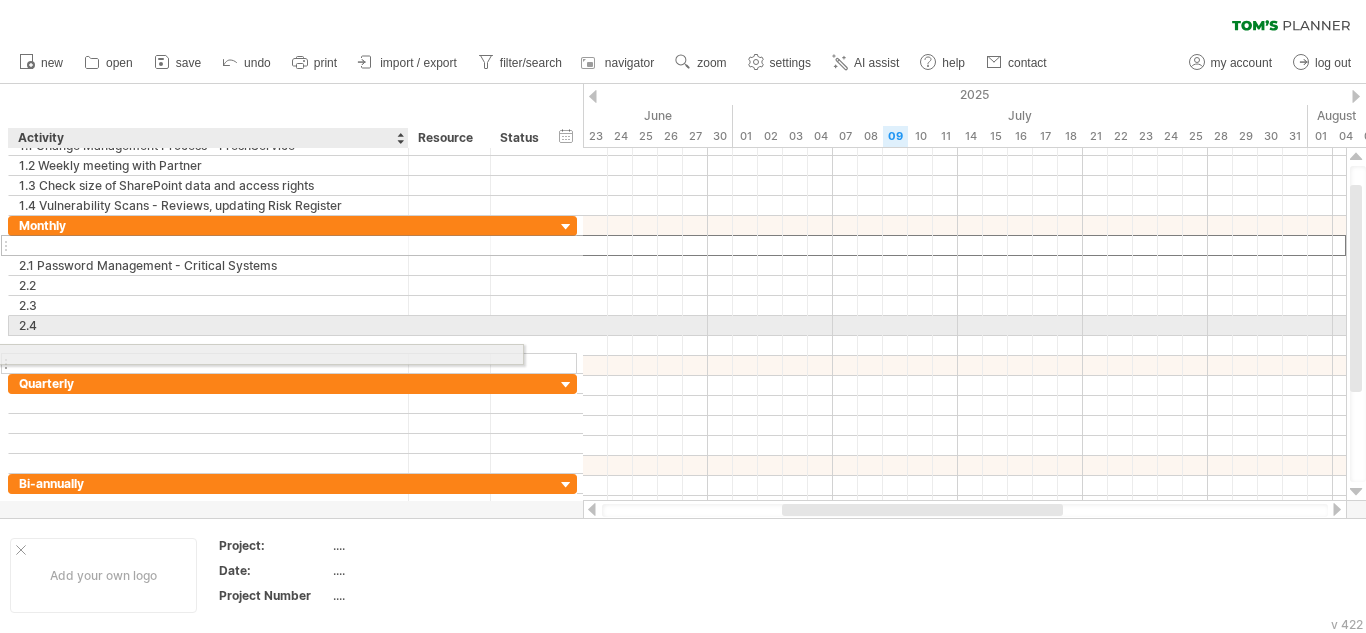 drag, startPoint x: 374, startPoint y: 238, endPoint x: 314, endPoint y: 351, distance: 127.94139 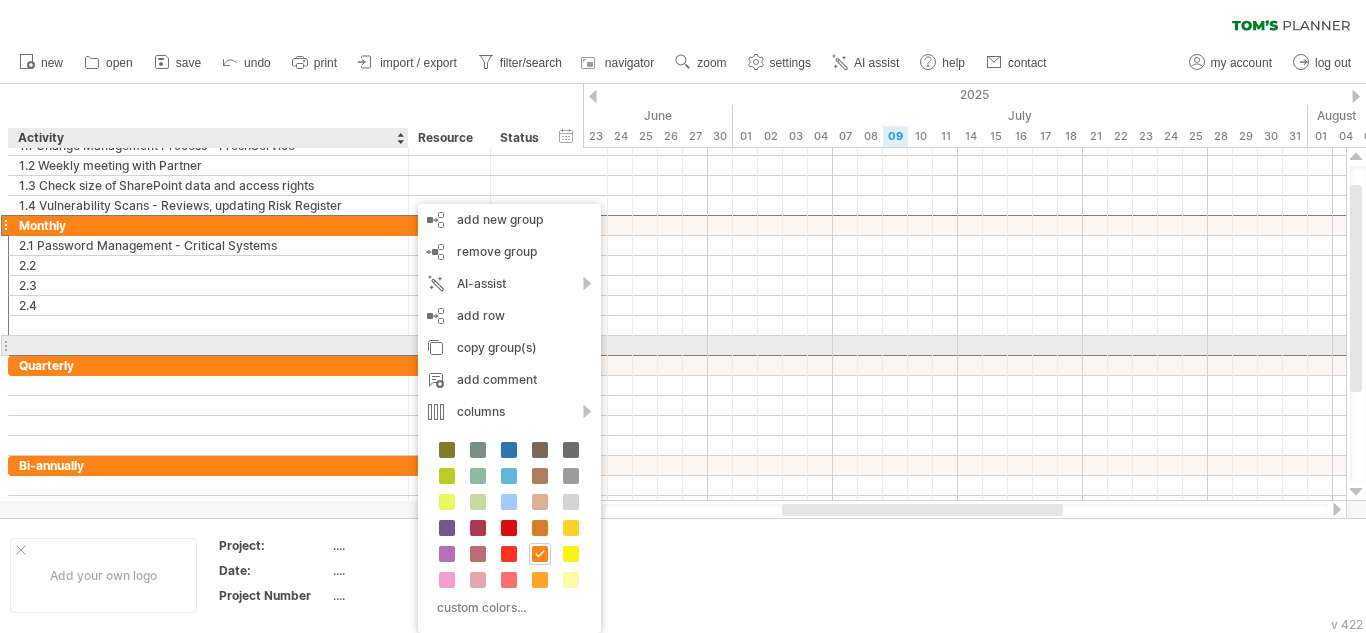 click at bounding box center (208, 345) 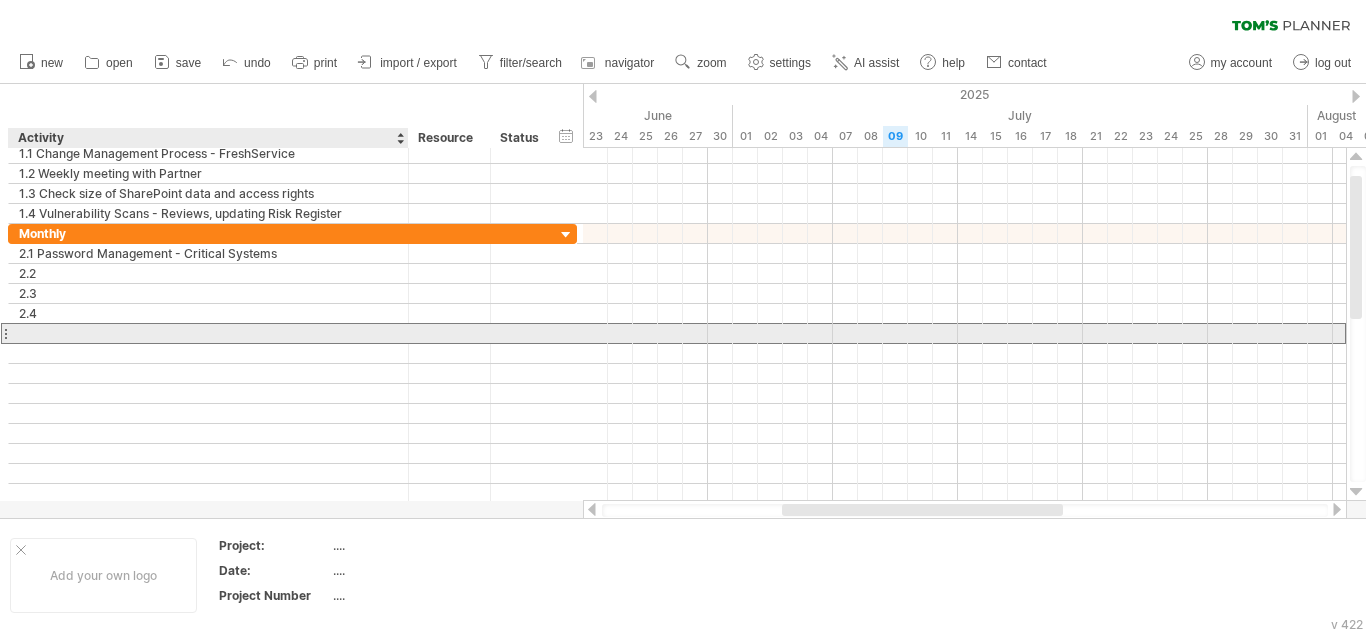 click at bounding box center (208, 333) 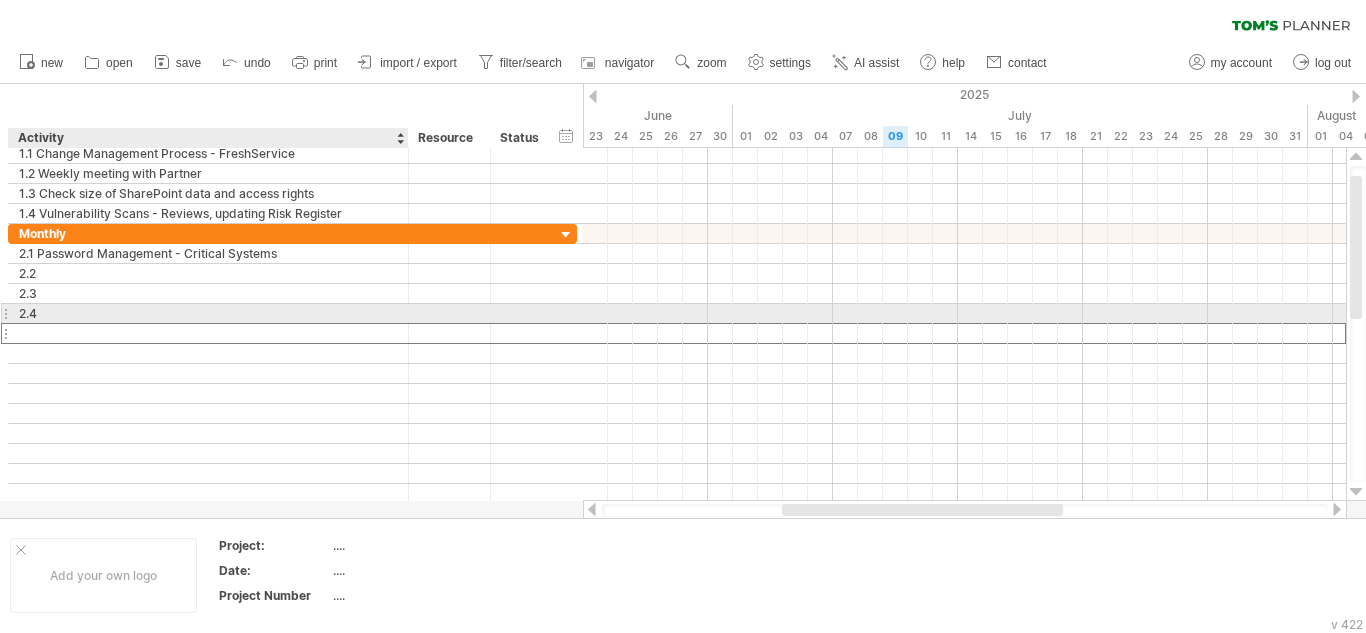 click on "2.4" at bounding box center [208, 313] 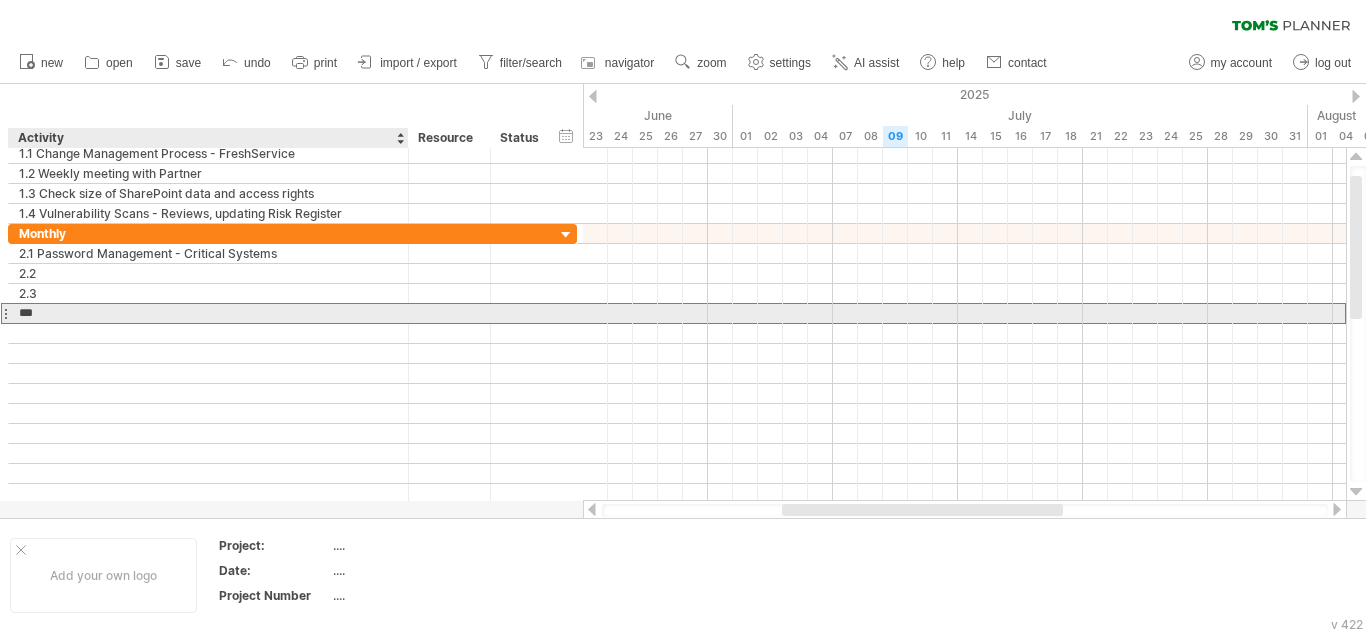 drag, startPoint x: 39, startPoint y: 313, endPoint x: 10, endPoint y: 317, distance: 29.274563 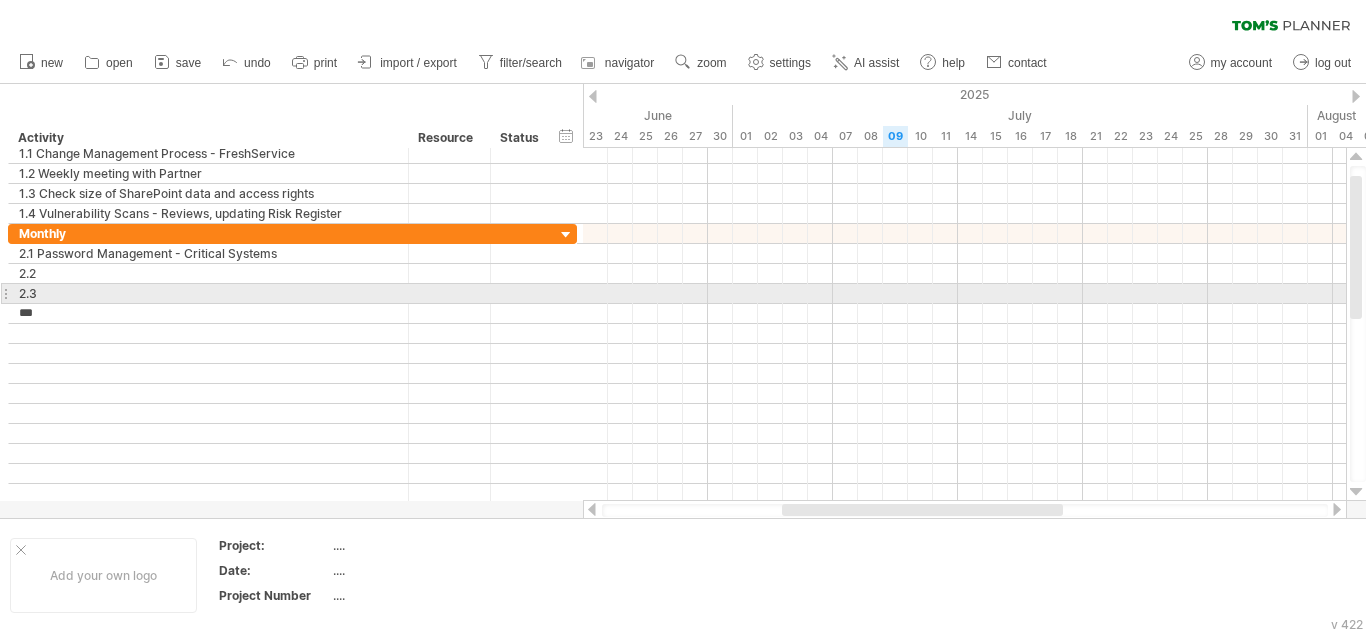paste on "**********" 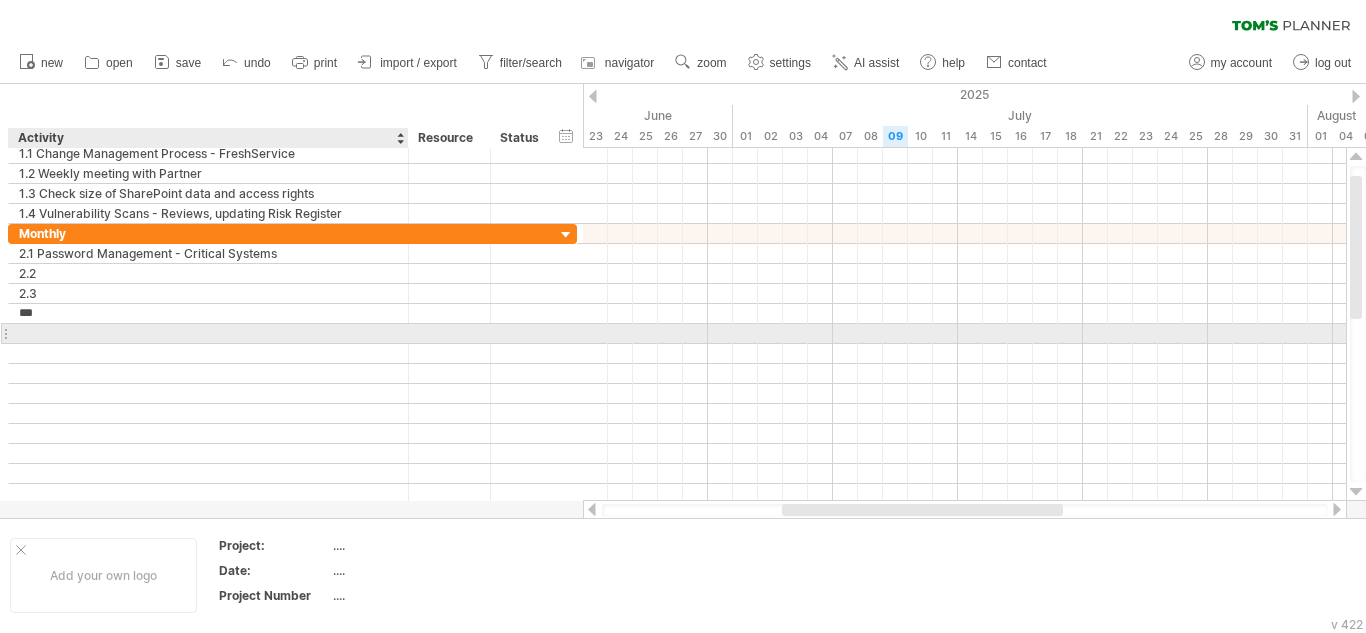 click at bounding box center [208, 333] 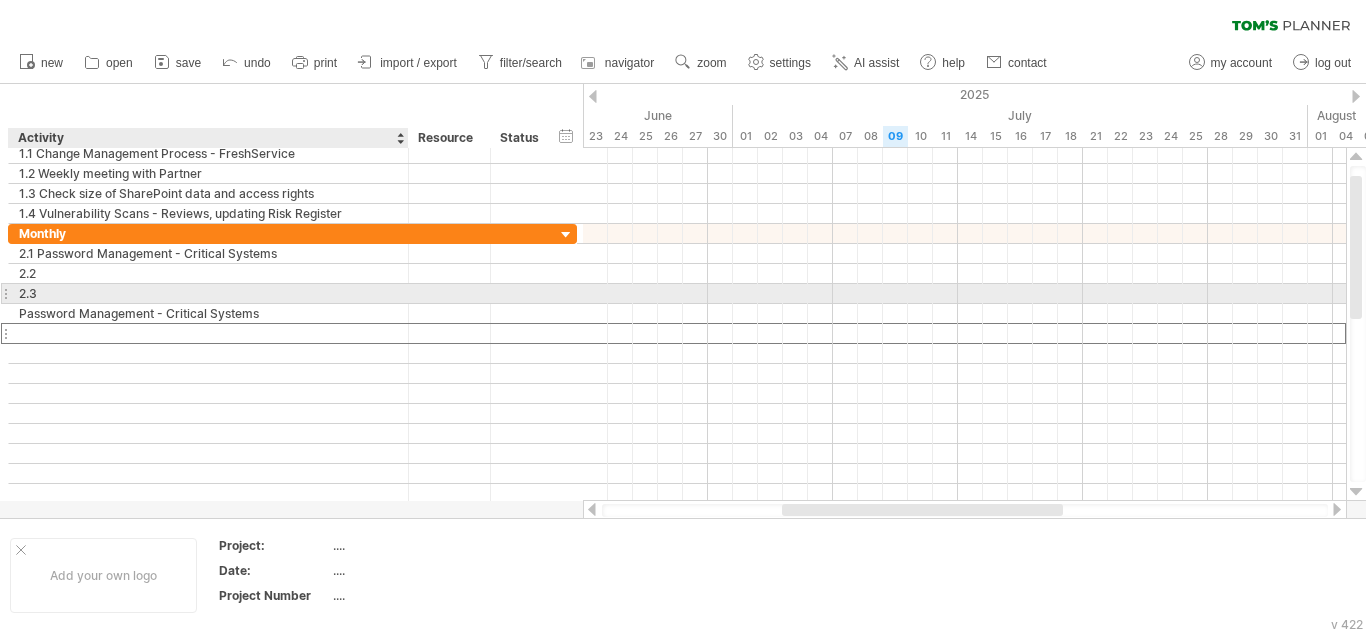 click on "2.3" at bounding box center [208, 293] 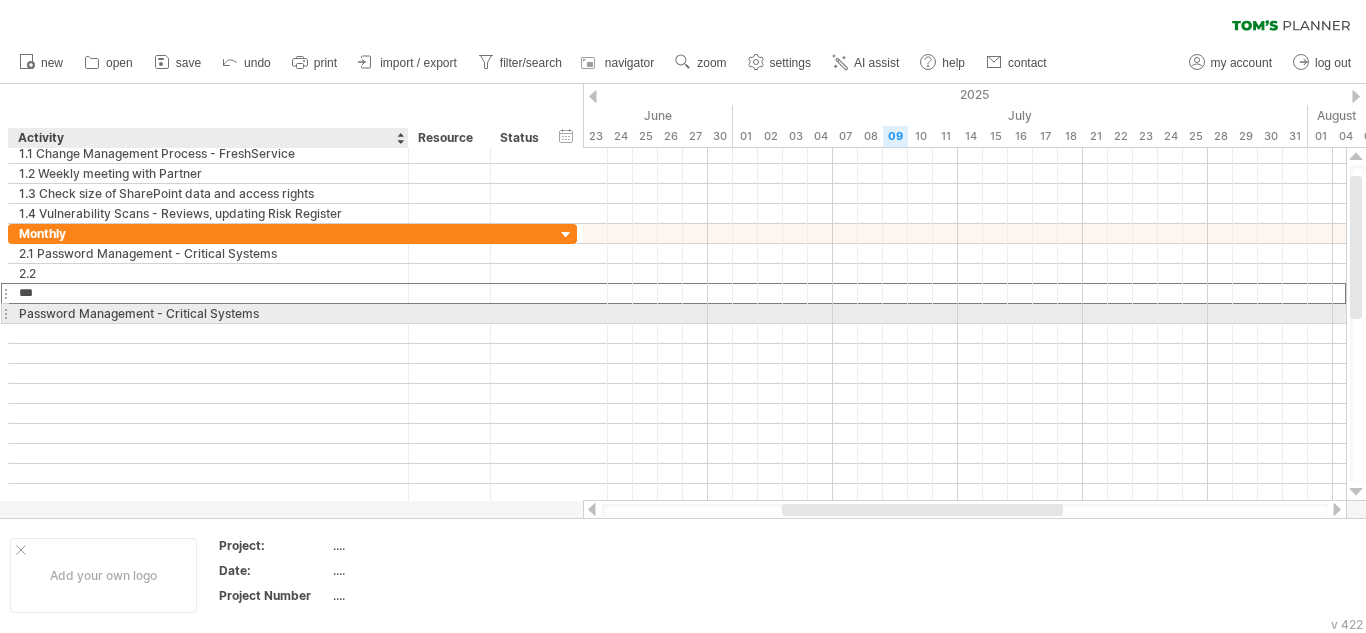 click on "Password Management - Critical Systems" at bounding box center [208, 313] 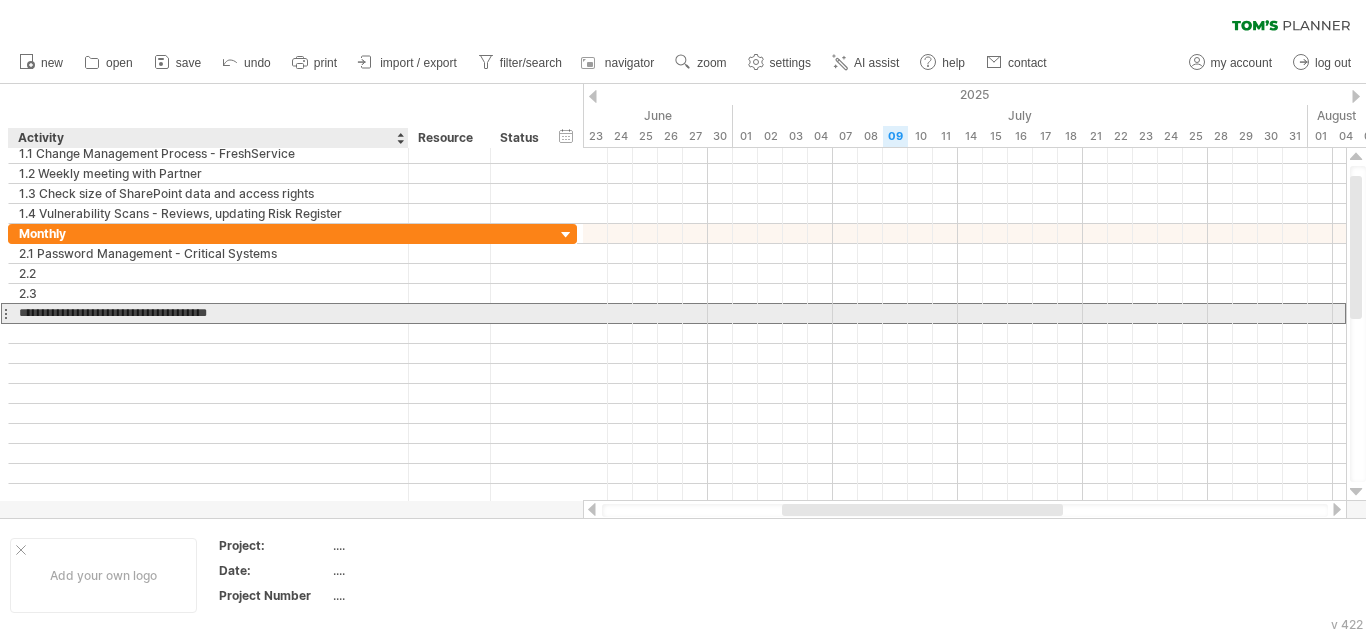 click on "**********" at bounding box center (208, 313) 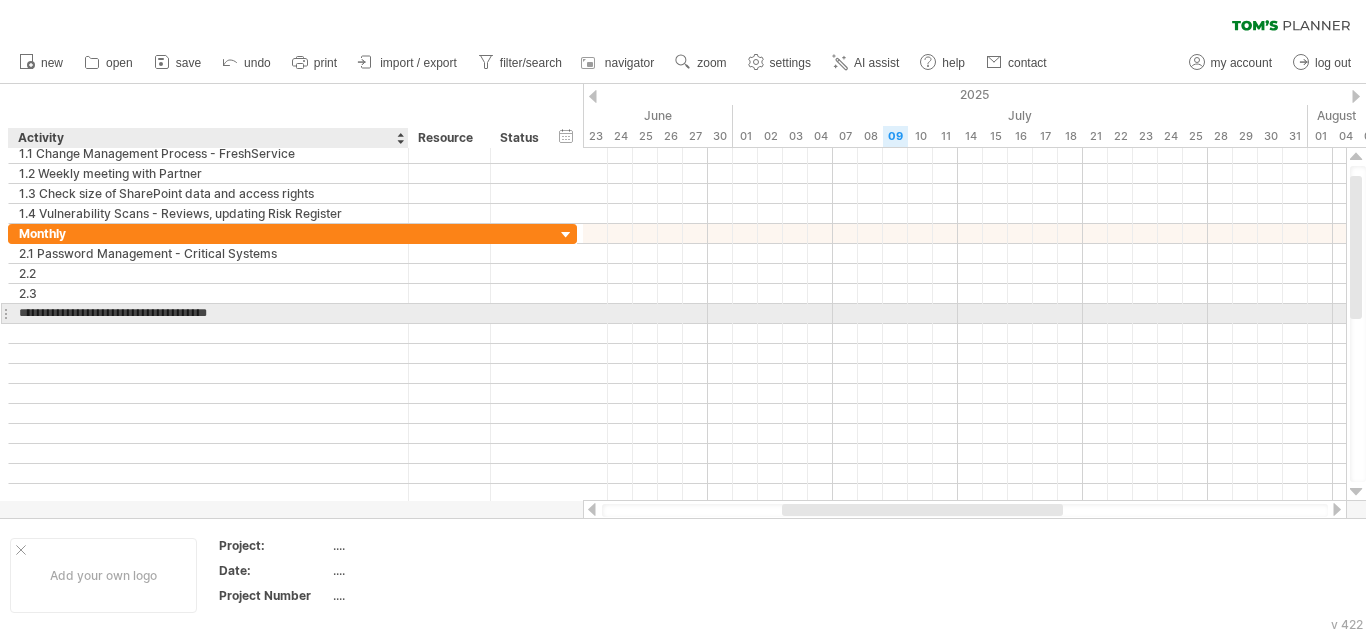 click on "**********" at bounding box center [208, 313] 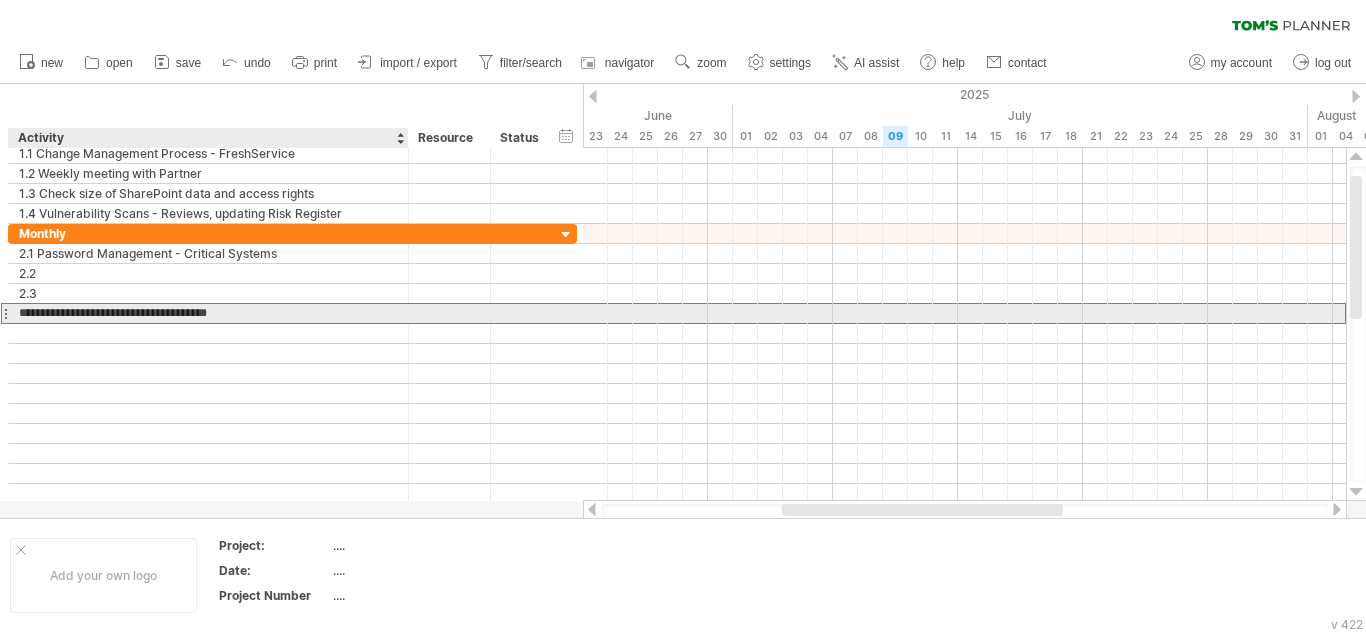click on "**********" at bounding box center (208, 313) 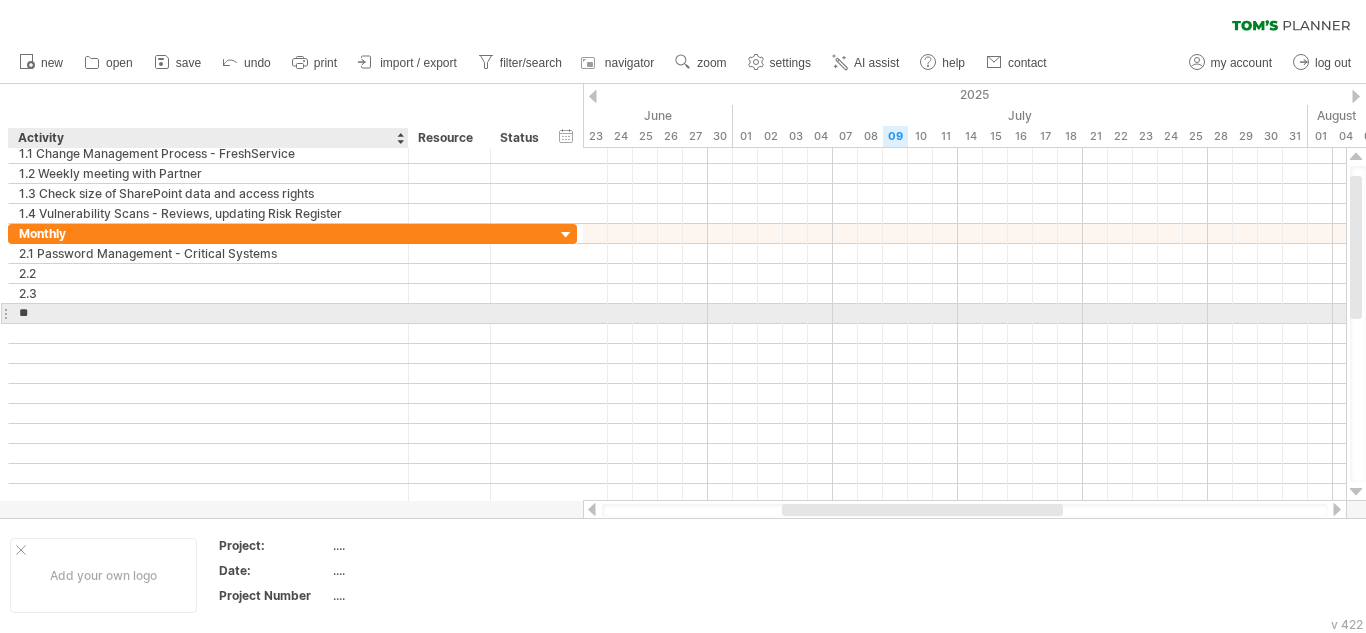 type on "*" 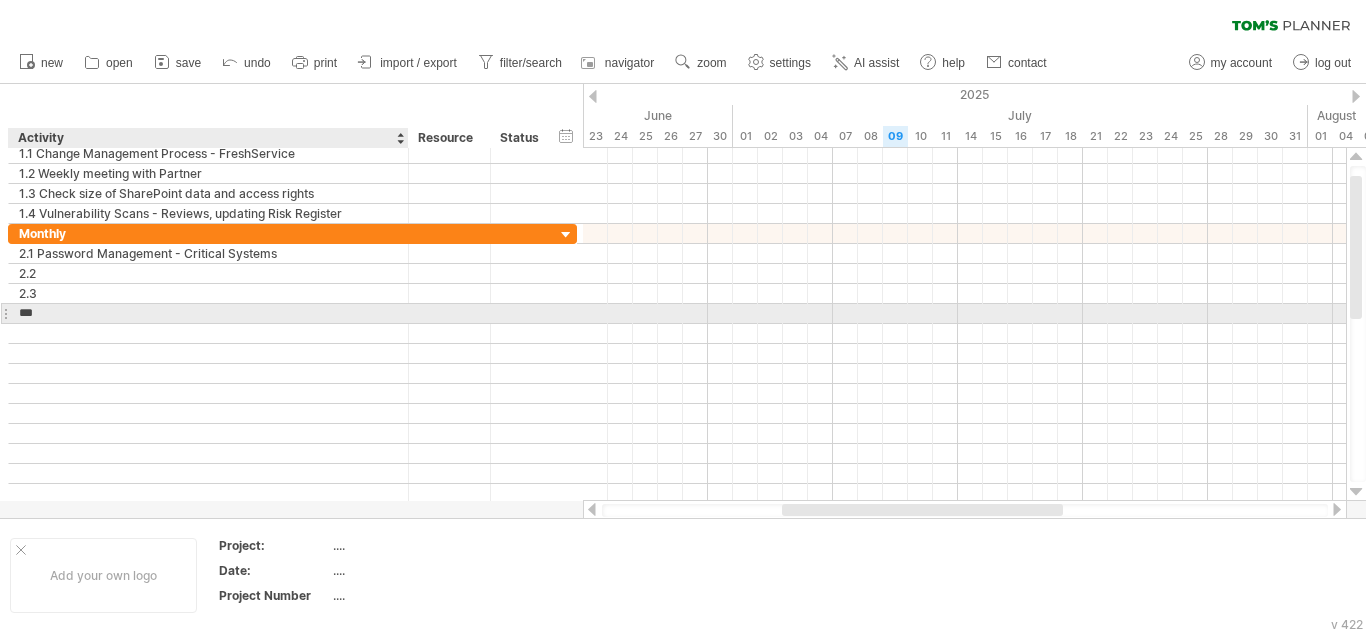 type on "***" 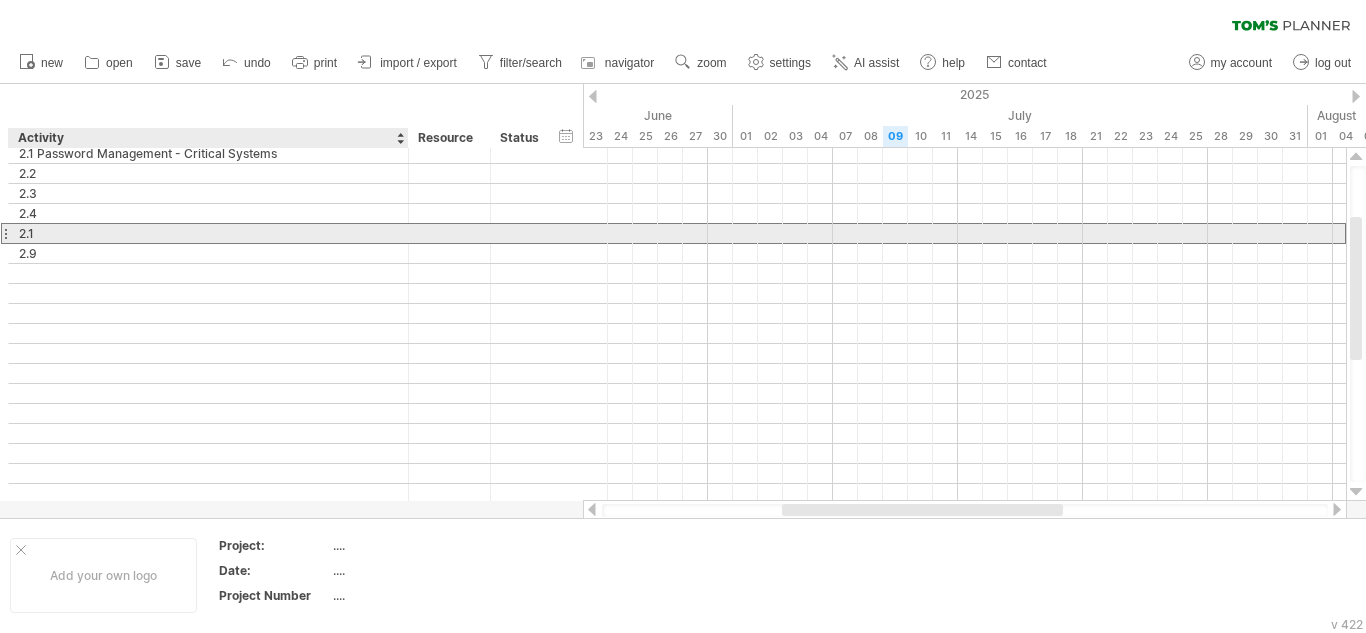 click on "2.1" at bounding box center (208, 233) 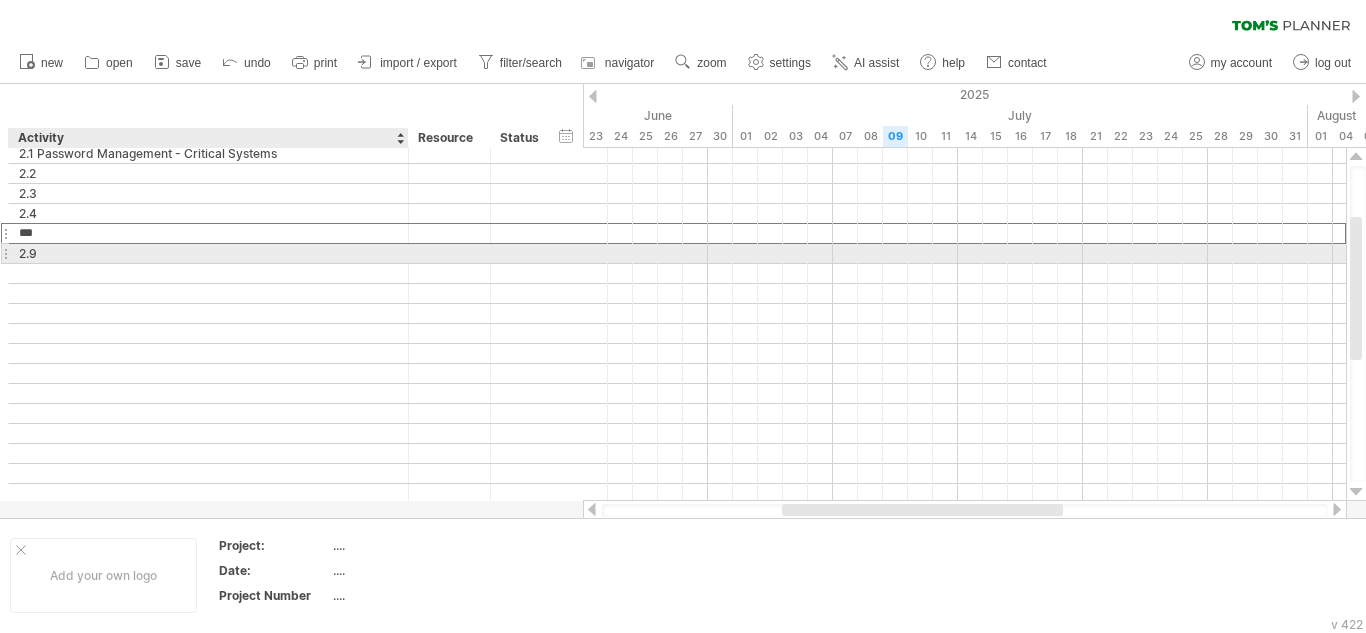 click on "2.9" at bounding box center [208, 253] 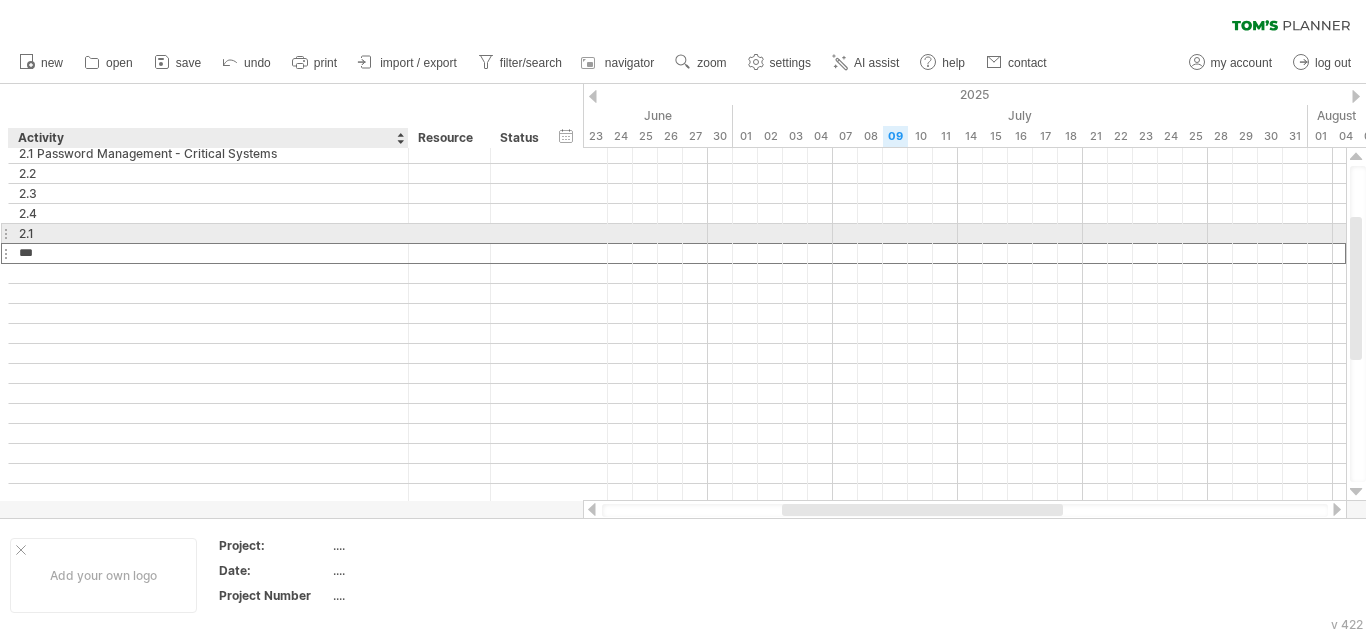 click on "2.1" at bounding box center (208, 233) 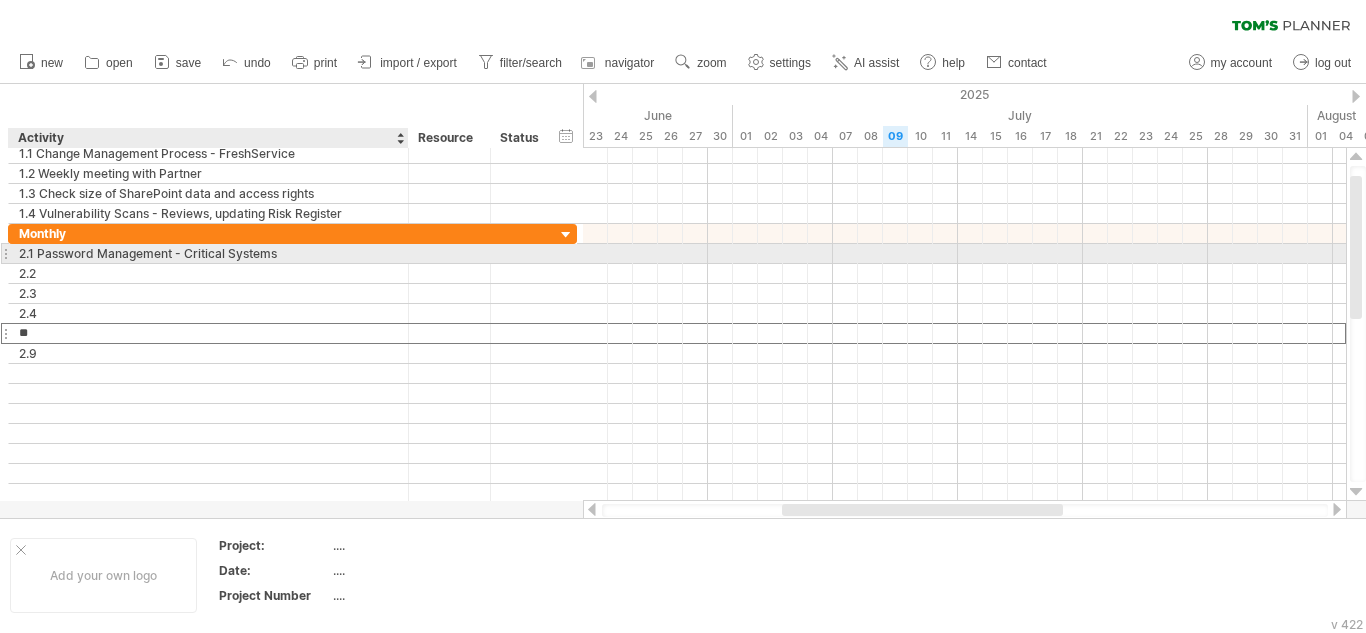 type on "***" 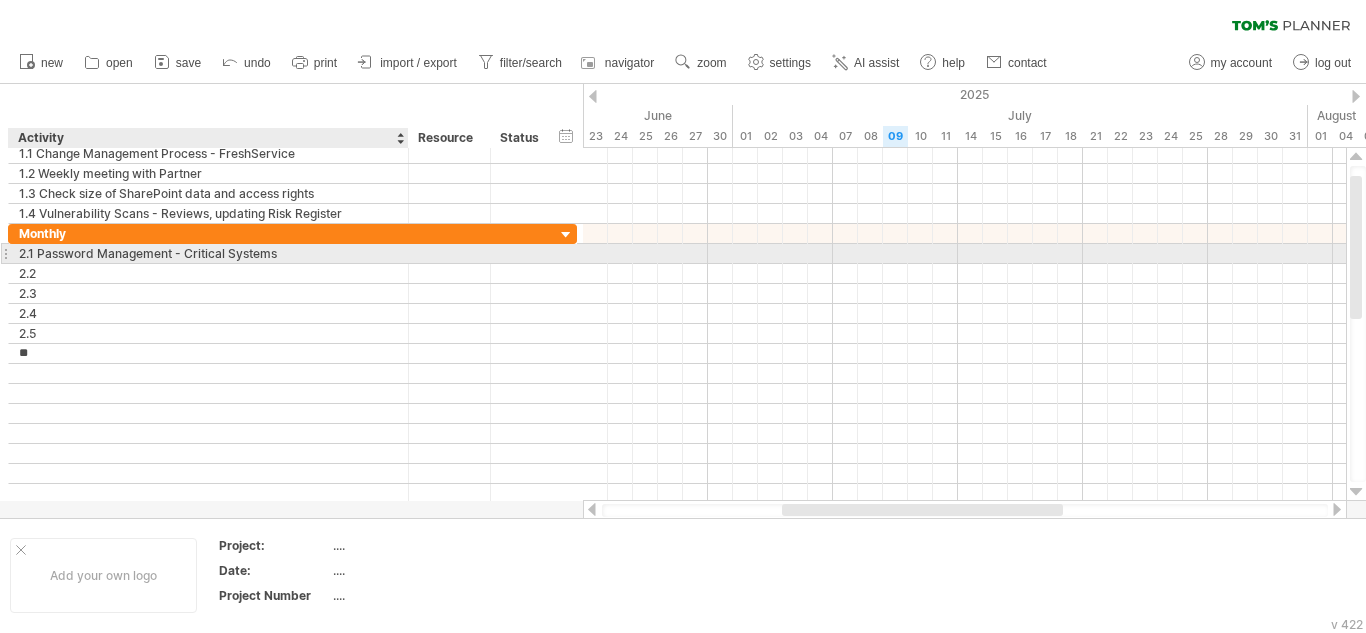 type on "***" 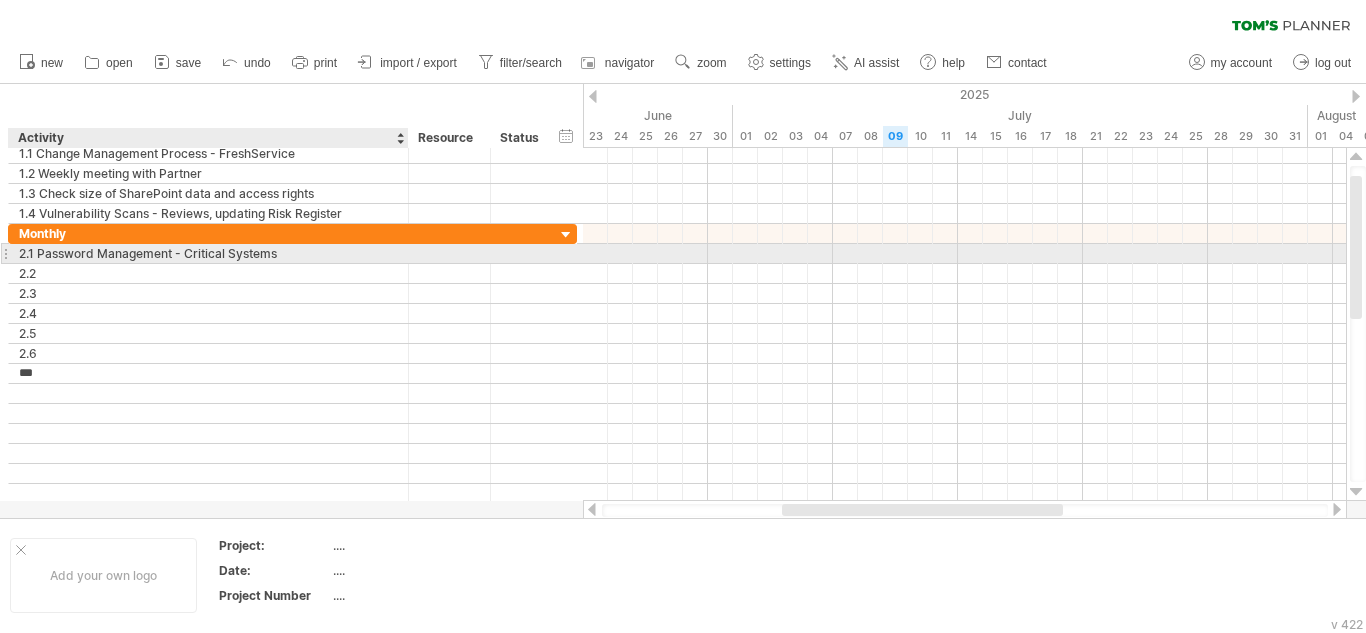 type on "***" 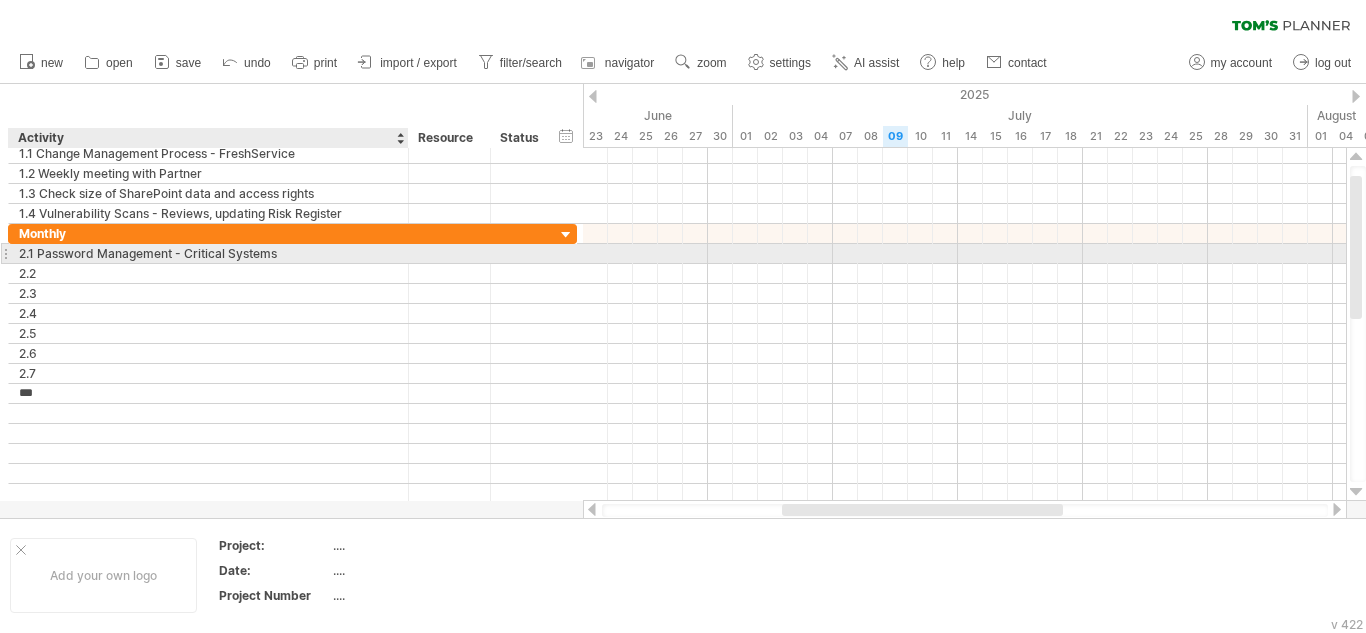 type on "***" 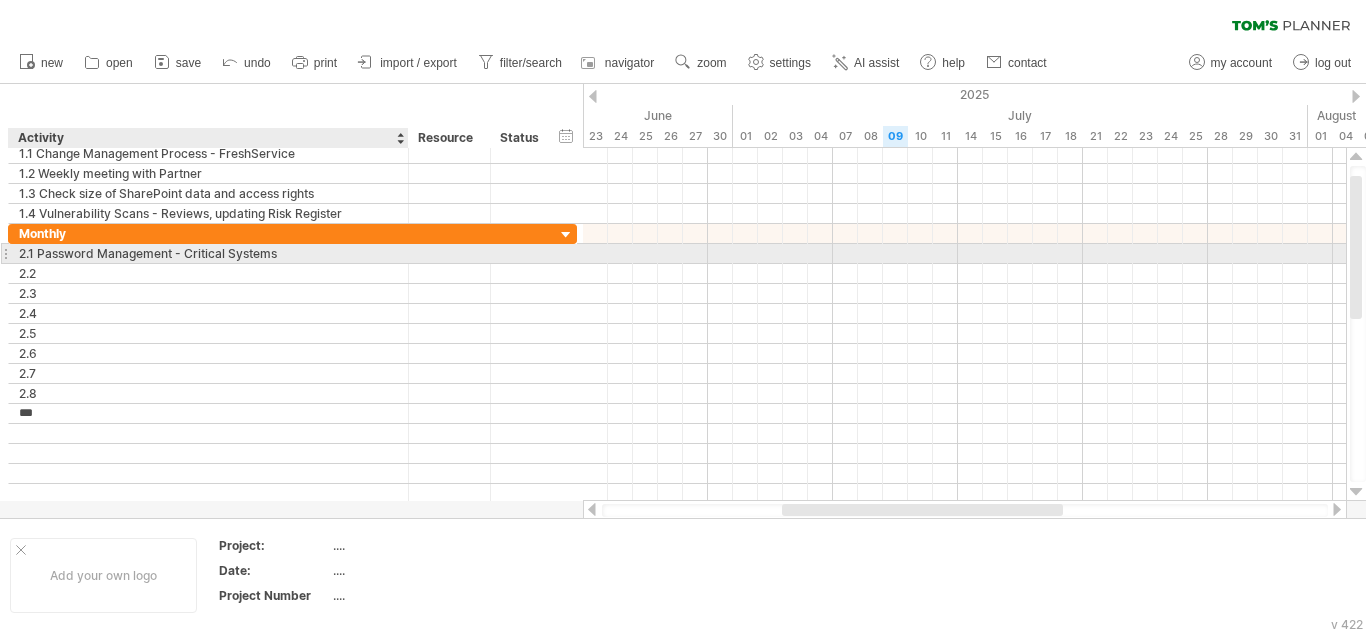 type on "***" 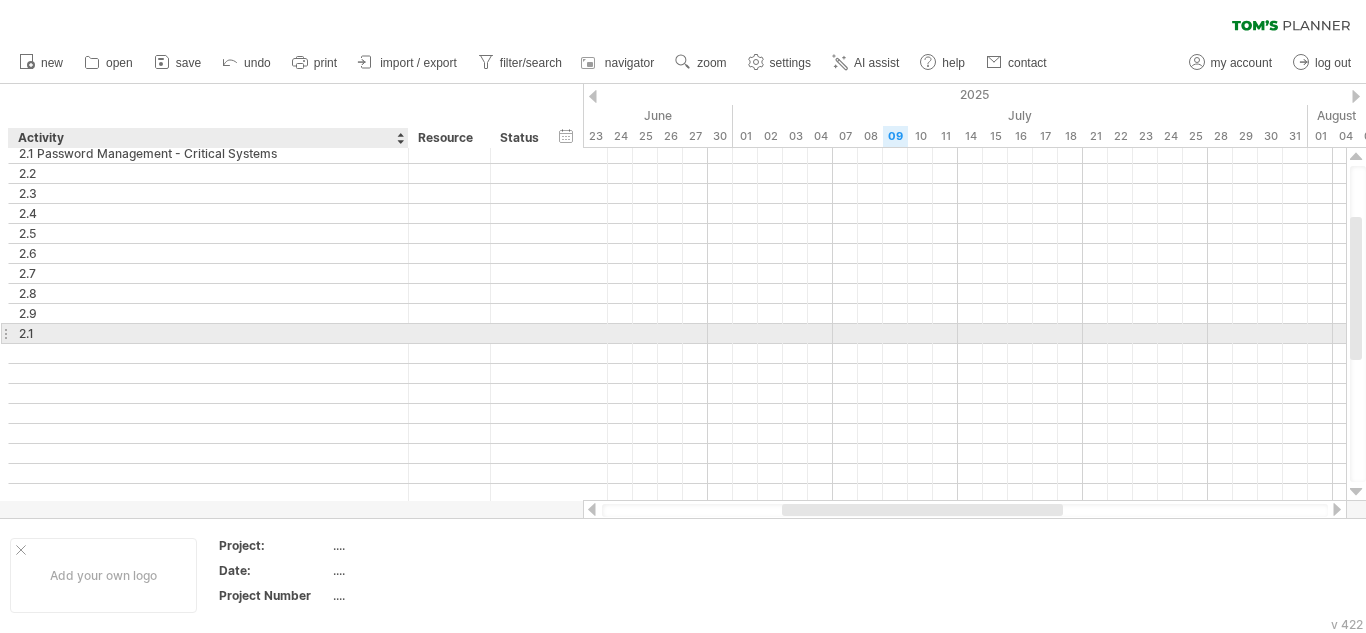 click on "2.1" at bounding box center (208, 333) 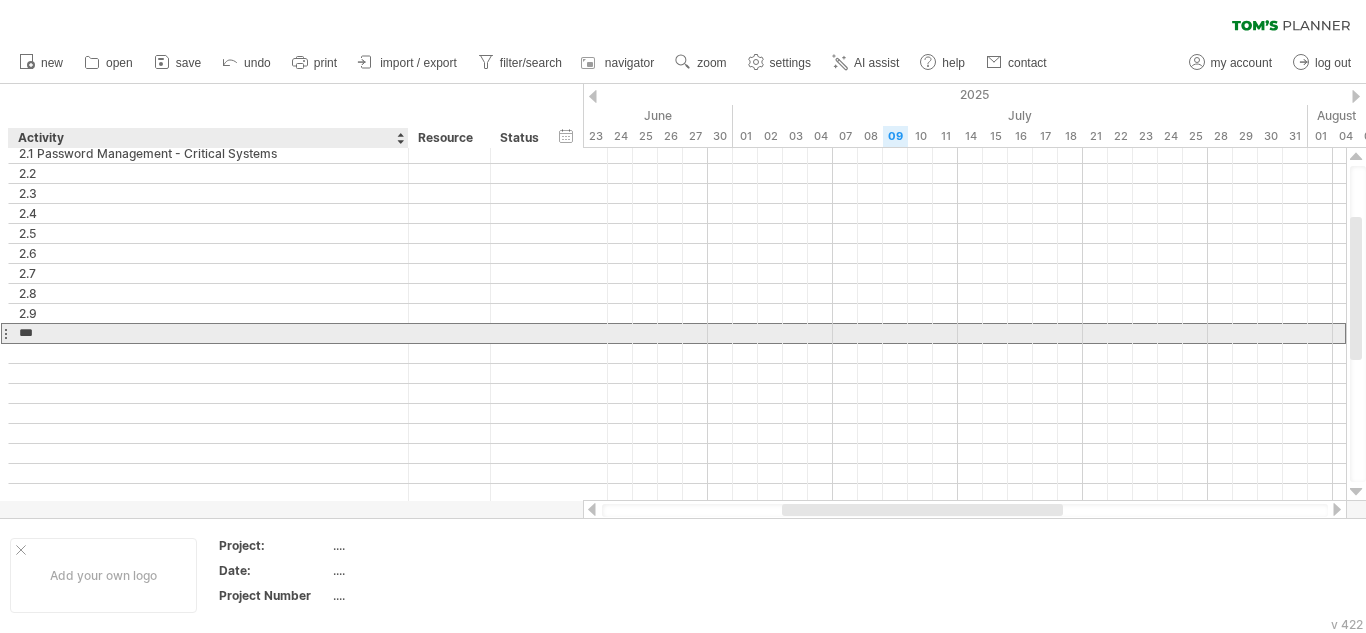 type on "****" 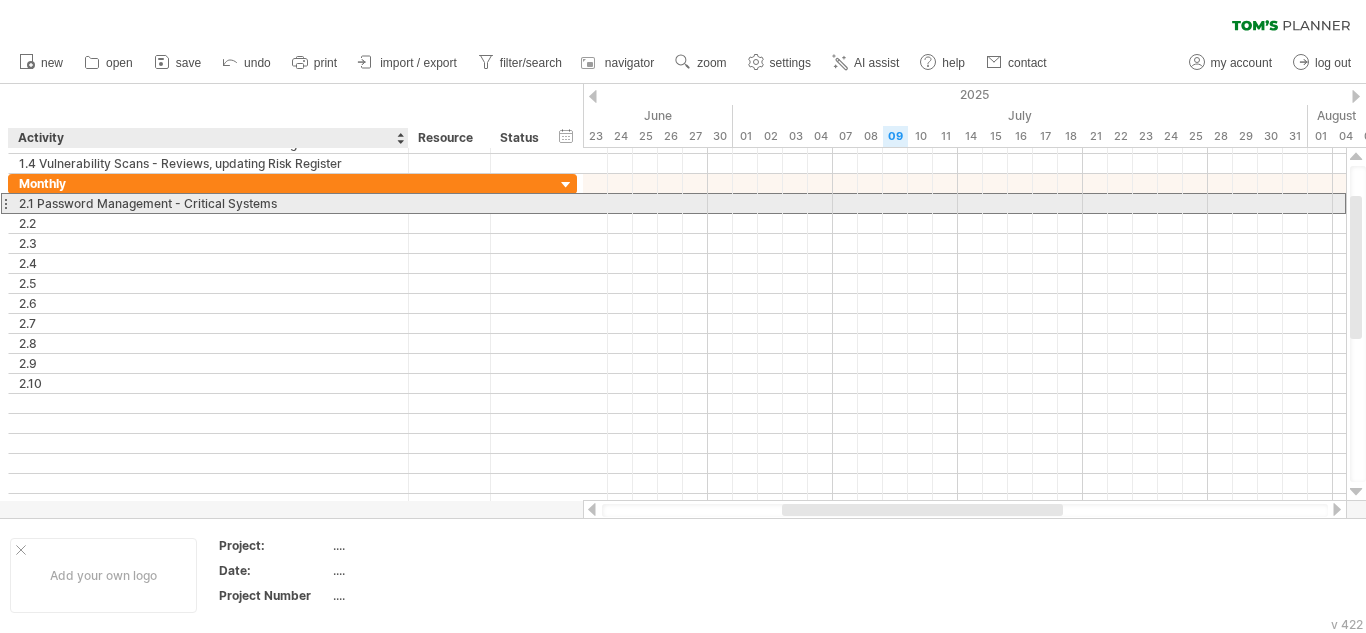 click on "2.1 Password Management - Critical Systems" at bounding box center [208, 203] 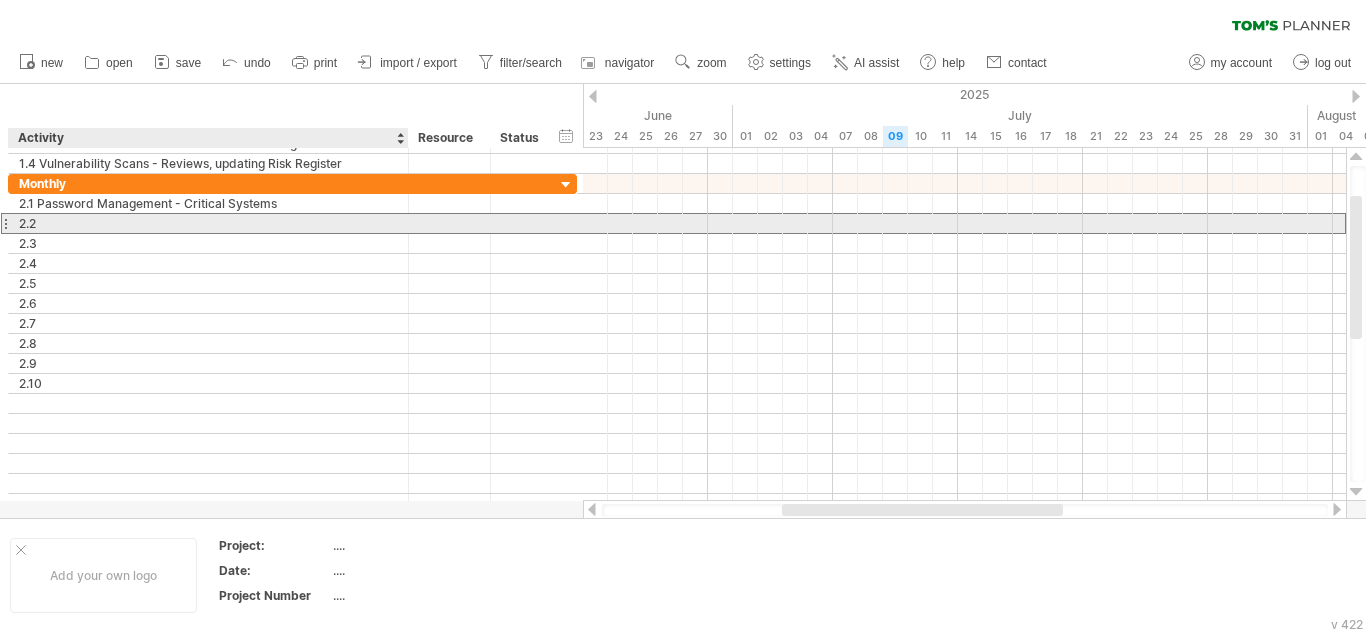 click on "2.2" at bounding box center (208, 223) 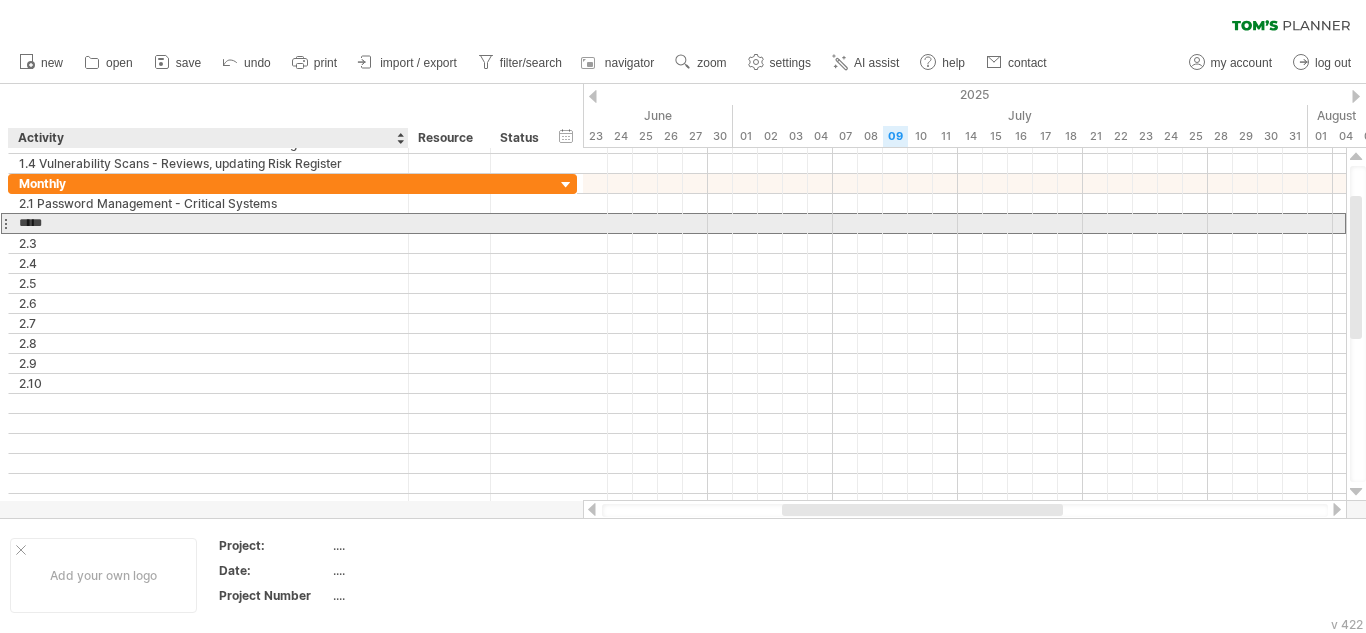 click on "***" at bounding box center (208, 223) 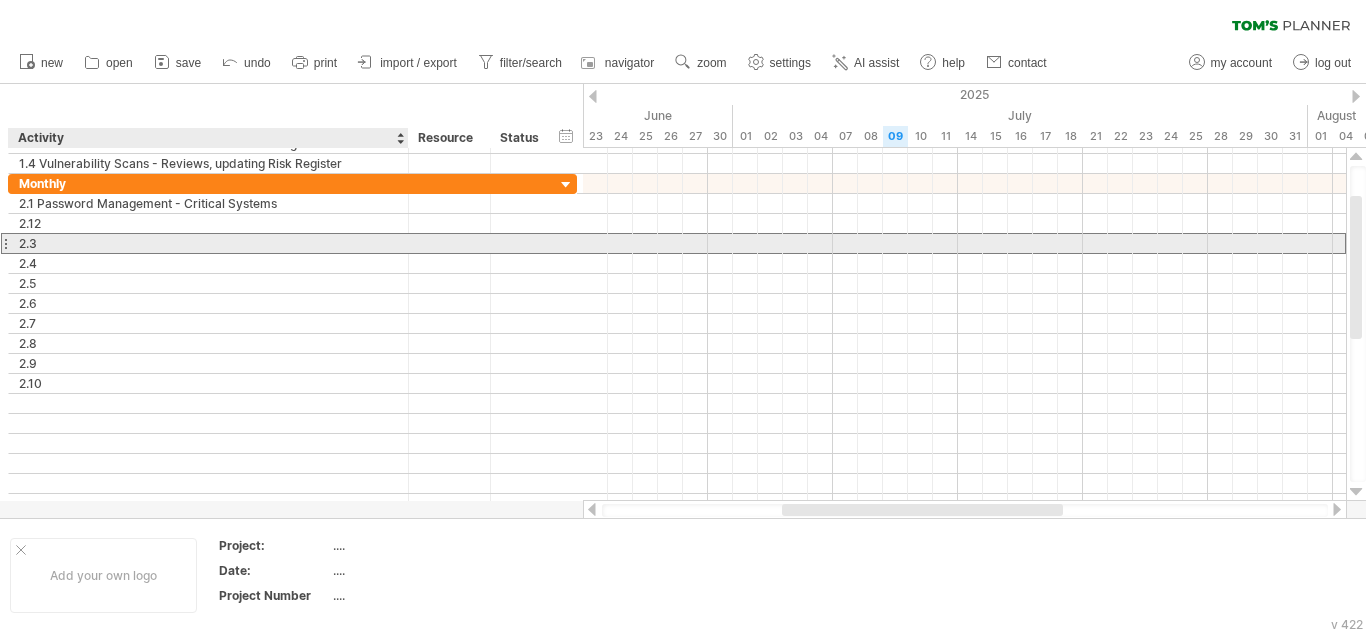 click on "2.3" at bounding box center (208, 243) 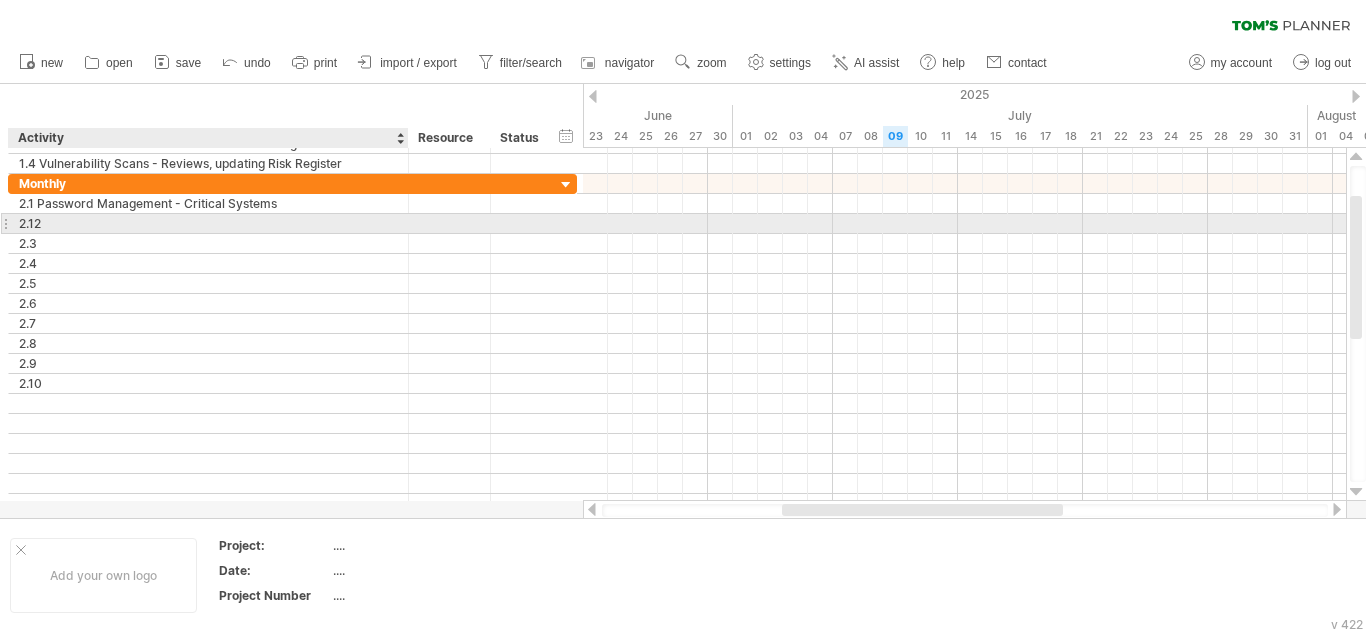 click on "2.12" at bounding box center [208, 223] 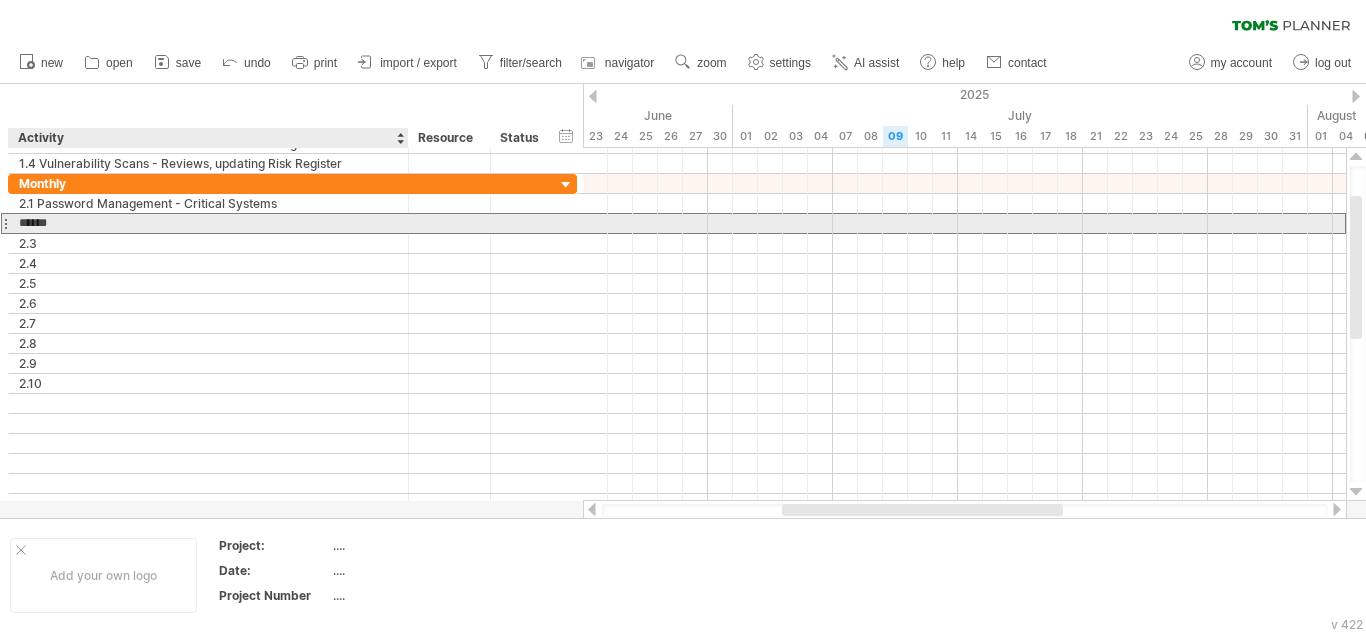 click on "****" at bounding box center (208, 223) 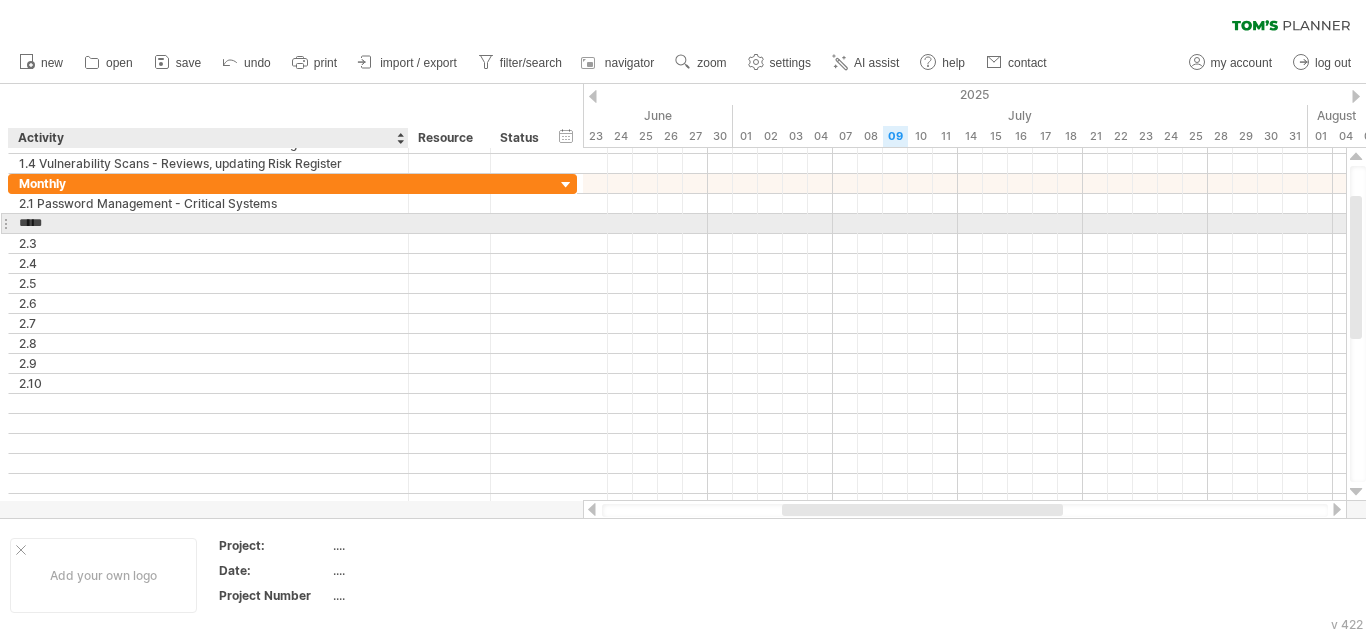 click on "****" at bounding box center [208, 223] 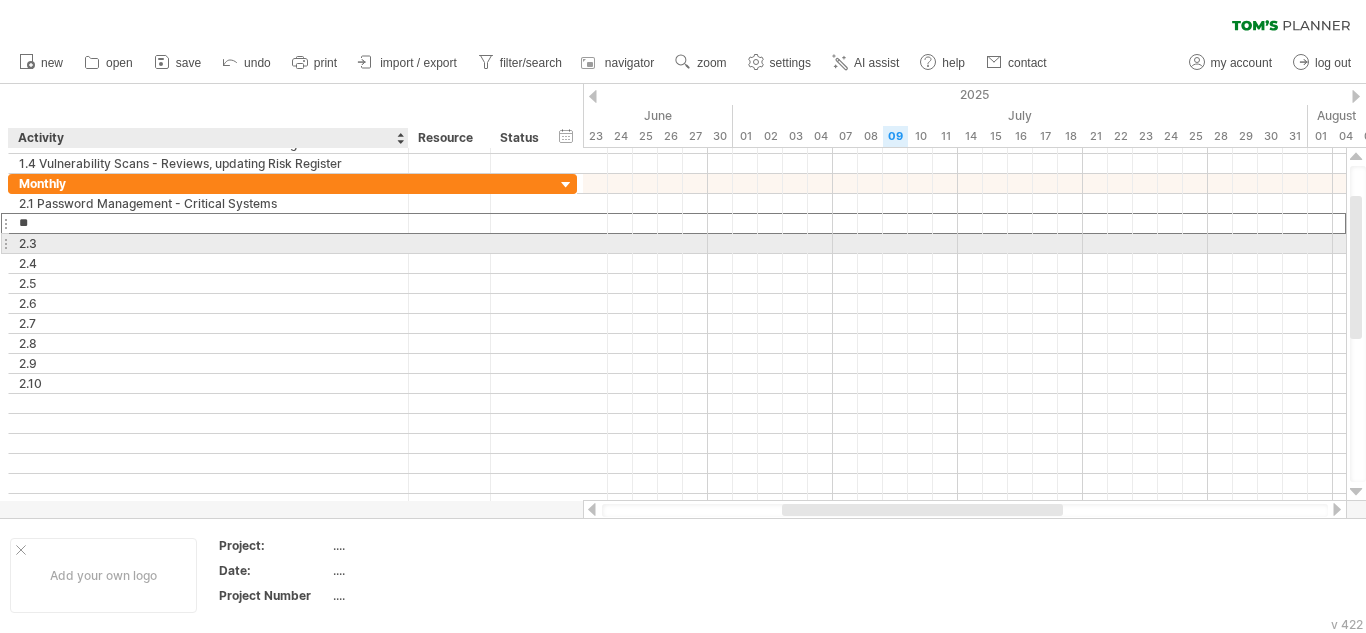 type on "***" 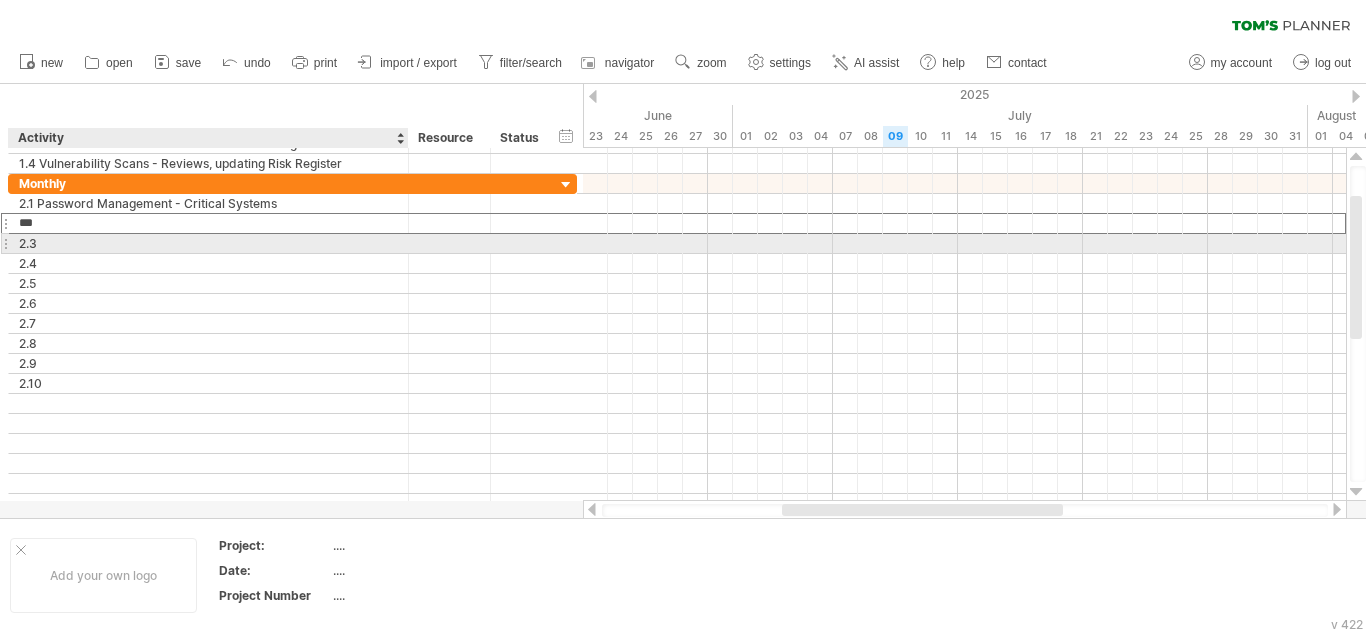 drag, startPoint x: 21, startPoint y: 242, endPoint x: 32, endPoint y: 245, distance: 11.401754 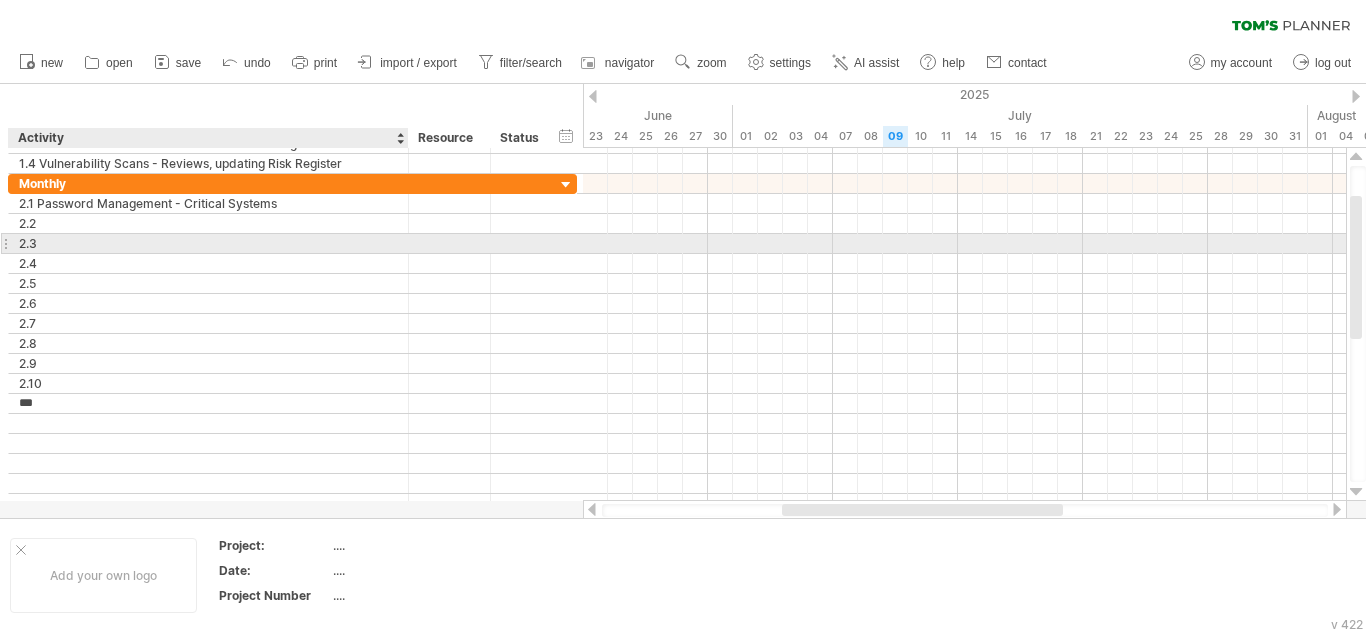 type on "****" 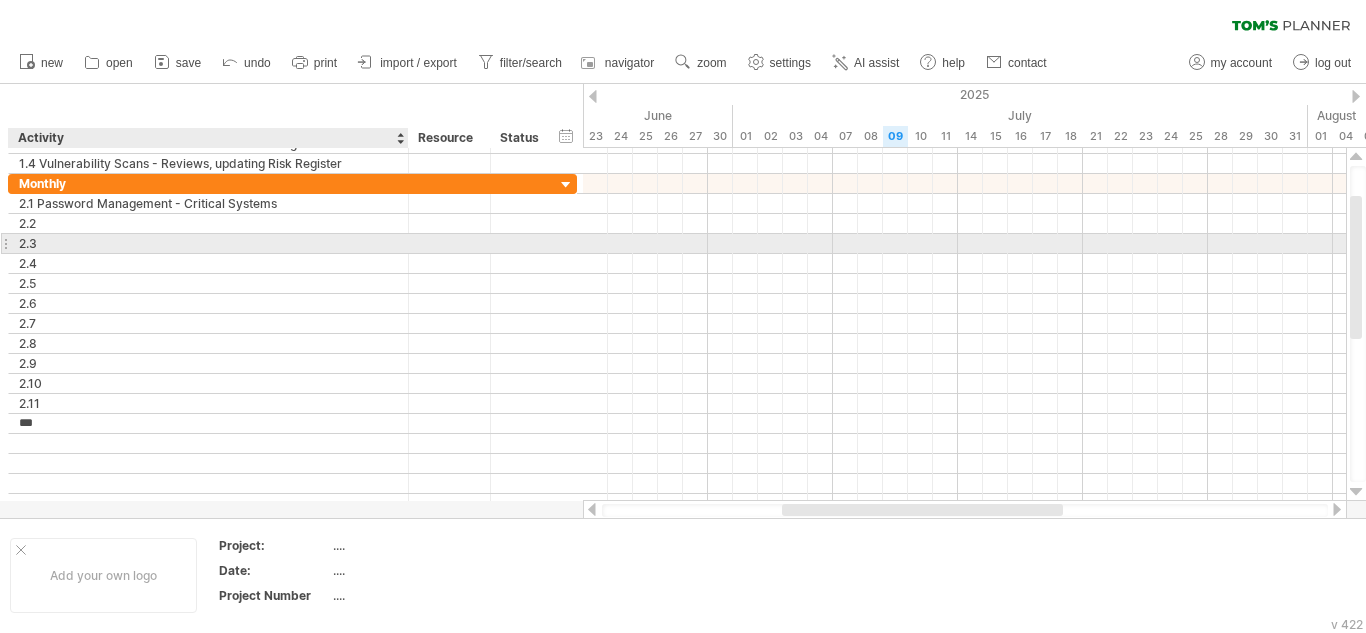 type on "****" 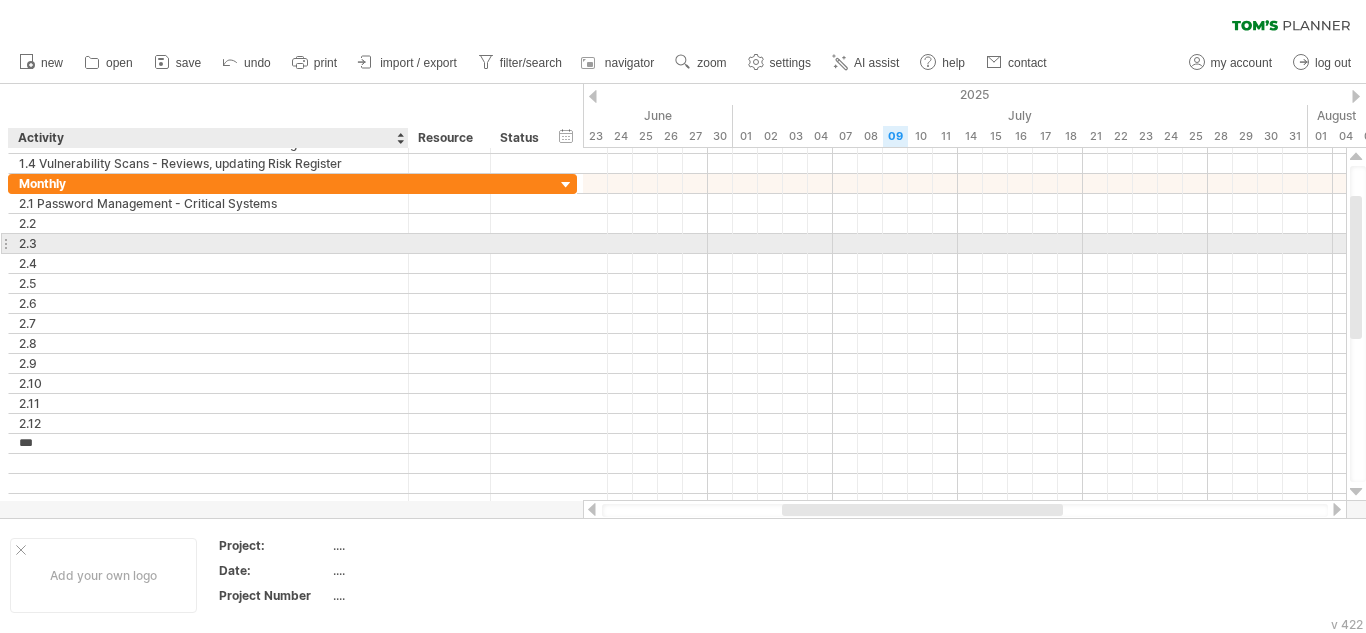 type on "****" 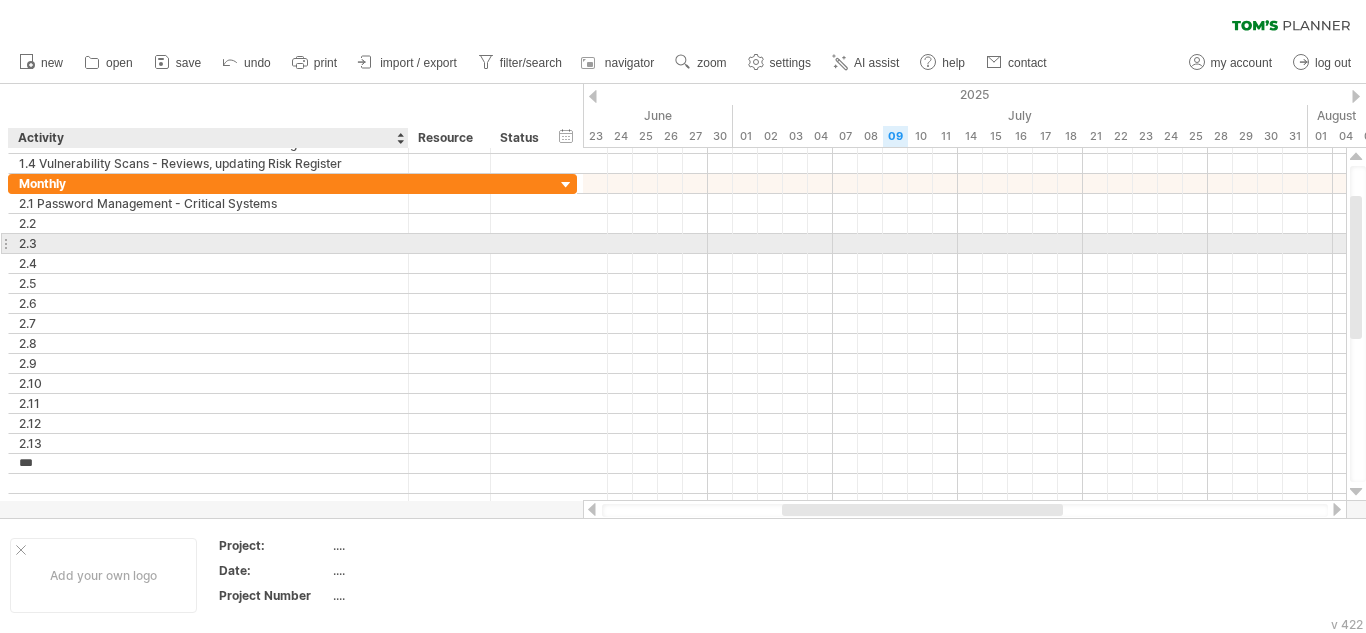type on "****" 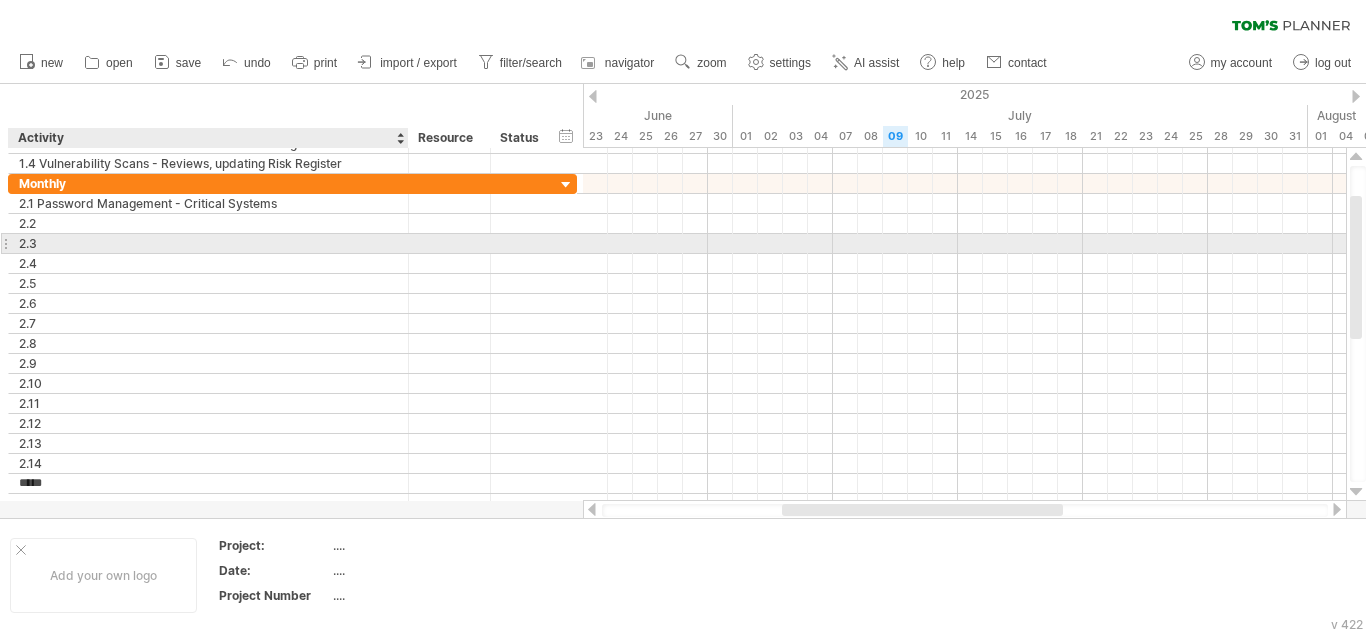 type on "****" 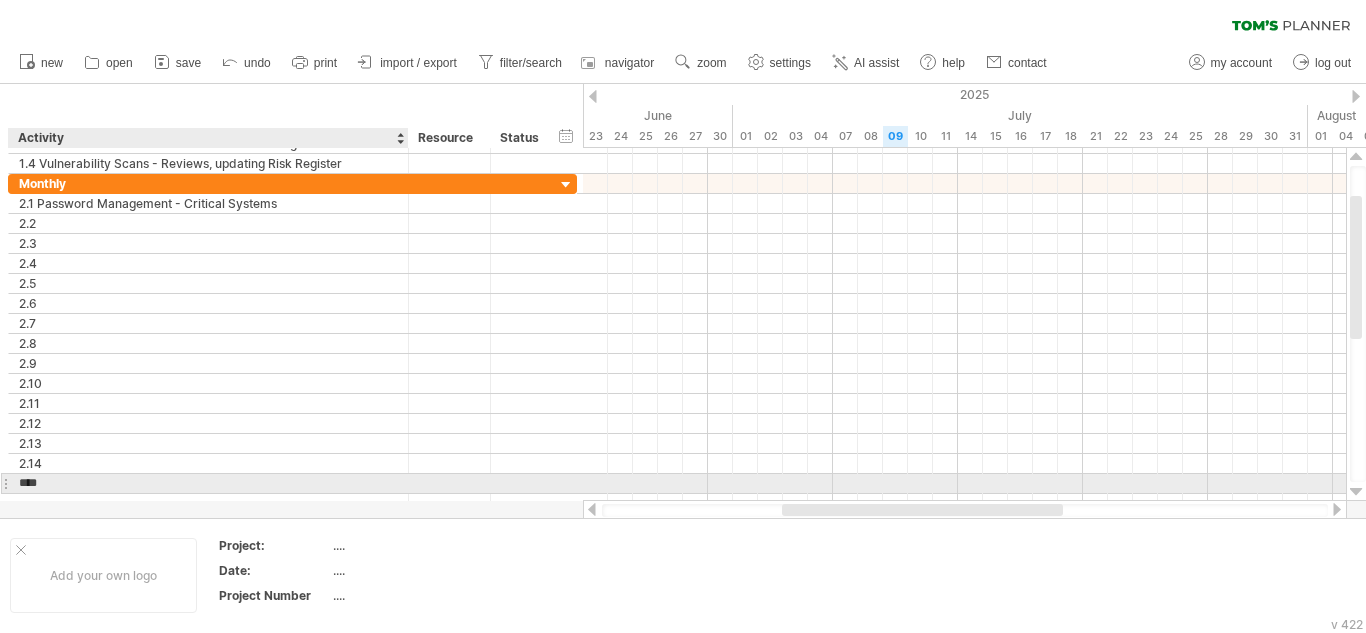 click on "****" at bounding box center [208, 483] 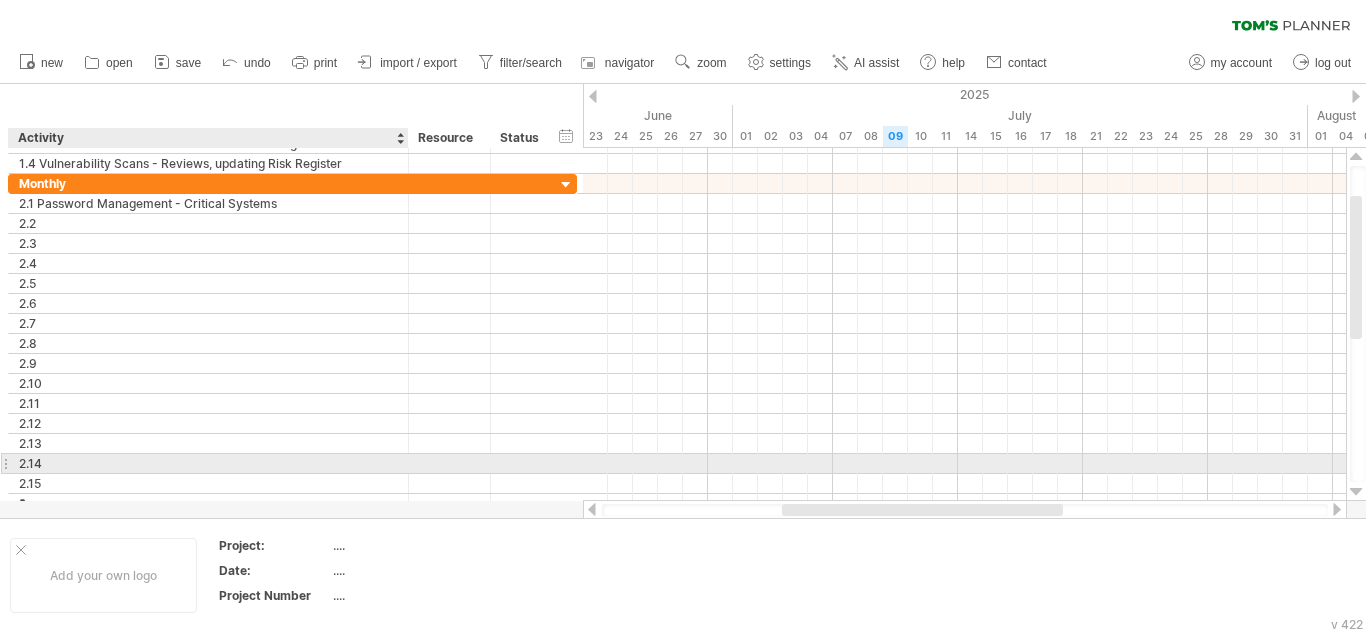 scroll, scrollTop: 0, scrollLeft: 0, axis: both 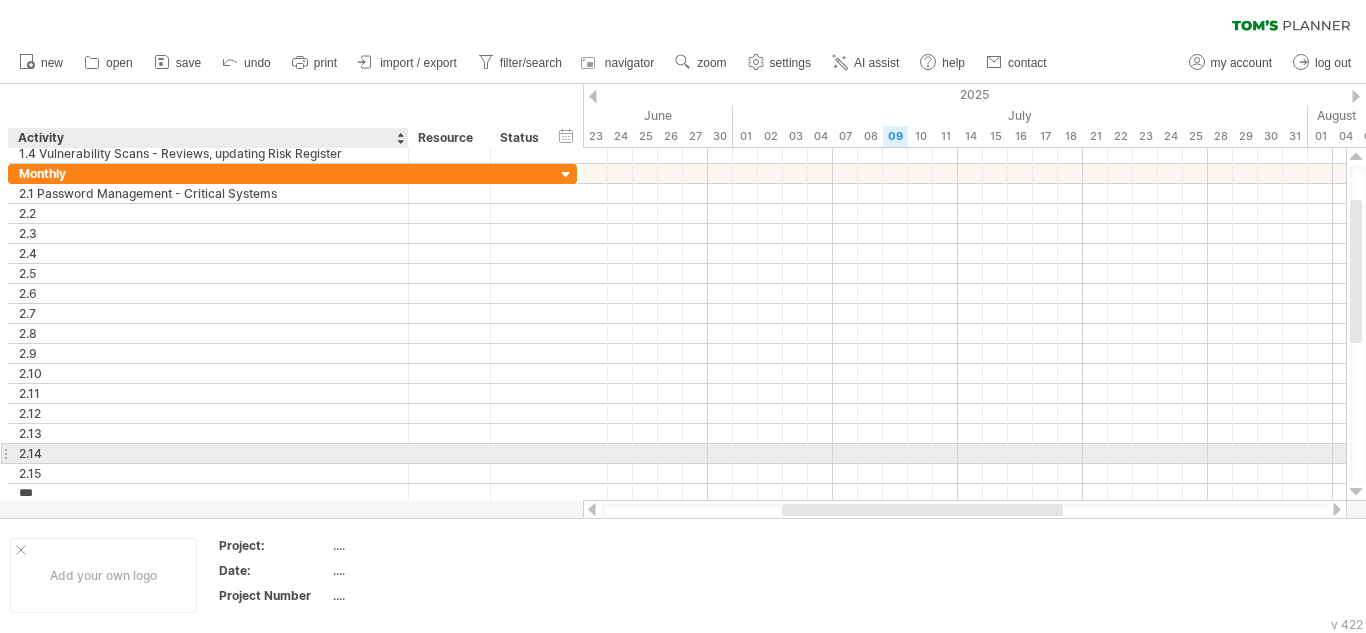 type on "****" 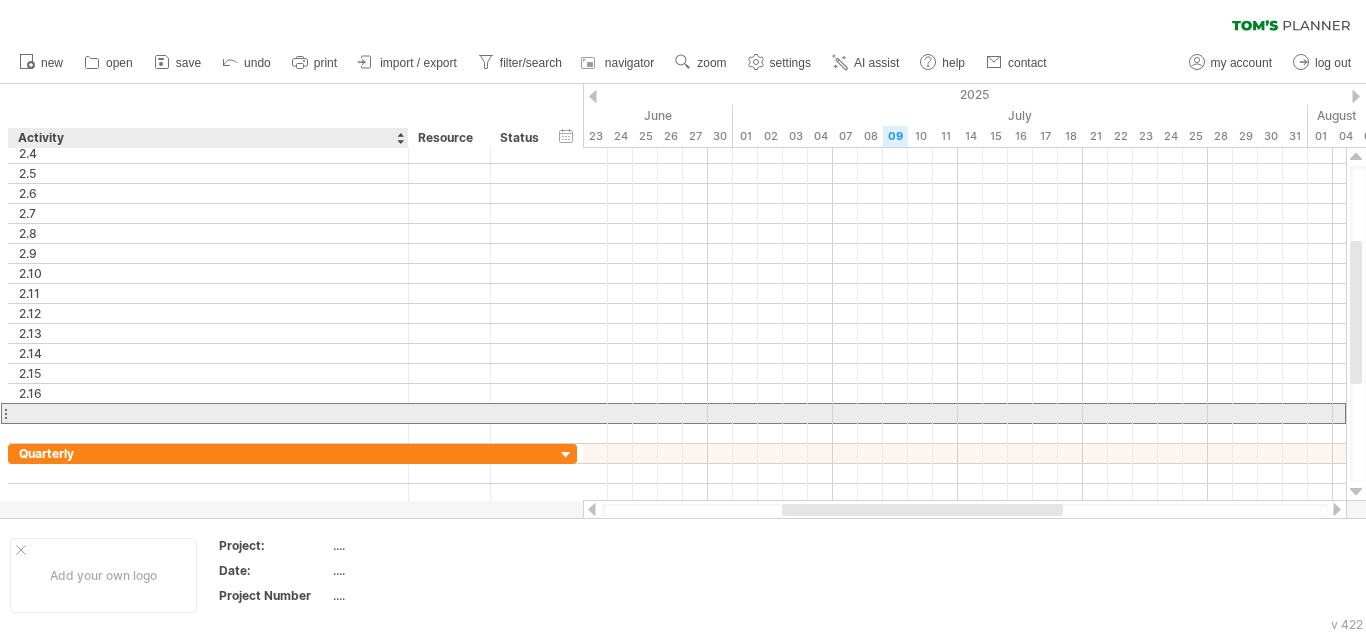 click at bounding box center (209, 413) 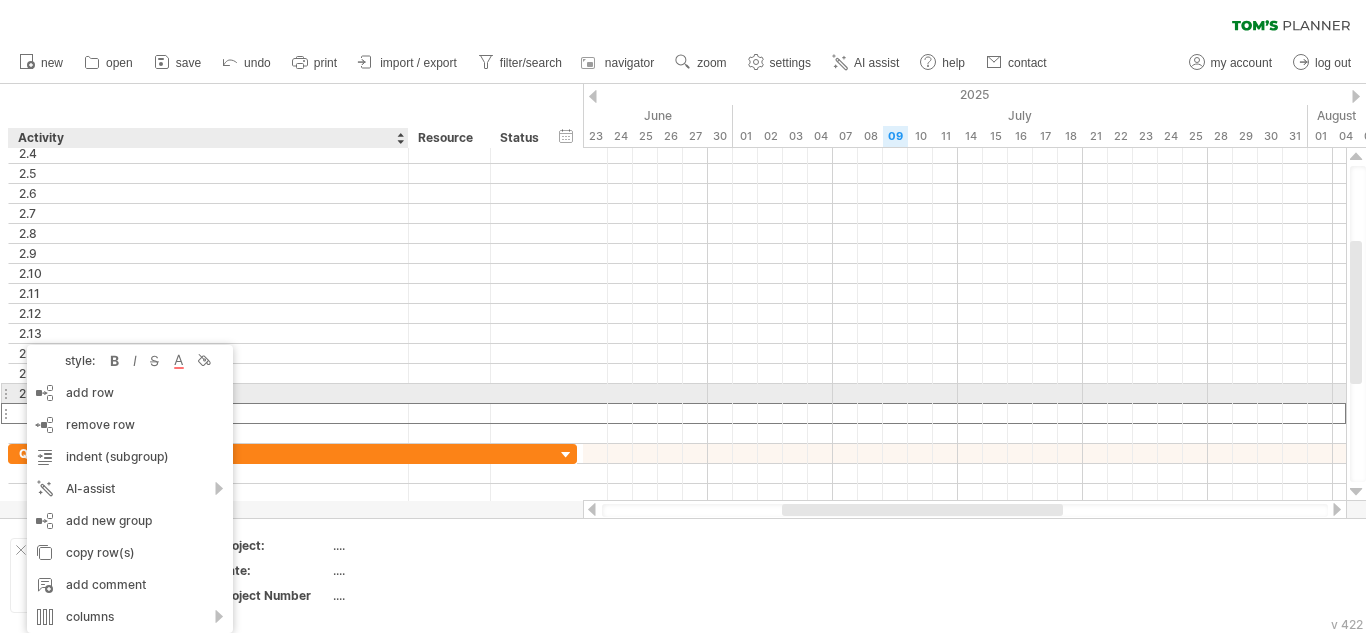 click on "2.16" at bounding box center (208, 393) 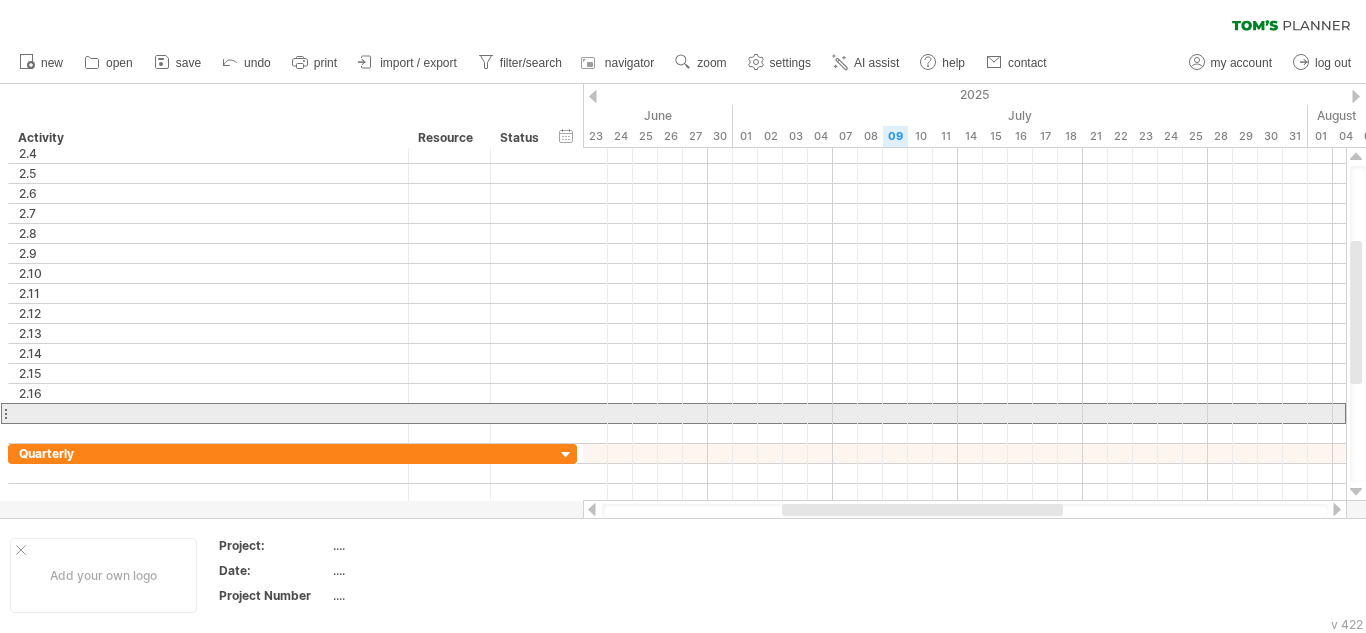click at bounding box center [5, 413] 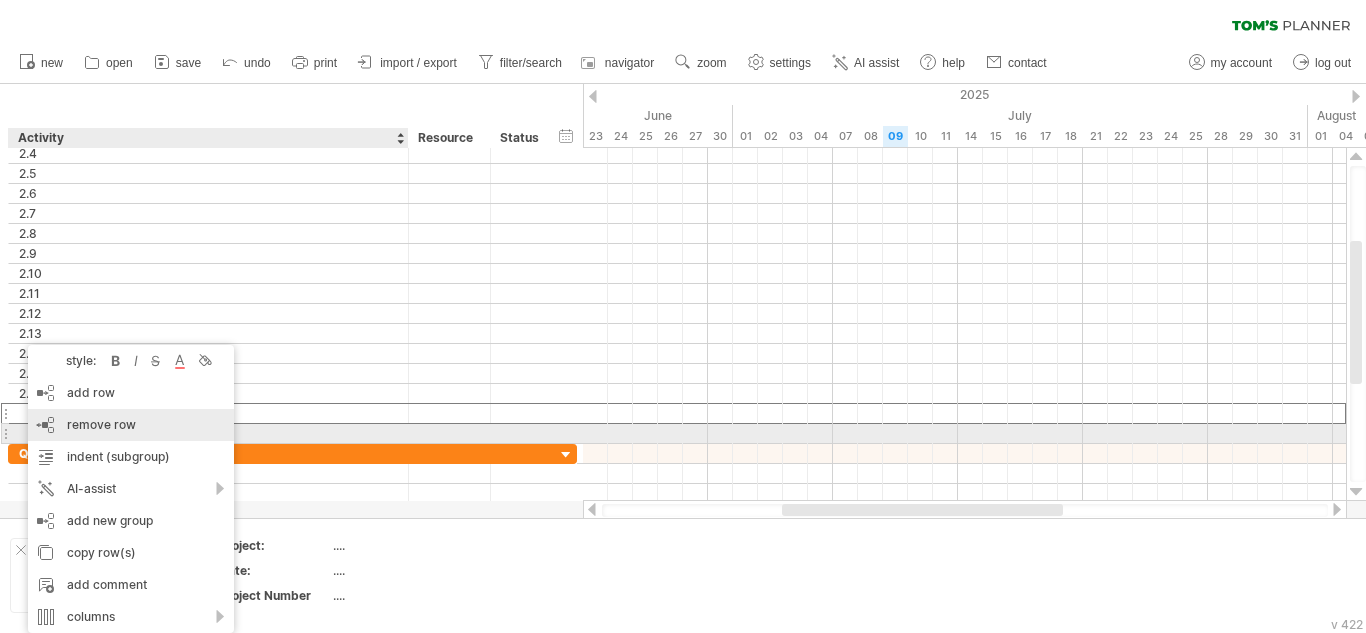 click on "remove row" at bounding box center (101, 424) 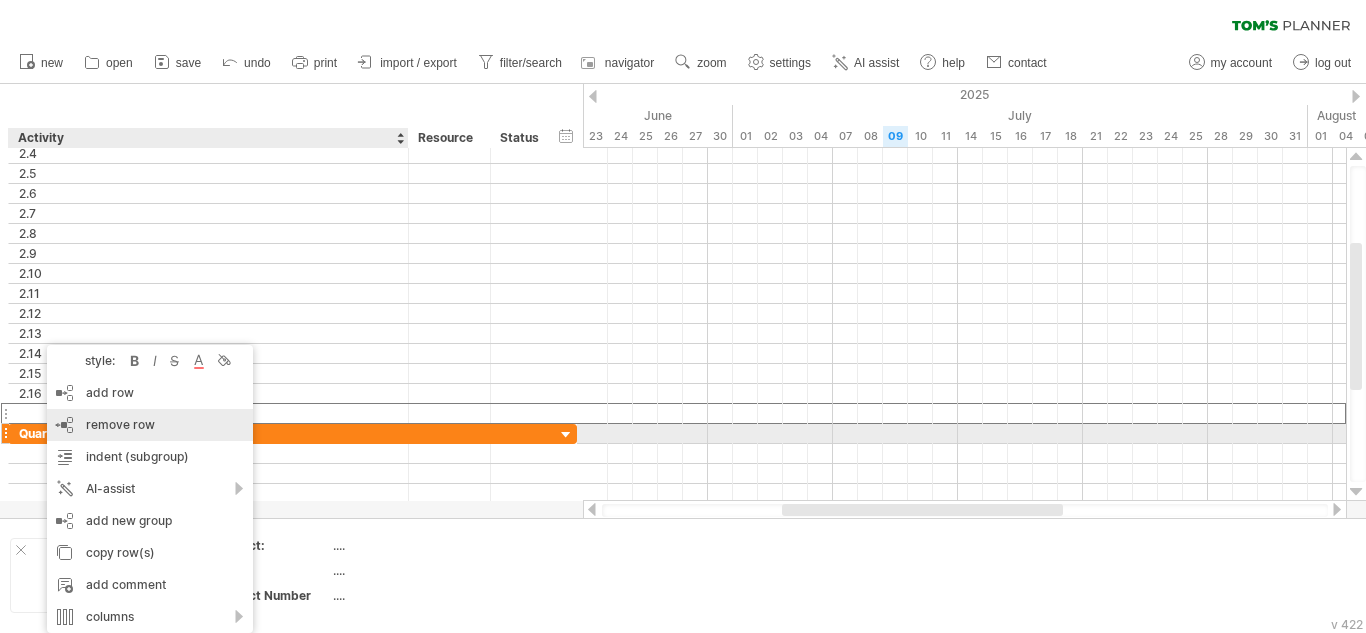 click on "remove row remove selected rows" at bounding box center (150, 425) 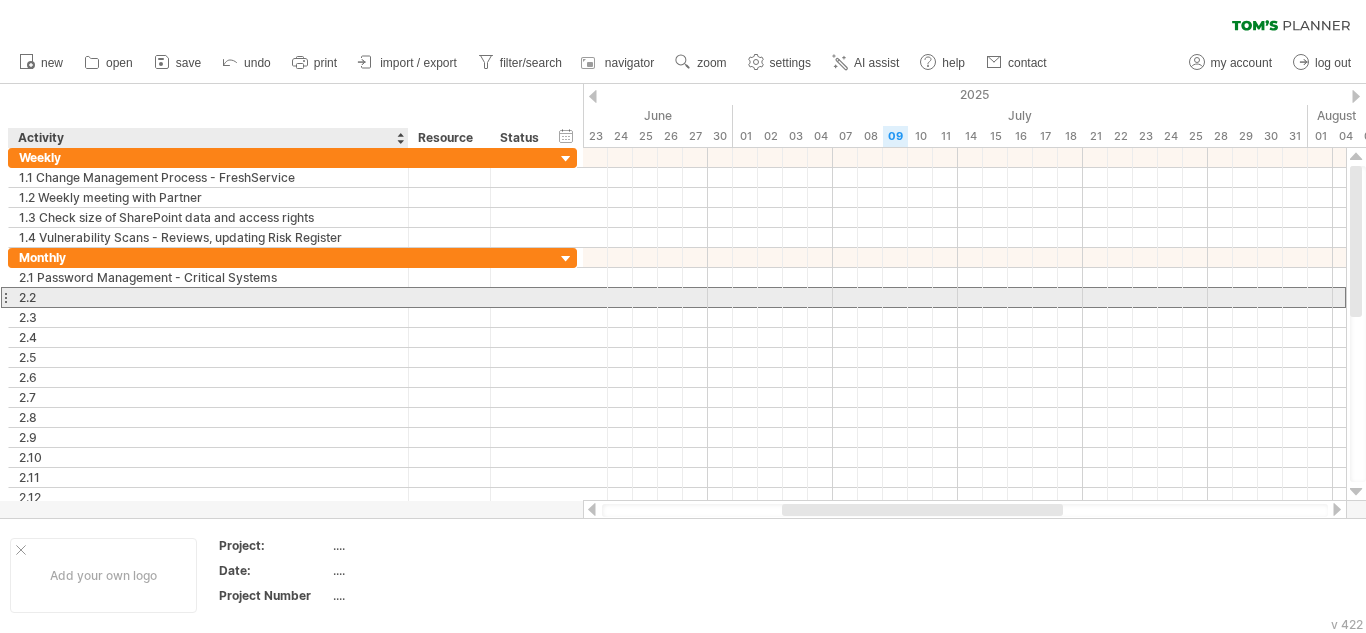 click on "2.2" at bounding box center (208, 297) 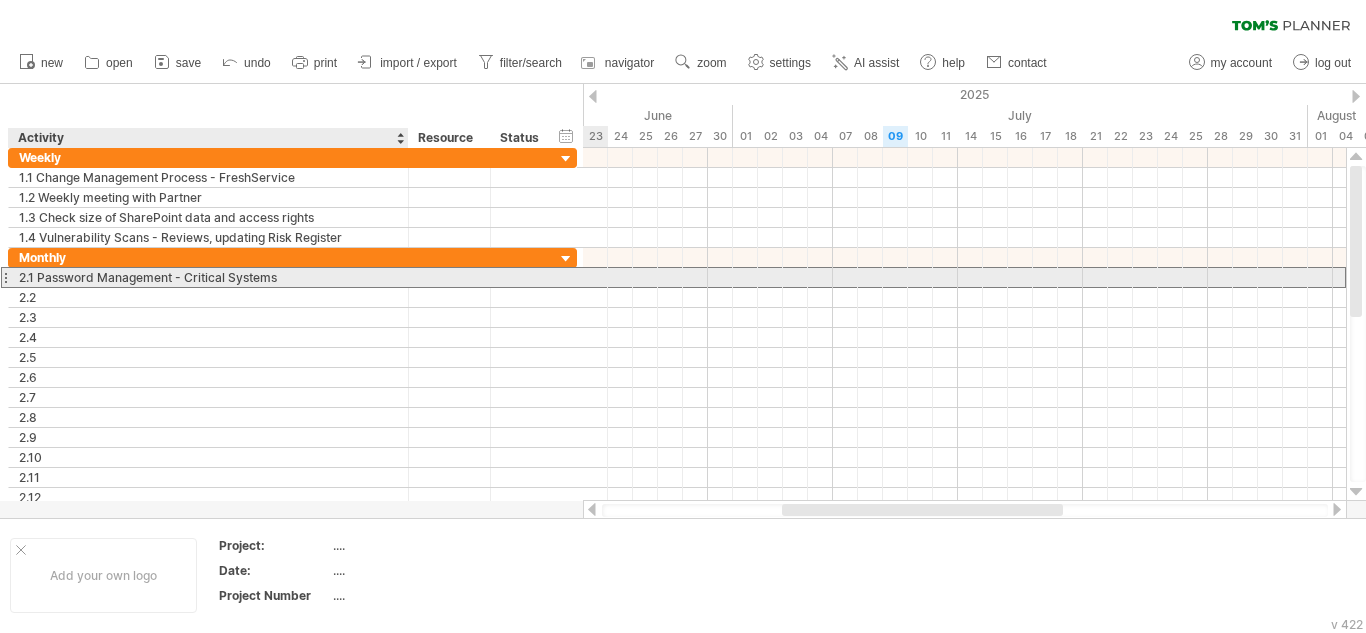 click on "2.1 Password Management - Critical Systems" at bounding box center (208, 277) 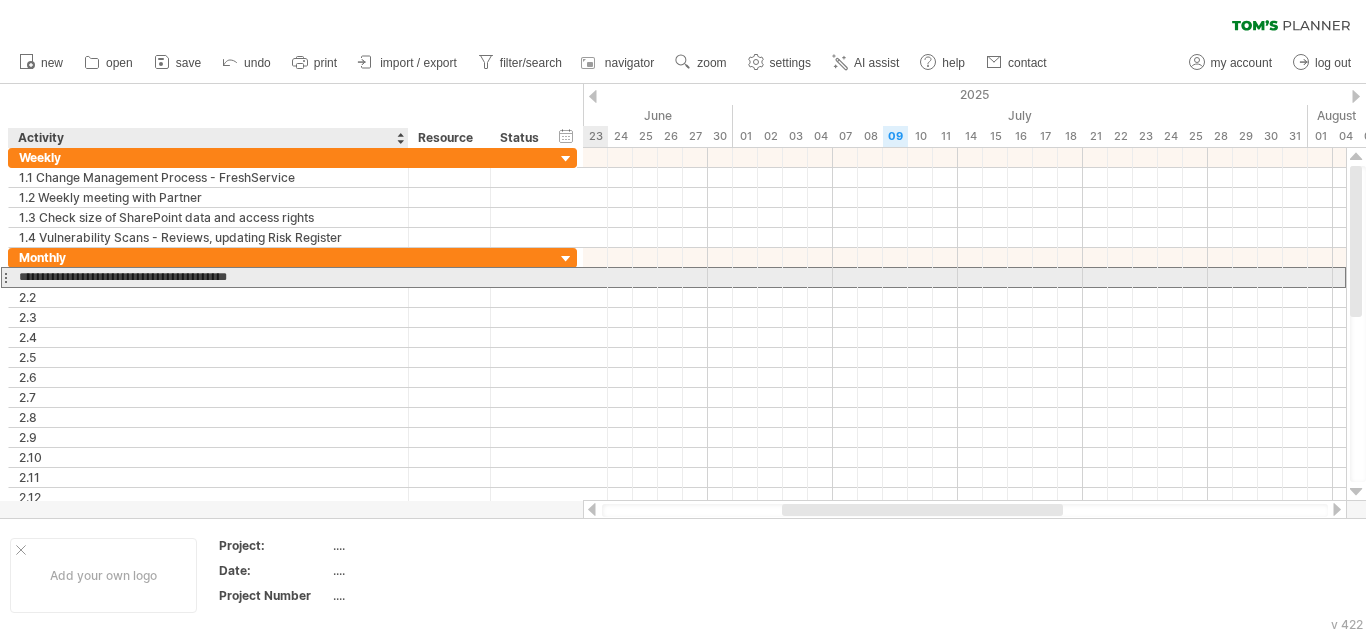 drag, startPoint x: 289, startPoint y: 278, endPoint x: 272, endPoint y: 281, distance: 17.262676 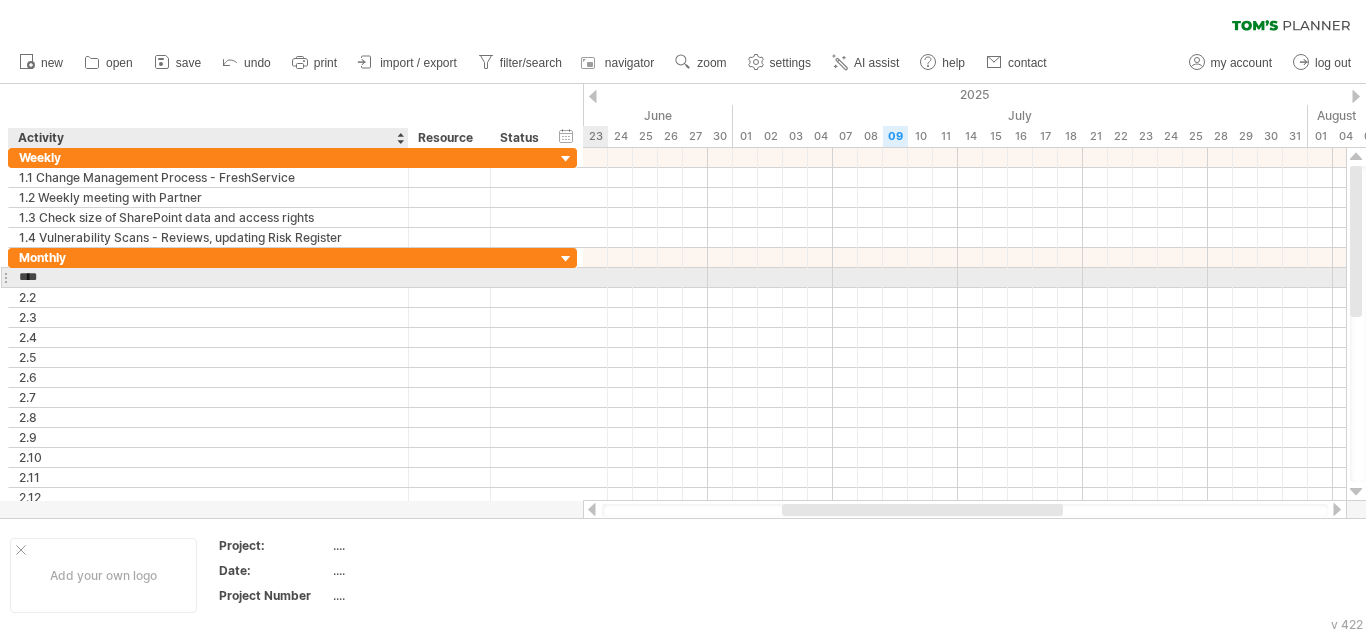 paste on "**********" 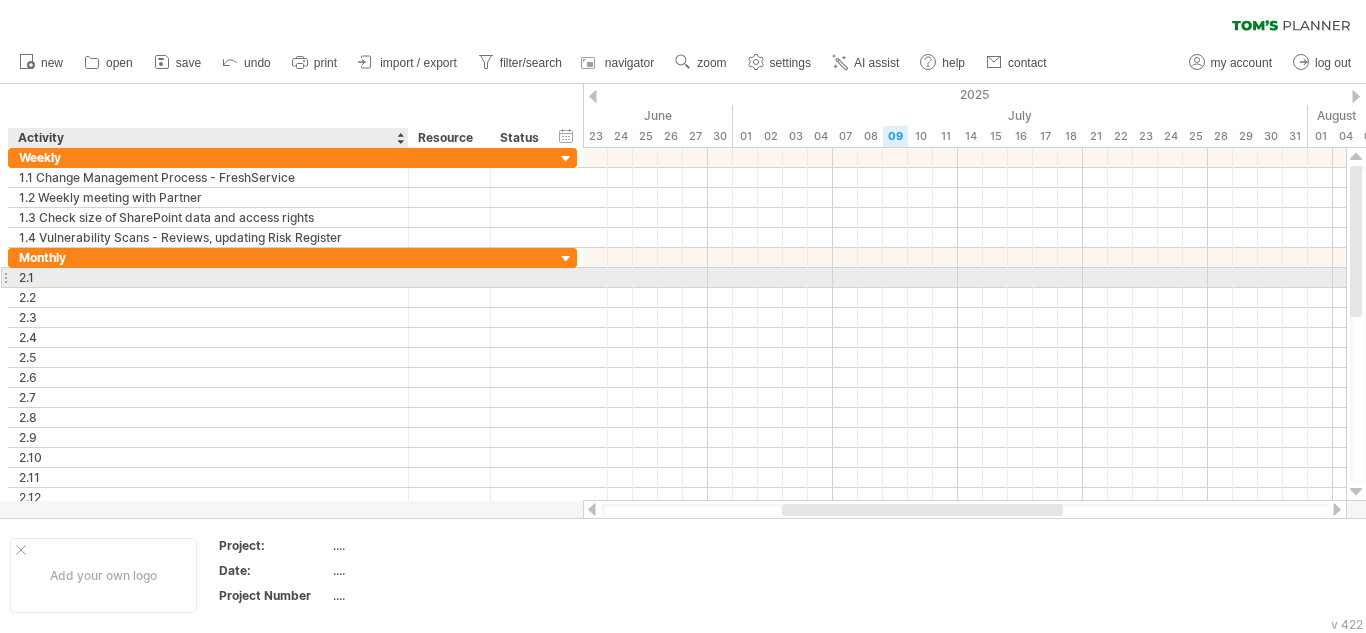 click on "2.1" at bounding box center [208, 277] 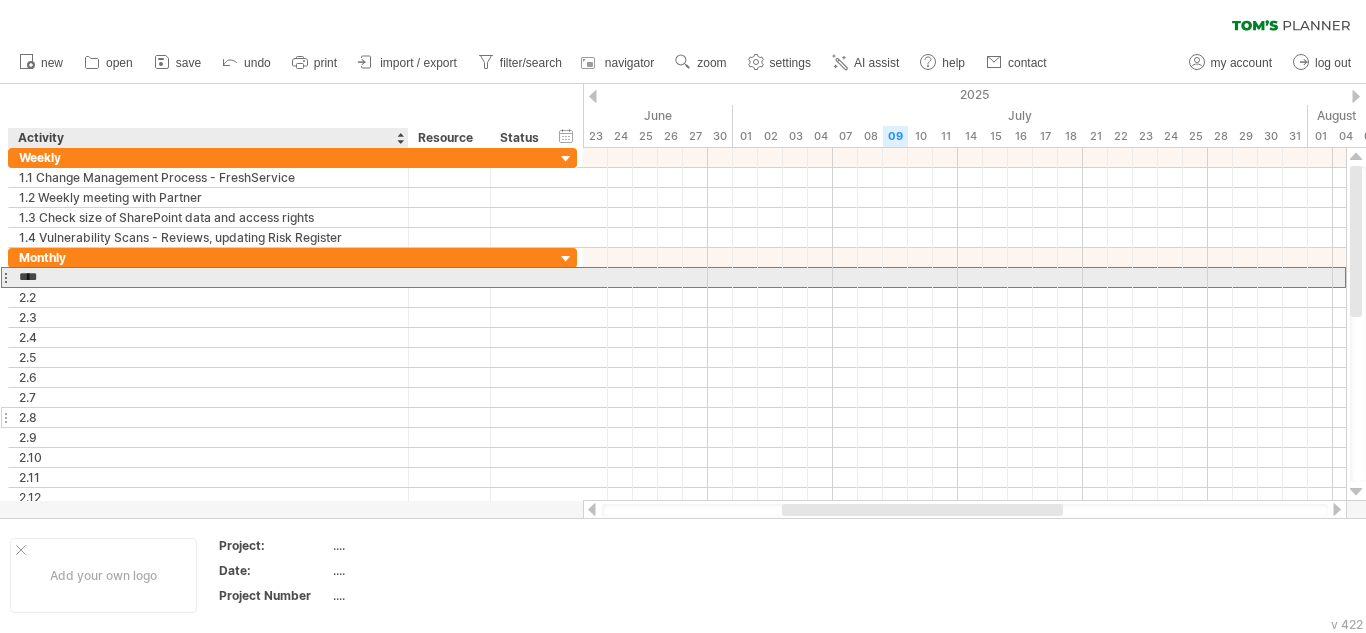 paste on "**********" 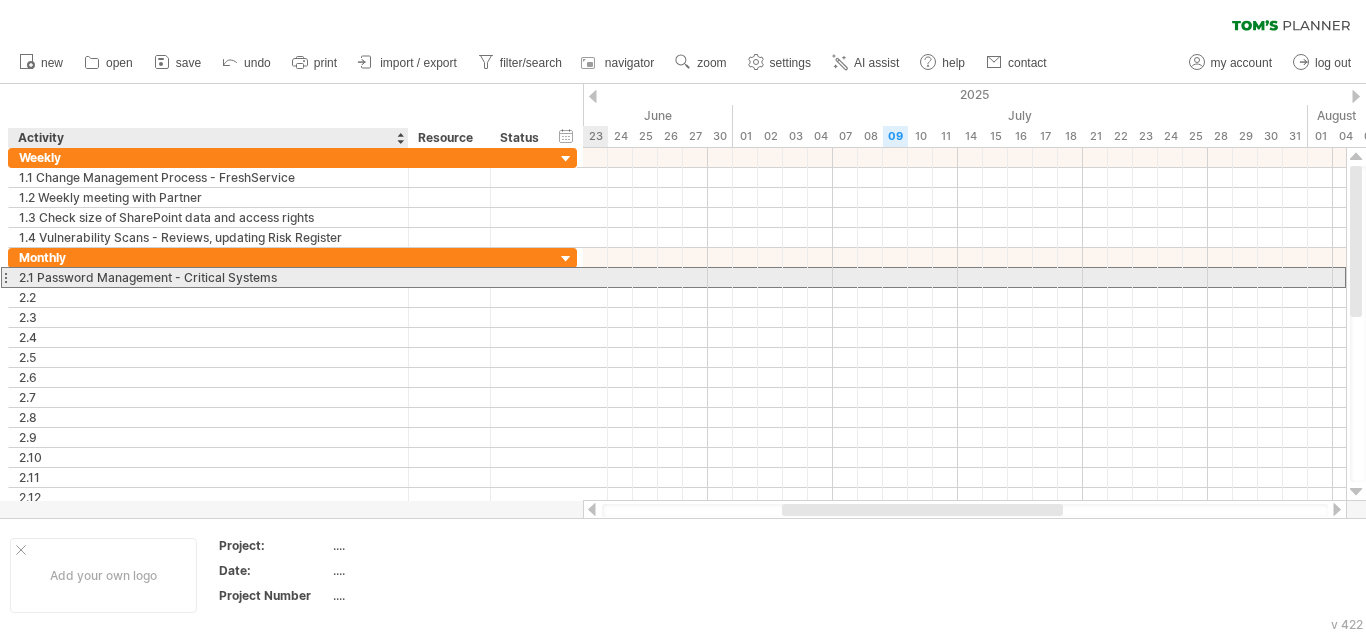 click on "2.1 Password Management - Critical Systems" at bounding box center (208, 277) 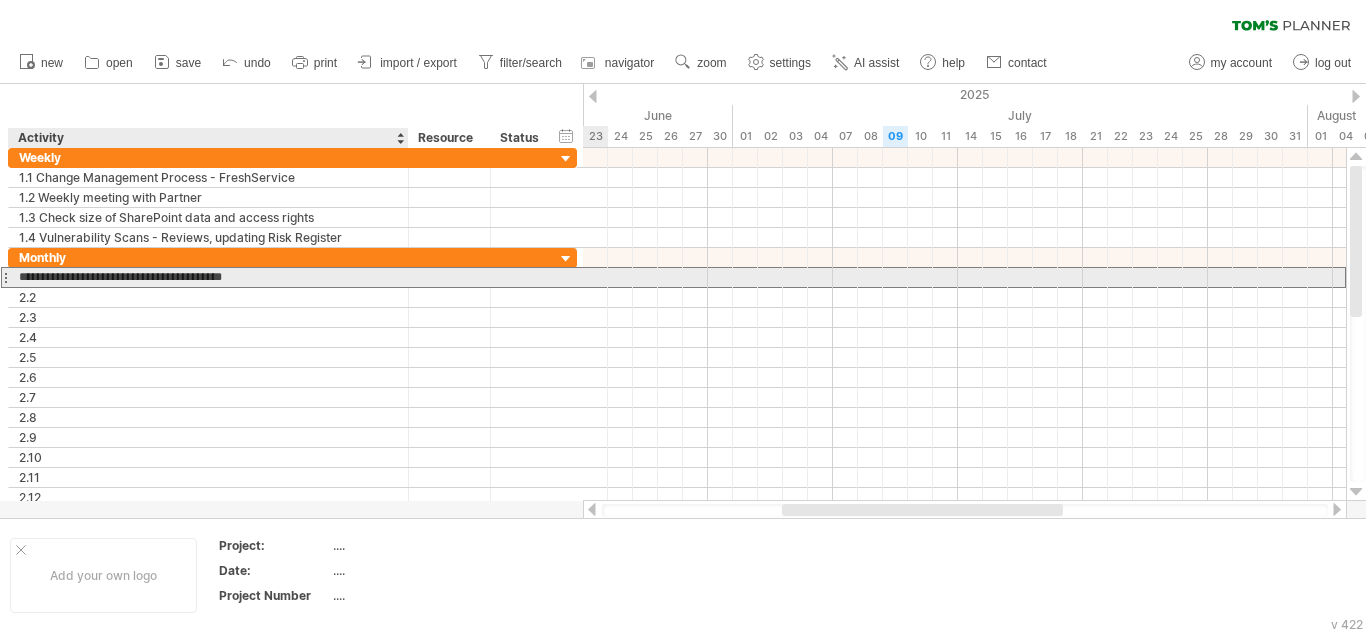 drag, startPoint x: 286, startPoint y: 277, endPoint x: 300, endPoint y: 283, distance: 15.231546 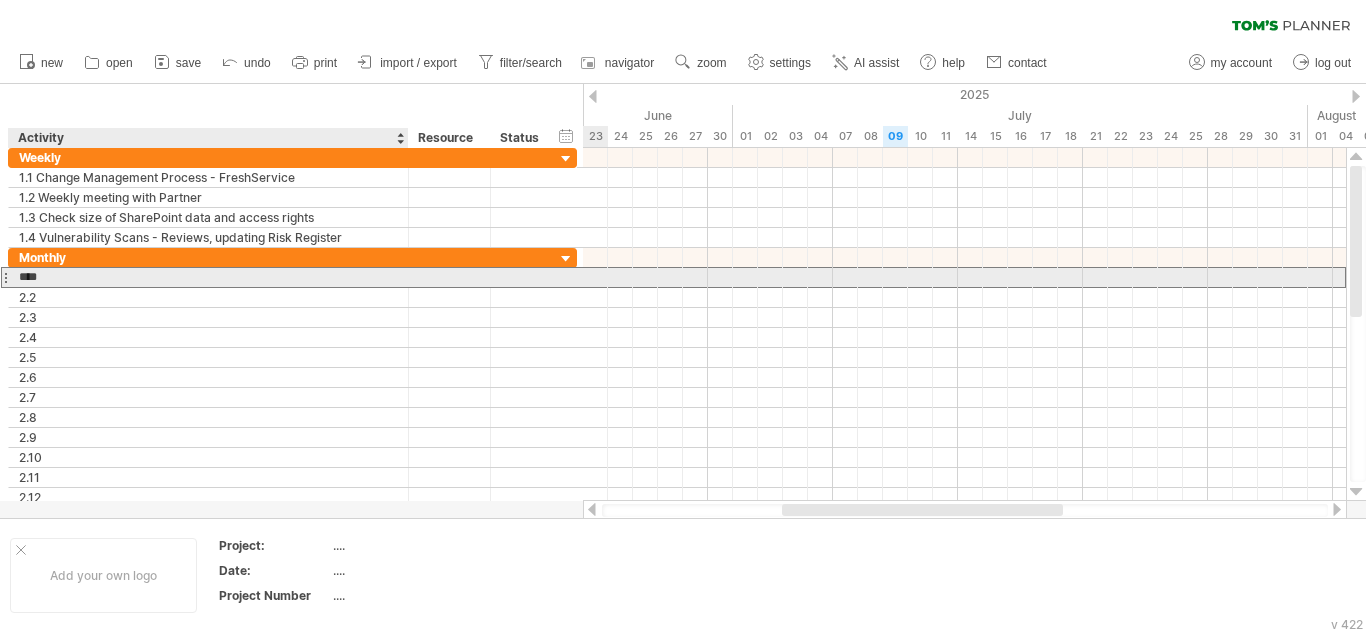 paste on "**********" 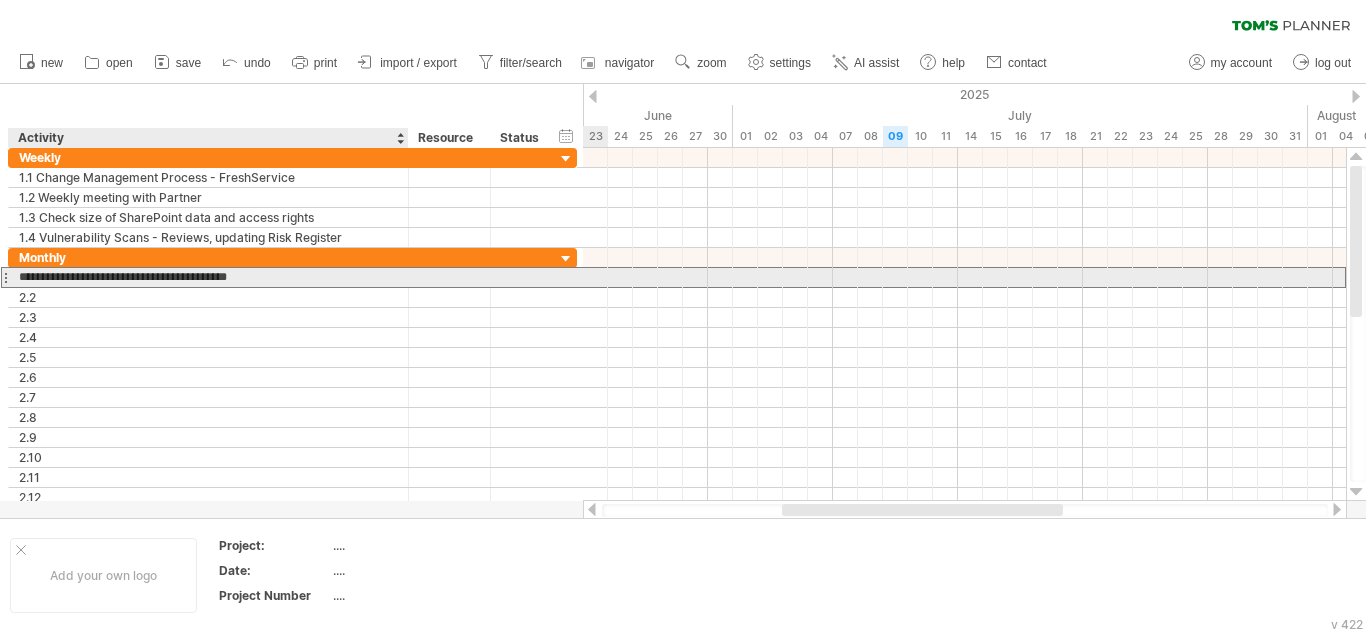 paste on "**********" 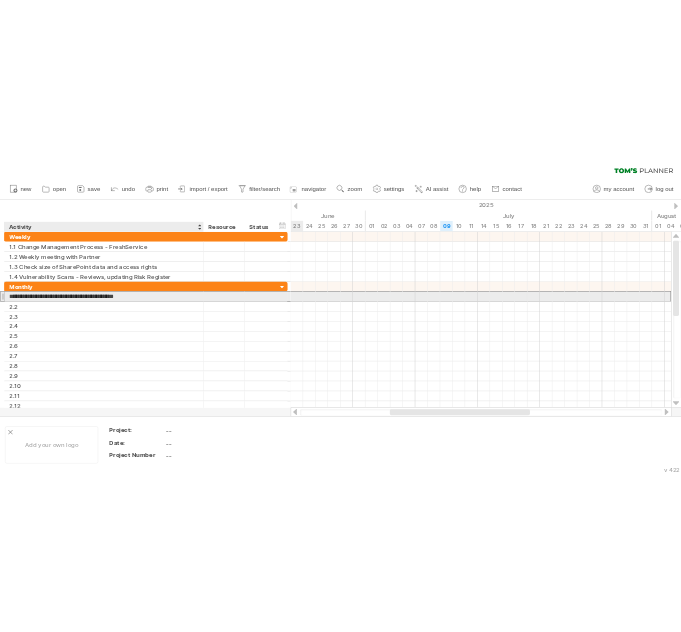 scroll, scrollTop: 0, scrollLeft: 0, axis: both 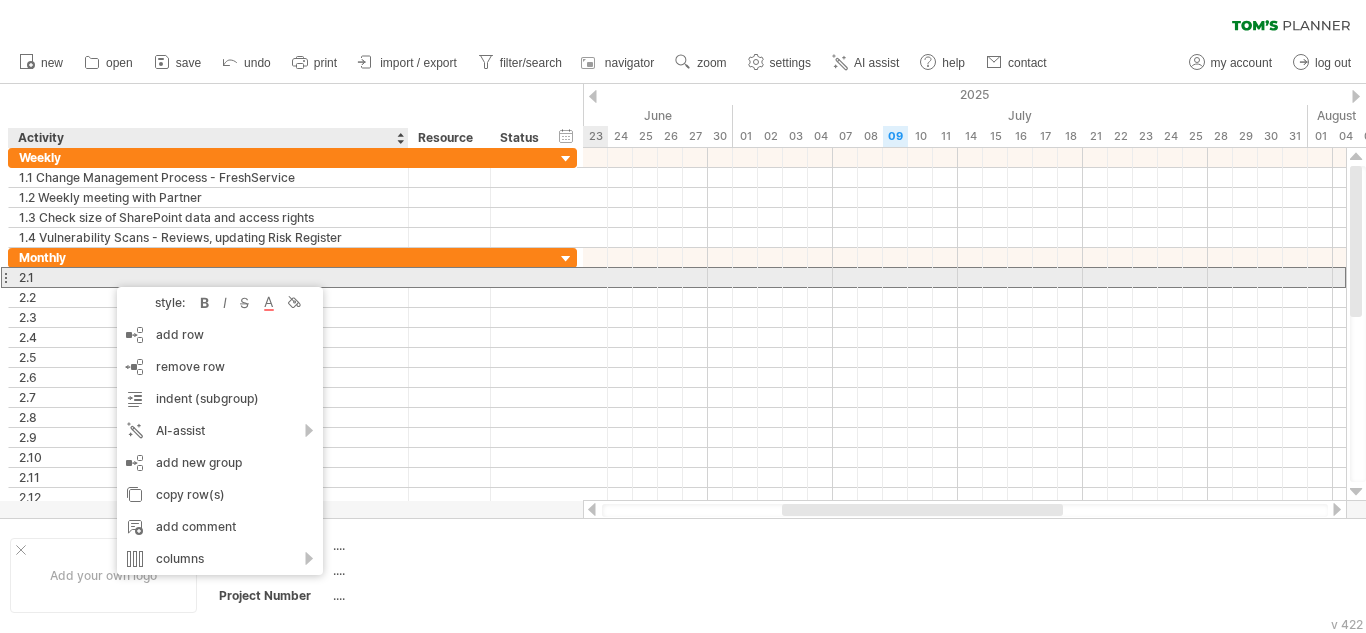 click on "2.1" at bounding box center [208, 277] 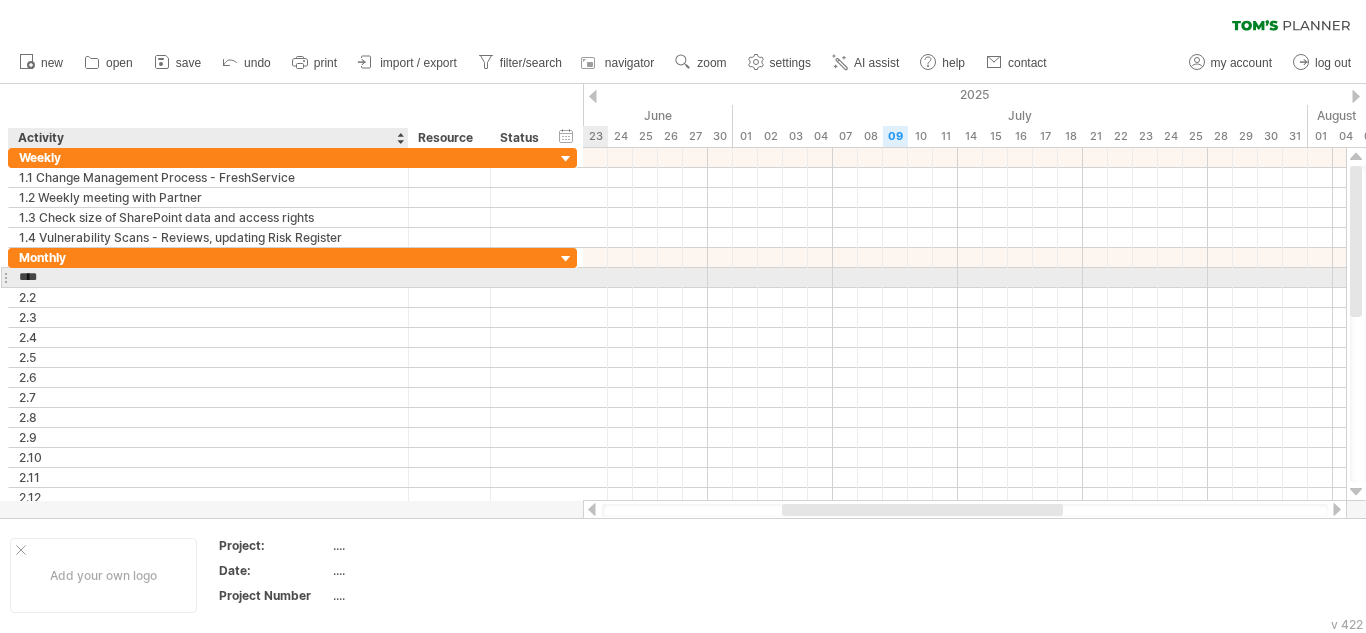 paste on "**********" 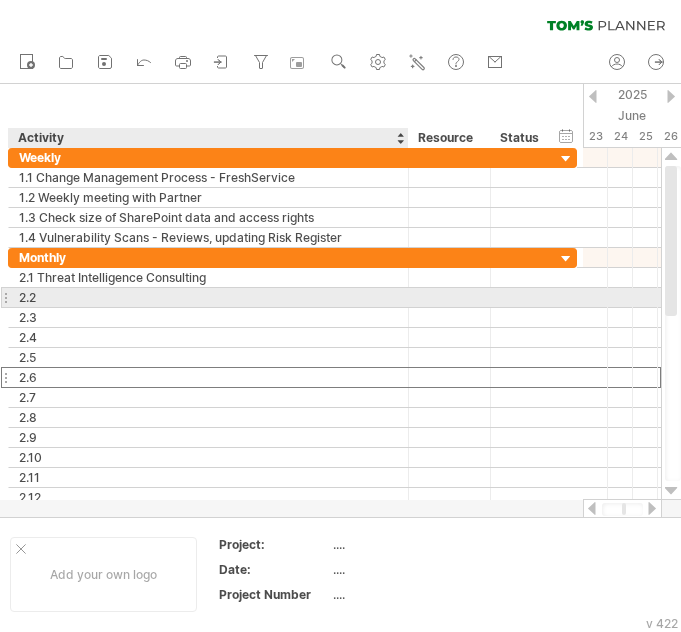 click on "2.2" at bounding box center (208, 297) 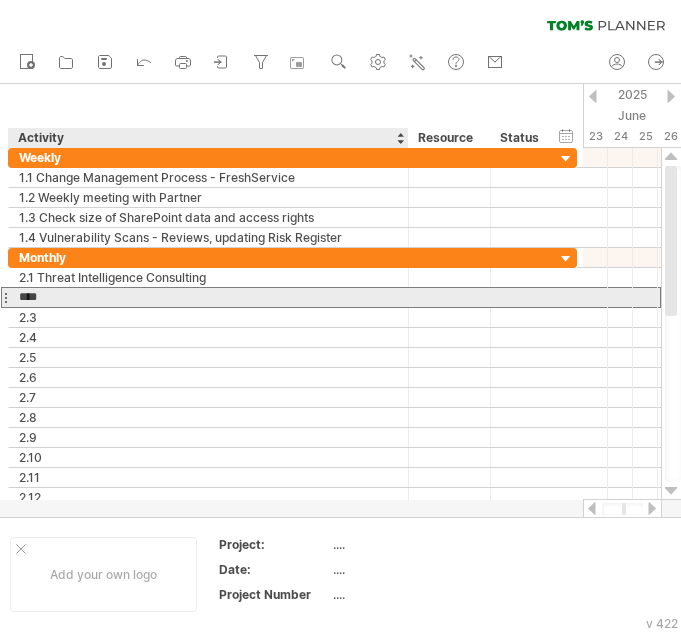 paste on "**********" 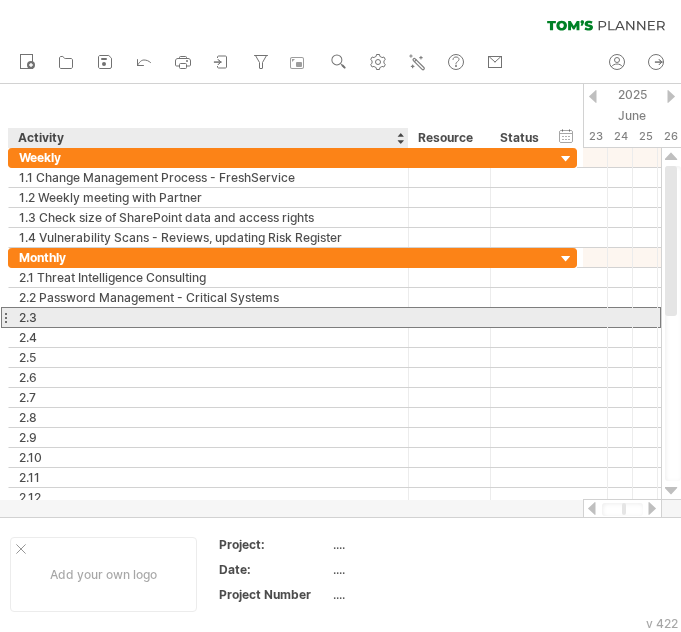 click on "2.3" at bounding box center (208, 317) 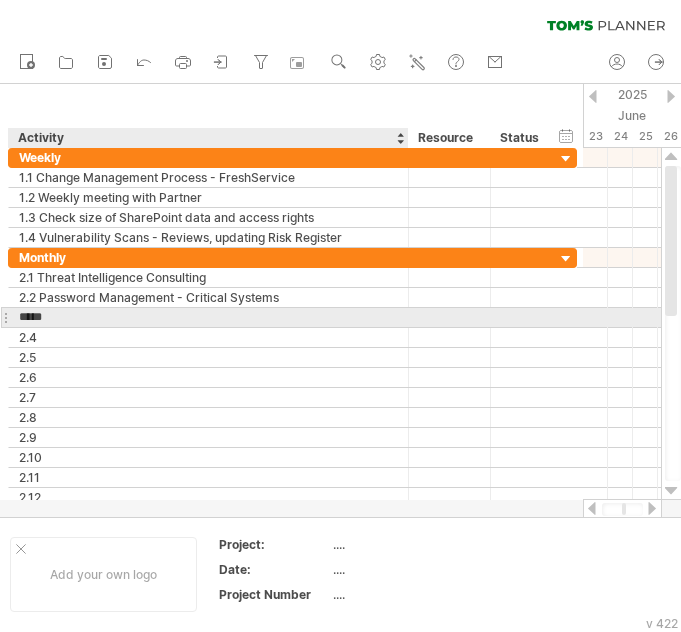 paste on "**********" 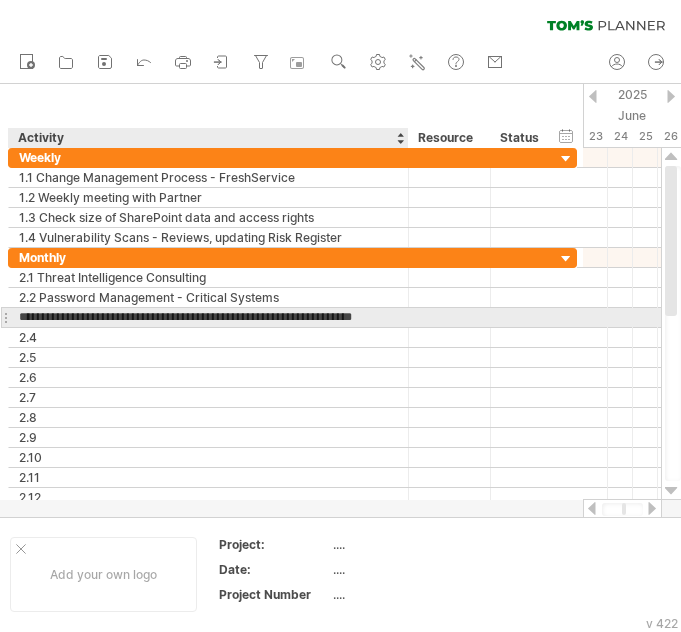 scroll, scrollTop: 0, scrollLeft: 19, axis: horizontal 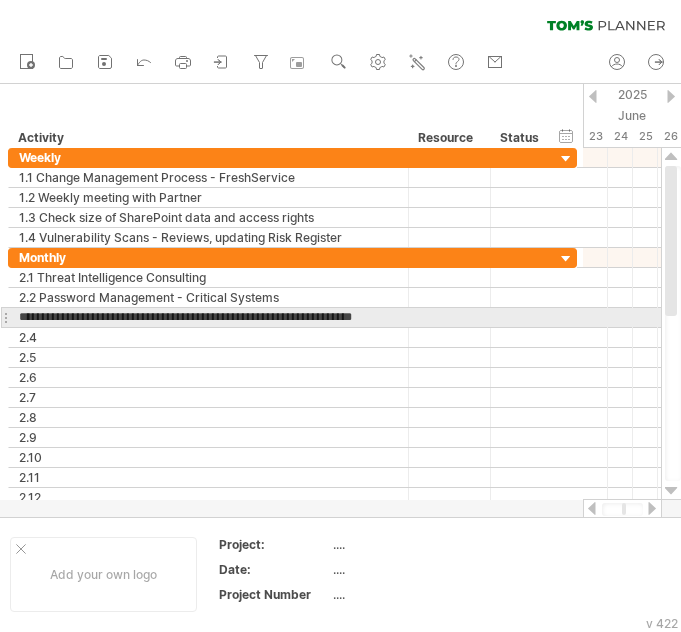 click on "**********" at bounding box center [209, 317] 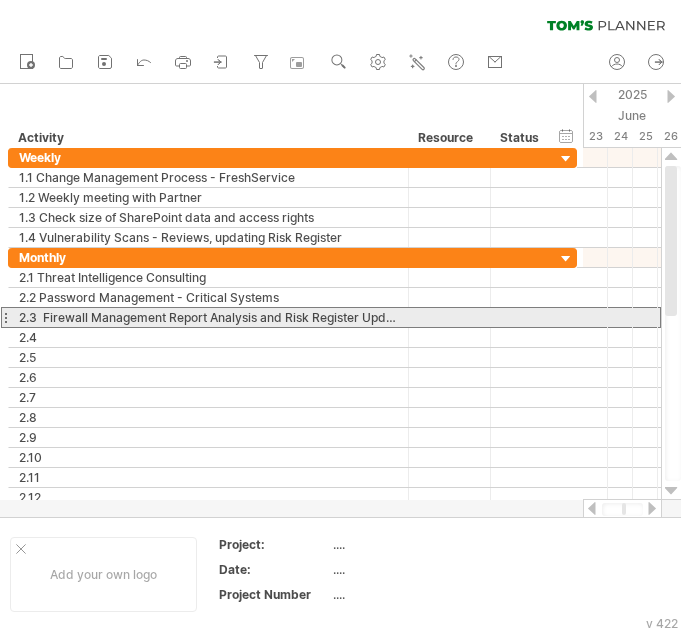 click on "**********" at bounding box center [209, 317] 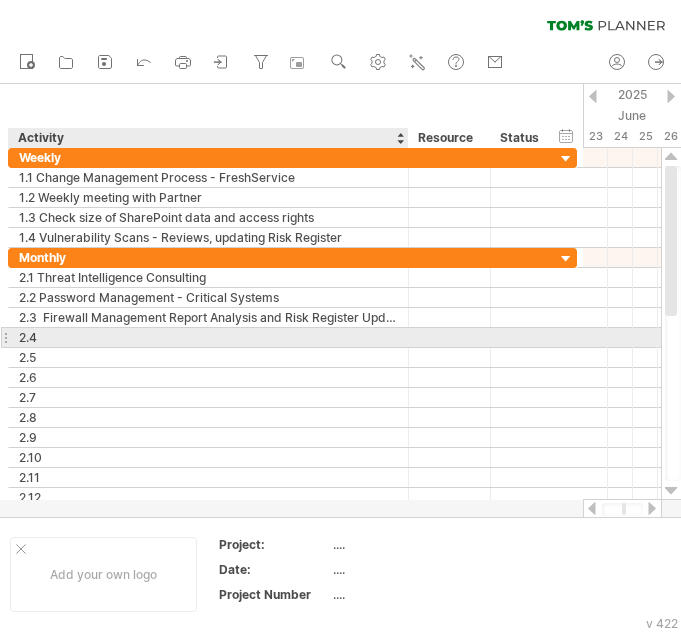 click on "2.4" at bounding box center (208, 337) 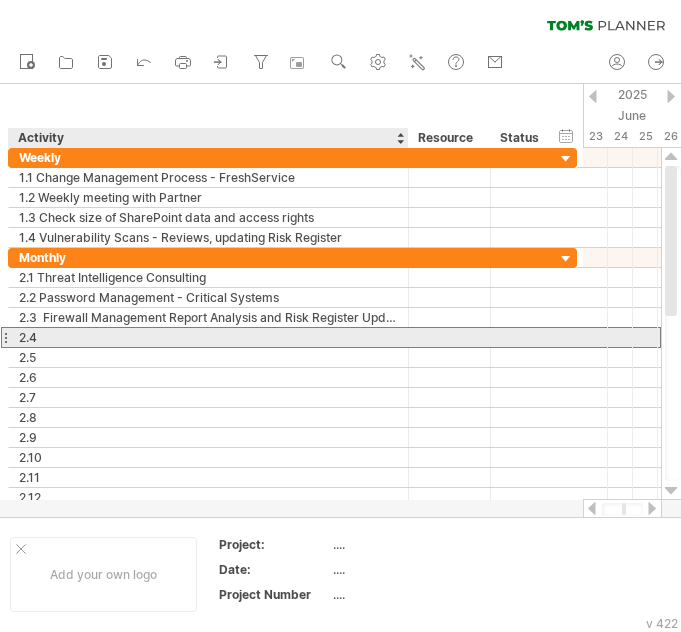 click on "2.4" at bounding box center (208, 337) 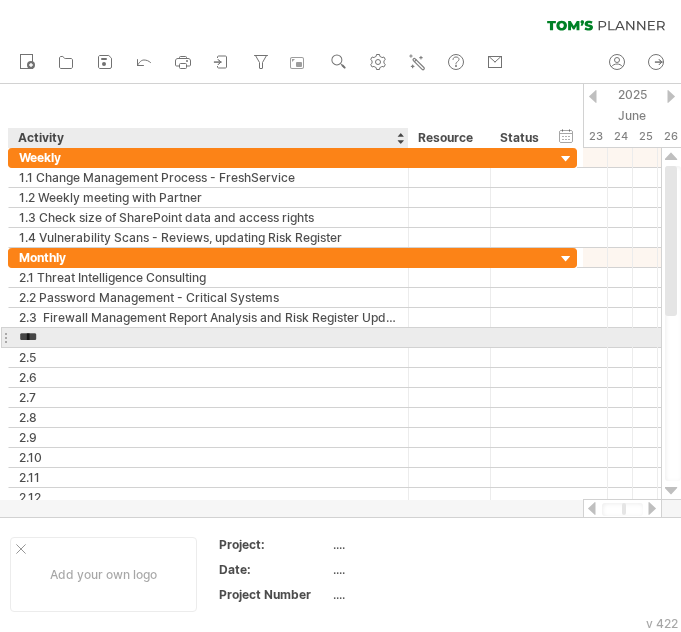 paste on "**********" 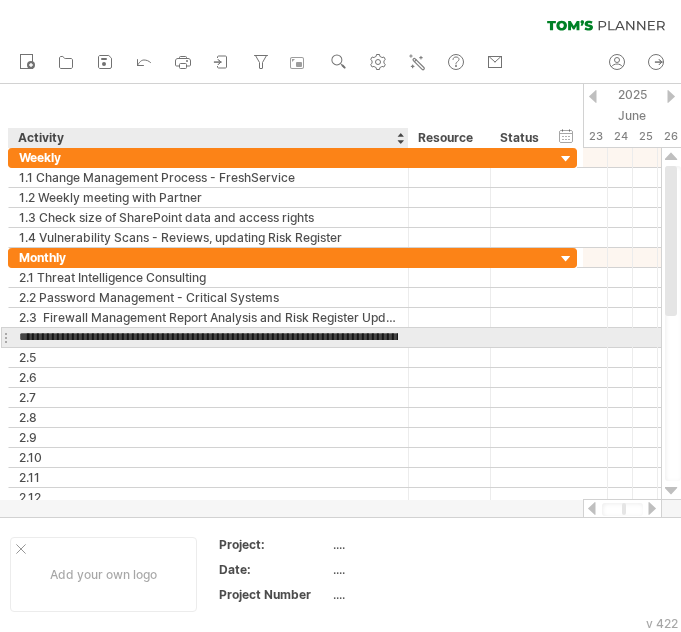 scroll, scrollTop: 0, scrollLeft: 577, axis: horizontal 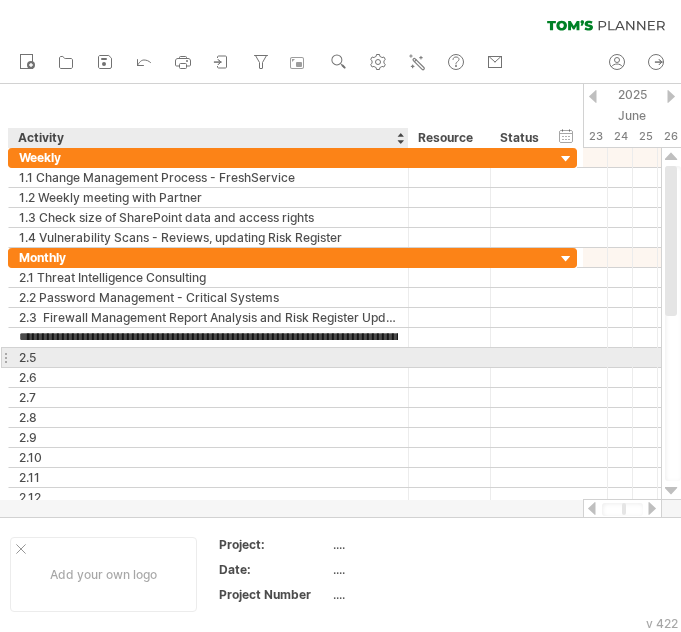 click on "2.5" at bounding box center [208, 357] 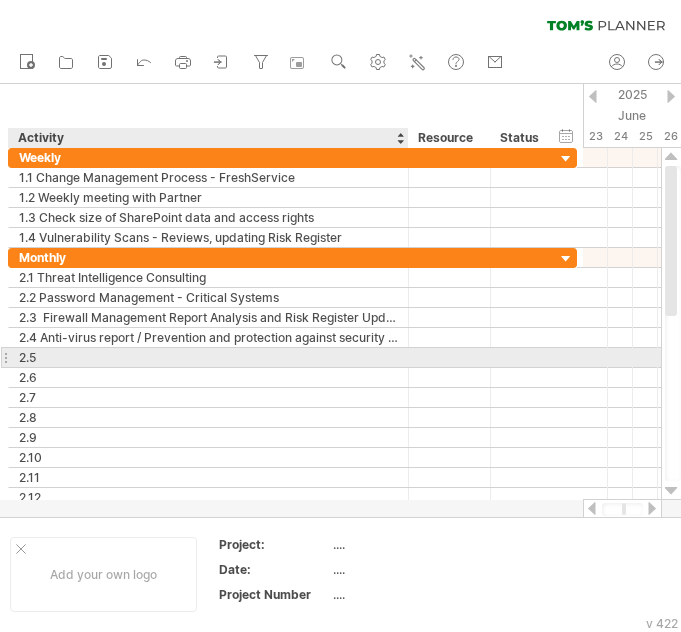 click on "2.5" at bounding box center [208, 357] 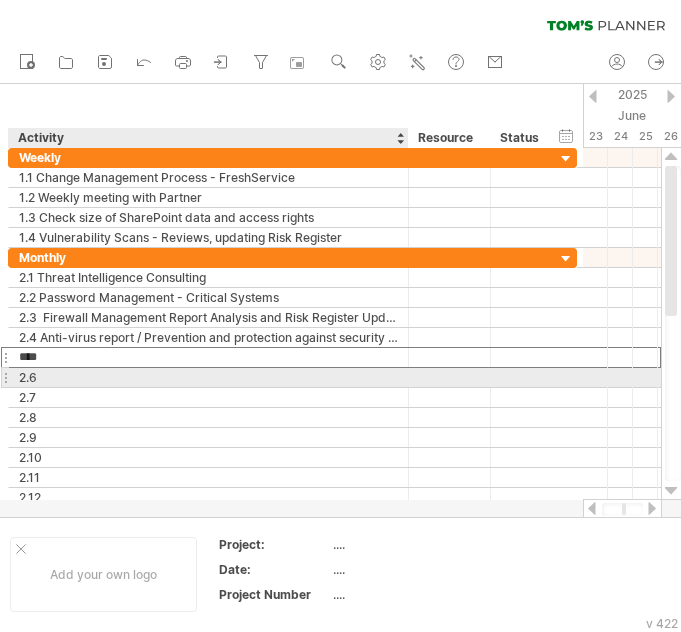 paste on "**********" 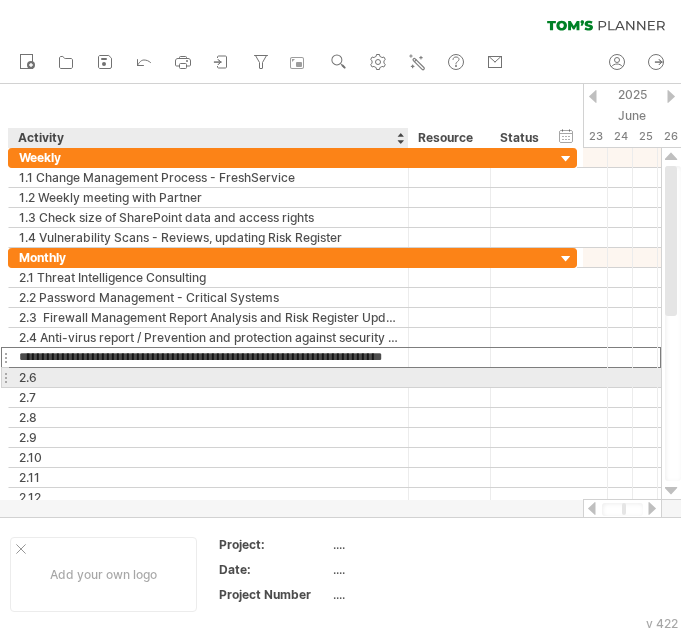 scroll, scrollTop: 0, scrollLeft: 65, axis: horizontal 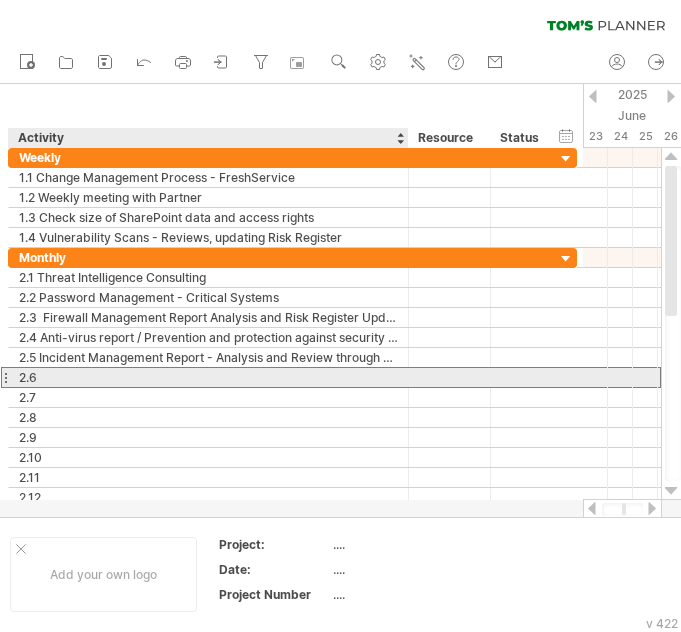 click on "2.6" at bounding box center (208, 377) 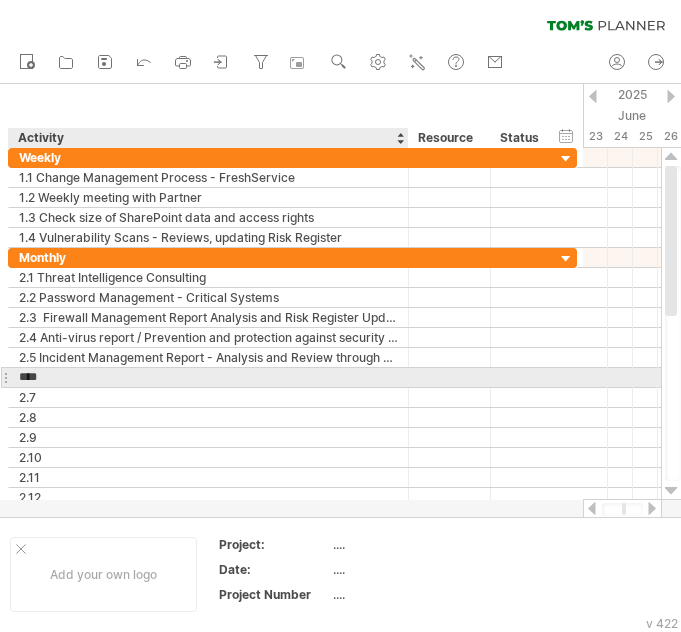 paste on "**********" 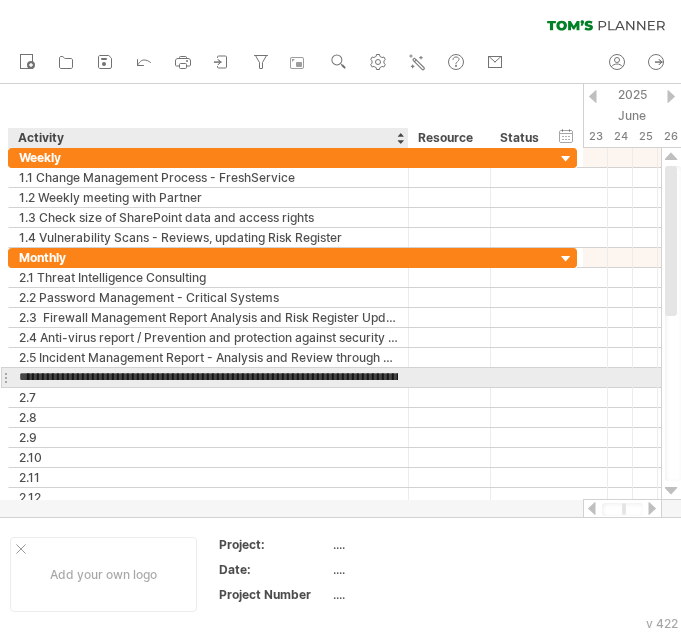 scroll, scrollTop: 0, scrollLeft: 139, axis: horizontal 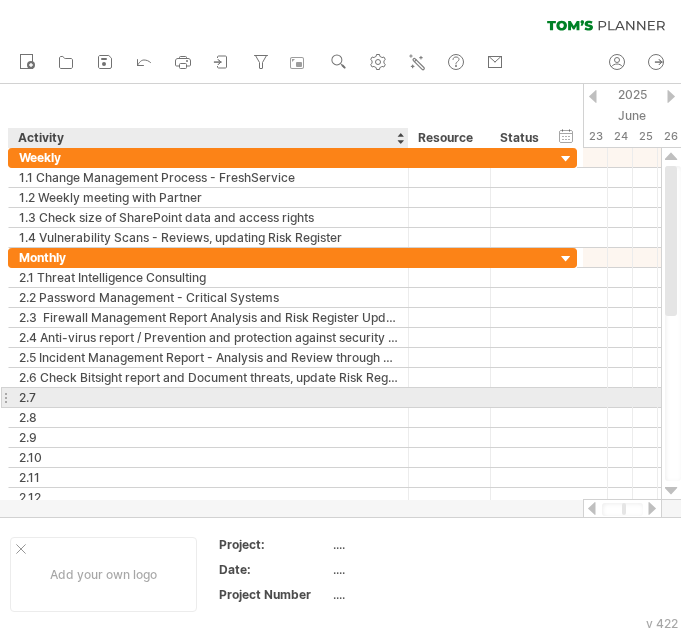 click on "2.7" at bounding box center (208, 397) 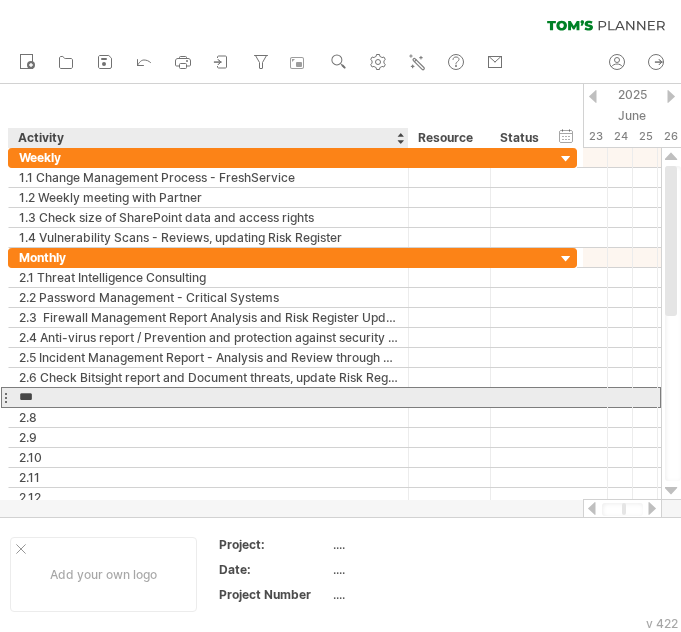 click on "***" at bounding box center [208, 397] 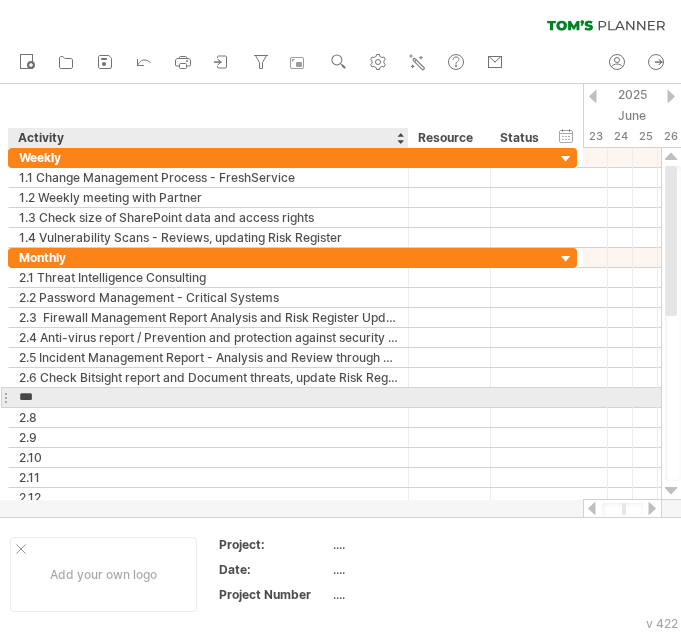 click on "***" at bounding box center (208, 397) 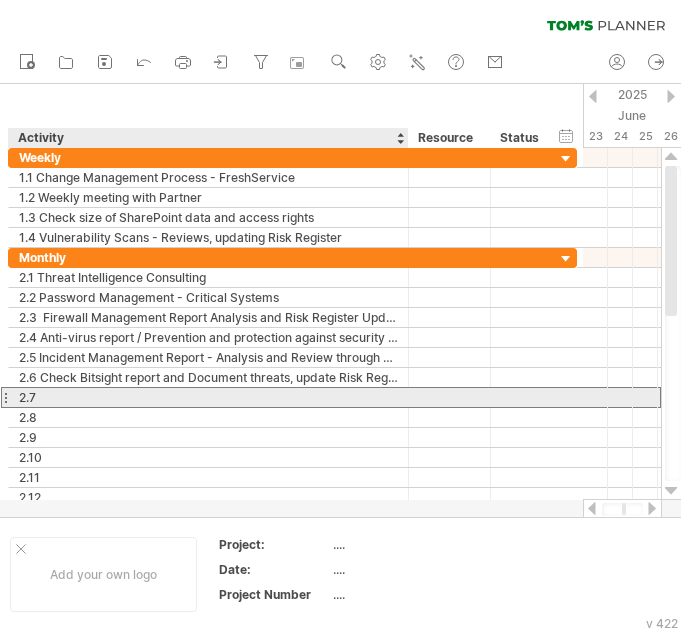 click on "2.7" at bounding box center [208, 397] 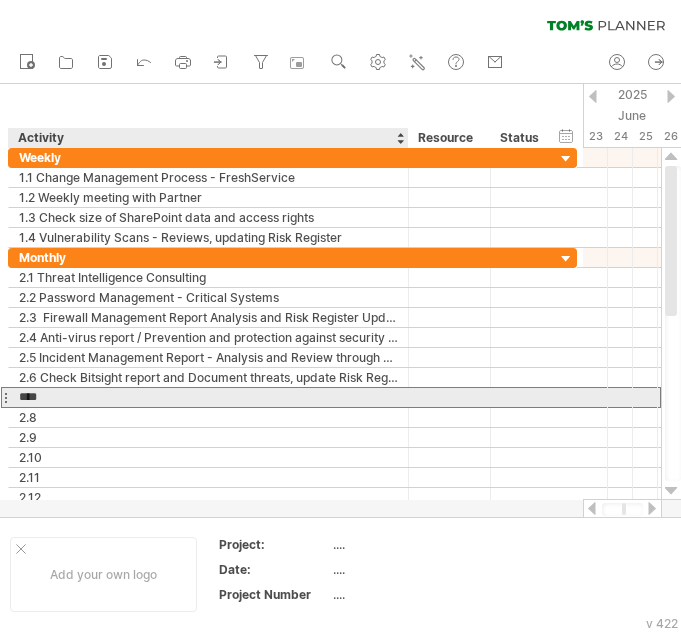 click on "***" at bounding box center (208, 397) 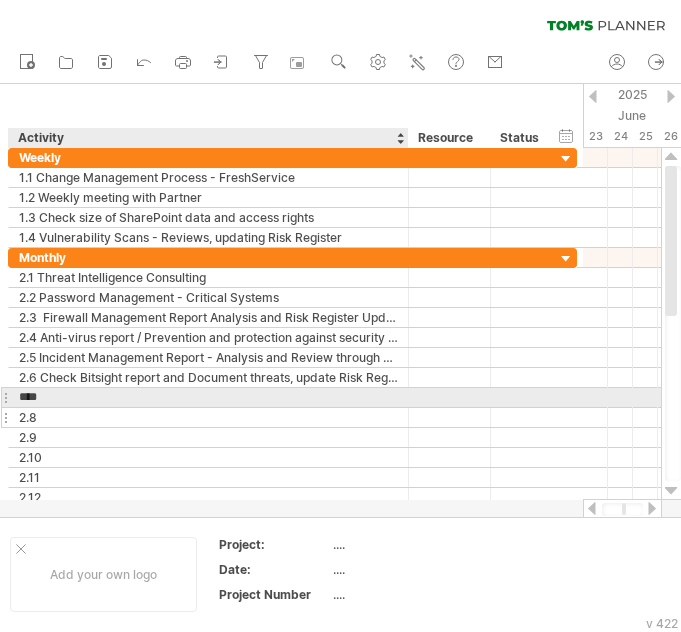 paste on "**********" 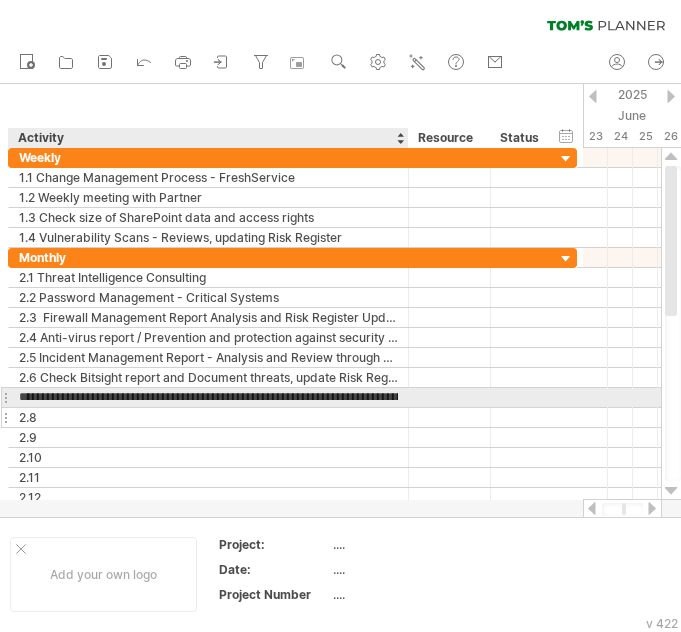 scroll, scrollTop: 0, scrollLeft: 791, axis: horizontal 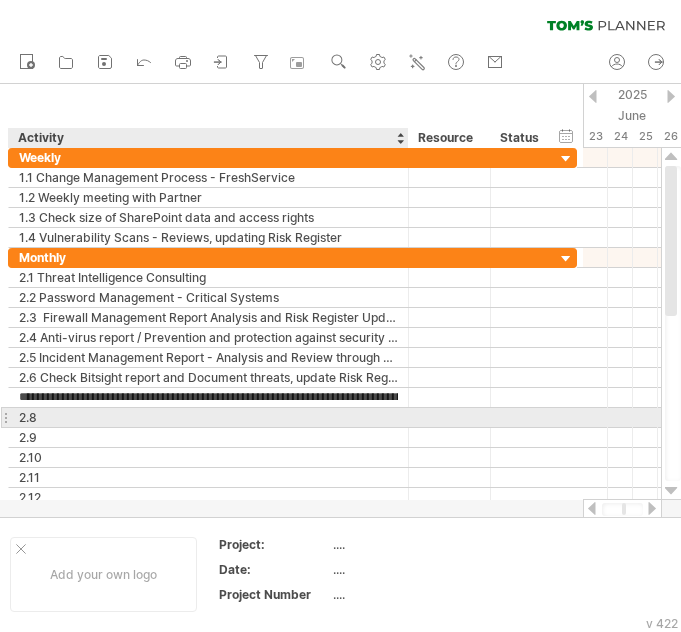 click on "2.8" at bounding box center [208, 417] 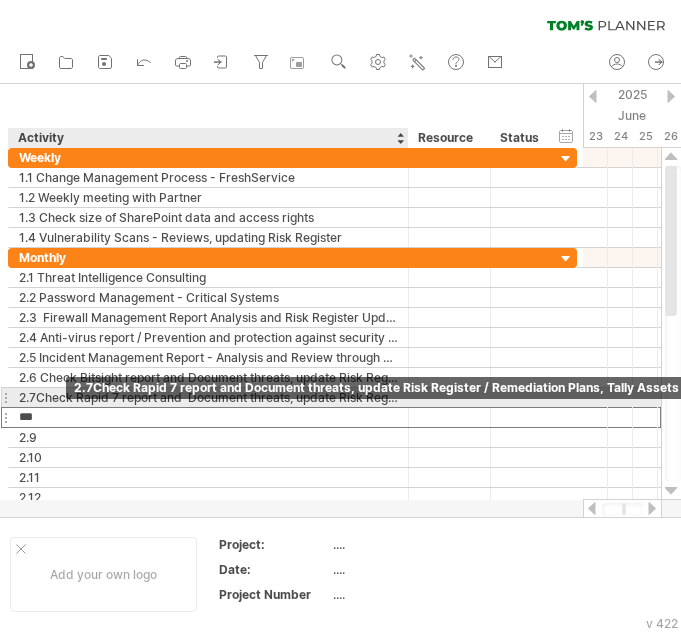 click on "2.7Check Rapid 7 report and  Document threats, update Risk Register / Remediation Plans, Tally Assets between [GEOGRAPHIC_DATA] and [GEOGRAPHIC_DATA]. Ensure full coverage even when the devices are not in the local network." at bounding box center [208, 397] 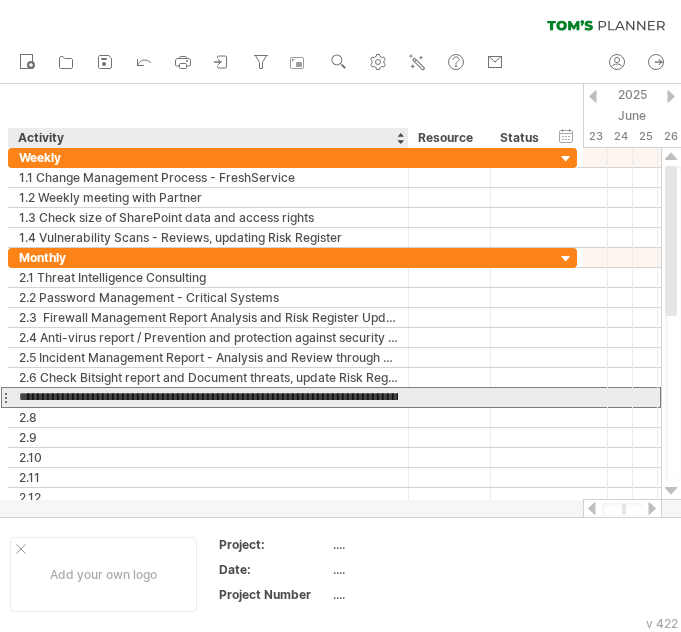 scroll, scrollTop: 0, scrollLeft: 0, axis: both 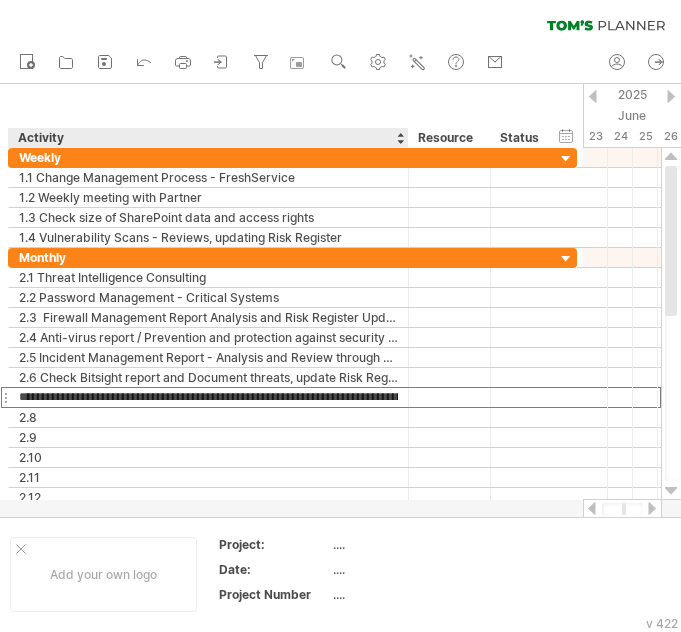 type on "**********" 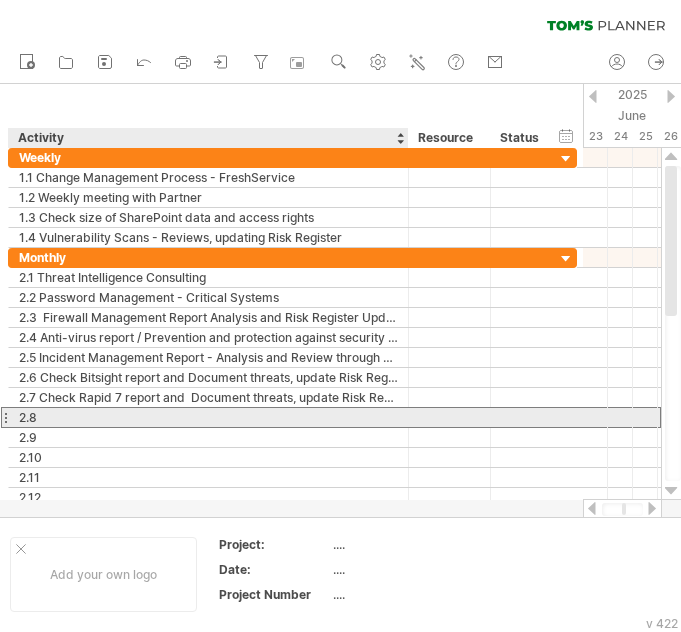 click on "2.8" at bounding box center [208, 417] 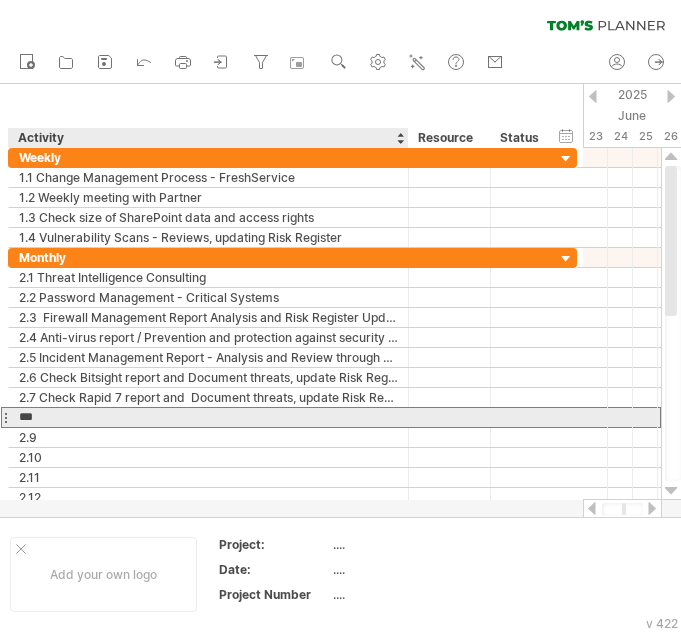 click on "***" at bounding box center (208, 417) 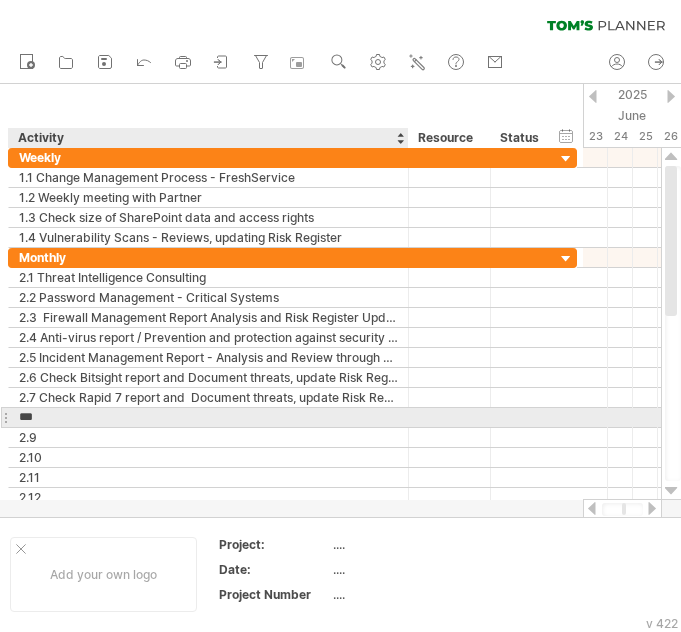click on "***" at bounding box center (208, 417) 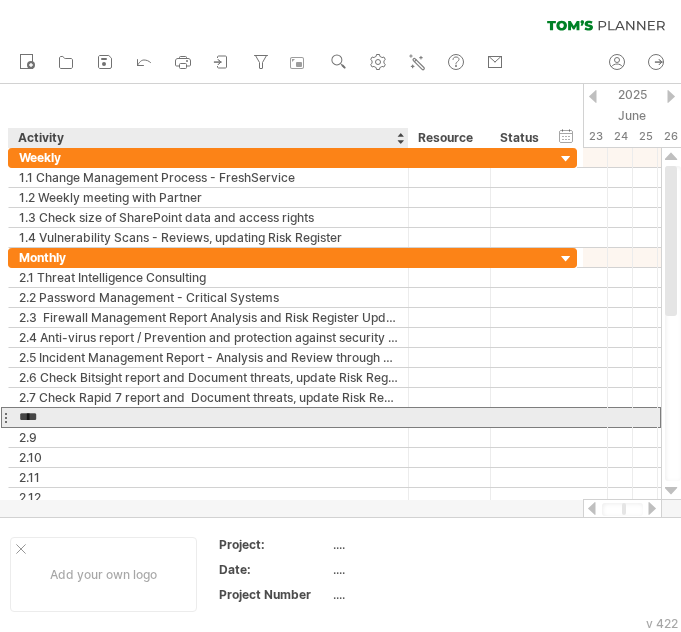 paste on "**********" 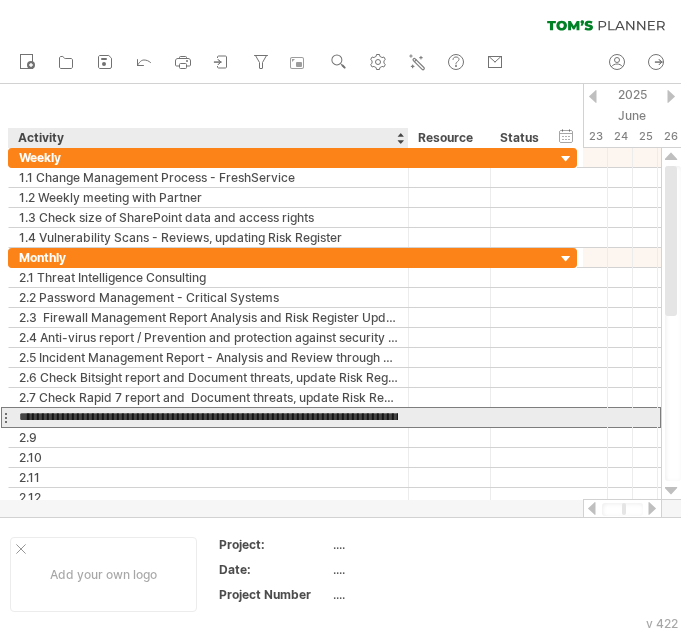 scroll, scrollTop: 0, scrollLeft: 2779, axis: horizontal 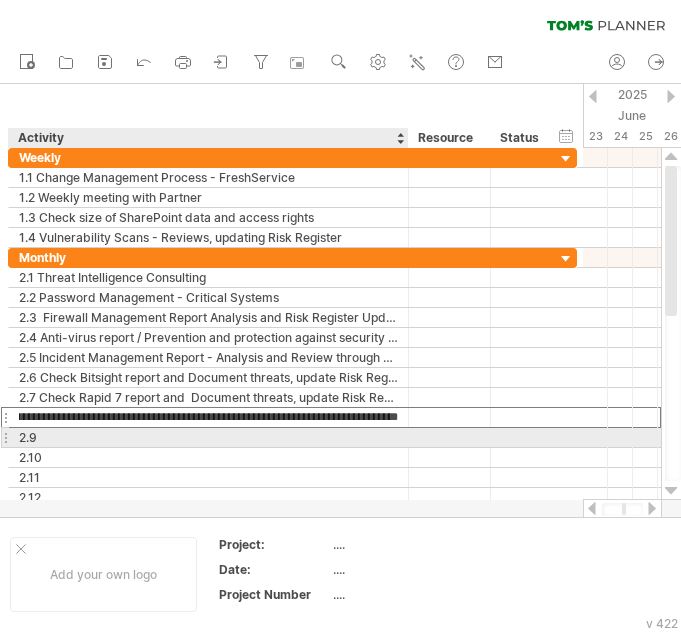drag, startPoint x: 110, startPoint y: 430, endPoint x: 120, endPoint y: 418, distance: 15.6205 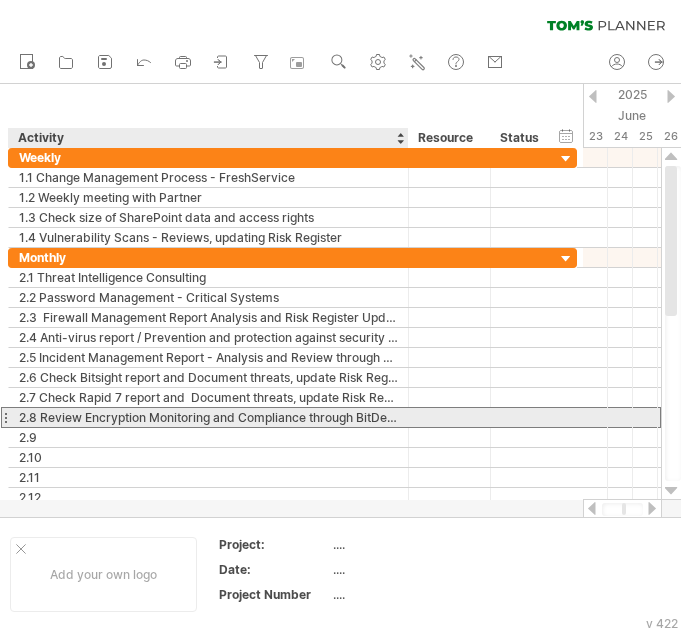click on "2.8 Review Encryption Monitoring and Compliance through BitDefender(Removable media and storage devices shall be protected using approved FIPS 140-2 compliant encryption mechanisms /Data at rest is protected with AES 256 or higher / No, freeware/ open source encryption is not used. All systems considered /Servers, workstations, and laptops are configured so that they don’t “auto-run” contents from removable media.), Document Non-compliant machines, update Risk Register / Remediation Plans, Tally Assets between [GEOGRAPHIC_DATA] and Jinja" at bounding box center [208, 417] 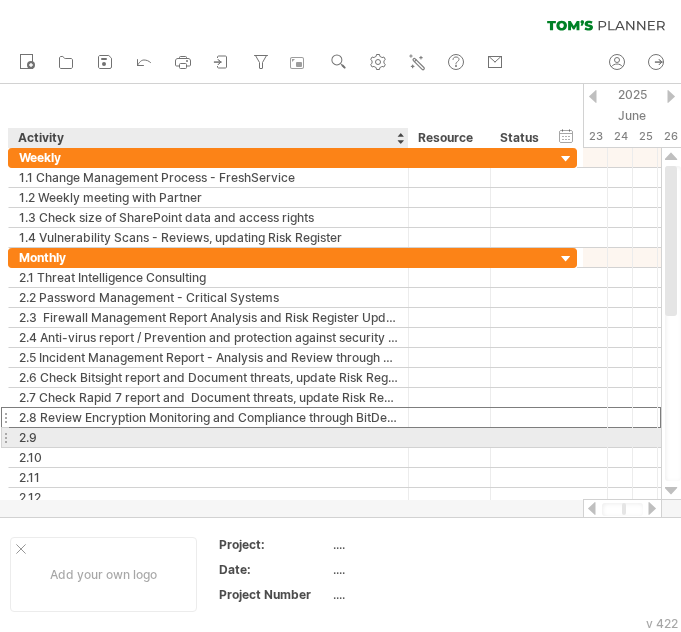 click on "2.9" at bounding box center [208, 437] 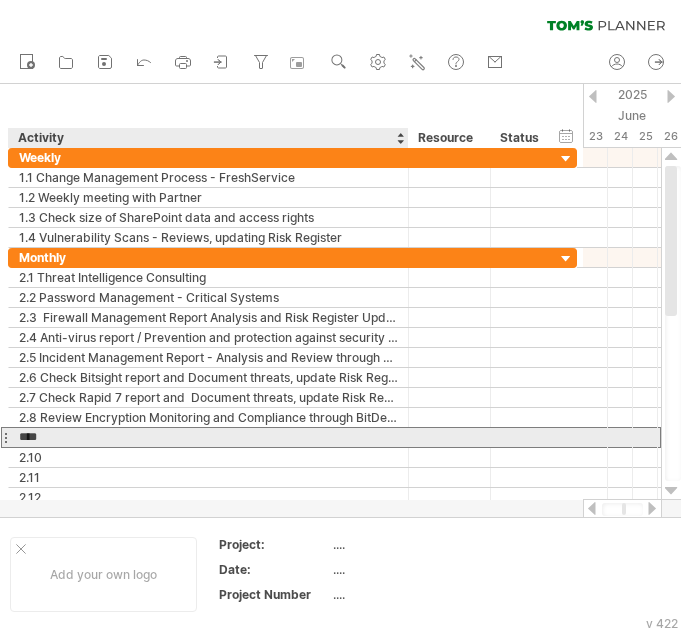 paste on "**********" 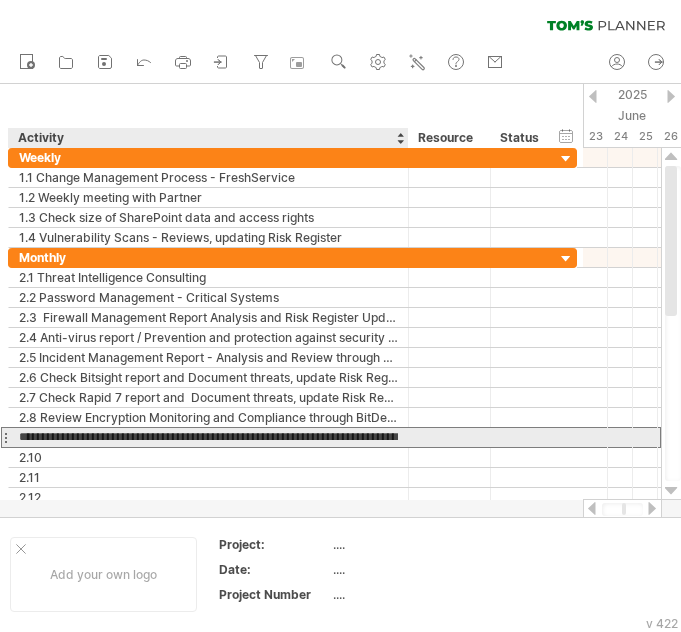 scroll, scrollTop: 0, scrollLeft: 76, axis: horizontal 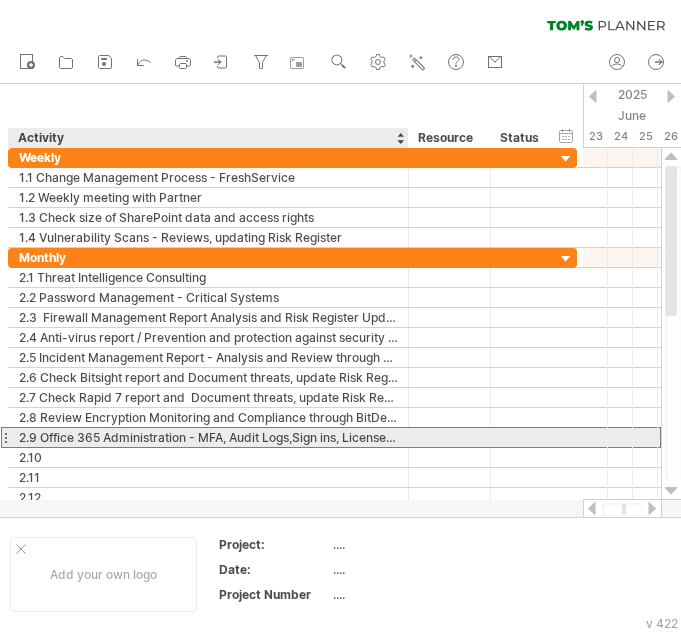 click on "2.9 Office 365 Administration - MFA, Audit Logs,Sign ins, License Management" at bounding box center (208, 437) 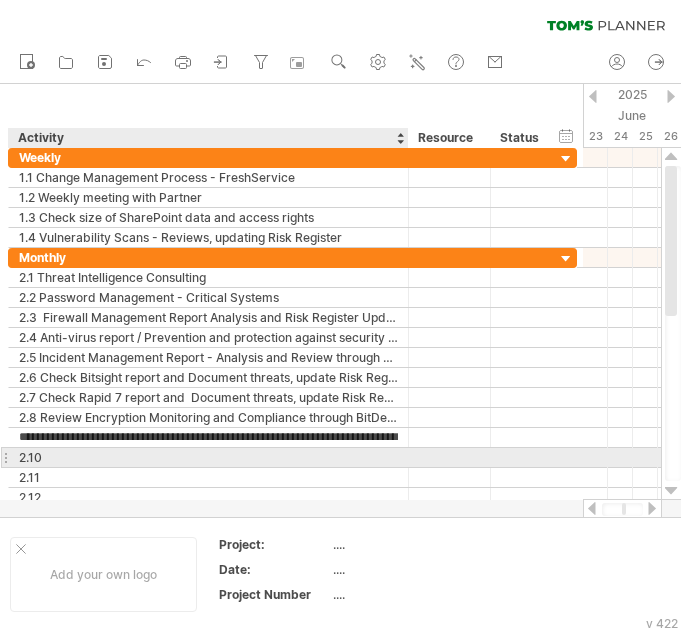 click on "2.10" at bounding box center [208, 457] 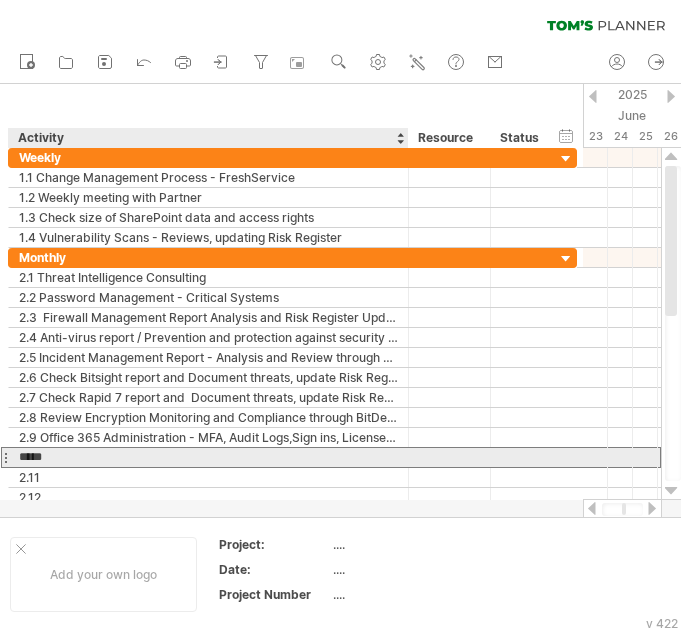 paste on "**********" 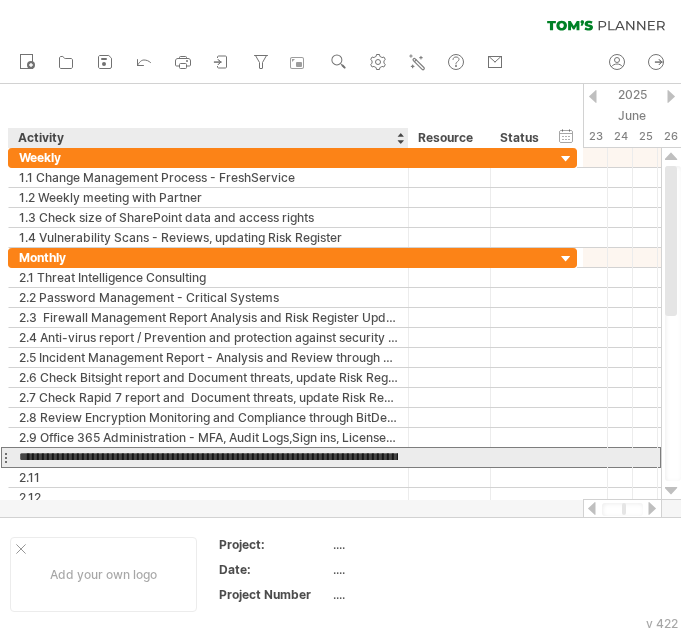 scroll, scrollTop: 0, scrollLeft: 176, axis: horizontal 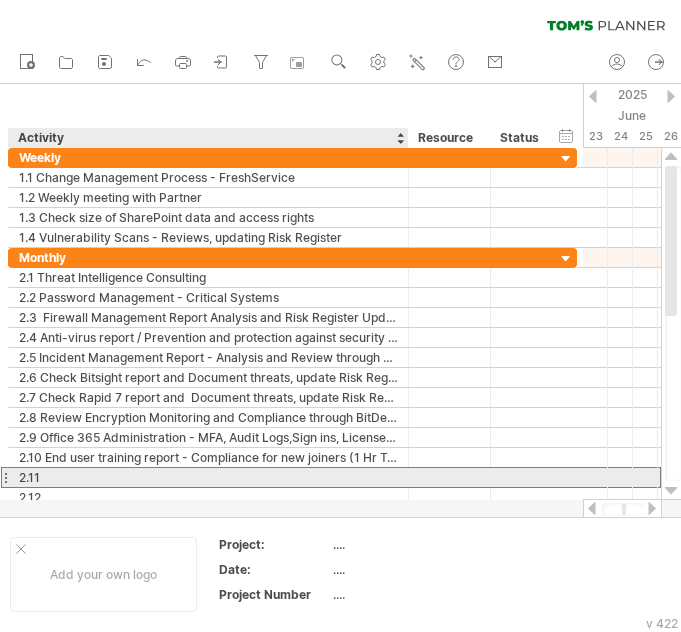 click on "2.11" at bounding box center (208, 477) 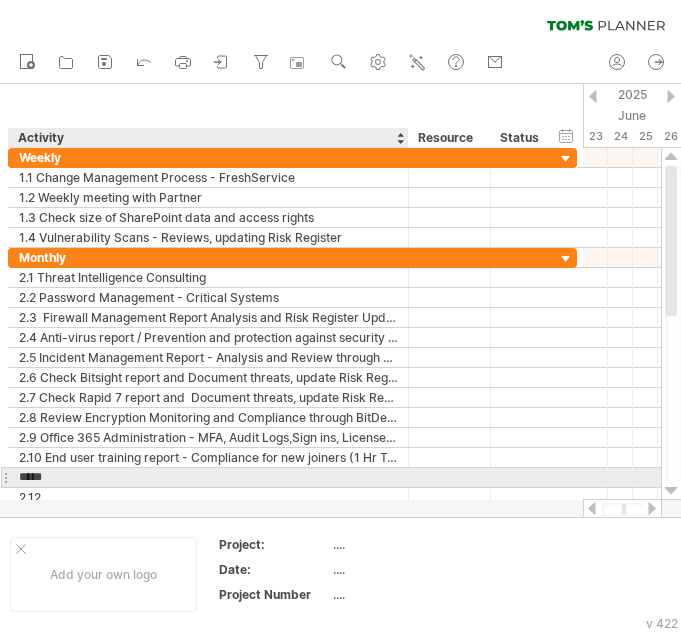 paste on "**********" 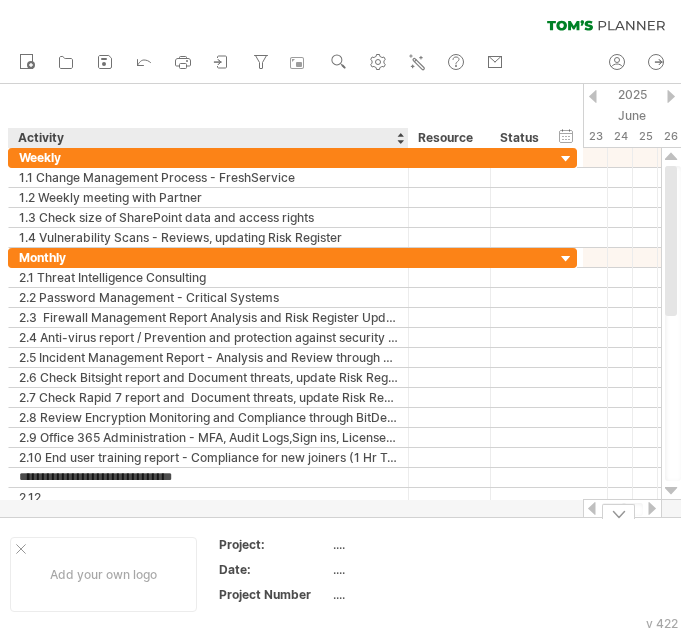 scroll, scrollTop: 0, scrollLeft: 0, axis: both 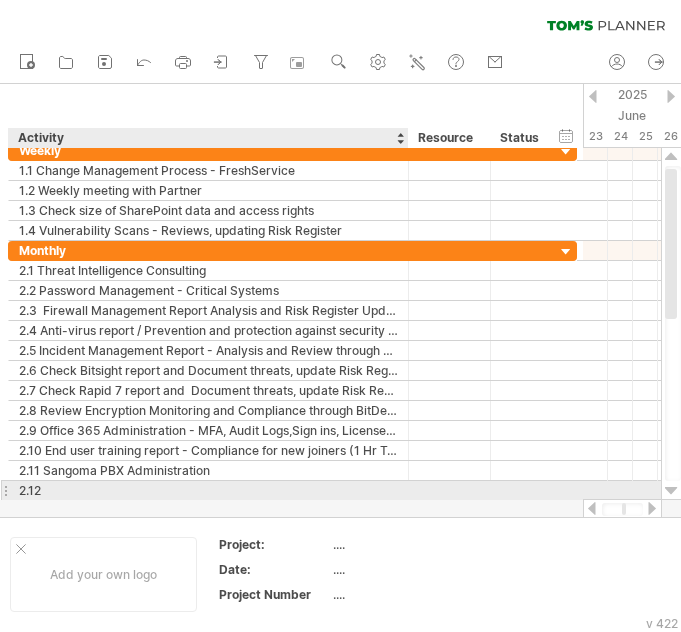 click on "2.12" at bounding box center (208, 490) 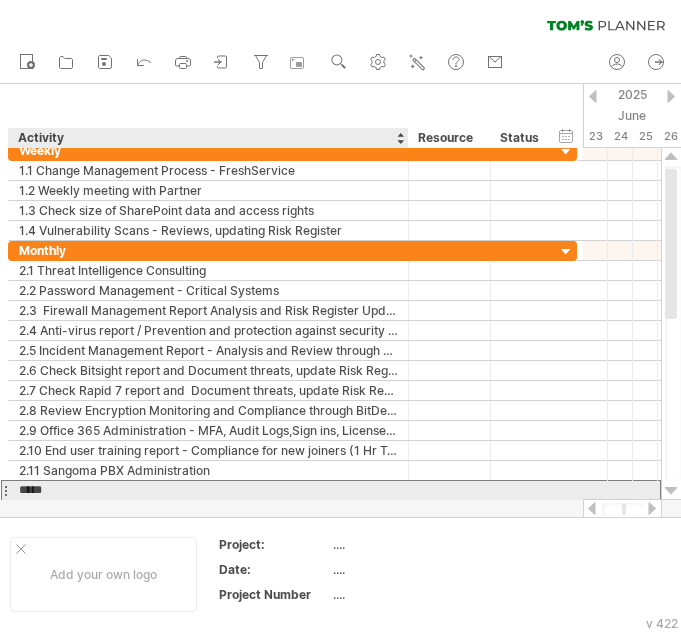 paste on "**********" 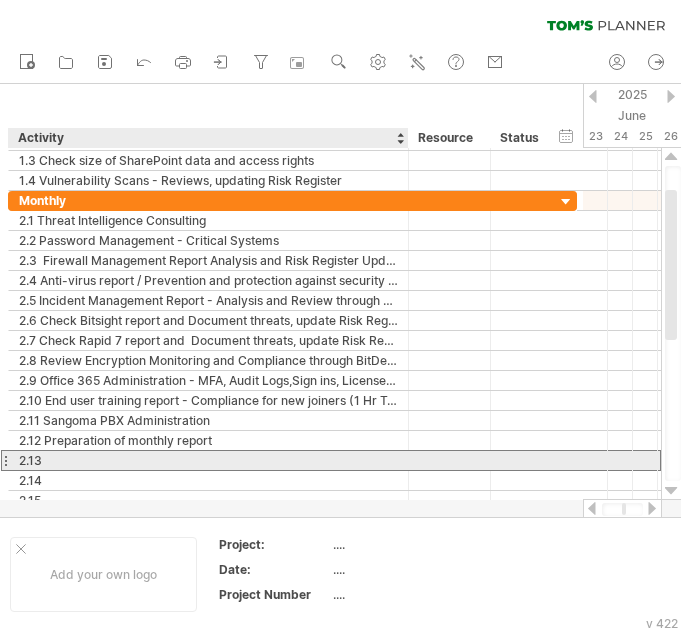 click on "2.13" at bounding box center [208, 460] 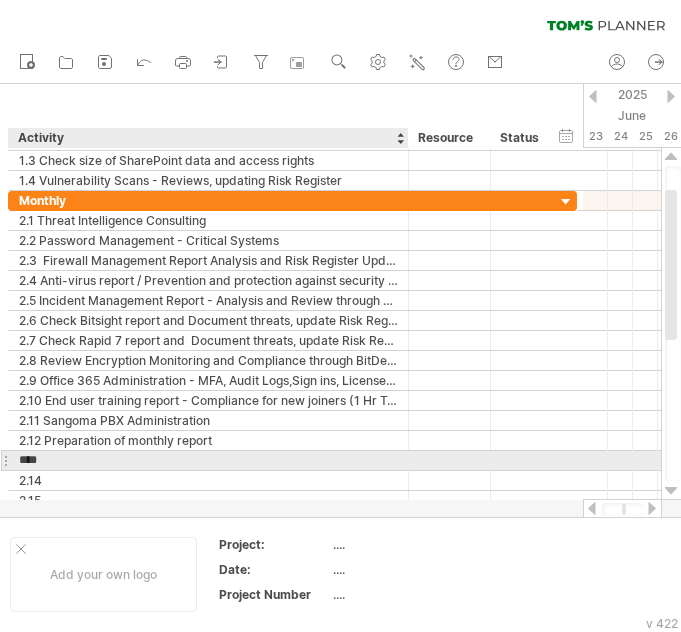 click on "****" at bounding box center [208, 460] 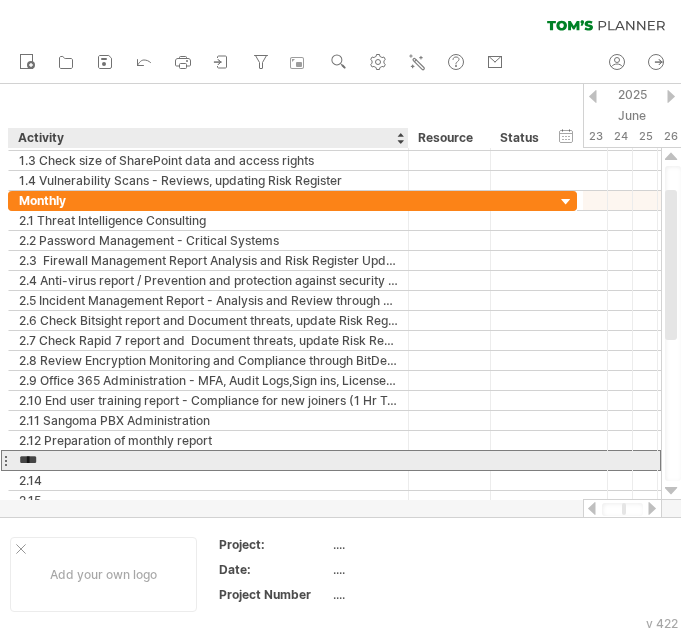 click on "****" at bounding box center [208, 460] 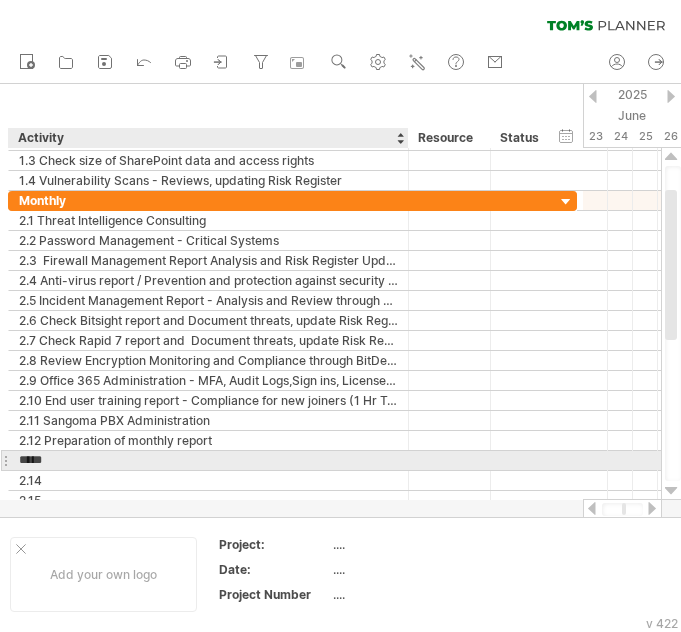 paste on "**********" 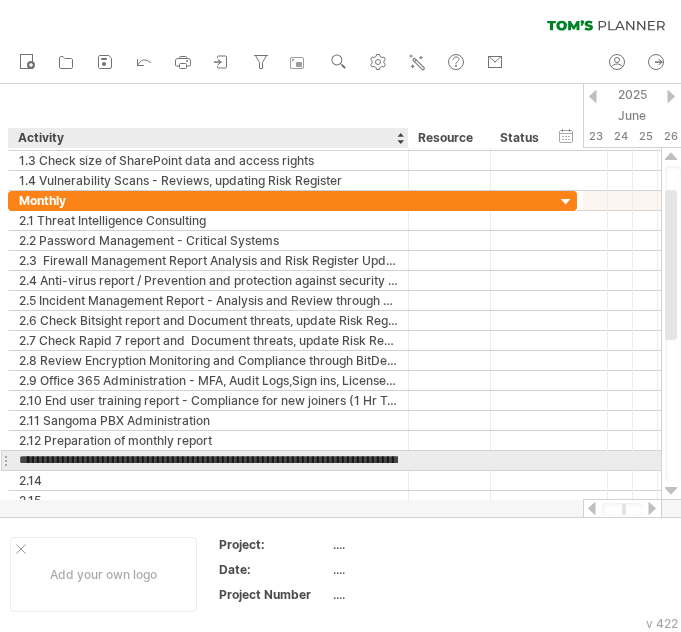 scroll, scrollTop: 0, scrollLeft: 94, axis: horizontal 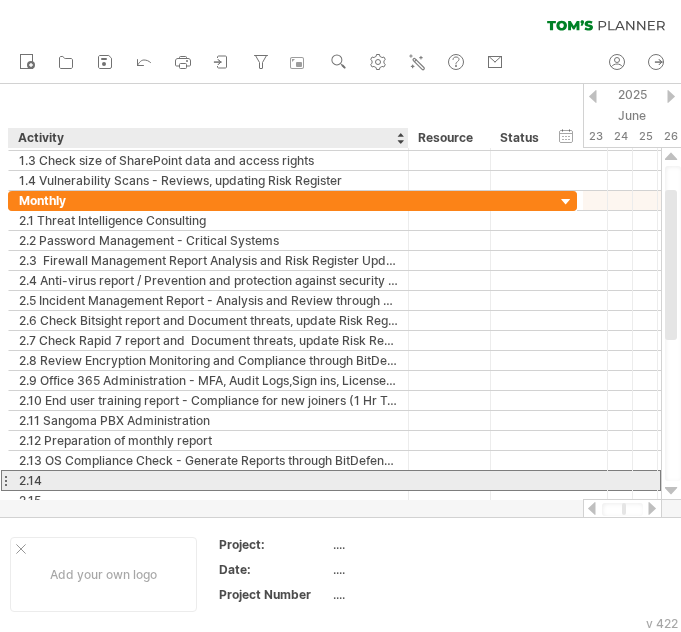 click on "2.14" at bounding box center [208, 480] 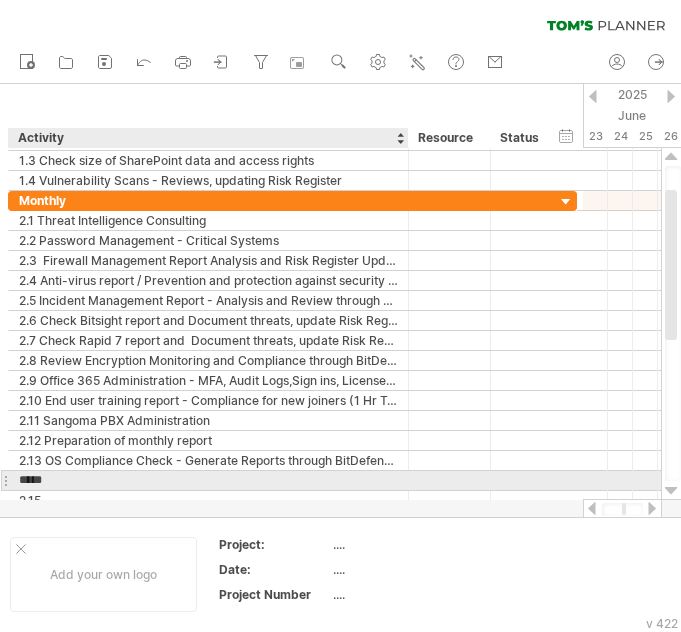 paste on "**********" 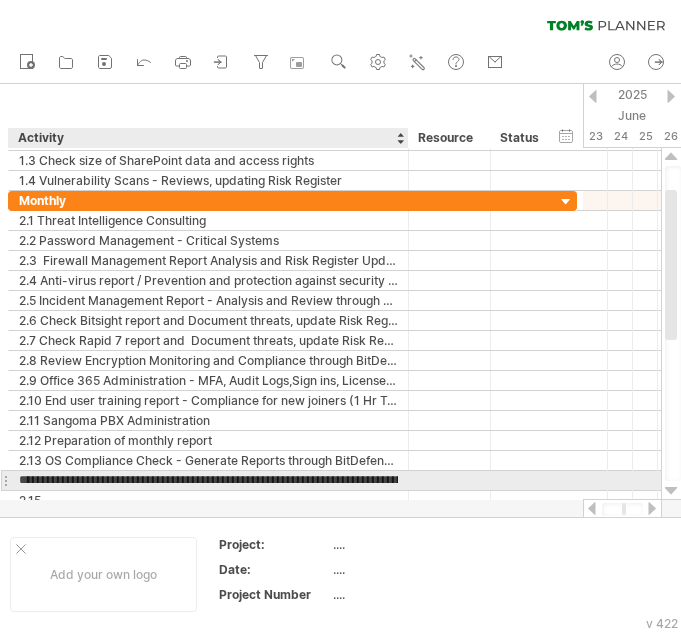 scroll, scrollTop: 0, scrollLeft: 420, axis: horizontal 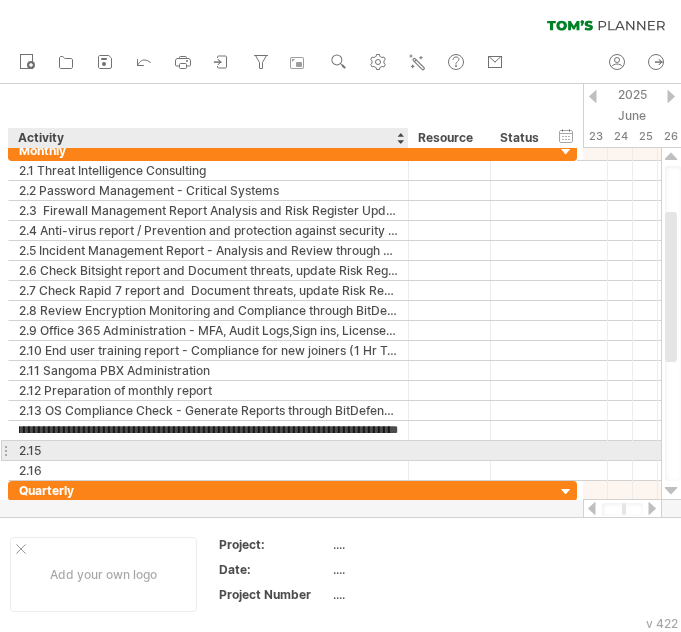 click on "2.15" at bounding box center (208, 450) 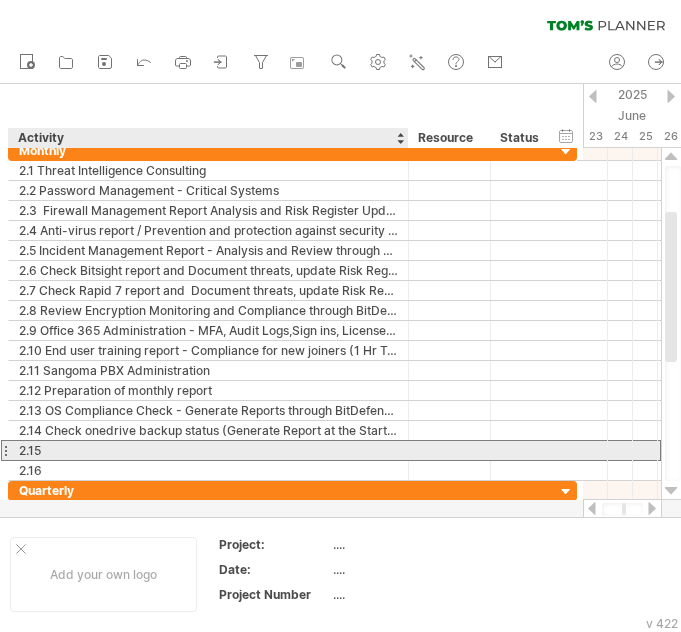 click on "2.15" at bounding box center (208, 450) 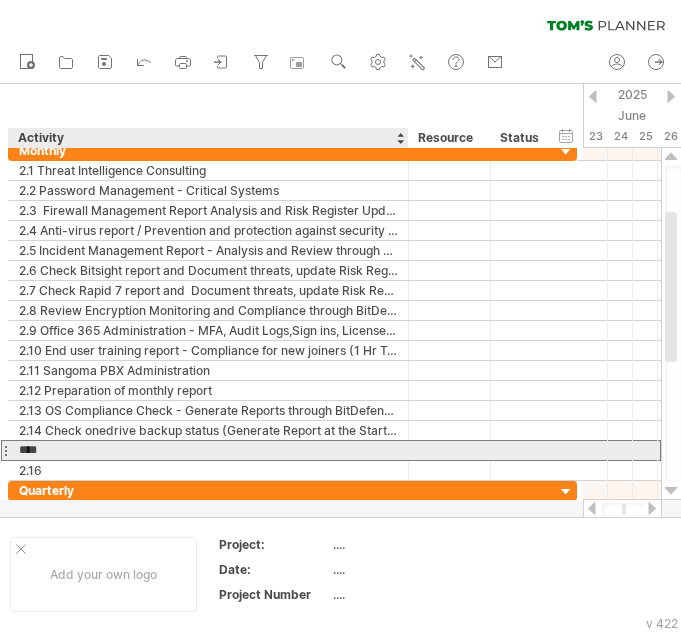 click on "****" at bounding box center [208, 450] 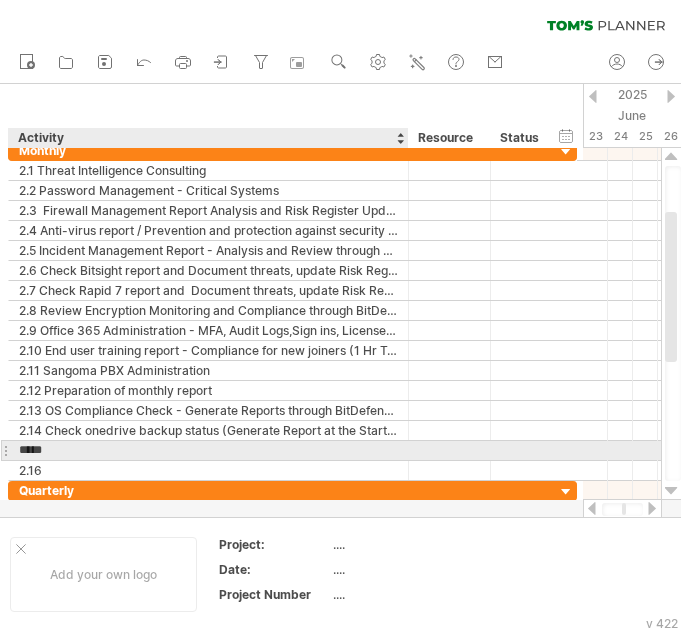 paste on "**********" 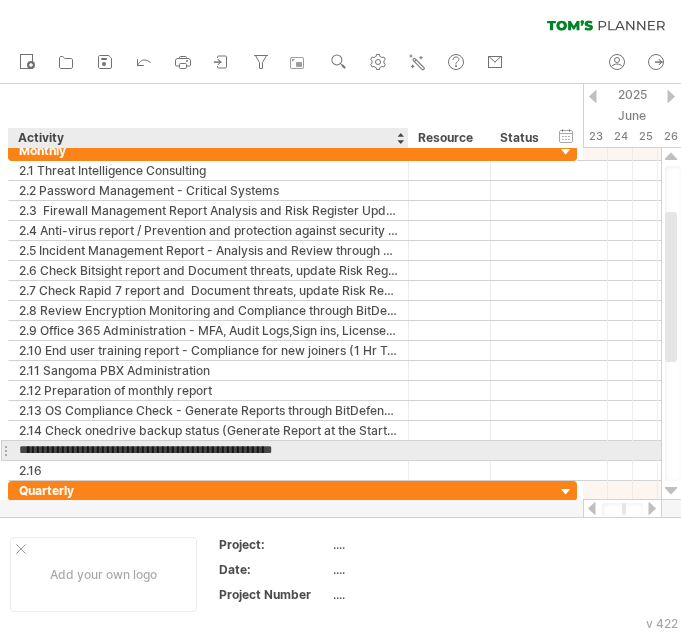 click on "**********" at bounding box center (292, 451) 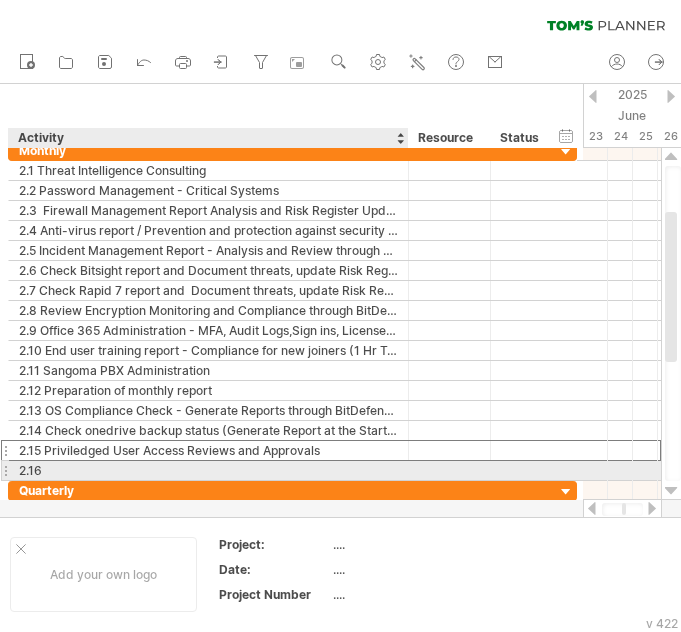 click on "2.16" at bounding box center (208, 470) 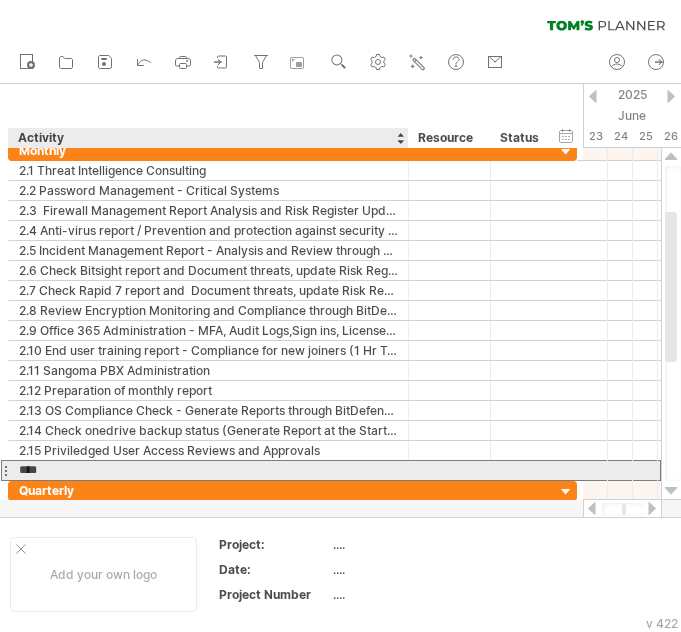 click on "****" at bounding box center [208, 470] 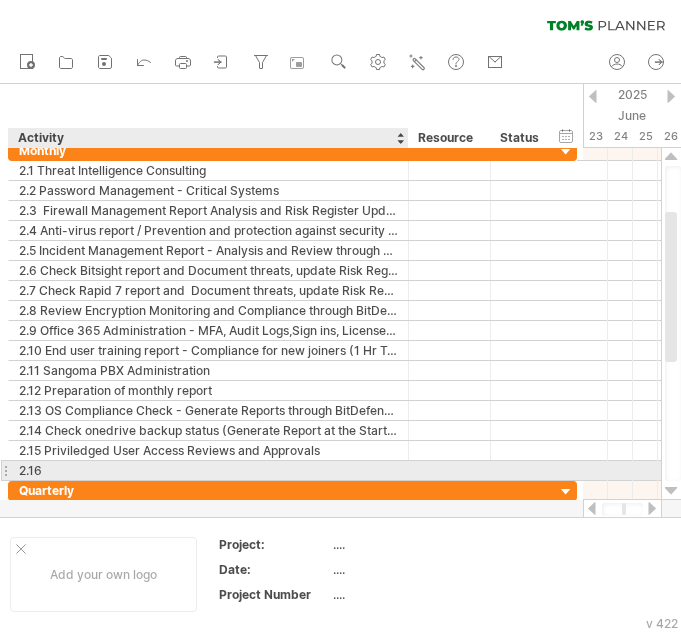 click on "2.16" at bounding box center (208, 470) 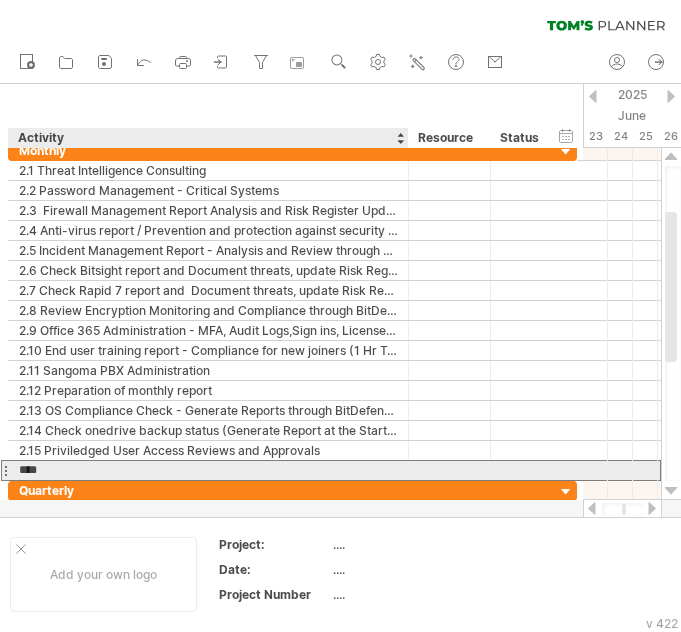 click on "****" at bounding box center (208, 470) 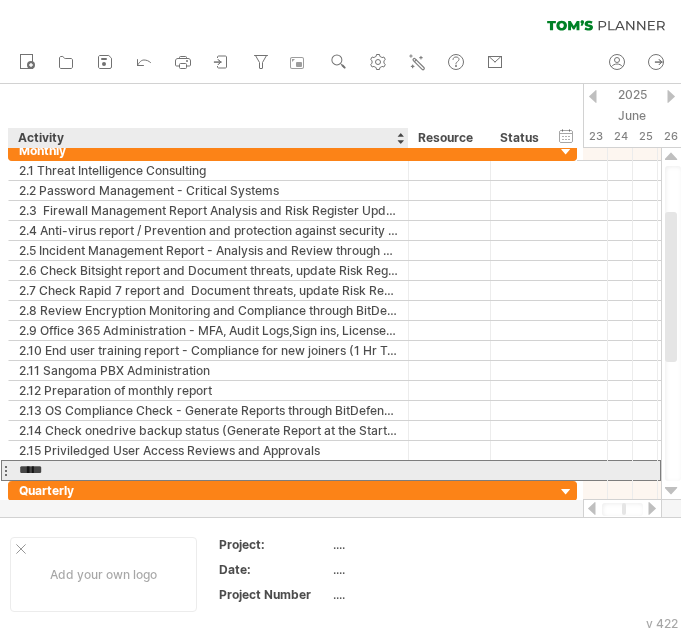 paste on "**********" 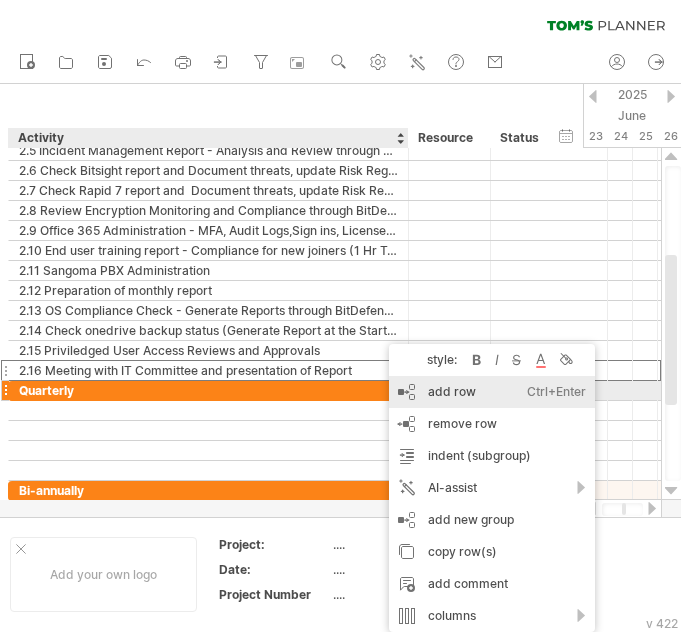 click on "add row Ctrl+Enter Cmd+Enter" at bounding box center [492, 392] 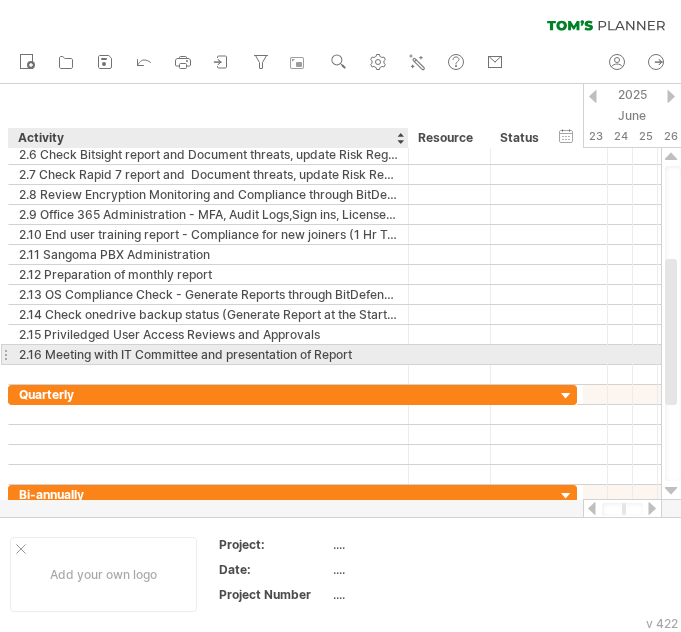 click on "2.16 Meeting with IT Committee and presentation of Report" at bounding box center [208, 354] 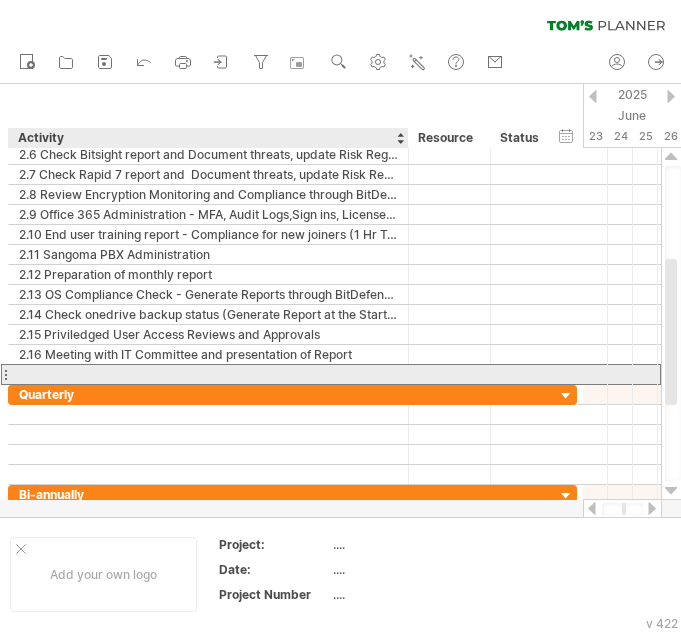 click at bounding box center (208, 374) 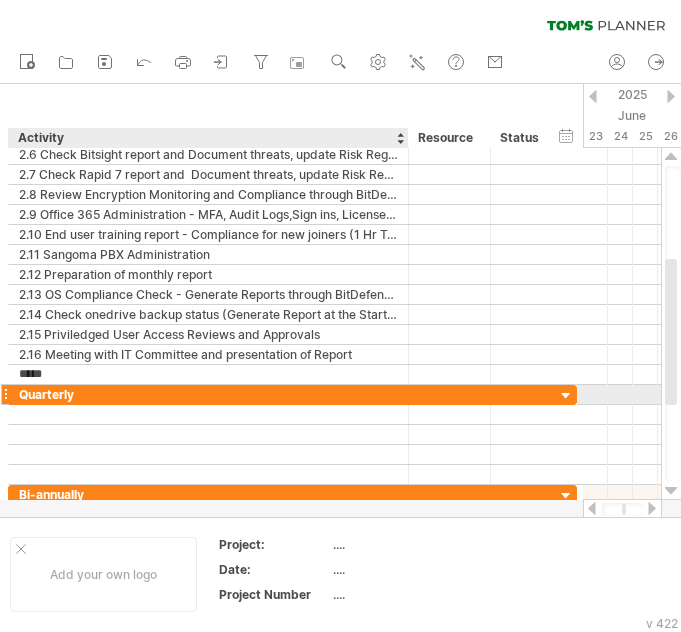 paste on "**********" 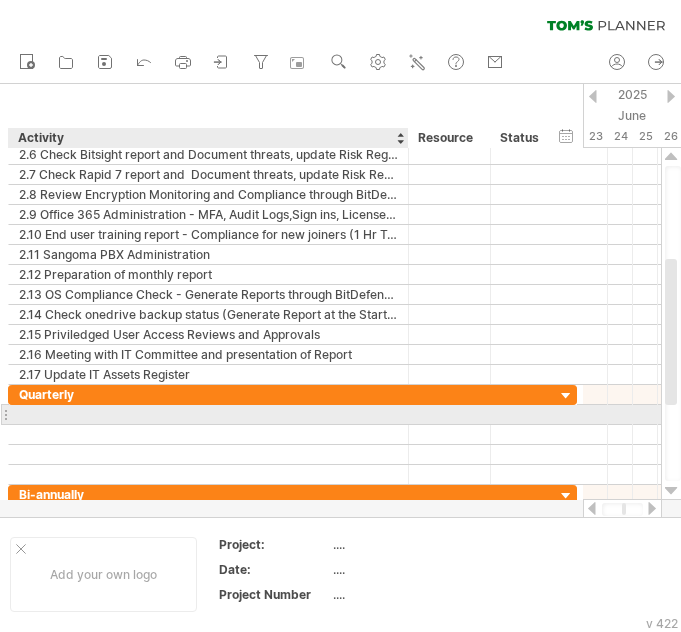click at bounding box center (208, 414) 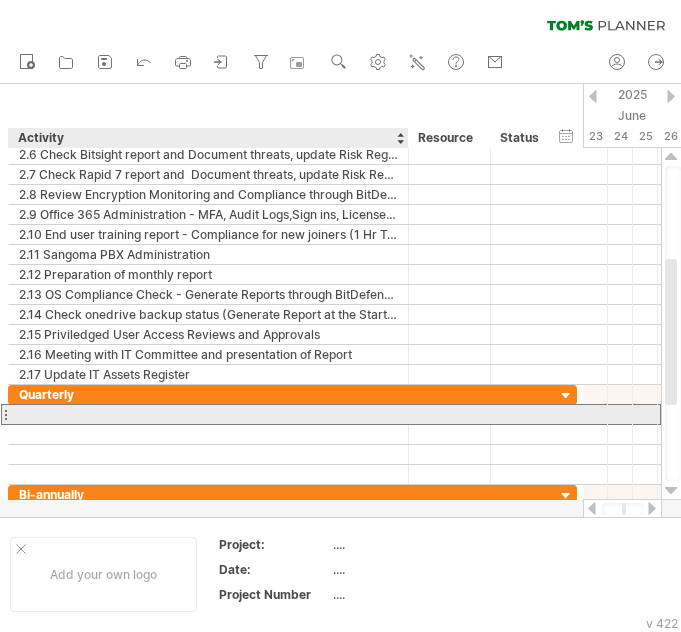 click at bounding box center [208, 414] 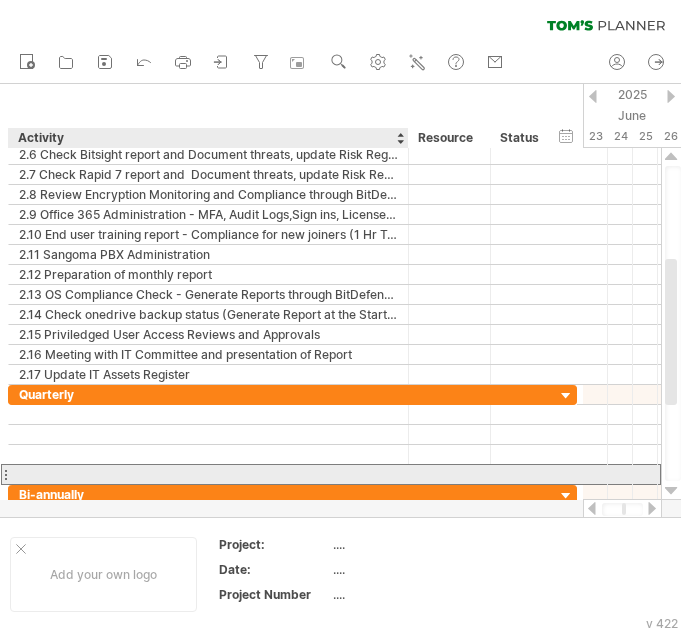 click at bounding box center (208, 474) 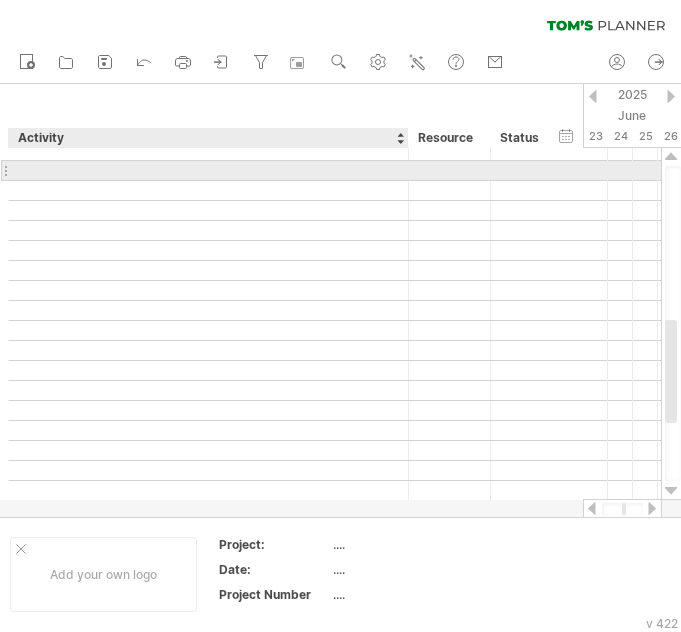scroll, scrollTop: 0, scrollLeft: 0, axis: both 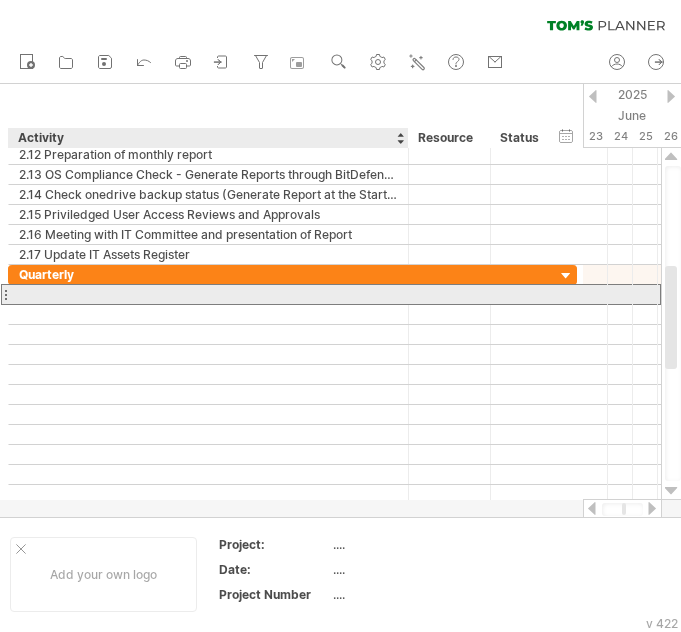 click at bounding box center [208, 294] 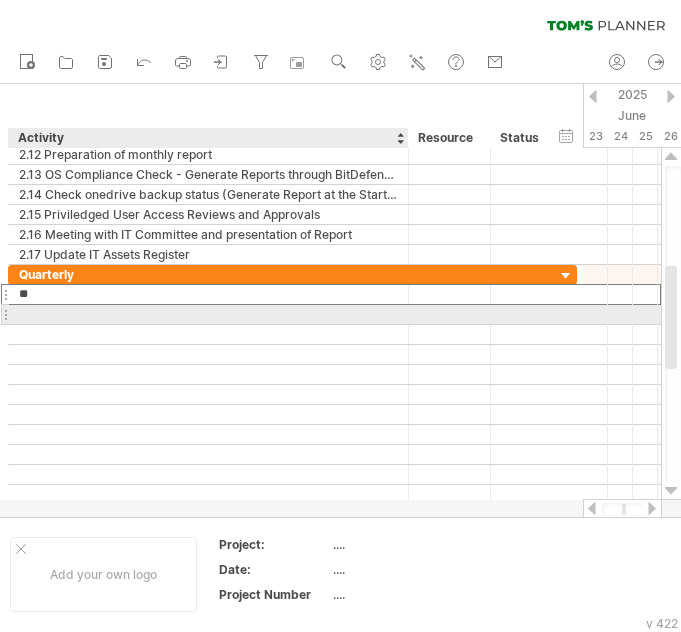 type on "***" 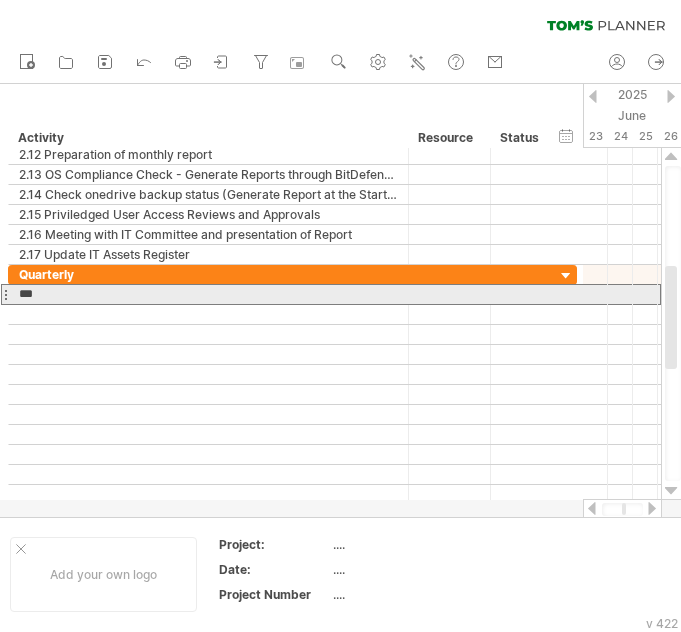 drag, startPoint x: 42, startPoint y: 291, endPoint x: 10, endPoint y: 290, distance: 32.01562 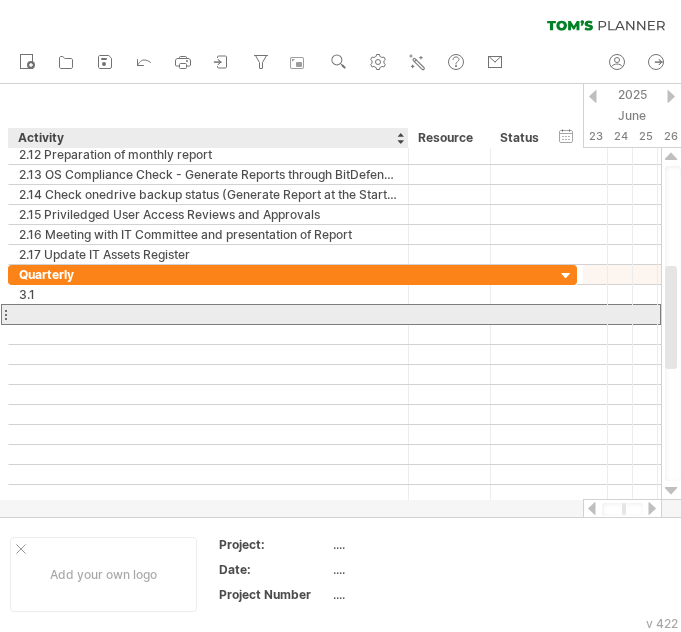 click at bounding box center (208, 314) 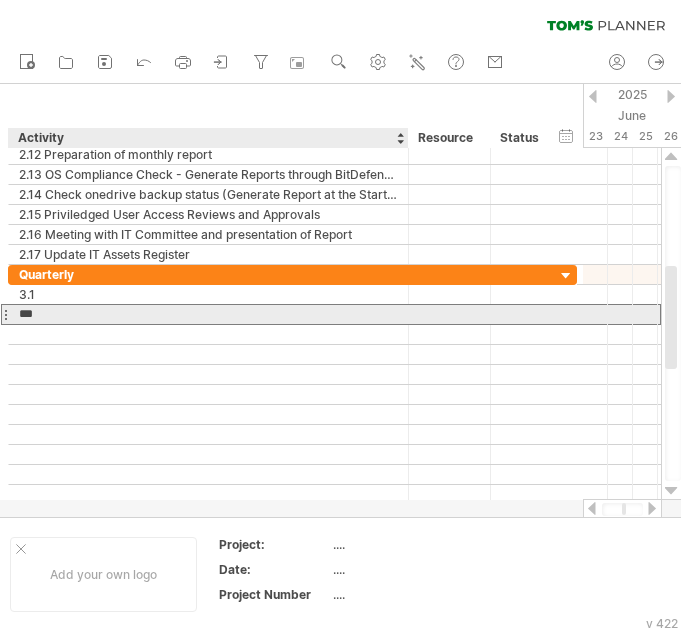 type on "***" 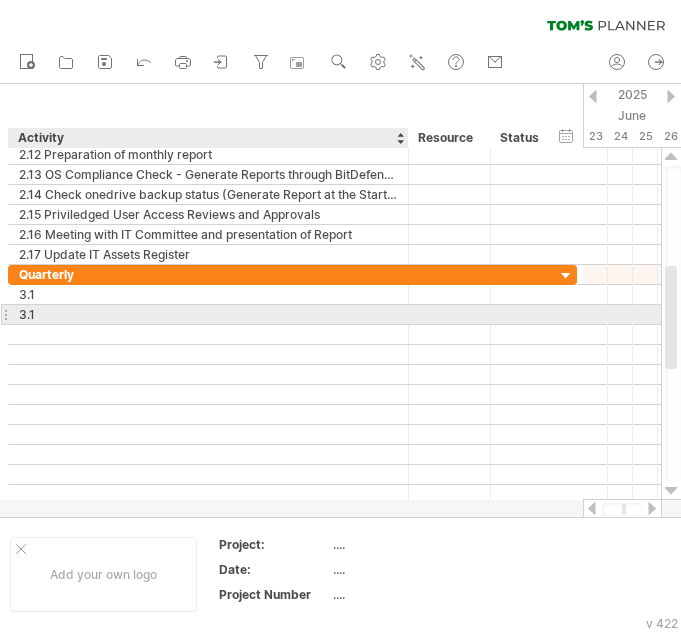 paste on "***" 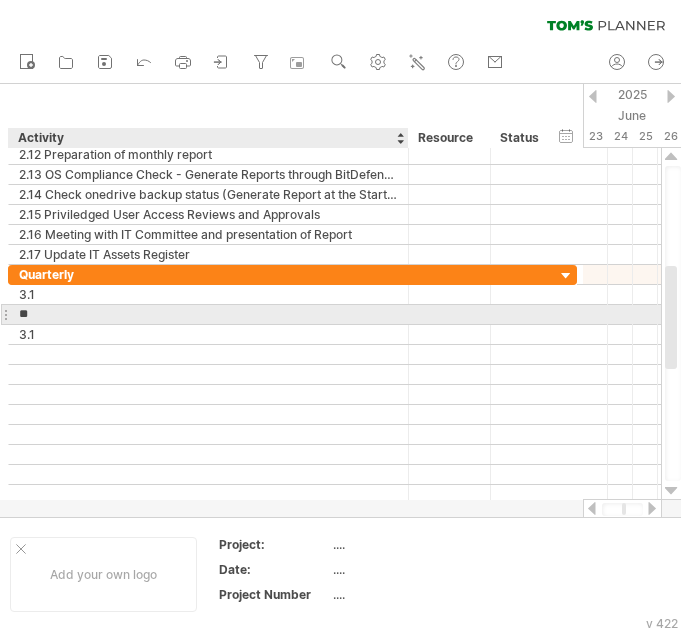 type on "***" 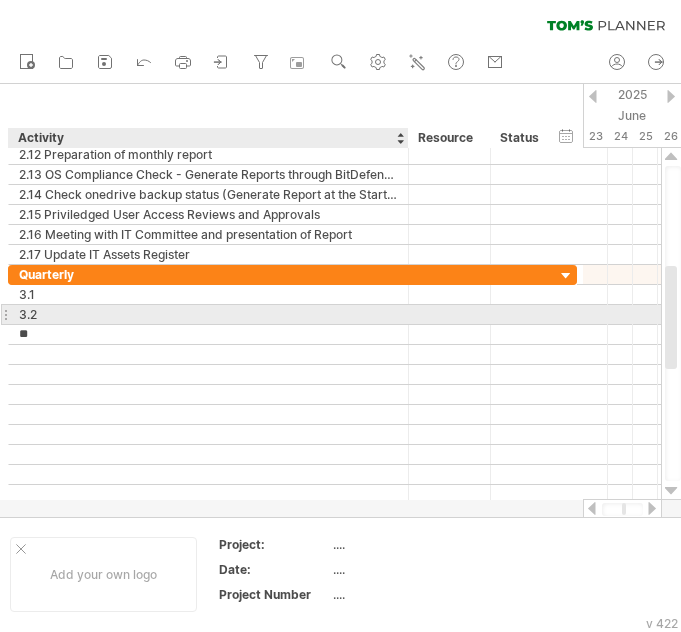 type on "***" 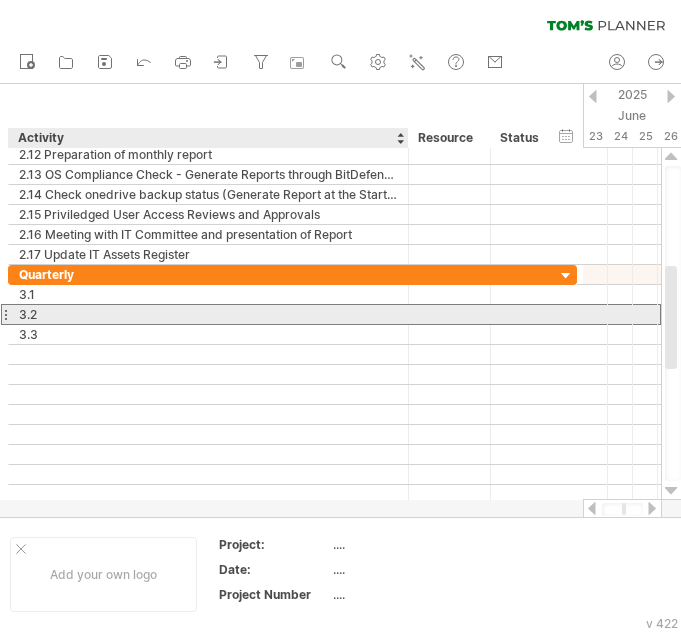 click on "3.2" at bounding box center [208, 314] 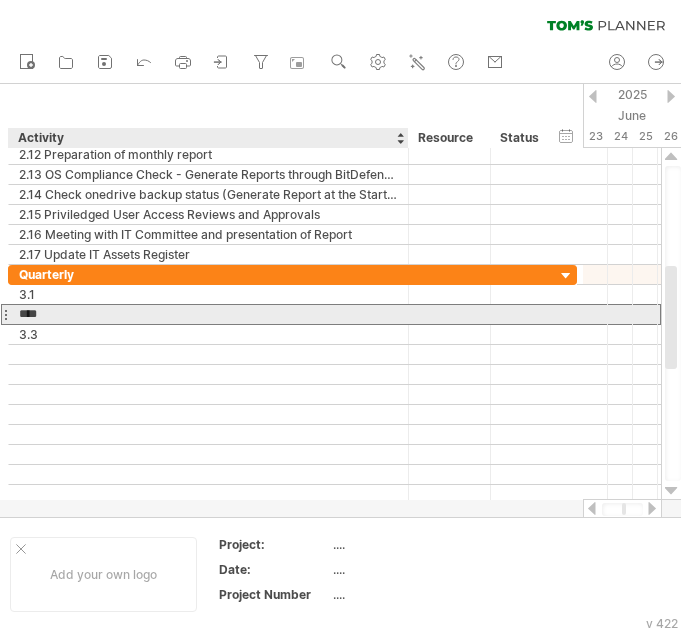 type on "***" 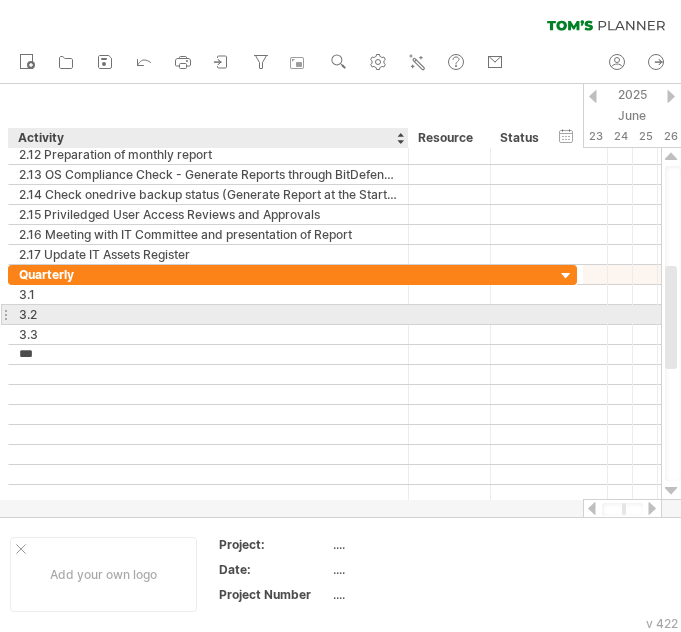 type on "***" 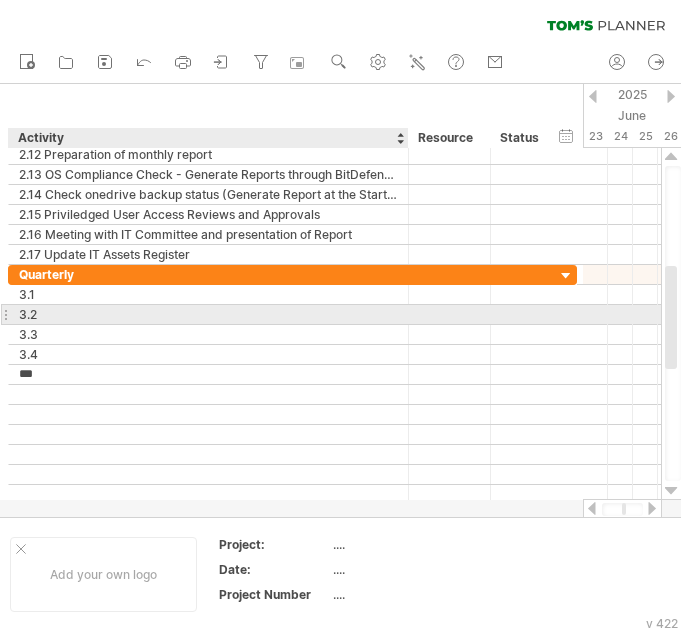 type on "***" 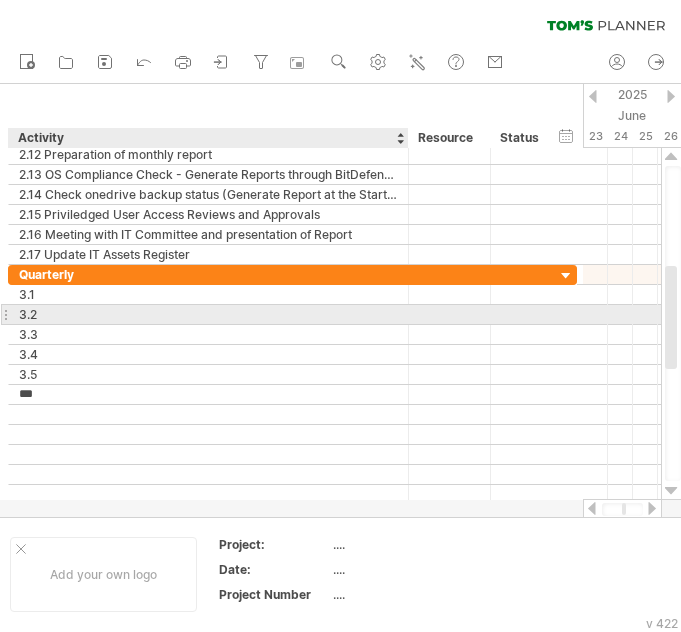 type on "***" 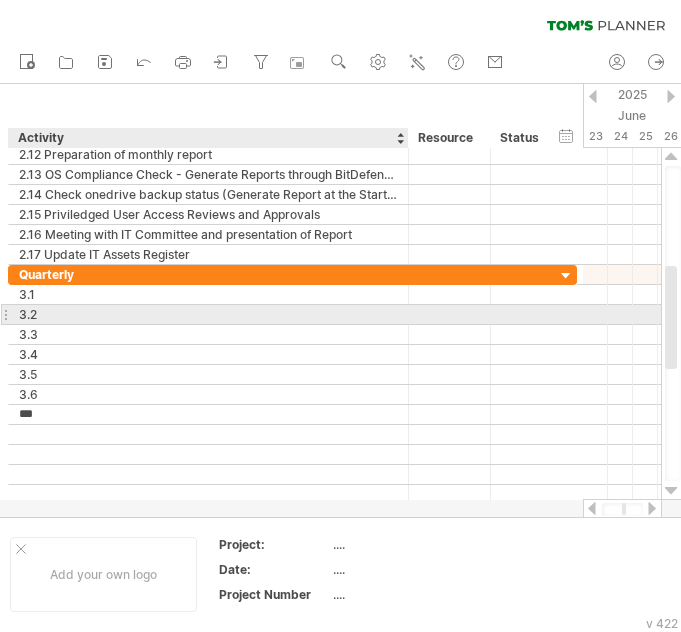 type on "***" 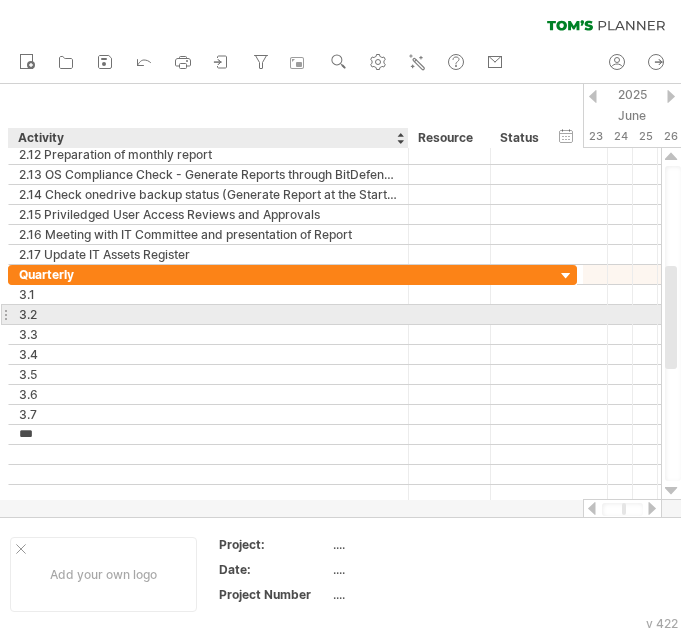 type on "***" 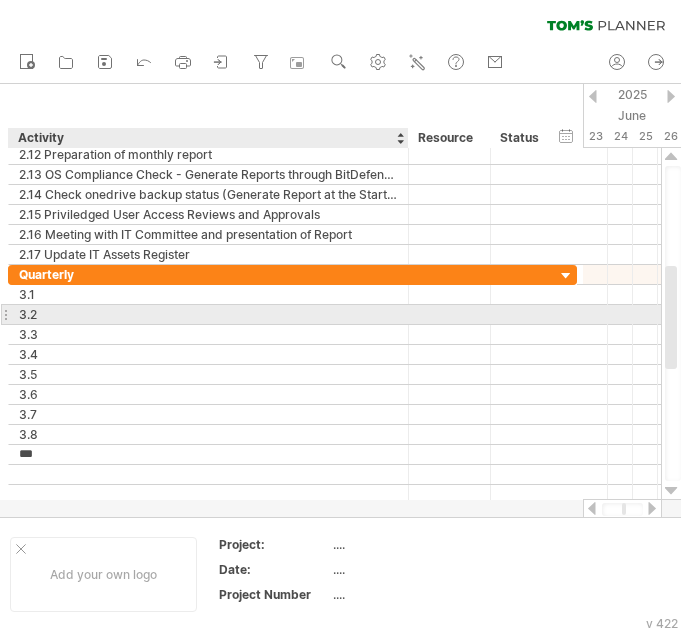 type on "***" 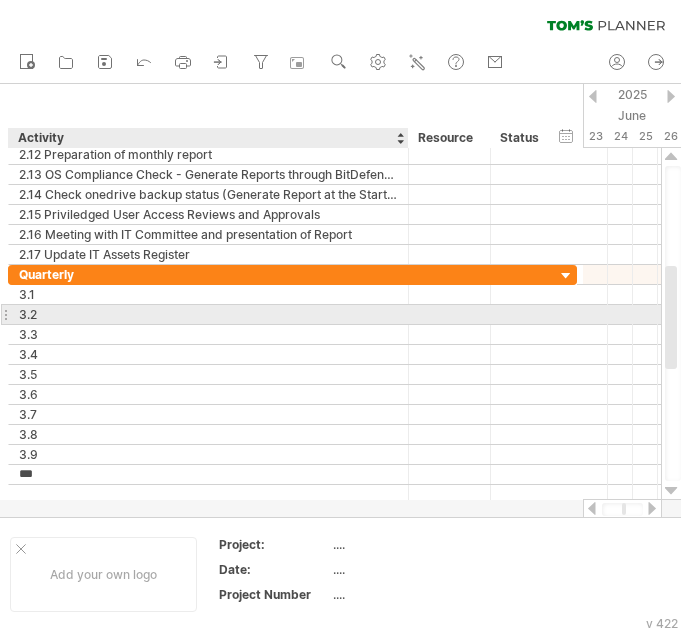 type on "****" 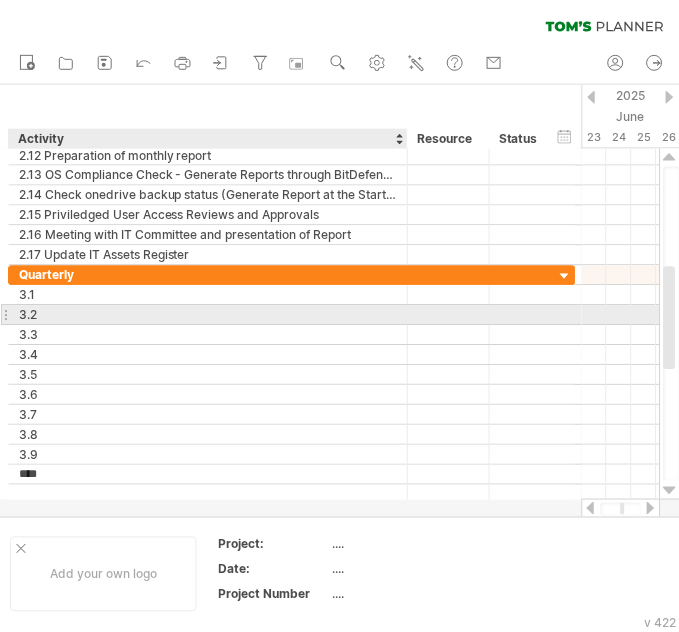 scroll, scrollTop: 0, scrollLeft: 0, axis: both 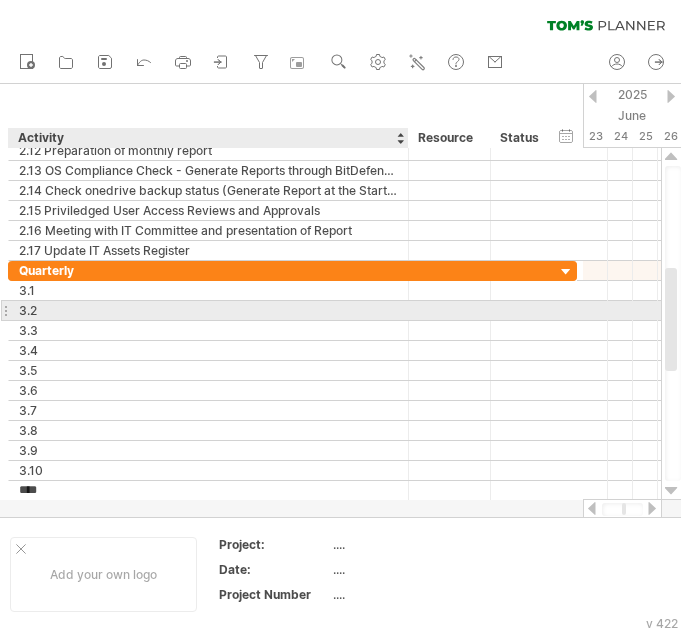 type on "****" 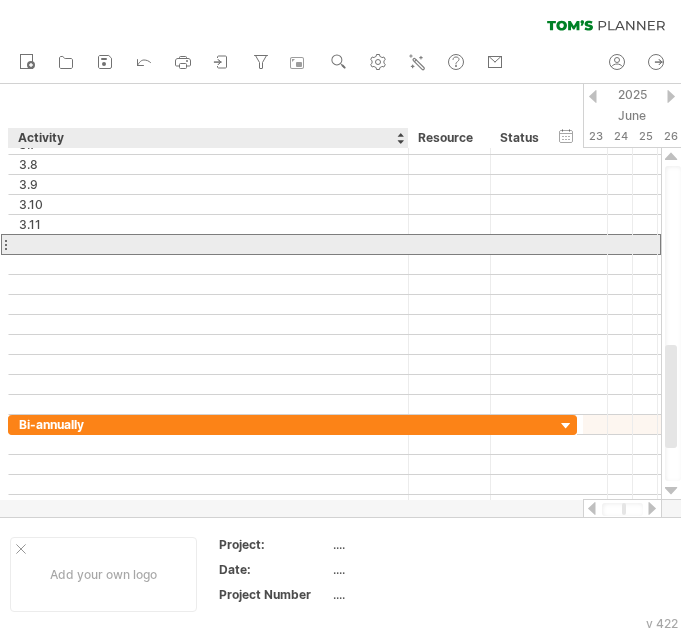 click at bounding box center [208, 244] 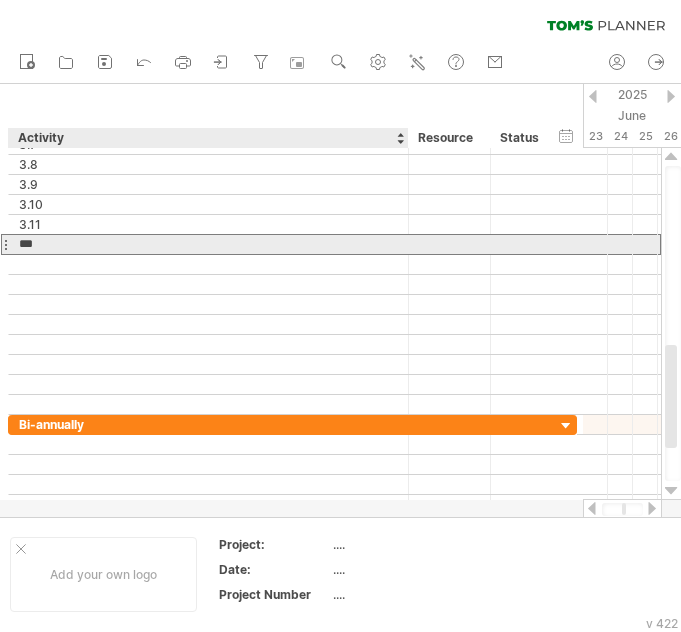 type on "*" 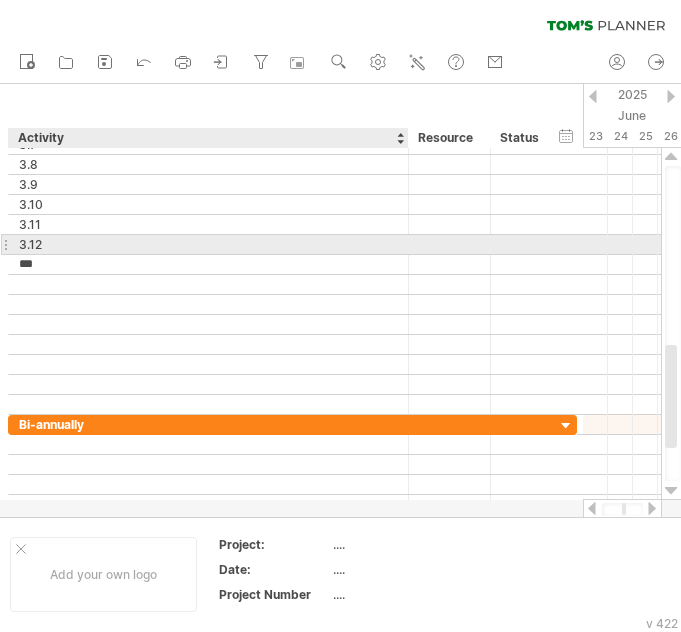 type on "****" 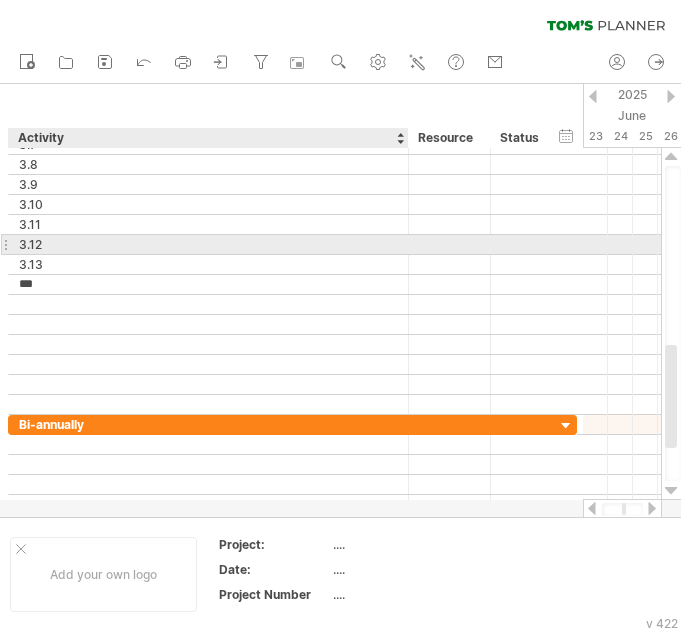 type on "****" 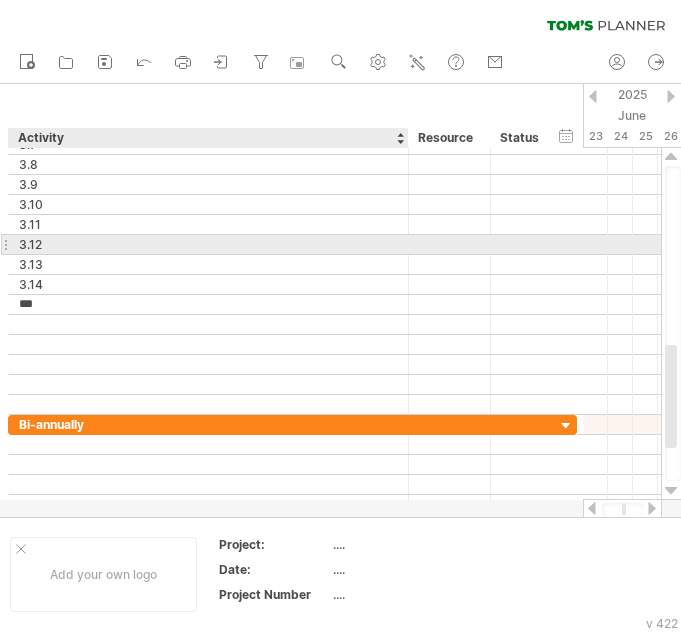 type on "****" 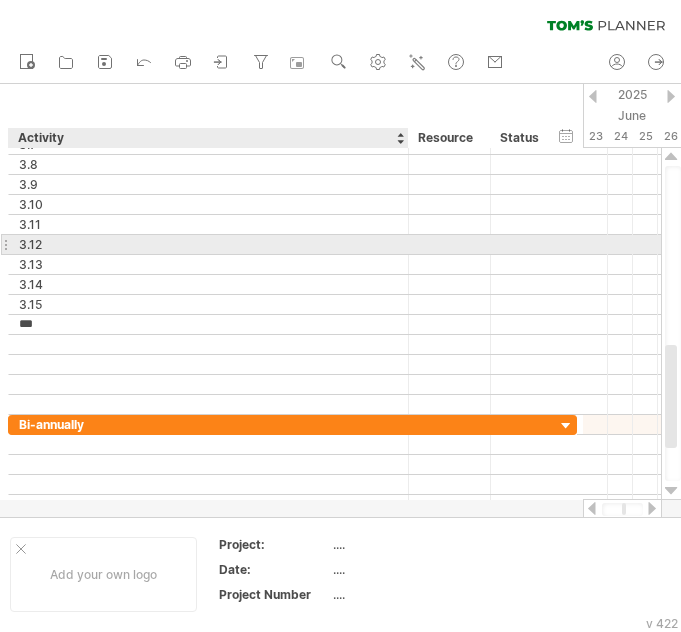 type on "****" 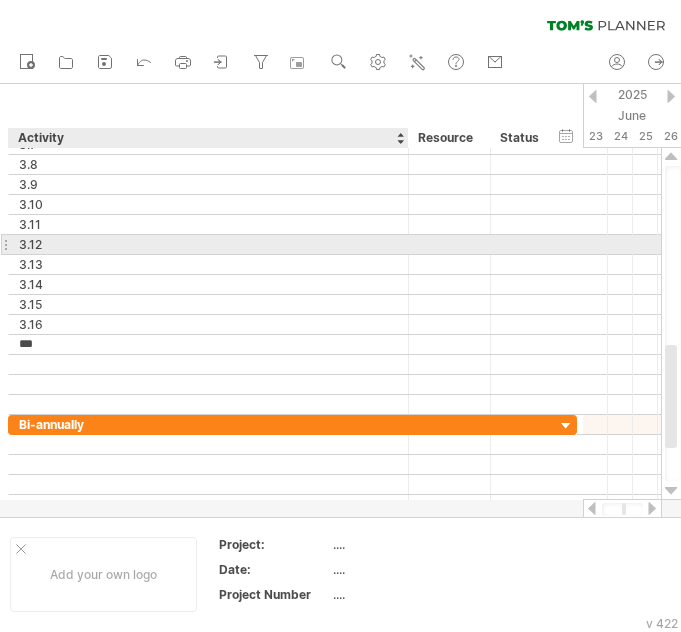 type on "****" 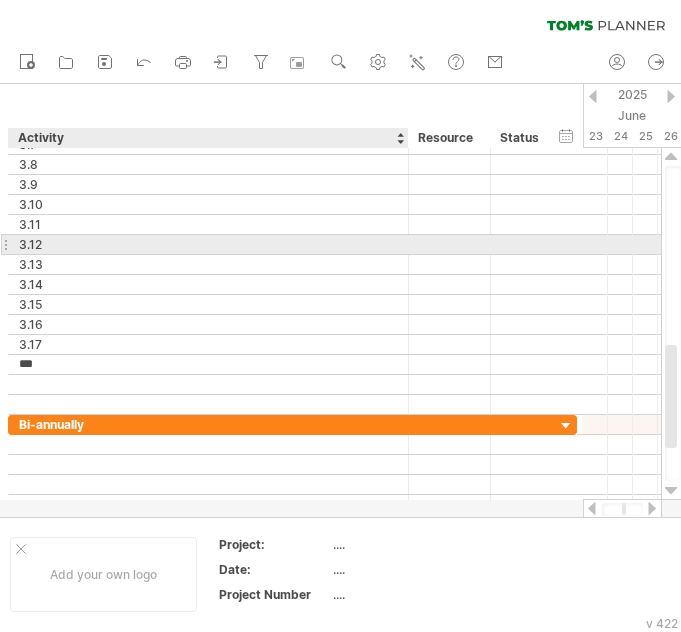 type on "****" 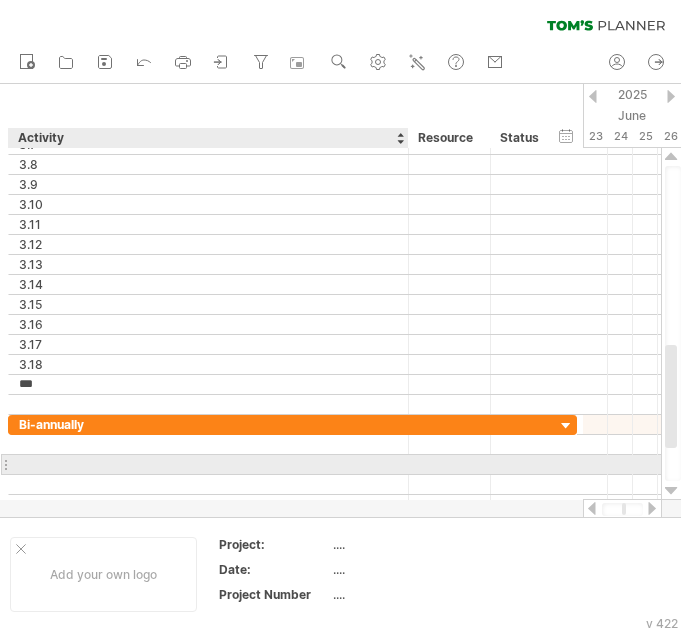 type on "****" 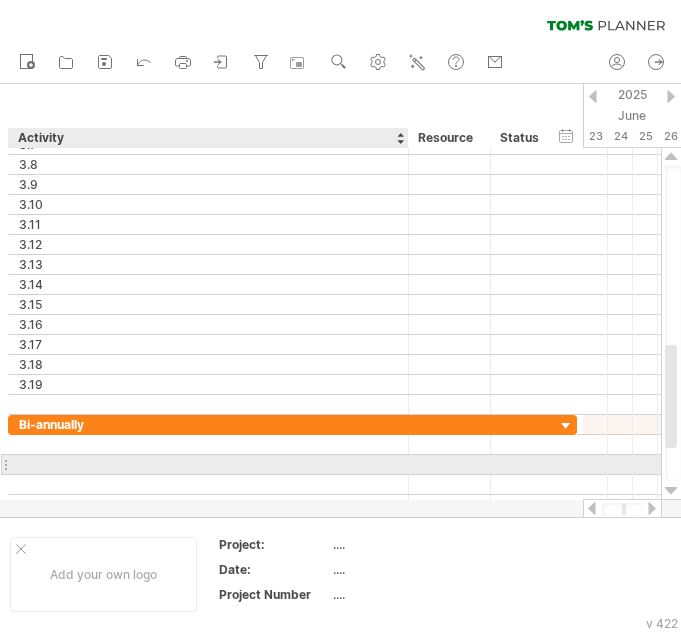 paste on "***" 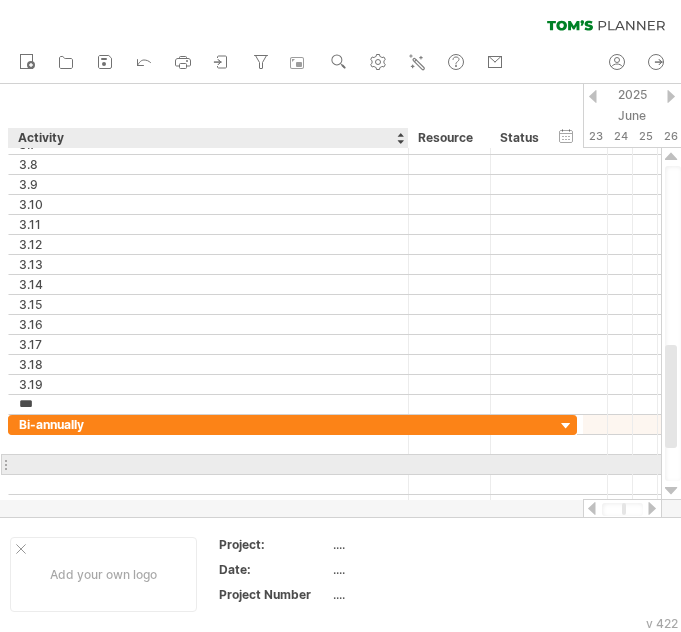 type on "****" 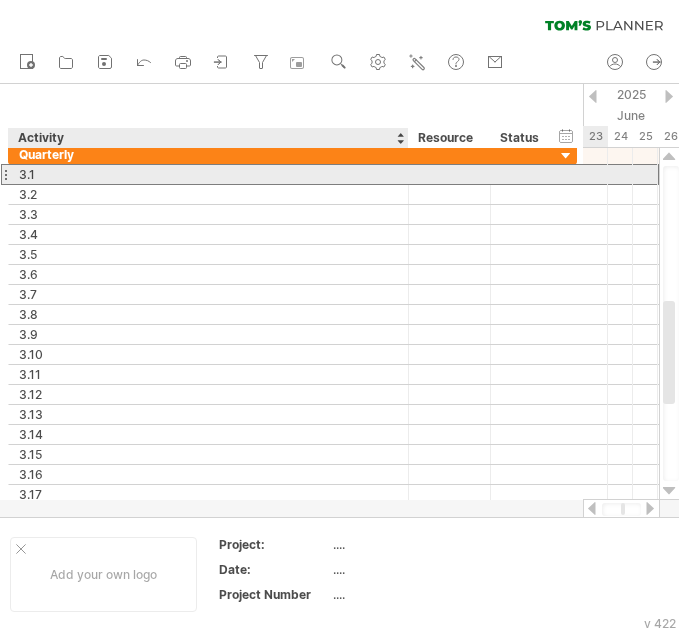 click on "3.1" at bounding box center [208, 174] 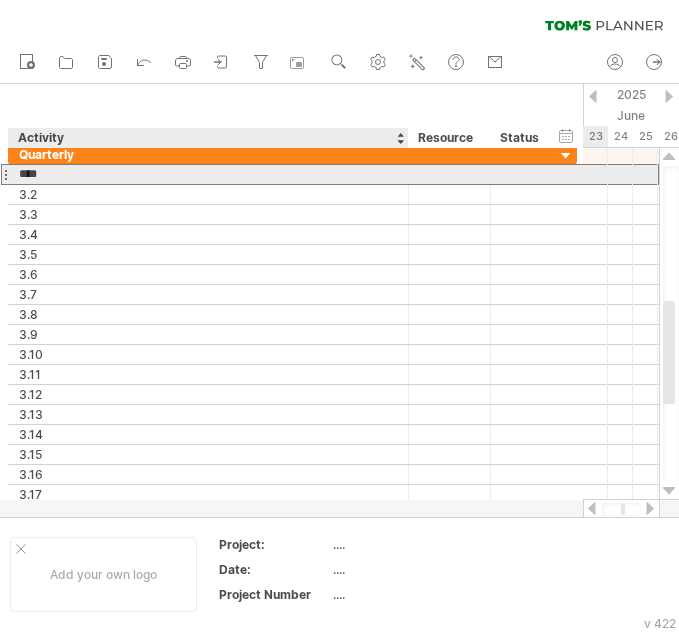 paste on "**********" 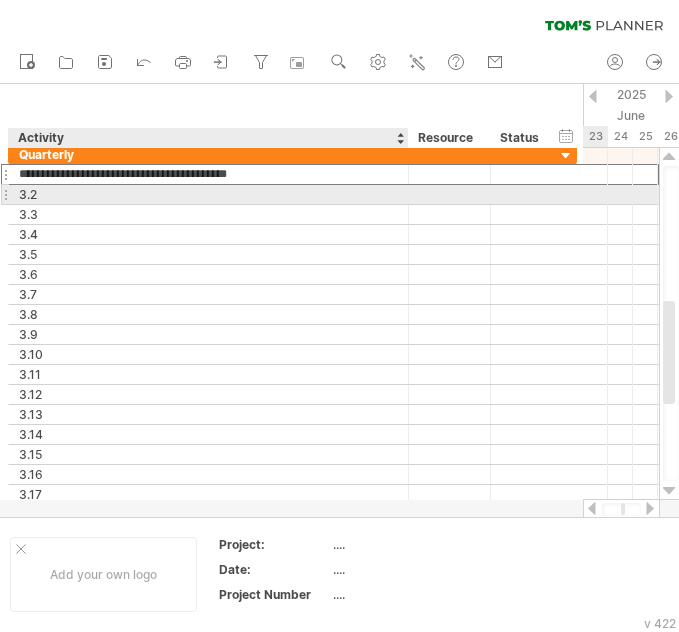 click on "3.2" at bounding box center (208, 194) 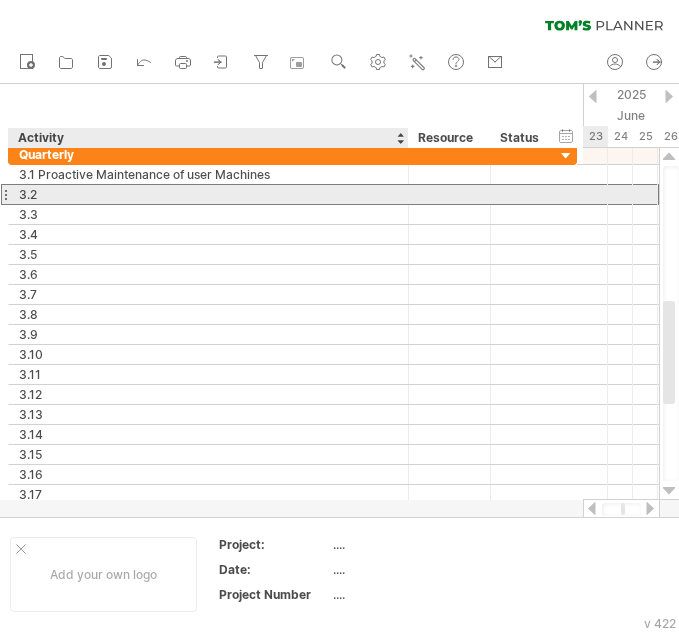 click on "3.2" at bounding box center (208, 194) 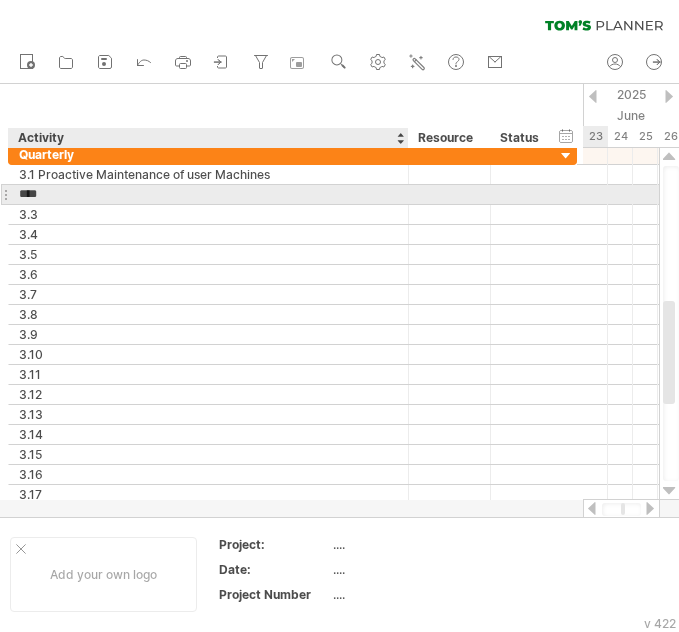 paste on "**********" 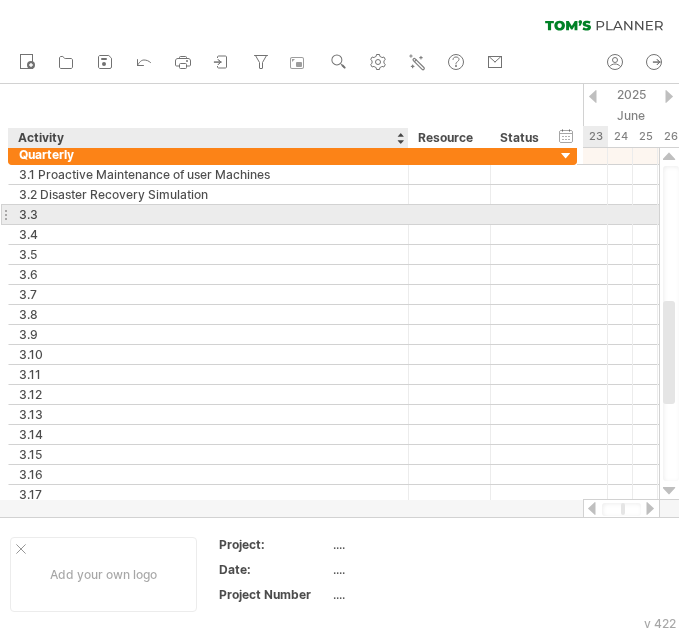 click on "3.3" at bounding box center (208, 214) 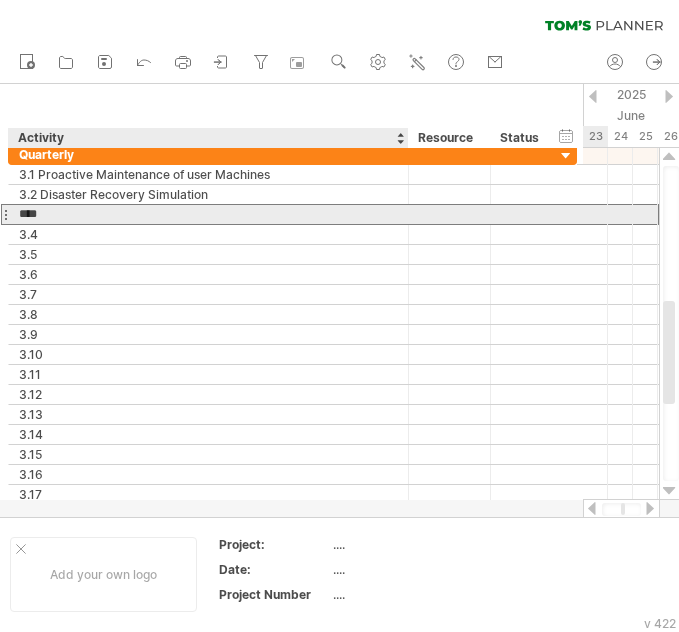 paste on "*********" 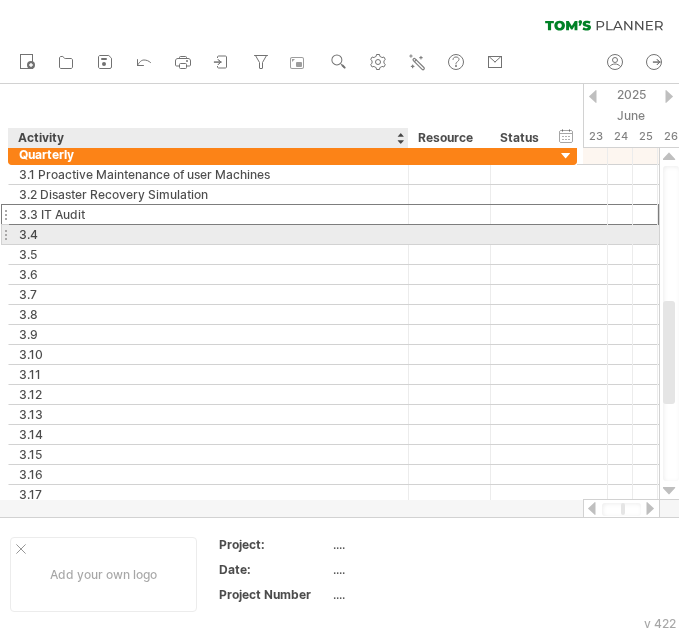 click on "3.4" at bounding box center [208, 234] 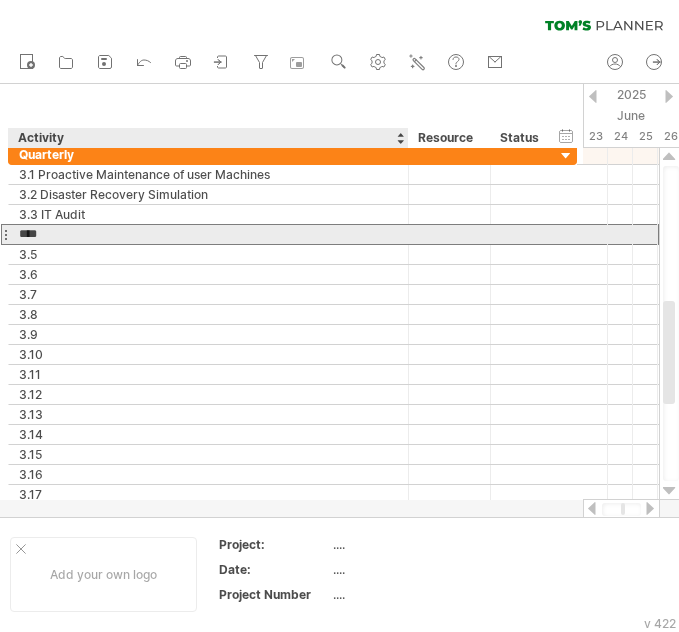 paste on "**********" 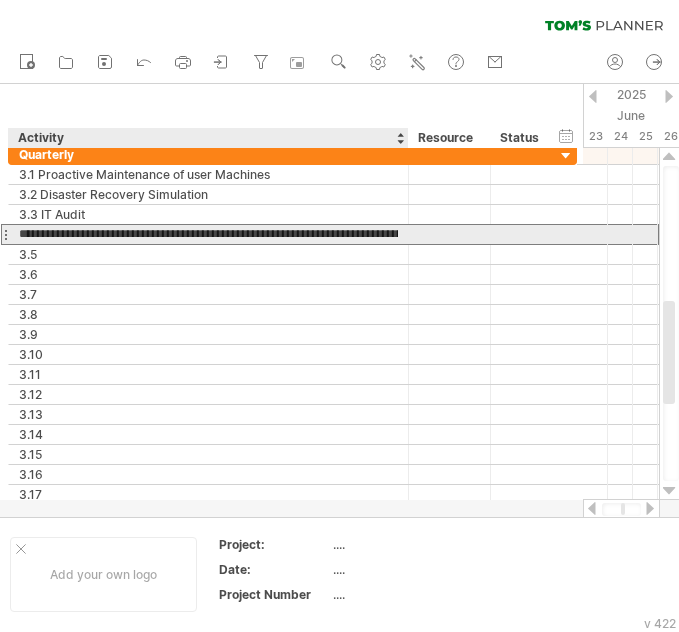 scroll, scrollTop: 0, scrollLeft: 90, axis: horizontal 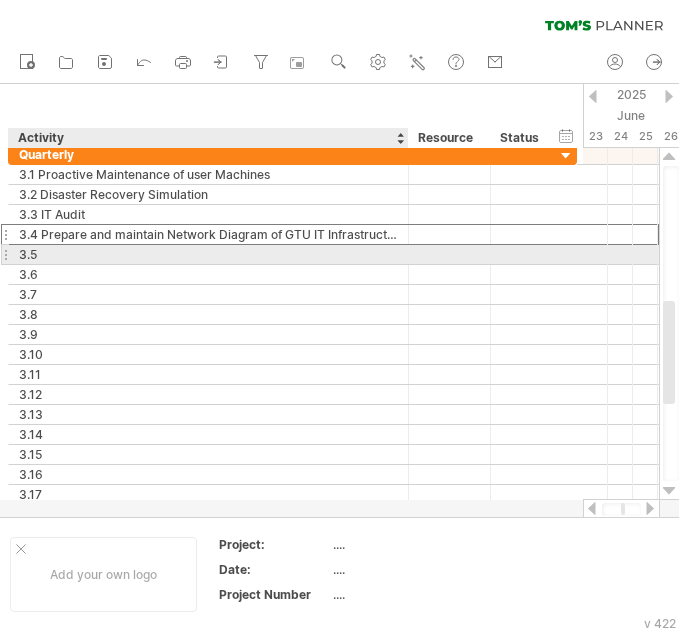 click on "3.5" at bounding box center (208, 254) 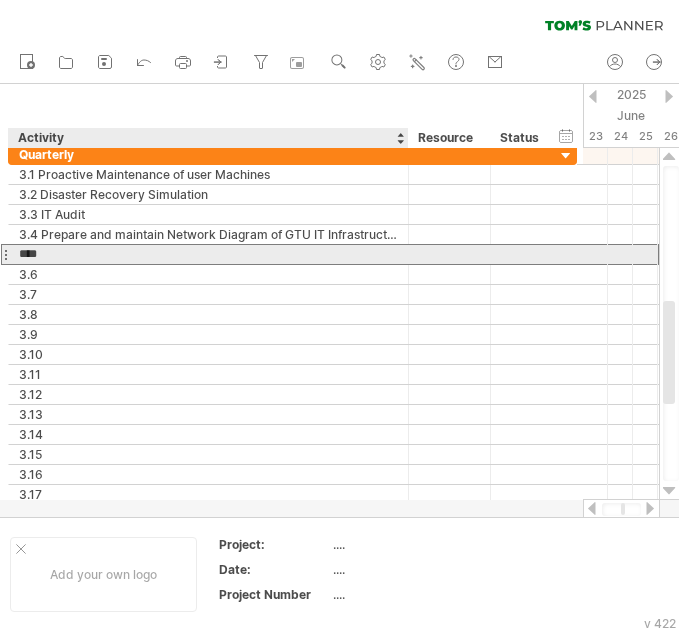 paste on "**********" 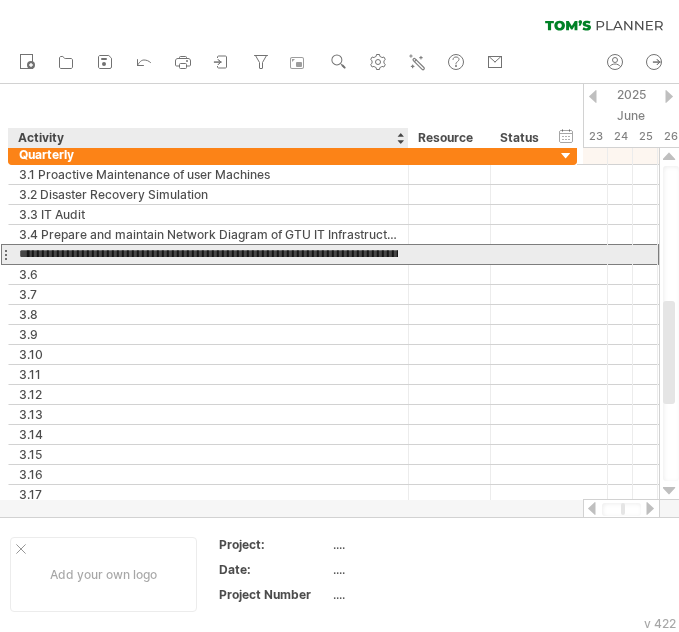scroll, scrollTop: 0, scrollLeft: 212, axis: horizontal 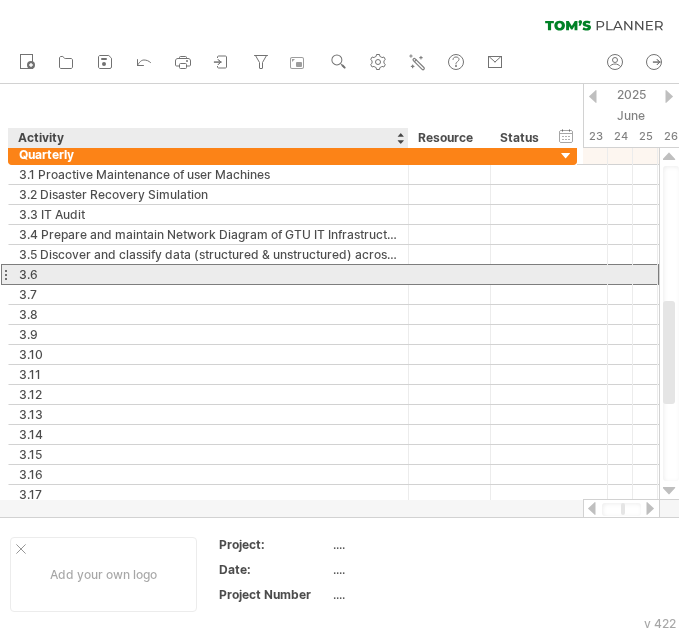 click on "3.6" at bounding box center (208, 274) 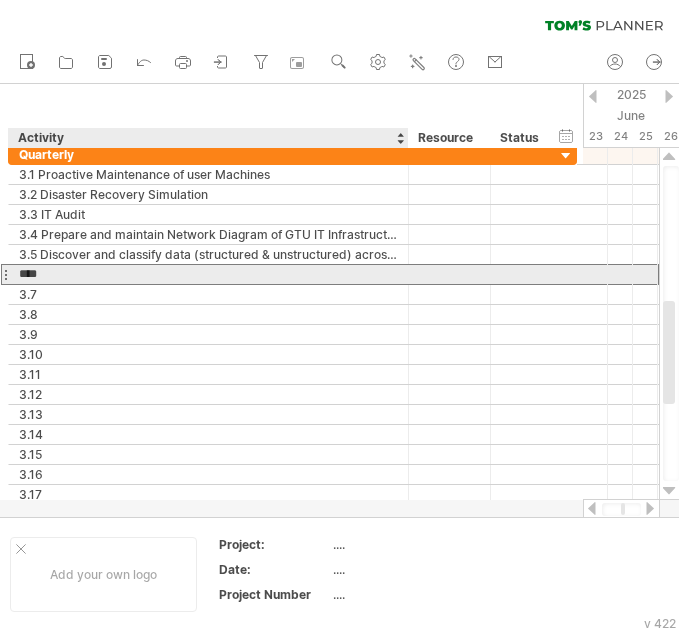 paste on "**********" 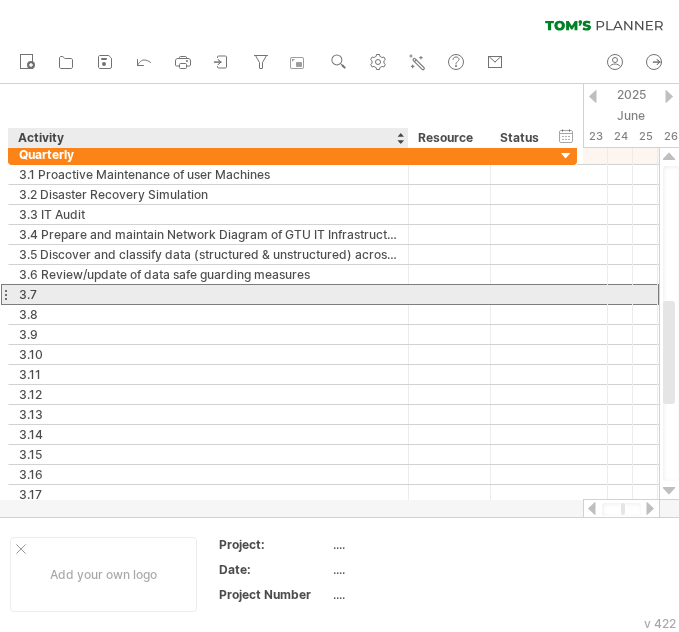 click on "3.7" at bounding box center [208, 294] 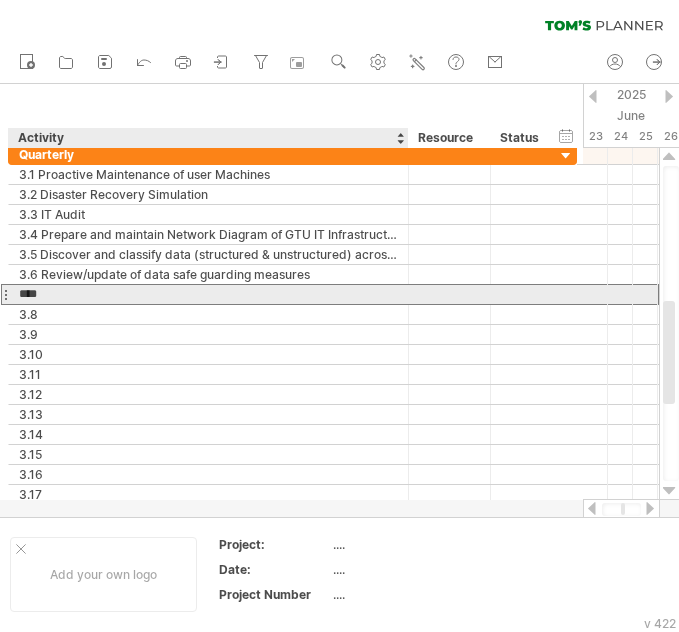 paste 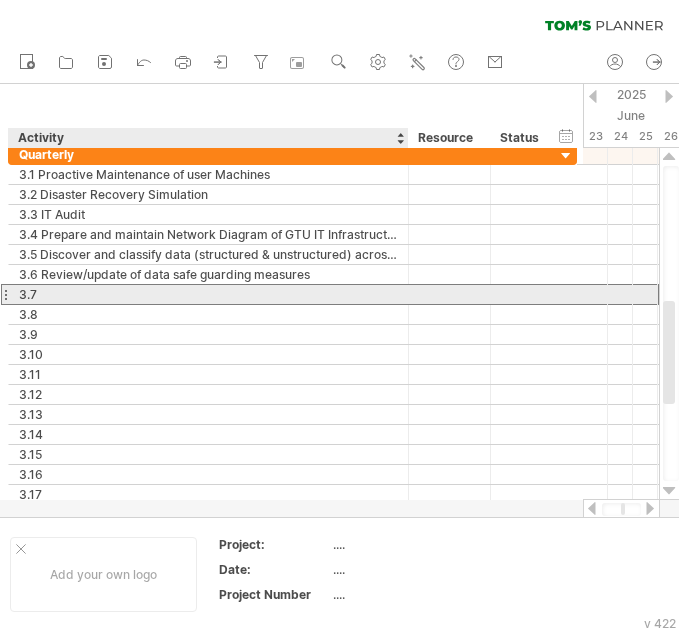 click on "3.7" at bounding box center (208, 294) 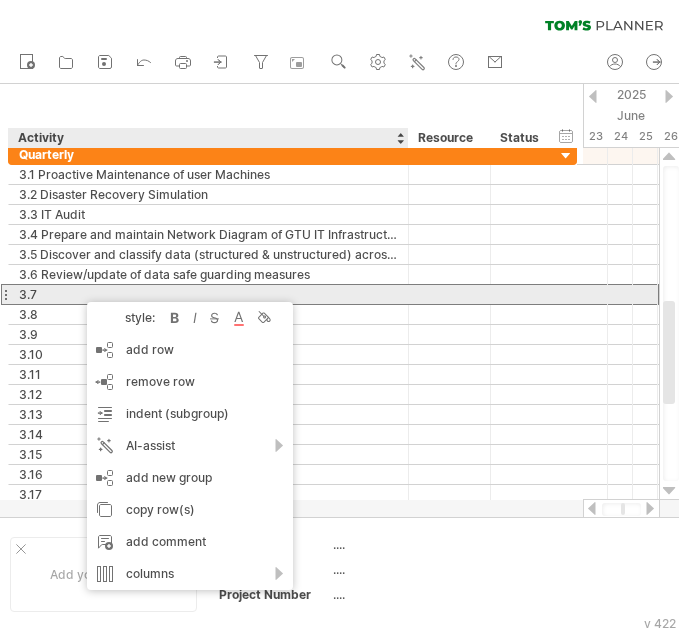 click on "3.7" at bounding box center (208, 294) 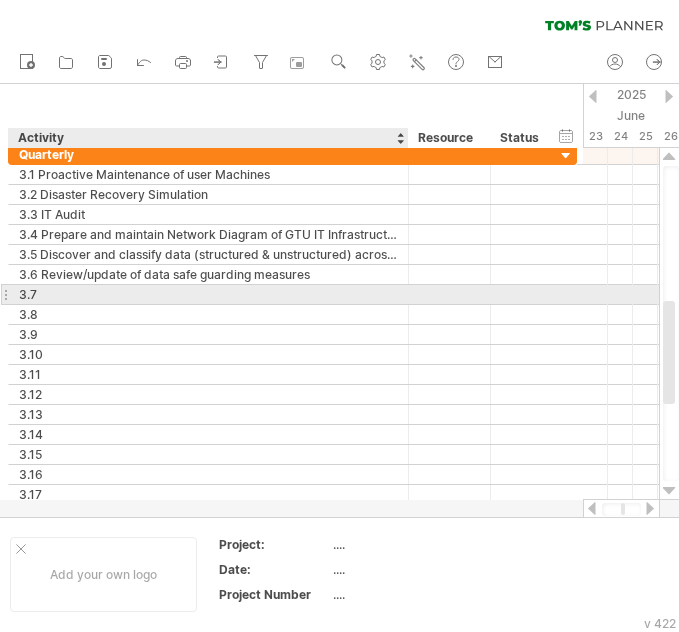 click on "3.7" at bounding box center (208, 294) 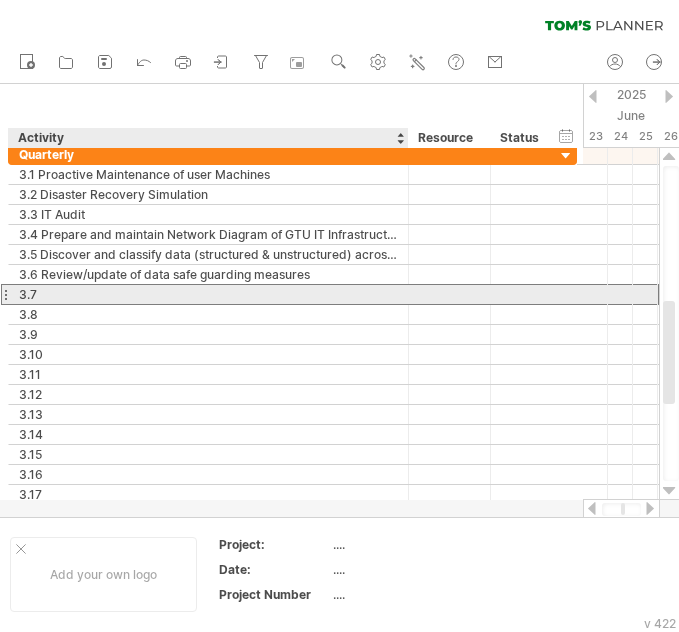 click on "3.7" at bounding box center [208, 294] 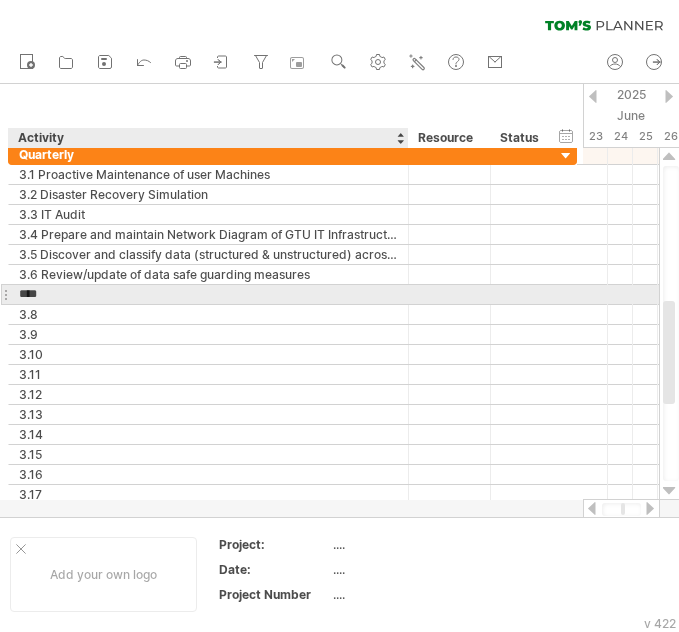 paste on "**********" 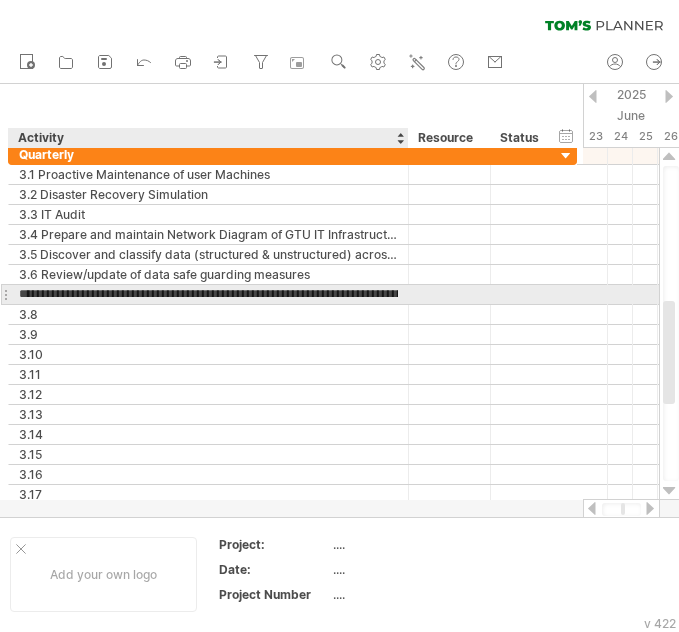 scroll, scrollTop: 0, scrollLeft: 607, axis: horizontal 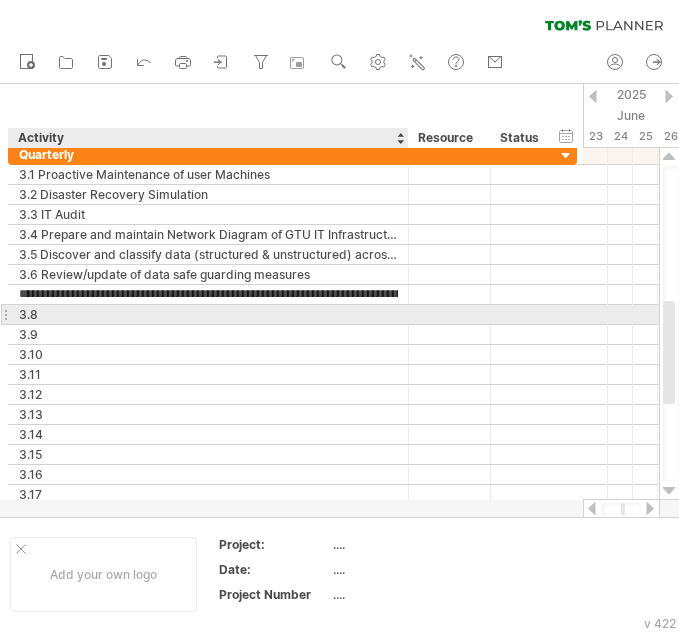 click on "3.8" at bounding box center (208, 314) 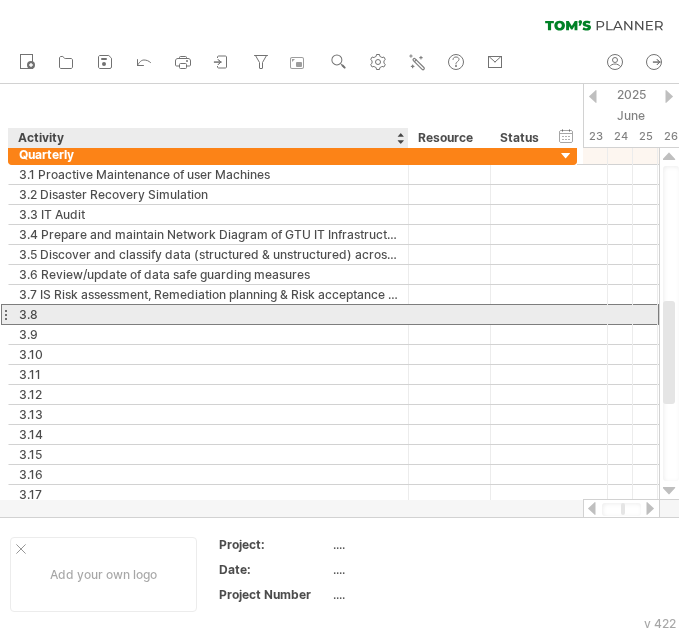 click on "3.8" at bounding box center (208, 314) 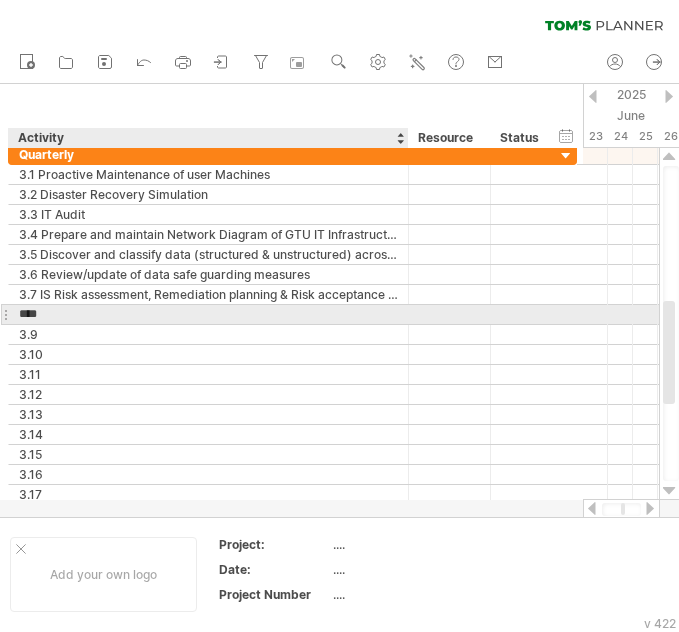 paste on "**********" 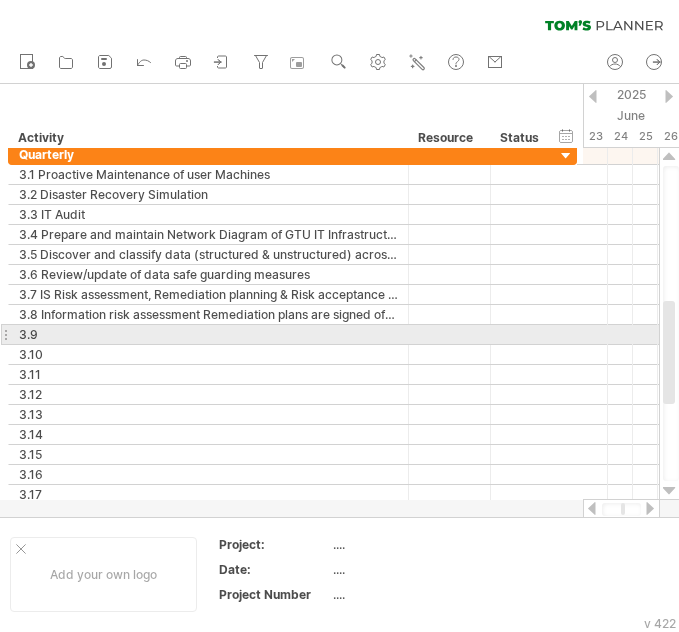 scroll, scrollTop: 0, scrollLeft: 0, axis: both 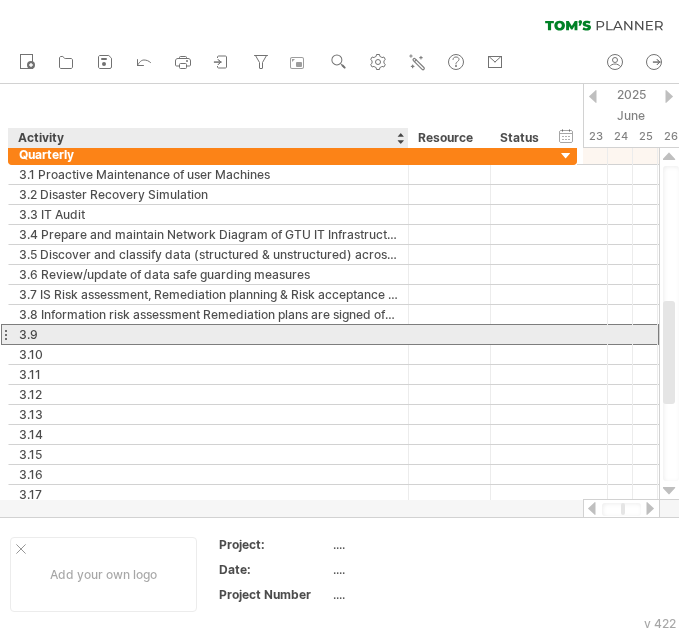 click on "3.9" at bounding box center (208, 334) 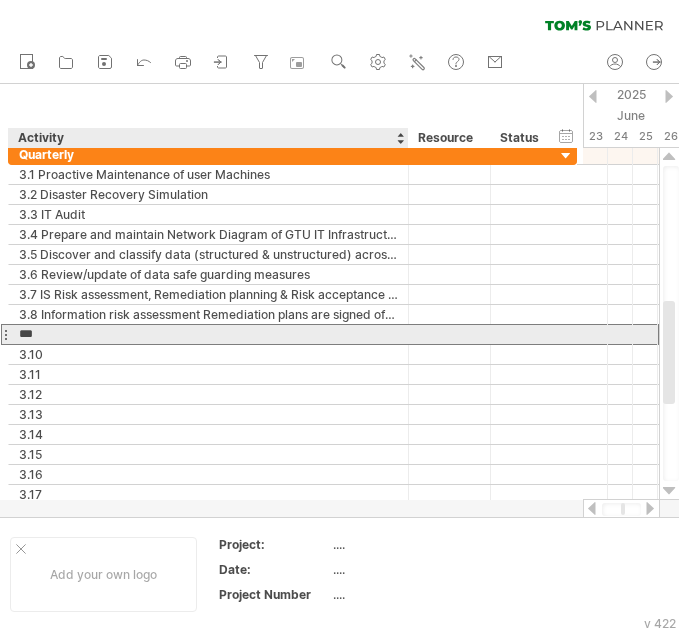 paste on "**********" 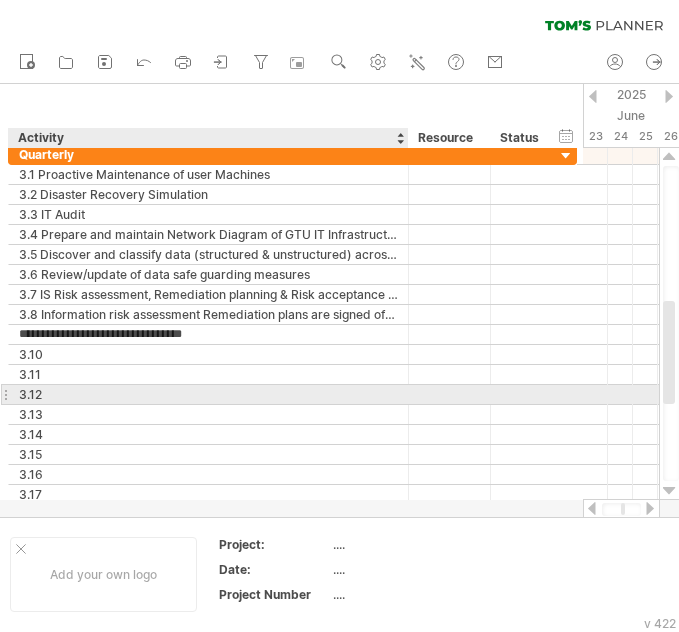 type on "**********" 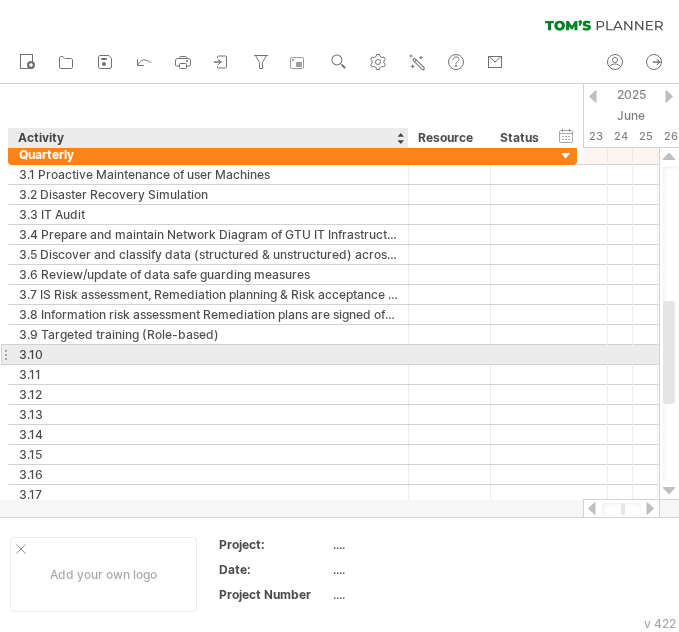 click on "3.10" at bounding box center (208, 354) 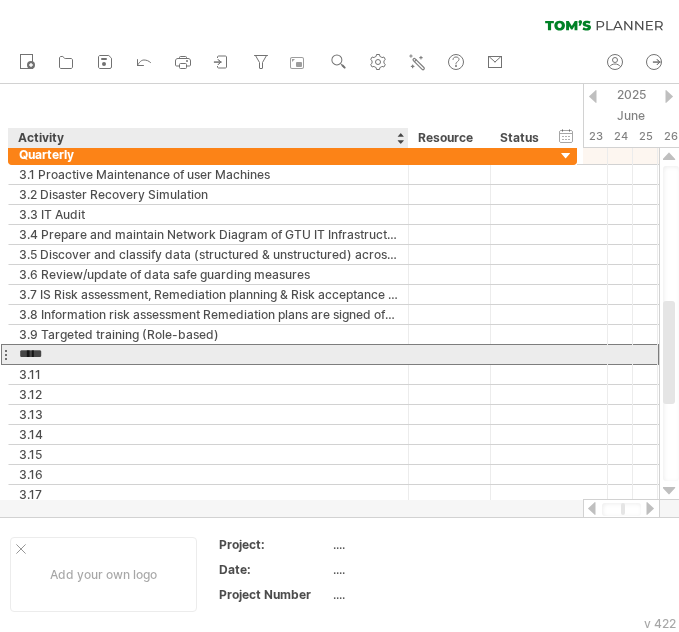 paste on "**********" 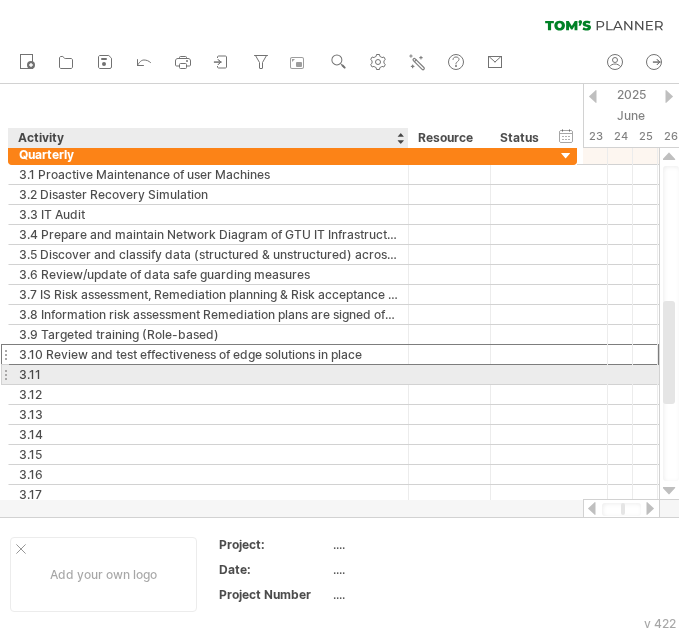 click on "**** 3.11" at bounding box center [292, 375] 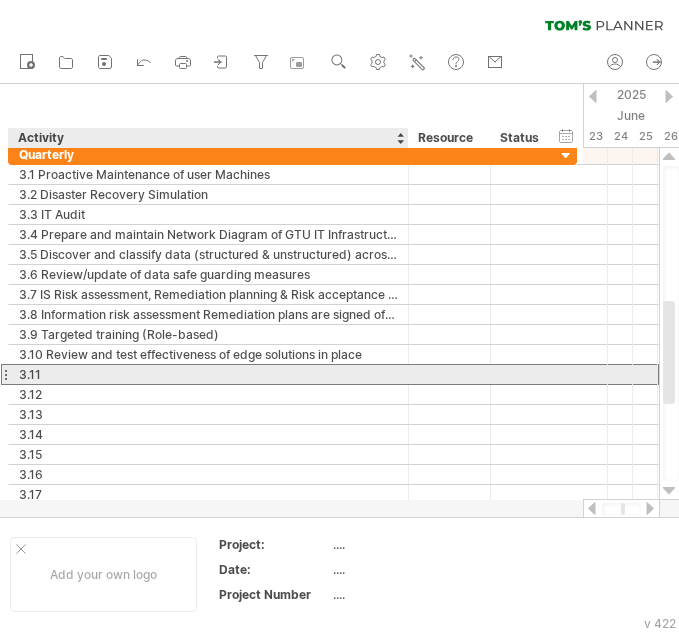 click on "3.11" at bounding box center [208, 374] 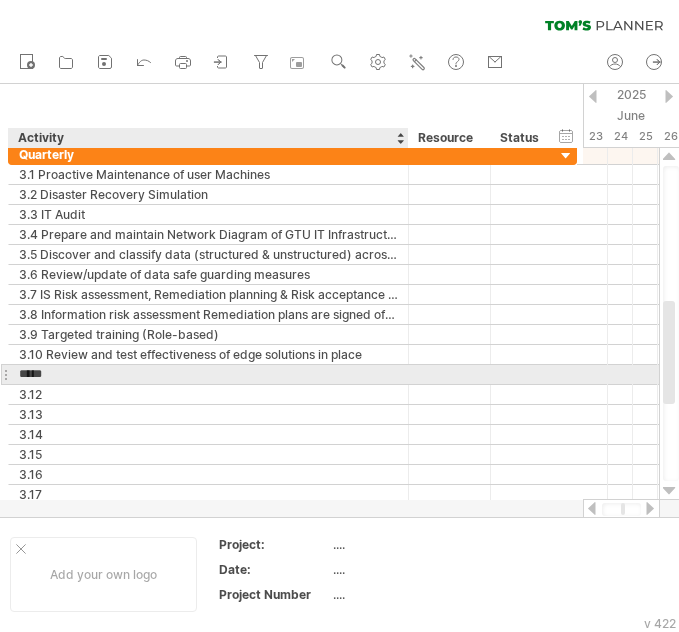 paste on "**********" 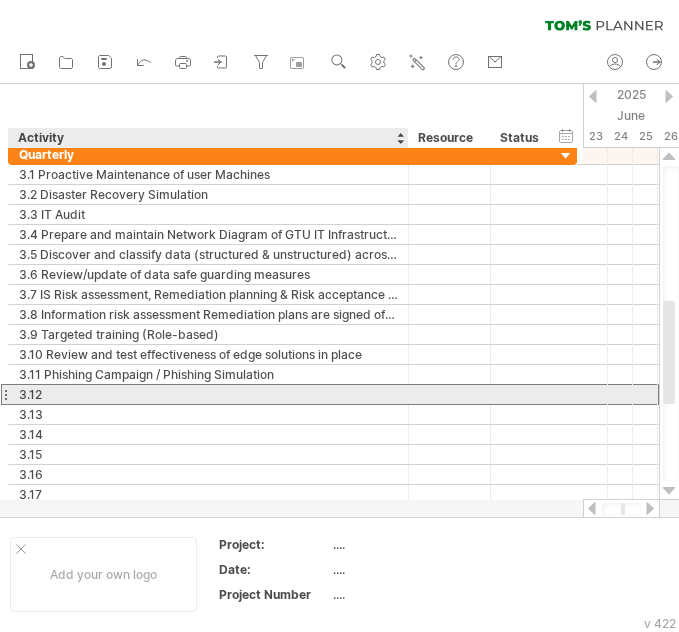 click on "3.12" at bounding box center [208, 394] 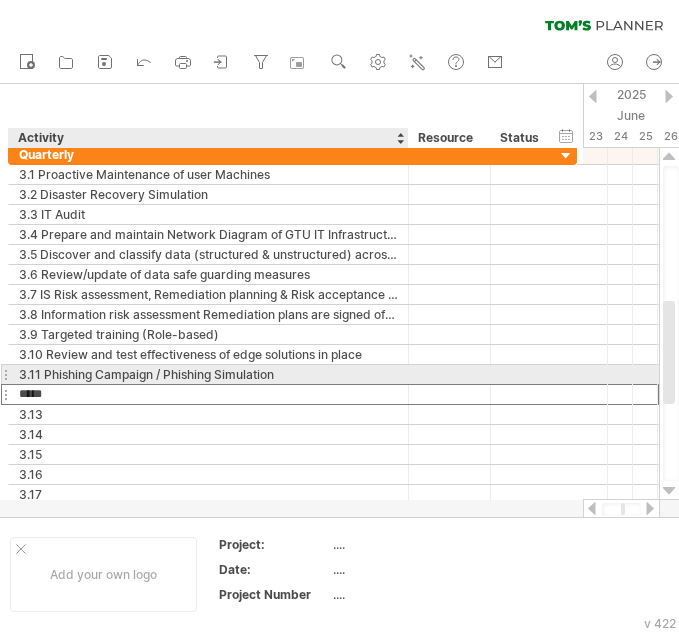 paste on "**********" 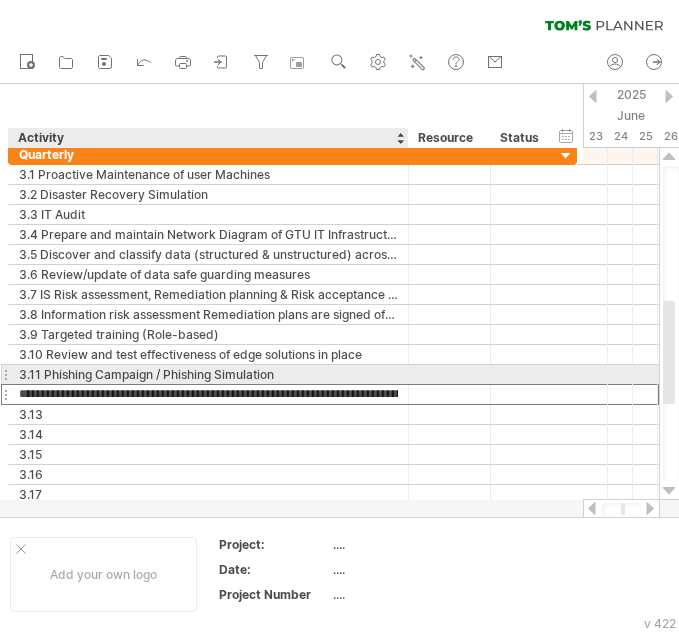 scroll, scrollTop: 0, scrollLeft: 269, axis: horizontal 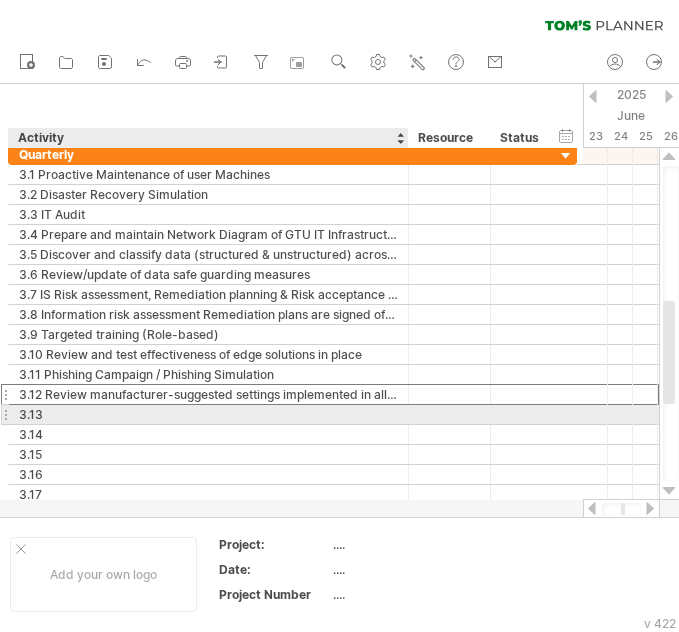 click on "3.13" at bounding box center [208, 414] 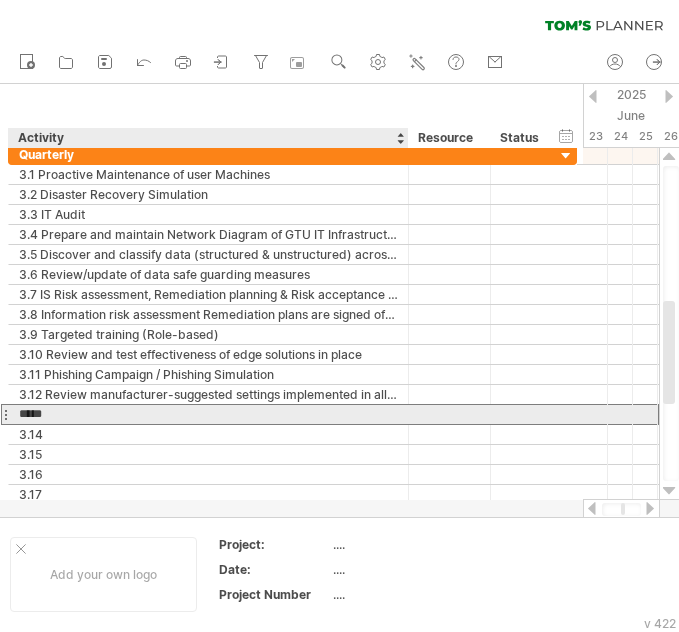 paste on "**********" 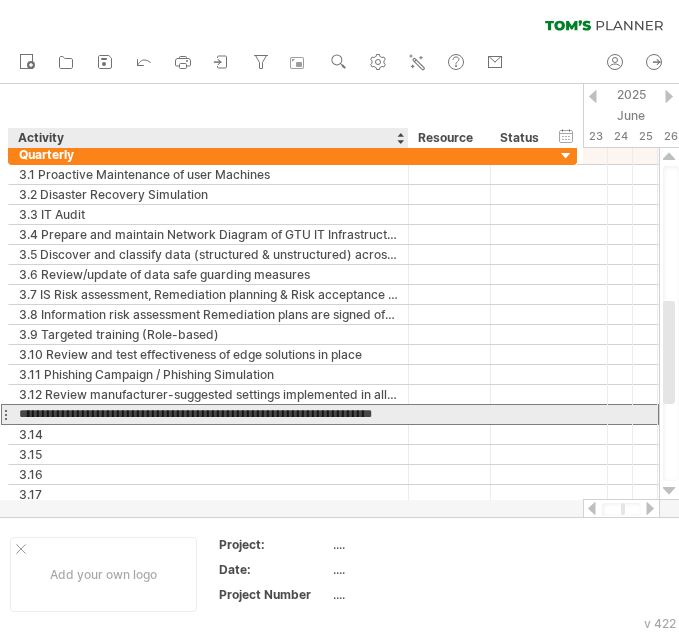 scroll, scrollTop: 0, scrollLeft: 34, axis: horizontal 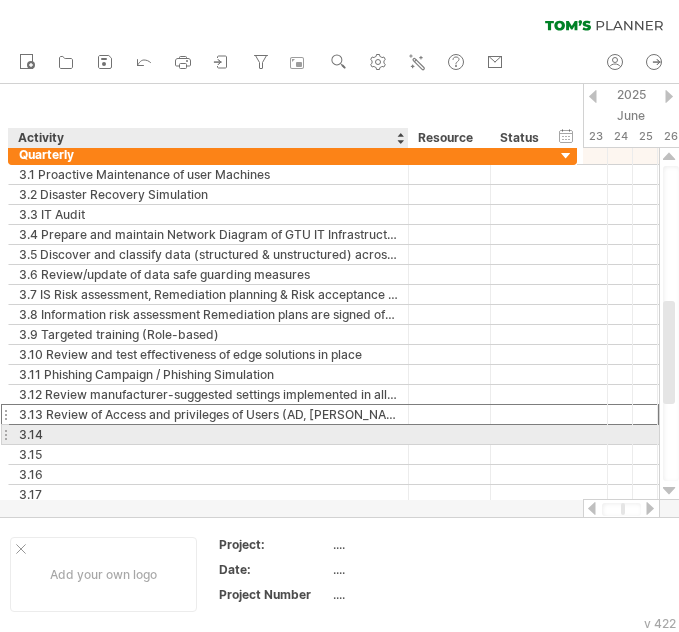 click on "3.14" at bounding box center (208, 434) 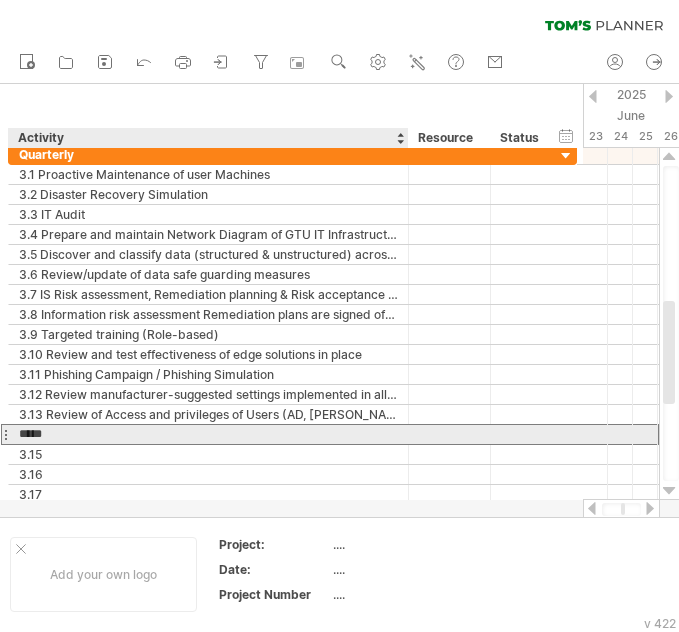 paste on "**********" 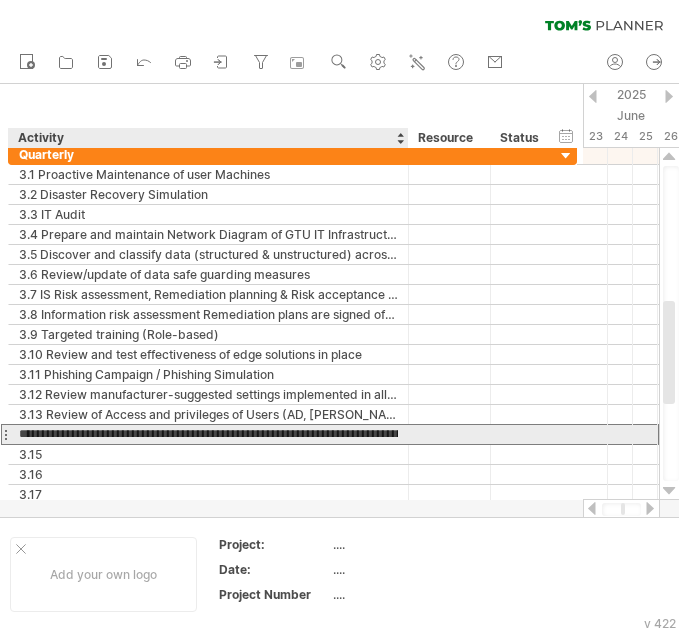 scroll, scrollTop: 0, scrollLeft: 497, axis: horizontal 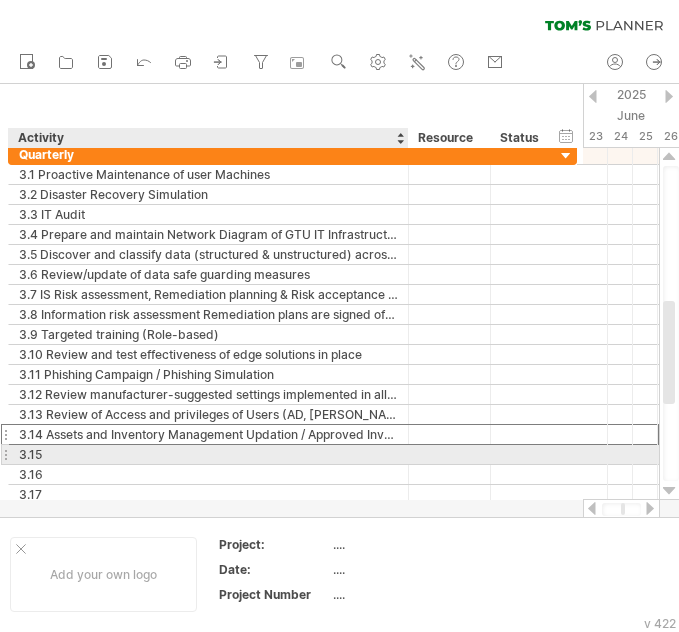 click on "3.15" at bounding box center [208, 454] 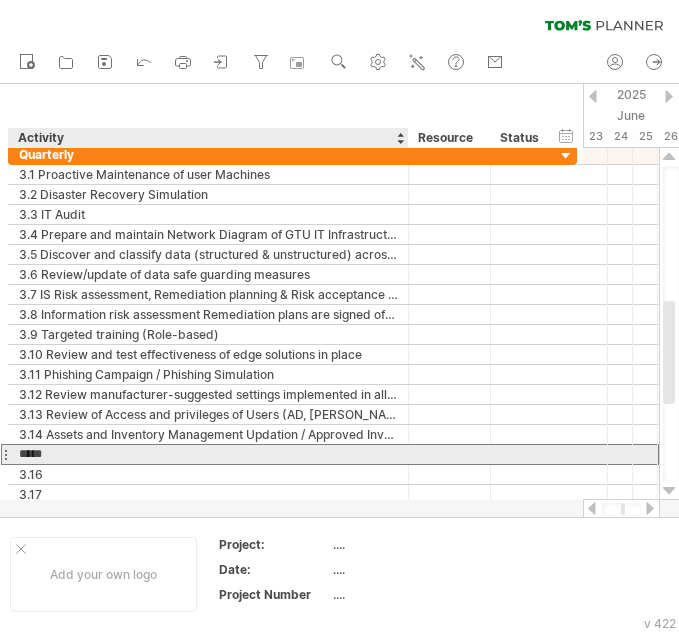 paste on "**********" 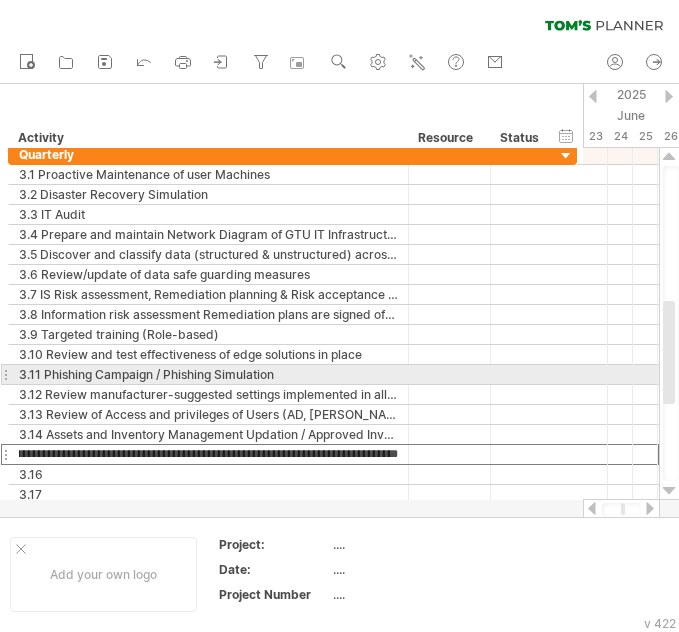 scroll, scrollTop: 0, scrollLeft: 0, axis: both 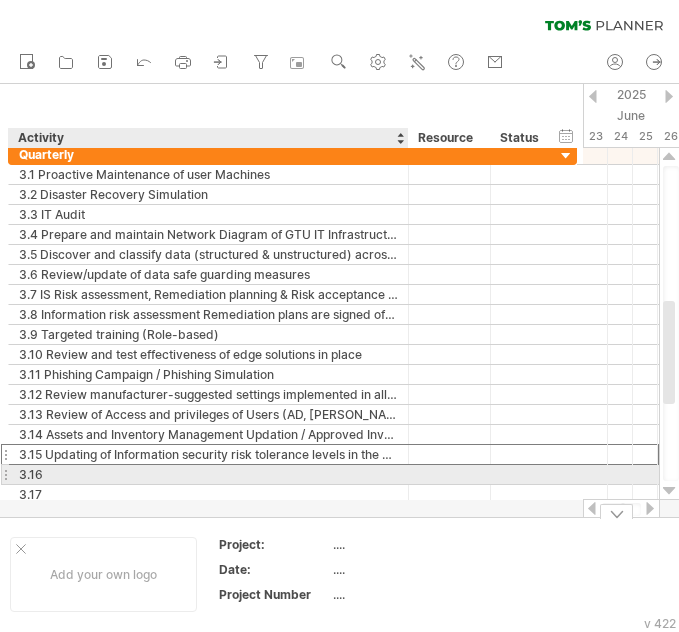 click on "3.16" at bounding box center [208, 474] 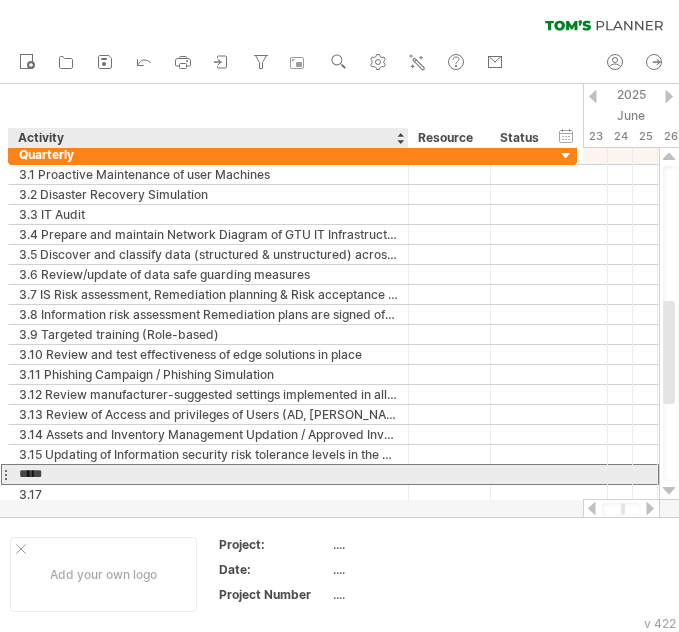 paste on "**********" 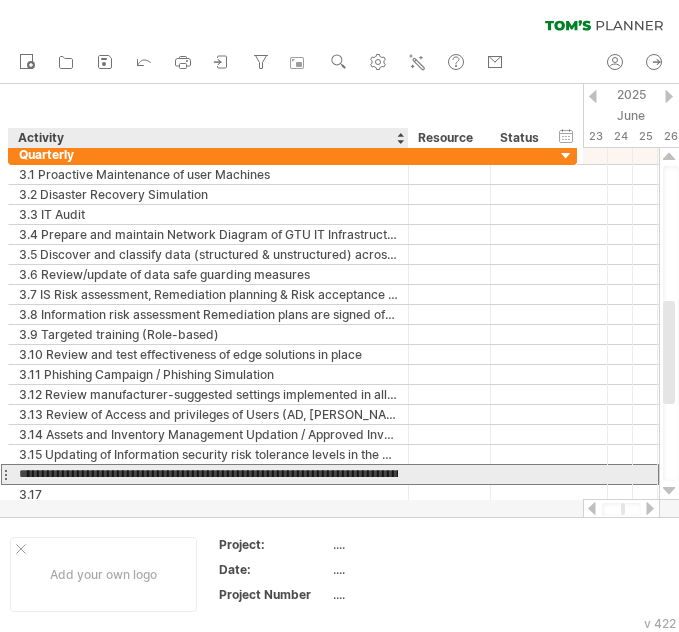 scroll, scrollTop: 0, scrollLeft: 1187, axis: horizontal 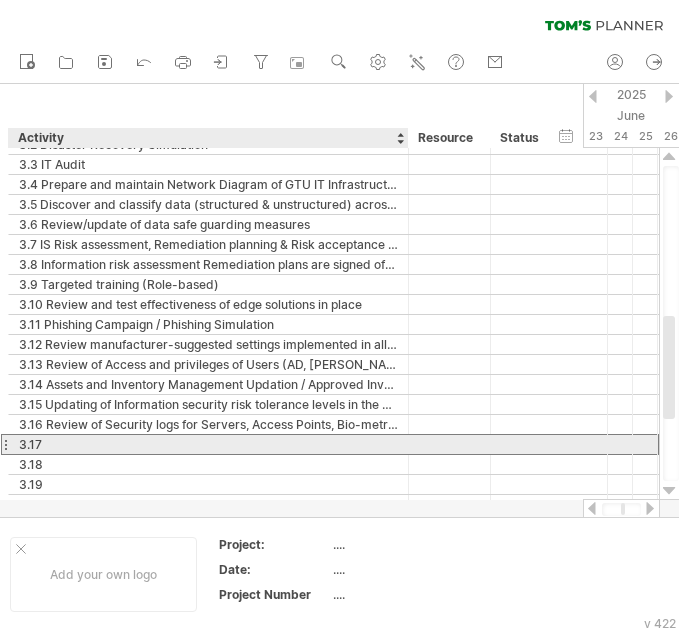 click on "3.17" at bounding box center [208, 444] 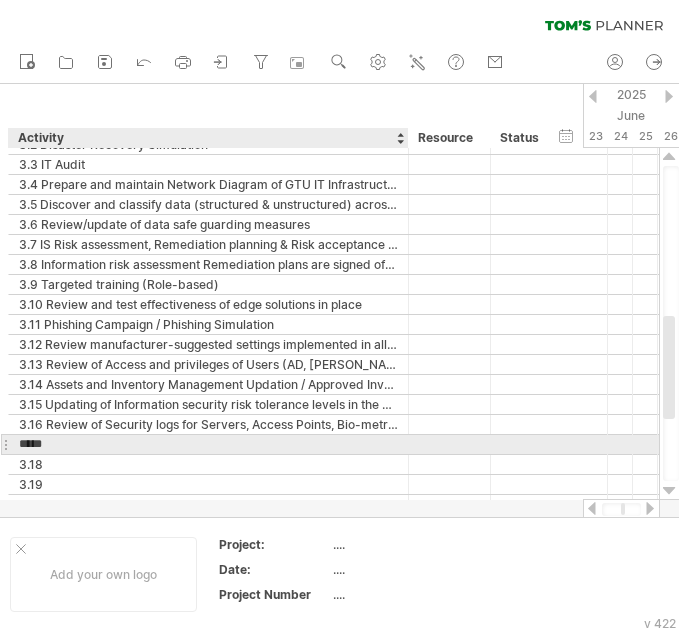 paste on "**********" 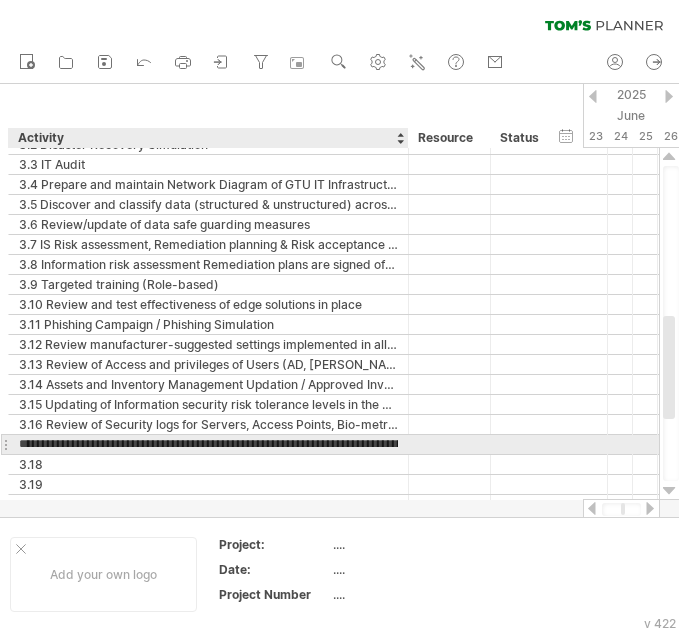 scroll, scrollTop: 0, scrollLeft: 379, axis: horizontal 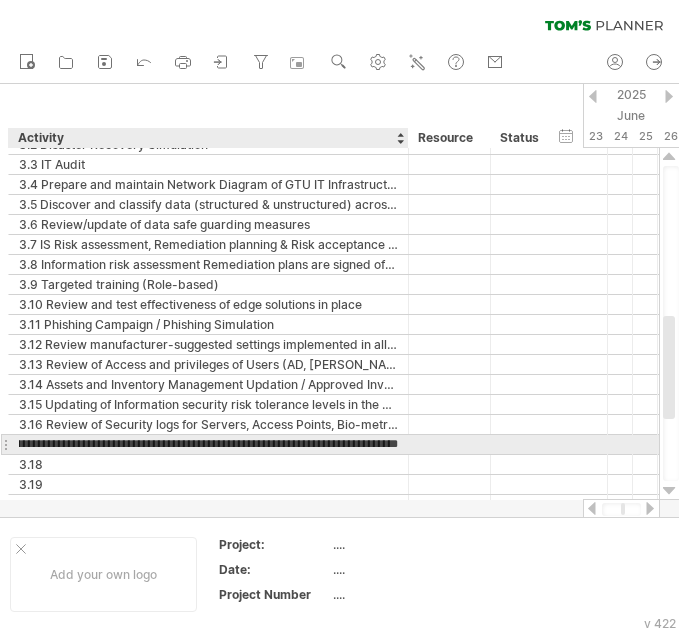 click on "**********" at bounding box center [208, 444] 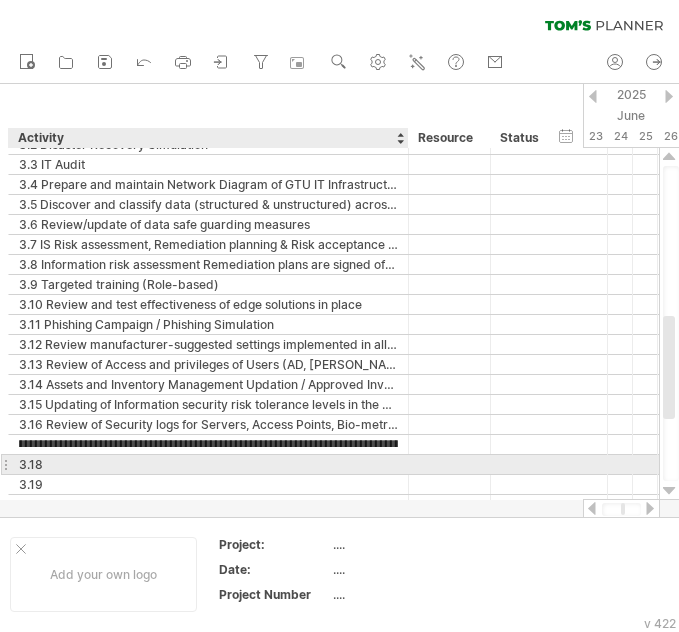 scroll, scrollTop: 0, scrollLeft: 15, axis: horizontal 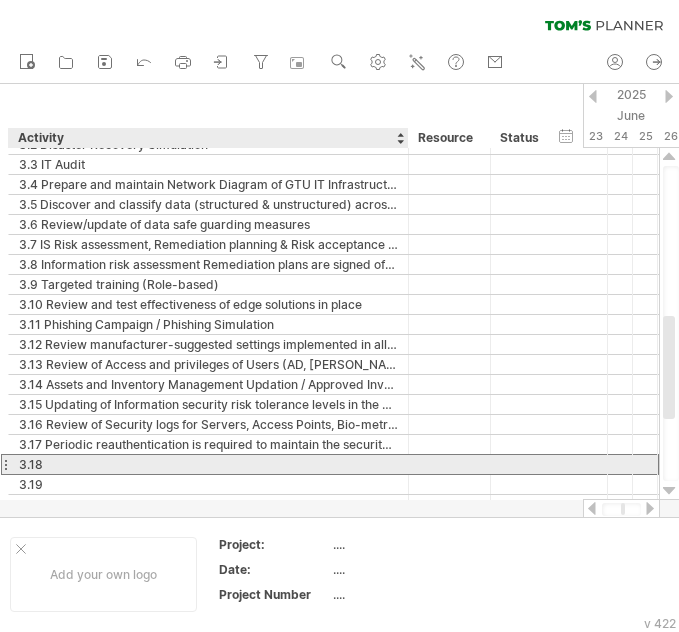click on "3.18" at bounding box center (208, 464) 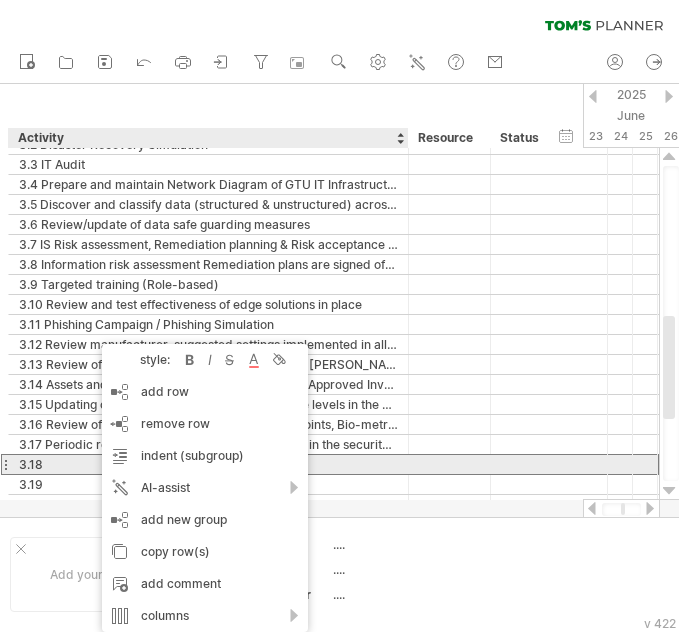 click on "3.18" at bounding box center (208, 464) 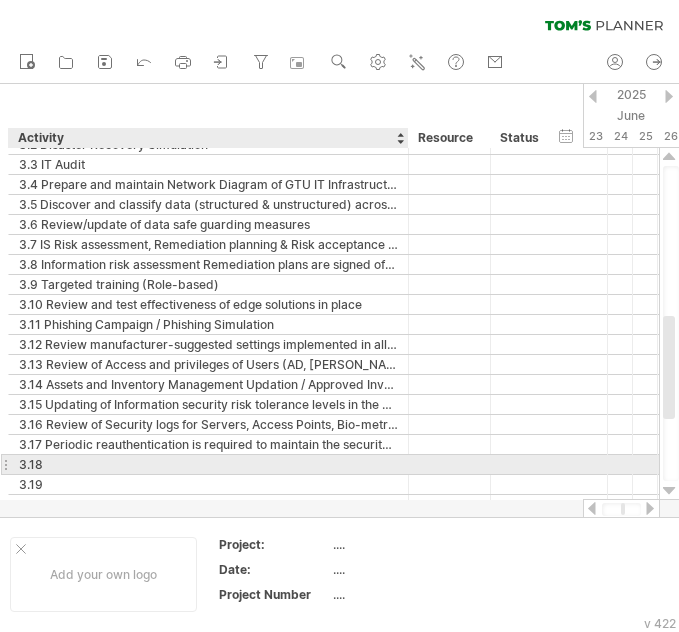 click on "3.18" at bounding box center (208, 464) 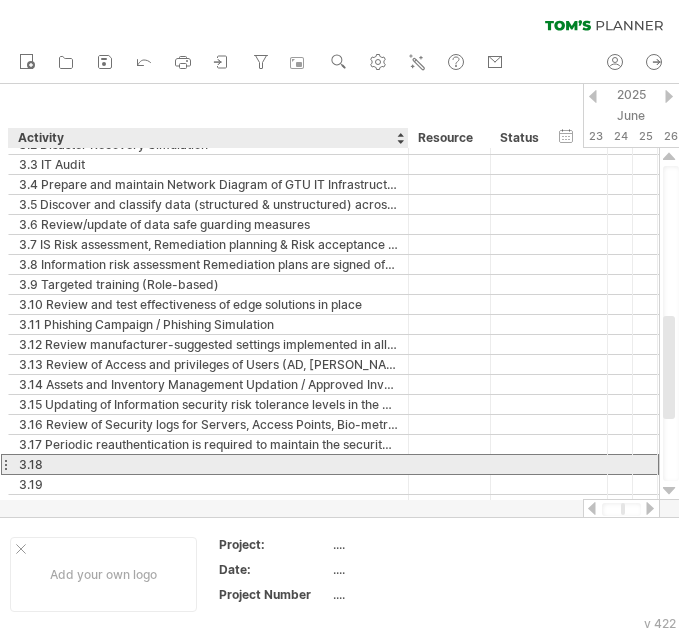 click on "3.18" at bounding box center (208, 464) 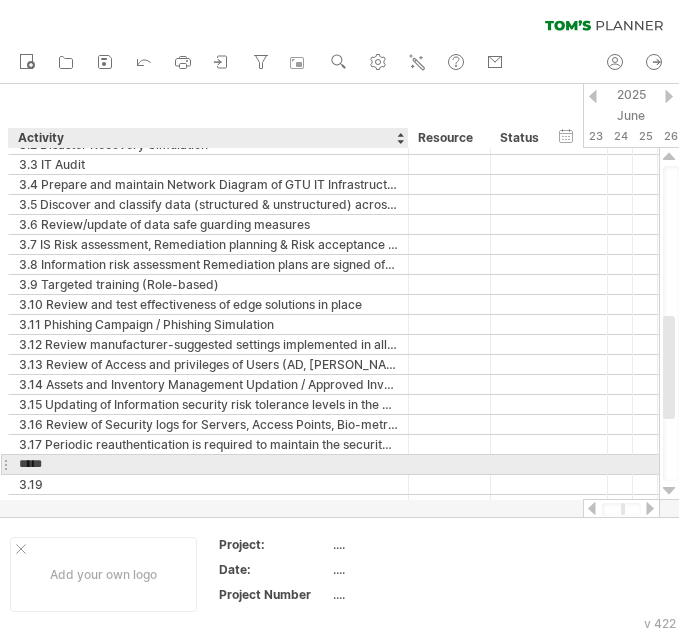 paste on "**********" 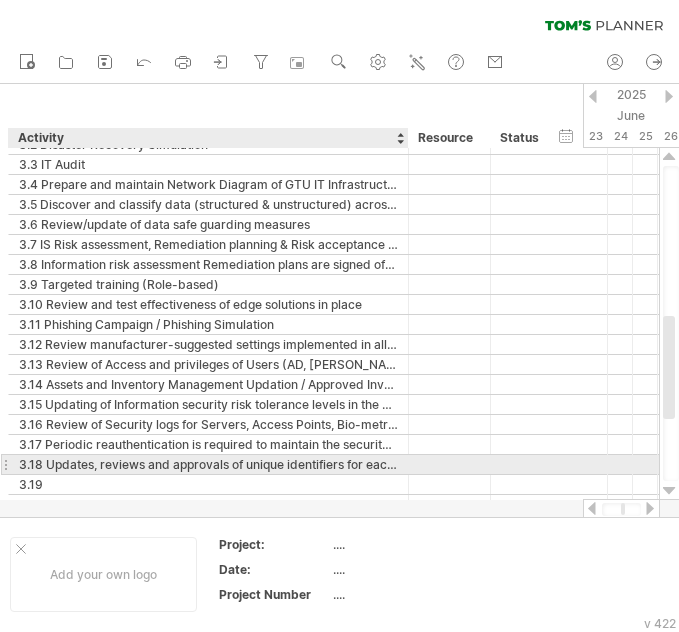 scroll, scrollTop: 0, scrollLeft: 0, axis: both 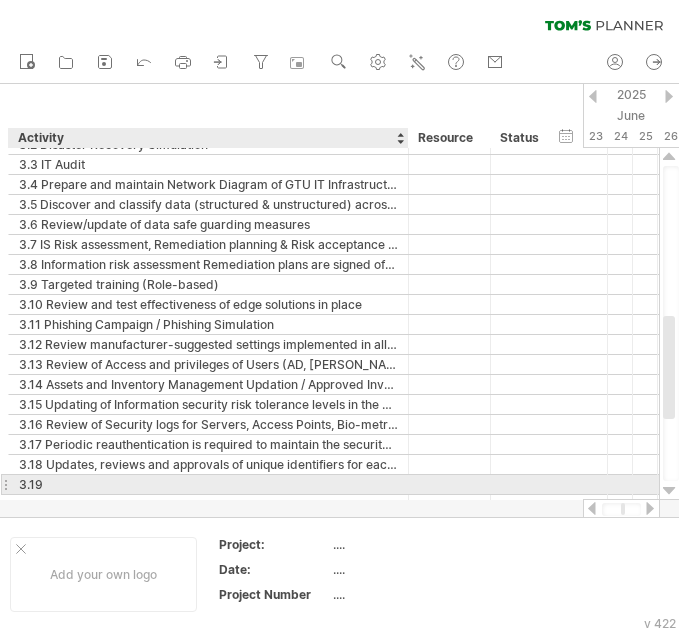 click on "3.19" at bounding box center (208, 484) 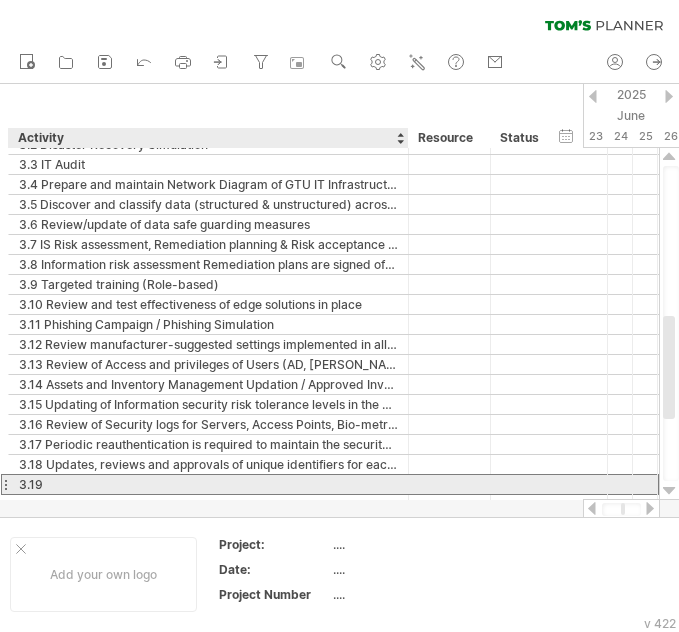 click on "3.19" at bounding box center [208, 484] 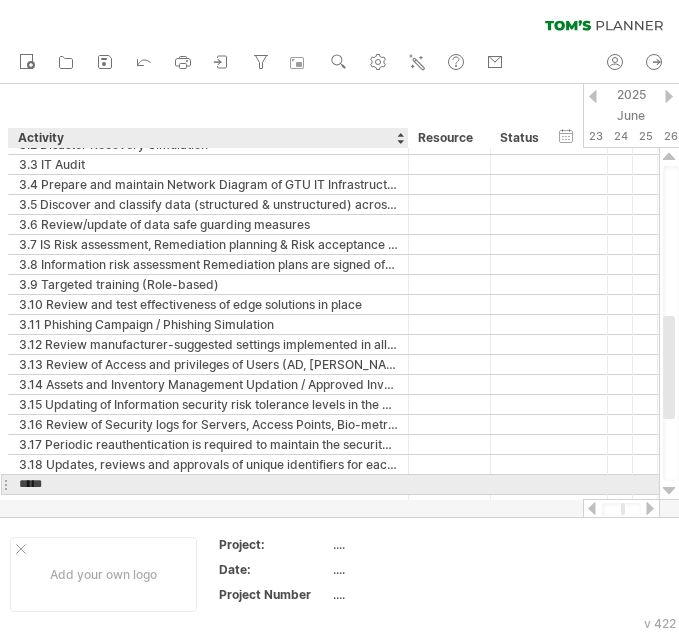 paste on "**********" 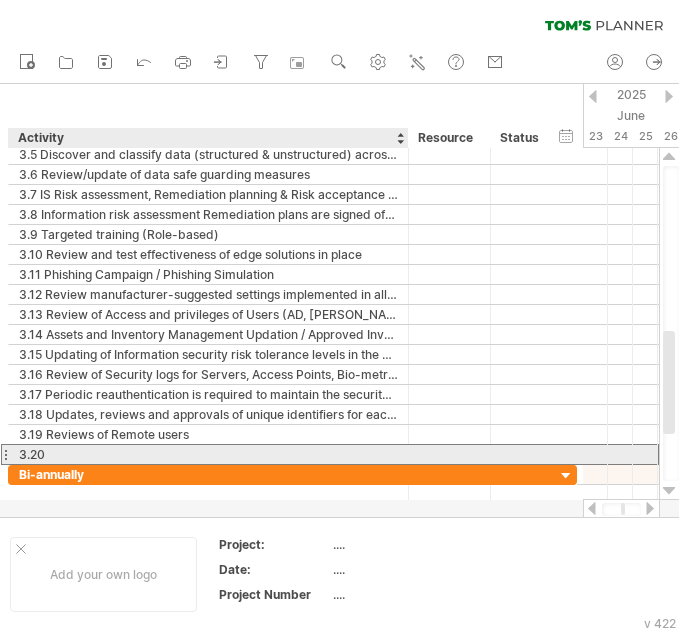 click on "3.20" at bounding box center [208, 454] 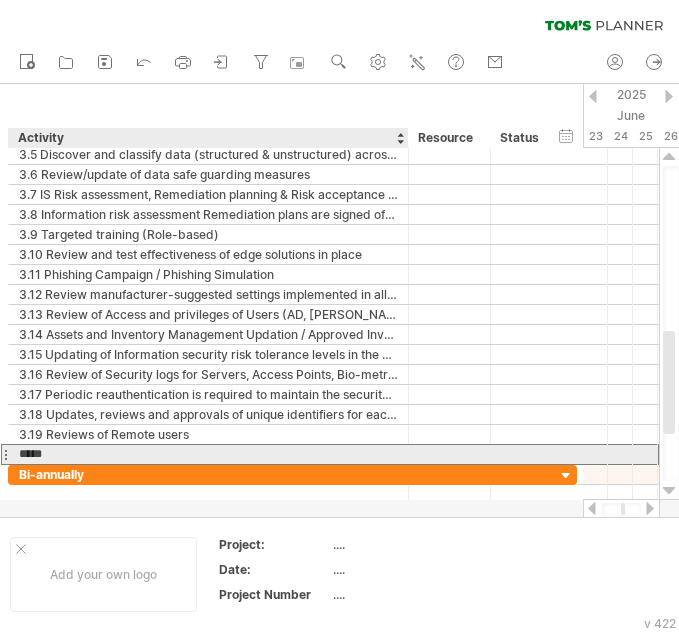 paste on "**********" 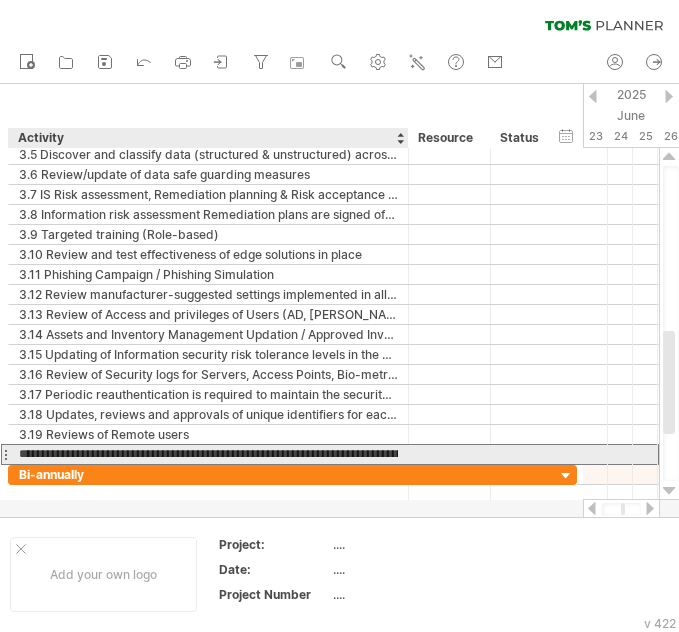 scroll, scrollTop: 0, scrollLeft: 817, axis: horizontal 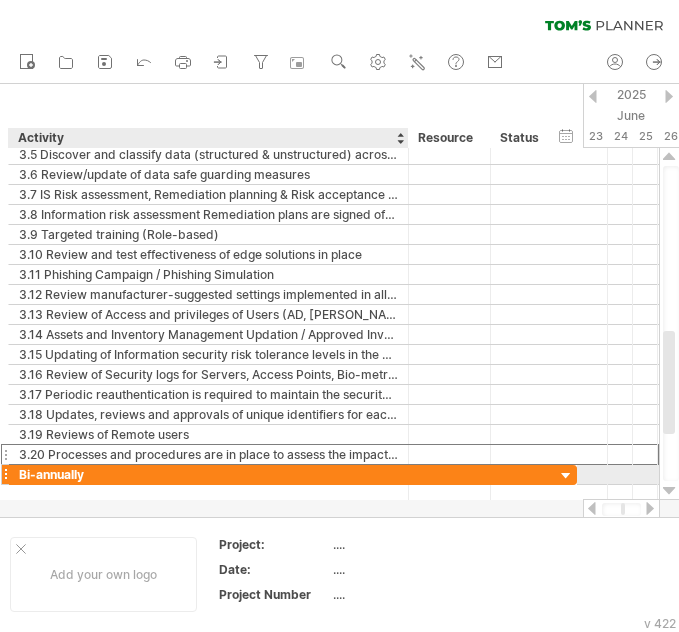 click on "Bi-annually" at bounding box center [208, 474] 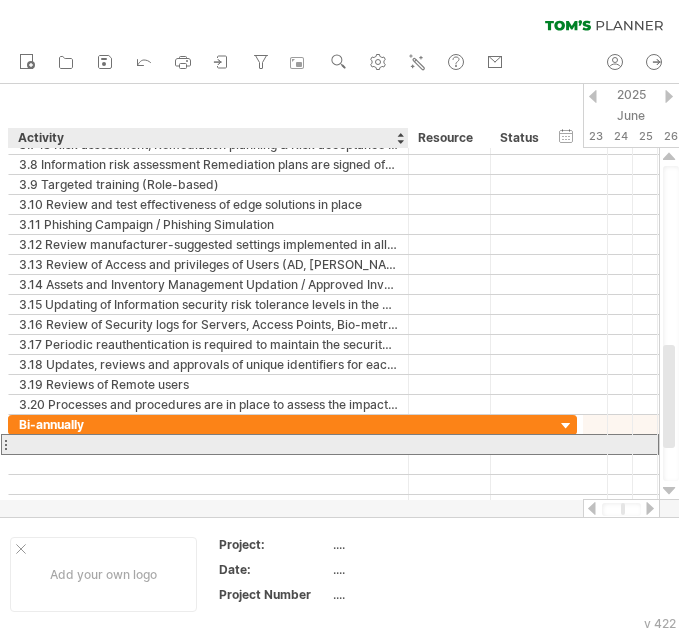 click at bounding box center (208, 444) 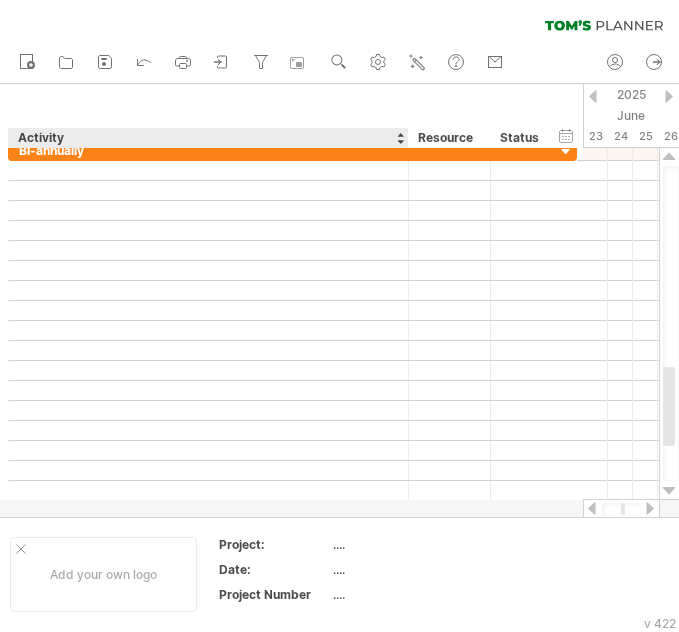 scroll, scrollTop: 0, scrollLeft: 0, axis: both 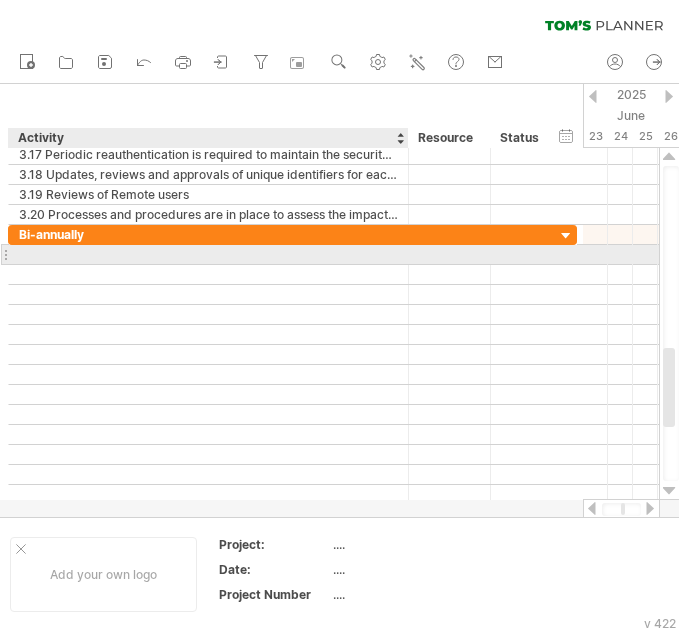 click at bounding box center (208, 254) 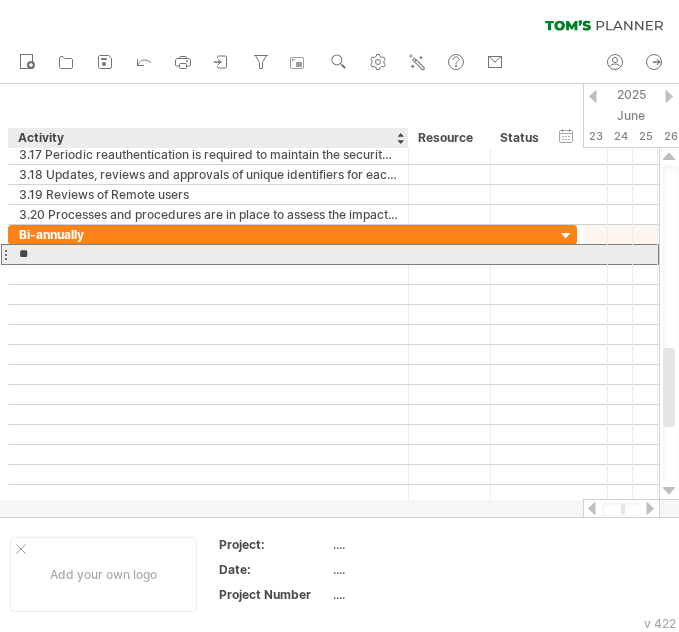 type on "***" 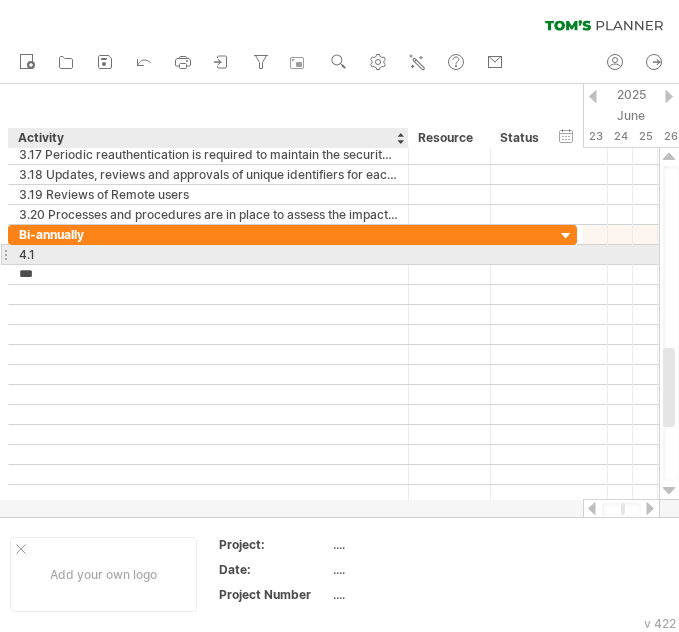 type on "***" 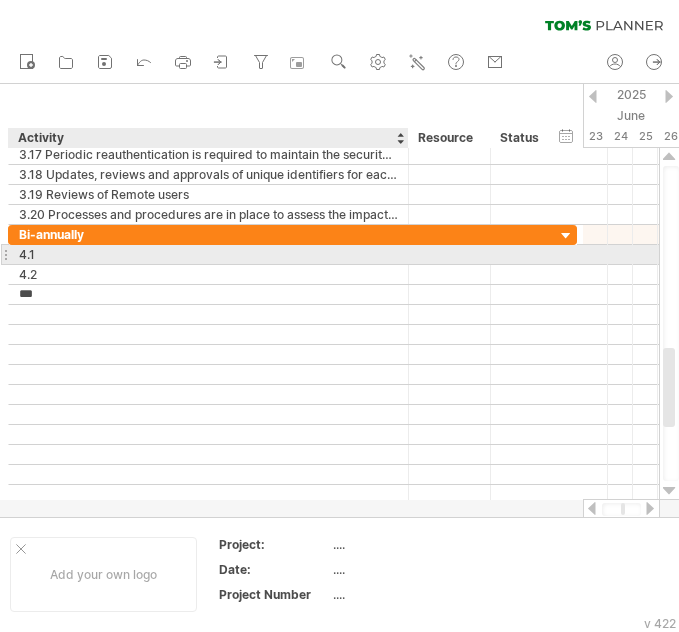 type on "***" 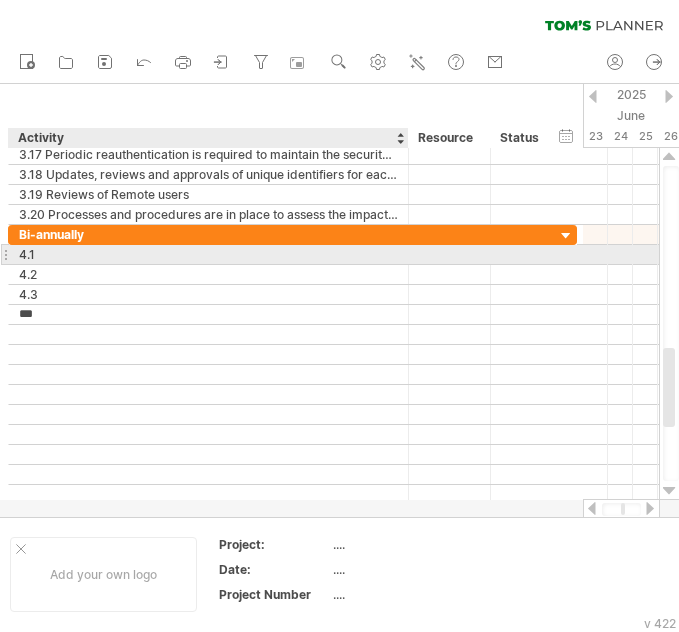type on "***" 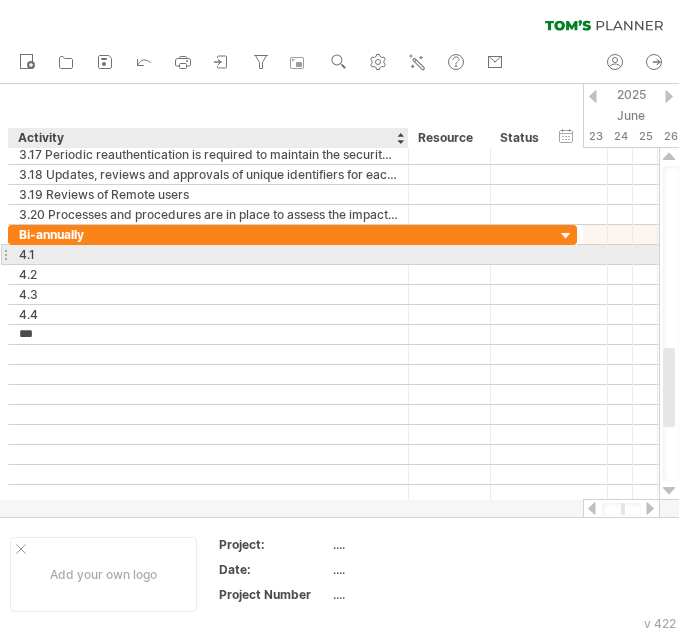type on "***" 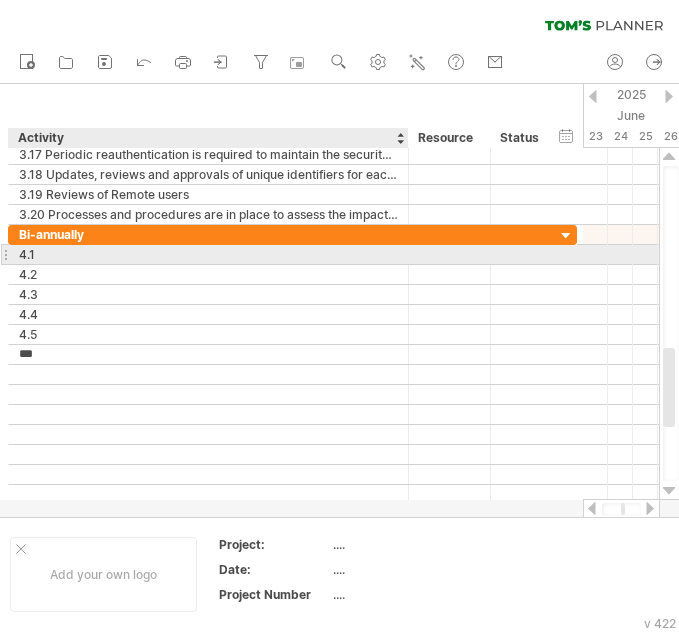 type on "***" 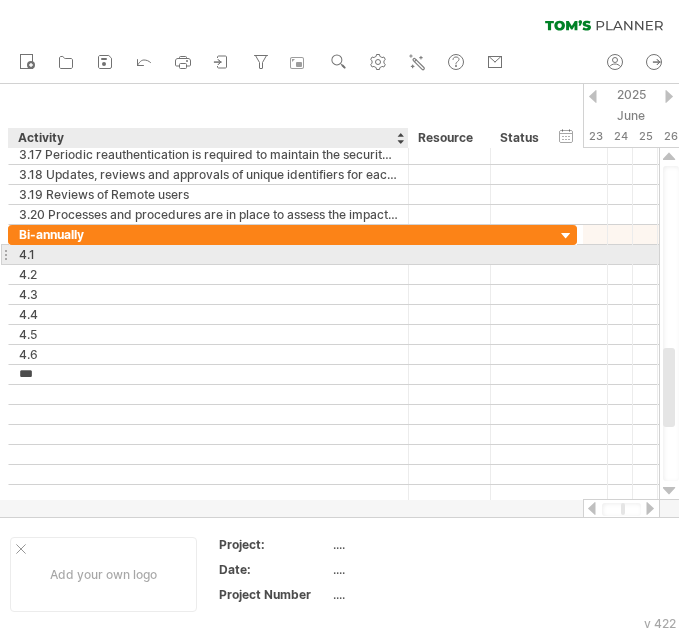 type on "***" 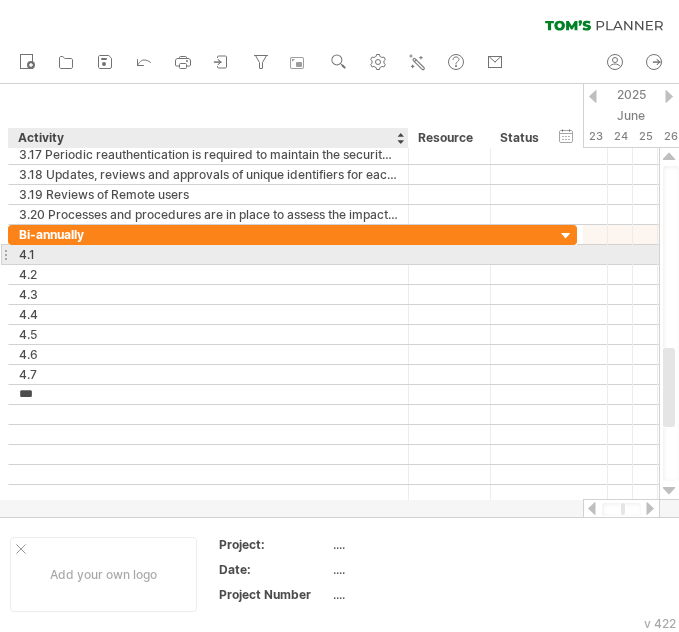 type on "***" 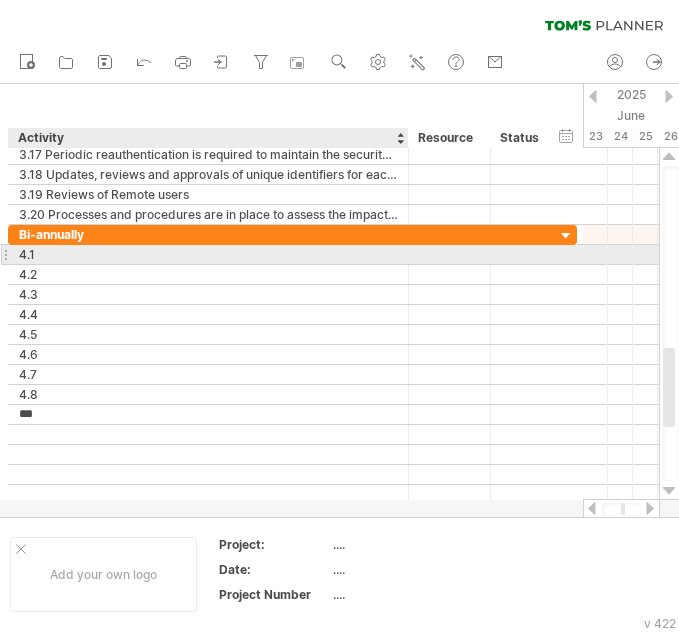 type on "***" 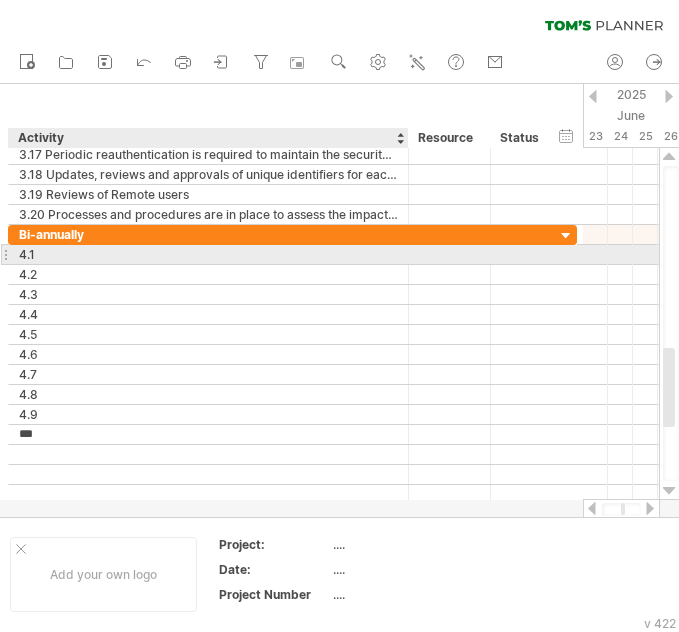type on "****" 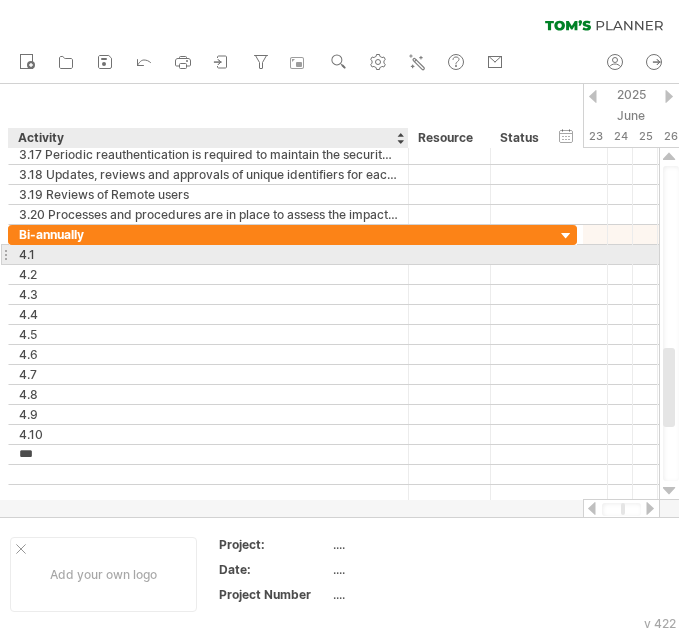 type on "****" 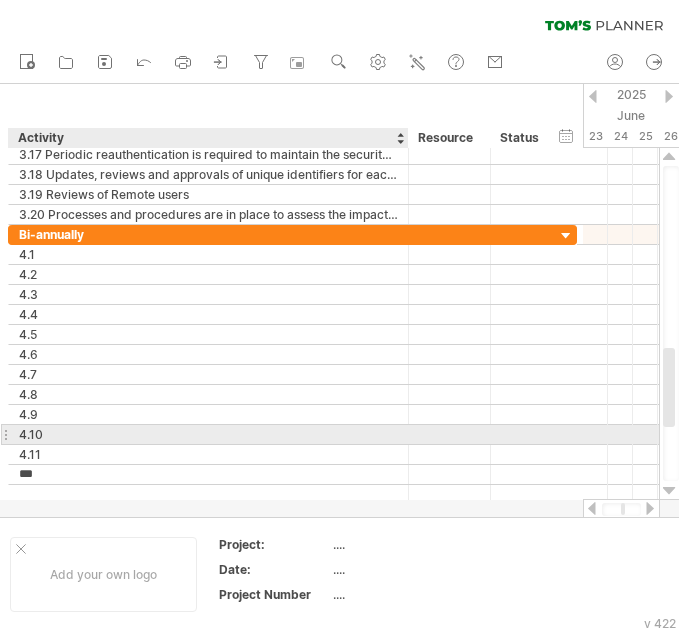 type on "****" 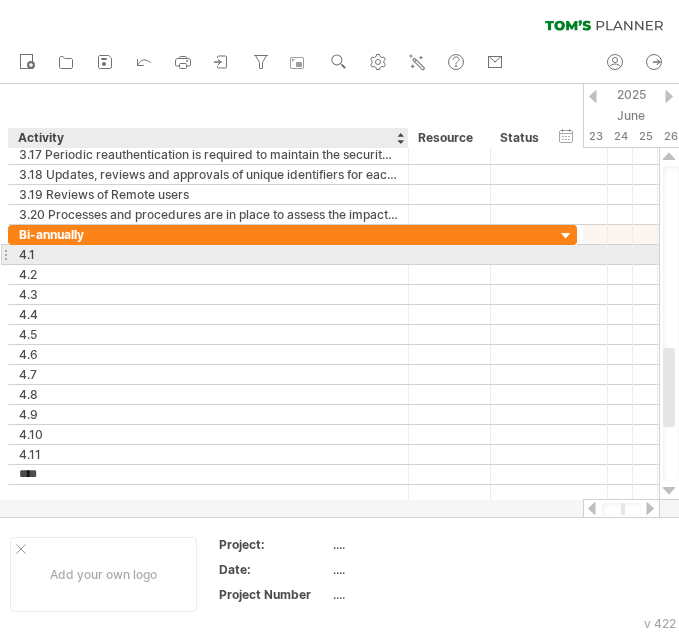 click on "4.1" at bounding box center [208, 254] 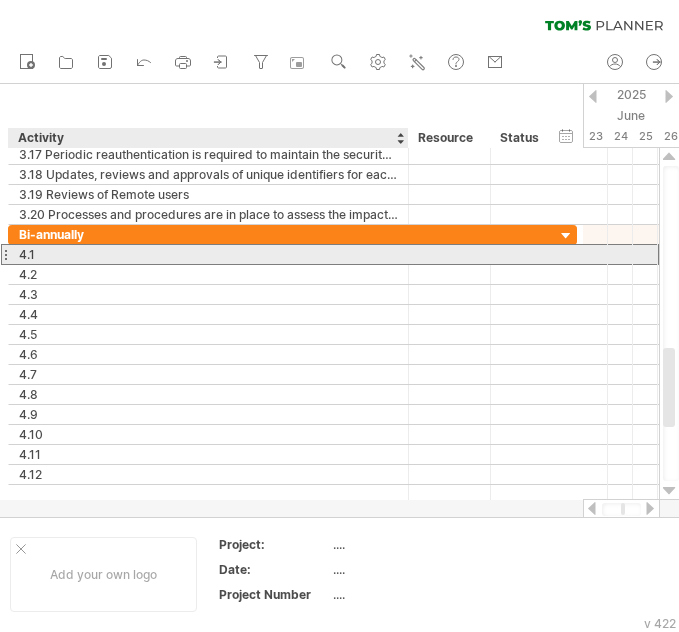 click on "4.1" at bounding box center [208, 254] 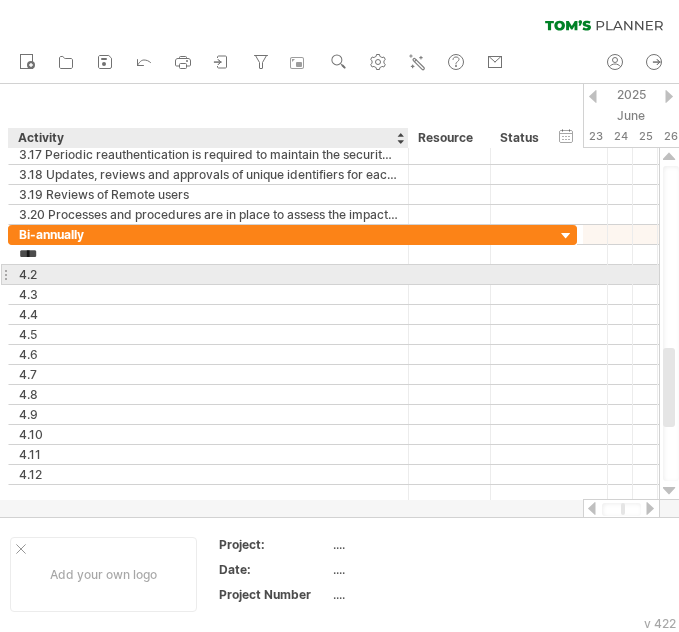paste on "**********" 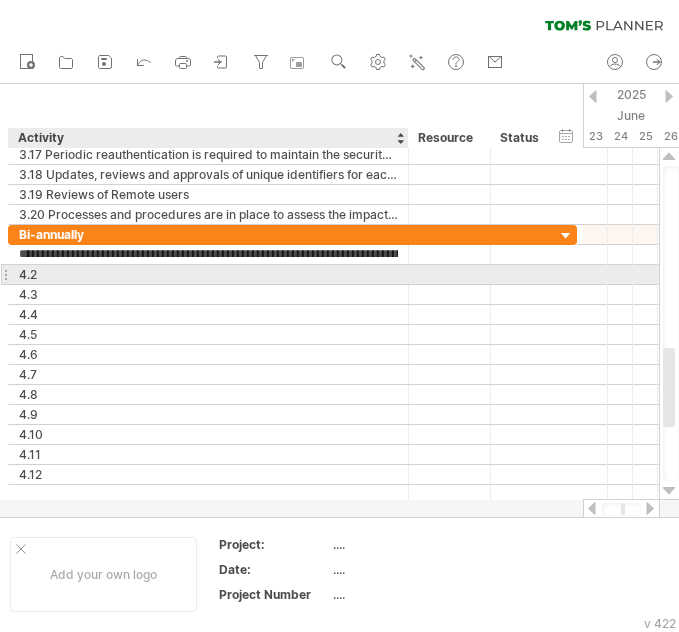 scroll, scrollTop: 0, scrollLeft: 101, axis: horizontal 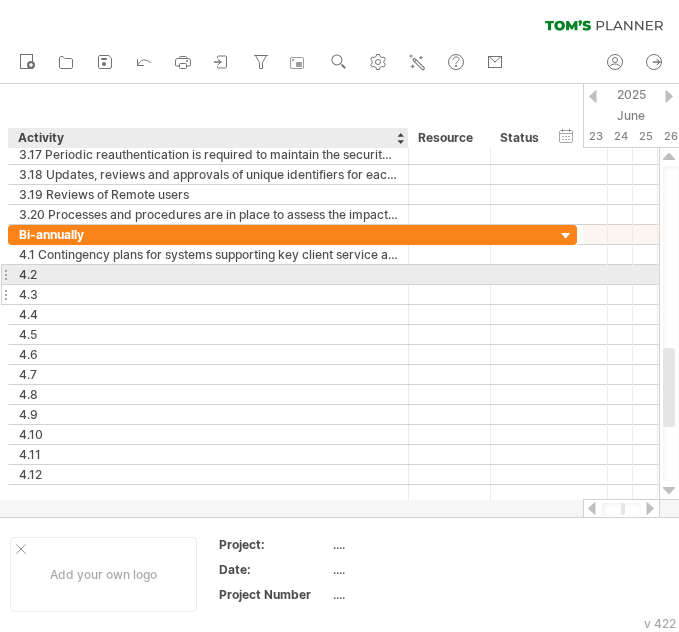 drag, startPoint x: 83, startPoint y: 274, endPoint x: 85, endPoint y: 291, distance: 17.117243 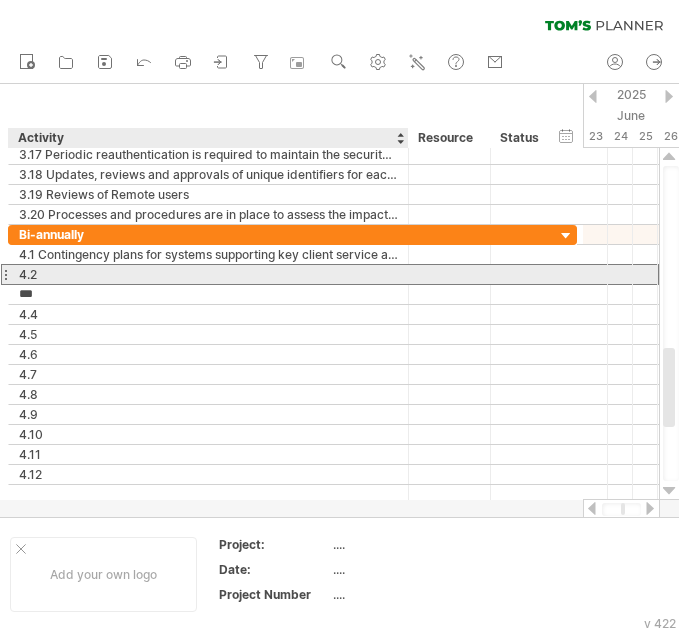click on "4.2" at bounding box center (208, 274) 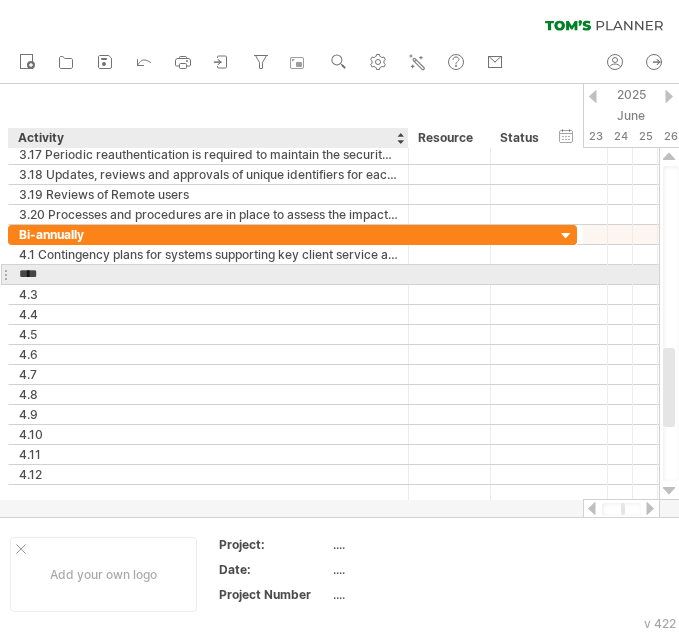 paste on "**********" 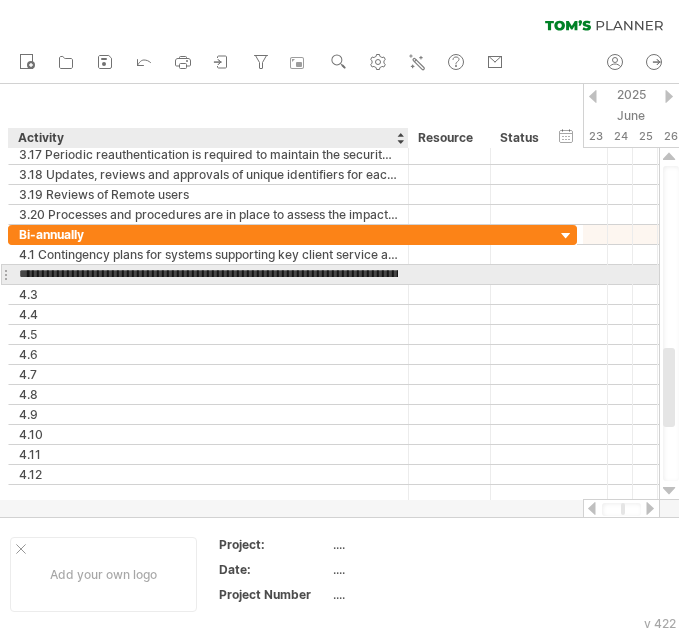 scroll, scrollTop: 0, scrollLeft: 331, axis: horizontal 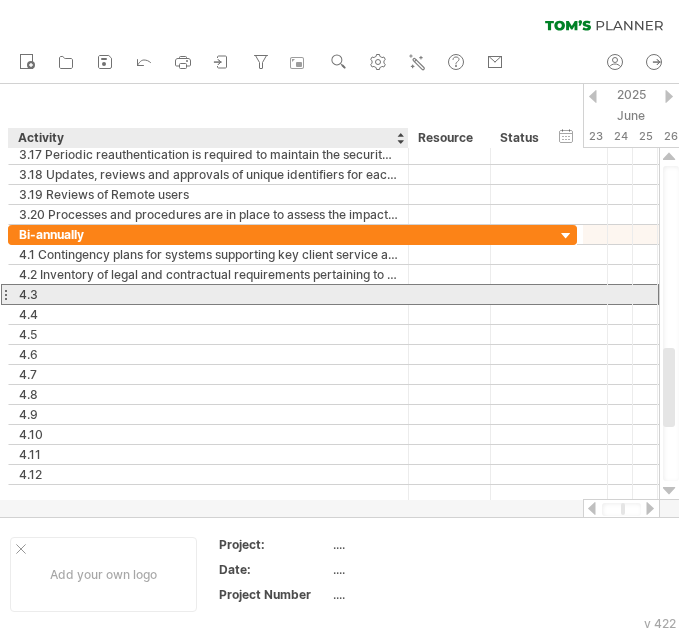 click on "4.3" at bounding box center (208, 294) 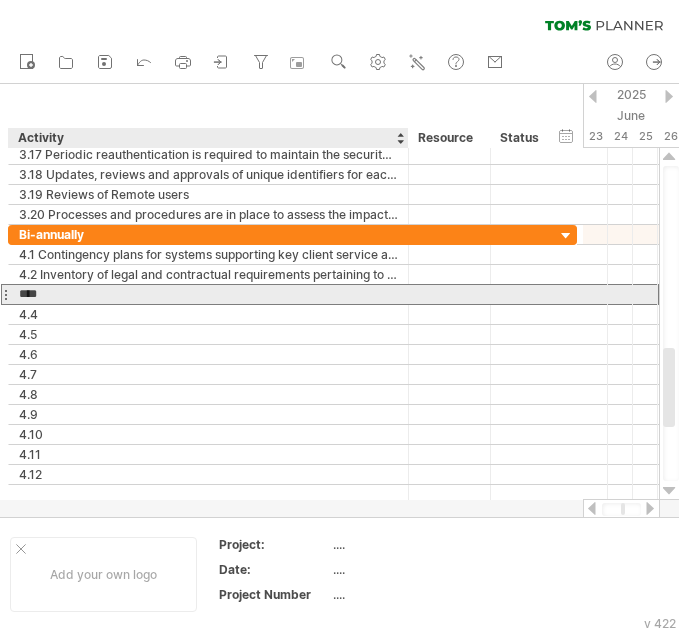 paste on "**********" 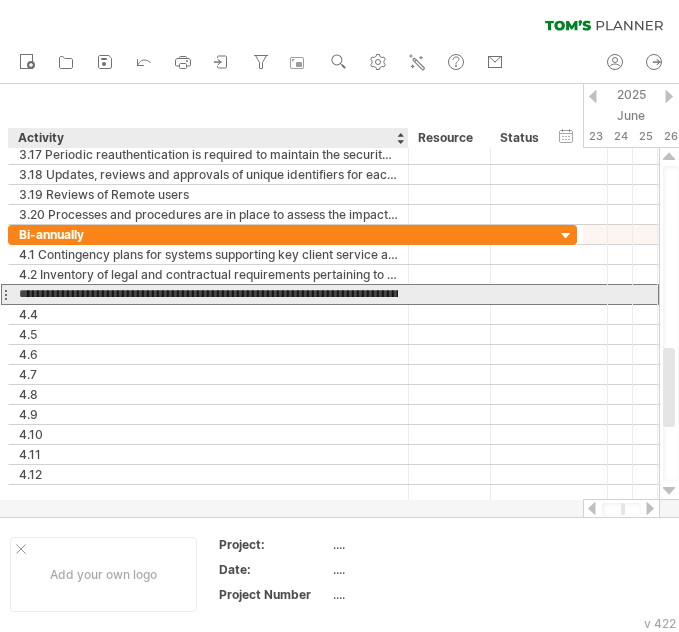 scroll, scrollTop: 0, scrollLeft: 615, axis: horizontal 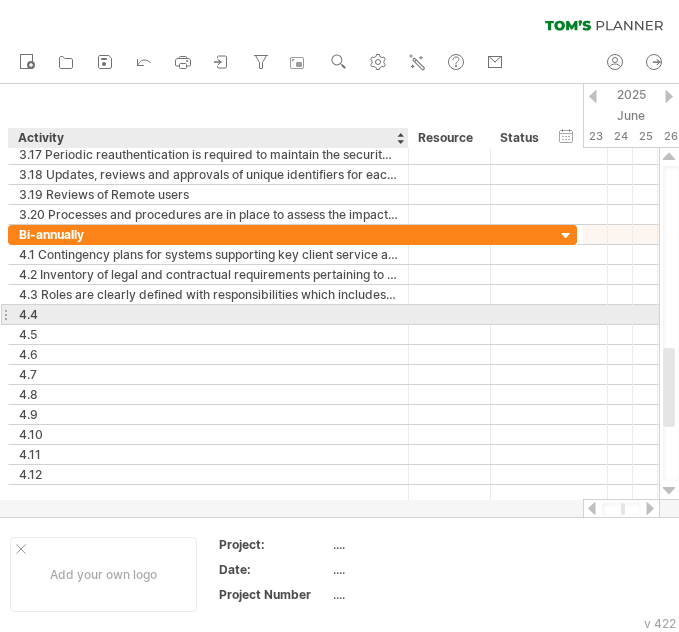 click on "4.4" at bounding box center [208, 314] 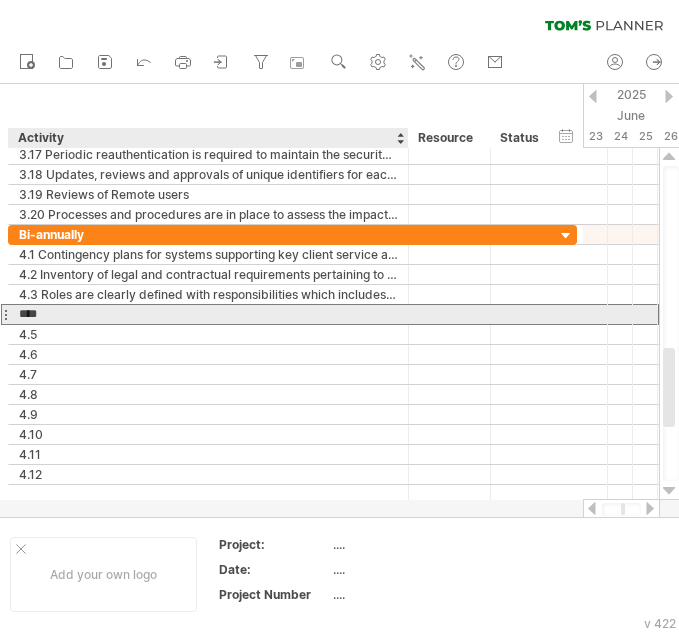 paste on "**********" 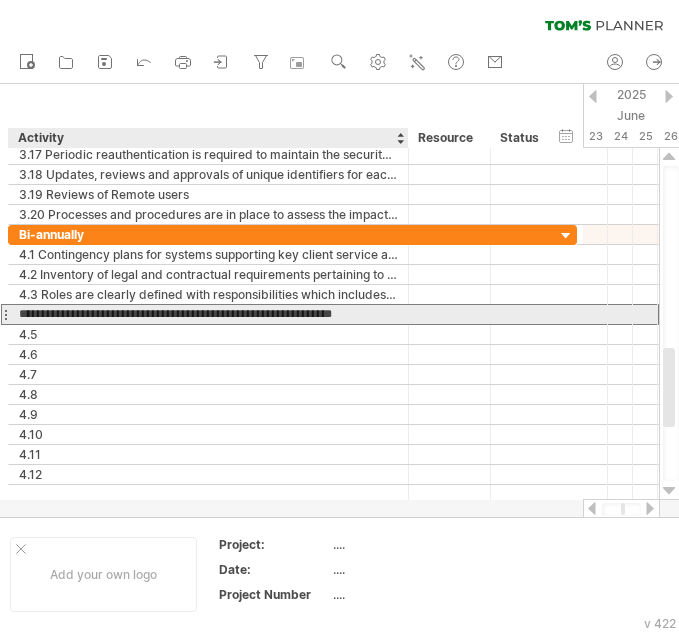 scroll, scrollTop: 0, scrollLeft: 23, axis: horizontal 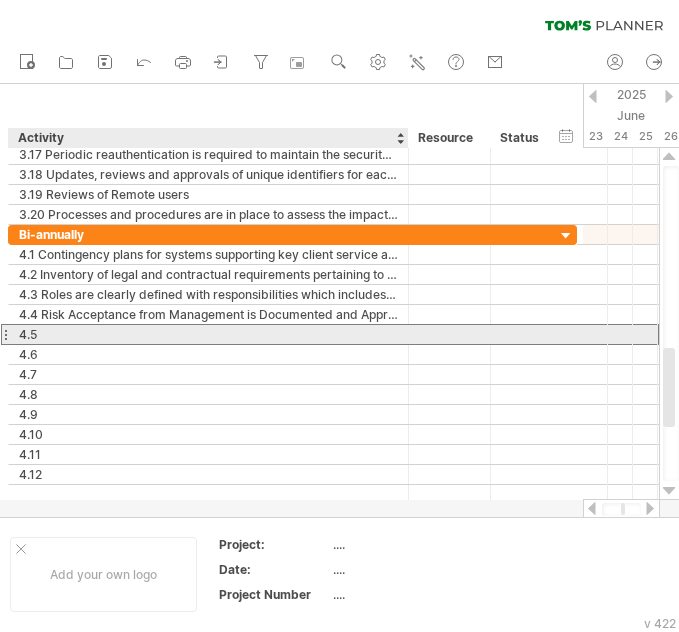 click on "4.5" at bounding box center (208, 334) 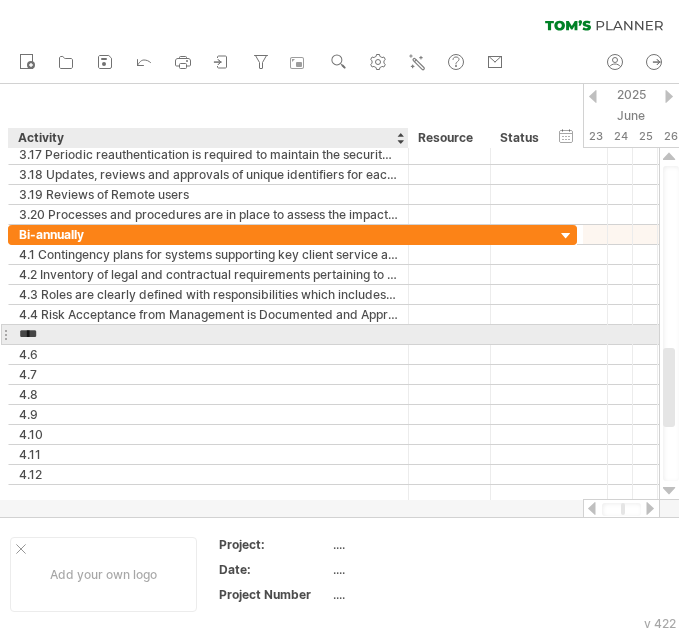 paste on "**********" 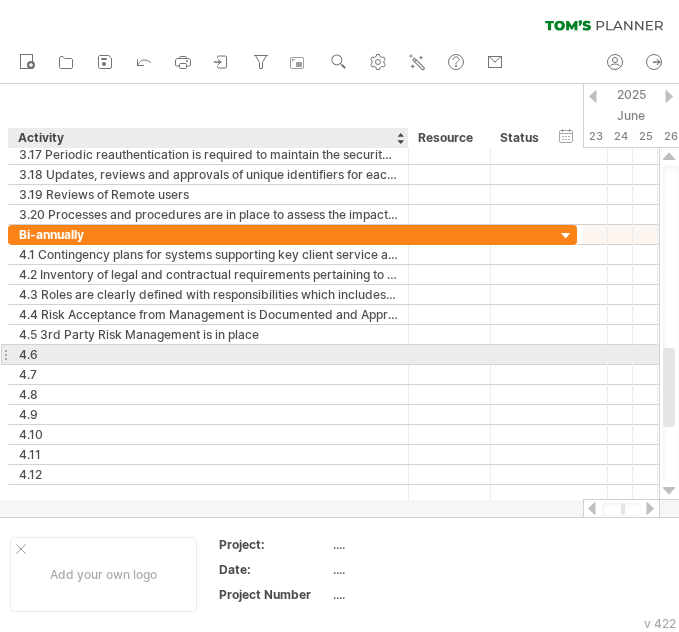 click on "4.6" at bounding box center (208, 354) 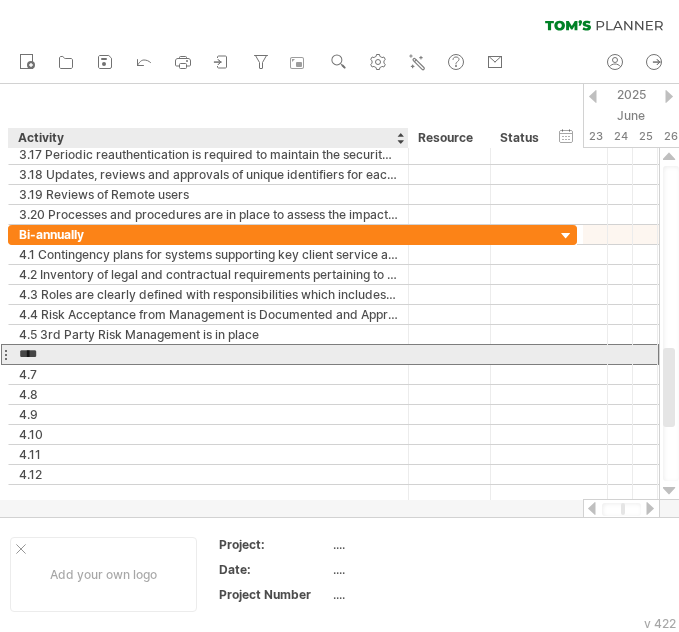 paste on "**********" 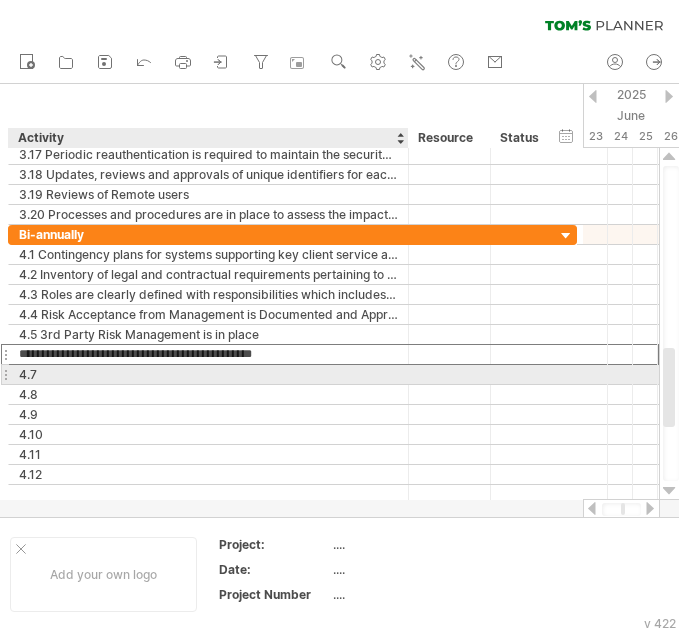 click on "4.7" at bounding box center (208, 374) 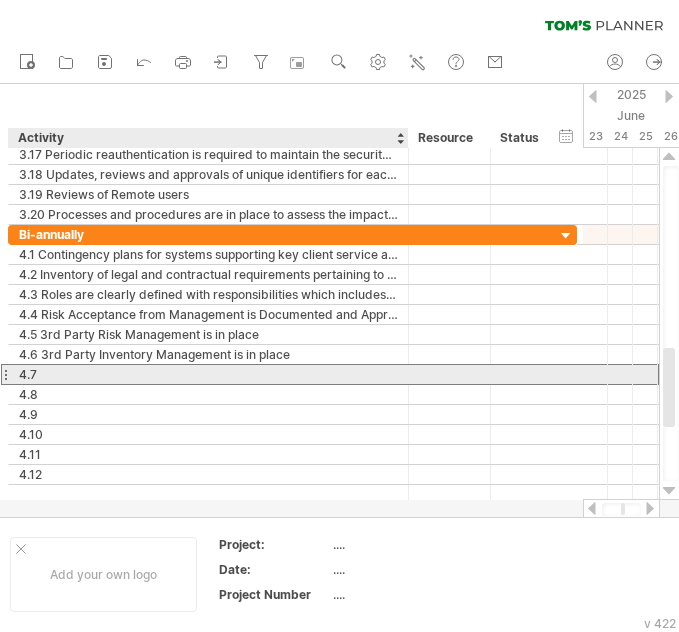 click on "4.7" at bounding box center (208, 374) 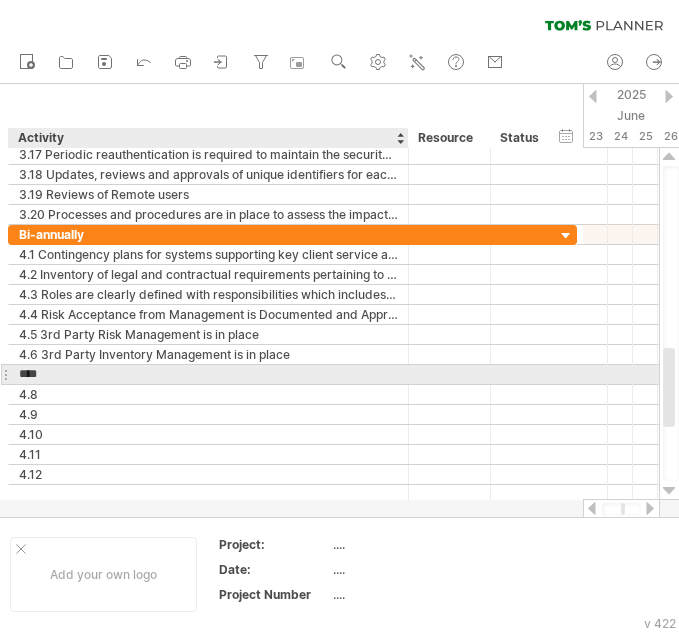 paste on "**********" 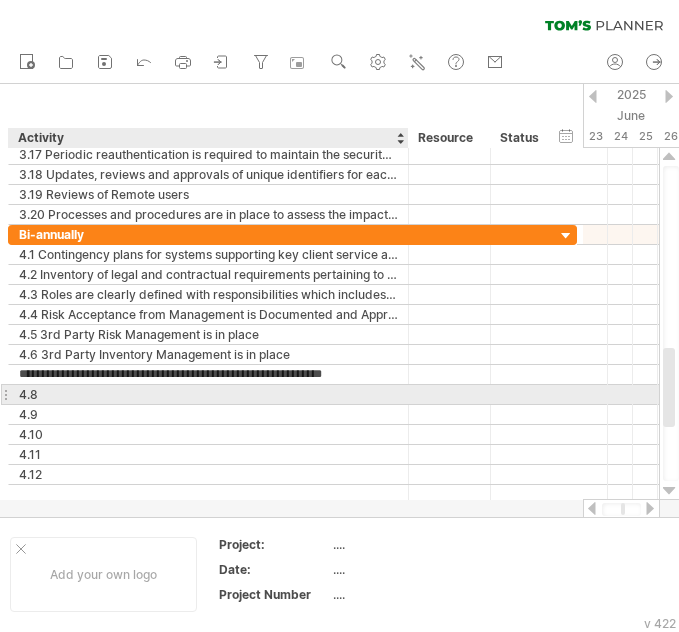 click on "4.8" at bounding box center [208, 394] 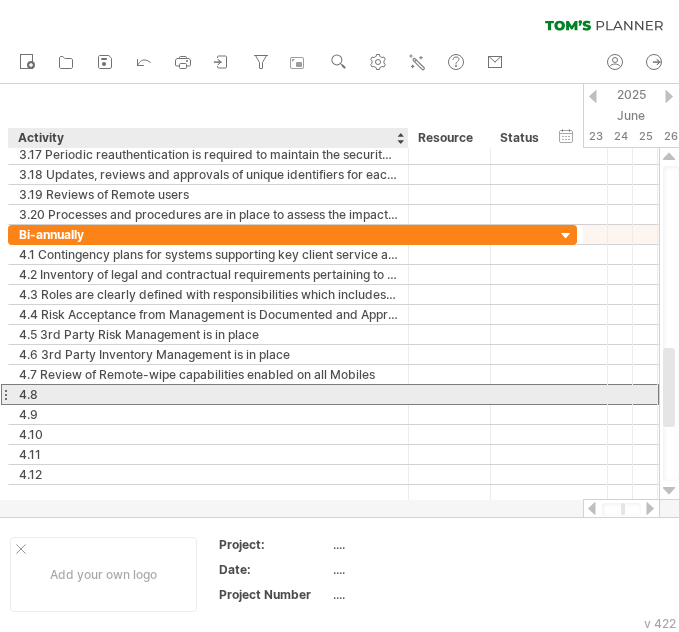 click on "4.8" at bounding box center (208, 394) 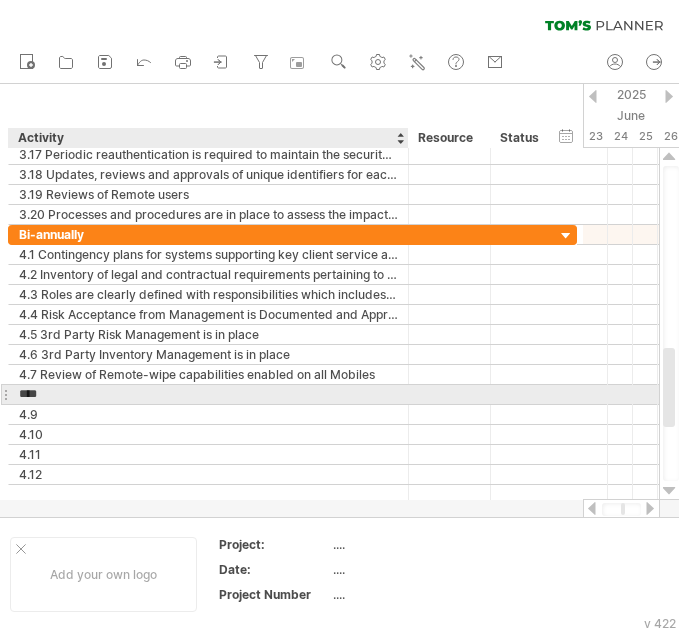 paste on "**********" 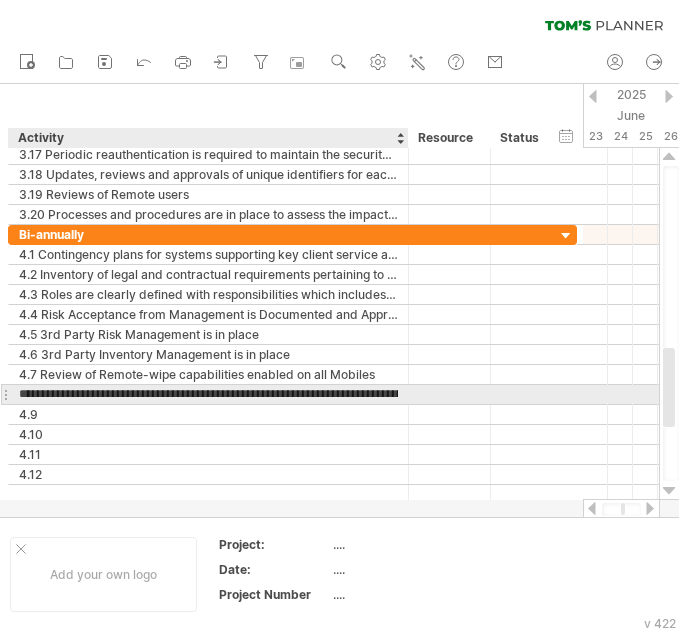 scroll, scrollTop: 0, scrollLeft: 324, axis: horizontal 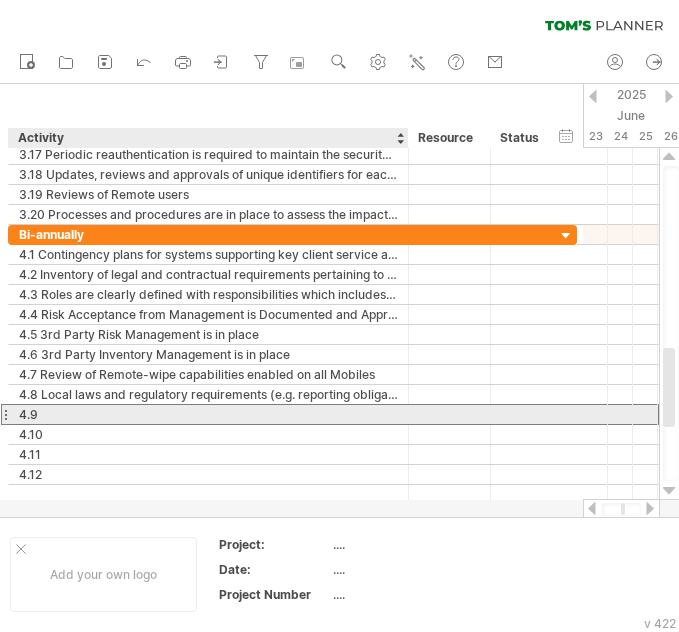 click on "4.9" at bounding box center (208, 414) 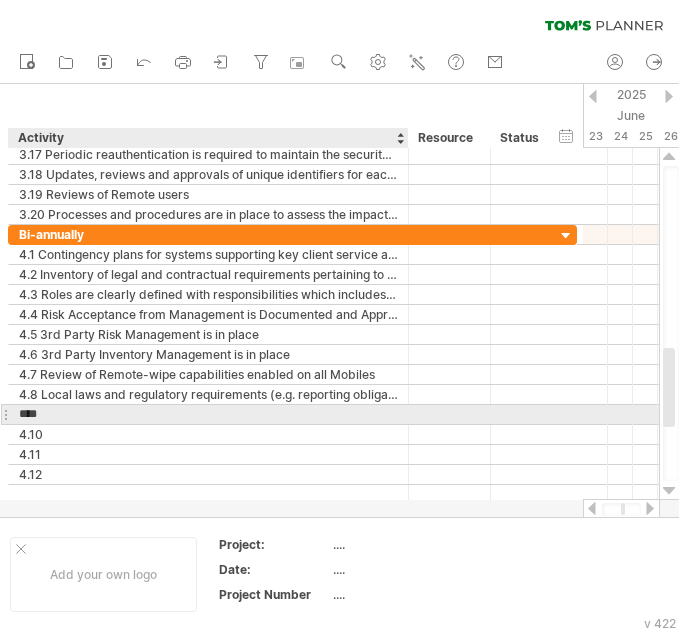 paste on "**********" 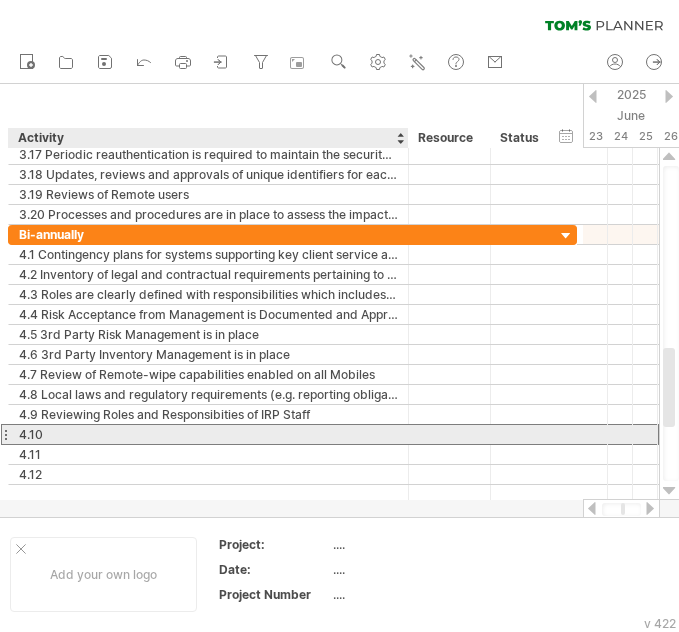 click on "4.10" at bounding box center [208, 434] 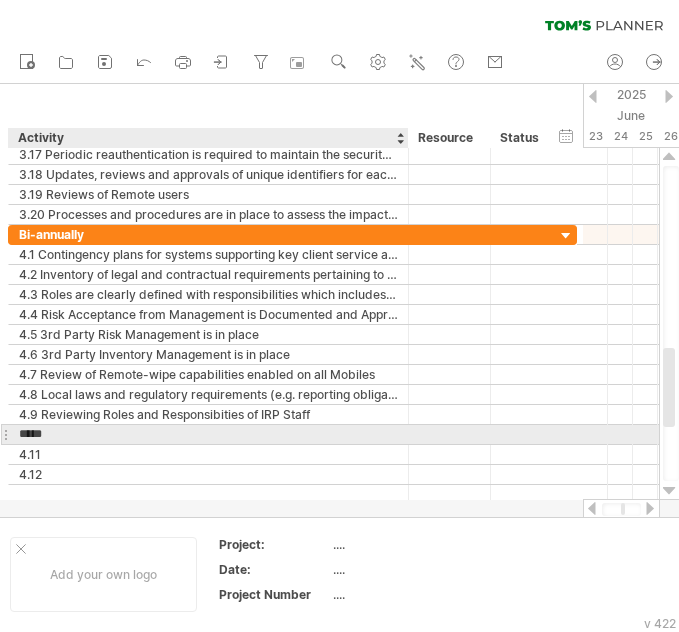 paste on "**********" 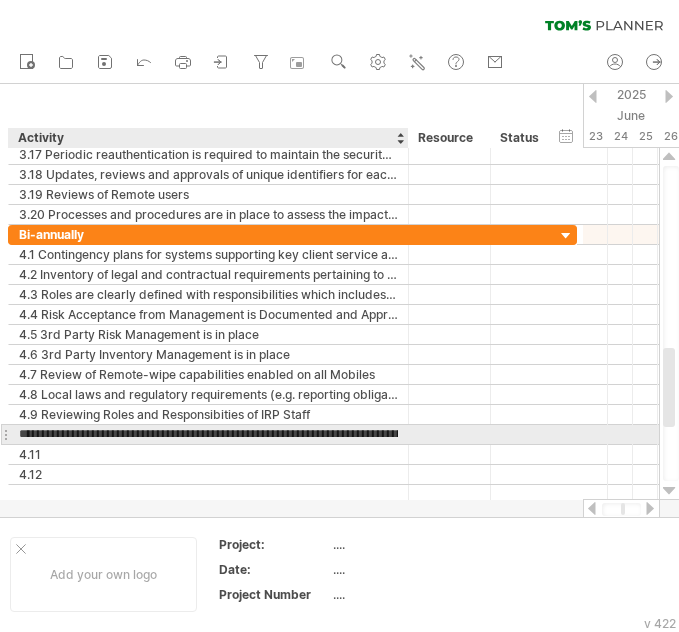 scroll, scrollTop: 0, scrollLeft: 312, axis: horizontal 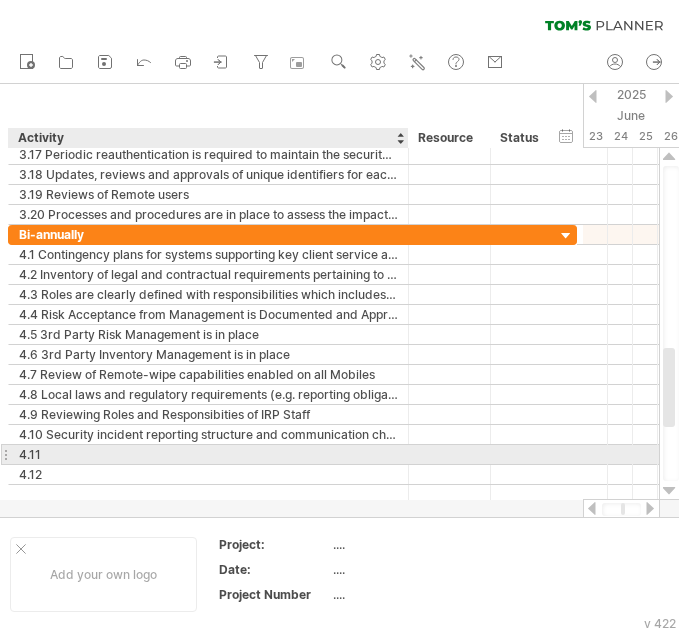 click on "4.11" at bounding box center [208, 454] 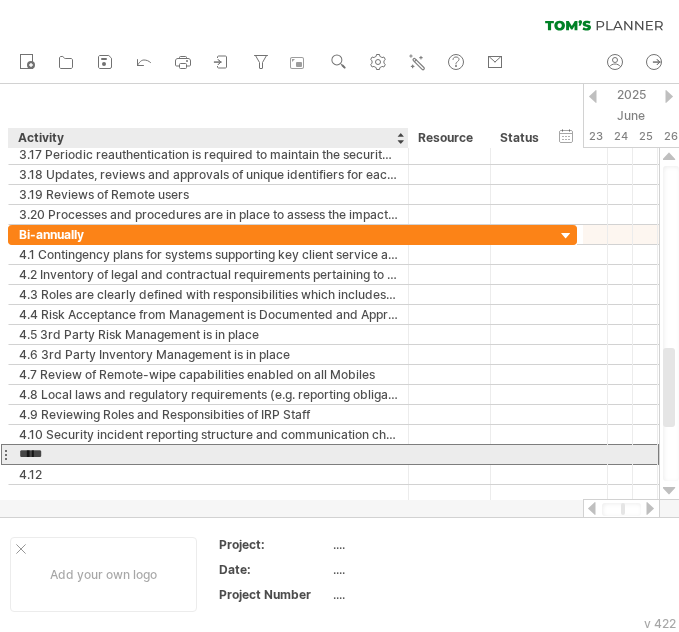 paste on "**********" 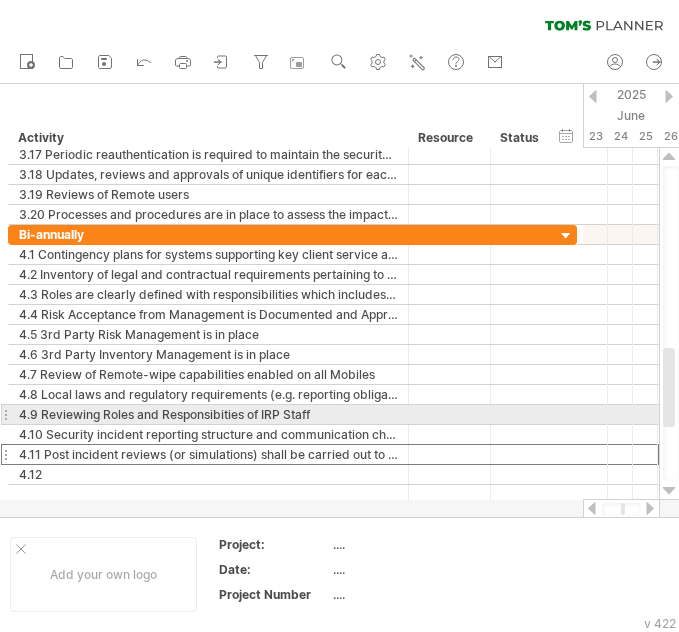 scroll, scrollTop: 0, scrollLeft: 0, axis: both 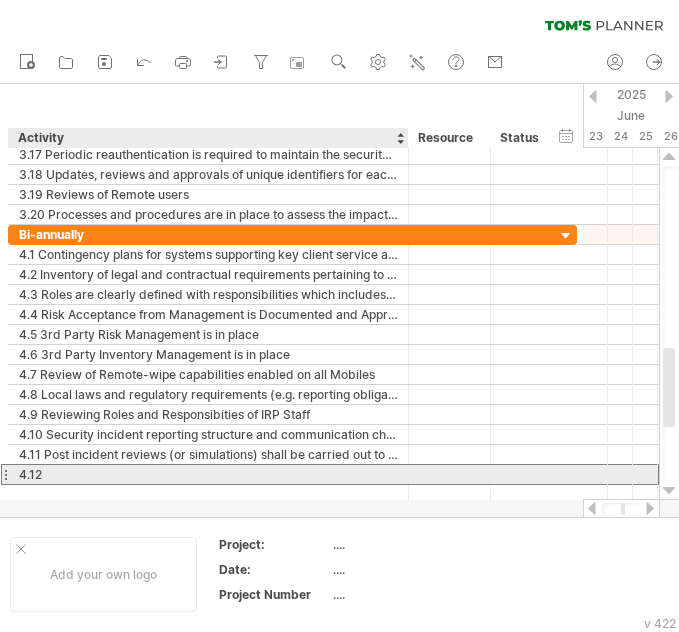 click on "4.12" at bounding box center [208, 474] 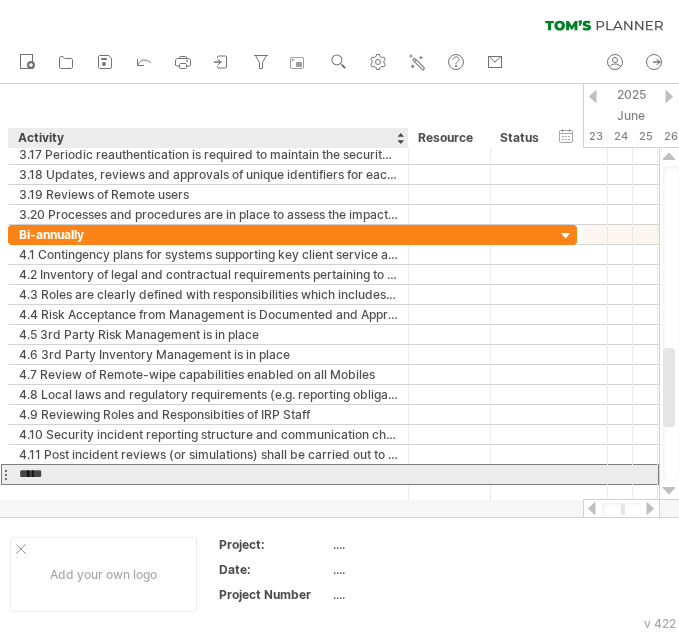 paste on "**********" 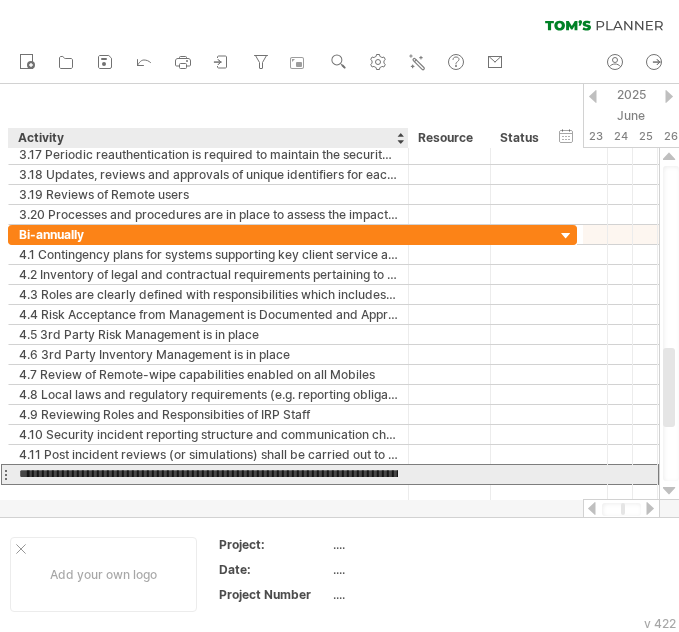 scroll, scrollTop: 0, scrollLeft: 946, axis: horizontal 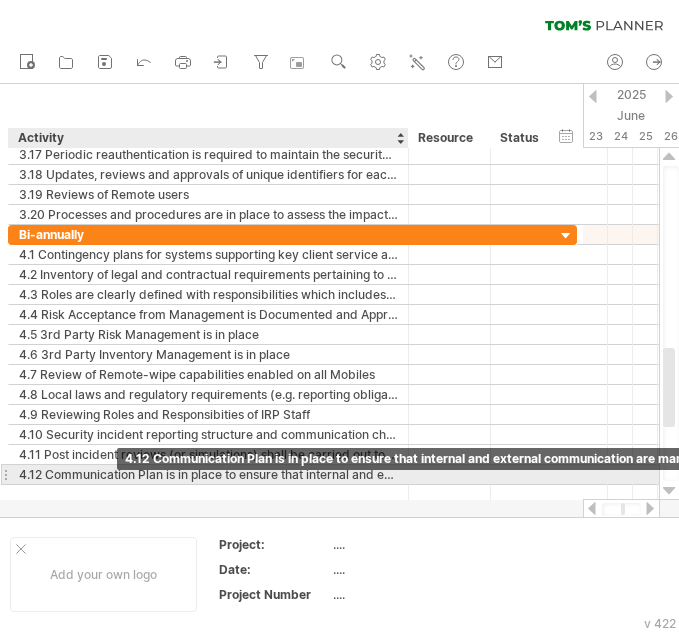 click on "4.12 Communication Plan is in place to ensure that internal and external communication are managed consistently i.e., define cases where communications may need to include GTIL, be reviewed by GTIL or can only come from GTIL." at bounding box center [208, 474] 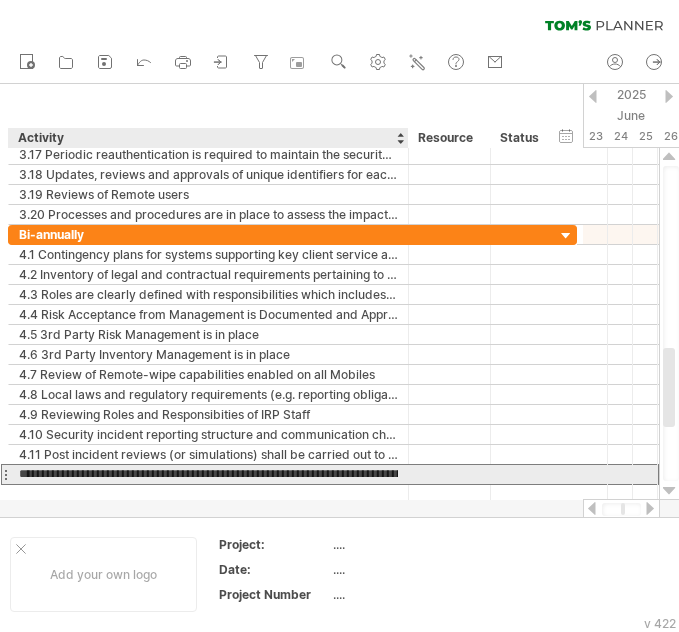 click on "**********" at bounding box center [208, 474] 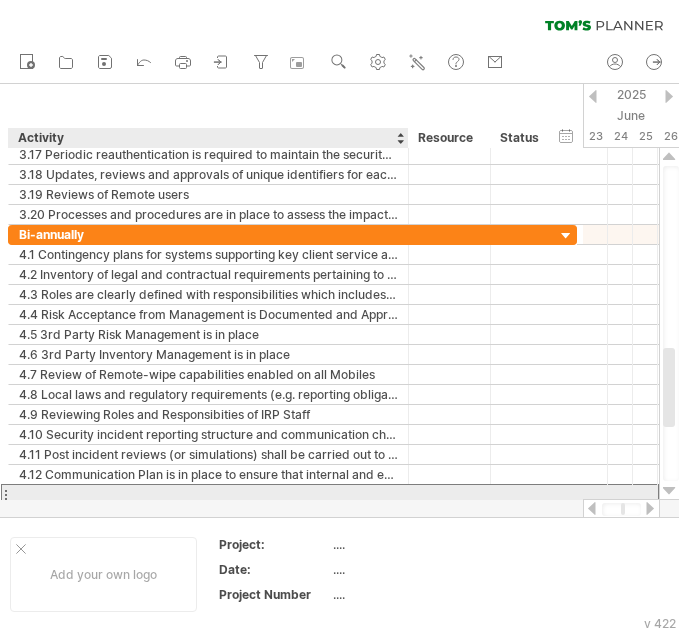 click at bounding box center (208, 494) 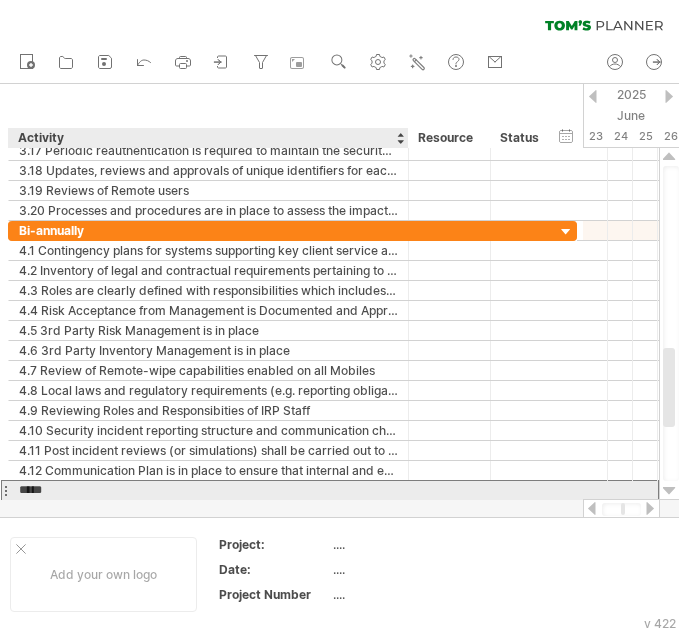 paste on "**********" 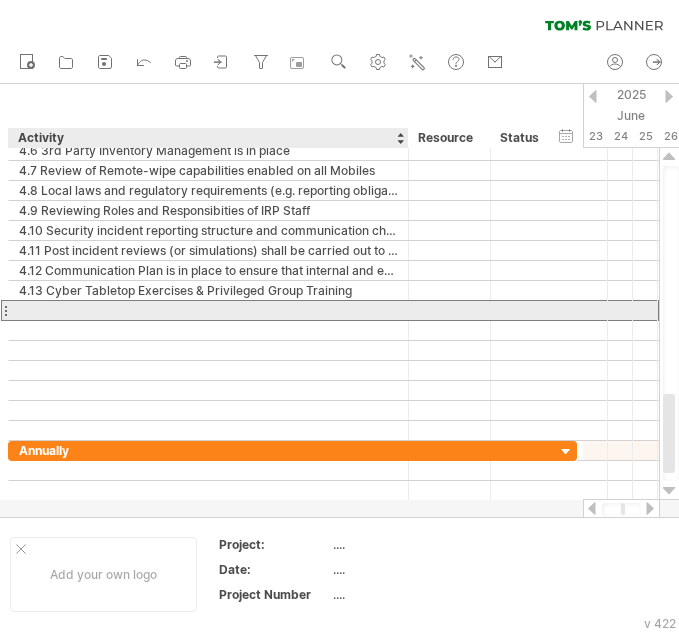 click at bounding box center [208, 310] 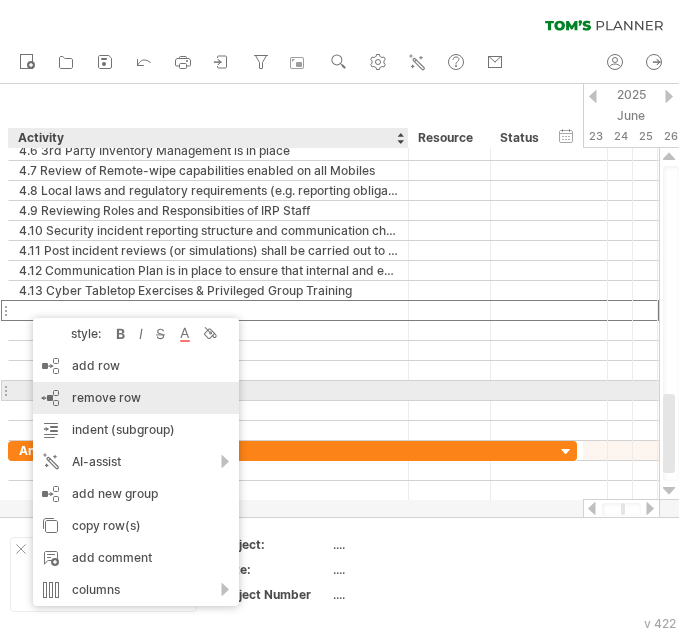 click on "remove row" at bounding box center (106, 397) 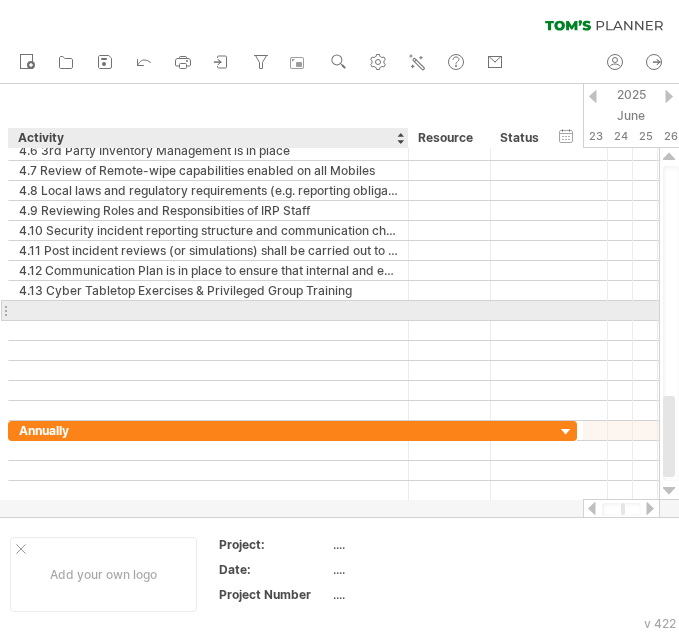 click at bounding box center [208, 310] 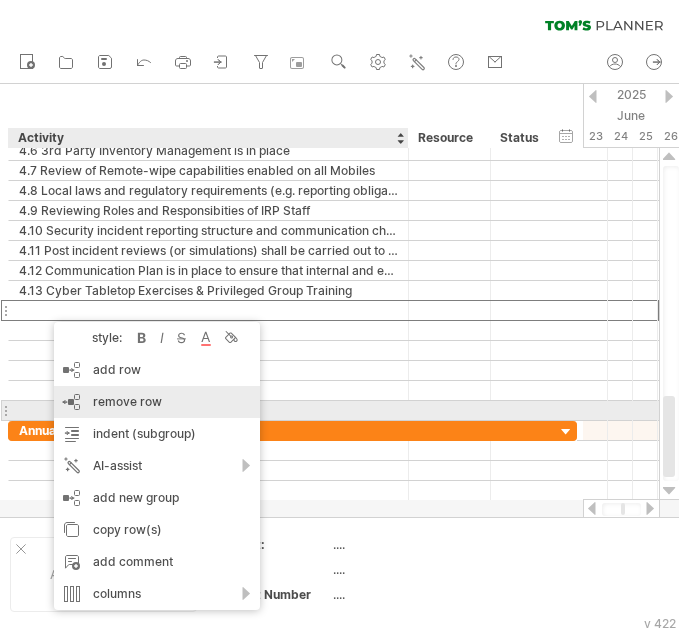 click on "remove row" at bounding box center (127, 401) 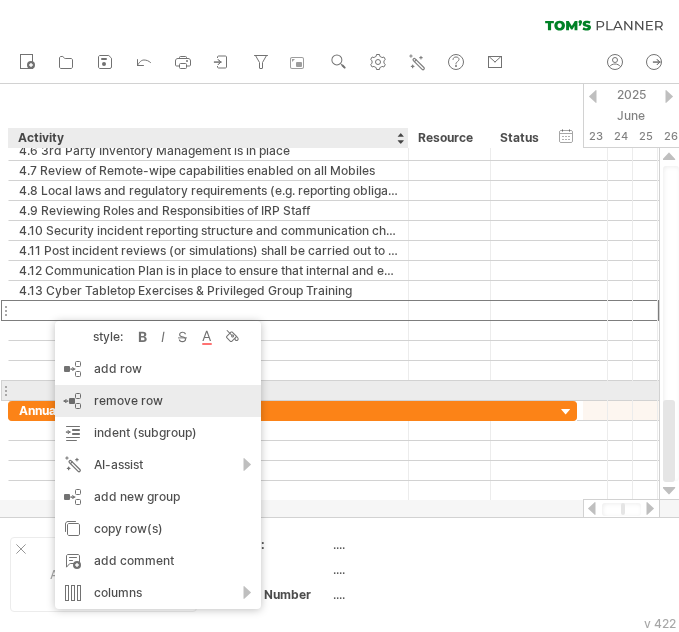 click on "remove row remove selected rows" at bounding box center [158, 401] 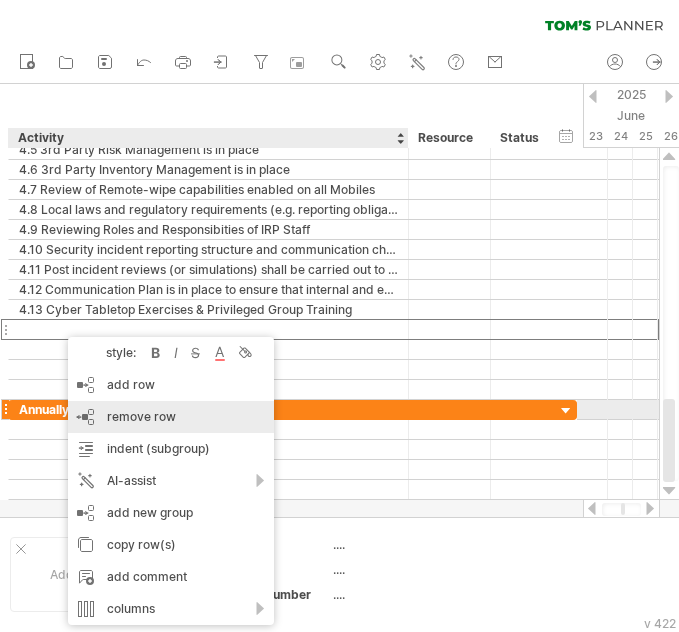 click on "remove row" at bounding box center [141, 416] 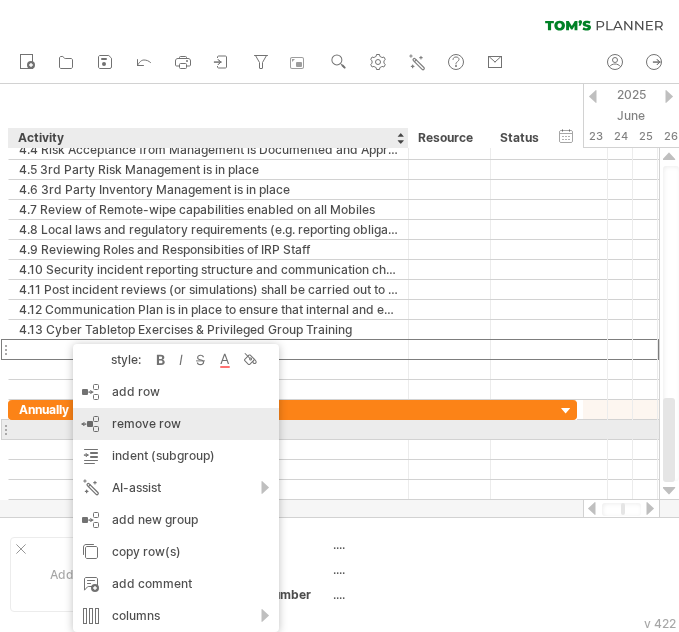 click on "remove row" at bounding box center (146, 423) 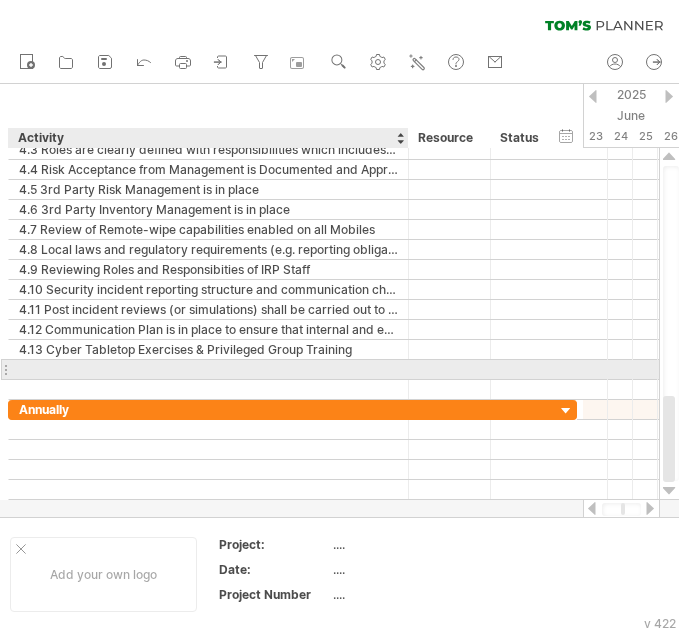 click at bounding box center (208, 369) 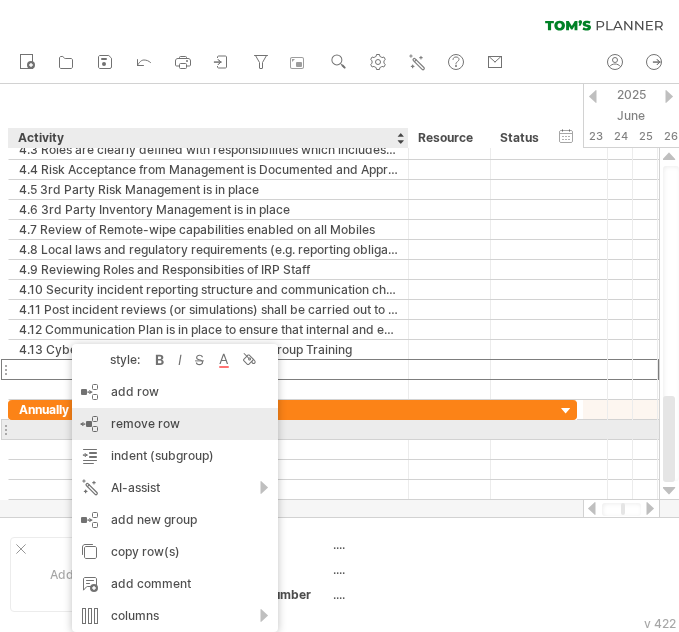 click on "remove row" at bounding box center (145, 423) 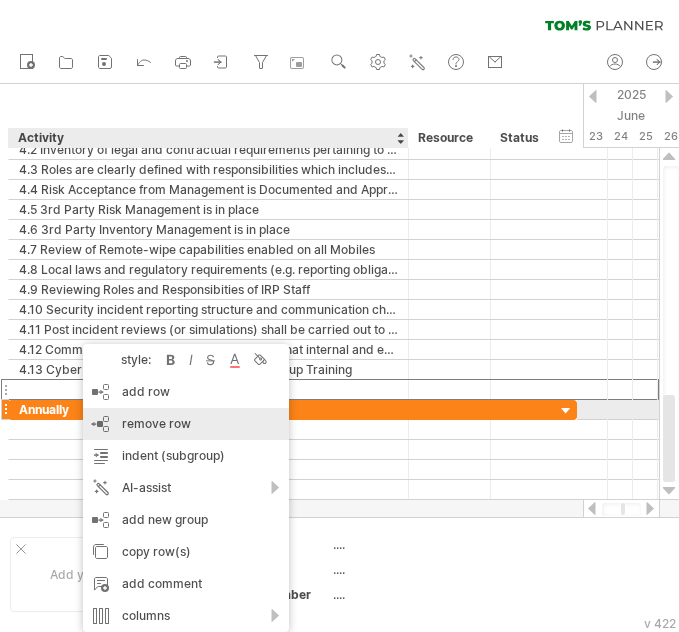 click on "remove row remove selected rows" at bounding box center (186, 424) 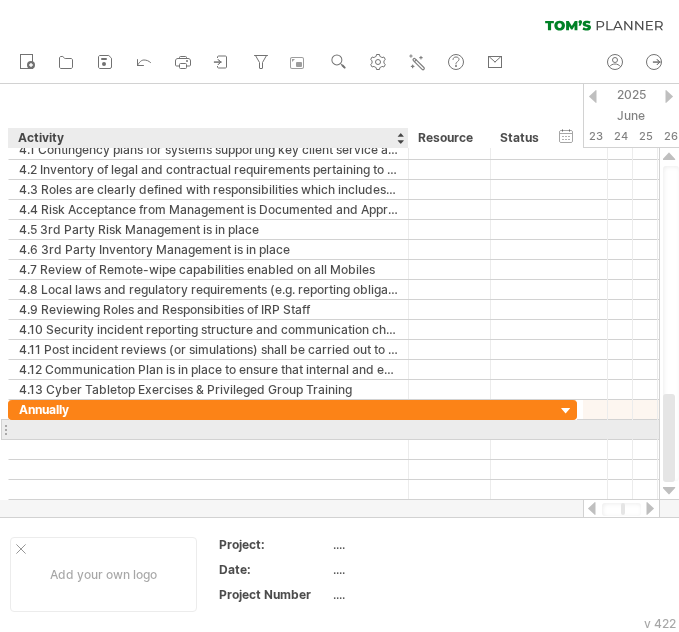 click at bounding box center [208, 429] 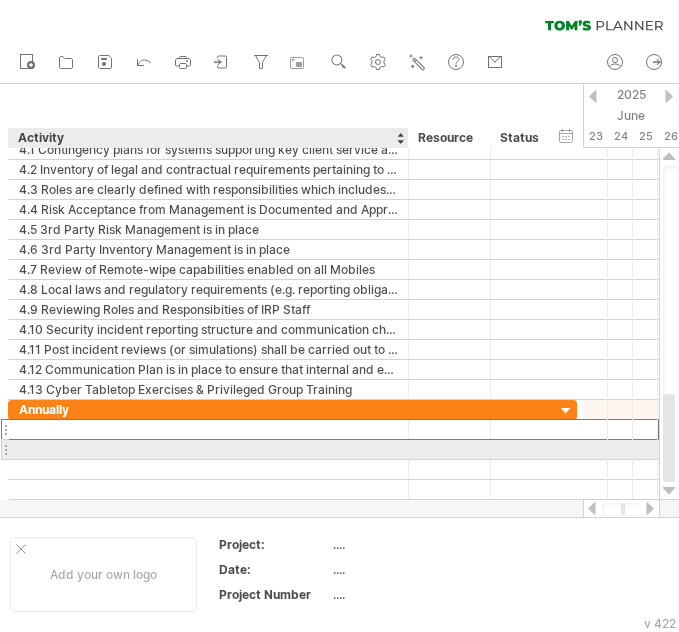 click at bounding box center (208, 449) 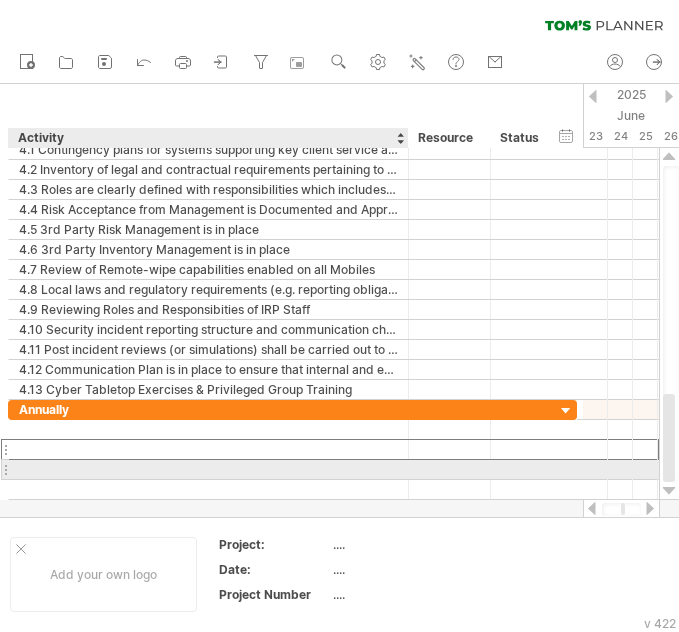 click at bounding box center [208, 469] 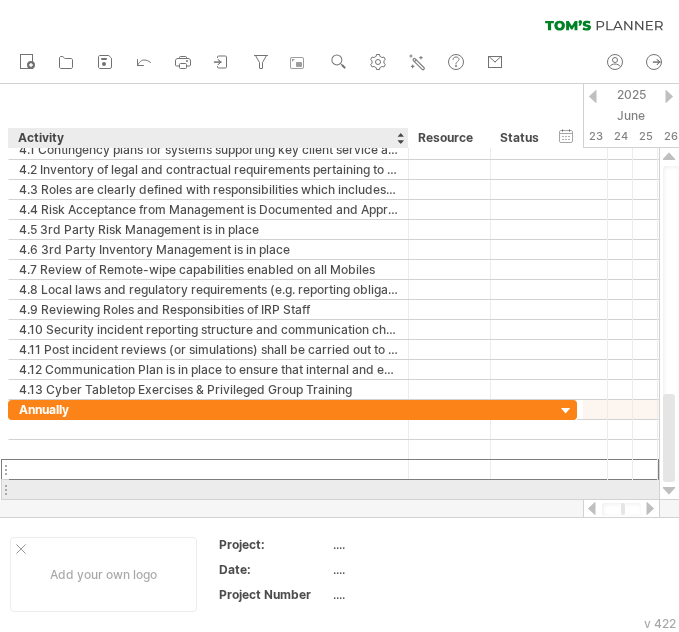 click at bounding box center (208, 489) 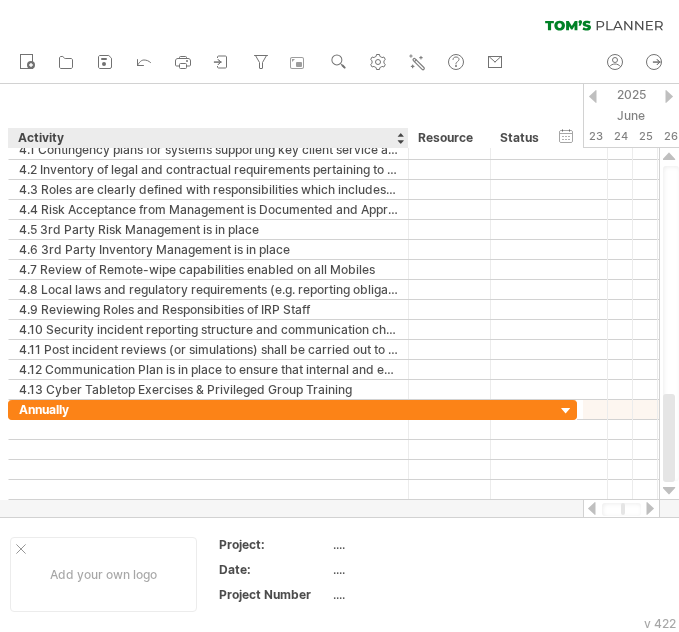 click at bounding box center [339, 300] 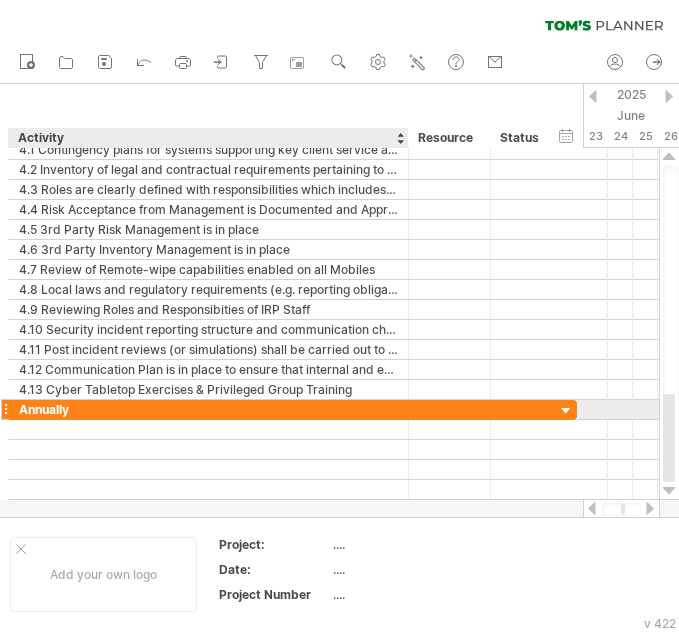 click on "Annually" at bounding box center [208, 409] 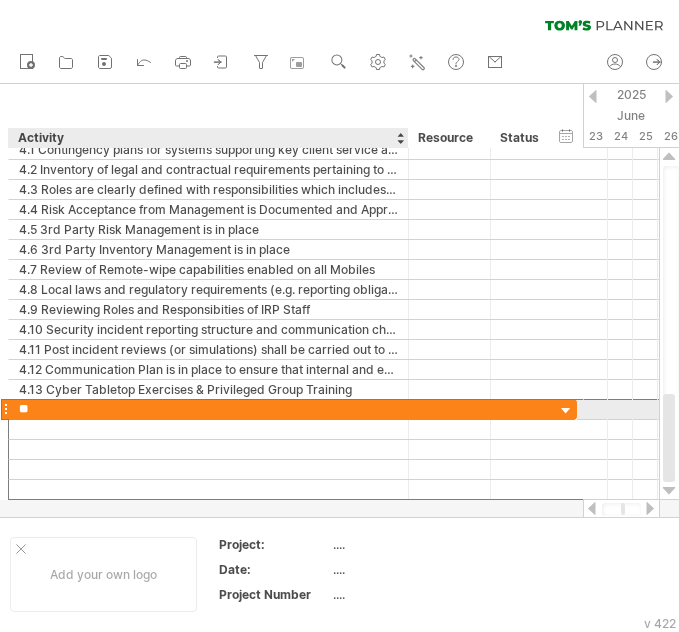 type on "*" 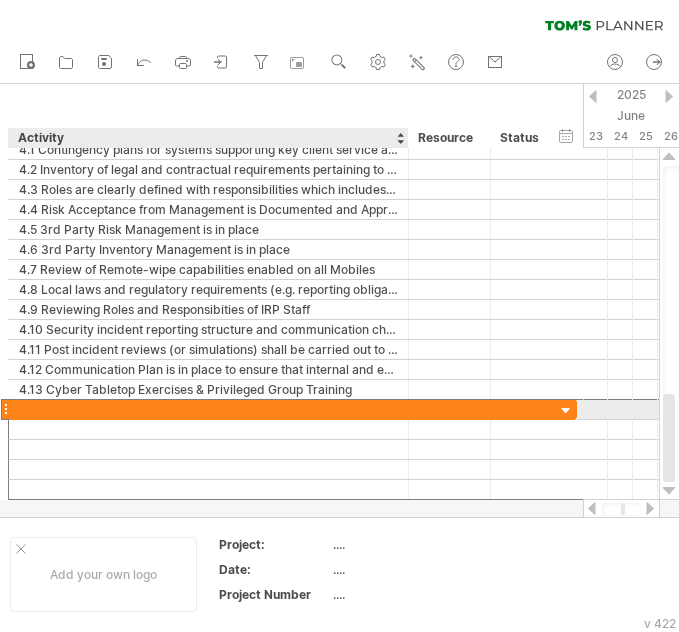 click at bounding box center (208, 409) 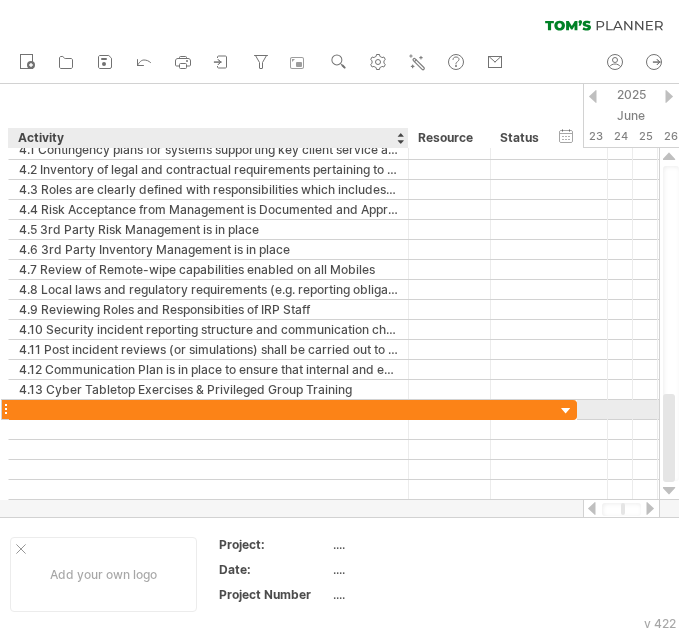 paste on "******" 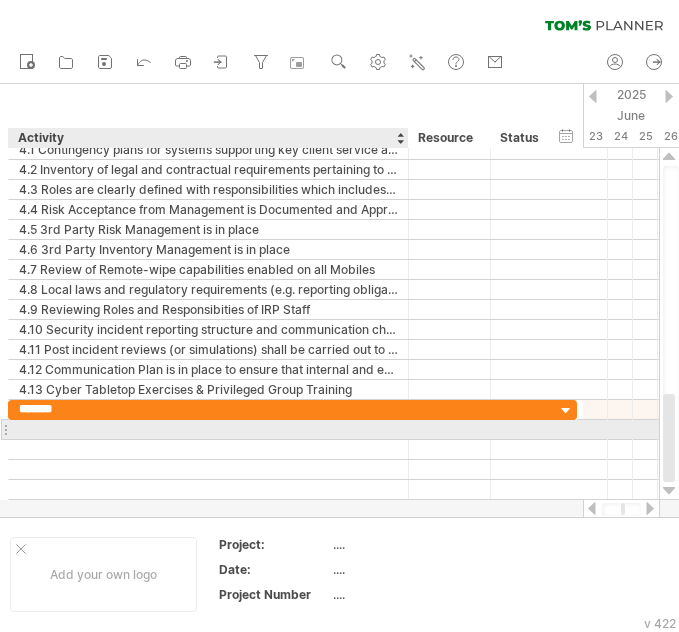 click at bounding box center (208, 429) 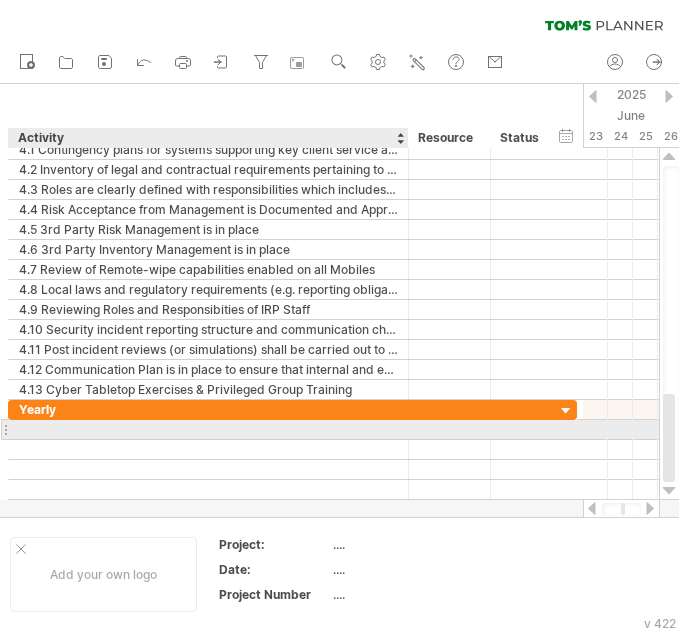 click at bounding box center [208, 429] 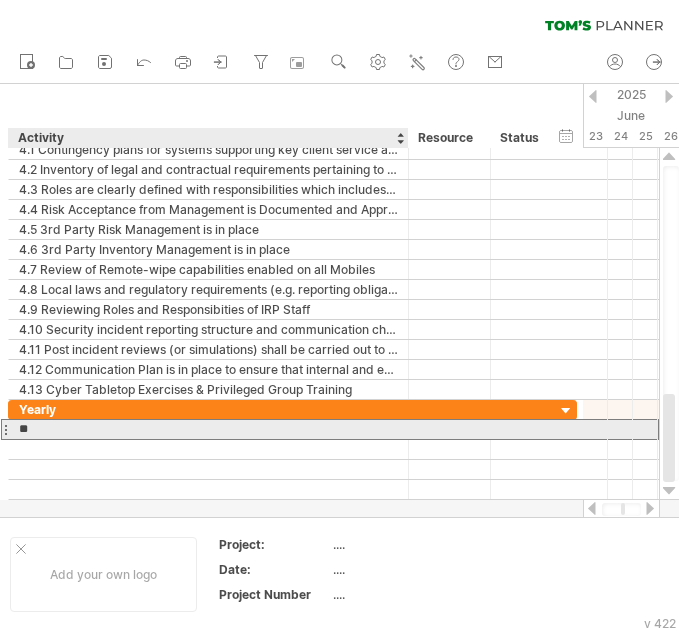 type on "***" 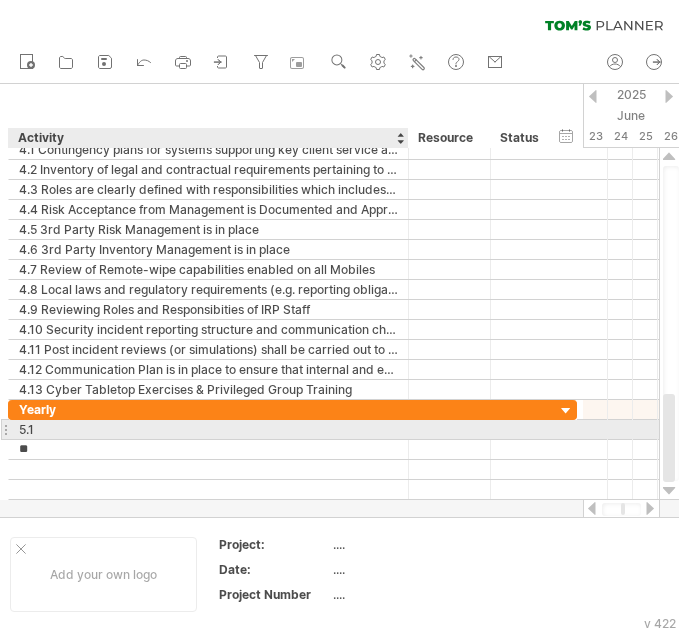 type on "***" 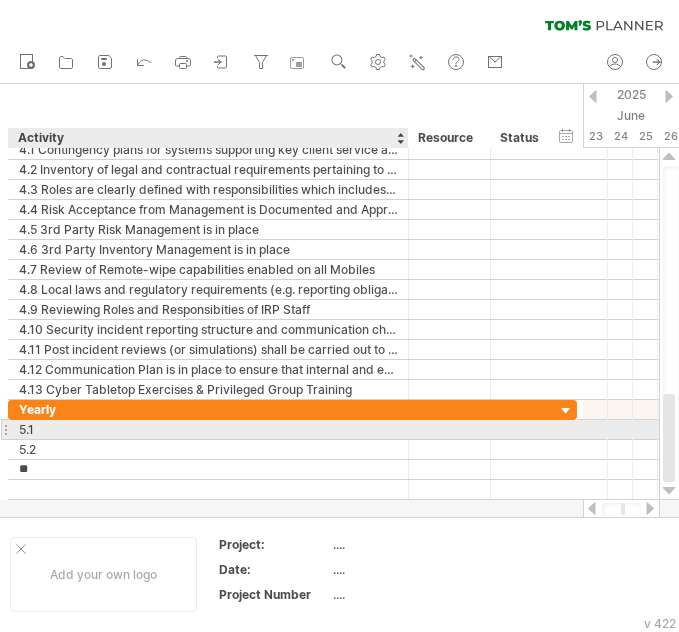 type on "*" 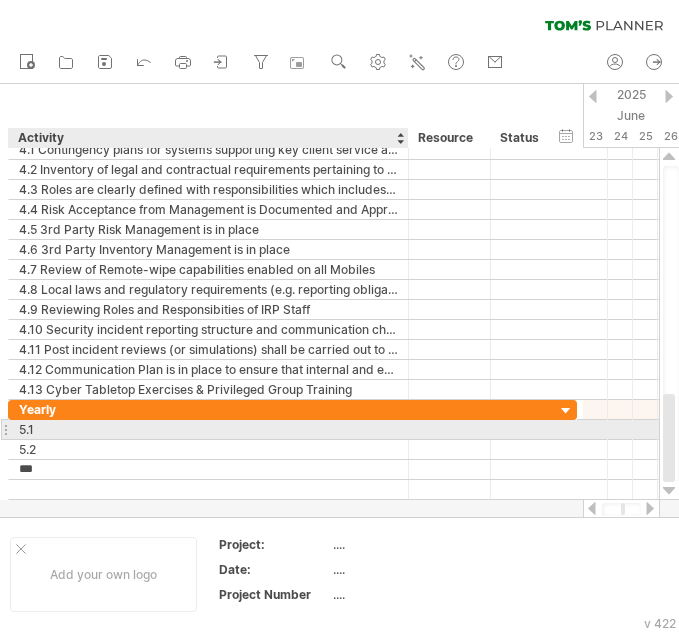 type on "***" 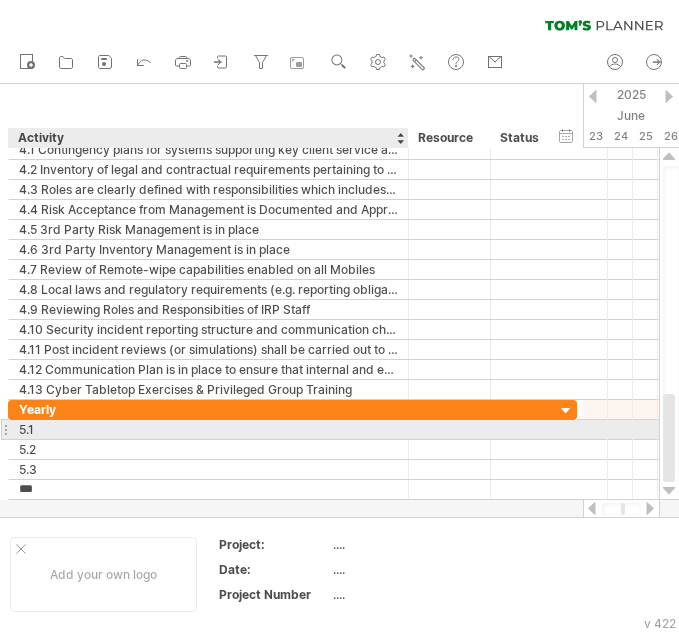 type on "***" 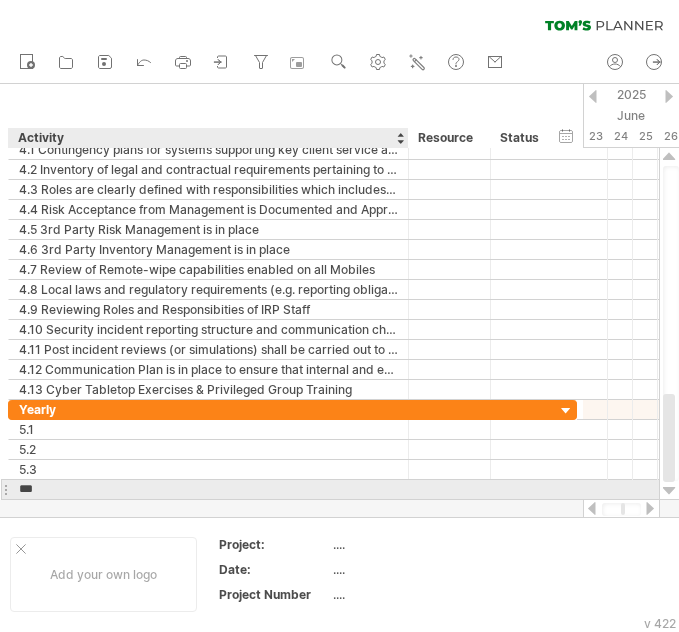click on "***" at bounding box center [208, 489] 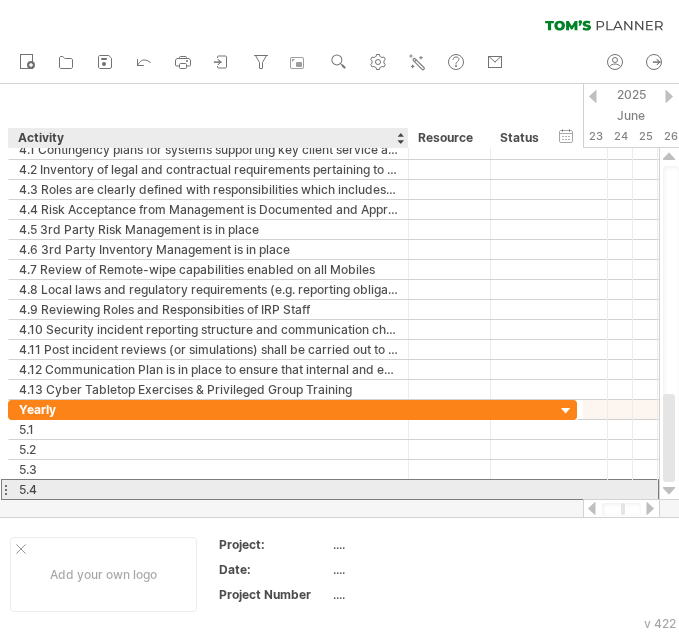 click on "5.4" at bounding box center (208, 489) 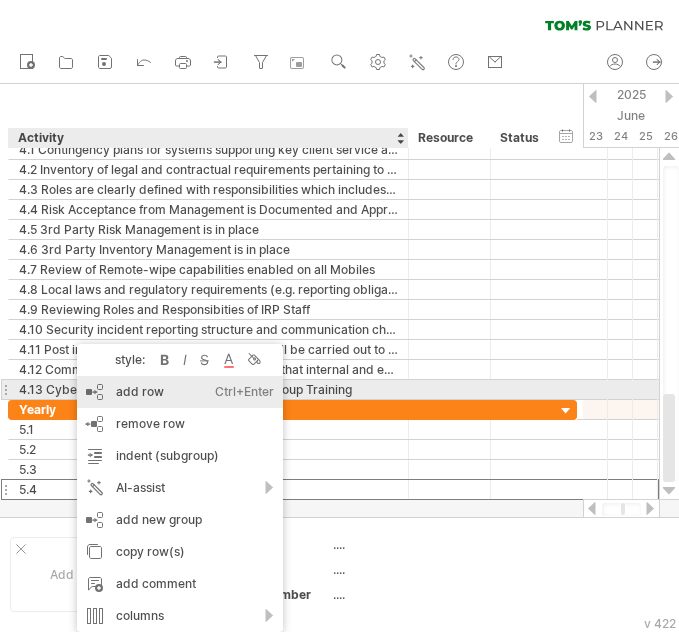 click on "add row Ctrl+Enter Cmd+Enter" at bounding box center (180, 392) 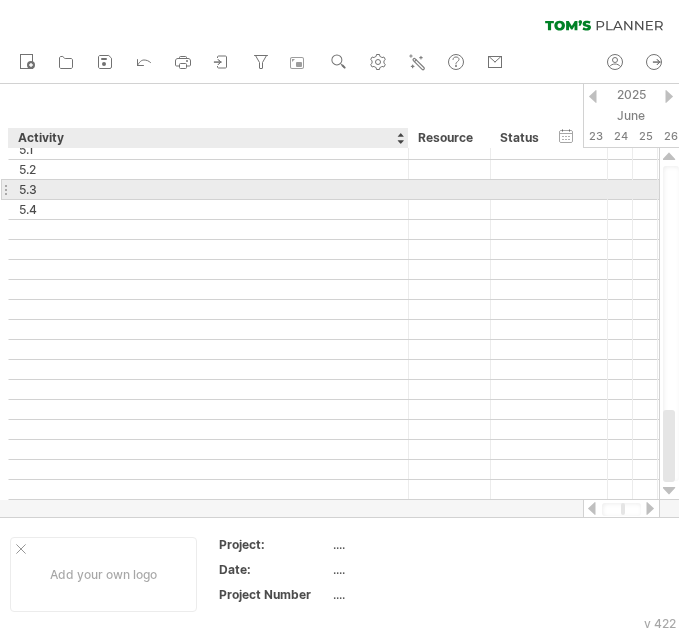 scroll, scrollTop: 0, scrollLeft: 0, axis: both 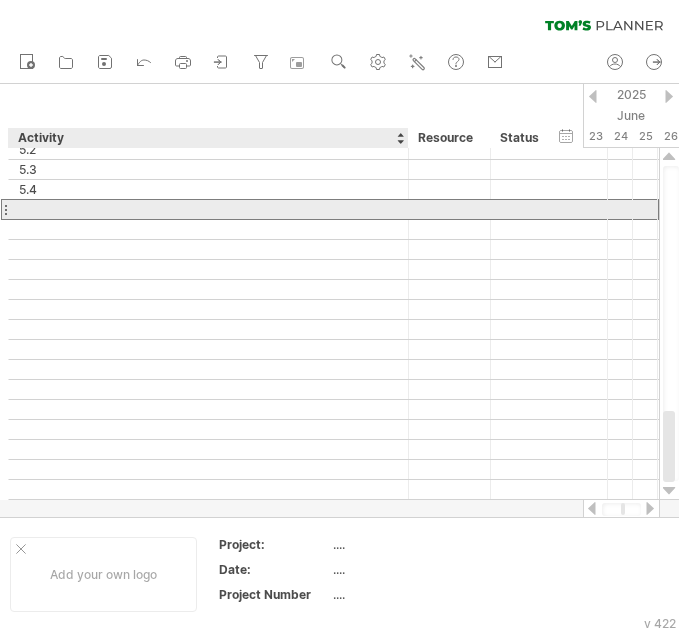 click at bounding box center [208, 209] 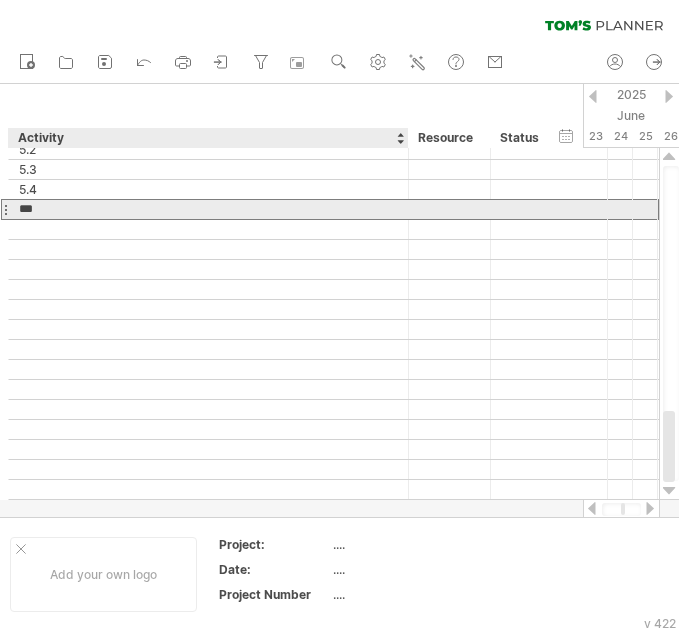 type on "***" 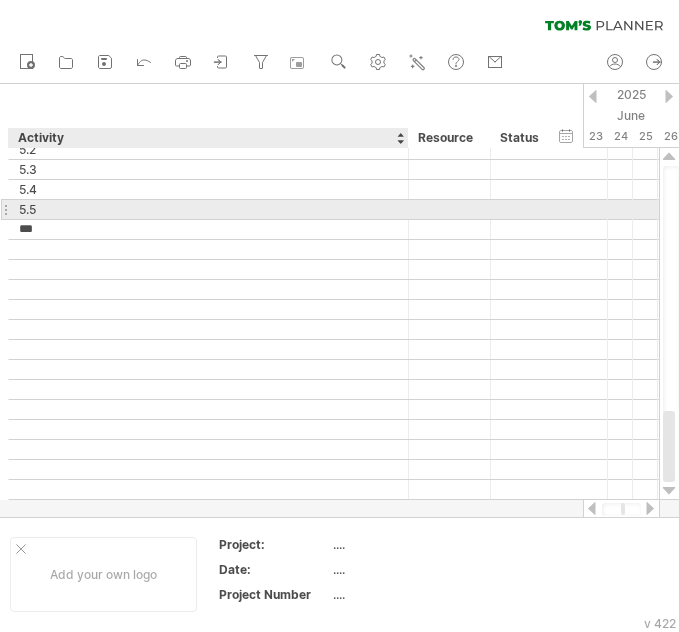 type on "***" 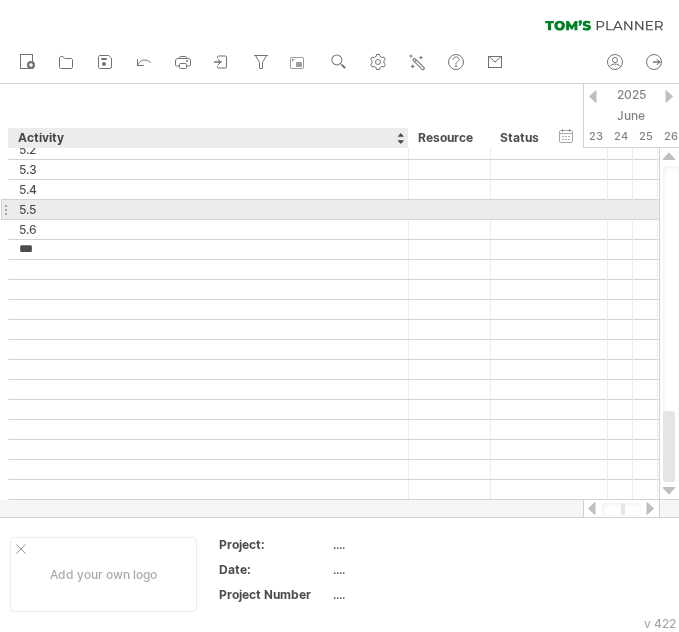 type on "***" 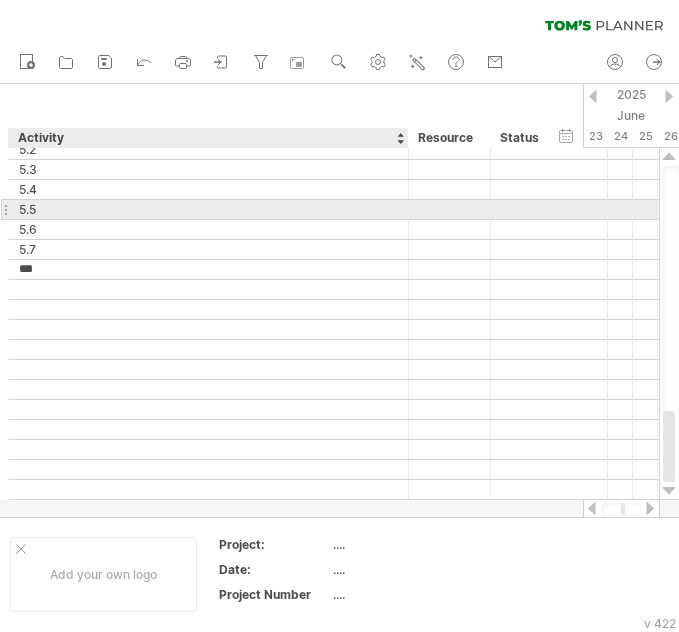 type on "***" 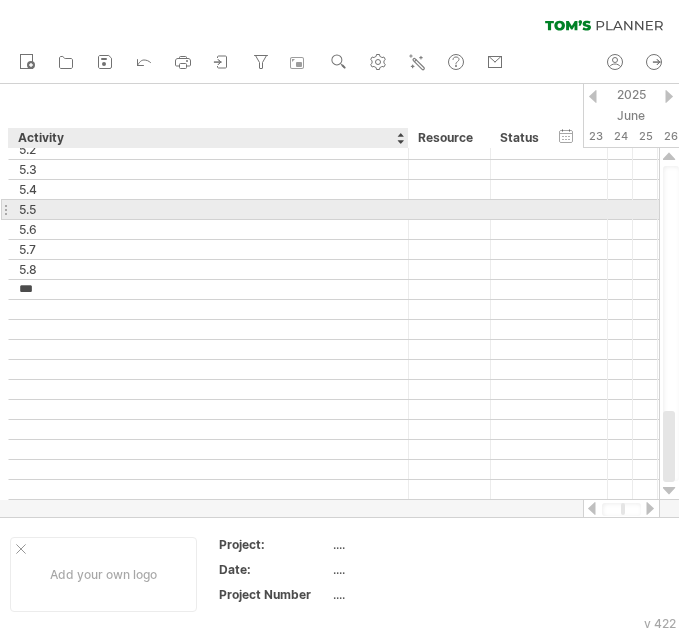 type on "***" 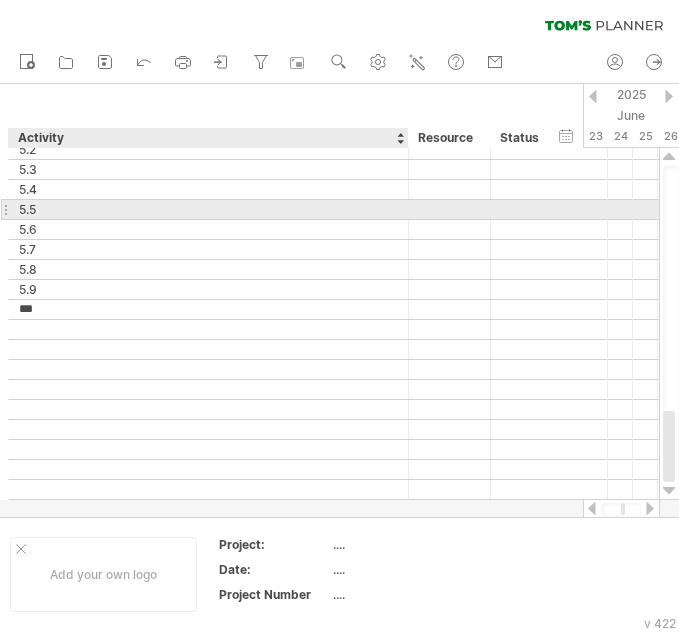 type on "****" 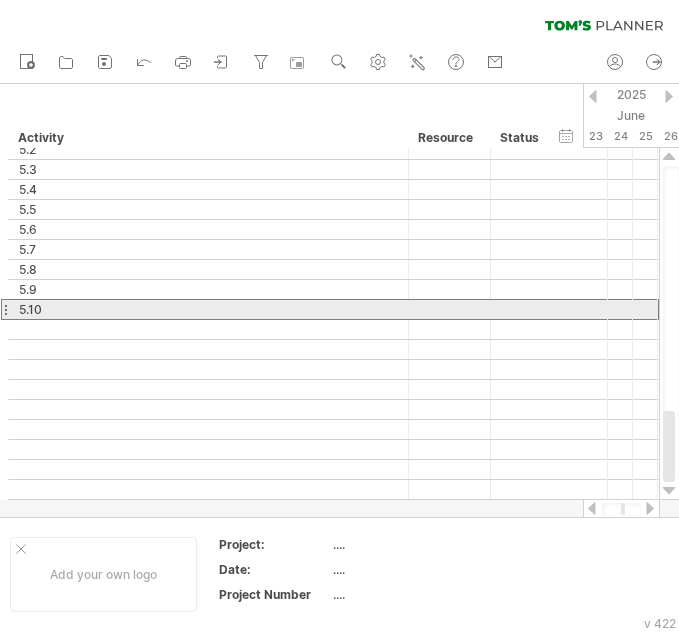 drag, startPoint x: 47, startPoint y: 308, endPoint x: 1, endPoint y: 312, distance: 46.173584 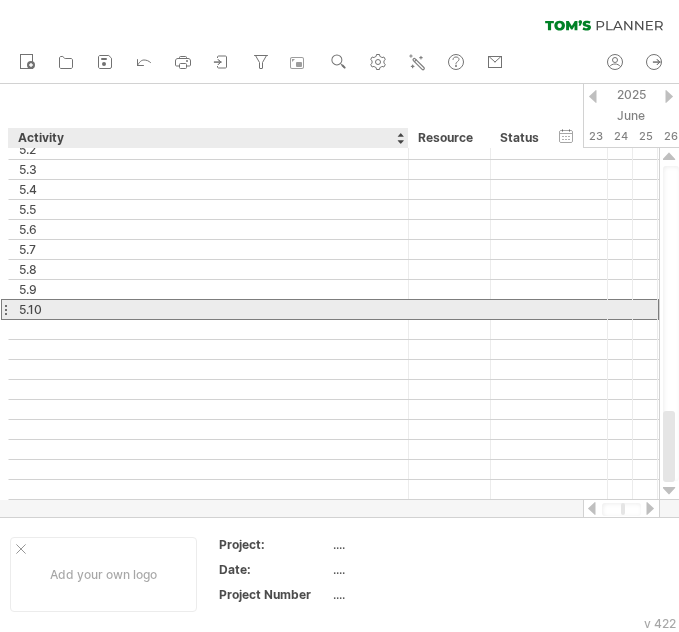 drag, startPoint x: 55, startPoint y: 305, endPoint x: 23, endPoint y: 309, distance: 32.24903 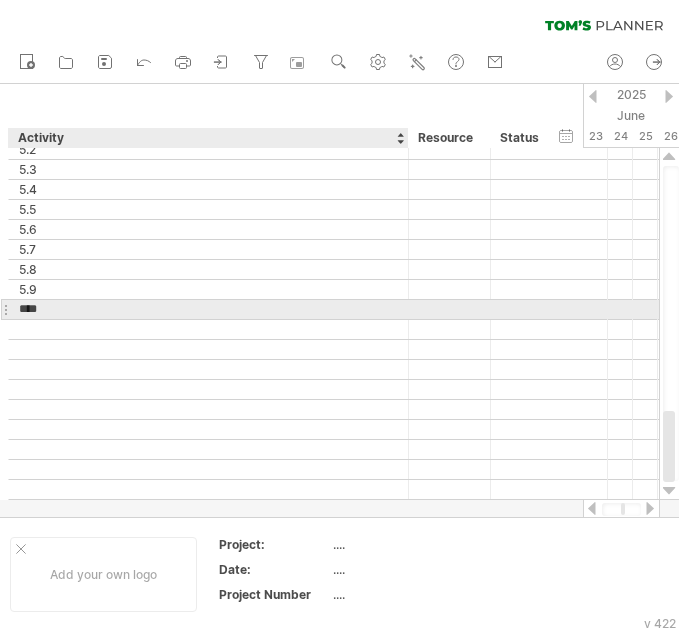 click on "****" at bounding box center (208, 309) 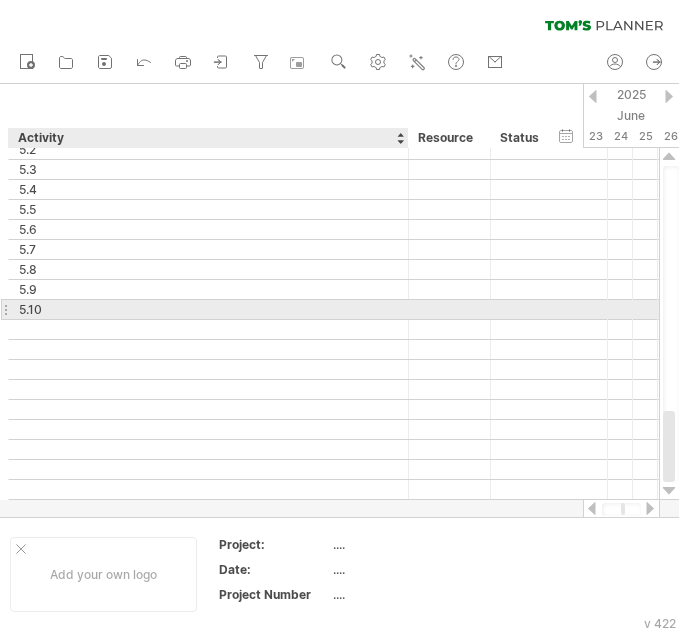 paste on "****" 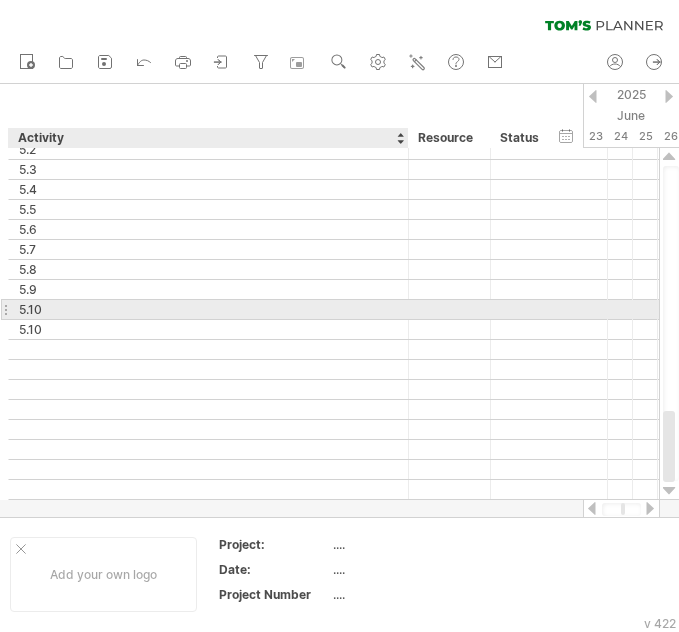 paste on "****" 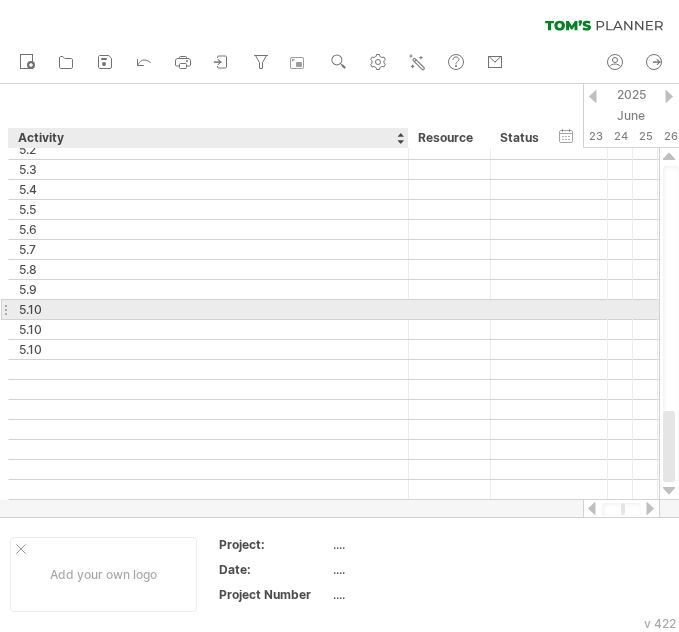 paste on "****" 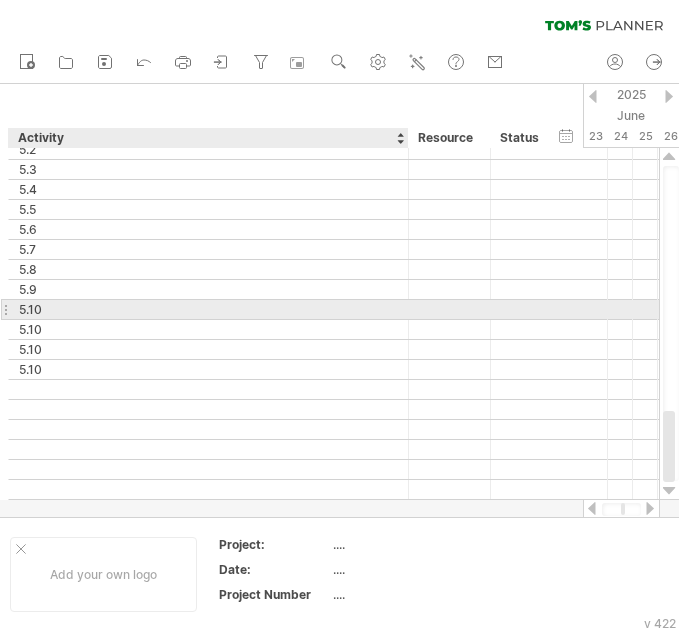 paste on "****" 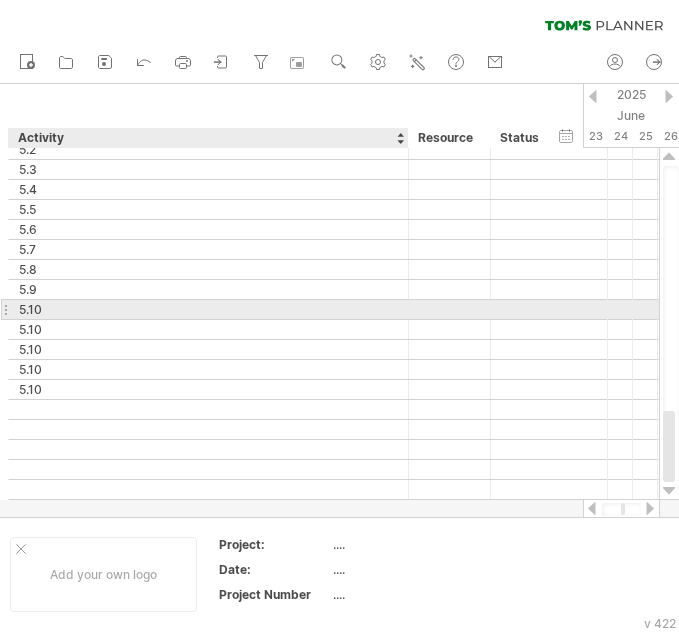 paste on "****" 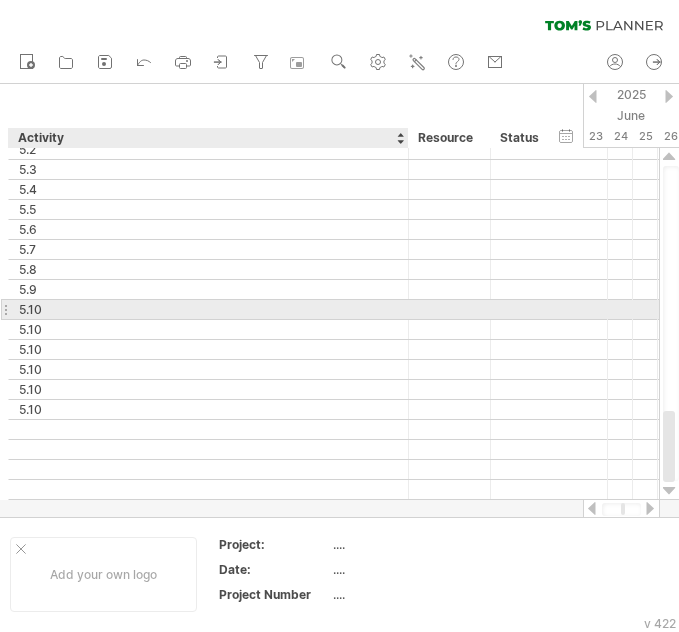paste on "****" 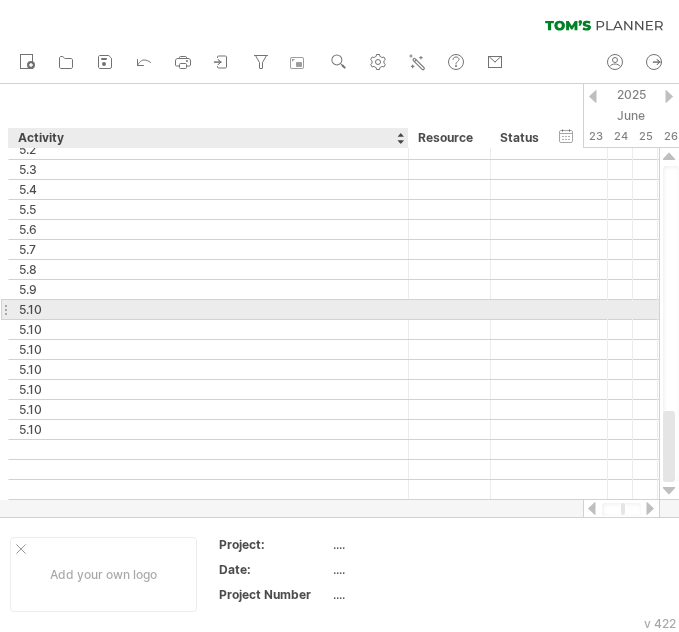paste on "****" 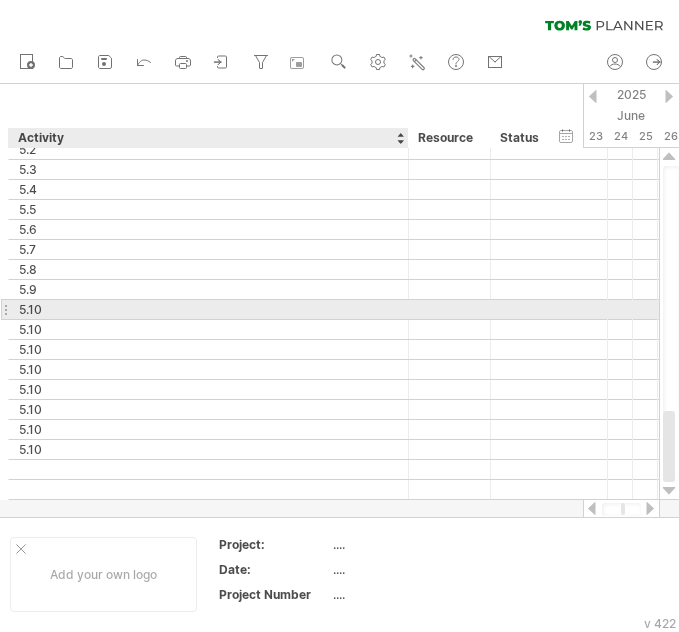 type on "*" 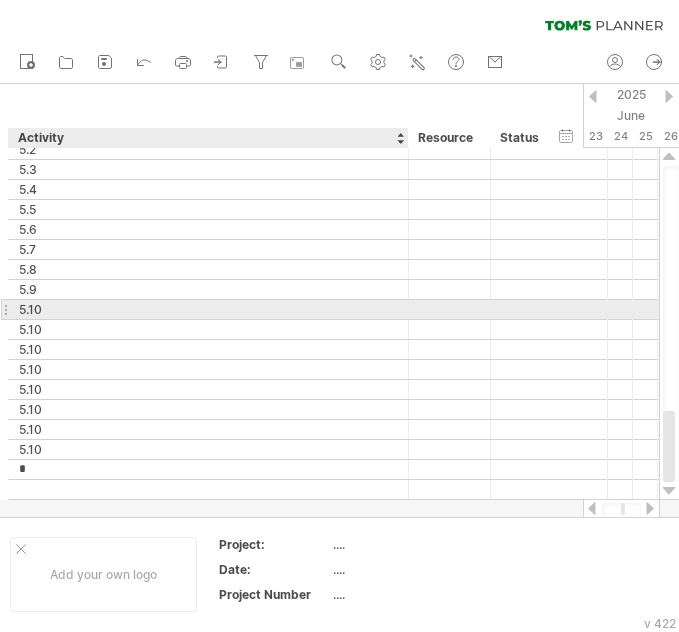 click on "5.10" at bounding box center [208, 309] 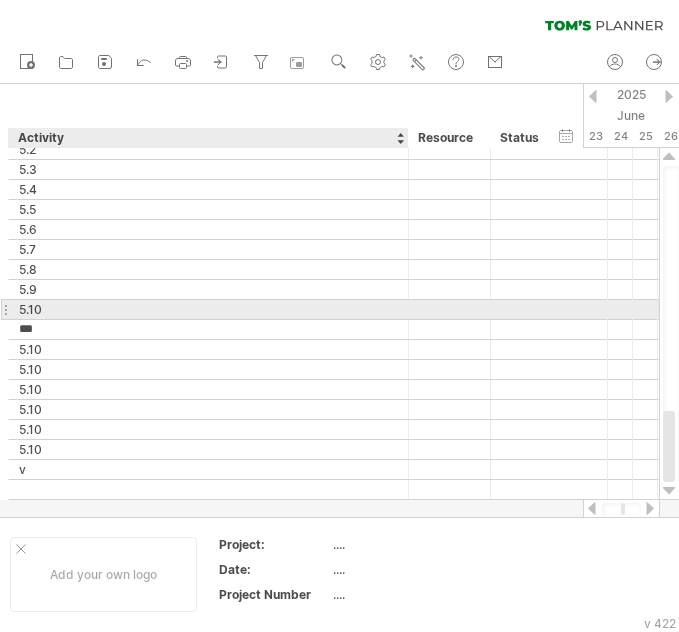 type on "****" 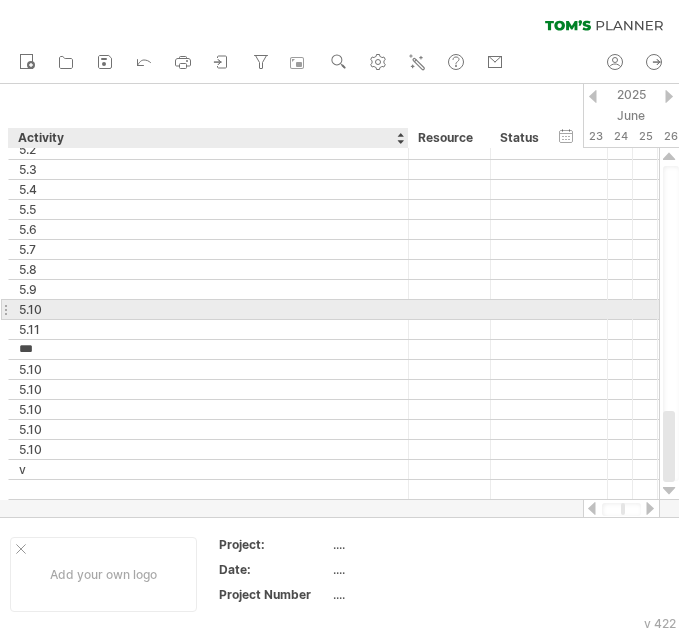type on "****" 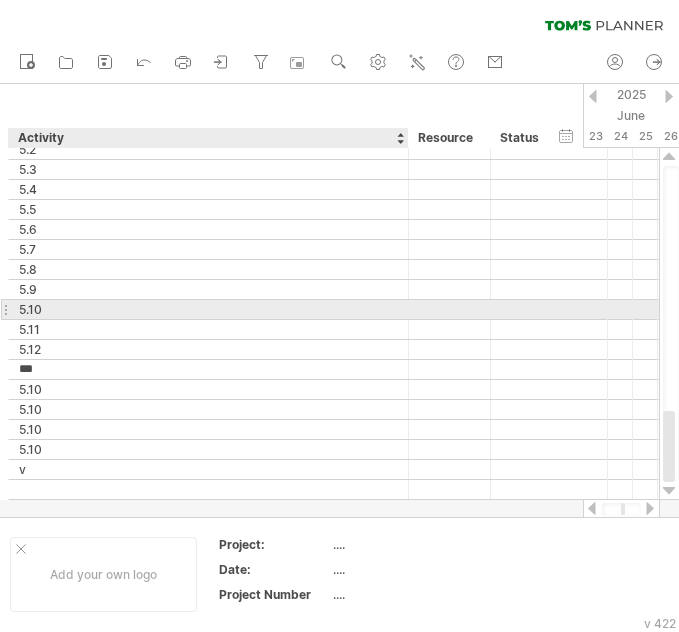 type on "****" 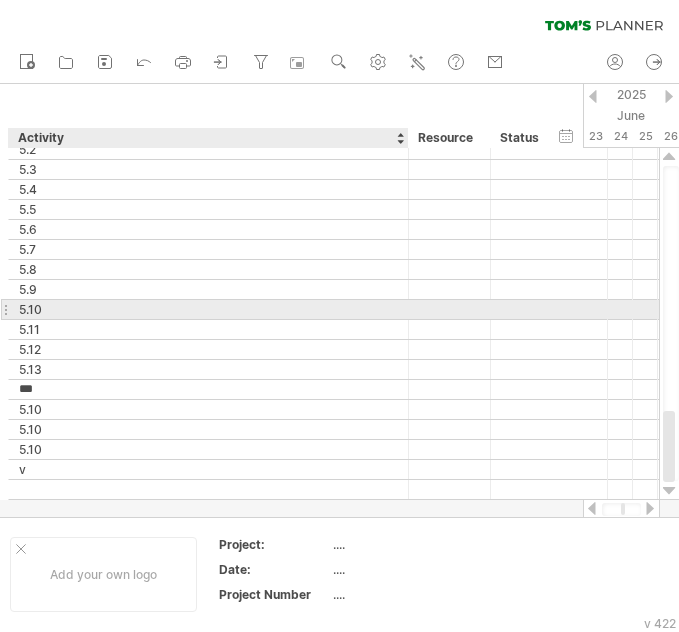 type on "****" 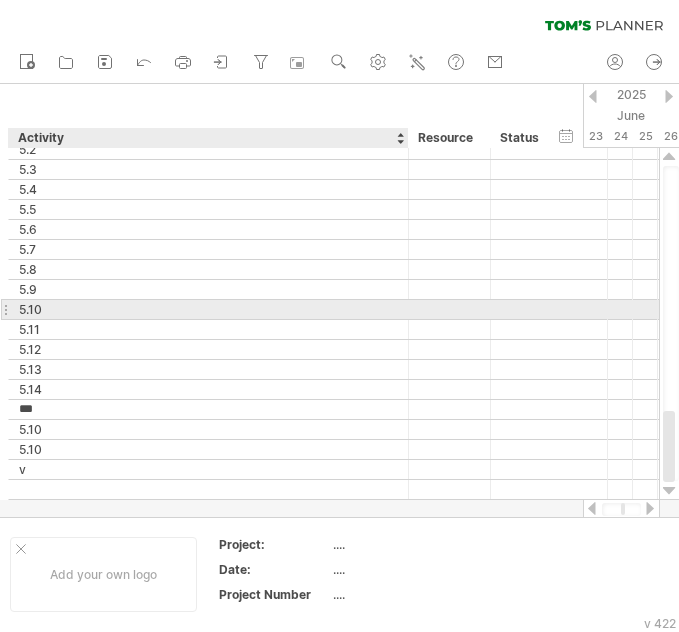 type on "****" 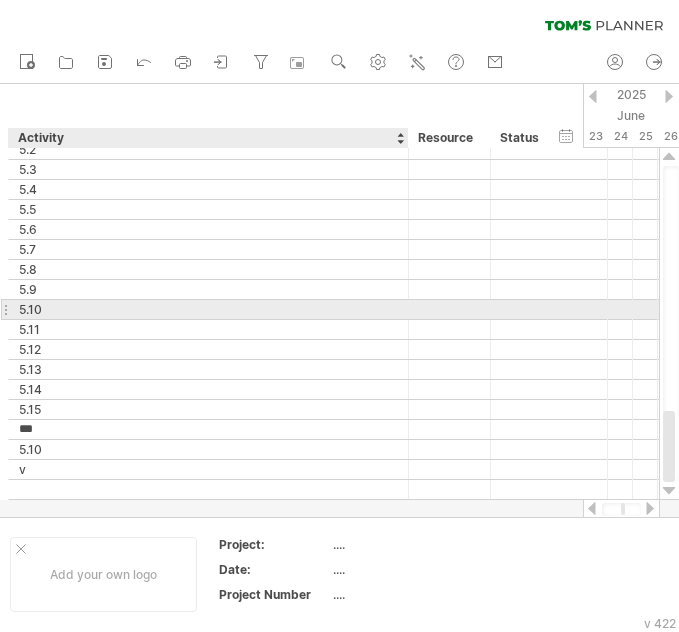type on "****" 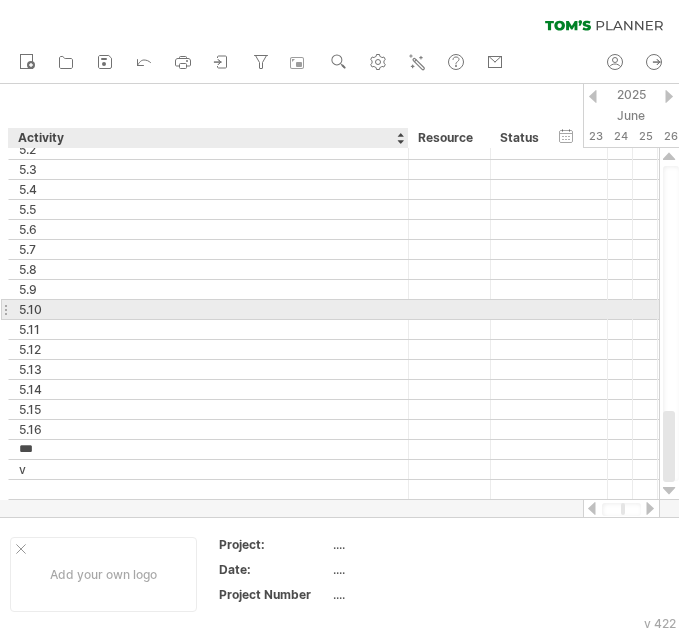 type on "****" 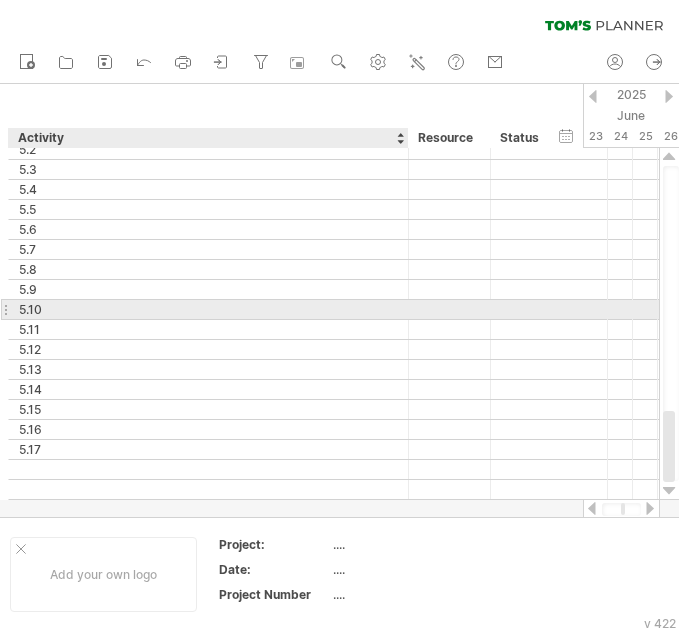 paste on "****" 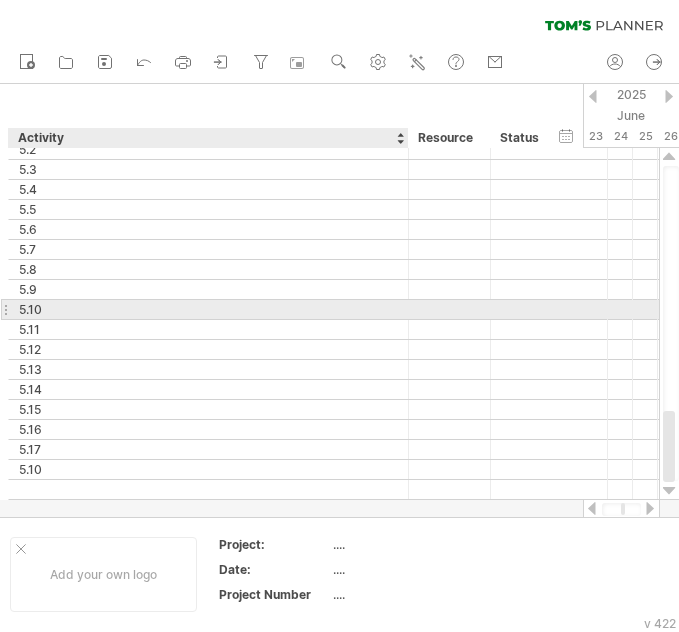 paste on "****" 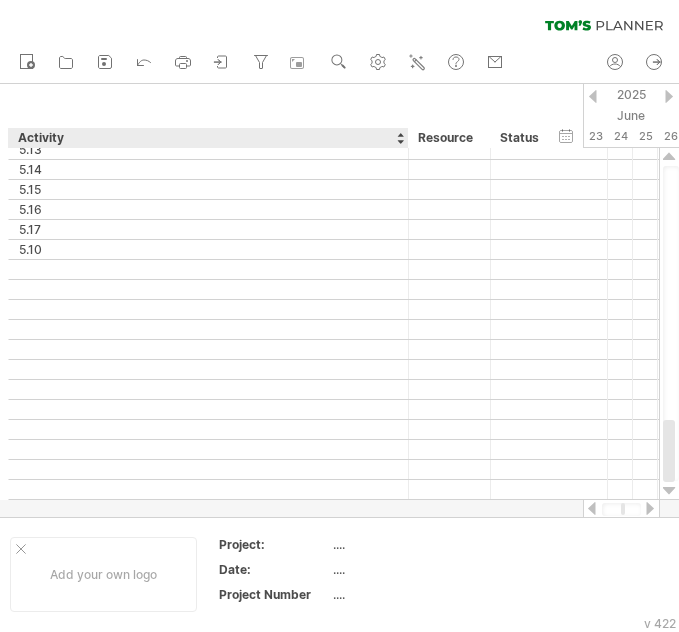 scroll, scrollTop: 0, scrollLeft: 0, axis: both 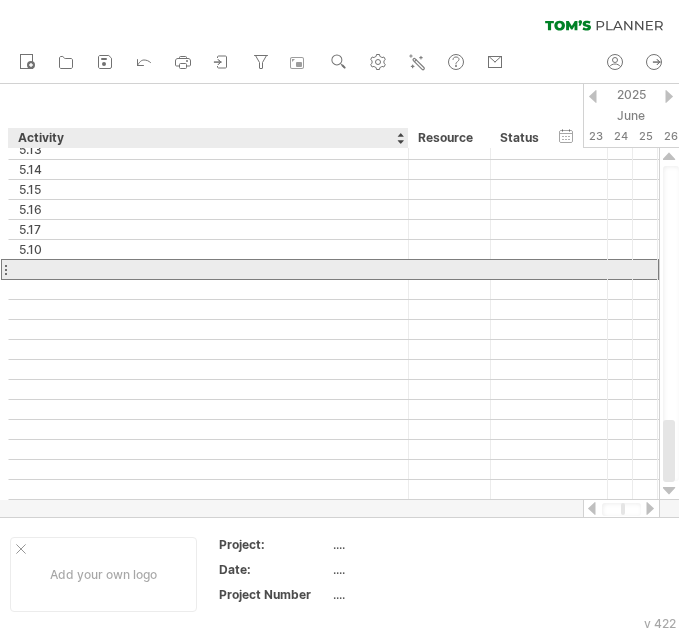 click at bounding box center (208, 269) 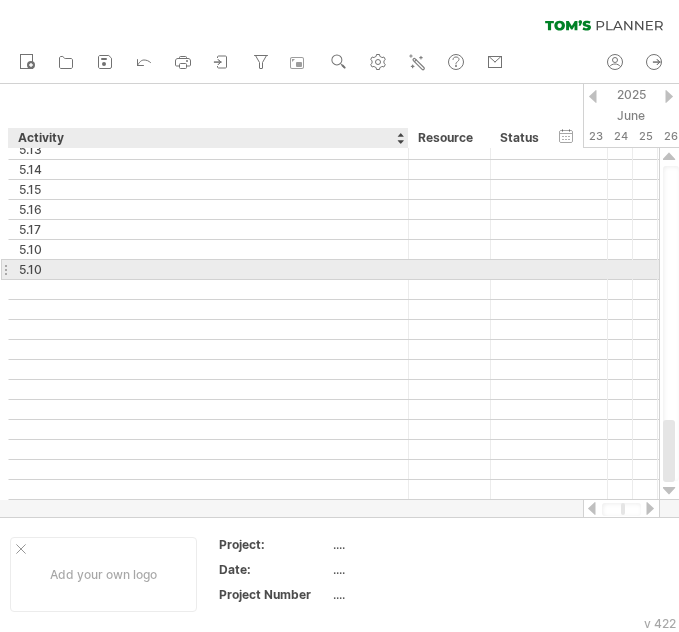 paste on "****" 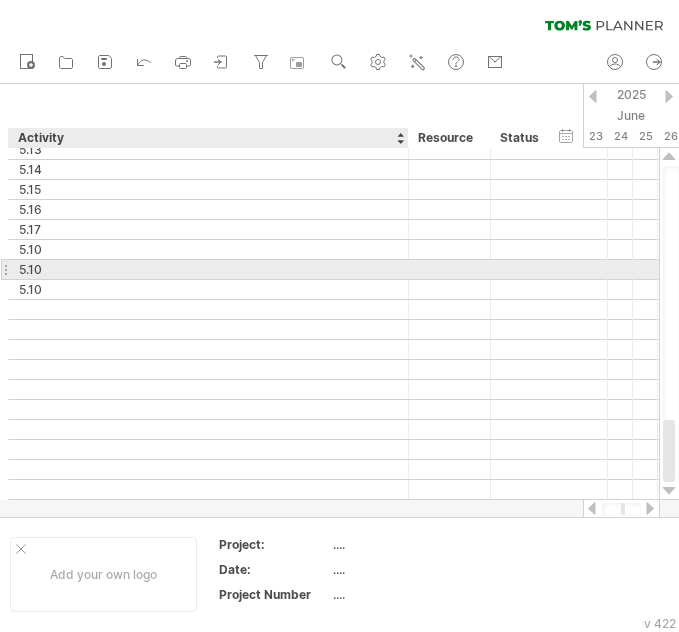 paste on "****" 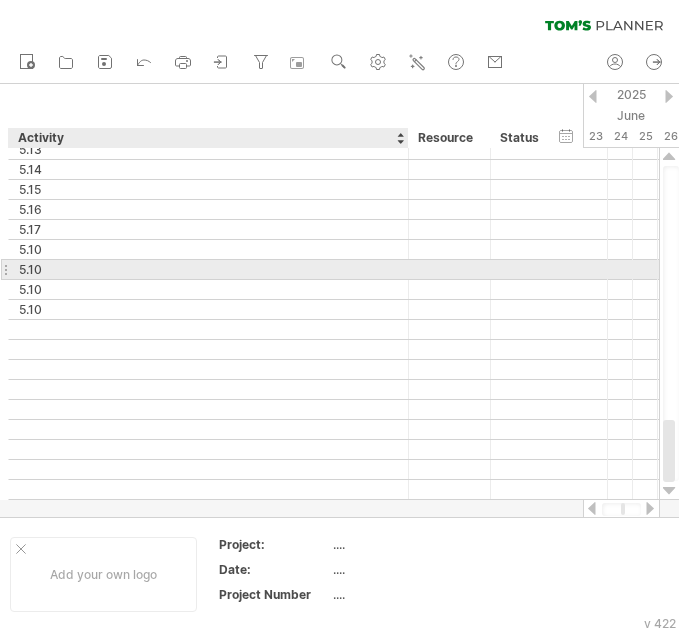 paste on "****" 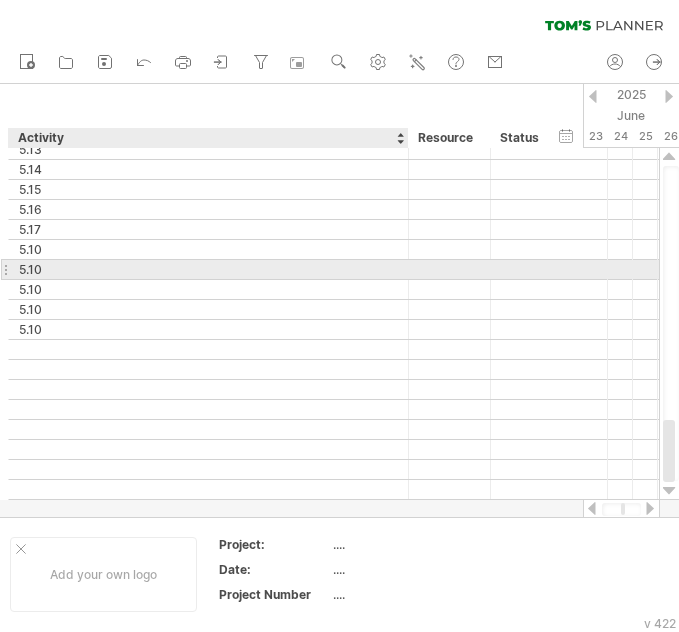 paste on "****" 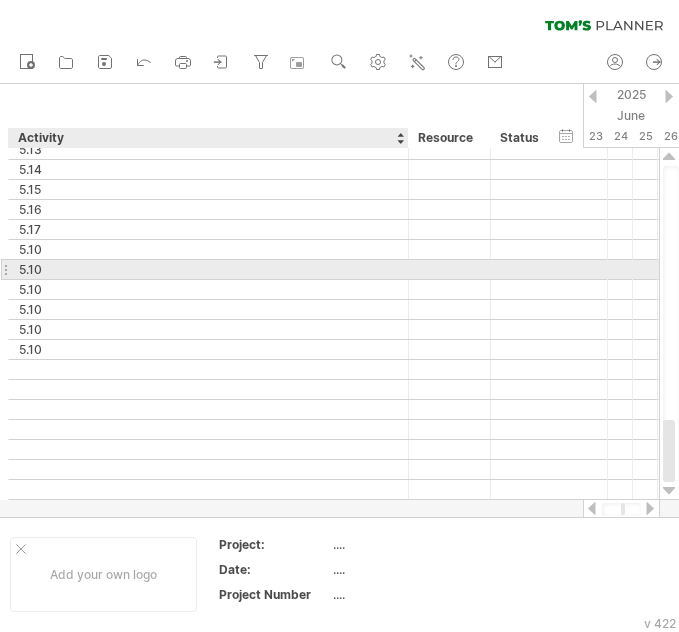 paste on "****" 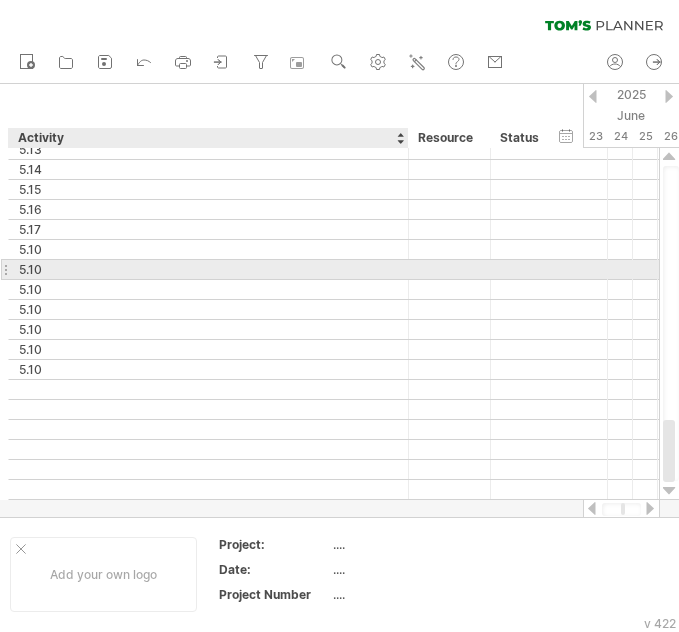 paste on "****" 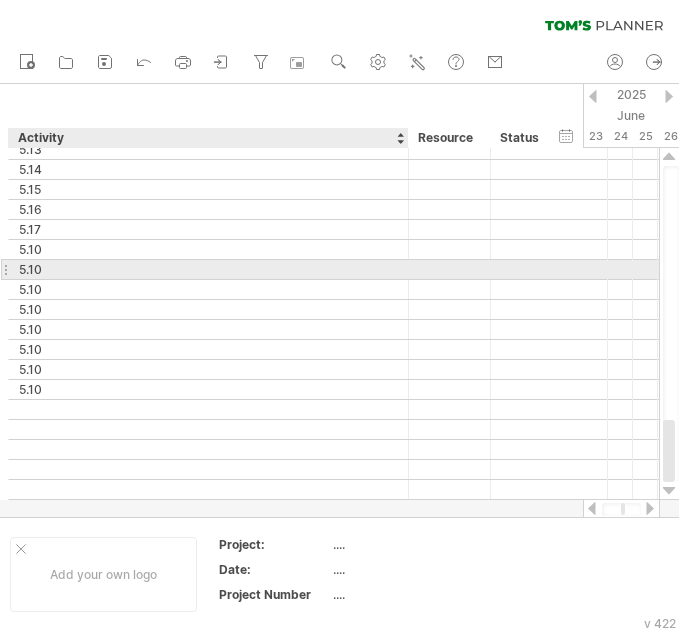 paste on "****" 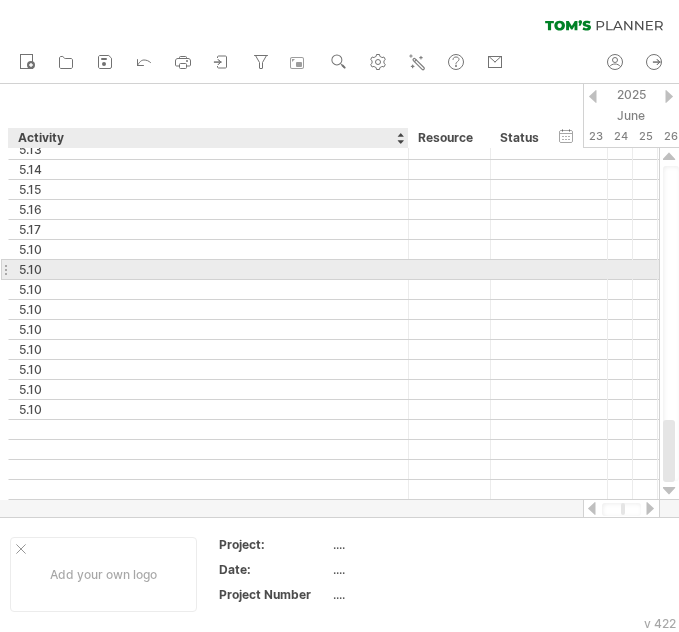 paste on "****" 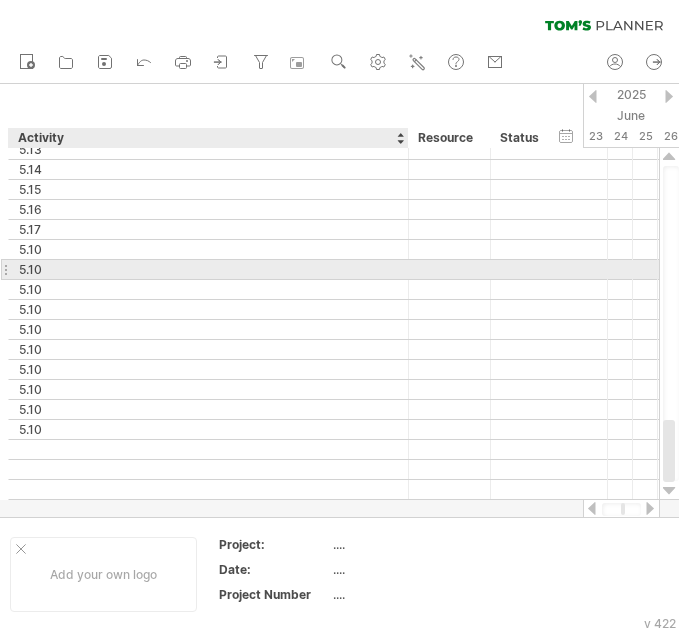 paste on "****" 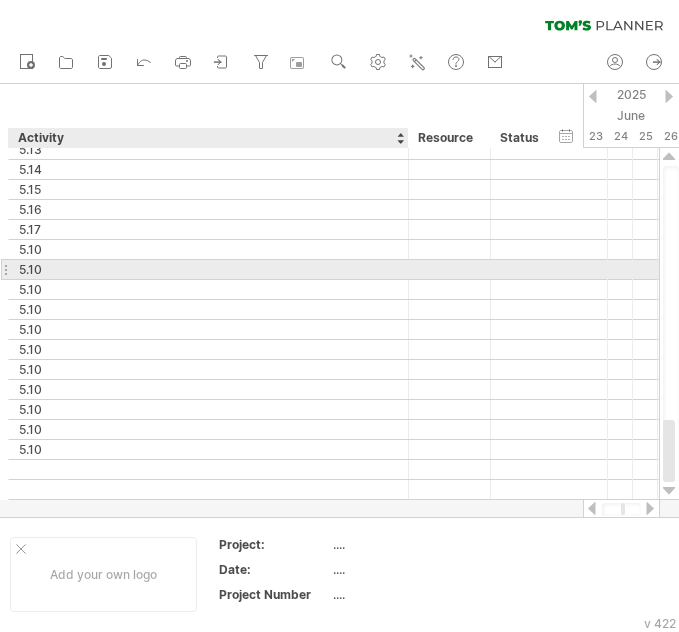 paste on "****" 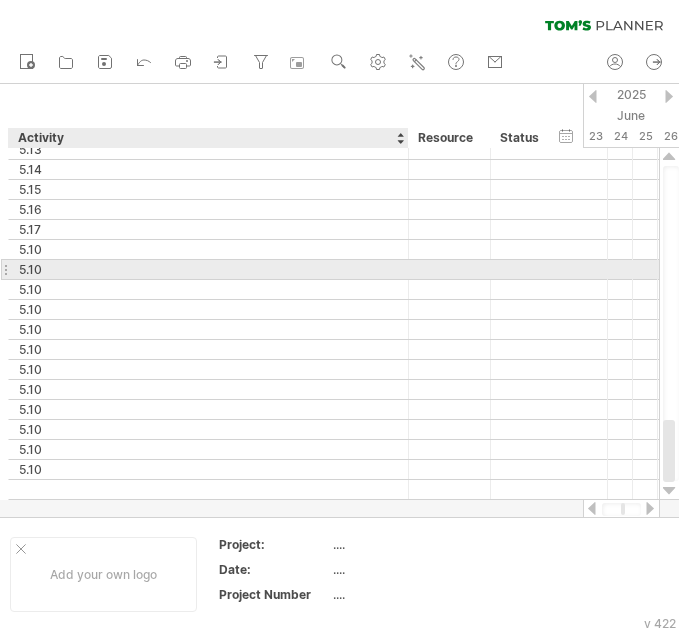 paste on "****" 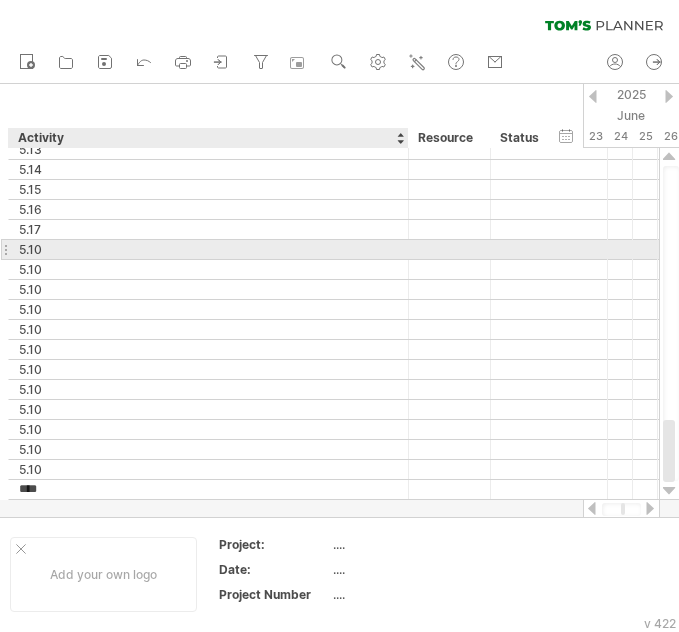 click on "5.10" at bounding box center (208, 249) 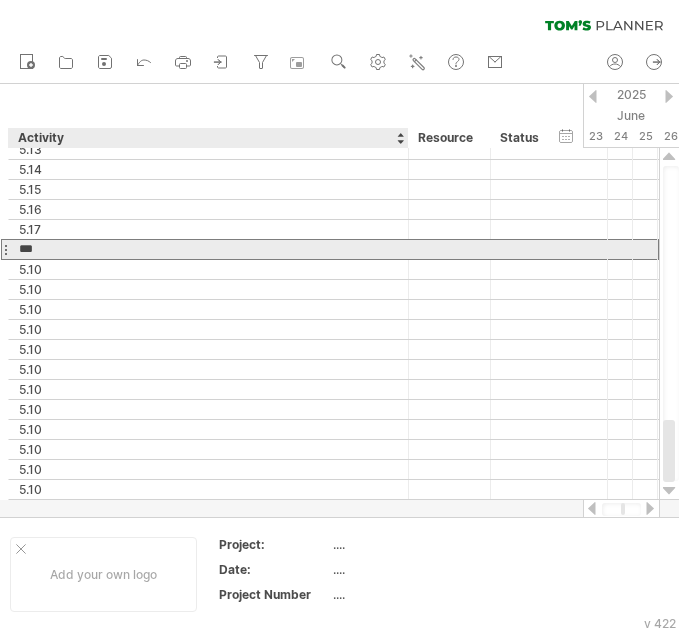 type on "****" 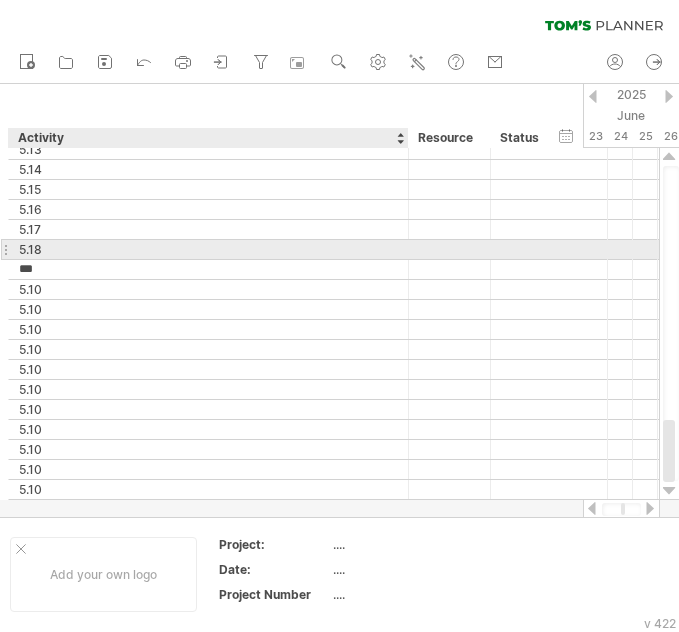 type on "****" 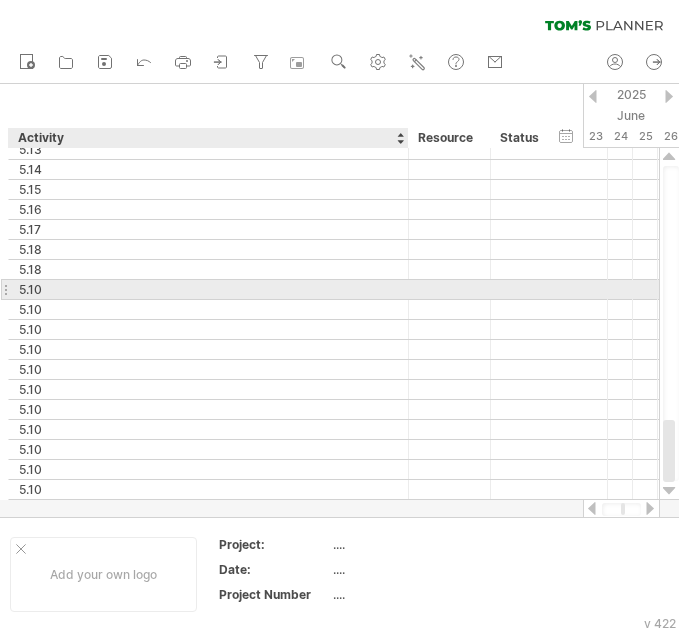 click on "5.10" at bounding box center [208, 289] 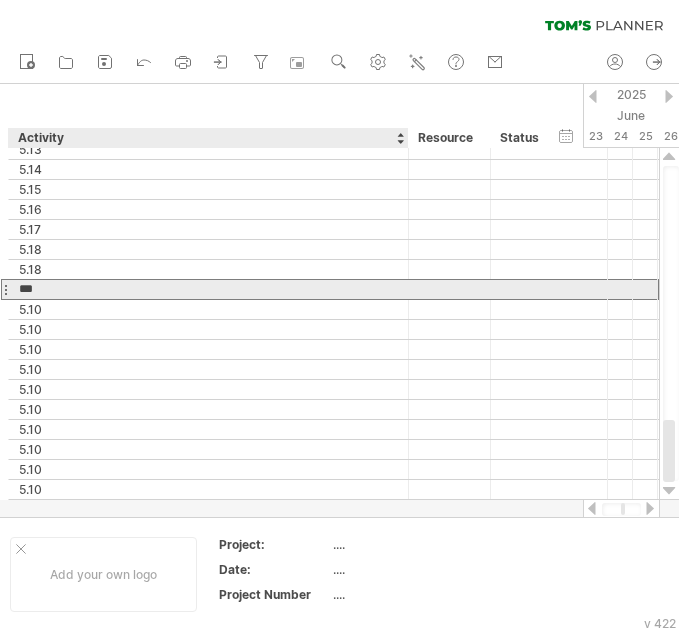type on "****" 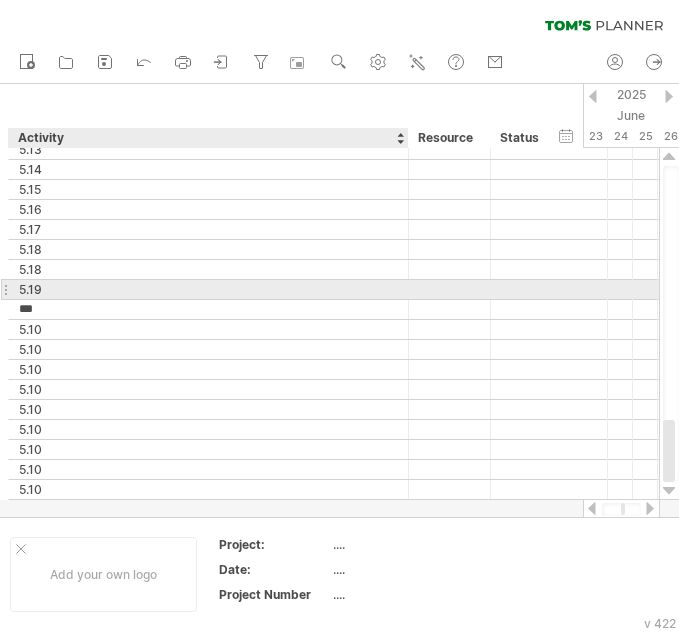type on "****" 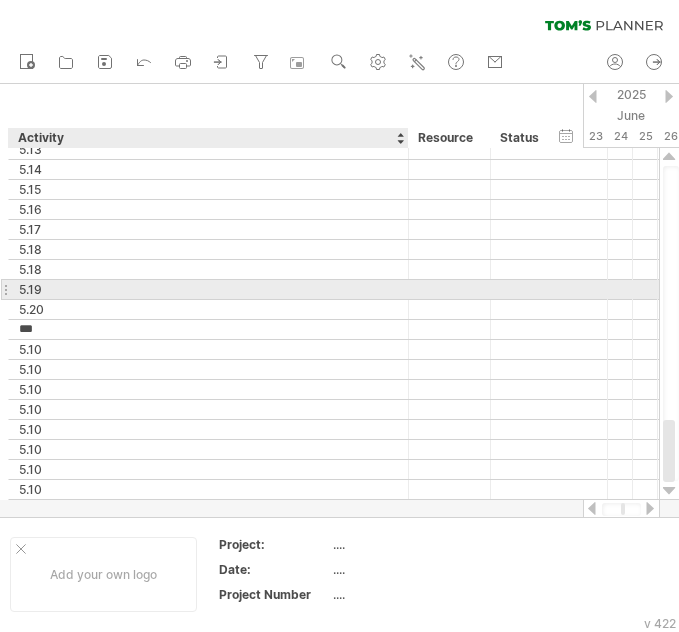 type on "****" 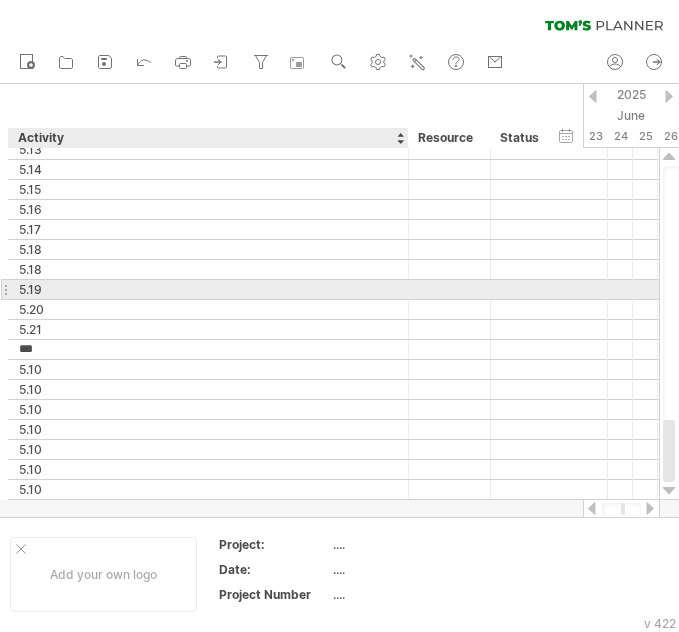 type on "****" 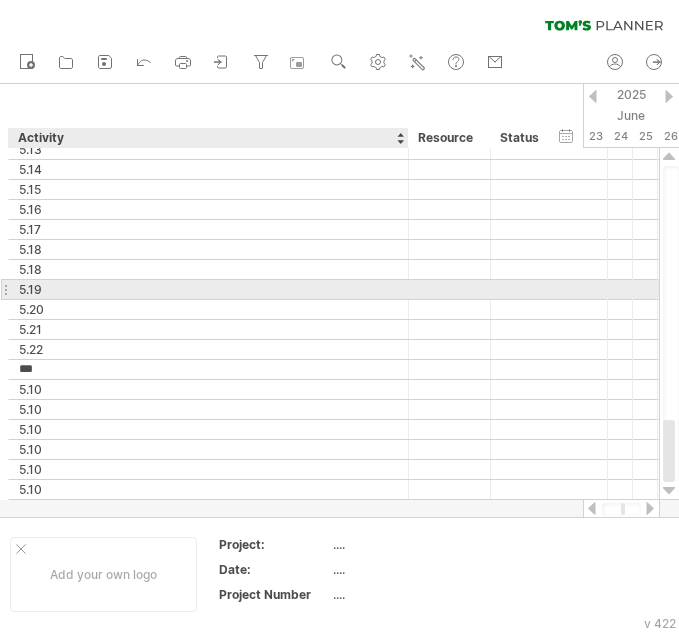 type on "****" 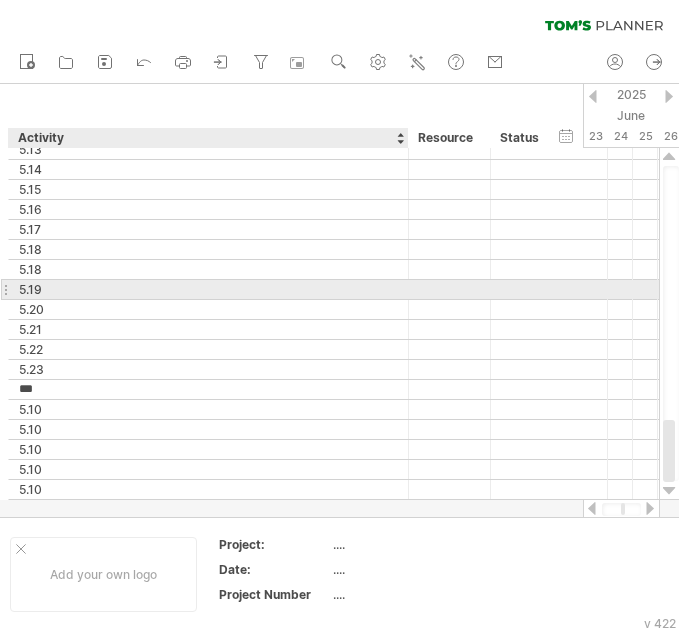 type on "****" 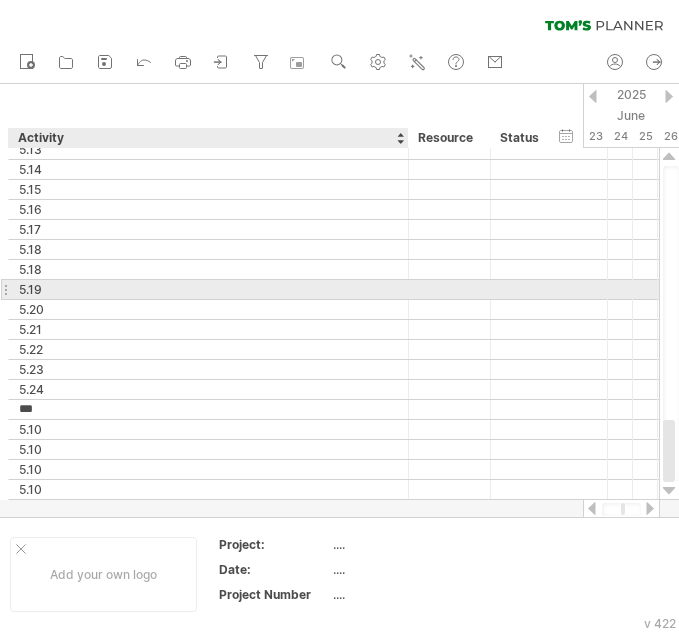 type on "****" 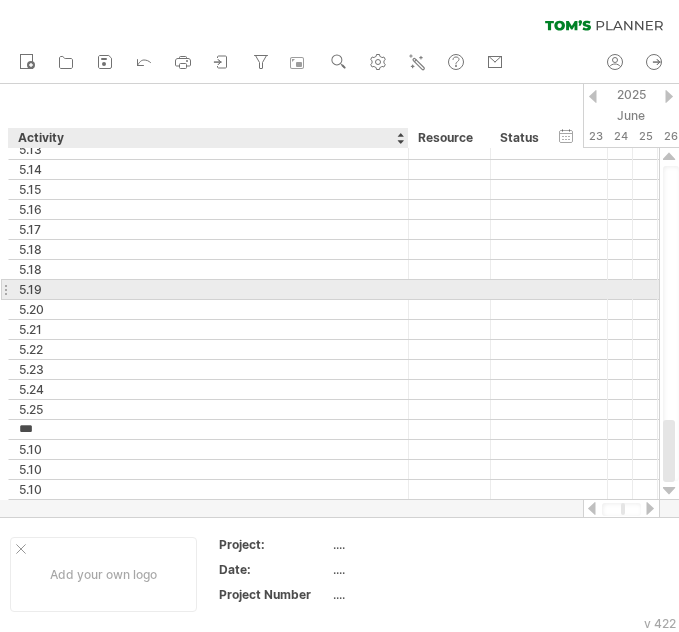 type on "****" 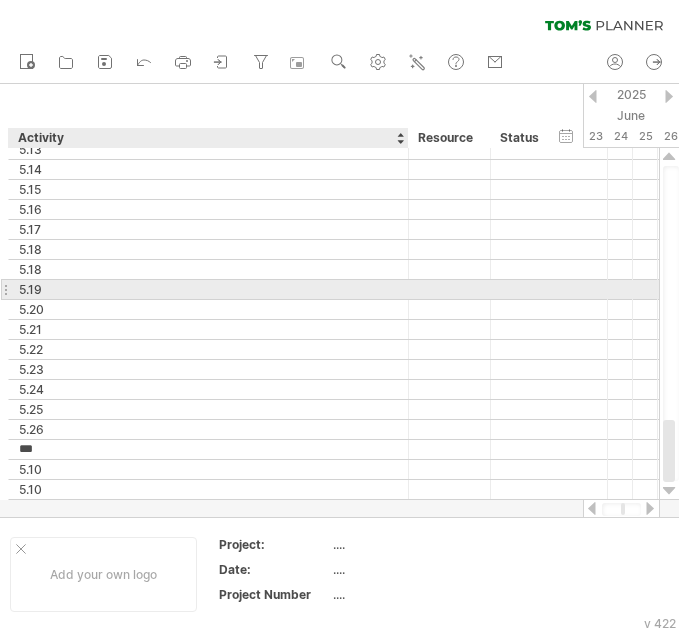 type on "****" 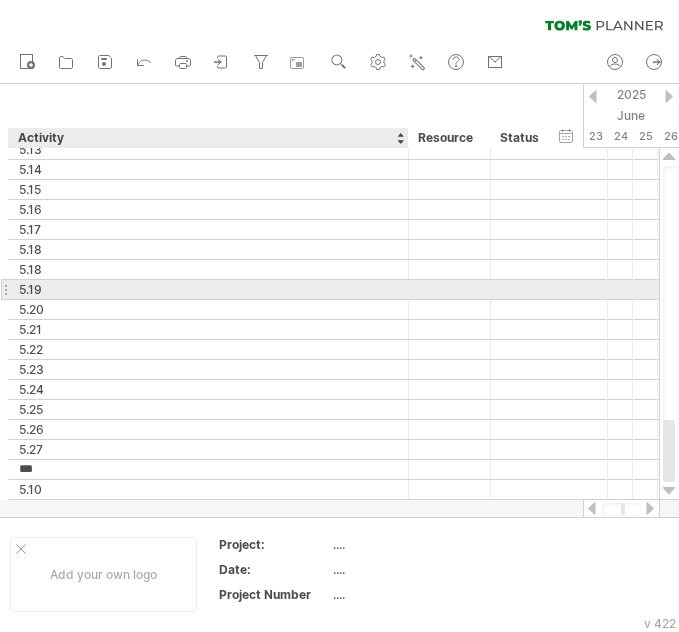 type on "****" 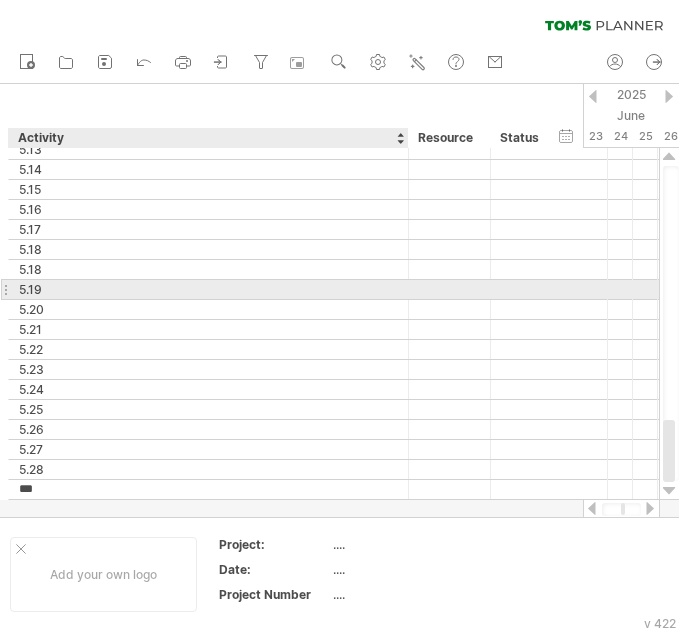 type on "****" 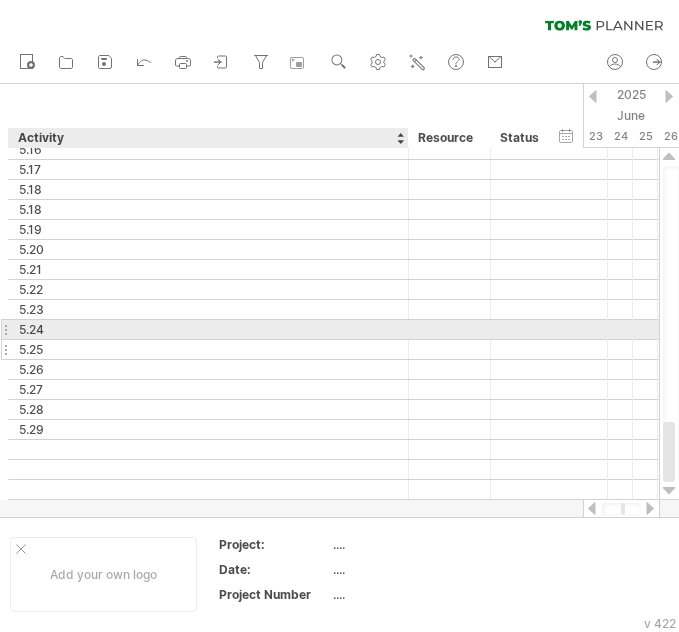 scroll, scrollTop: 0, scrollLeft: 0, axis: both 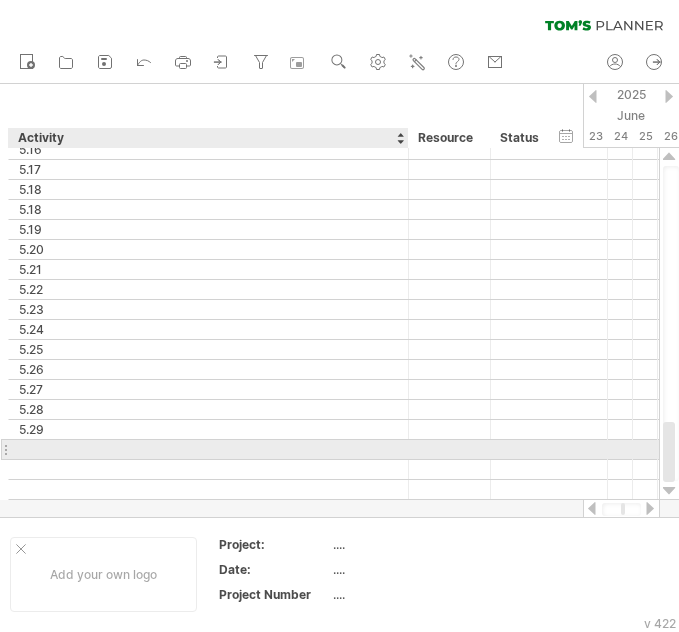 click at bounding box center [208, 449] 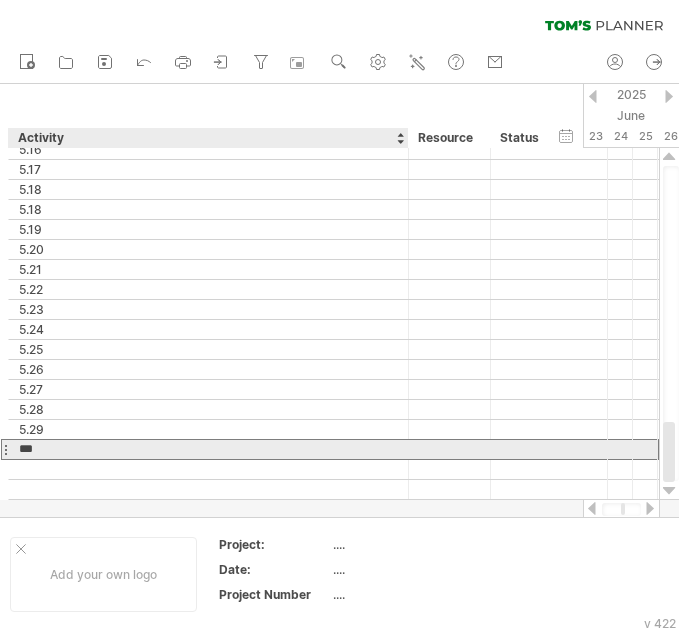 type on "****" 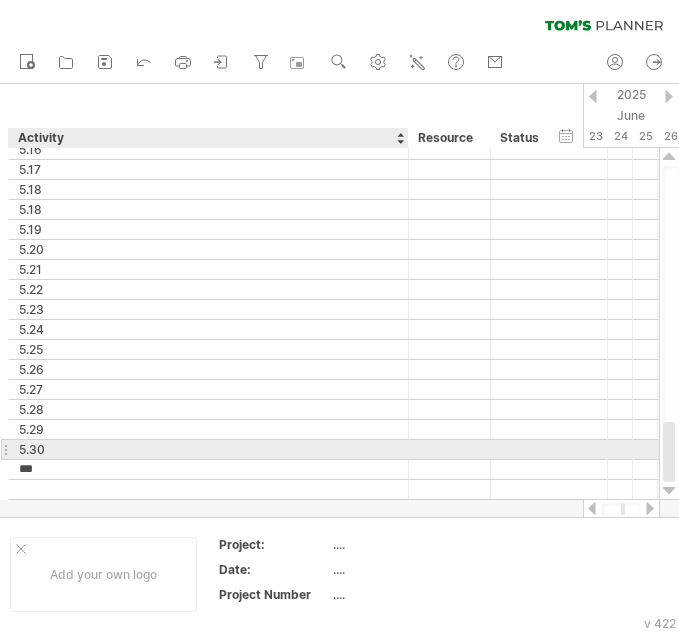 type on "****" 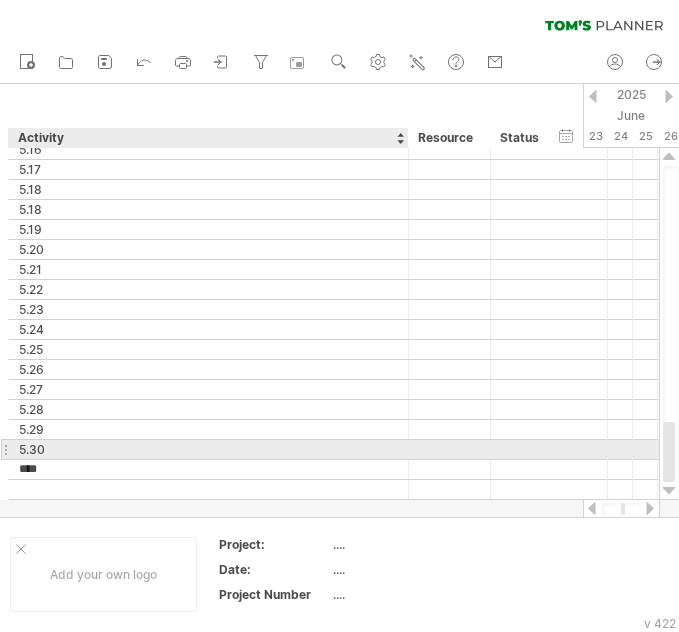 type on "*" 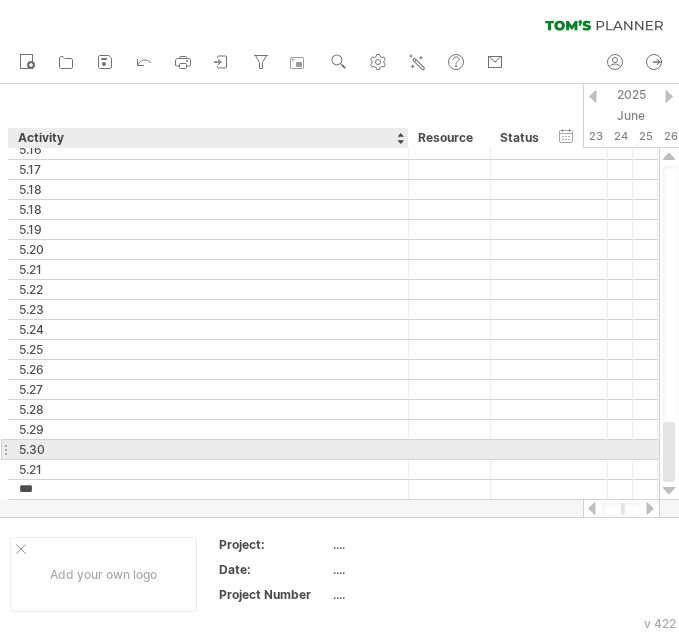 type on "****" 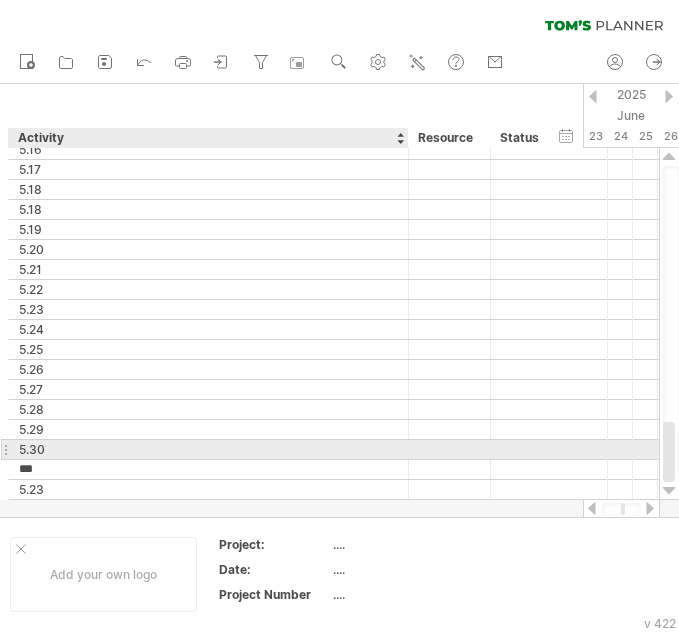 type on "****" 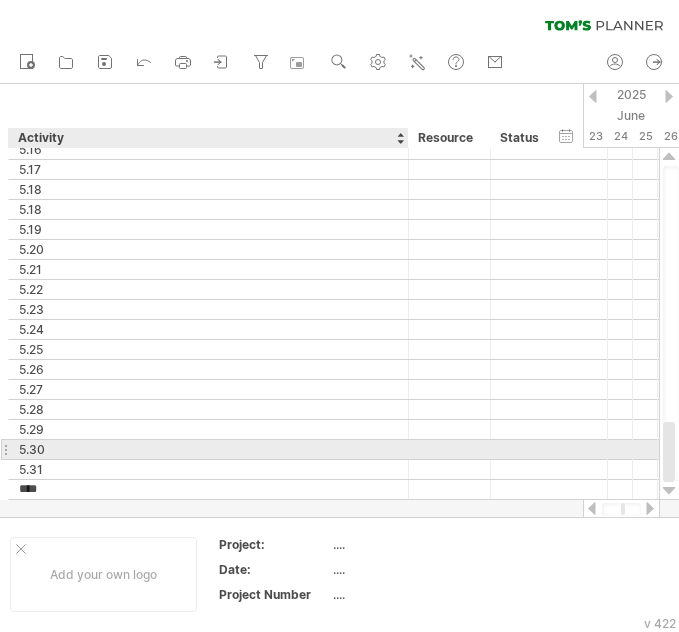 type on "****" 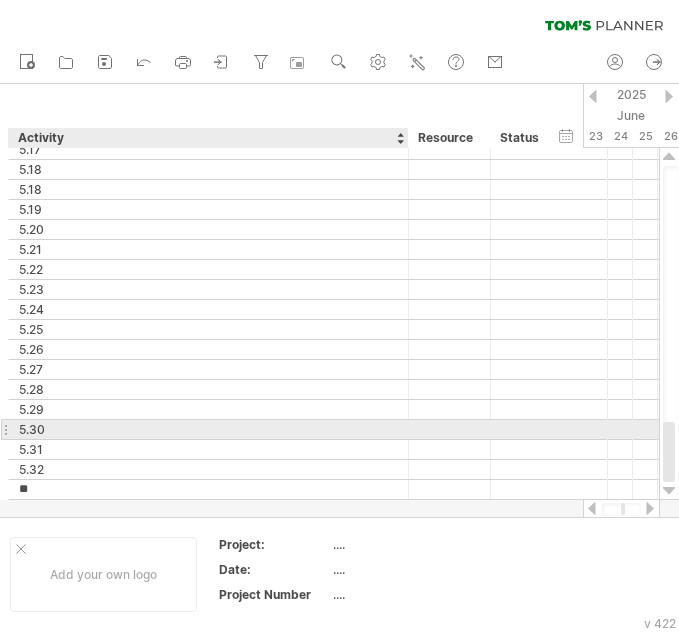 type on "*" 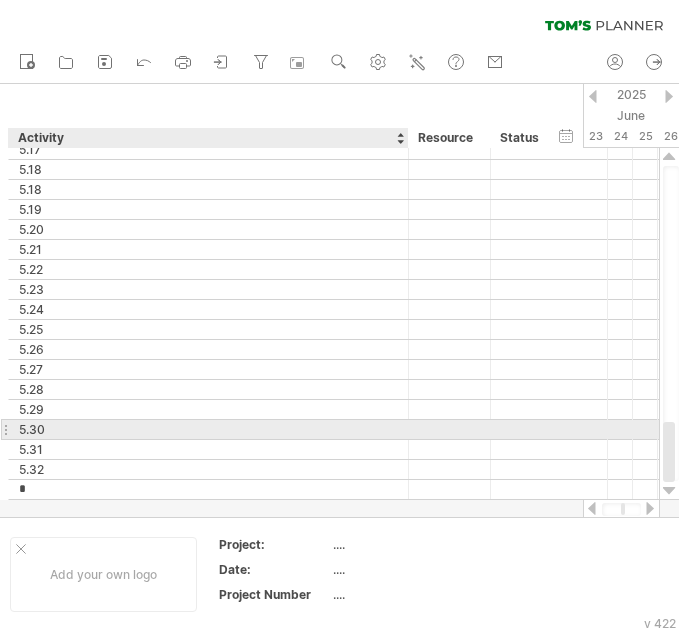 type 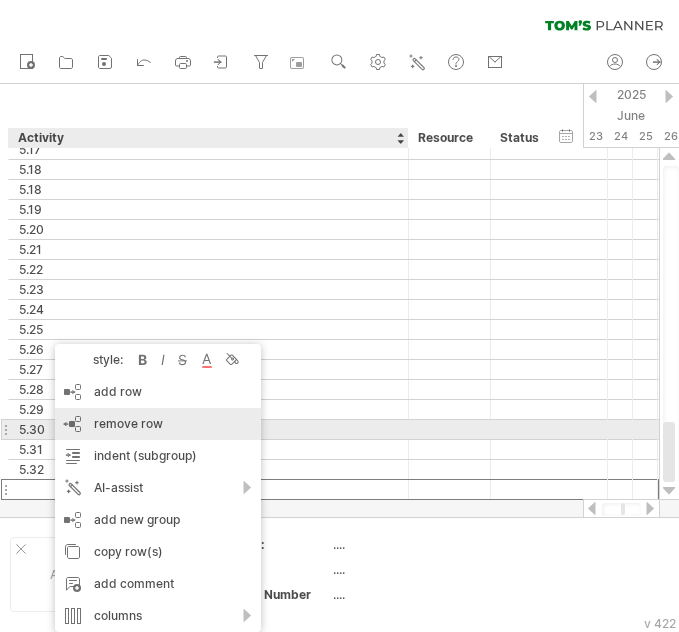 click on "remove row" at bounding box center (128, 423) 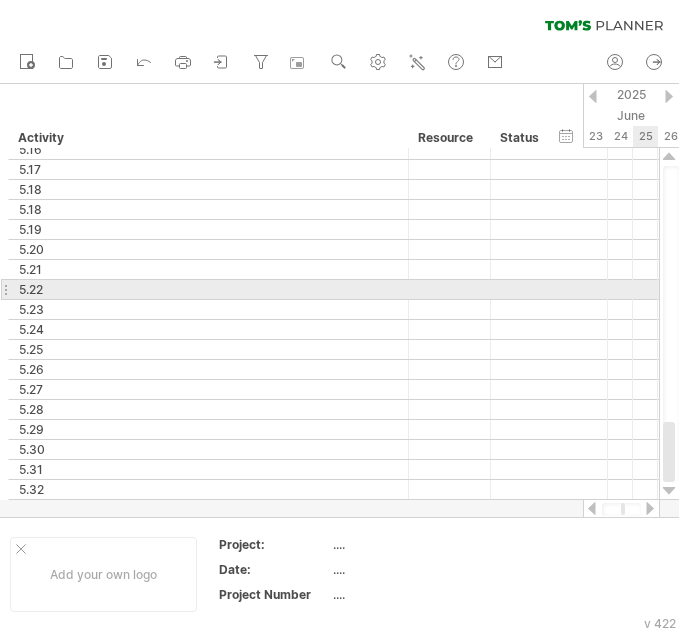 click at bounding box center [671, 323] 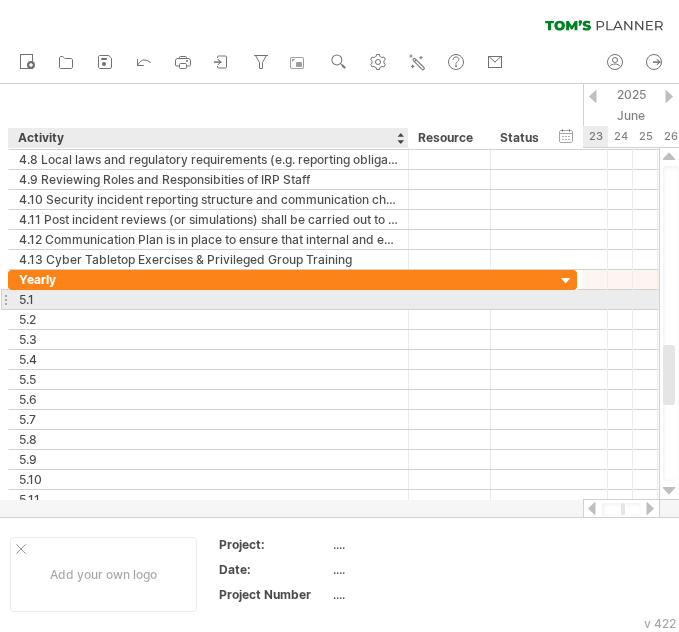 click on "5.1" at bounding box center (208, 299) 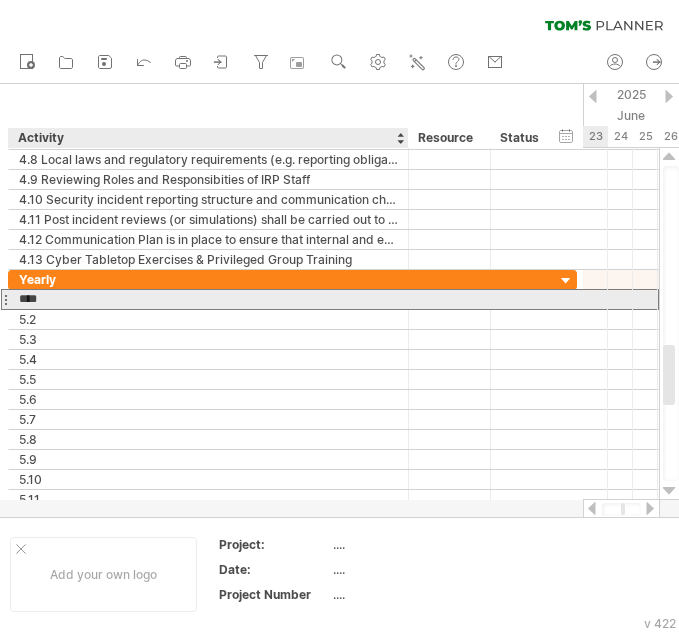 paste 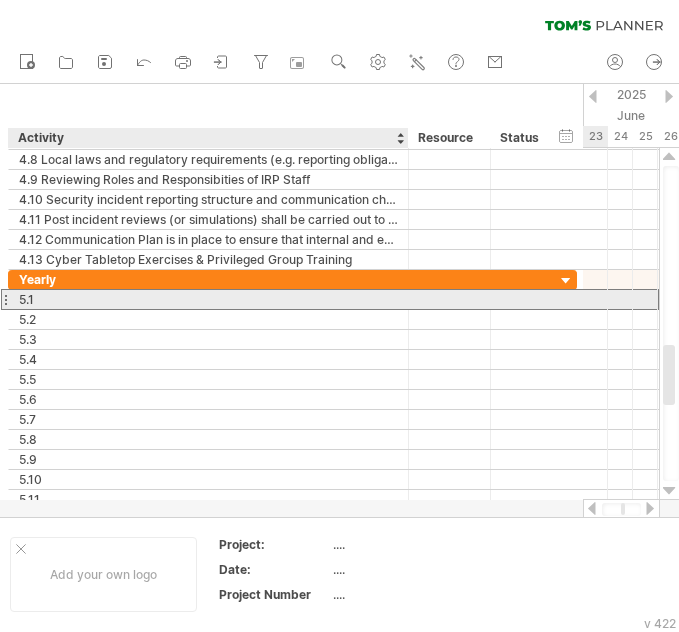 click on "5.1" at bounding box center [208, 299] 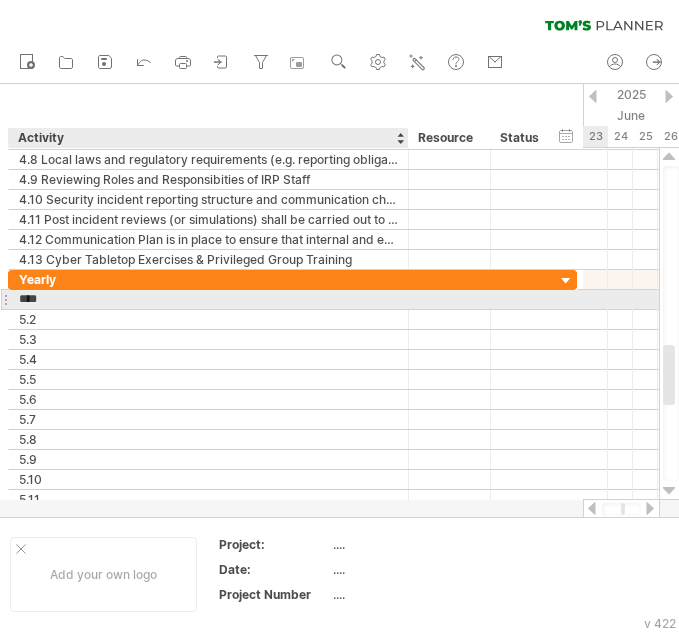 paste on "**********" 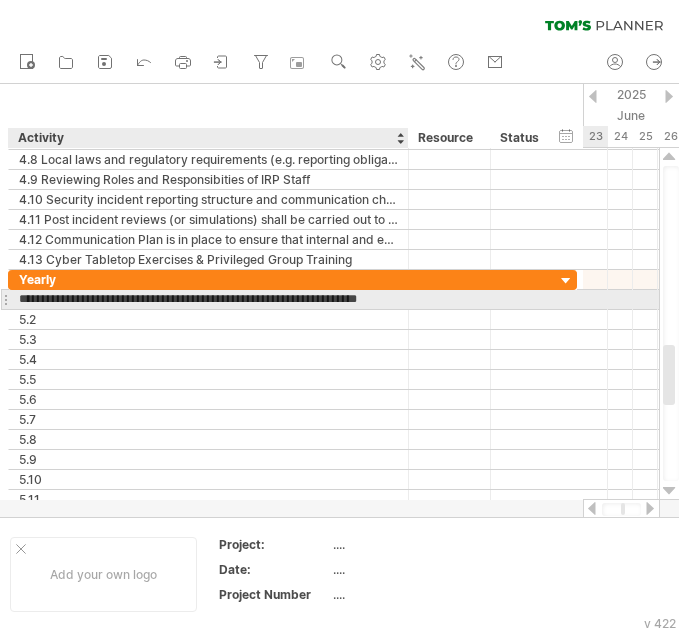 scroll, scrollTop: 0, scrollLeft: 33, axis: horizontal 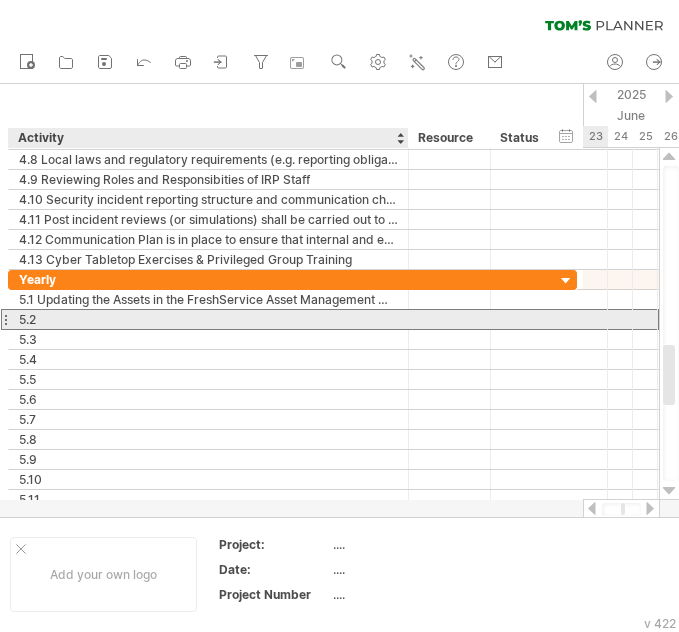 click on "5.2" at bounding box center [208, 319] 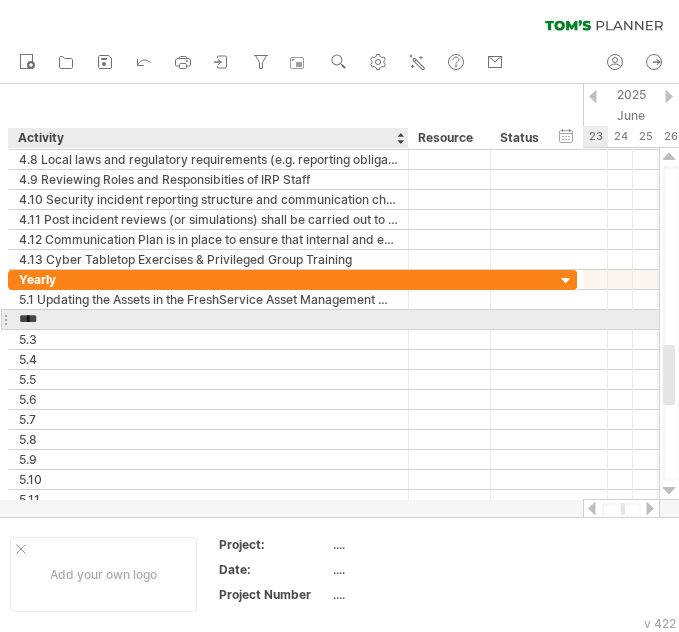paste on "**********" 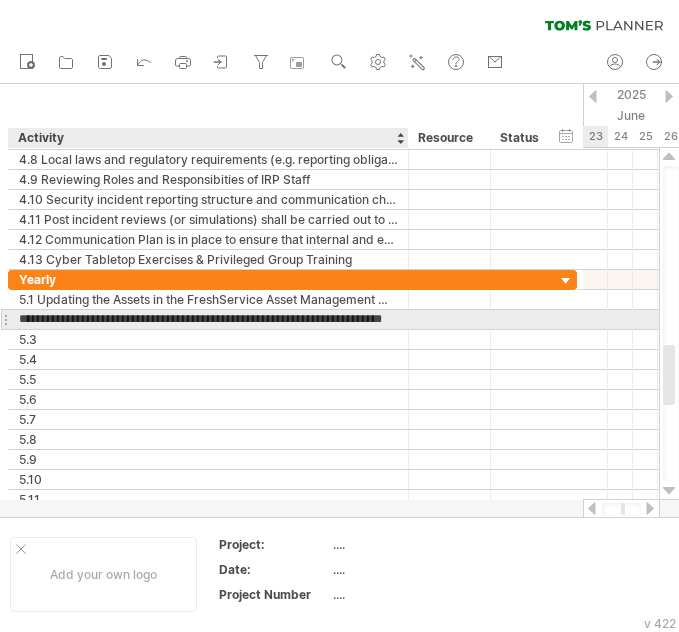 scroll, scrollTop: 0, scrollLeft: 40, axis: horizontal 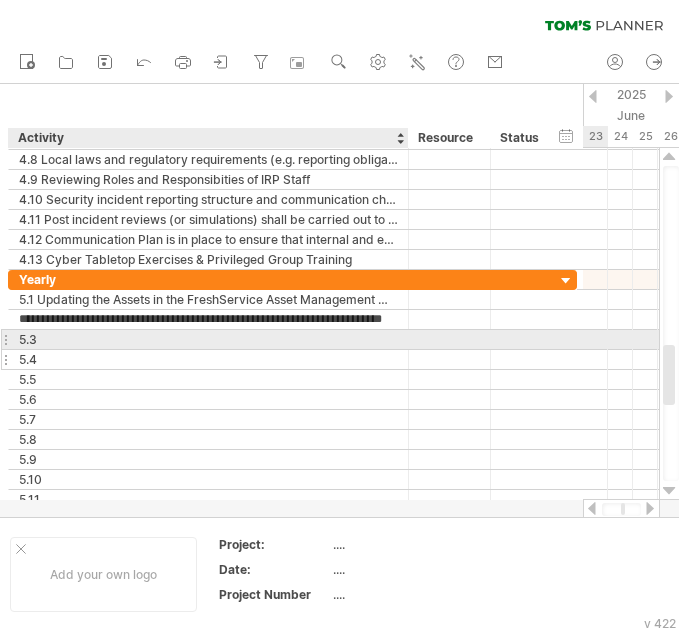 drag, startPoint x: 87, startPoint y: 336, endPoint x: 61, endPoint y: 350, distance: 29.529646 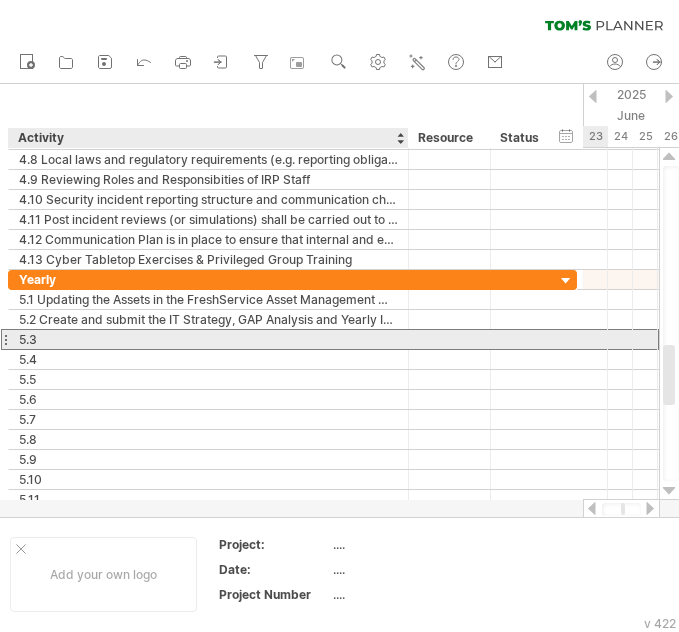 click on "5.3" at bounding box center (208, 339) 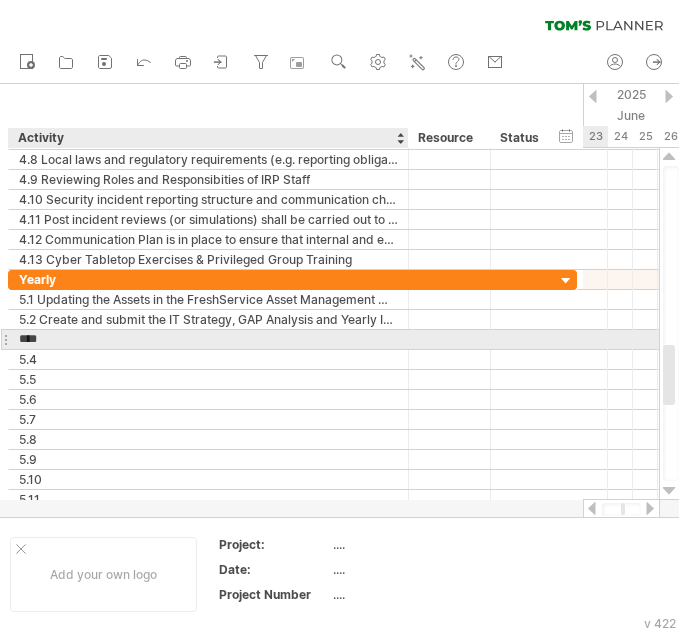 paste on "**********" 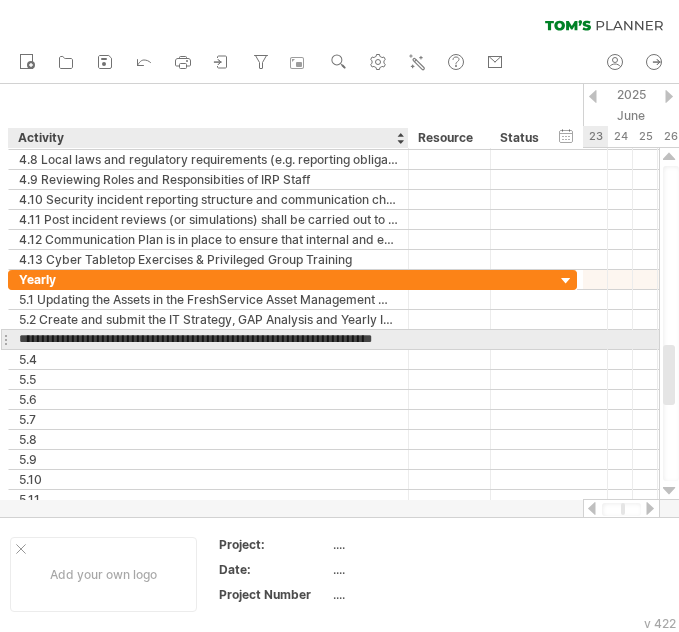 scroll, scrollTop: 0, scrollLeft: 47, axis: horizontal 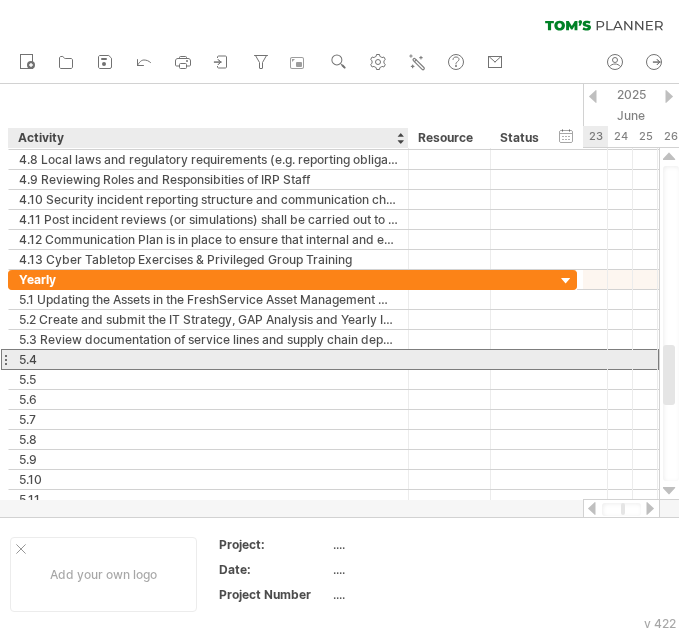 click on "5.4" at bounding box center [208, 359] 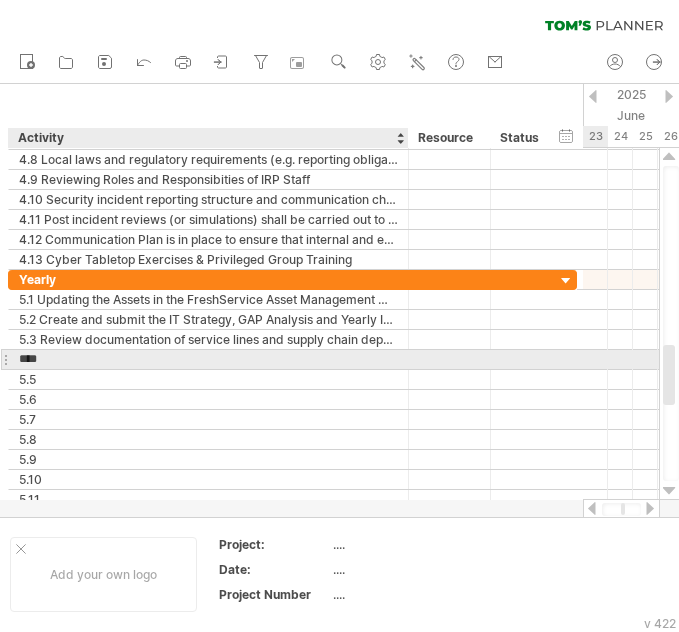 paste on "**********" 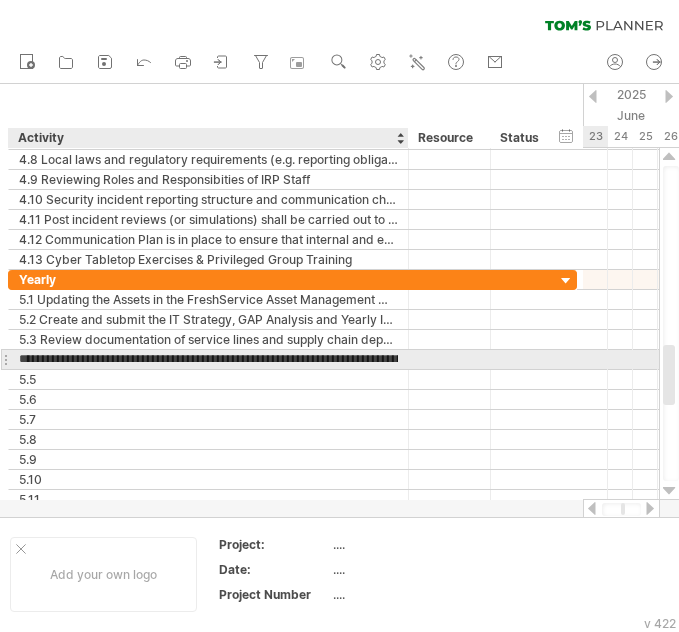 scroll, scrollTop: 0, scrollLeft: 93, axis: horizontal 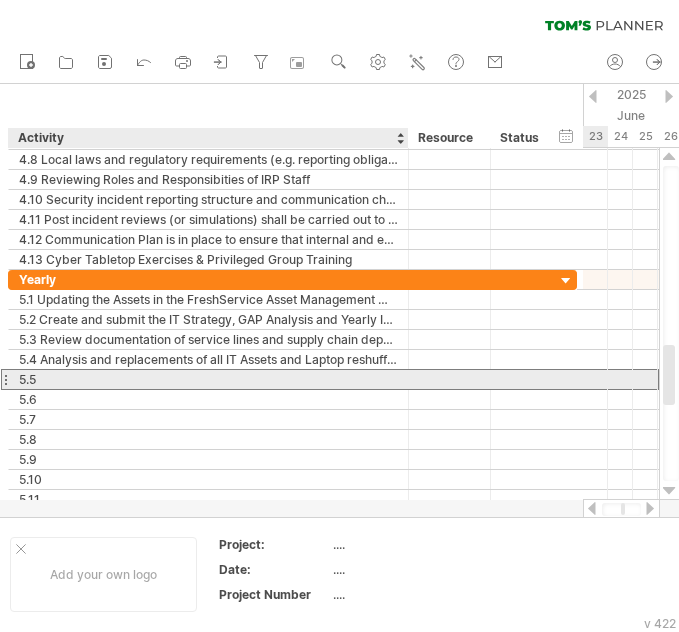 click on "5.5" at bounding box center (208, 379) 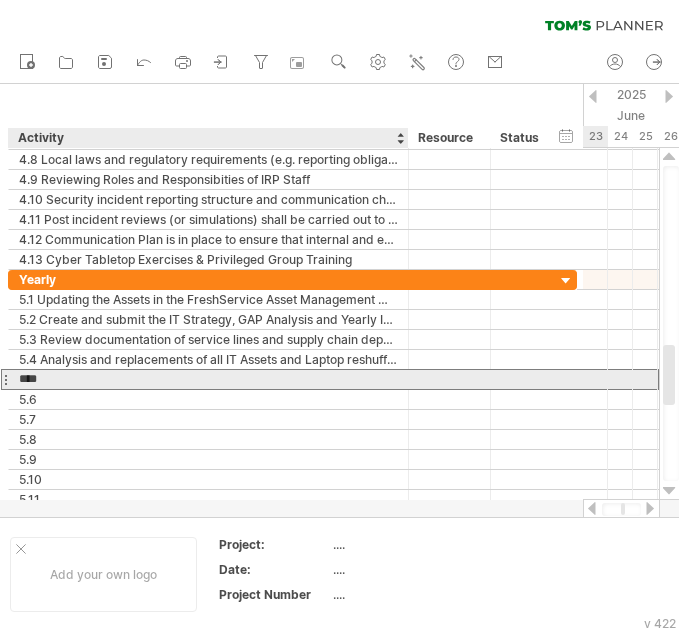 paste on "**********" 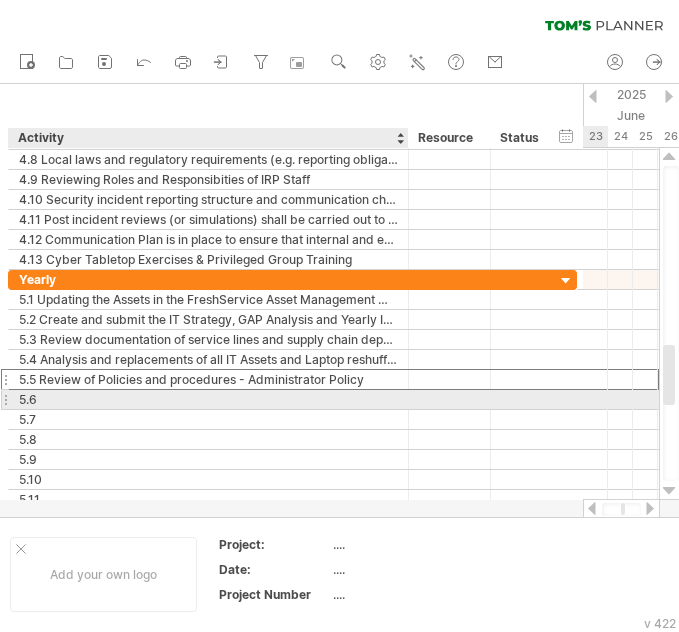 click on "5.6" at bounding box center (208, 399) 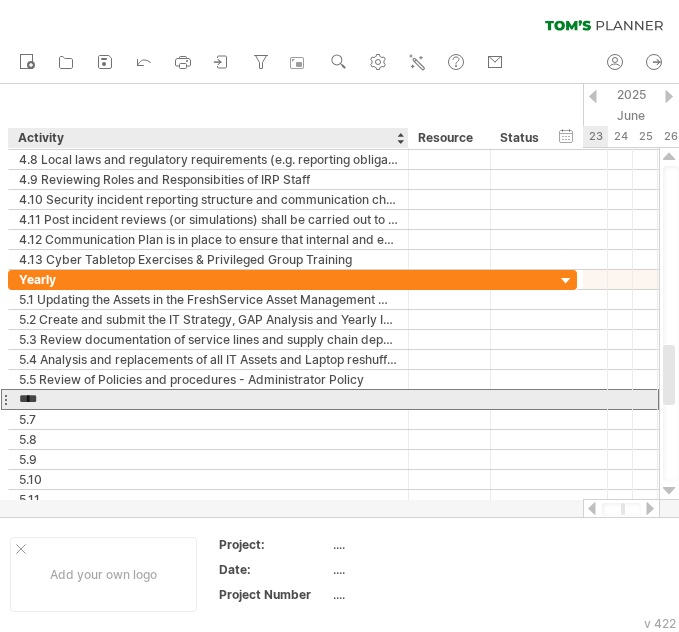 paste on "**********" 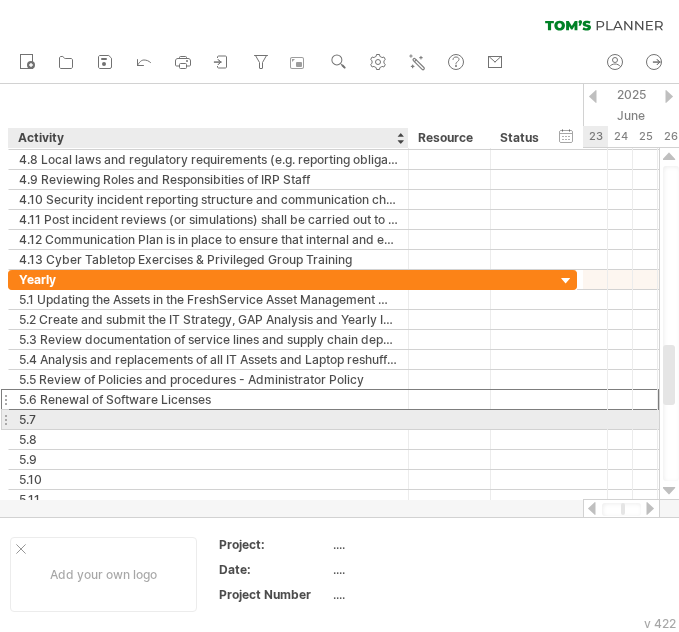 click on "5.7" at bounding box center (208, 419) 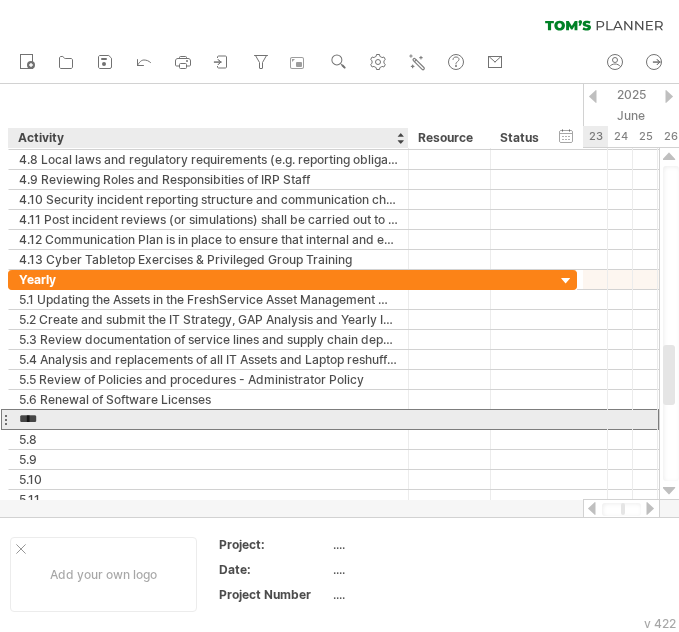 paste on "**********" 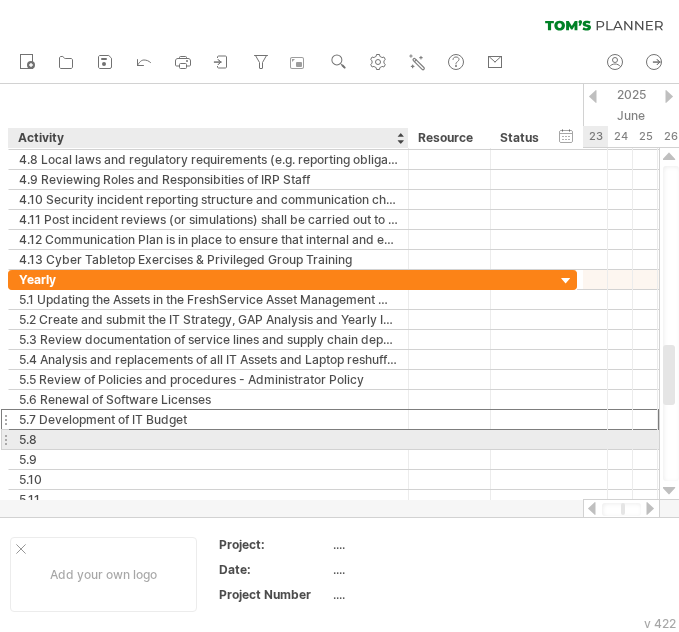 click on "5.8" at bounding box center [208, 439] 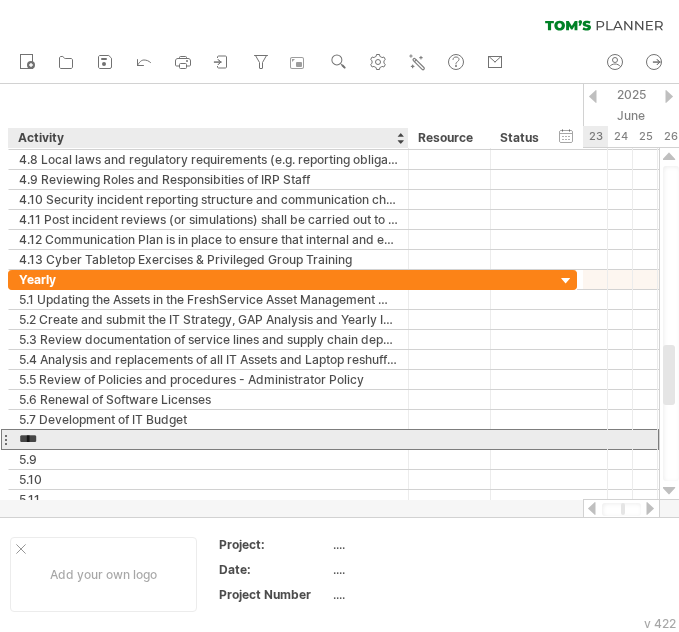 paste on "**********" 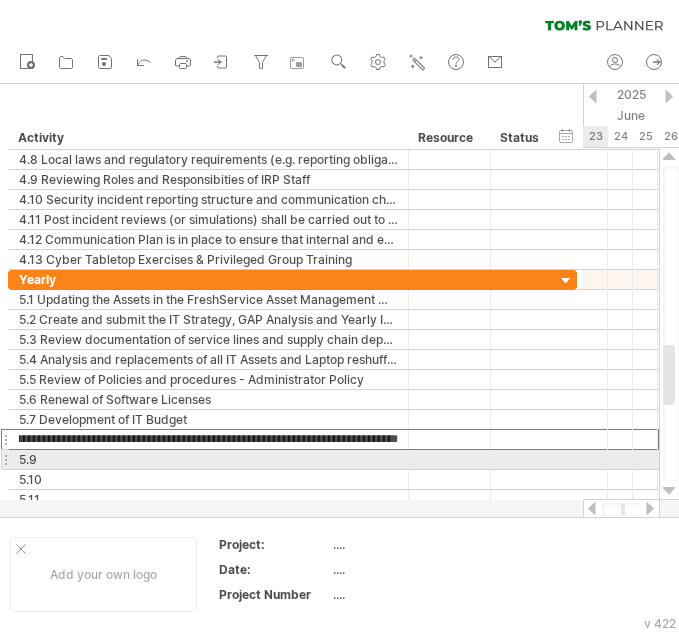 scroll, scrollTop: 0, scrollLeft: 0, axis: both 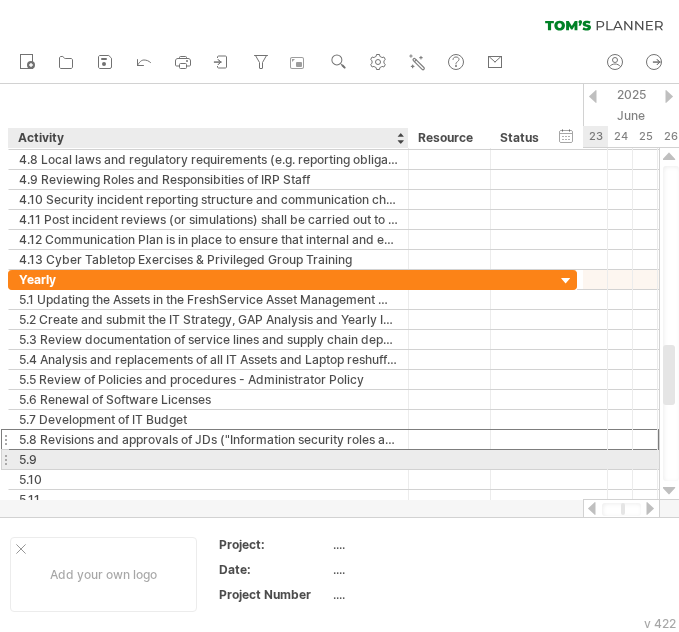 click on "5.9" at bounding box center (208, 459) 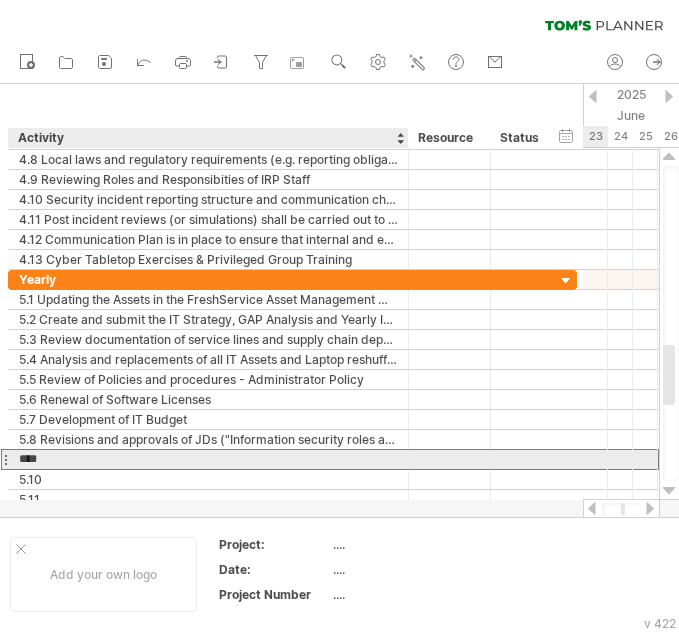 paste on "**********" 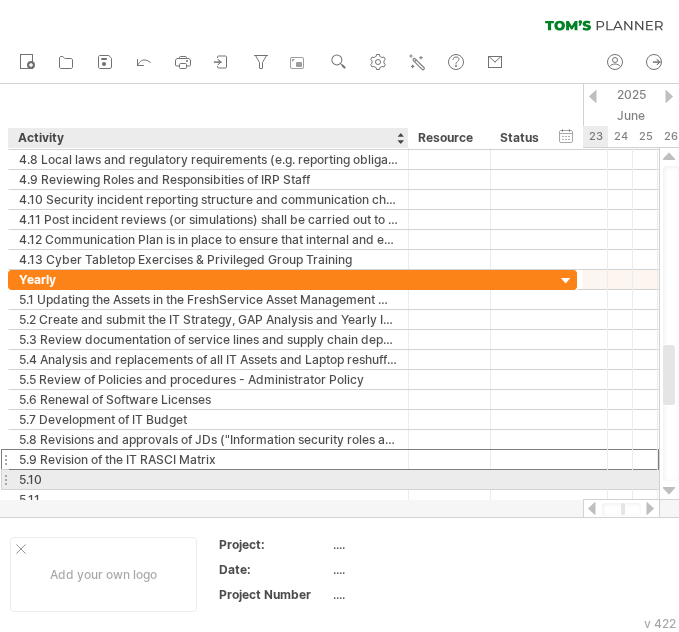 click on "5.10" at bounding box center (208, 479) 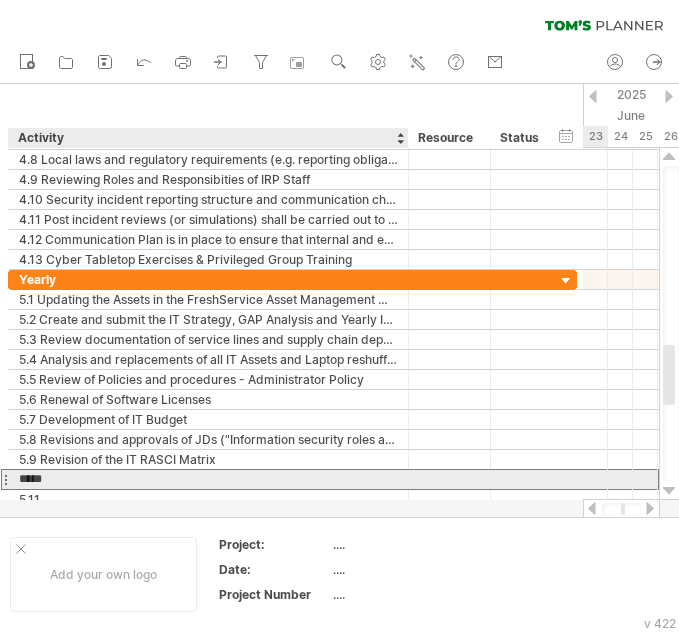 paste on "**********" 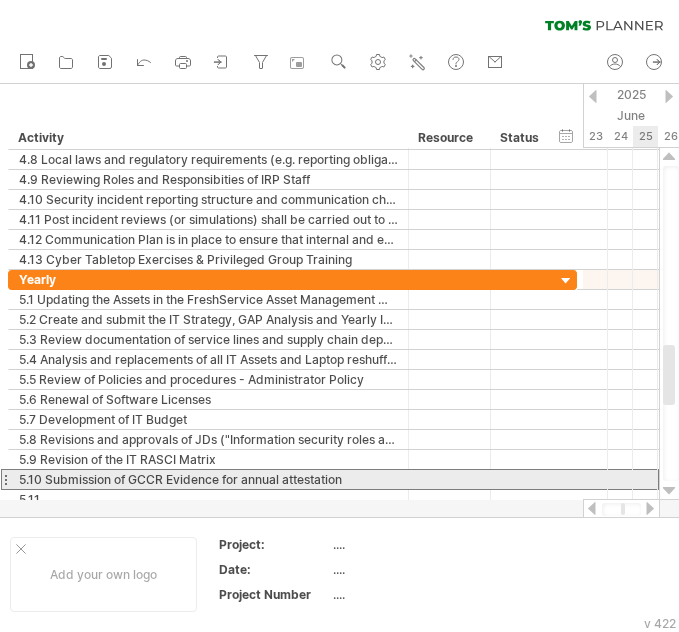 click at bounding box center (669, 491) 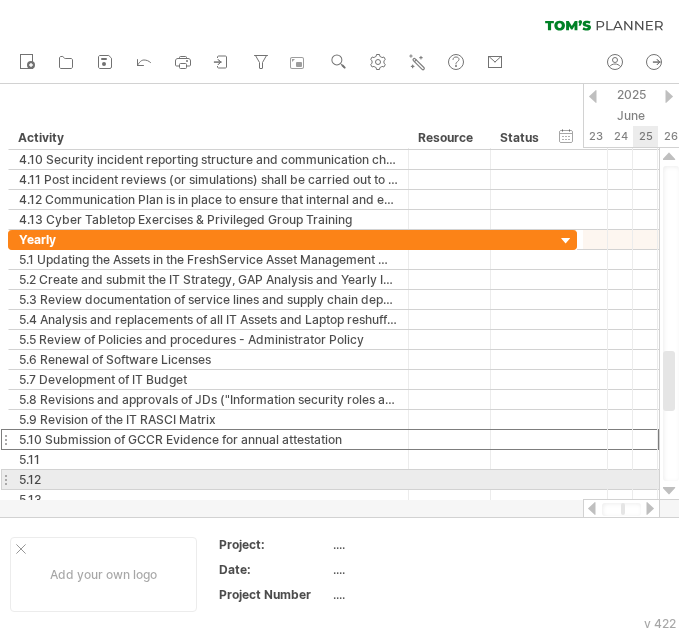 click at bounding box center [669, 491] 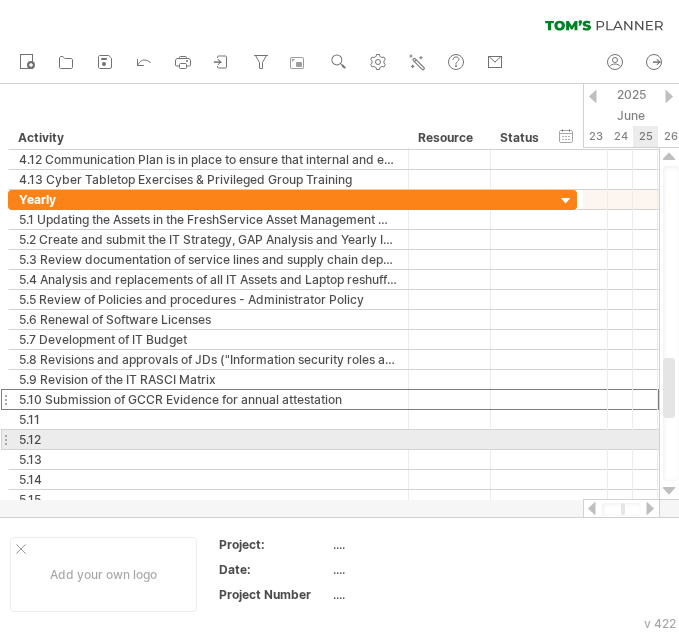 click at bounding box center [669, 491] 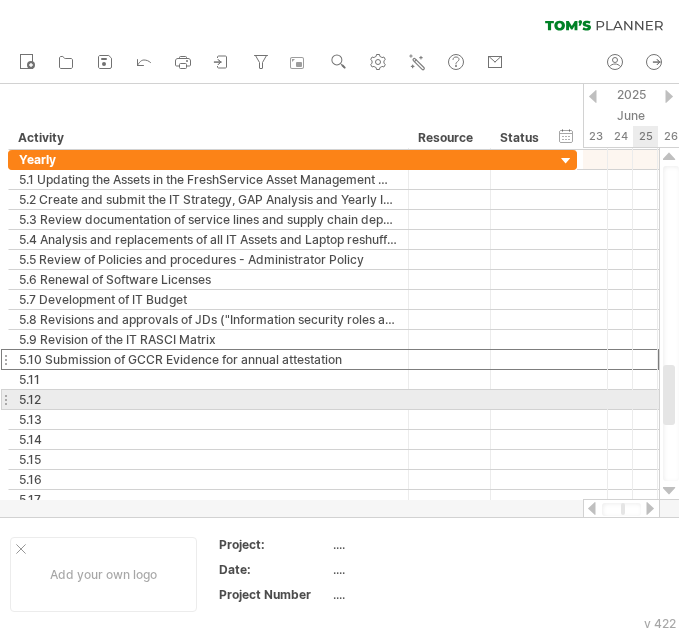 click at bounding box center [669, 491] 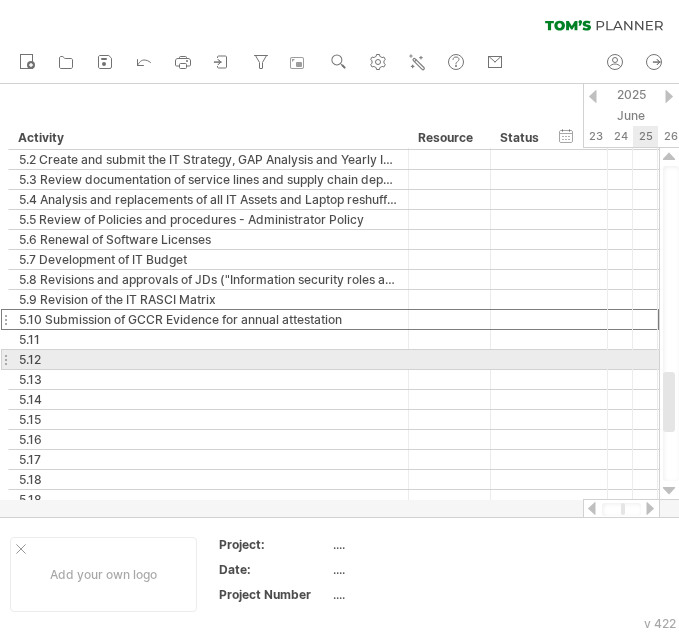 click at bounding box center (669, 491) 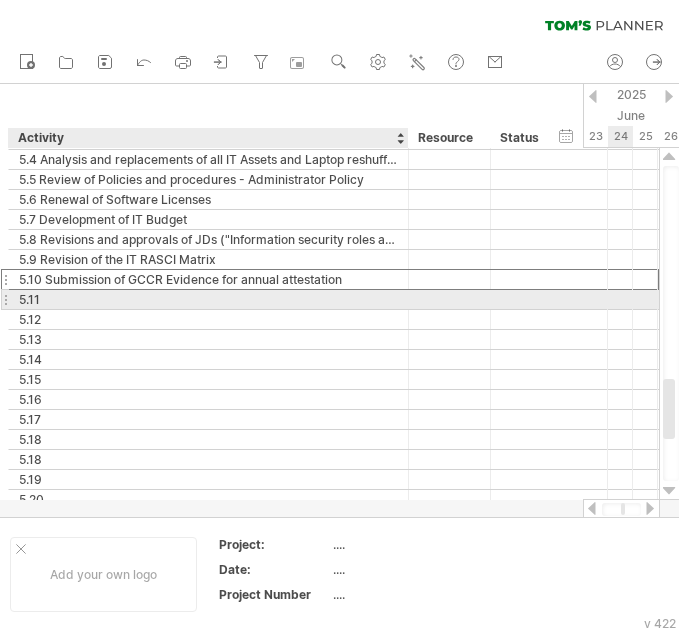 click on "5.11" at bounding box center [208, 299] 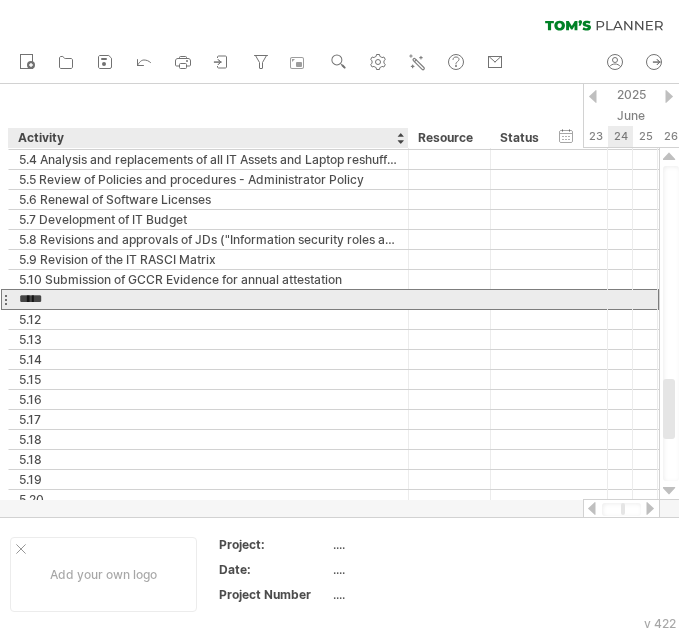 paste on "**********" 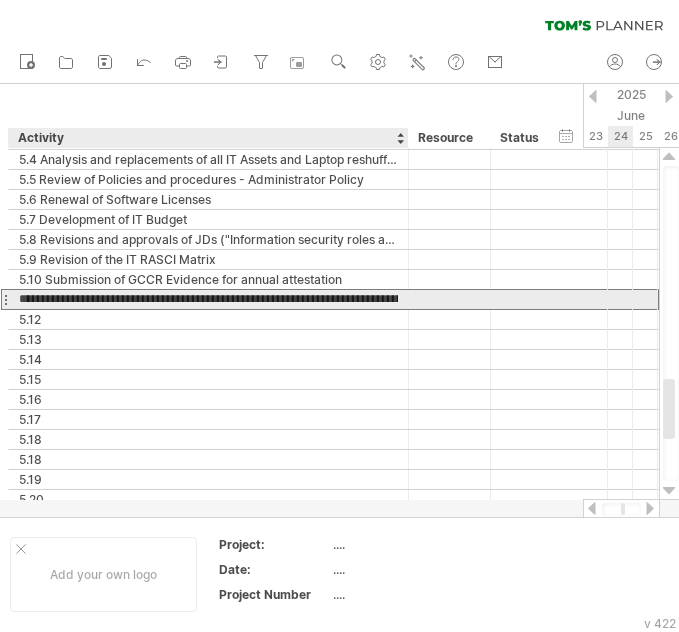 scroll, scrollTop: 0, scrollLeft: 1054, axis: horizontal 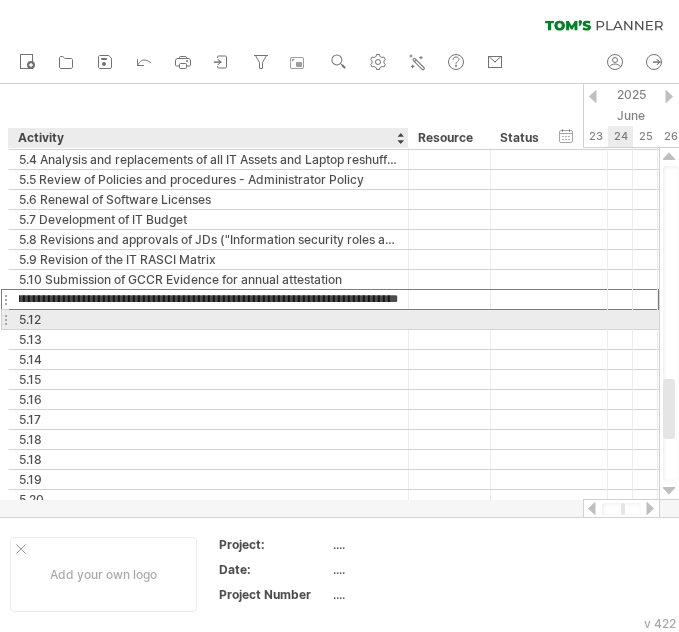 click on "5.12" at bounding box center (208, 319) 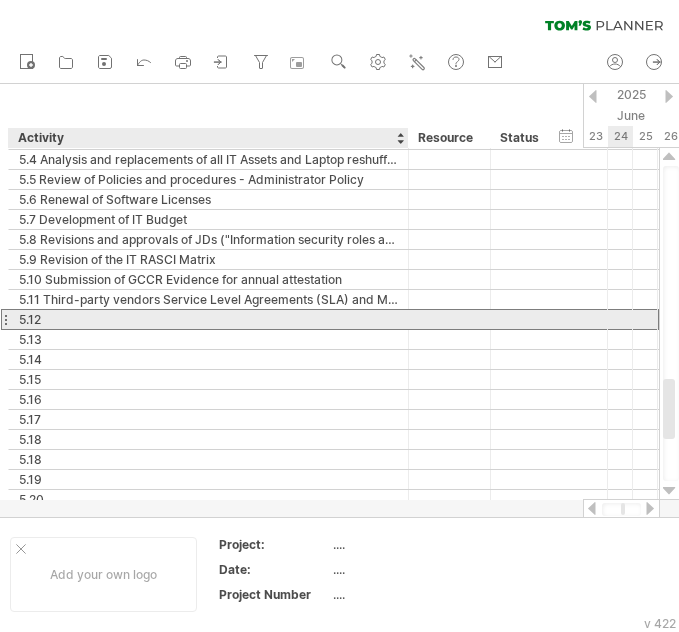 click on "5.12" at bounding box center [208, 319] 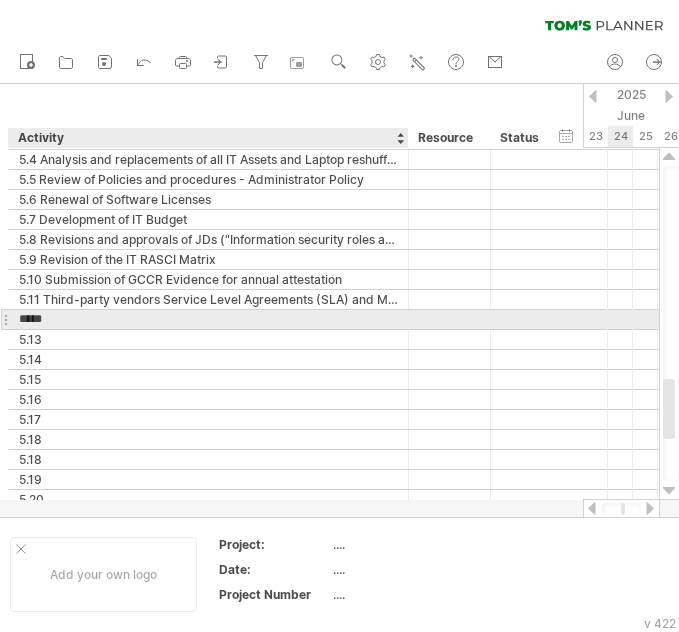 paste on "**********" 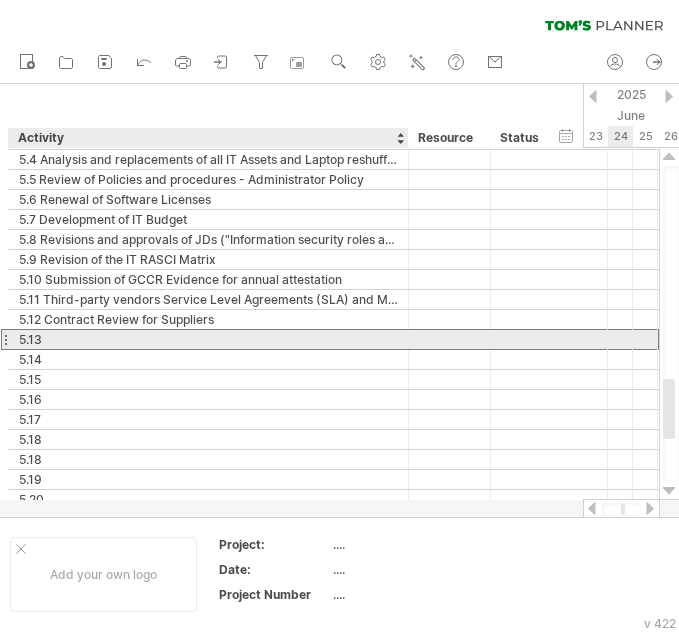 click on "5.13" at bounding box center (208, 339) 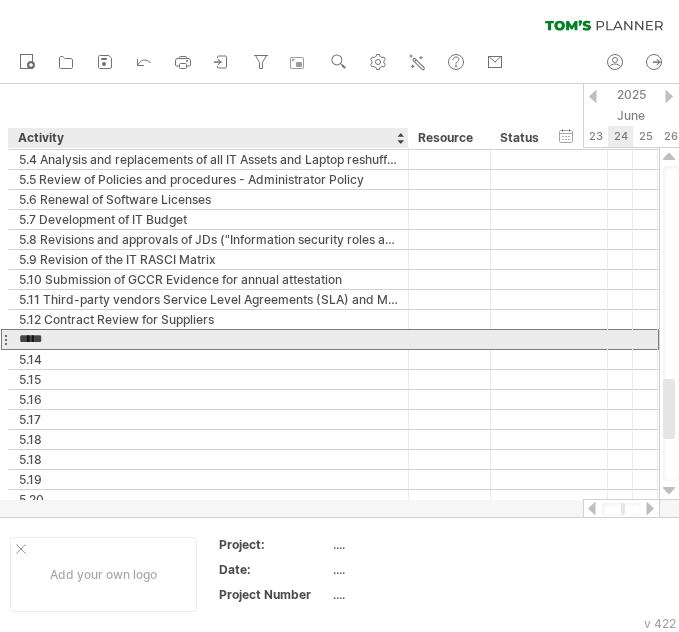 paste 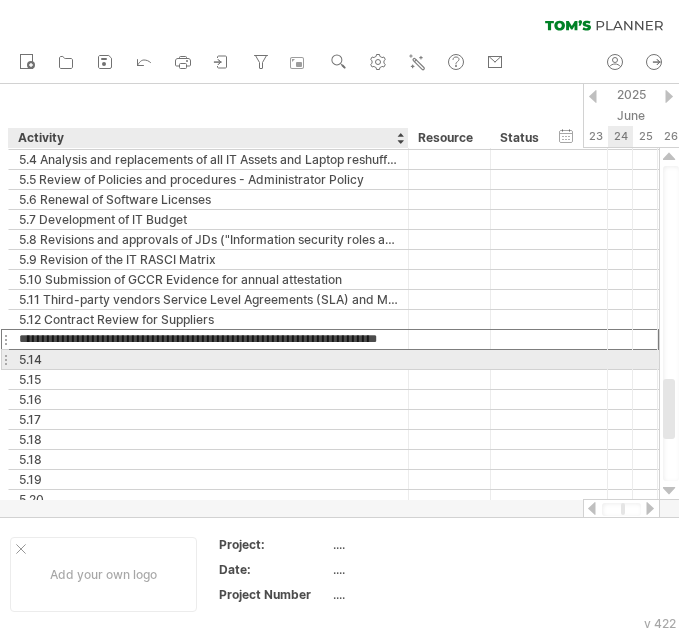 scroll, scrollTop: 0, scrollLeft: 0, axis: both 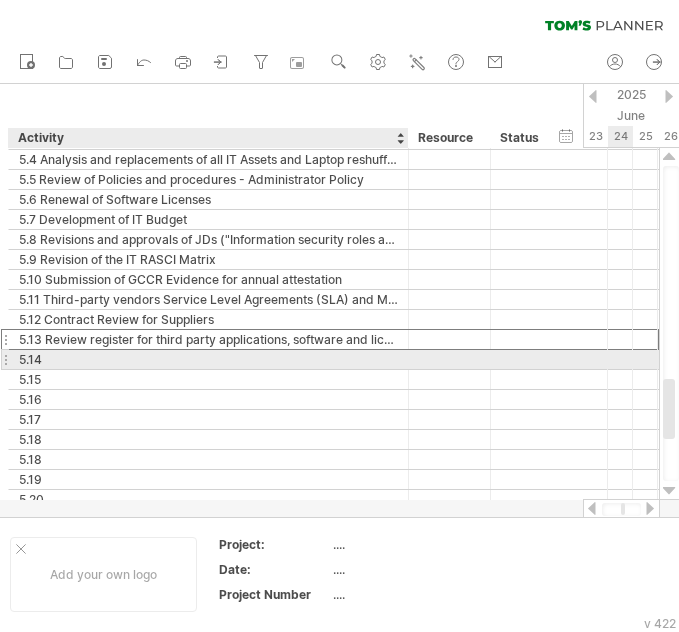 click on "5.14" at bounding box center (208, 359) 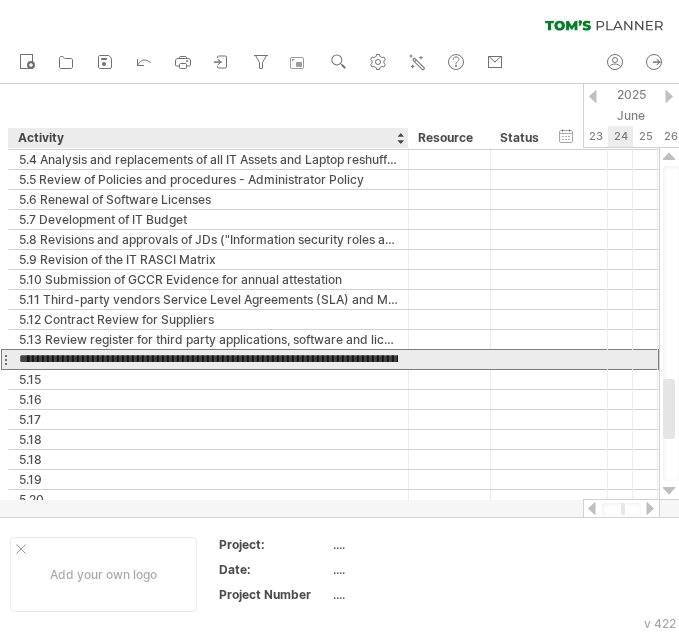 scroll, scrollTop: 0, scrollLeft: 108, axis: horizontal 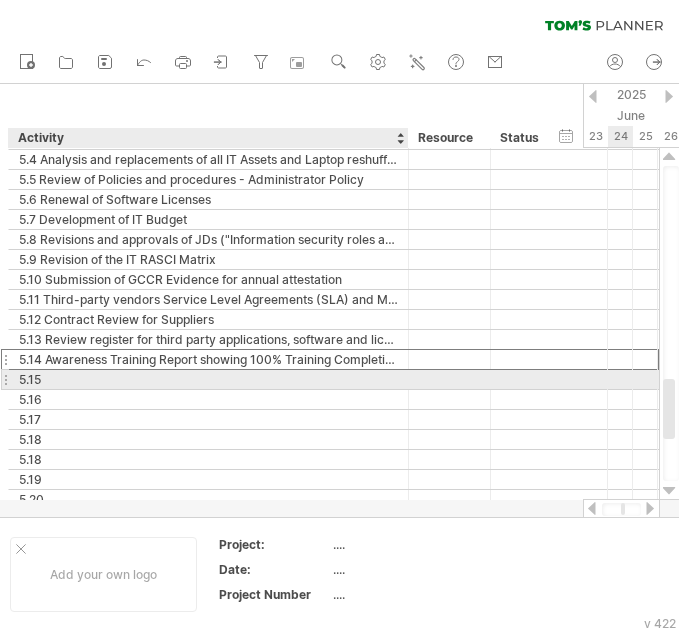 click on "5.15" at bounding box center (208, 379) 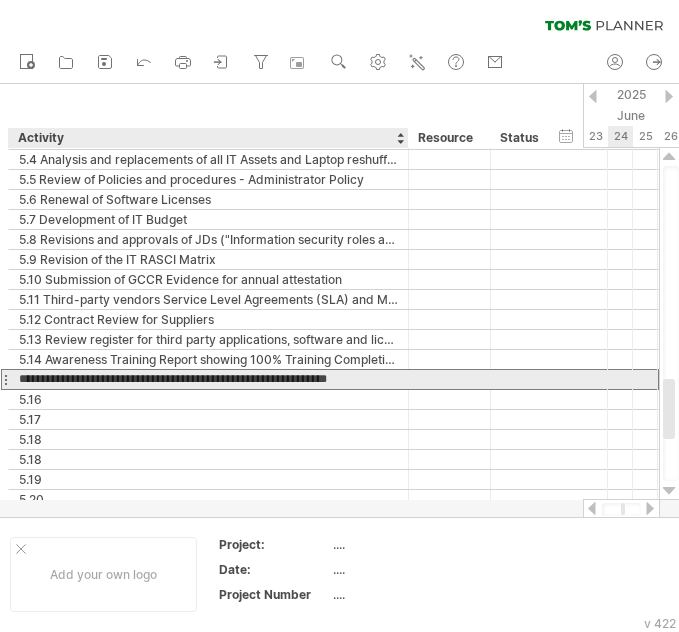 click on "**********" at bounding box center (208, 379) 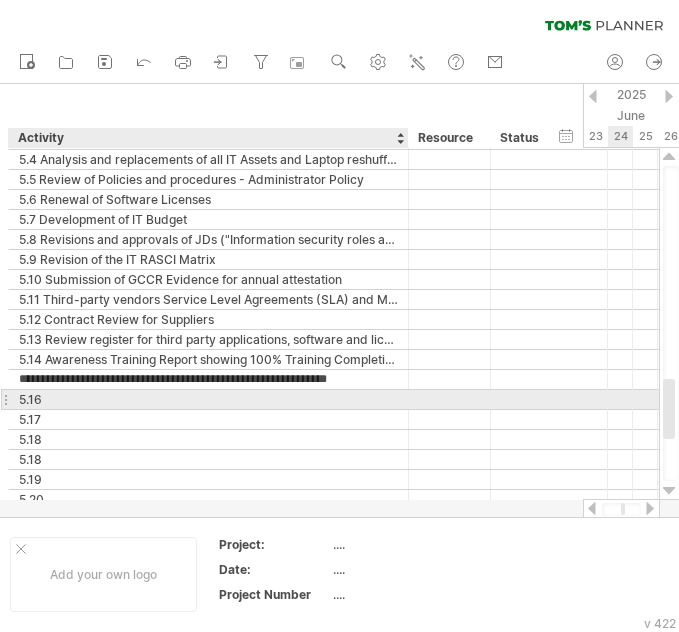 click on "5.16" at bounding box center (208, 399) 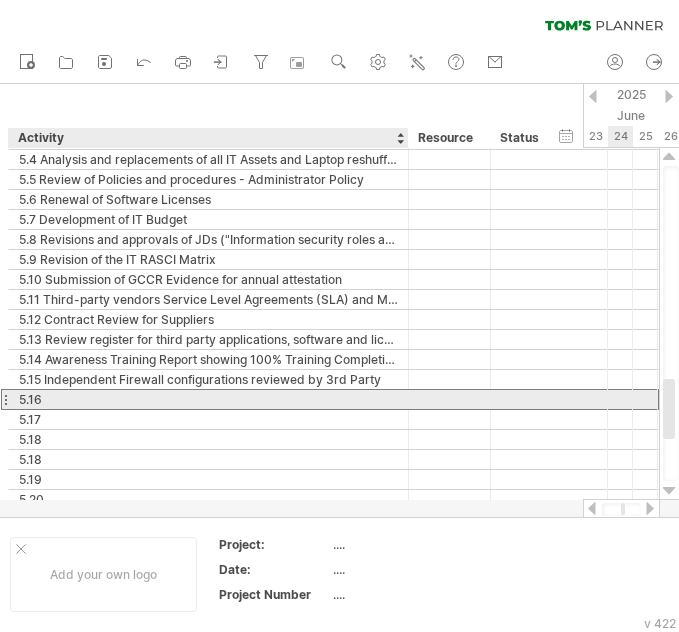 click on "5.16" at bounding box center (208, 399) 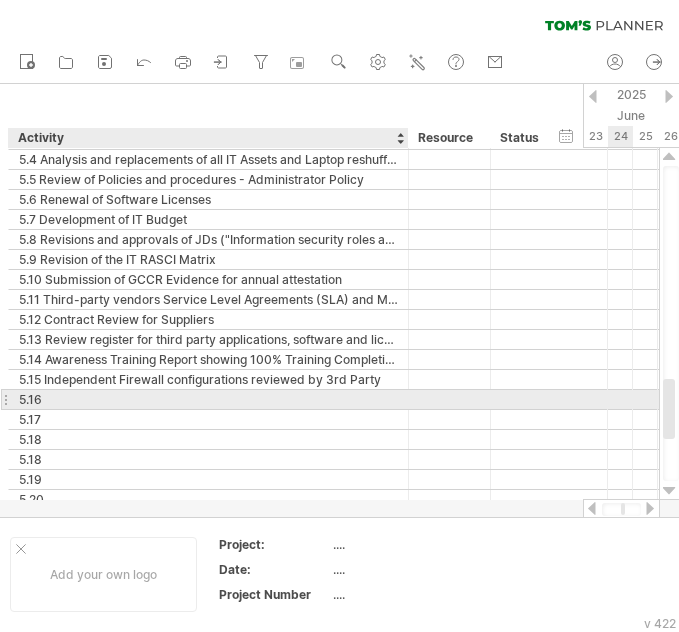 click on "5.16" at bounding box center (208, 399) 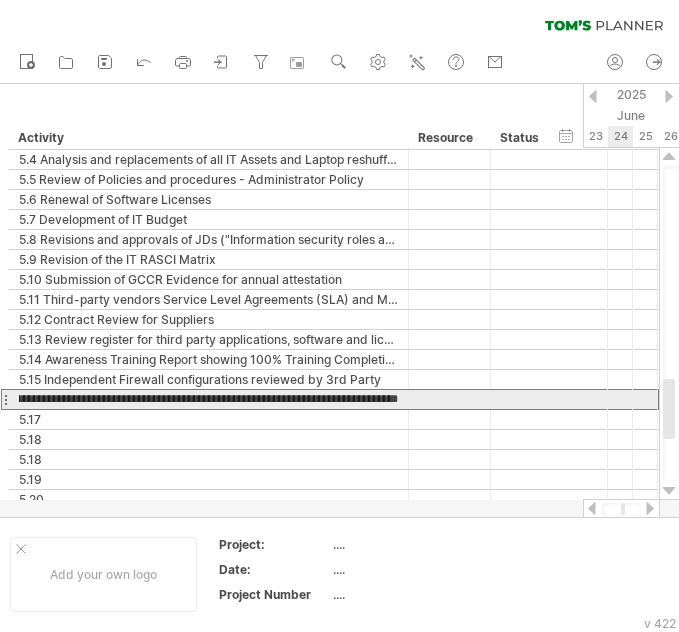 scroll, scrollTop: 0, scrollLeft: 0, axis: both 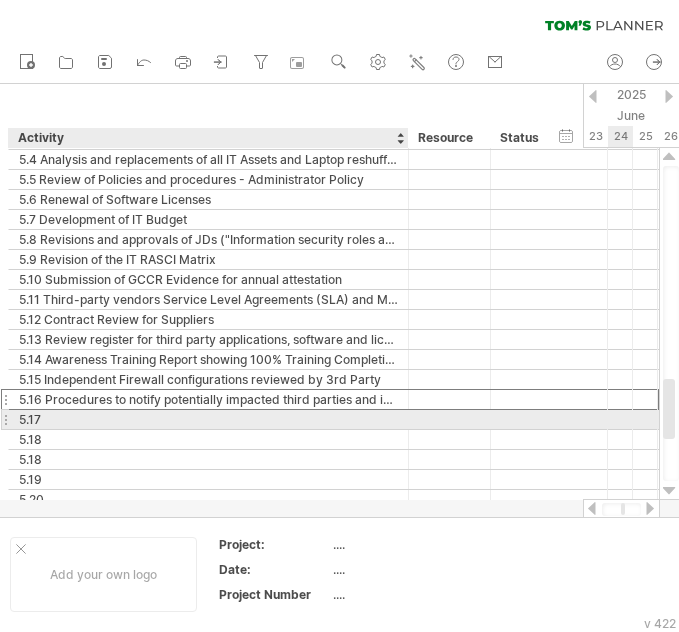click on "5.17" at bounding box center [208, 419] 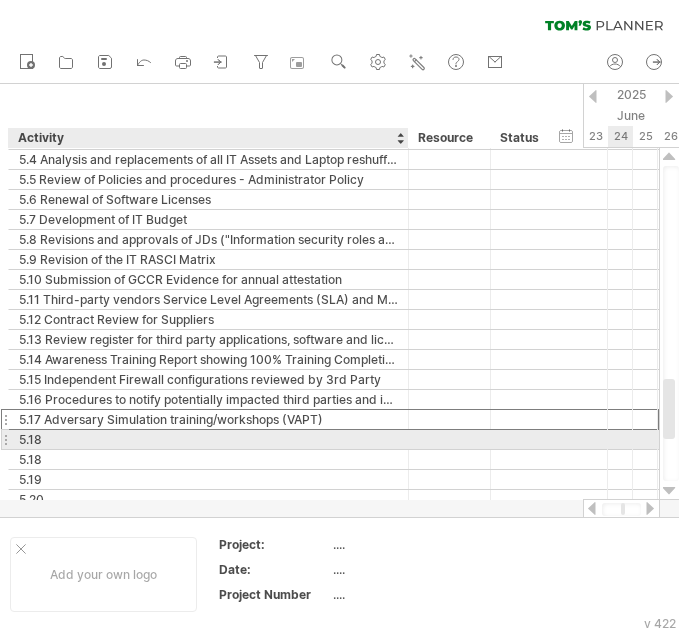 click on "5.18" at bounding box center (208, 439) 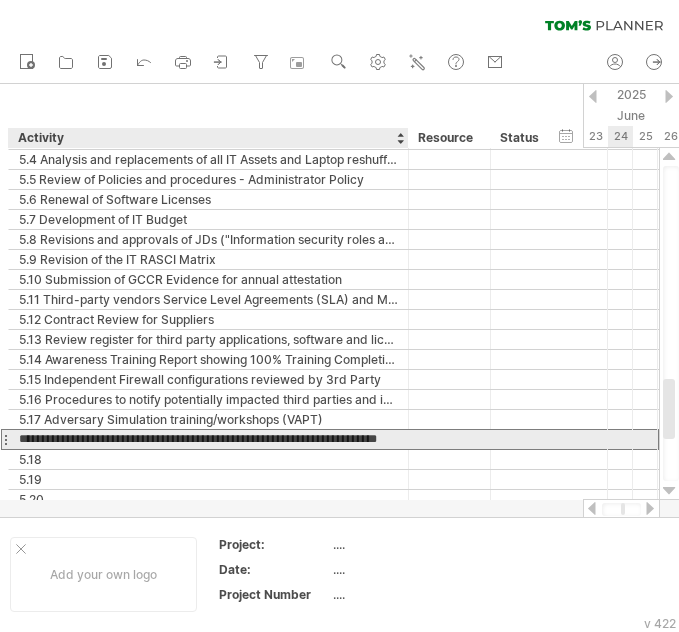 scroll, scrollTop: 0, scrollLeft: 26, axis: horizontal 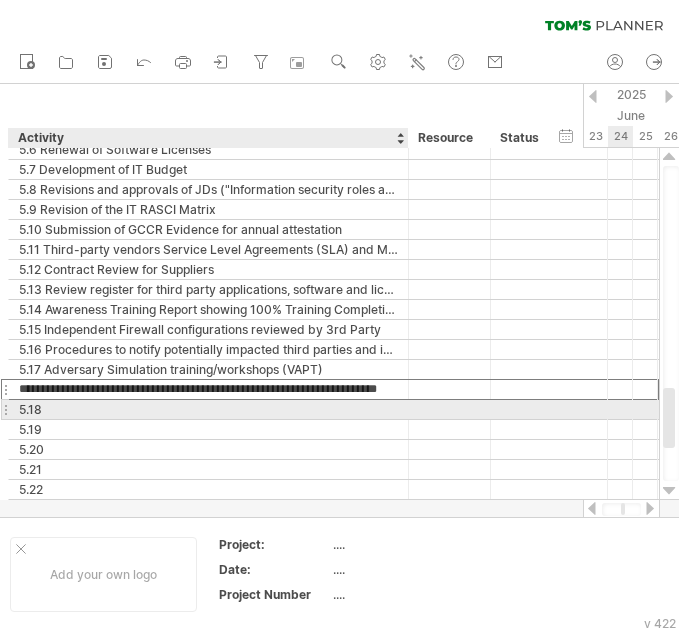 click on "5.18" at bounding box center [208, 409] 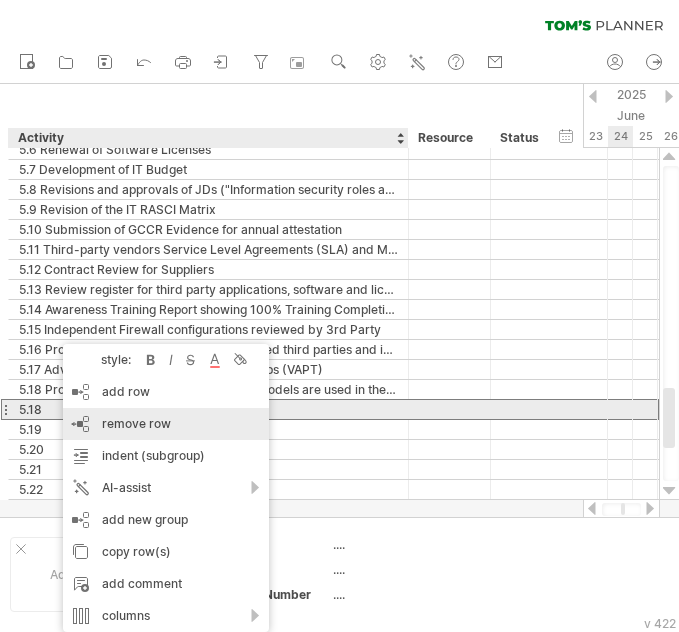 click on "remove row remove selected rows" at bounding box center [166, 424] 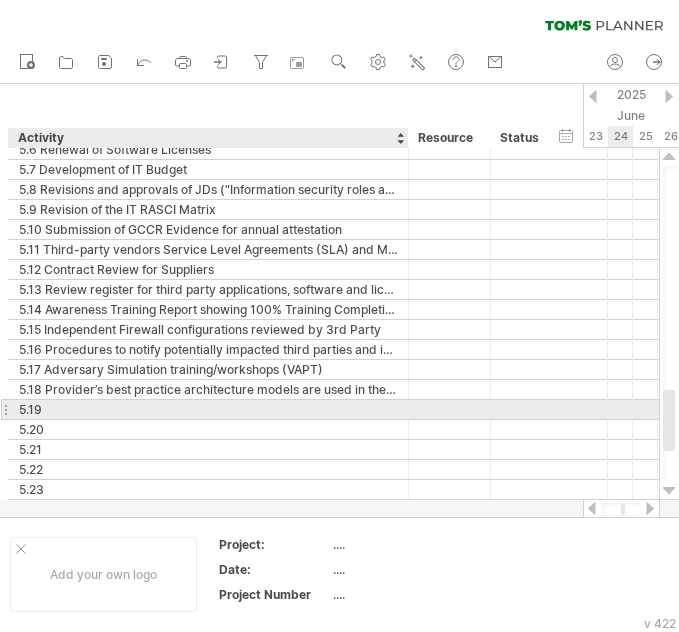 click on "5.19" at bounding box center (208, 409) 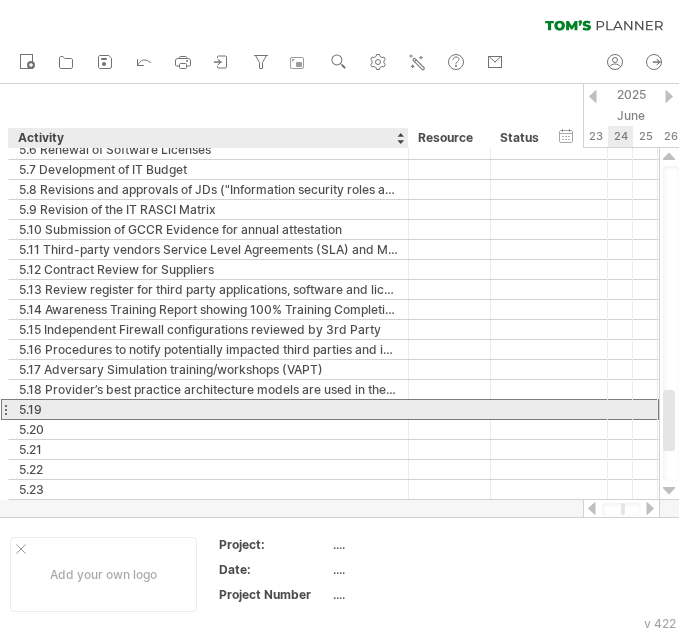 click on "5.19" at bounding box center (208, 409) 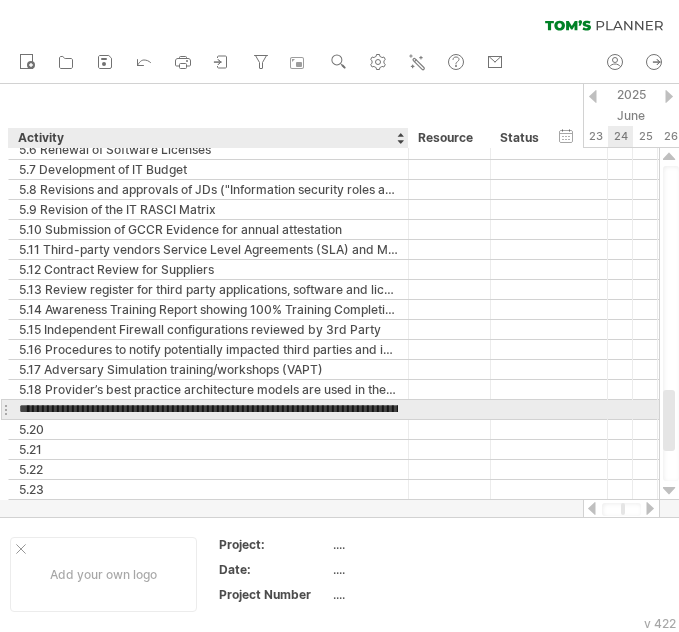 scroll, scrollTop: 0, scrollLeft: 692, axis: horizontal 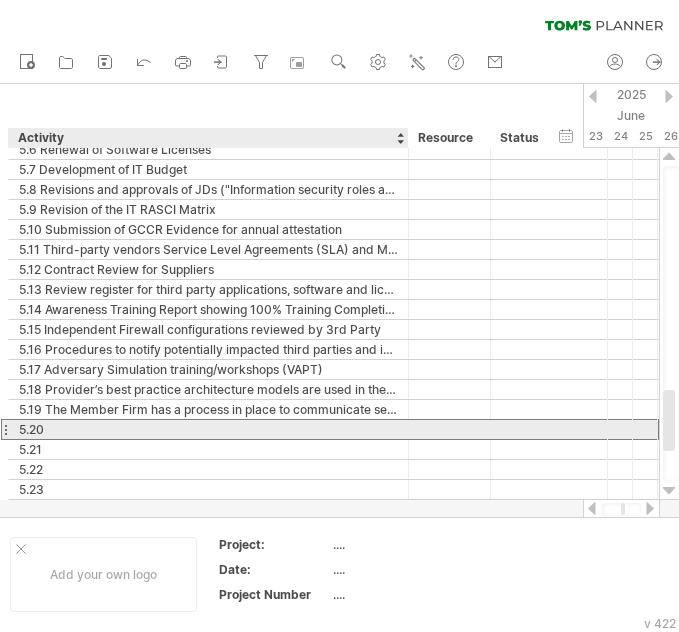 click on "5.20" at bounding box center [208, 429] 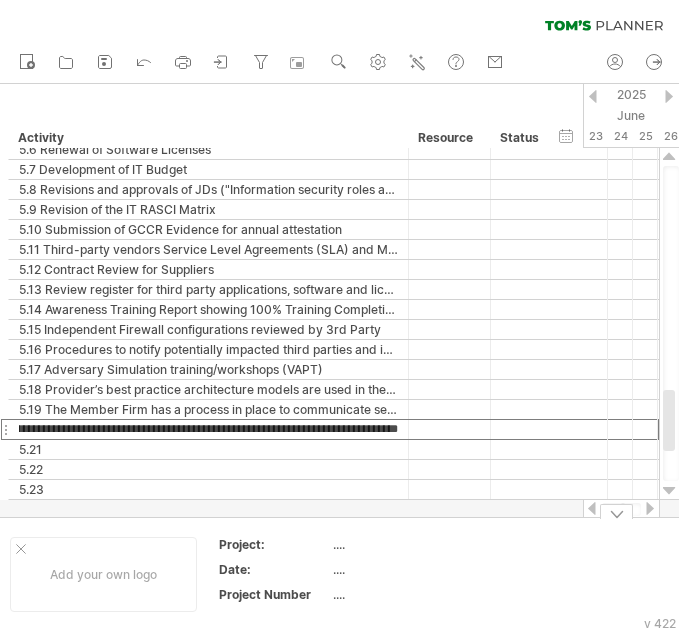 scroll, scrollTop: 0, scrollLeft: 0, axis: both 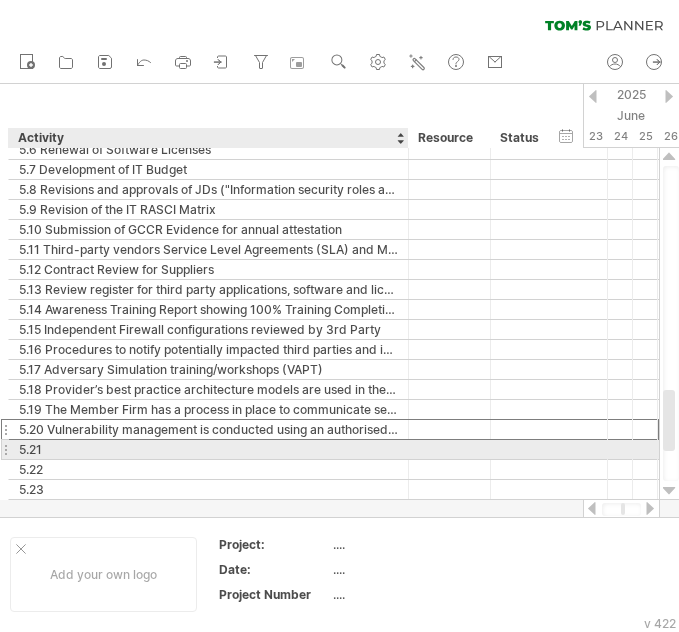 click on "5.21" at bounding box center [208, 449] 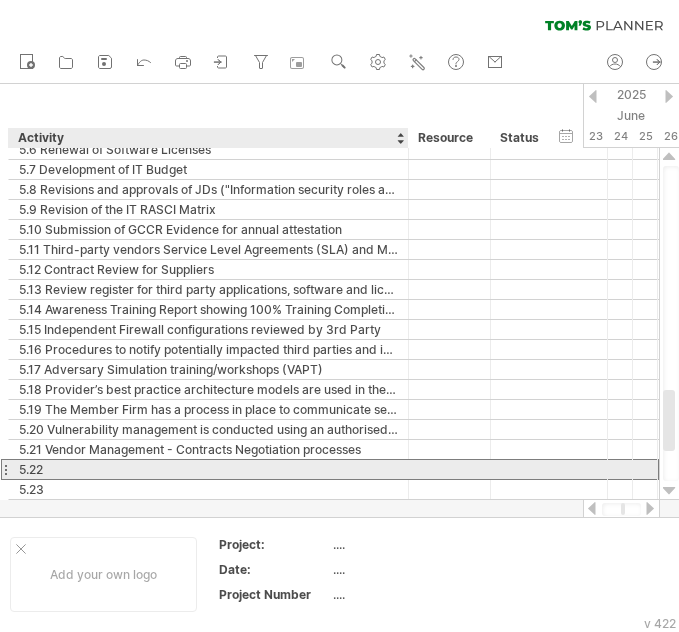click on "5.22" at bounding box center (208, 469) 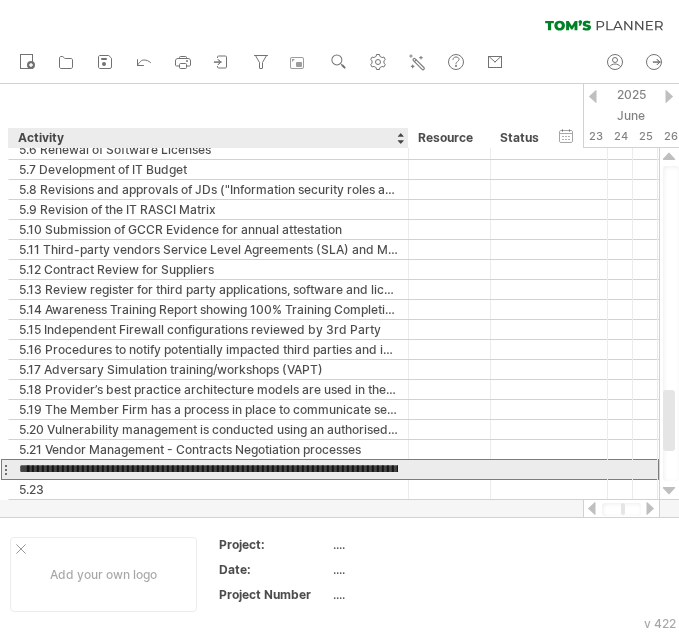 scroll, scrollTop: 0, scrollLeft: 609, axis: horizontal 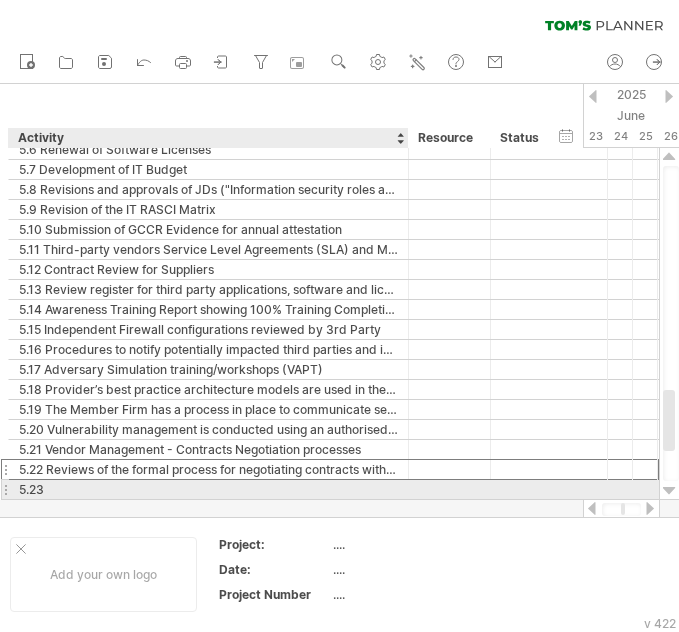 click on "5.23" at bounding box center (208, 489) 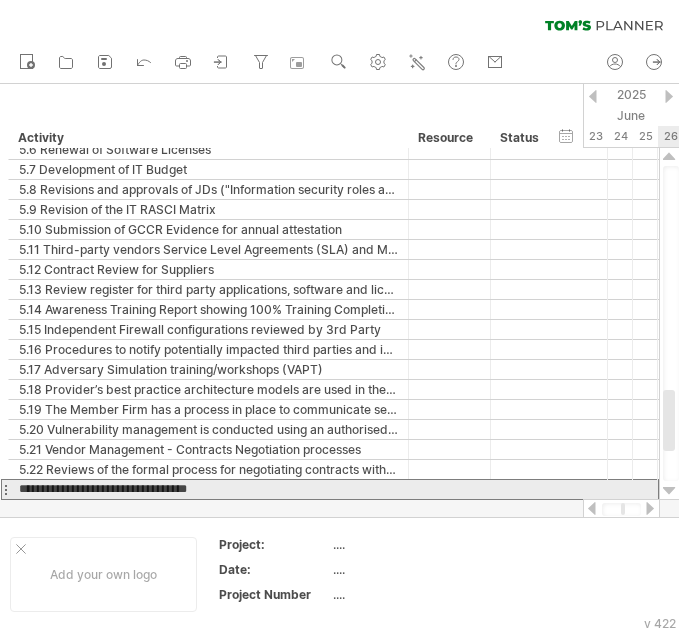 click at bounding box center [669, 491] 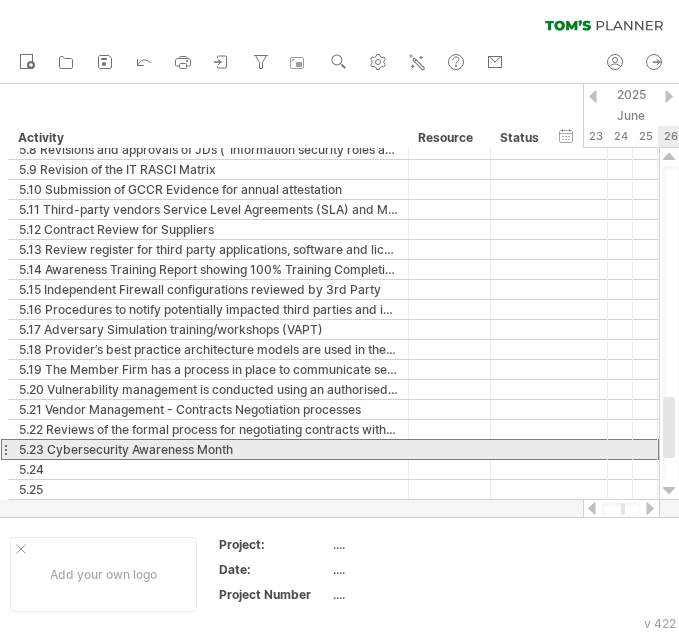 click at bounding box center [669, 491] 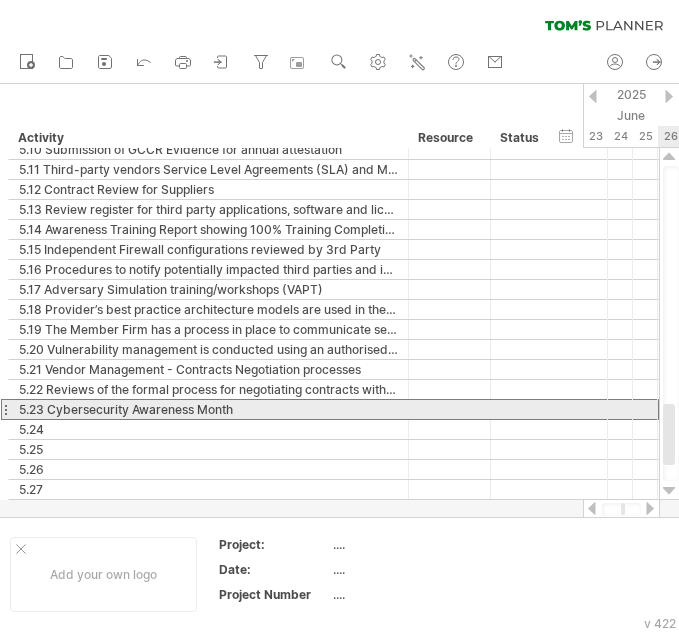 click at bounding box center [669, 491] 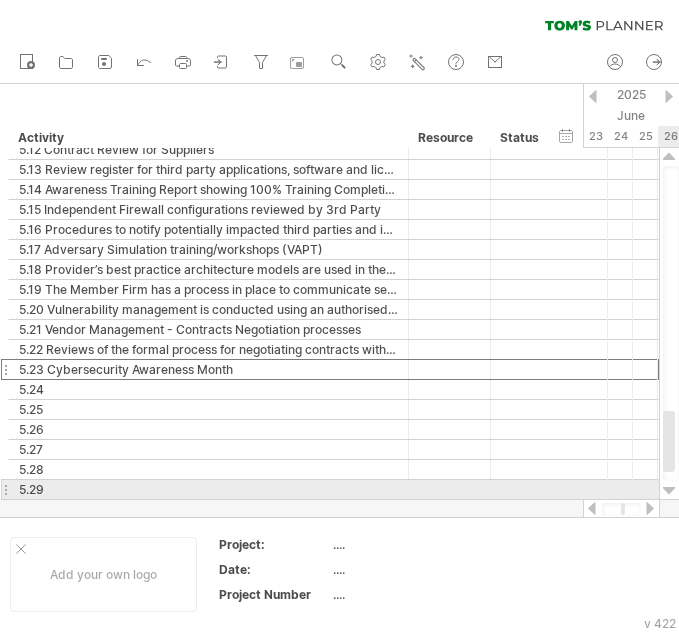 click at bounding box center (669, 491) 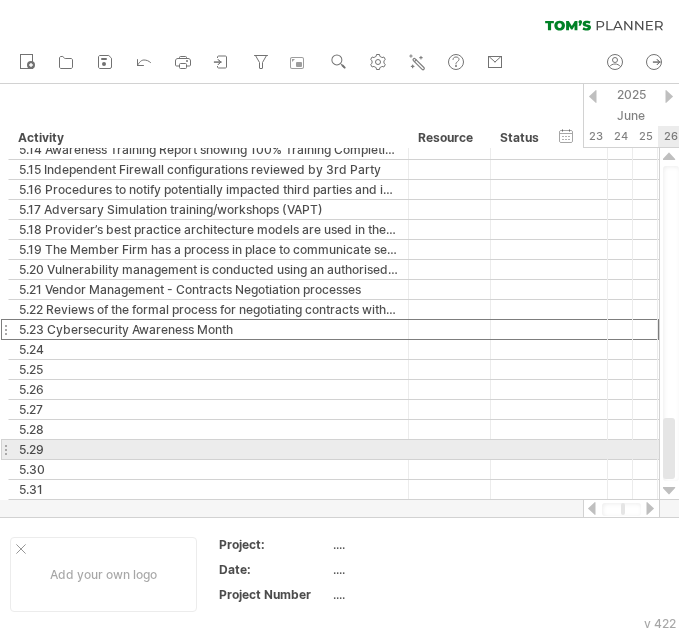 click at bounding box center [669, 491] 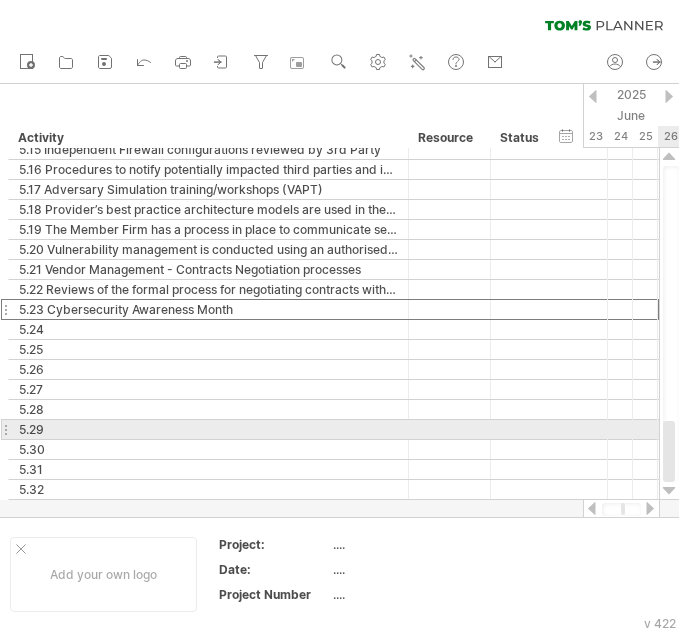 click at bounding box center (669, 491) 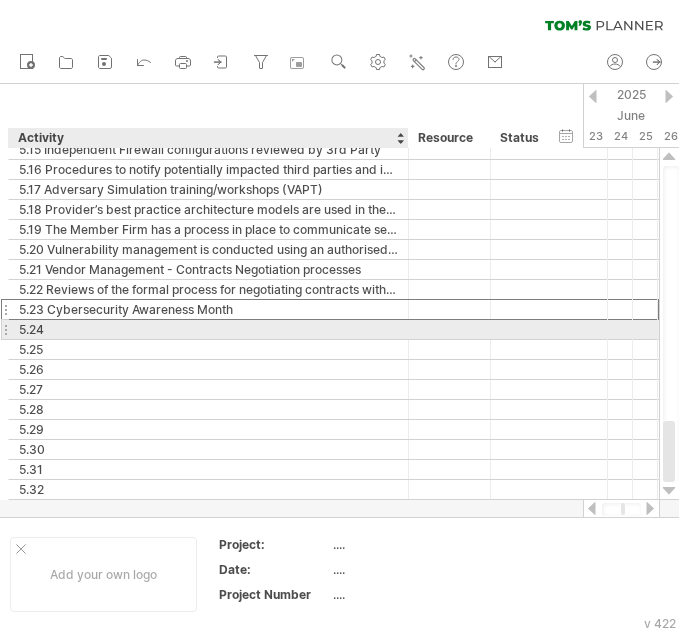 click on "5.24" at bounding box center (208, 329) 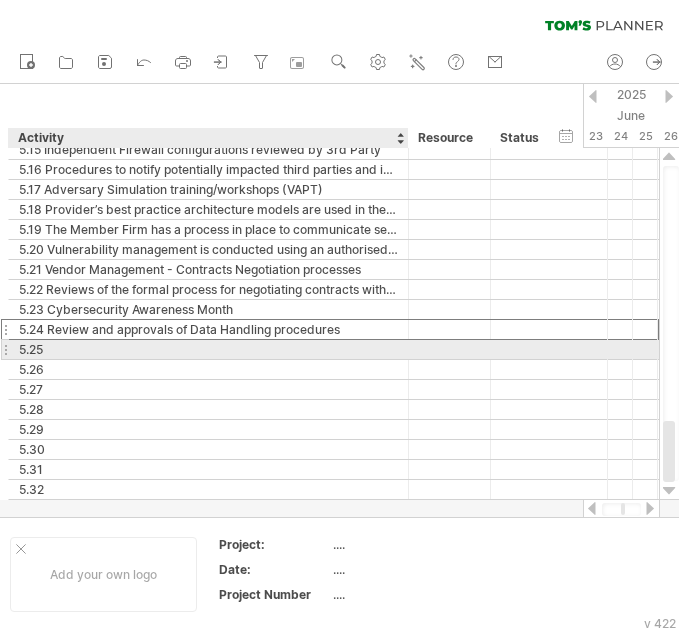 click on "5.25" at bounding box center [208, 349] 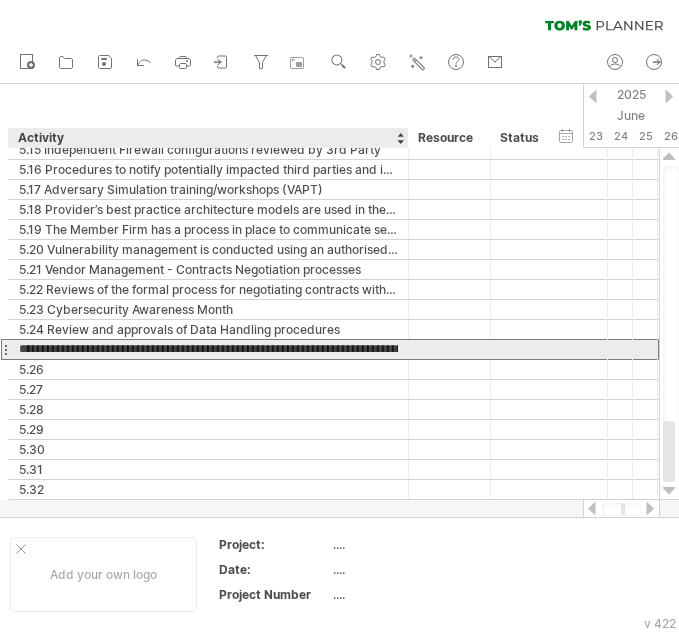 scroll, scrollTop: 0, scrollLeft: 527, axis: horizontal 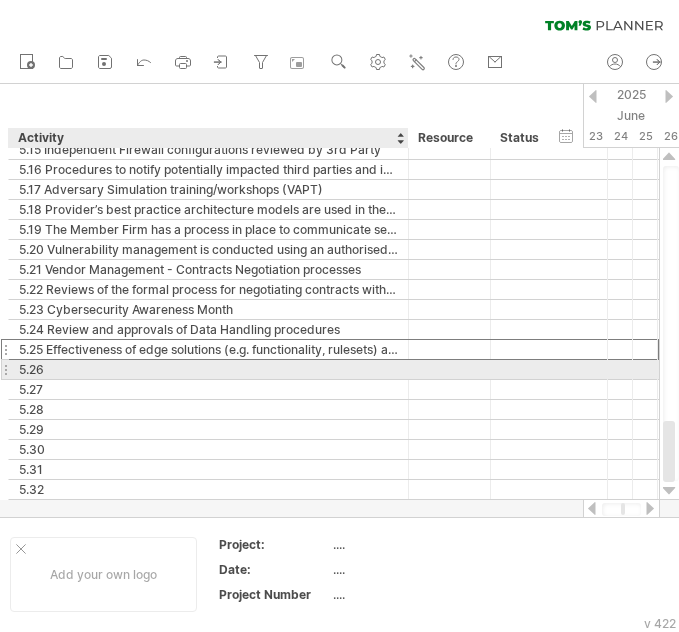 click on "5.26" at bounding box center [208, 369] 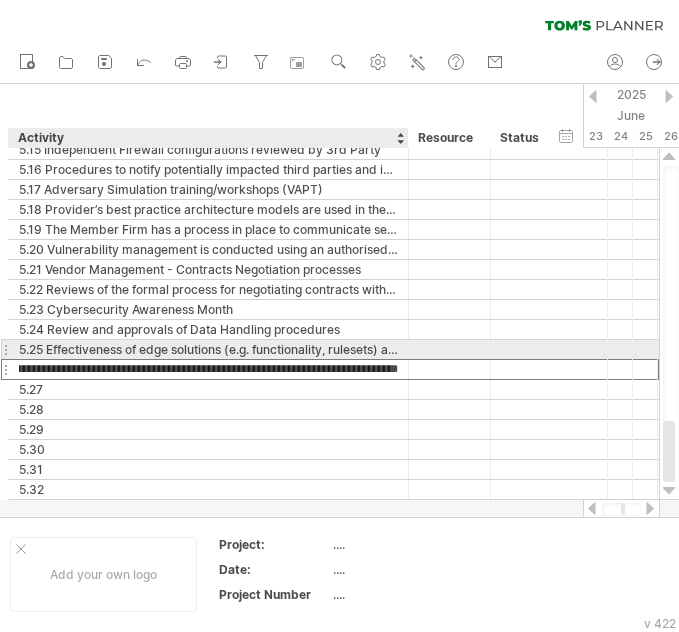 scroll, scrollTop: 0, scrollLeft: 0, axis: both 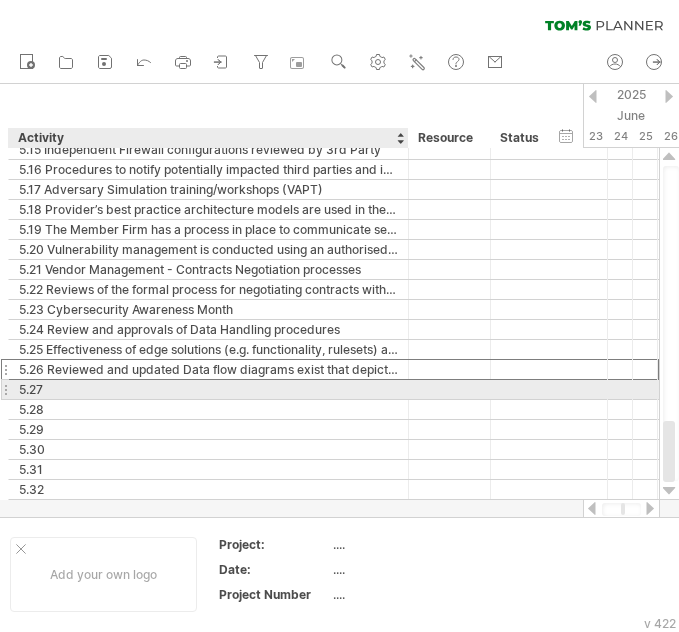click on "5.27" at bounding box center (208, 389) 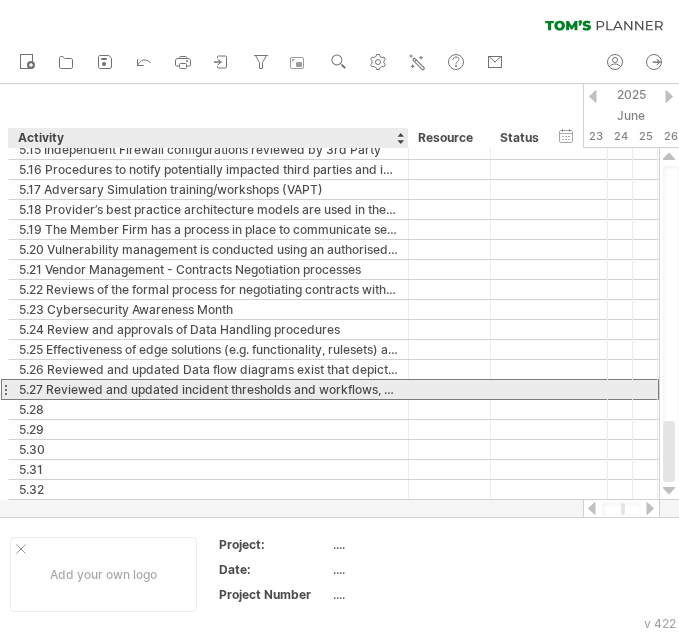 scroll, scrollTop: 0, scrollLeft: 0, axis: both 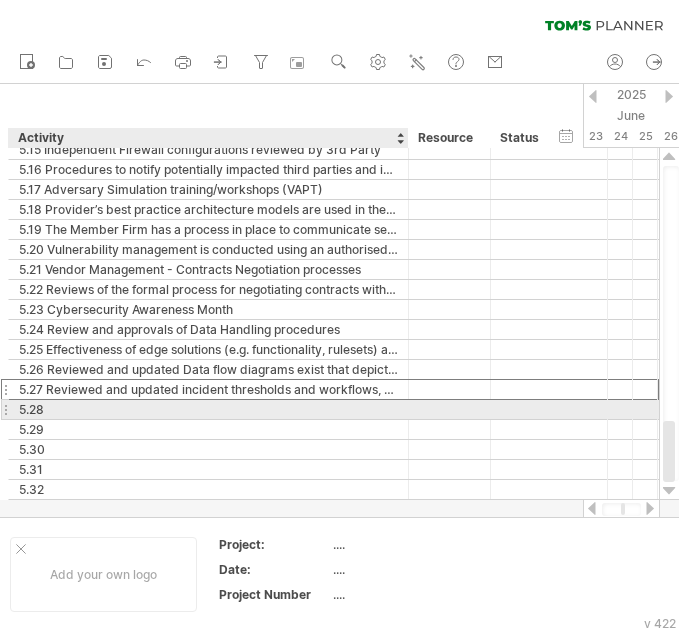 click on "5.28" at bounding box center [208, 409] 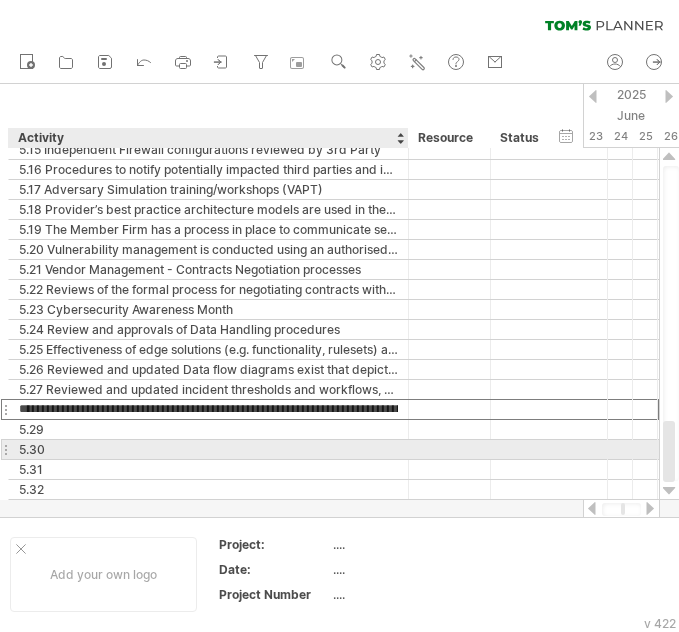 scroll, scrollTop: 0, scrollLeft: 739, axis: horizontal 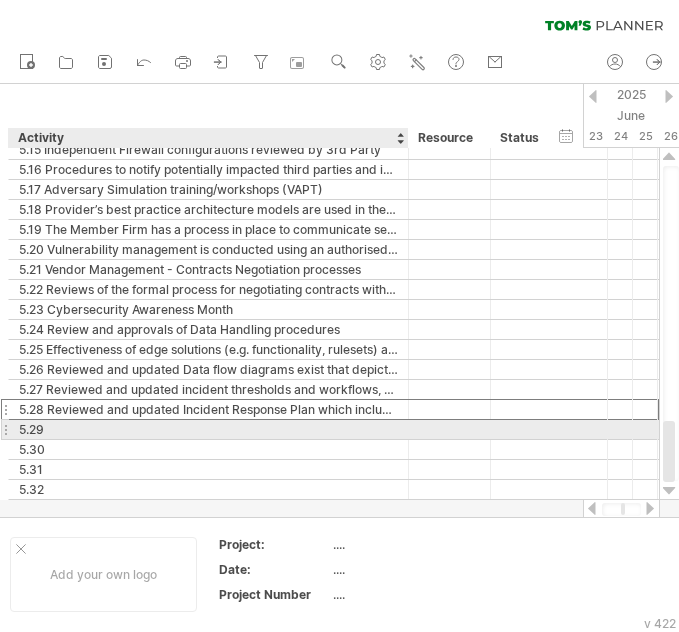 click on "5.29" at bounding box center (208, 429) 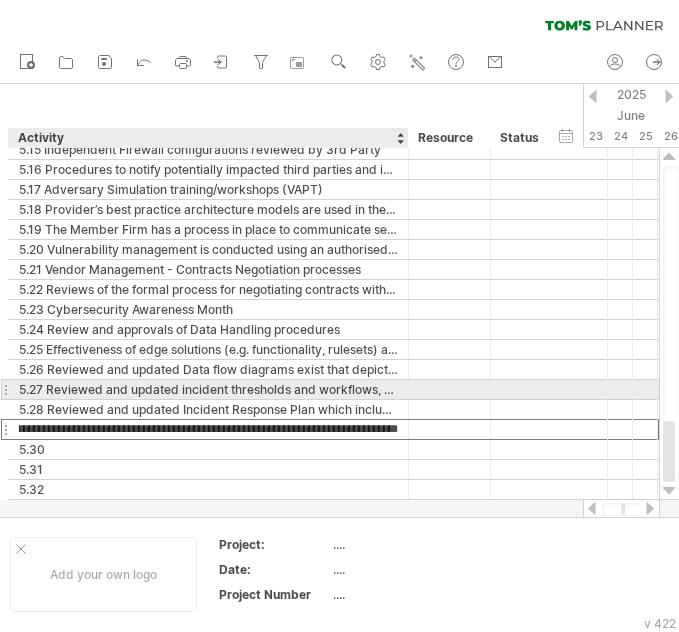 scroll, scrollTop: 0, scrollLeft: 0, axis: both 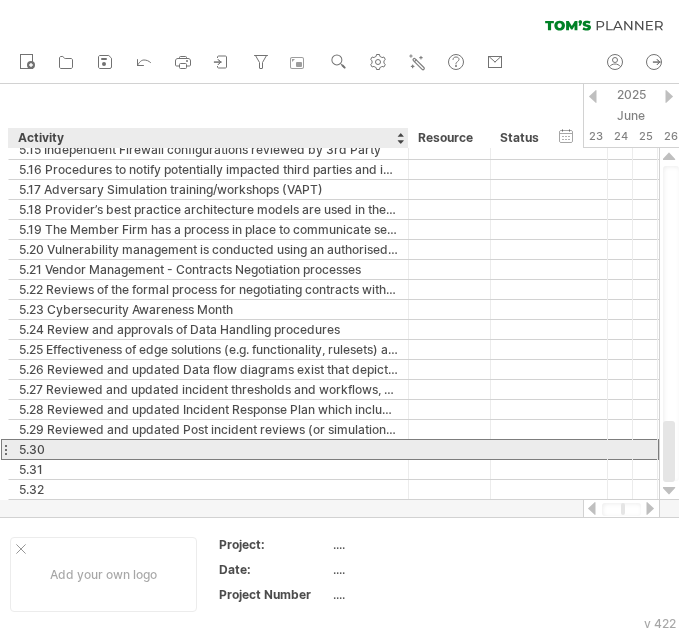 click on "5.30" at bounding box center (208, 449) 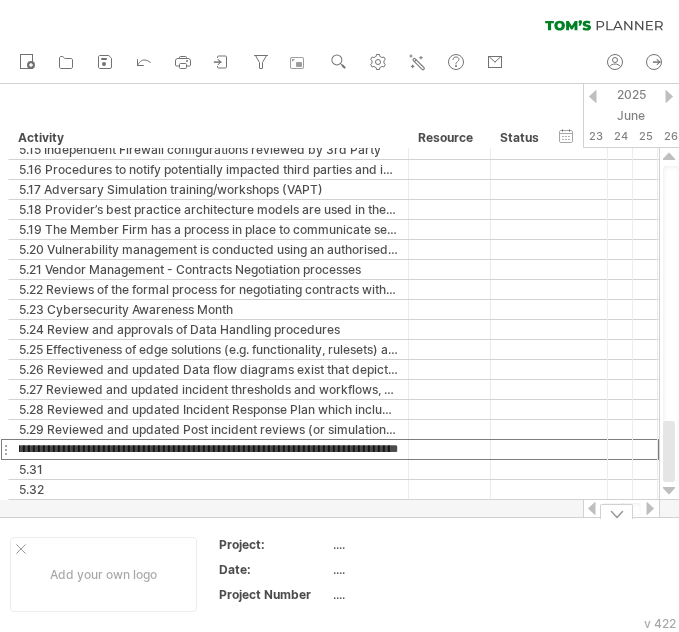 scroll, scrollTop: 0, scrollLeft: 0, axis: both 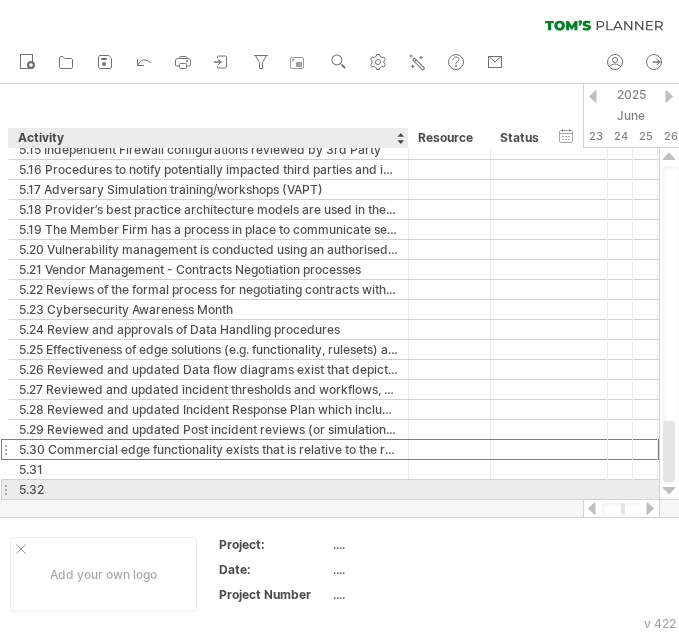 click on "5.32" at bounding box center (208, 489) 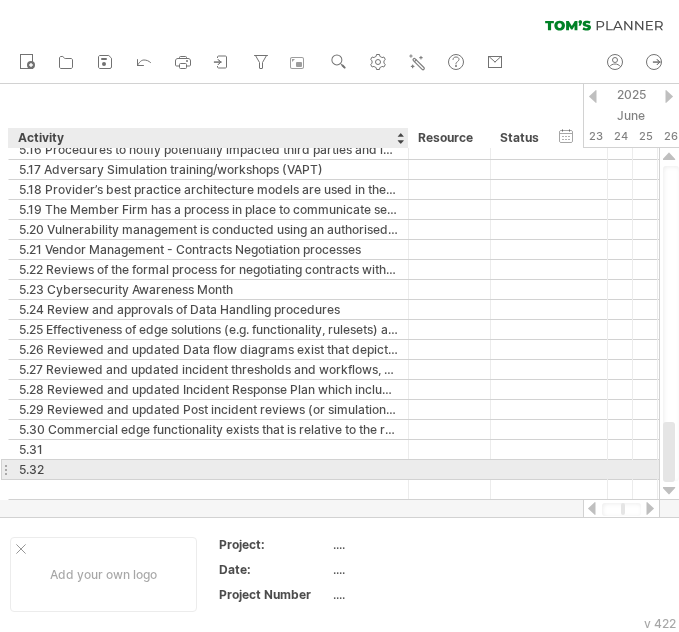 scroll, scrollTop: 0, scrollLeft: 0, axis: both 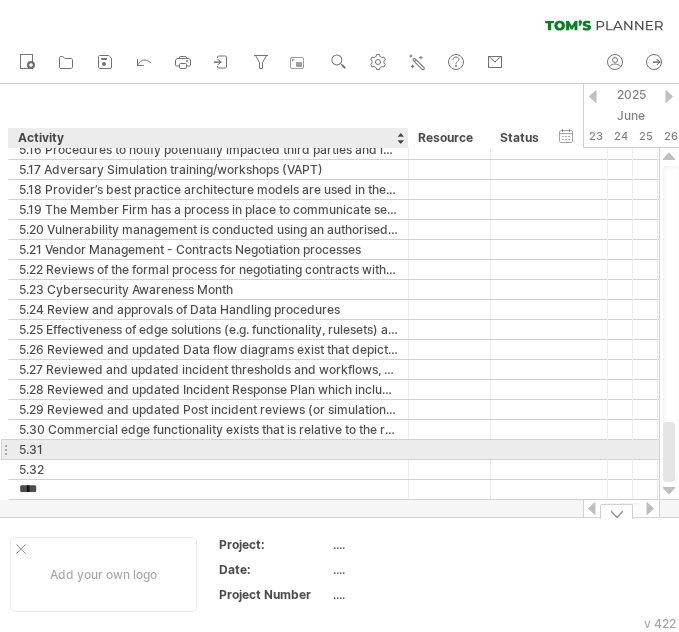 click on "5.31" at bounding box center [208, 449] 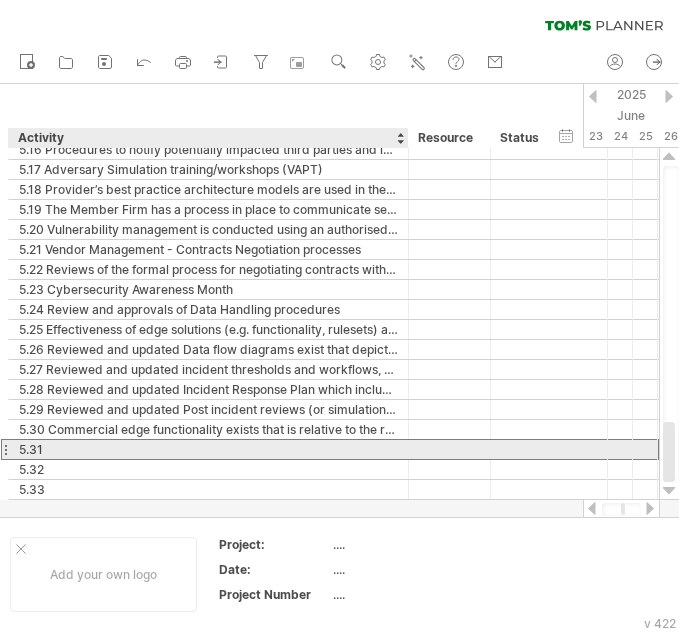 click on "5.31" at bounding box center (208, 449) 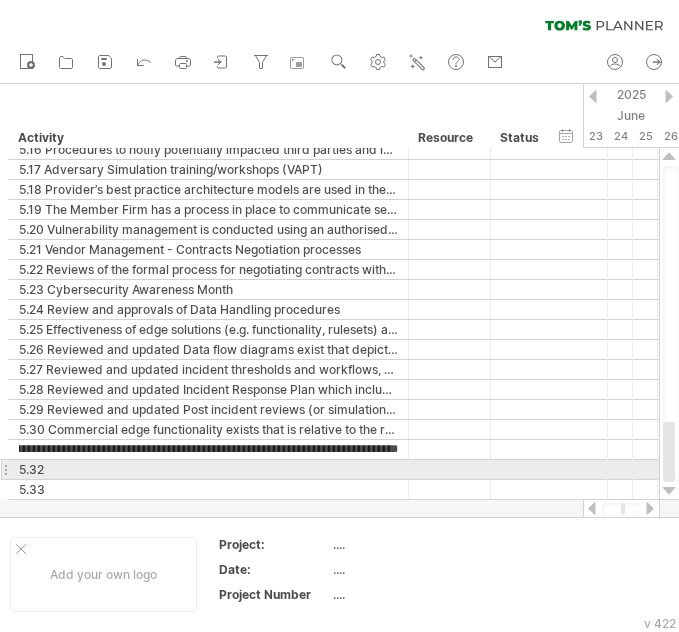 scroll, scrollTop: 0, scrollLeft: 0, axis: both 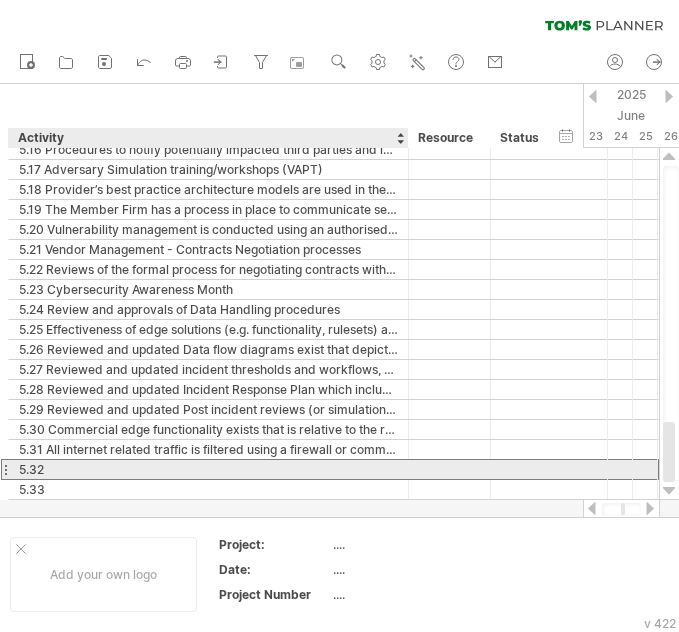 click on "5.32" at bounding box center (208, 469) 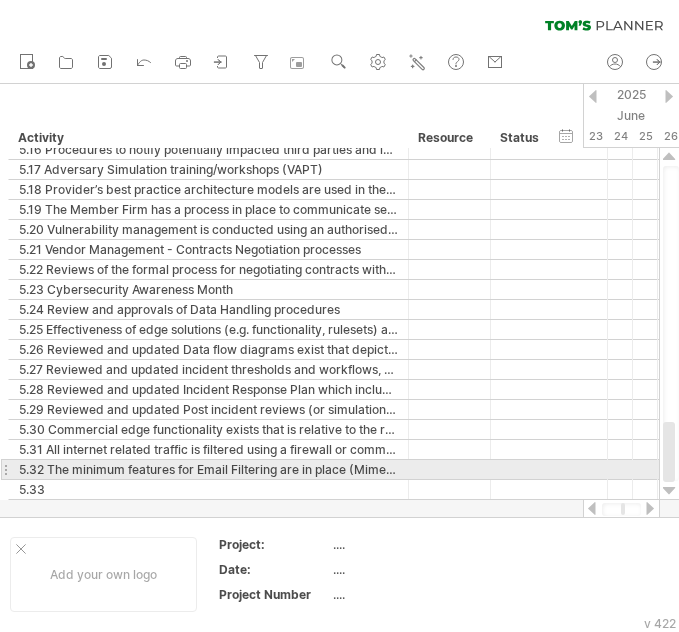 scroll, scrollTop: 0, scrollLeft: 0, axis: both 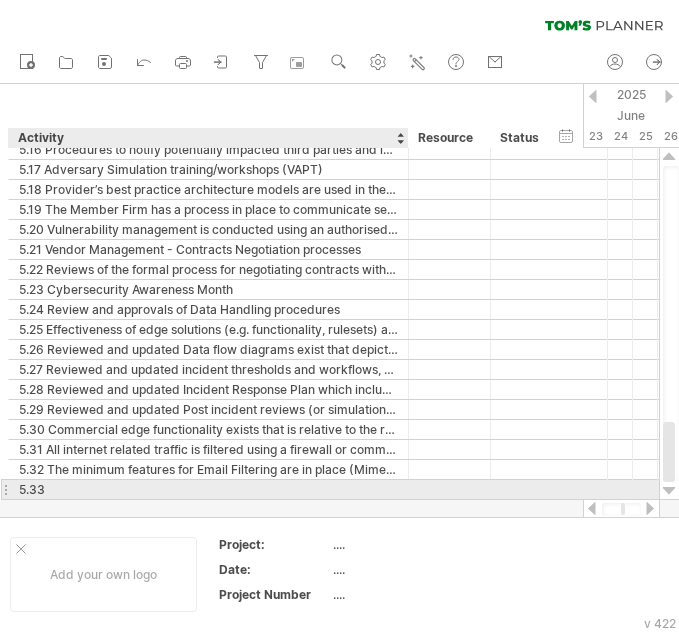 click on "5.33" at bounding box center (208, 489) 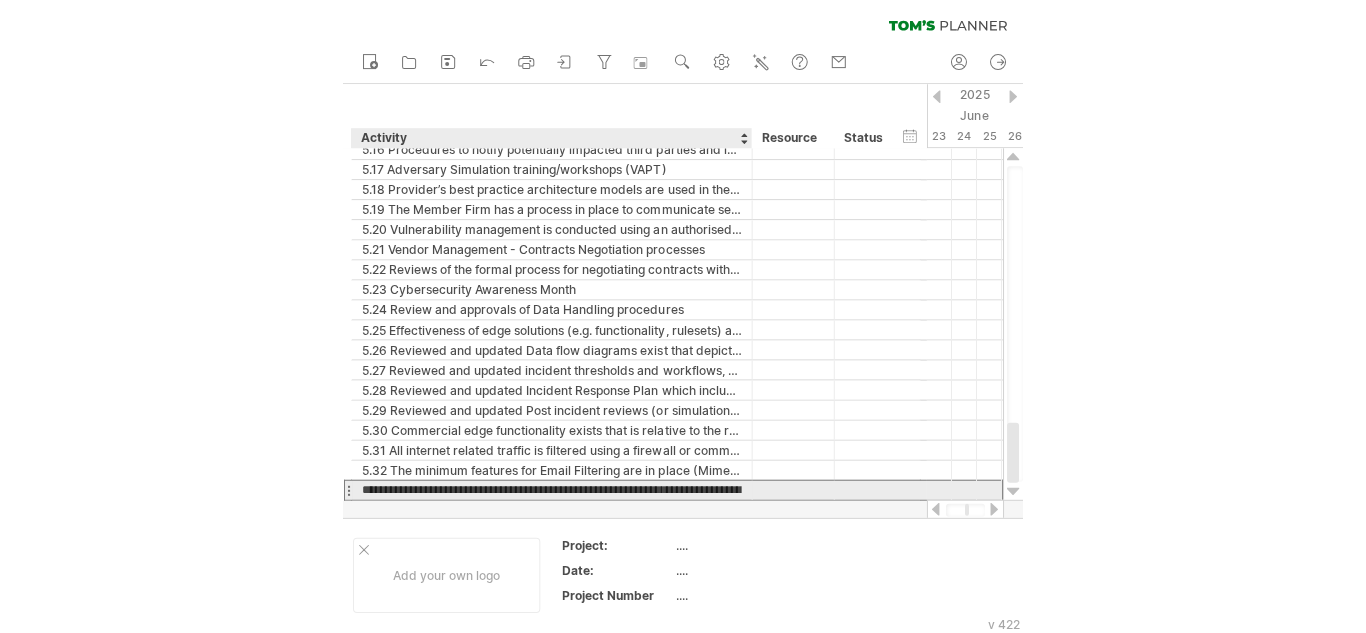 scroll, scrollTop: 0, scrollLeft: 675, axis: horizontal 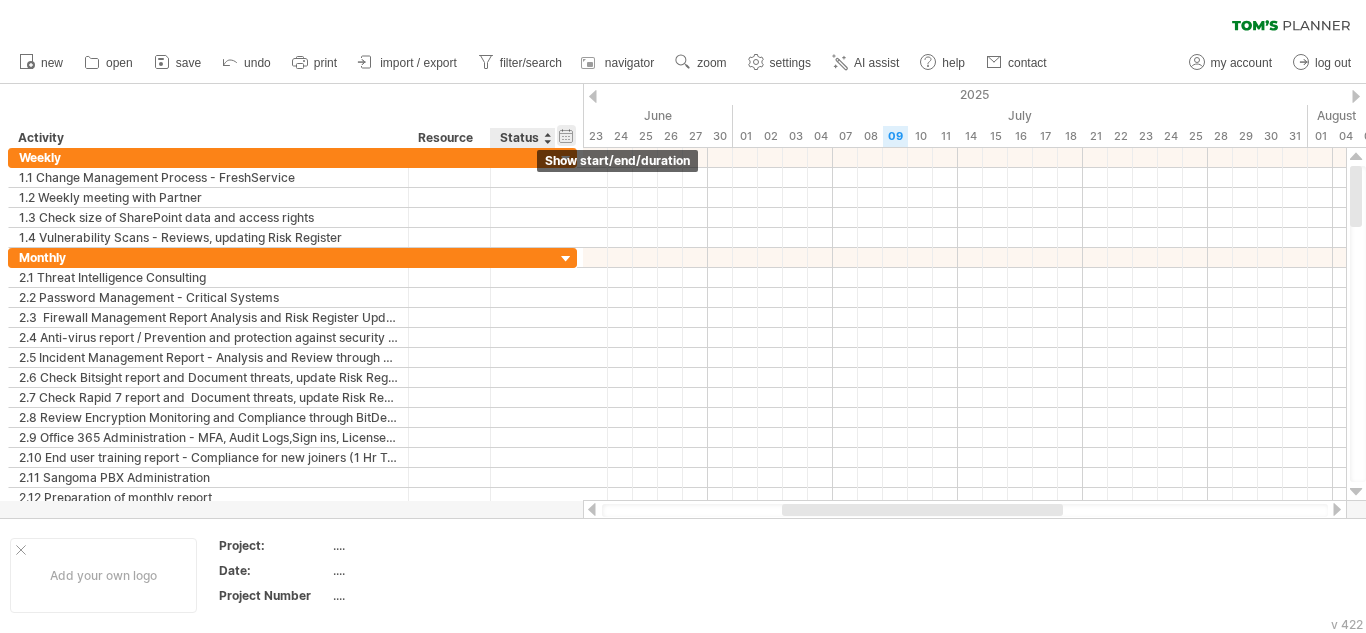 click on "hide start/end/duration show start/end/duration" at bounding box center (566, 135) 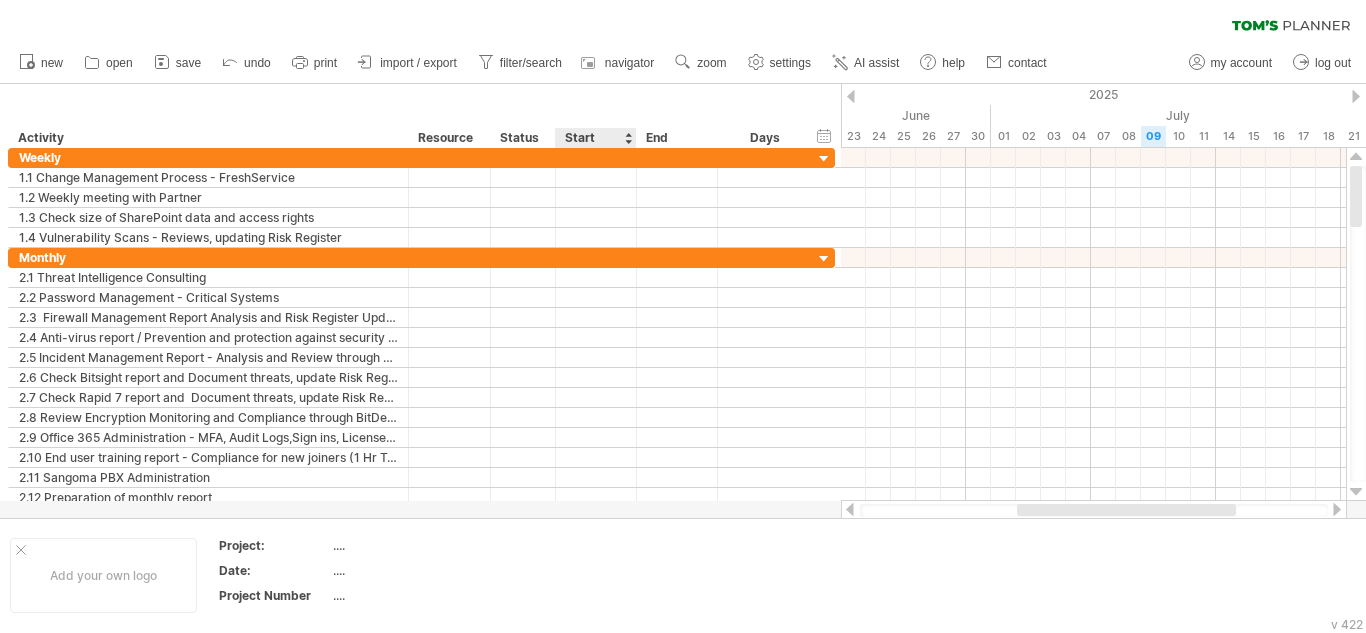 click on "Start" at bounding box center [595, 138] 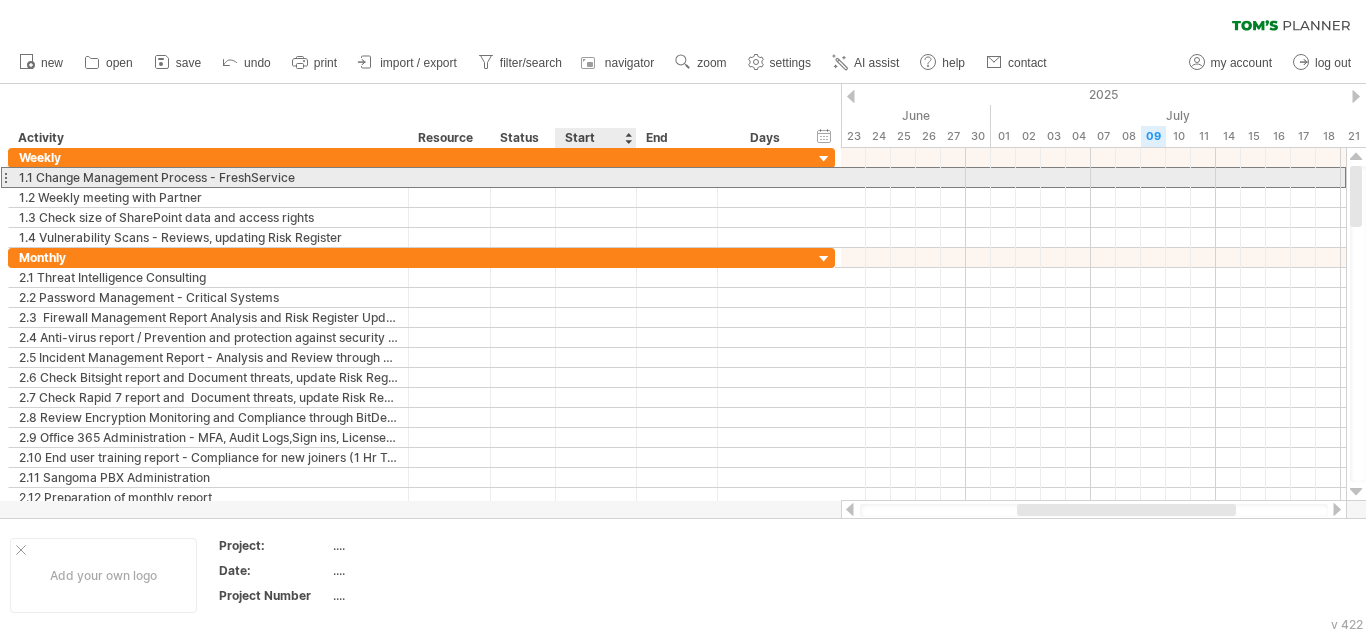 click at bounding box center (596, 177) 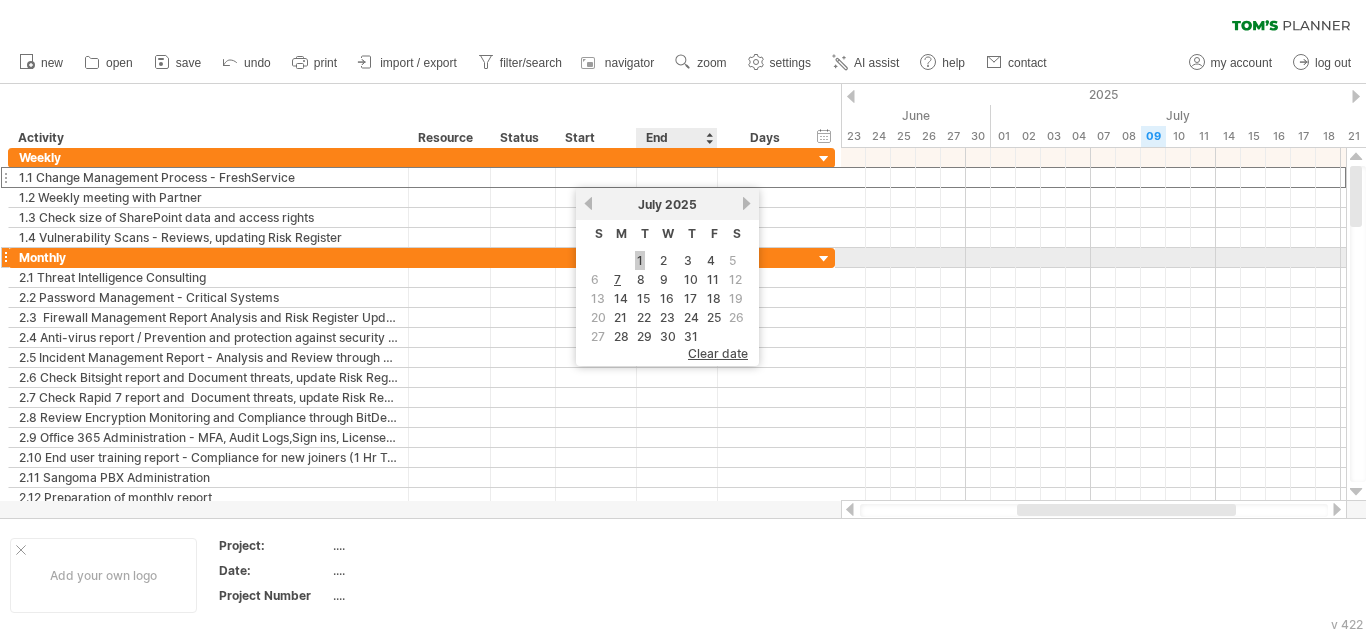 click on "1" at bounding box center (640, 260) 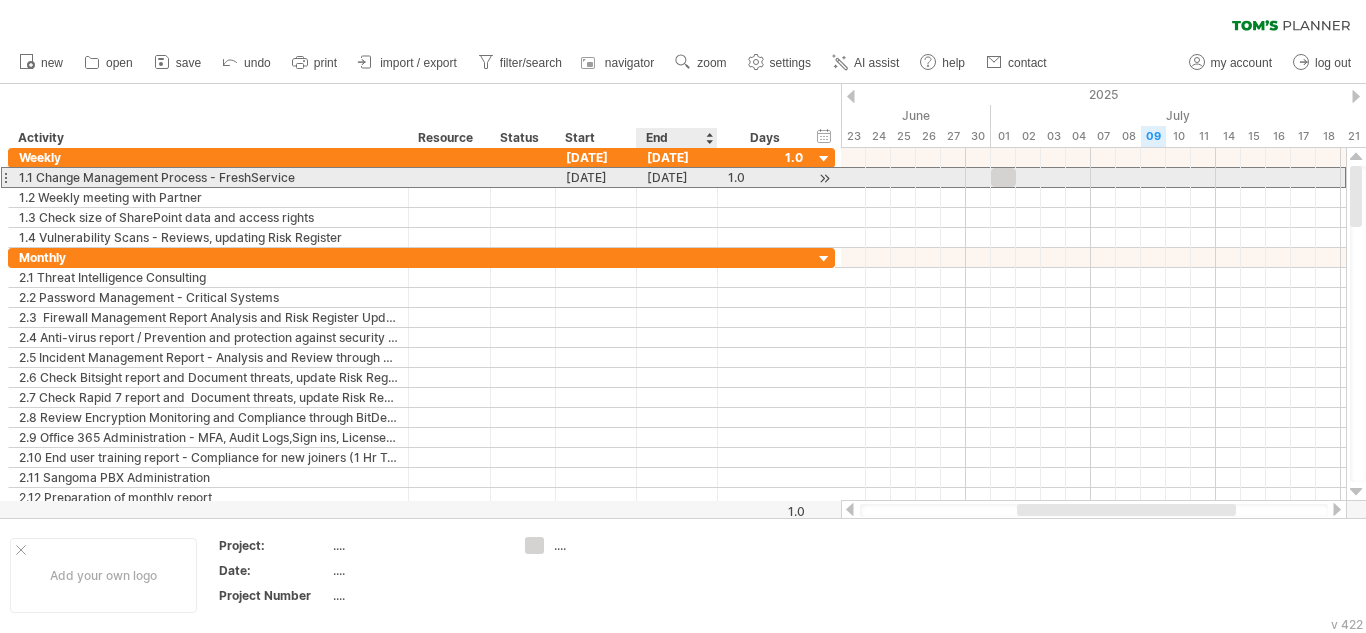 click on "[DATE]" at bounding box center (677, 177) 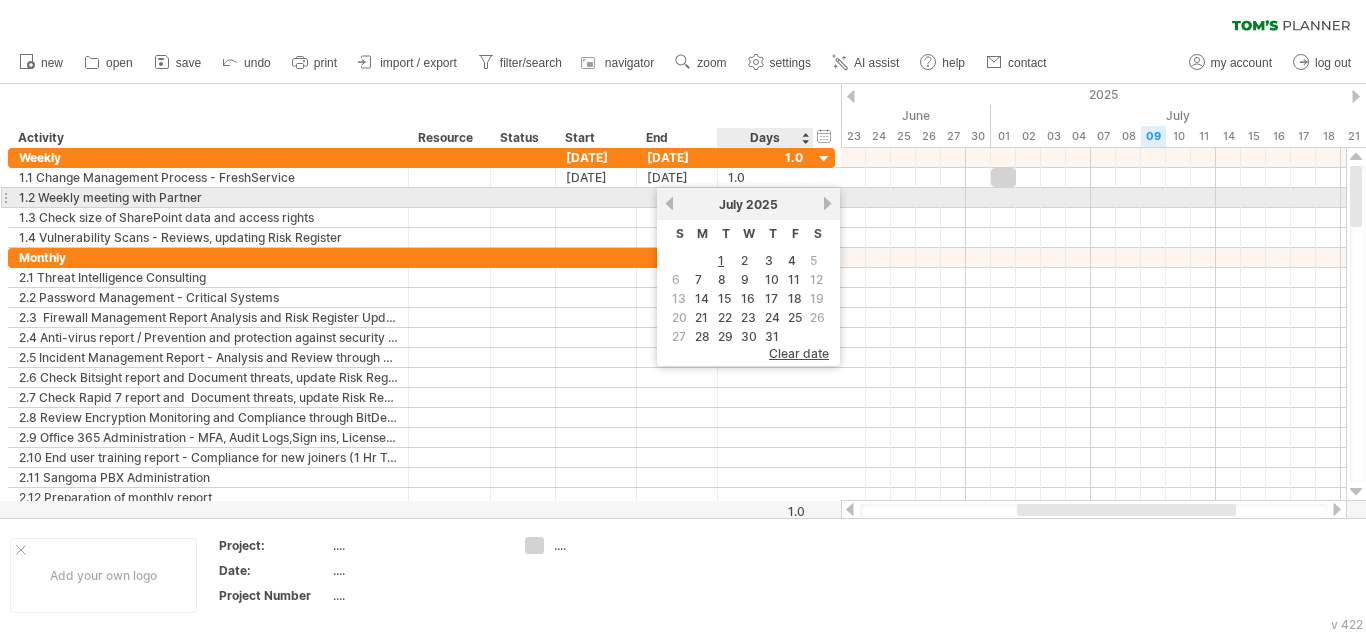 click on "next" at bounding box center (827, 203) 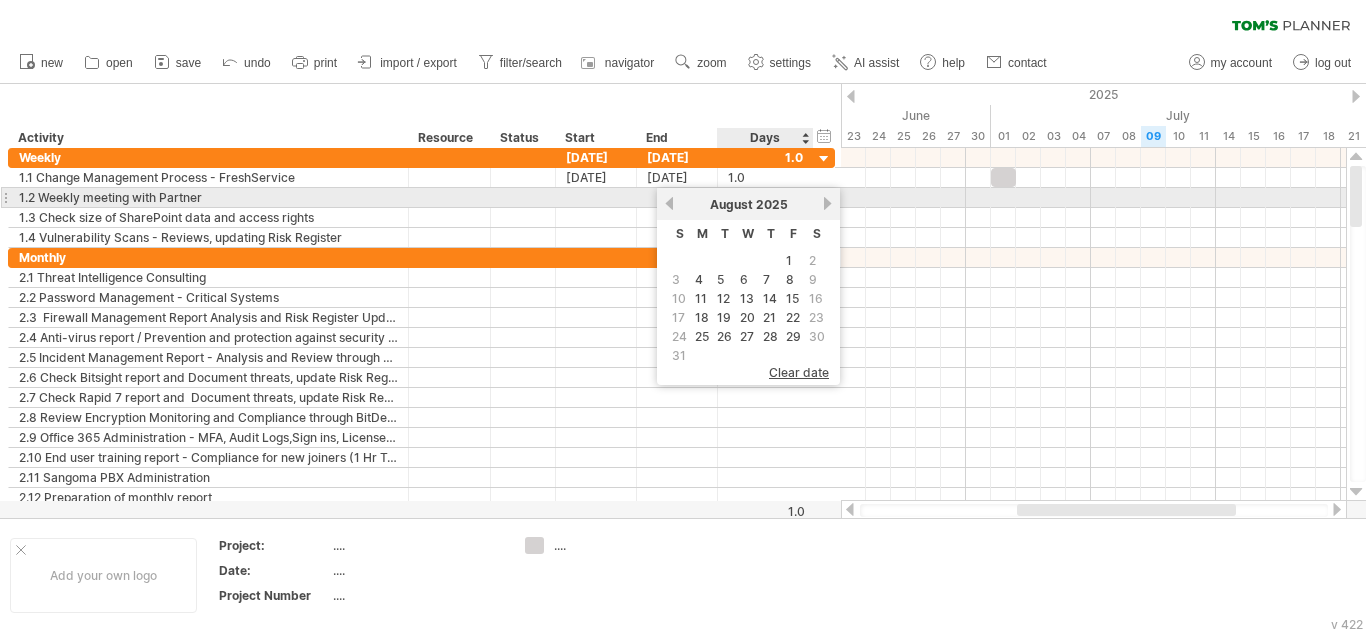 click on "next" at bounding box center [827, 203] 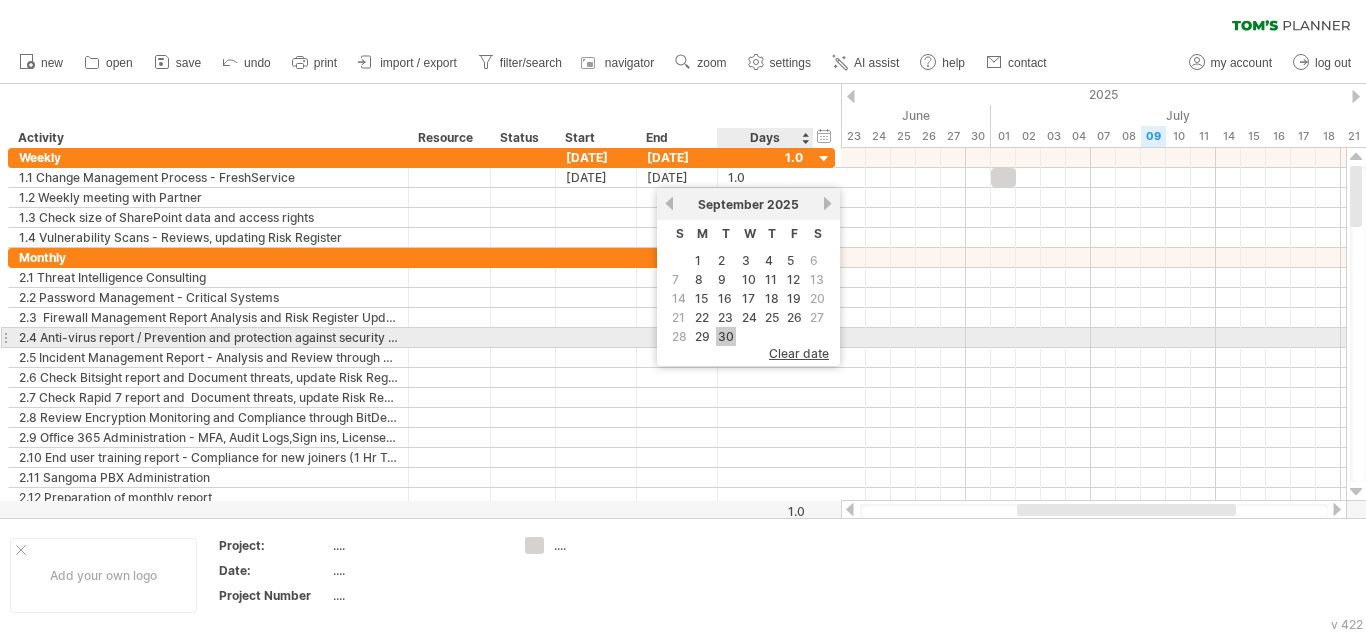 click on "30" at bounding box center (726, 336) 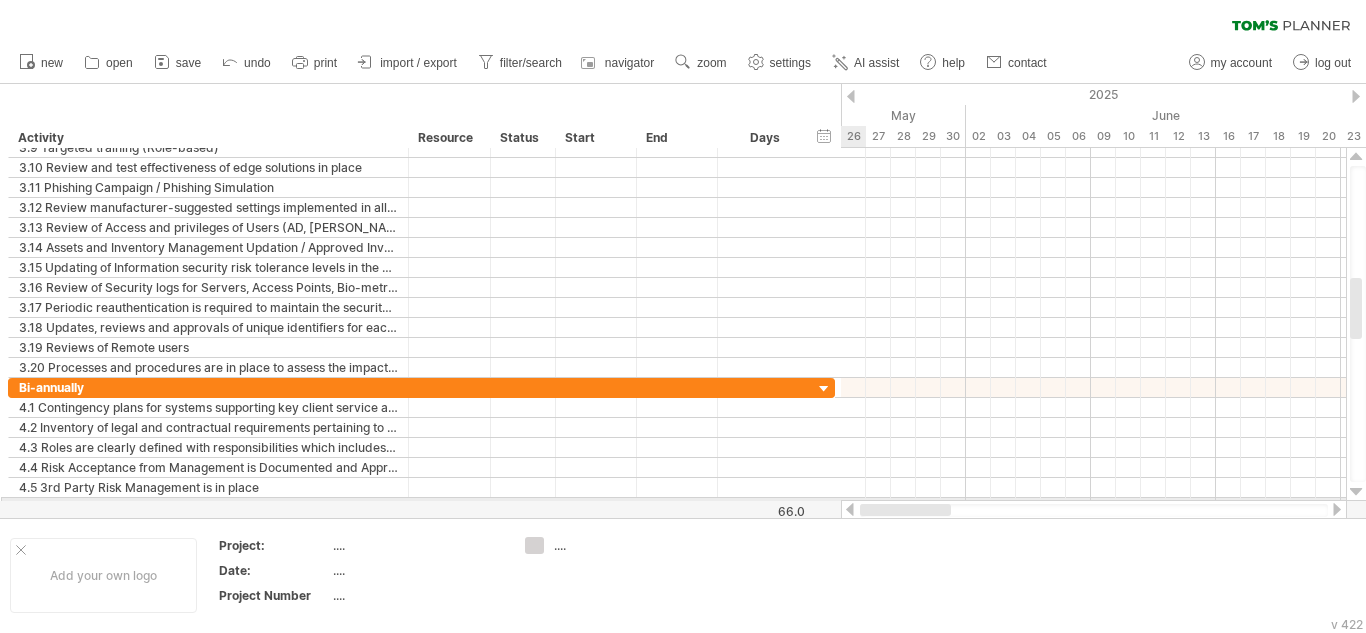 drag, startPoint x: 986, startPoint y: 513, endPoint x: 864, endPoint y: 499, distance: 122.80065 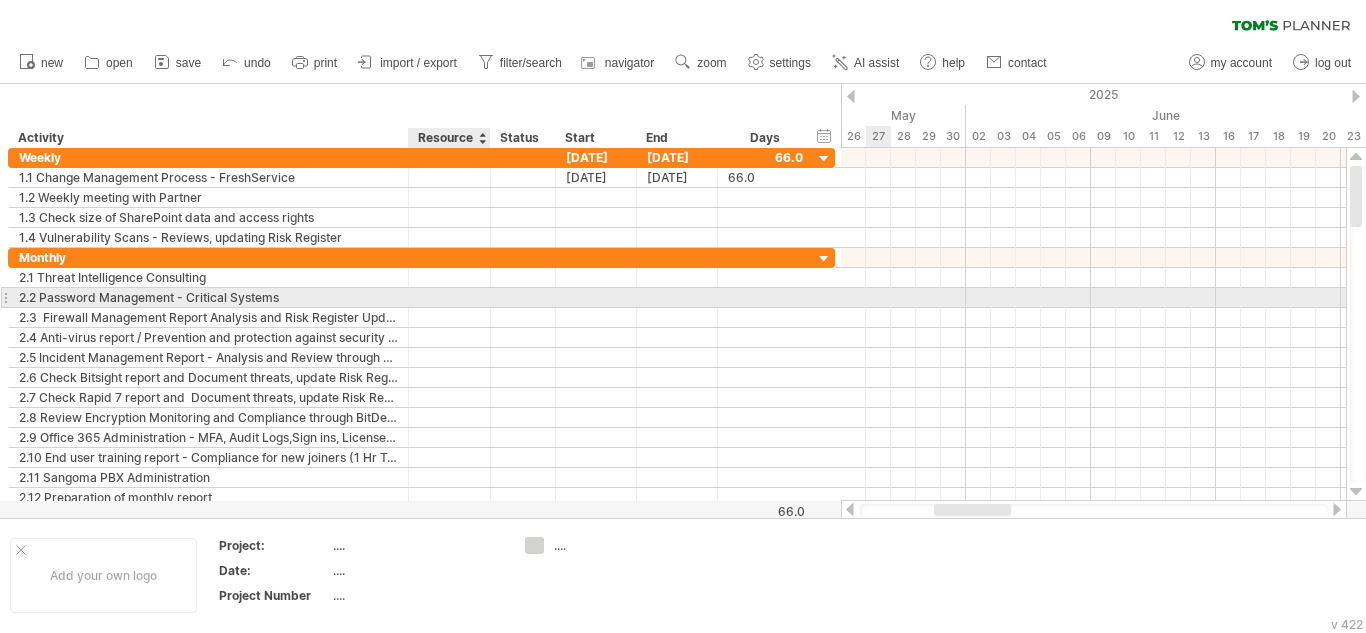 click at bounding box center [450, 297] 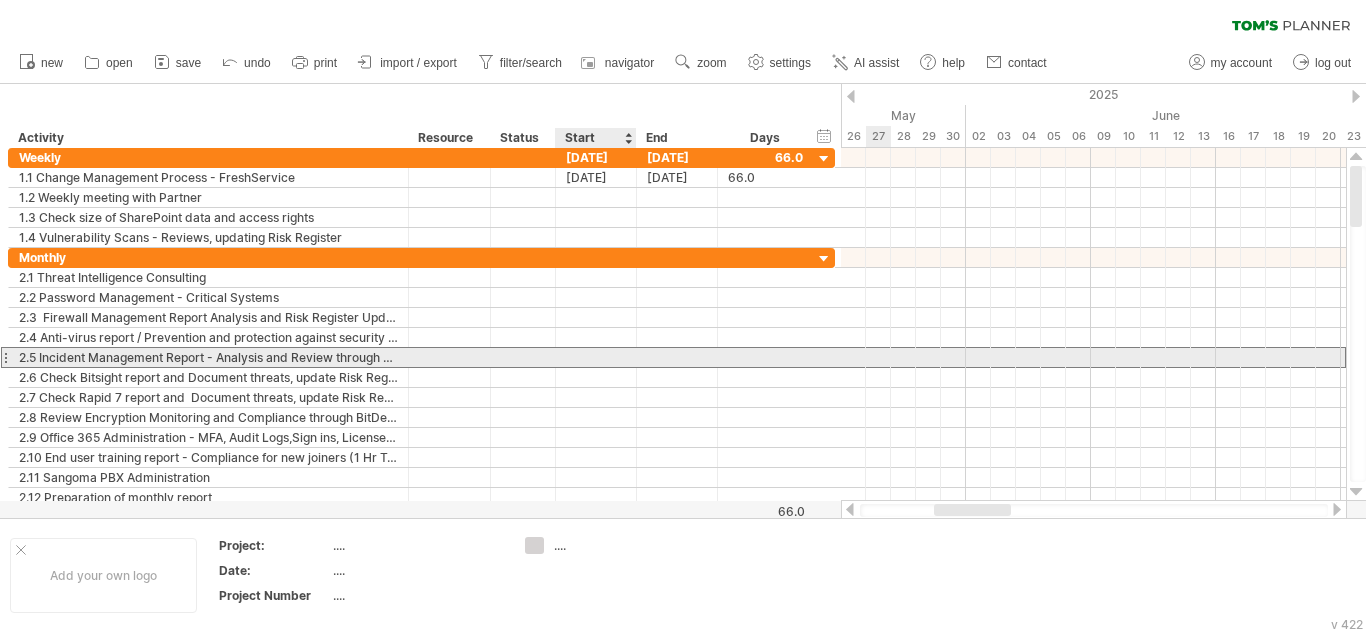 click at bounding box center [596, 357] 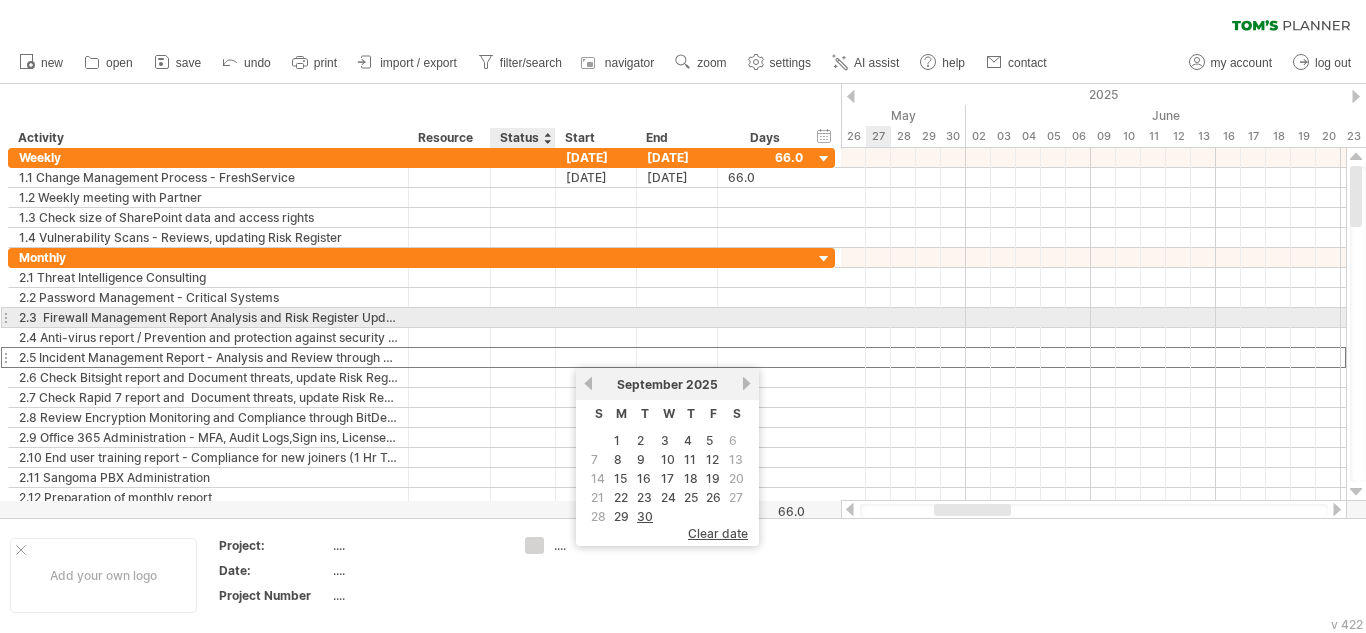 click at bounding box center [523, 317] 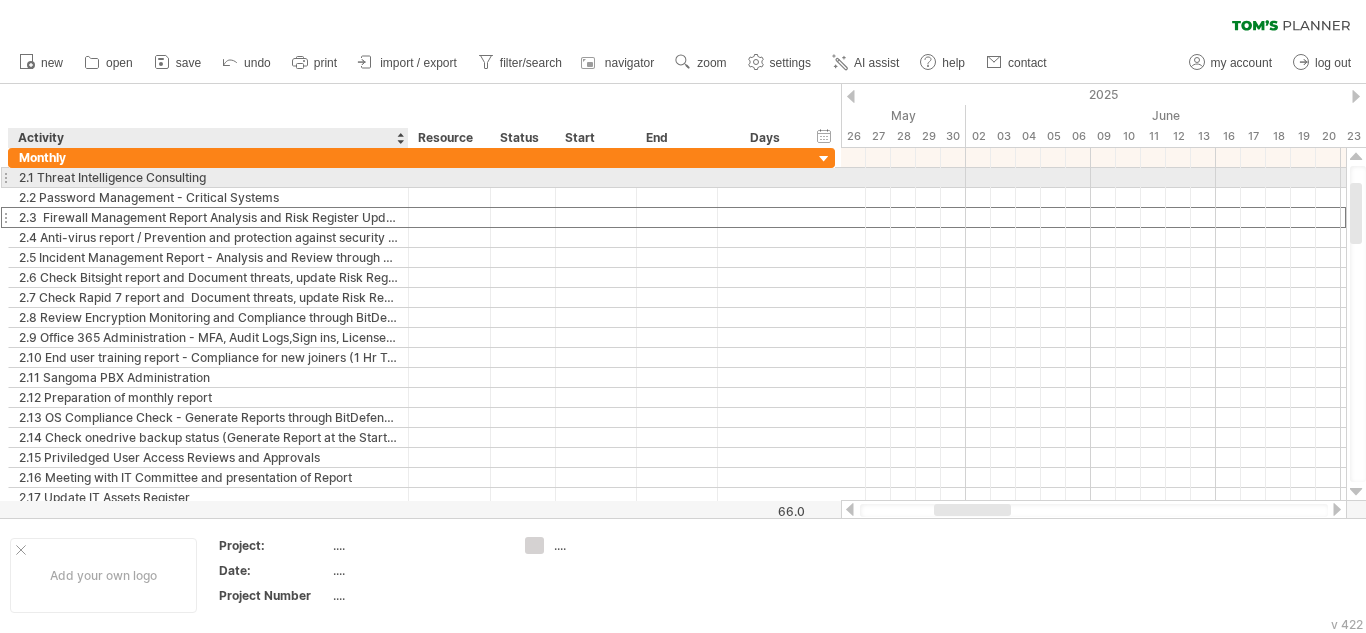 click on "**********" at bounding box center [209, 177] 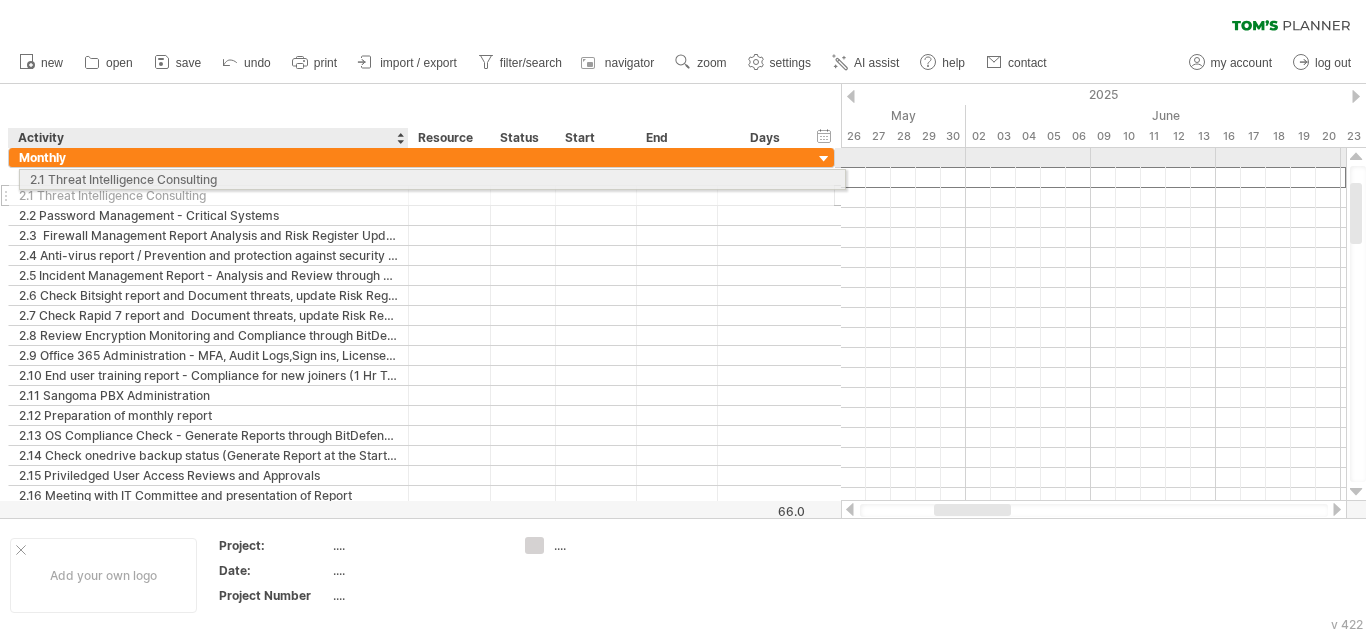 drag, startPoint x: 26, startPoint y: 177, endPoint x: 46, endPoint y: 176, distance: 20.024984 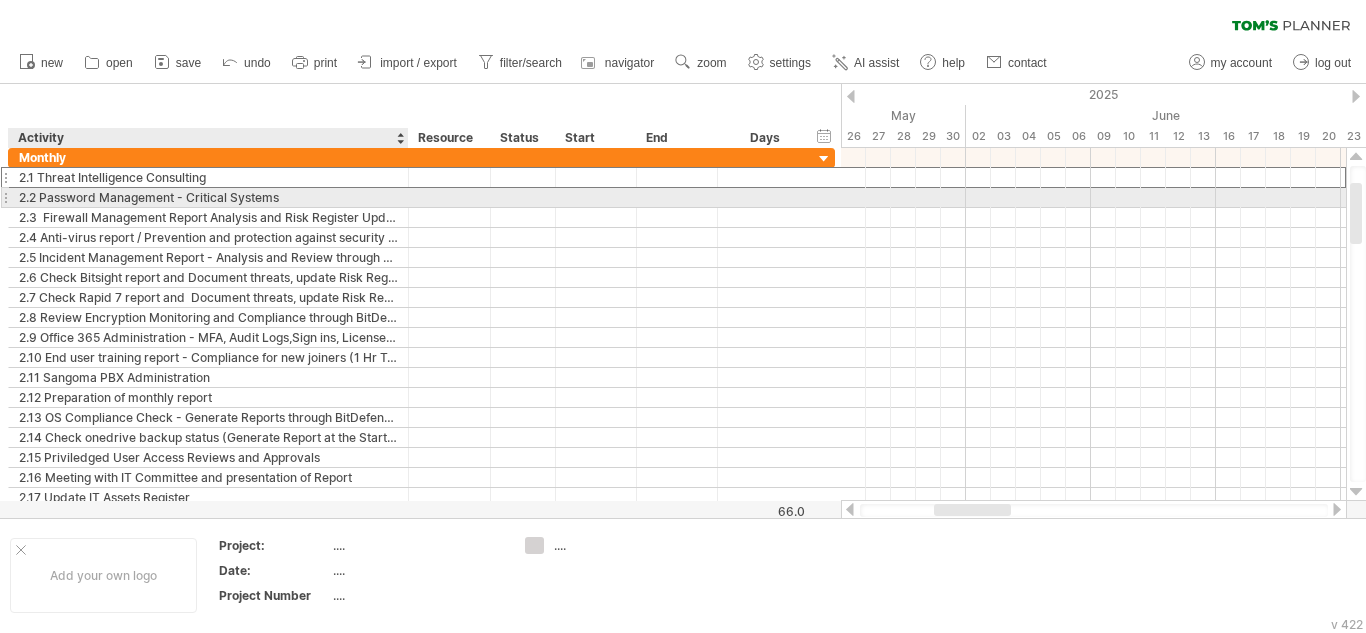 drag, startPoint x: 24, startPoint y: 176, endPoint x: 62, endPoint y: 206, distance: 48.414875 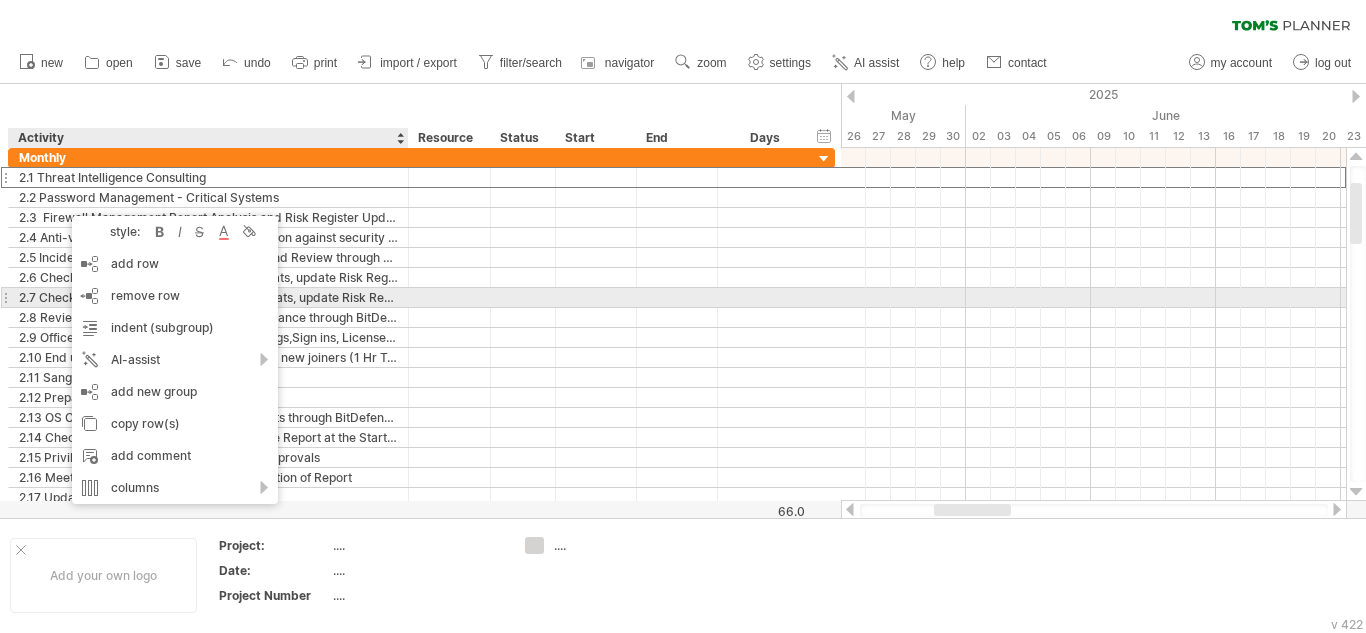 click at bounding box center (523, 297) 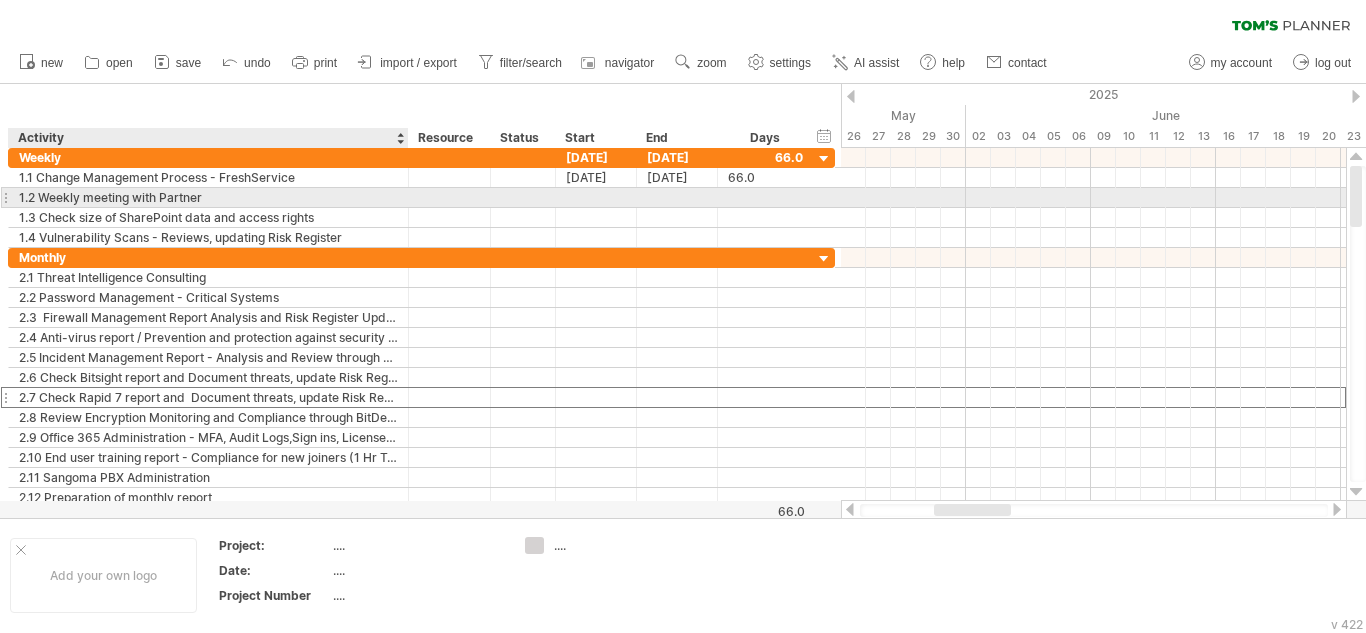 click on "1.2 Weekly meeting with Partner" at bounding box center (208, 197) 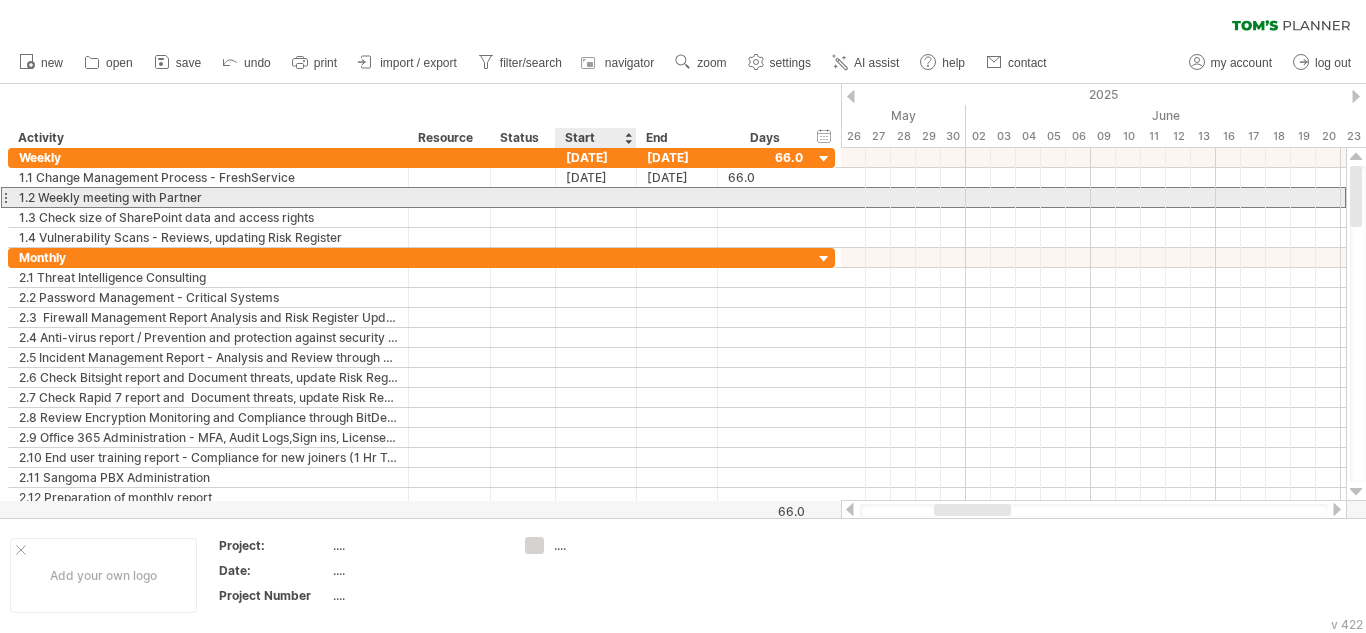 click at bounding box center (596, 197) 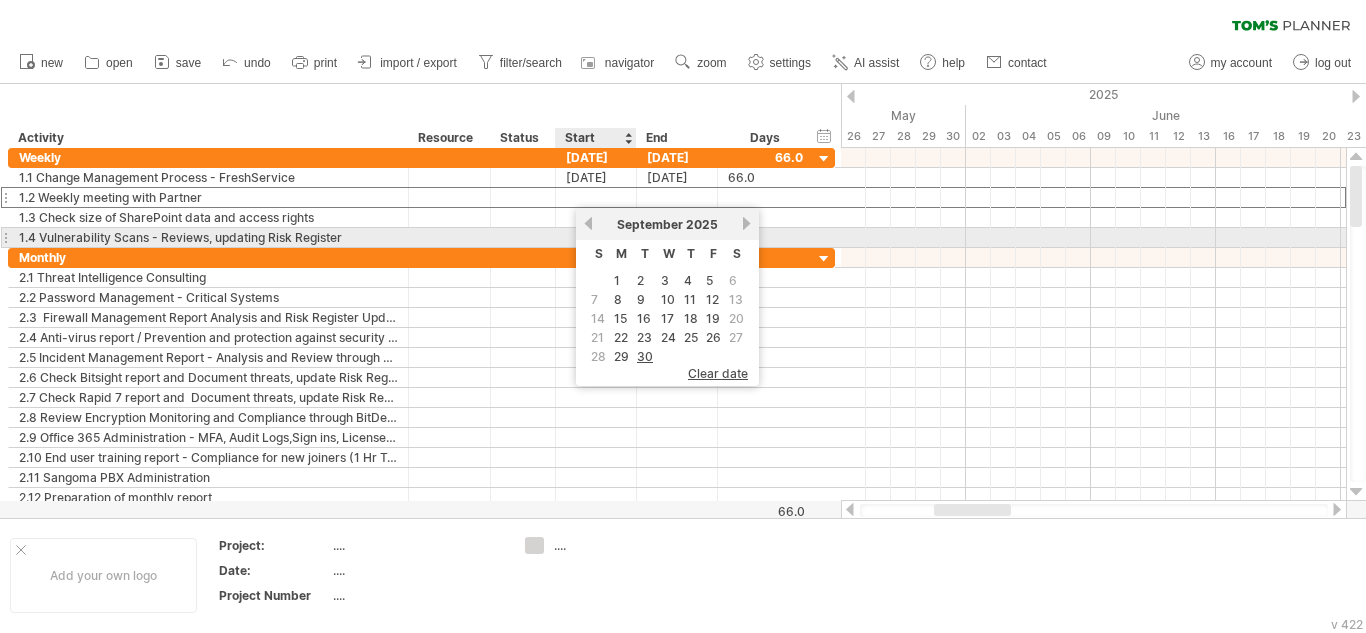 click on "previous" at bounding box center [588, 223] 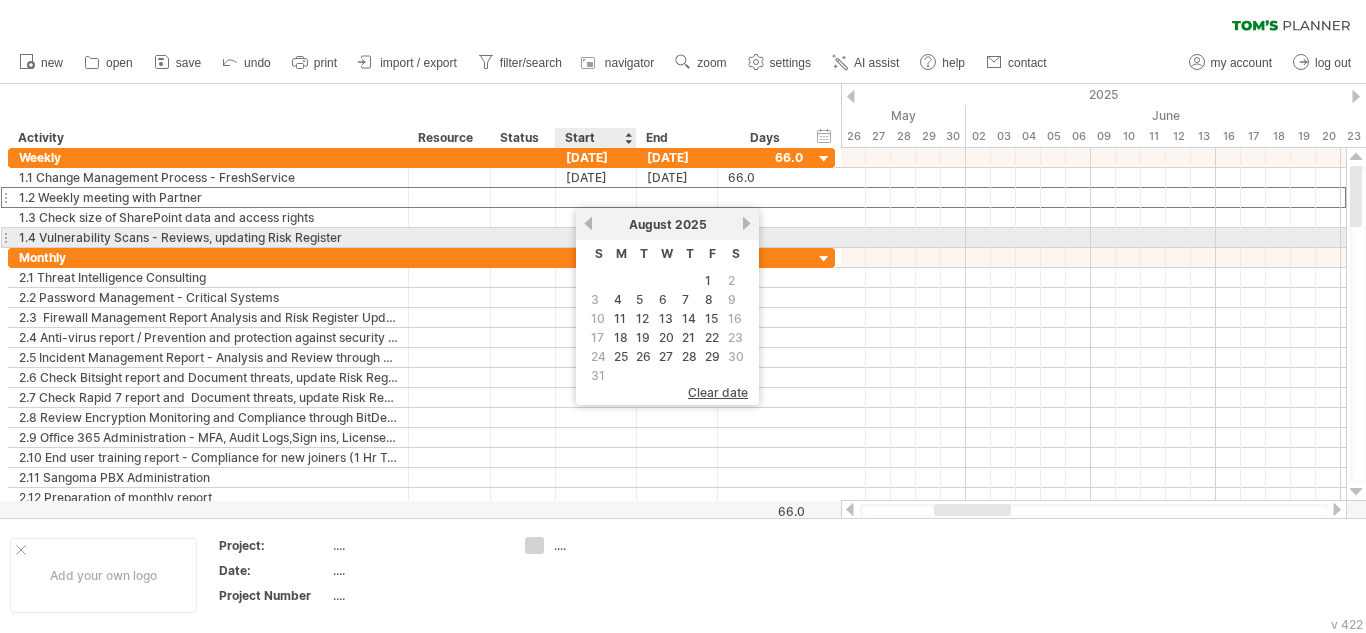 click on "previous" at bounding box center [588, 223] 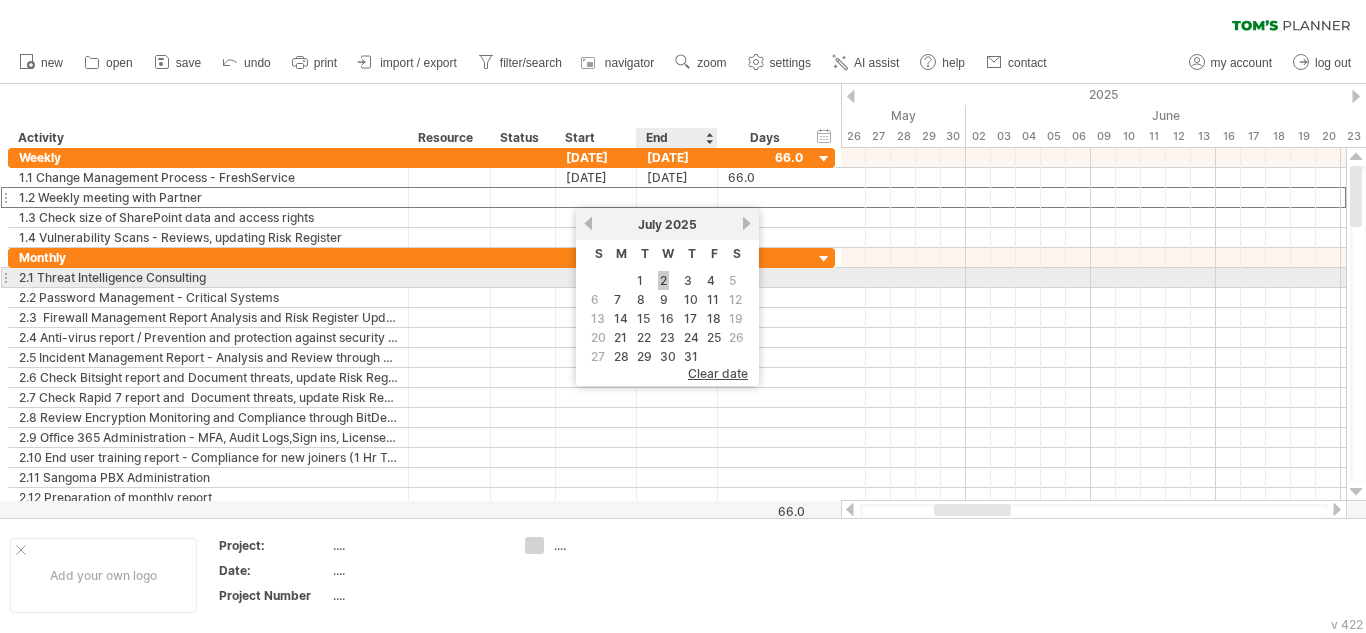click on "2" at bounding box center [663, 280] 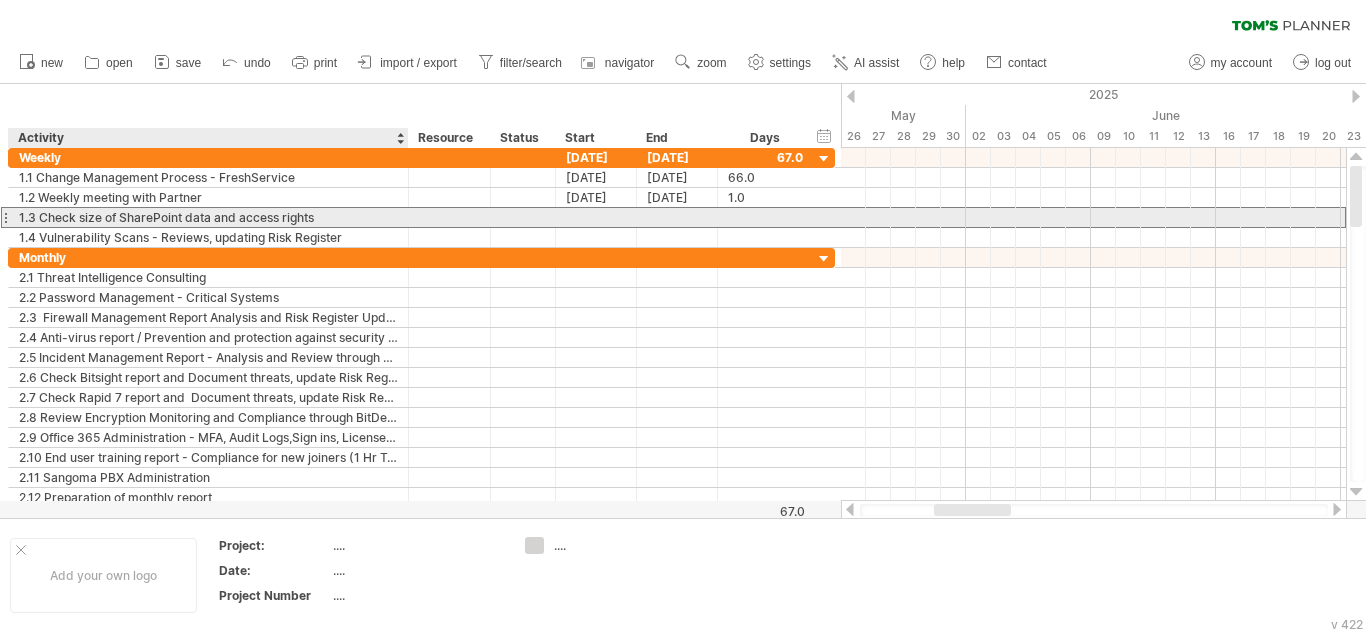 click on "1.3 Check size of SharePoint data and access rights" at bounding box center [208, 217] 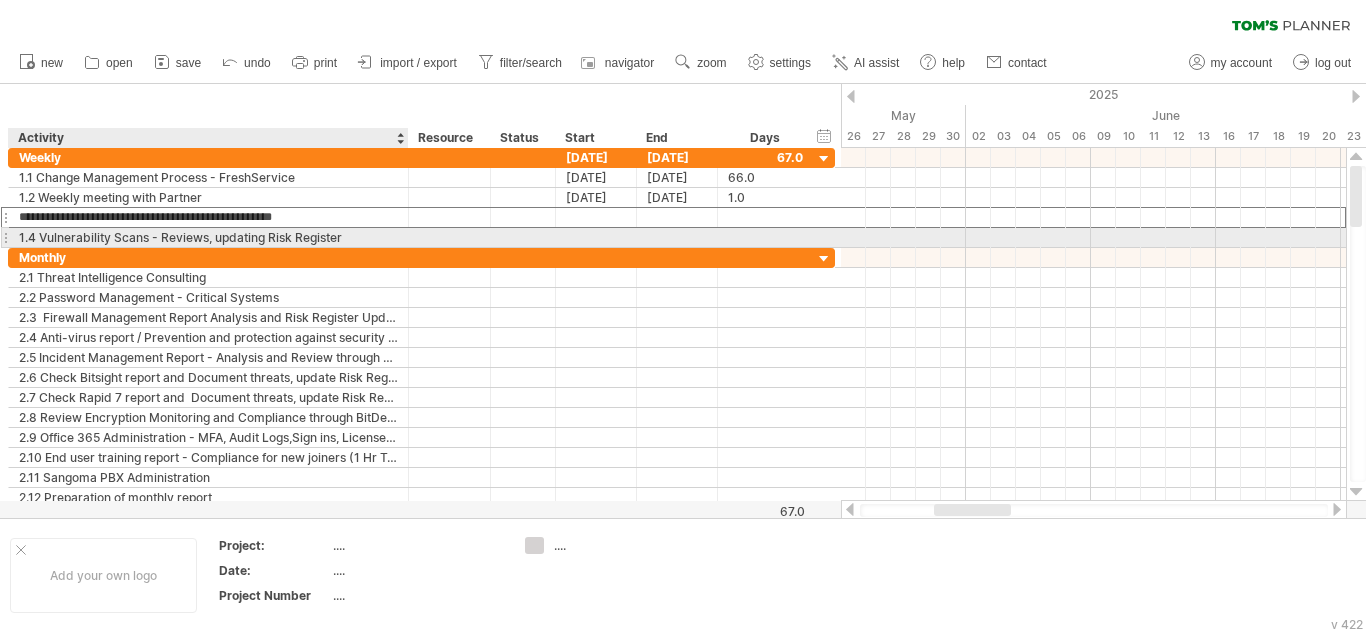drag, startPoint x: 312, startPoint y: 215, endPoint x: 37, endPoint y: 235, distance: 275.72632 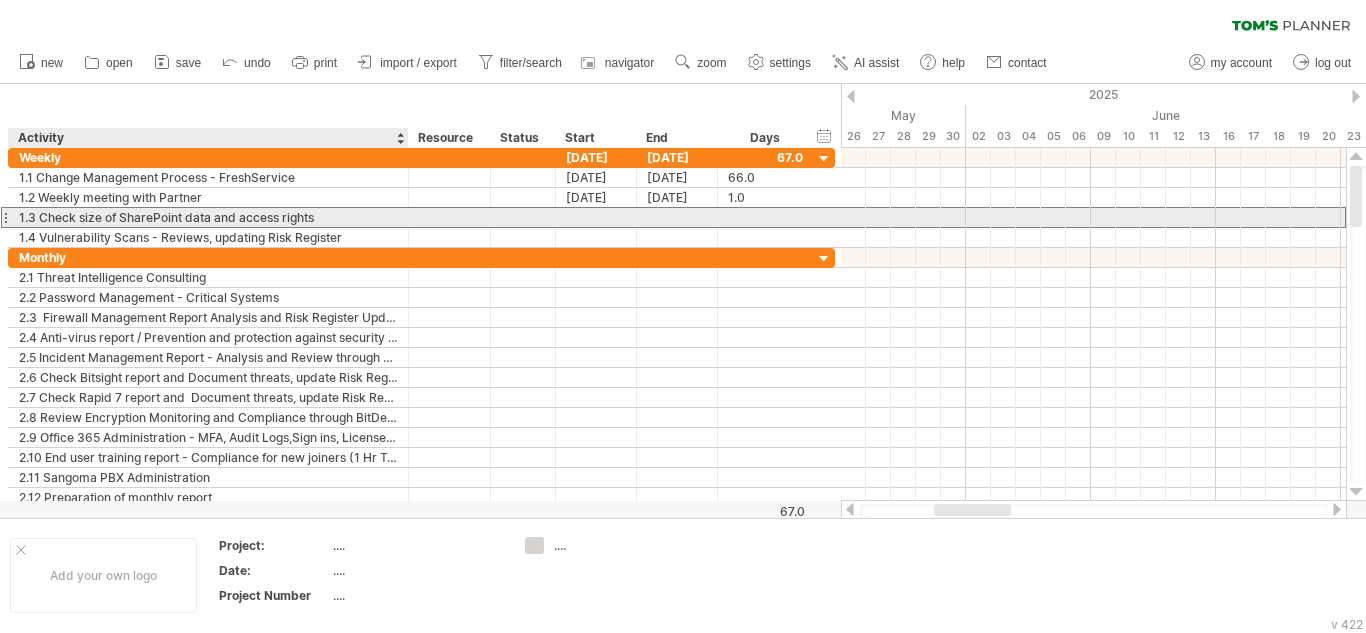 click on "1.3 Check size of SharePoint data and access rights" at bounding box center [208, 217] 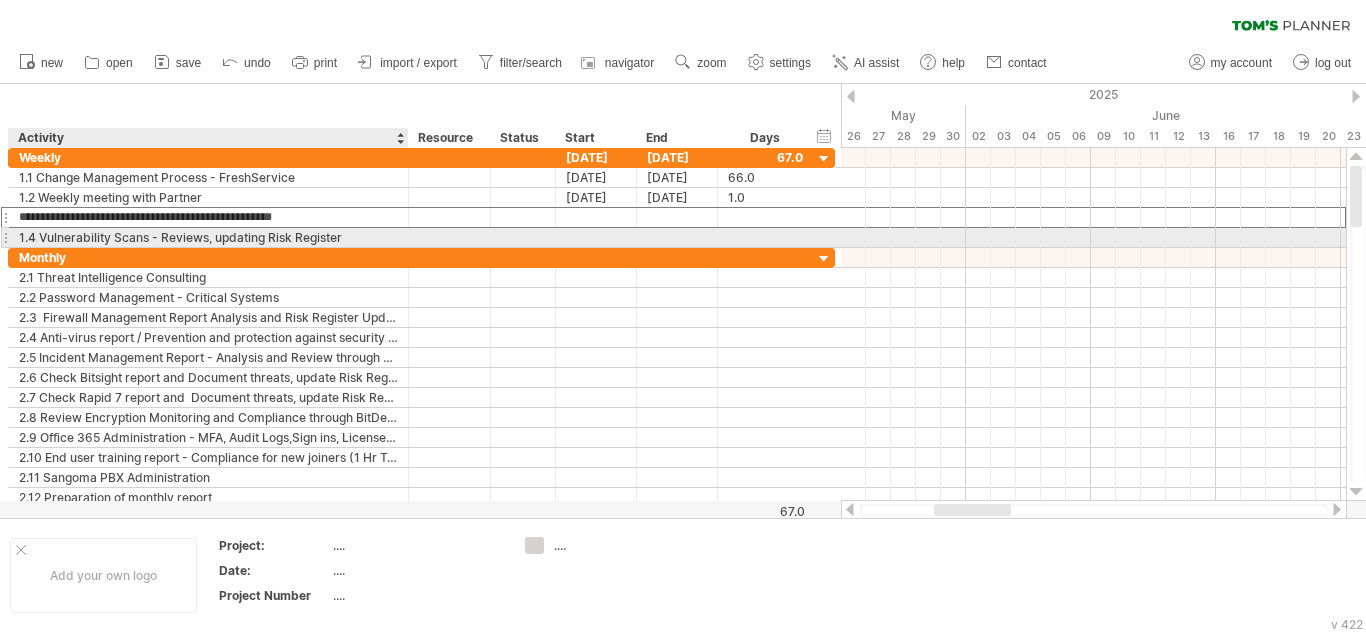 drag, startPoint x: 326, startPoint y: 217, endPoint x: 38, endPoint y: 237, distance: 288.6936 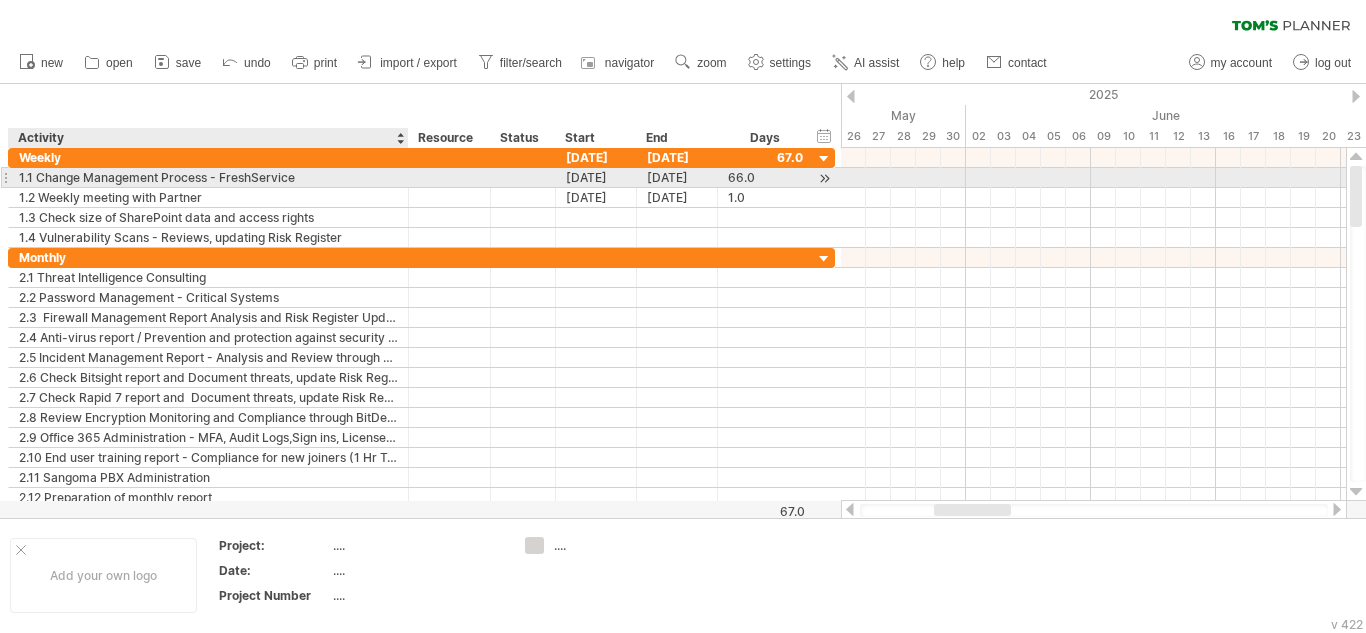 click on "1.1 Change Management Process - FreshService" at bounding box center [208, 177] 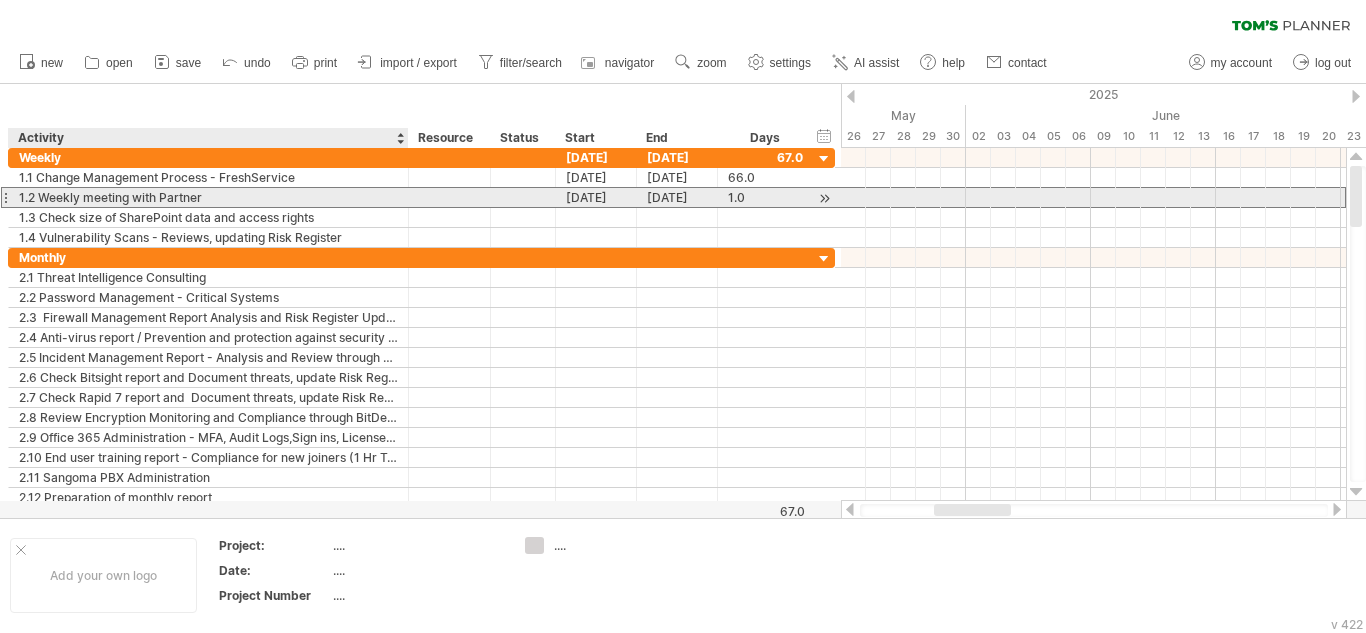 click on "1.2 Weekly meeting with Partner" at bounding box center (208, 197) 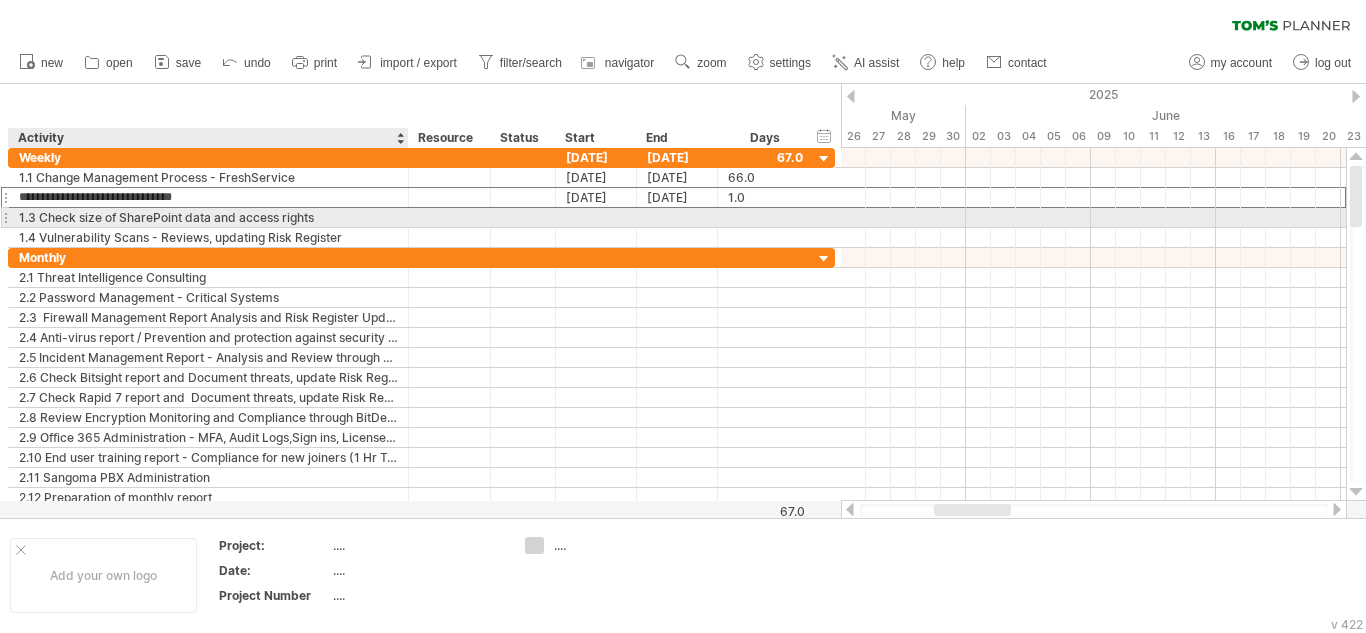 click on "1.3 Check size of SharePoint data and access rights" at bounding box center [208, 217] 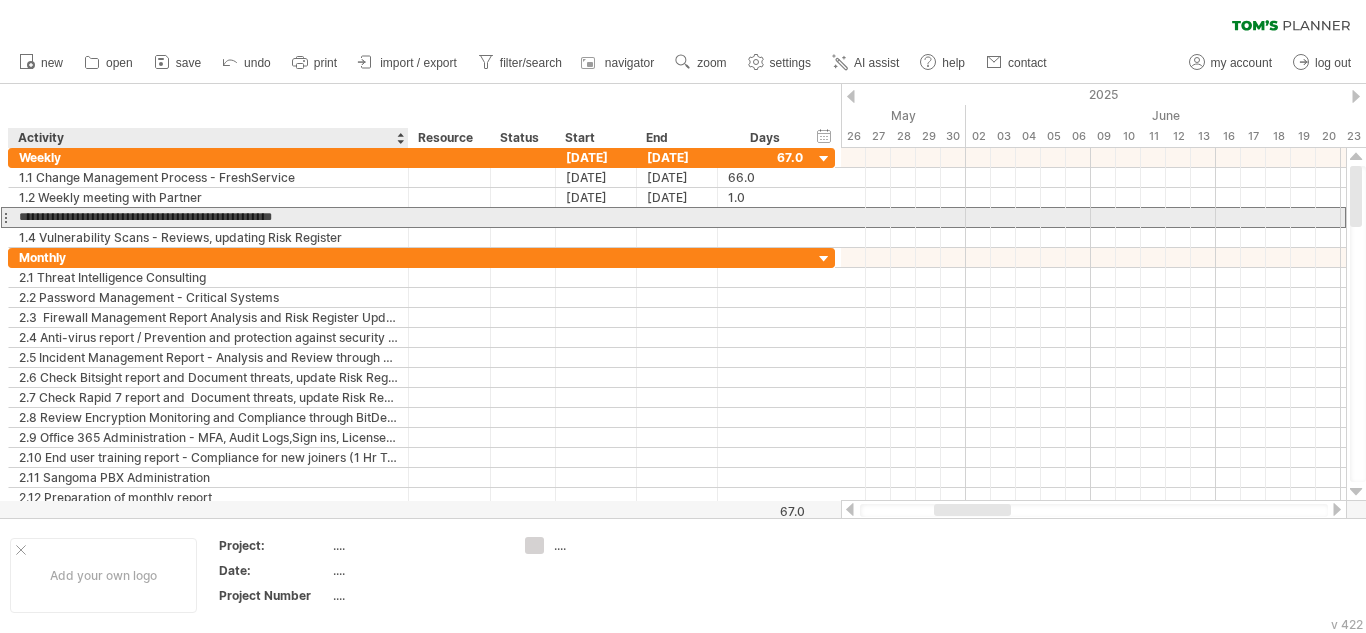 drag, startPoint x: 321, startPoint y: 214, endPoint x: 38, endPoint y: 221, distance: 283.08655 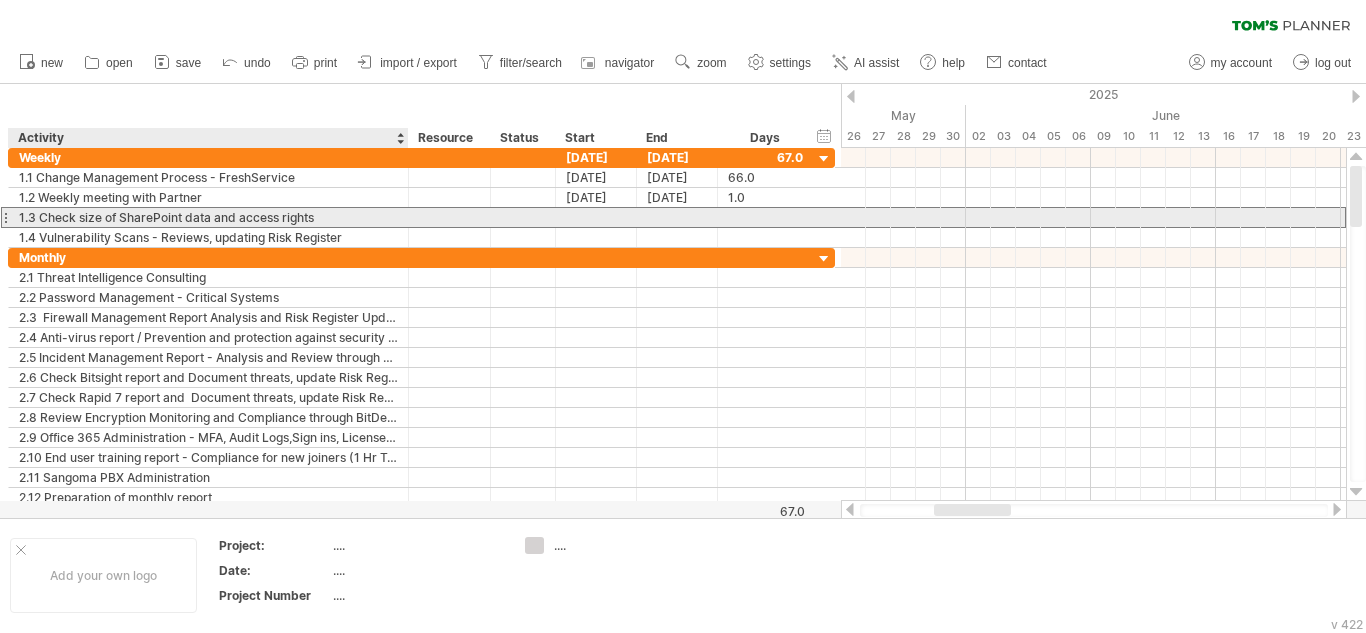 drag, startPoint x: 353, startPoint y: 215, endPoint x: 331, endPoint y: 215, distance: 22 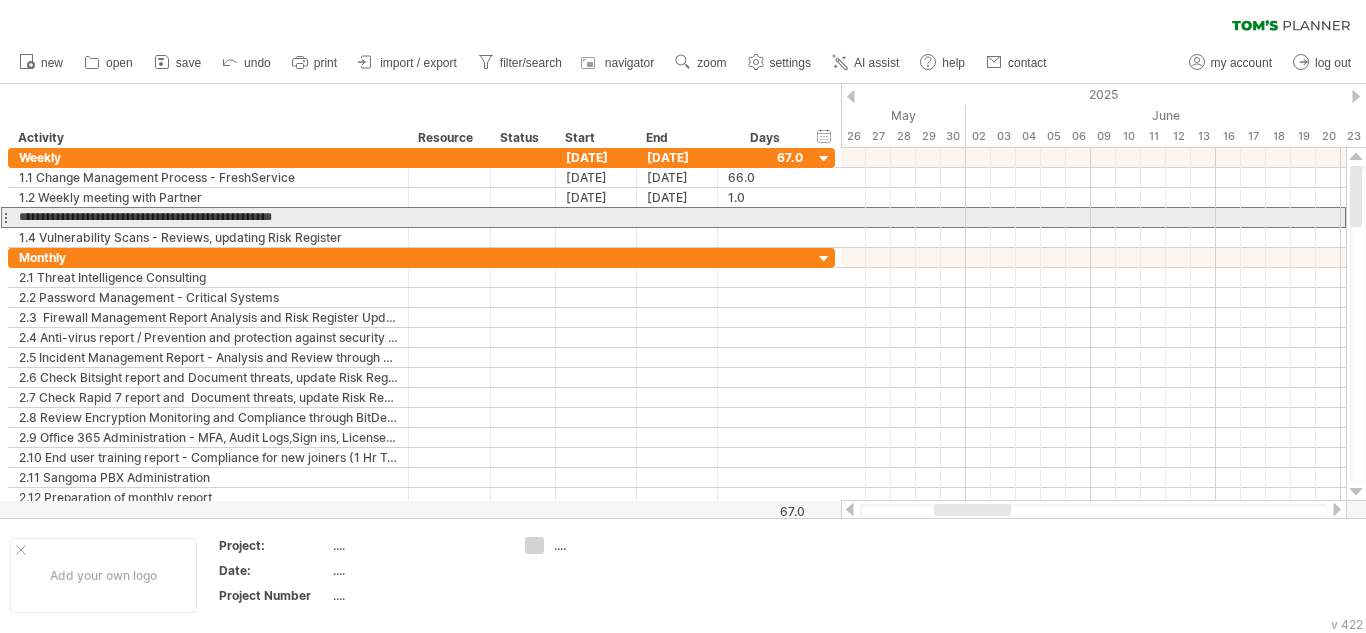 drag, startPoint x: 323, startPoint y: 215, endPoint x: 8, endPoint y: 216, distance: 315.0016 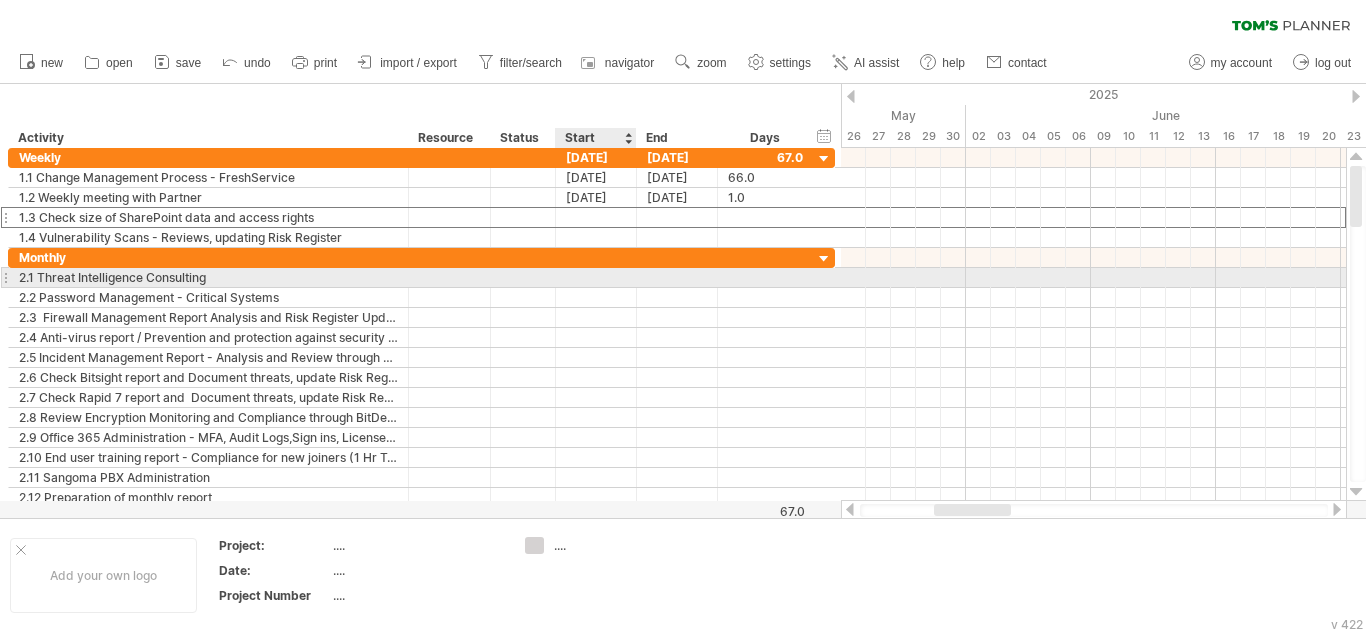 click at bounding box center [596, 277] 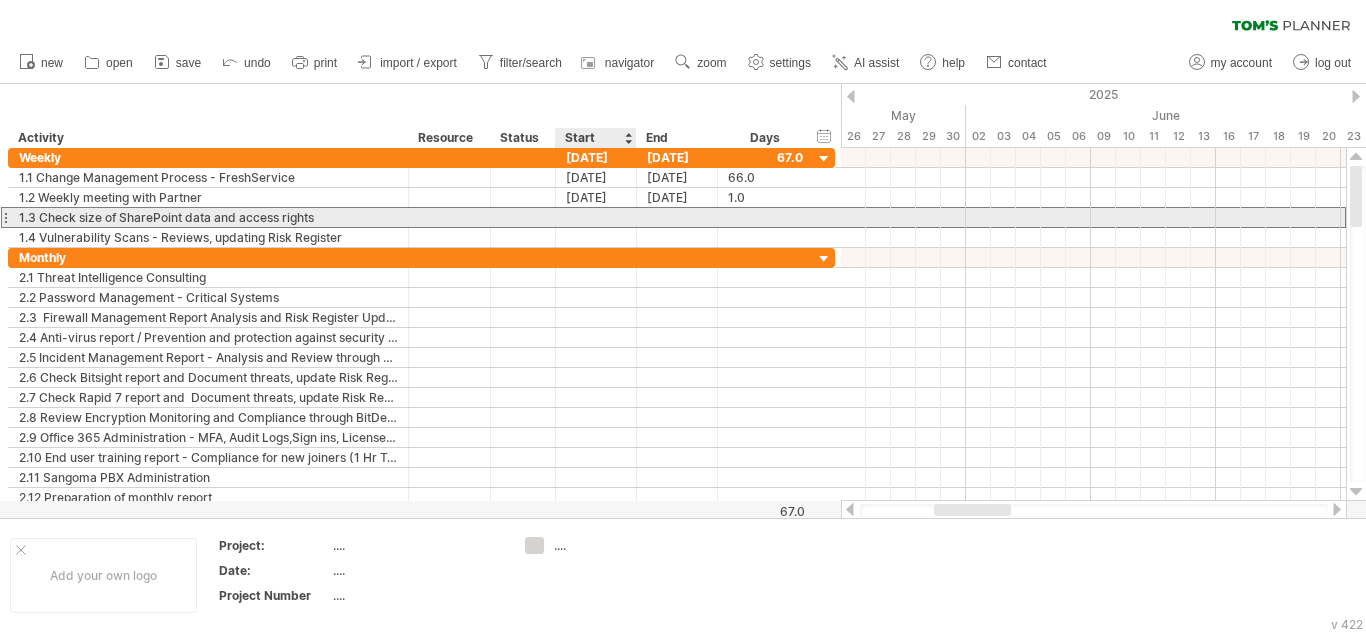 click at bounding box center (596, 217) 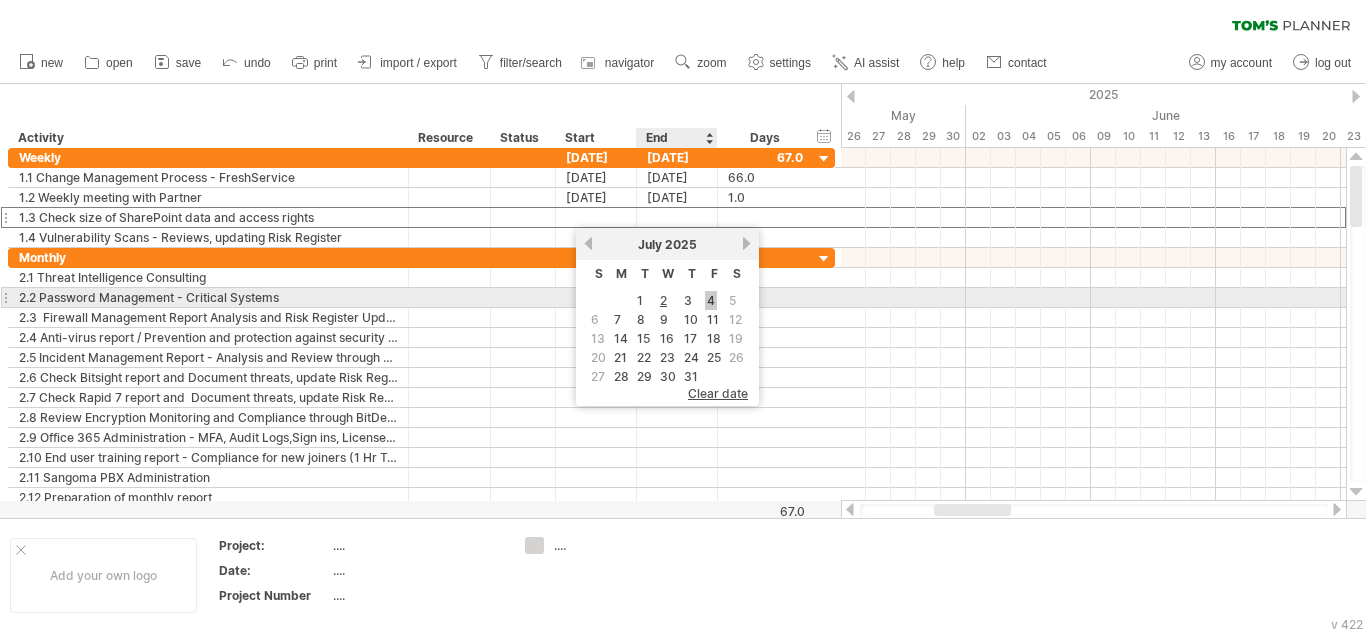 click on "4" at bounding box center [711, 300] 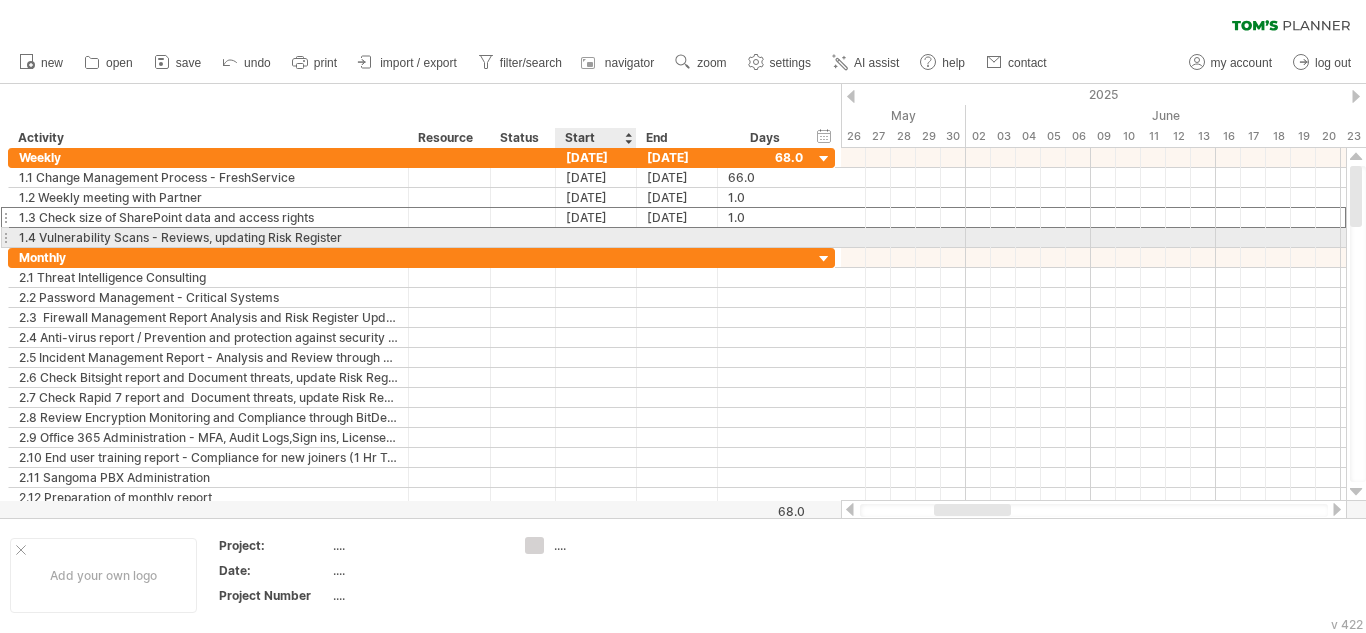 click at bounding box center [596, 237] 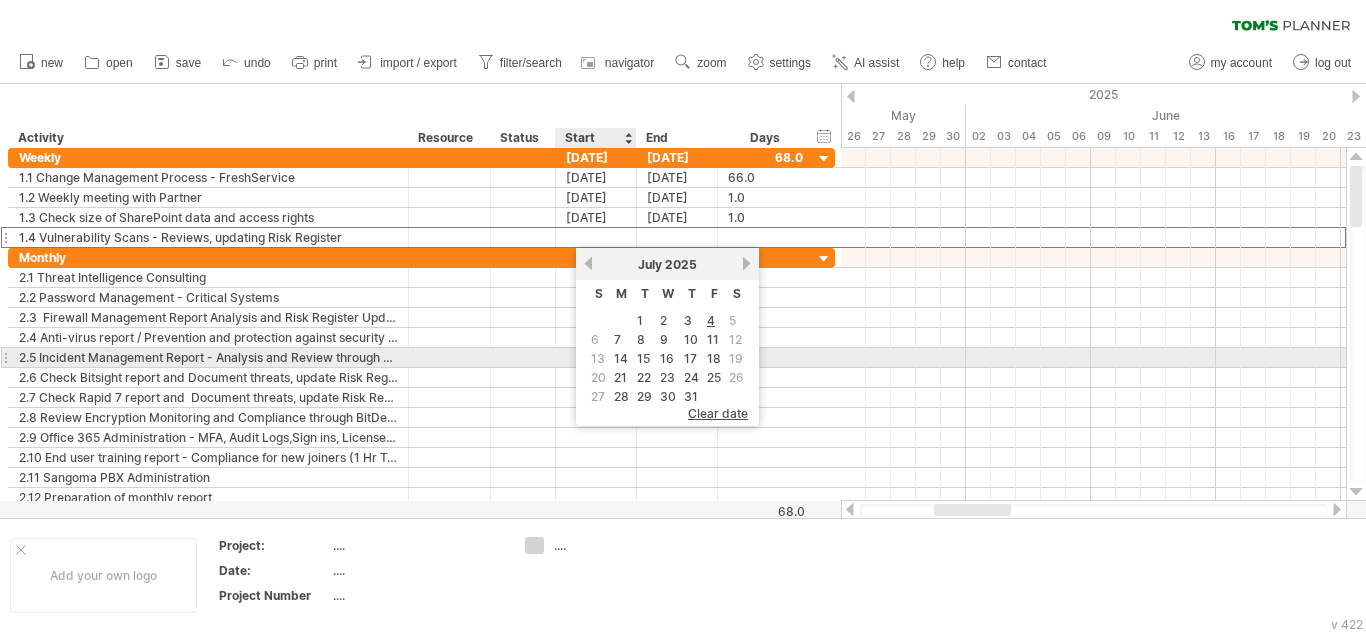 click on "14" at bounding box center (621, 358) 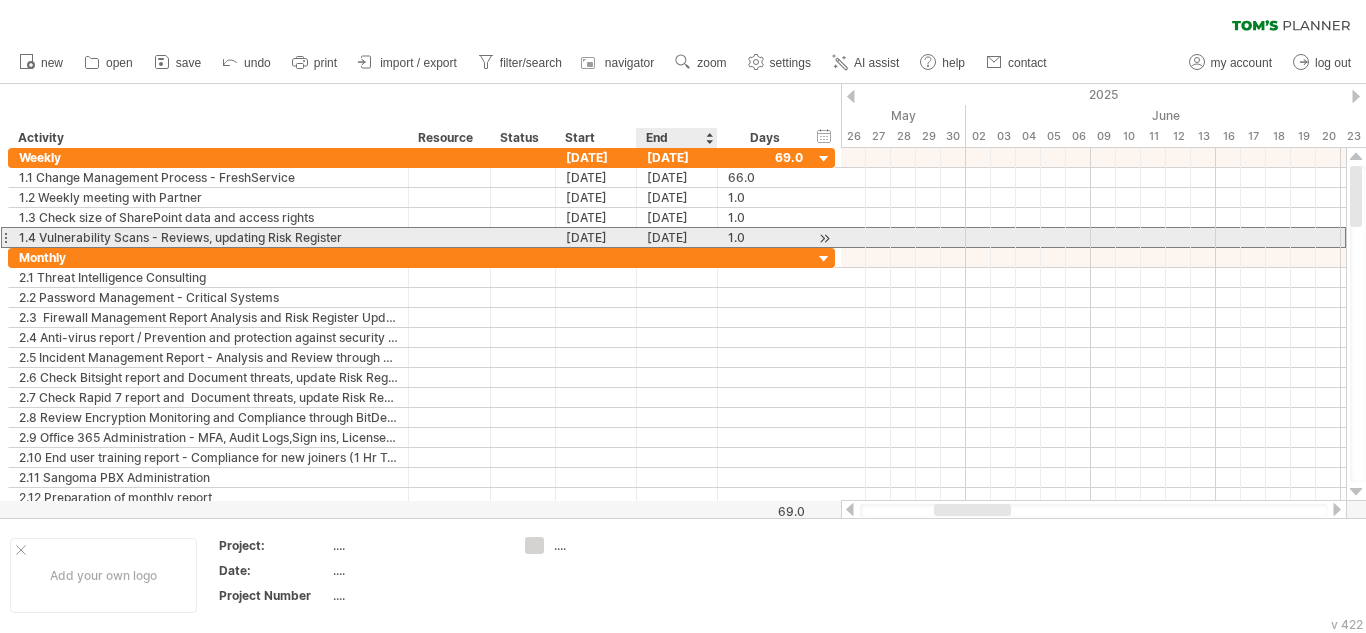 click on "[DATE]" at bounding box center [677, 237] 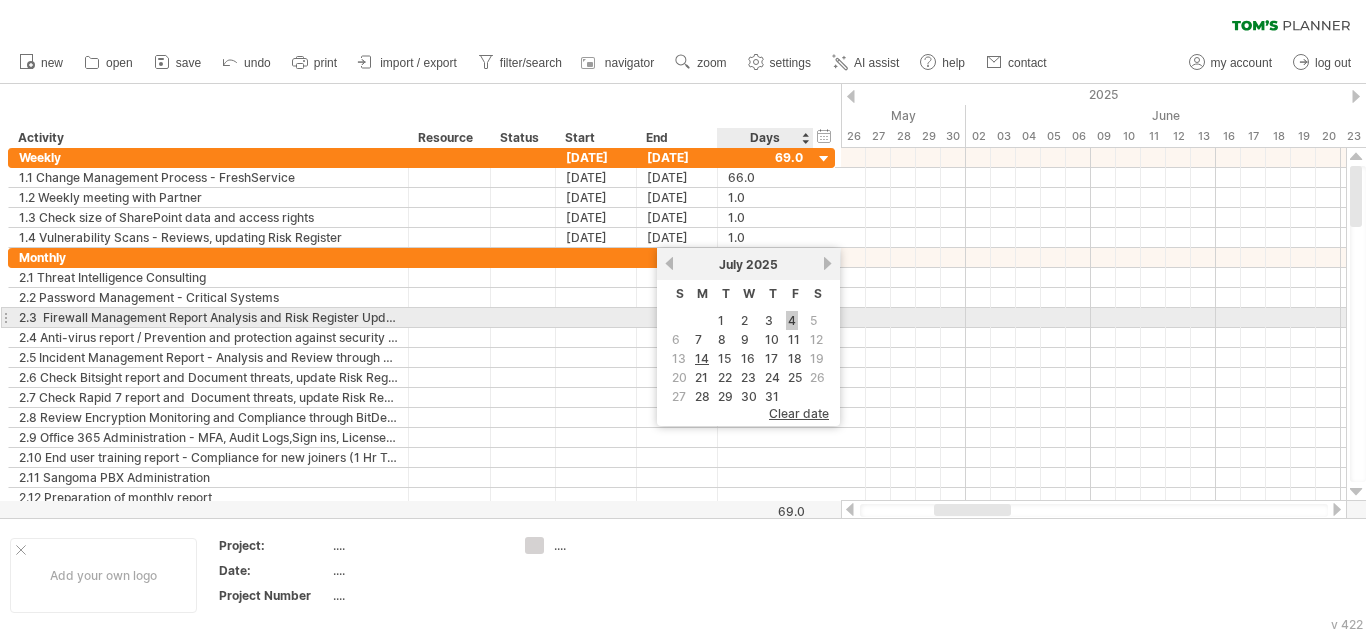 click on "4" at bounding box center [792, 320] 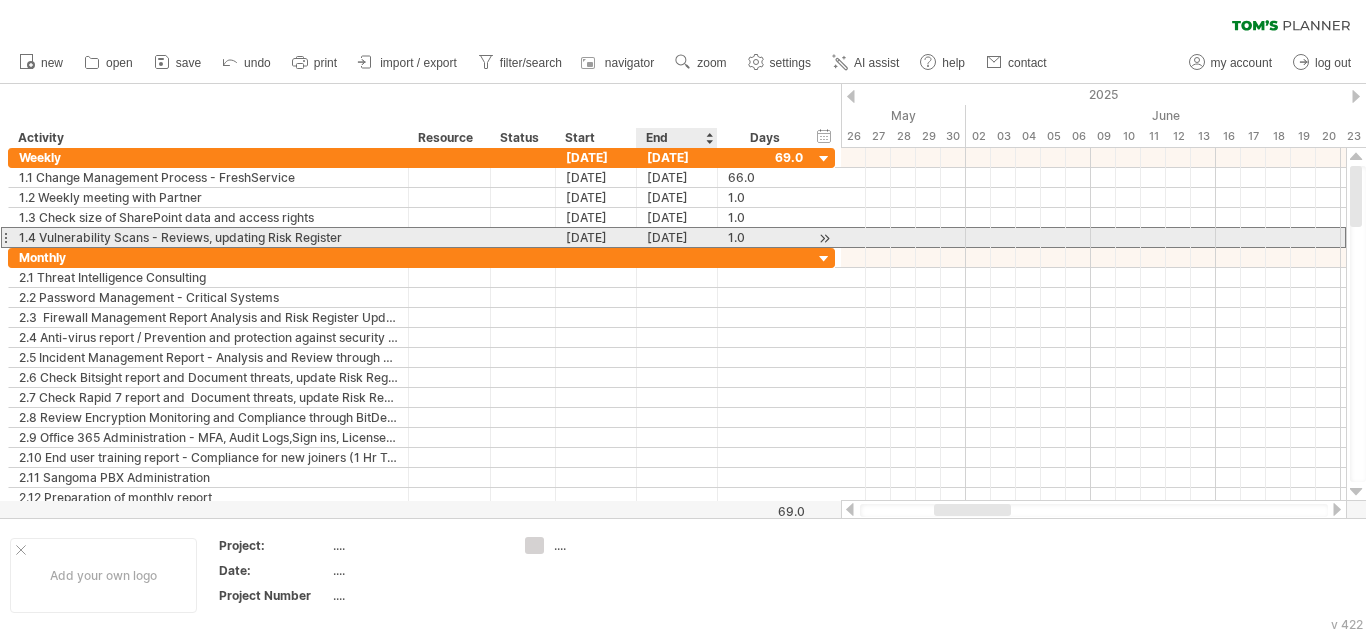 click on "[DATE]" at bounding box center [677, 237] 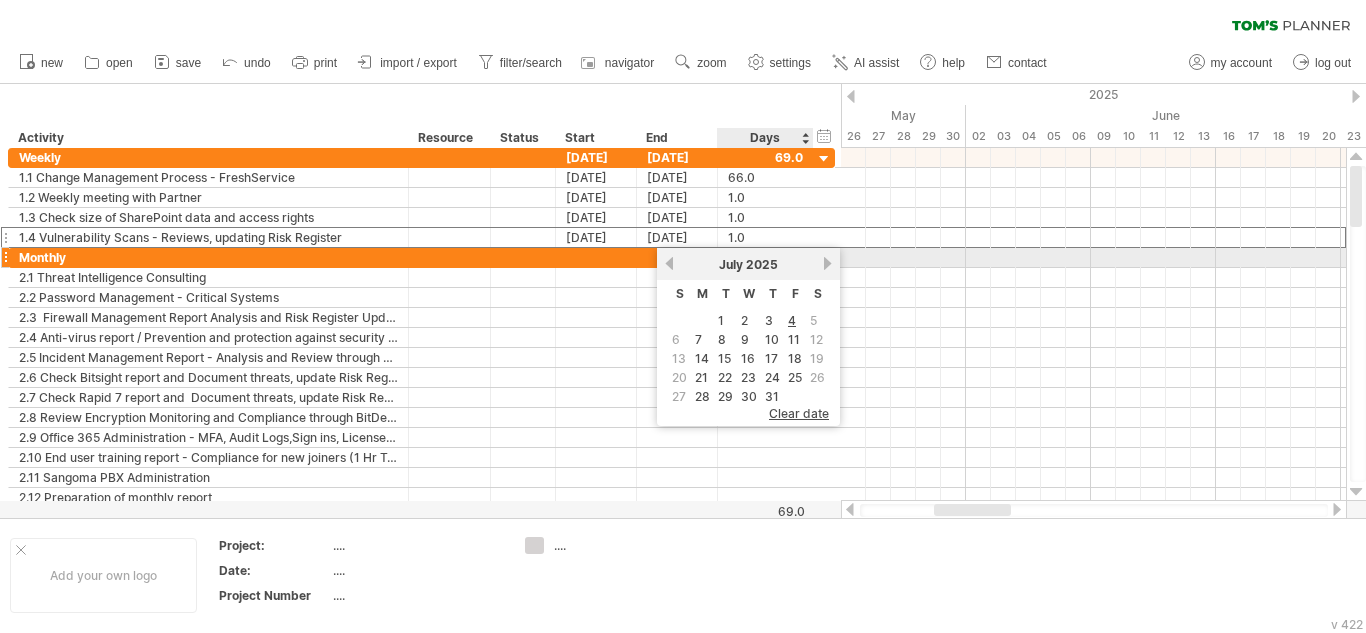 click on "[DATE]" at bounding box center (748, 264) 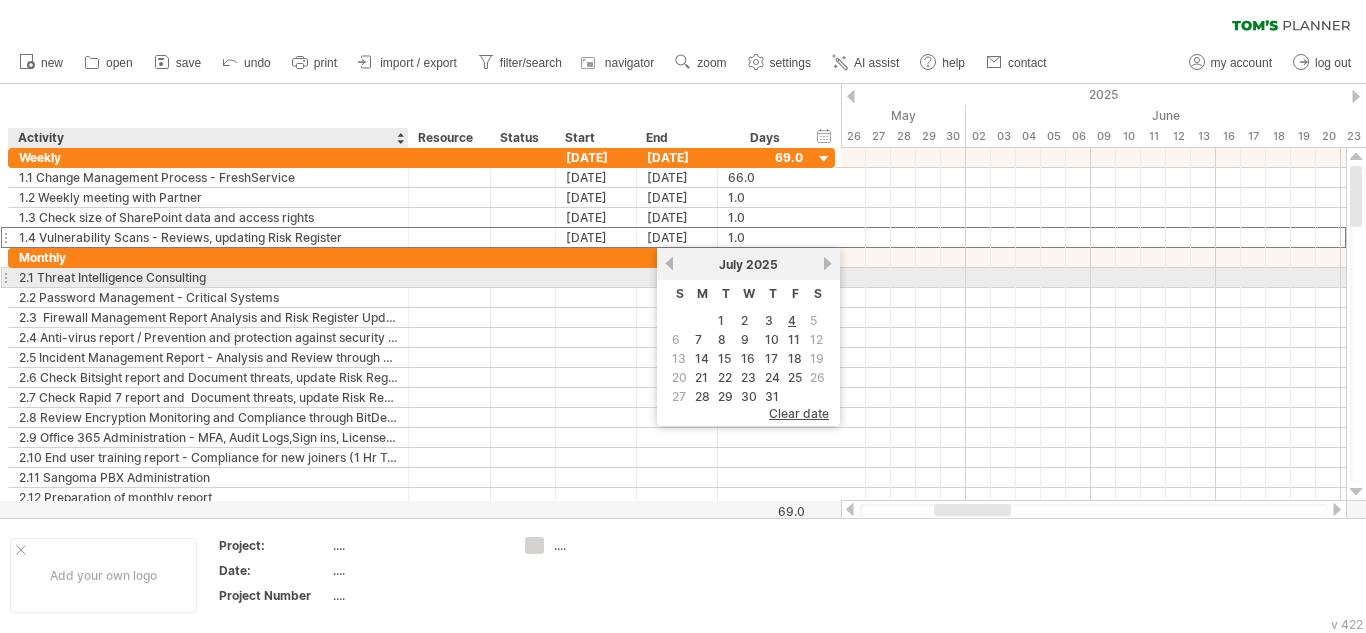 click on "2.1 Threat Intelligence Consulting" at bounding box center [208, 277] 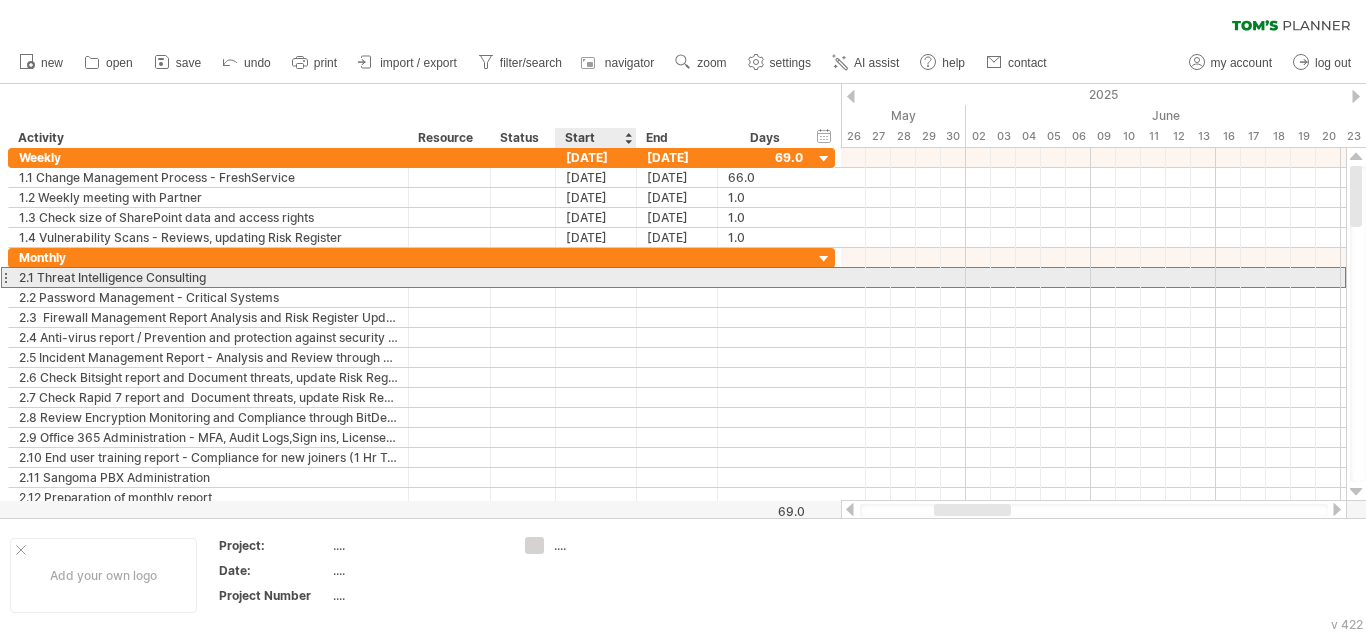 click at bounding box center [596, 277] 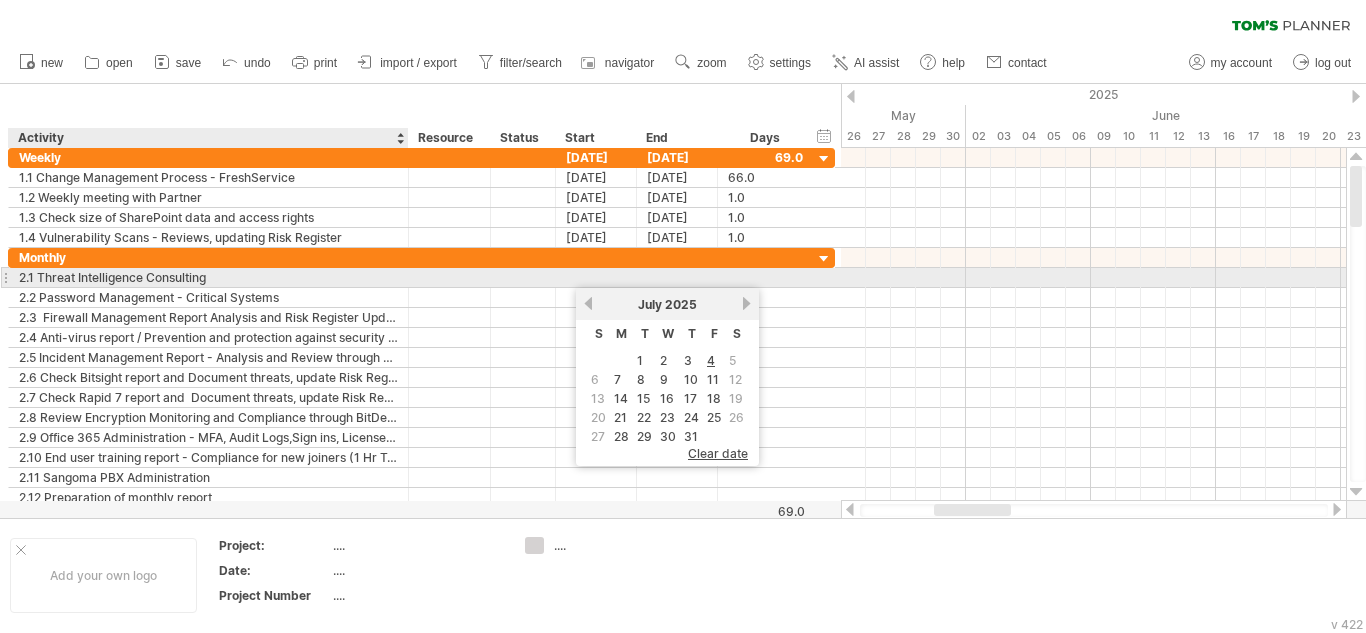 click on "2.1 Threat Intelligence Consulting" at bounding box center (208, 277) 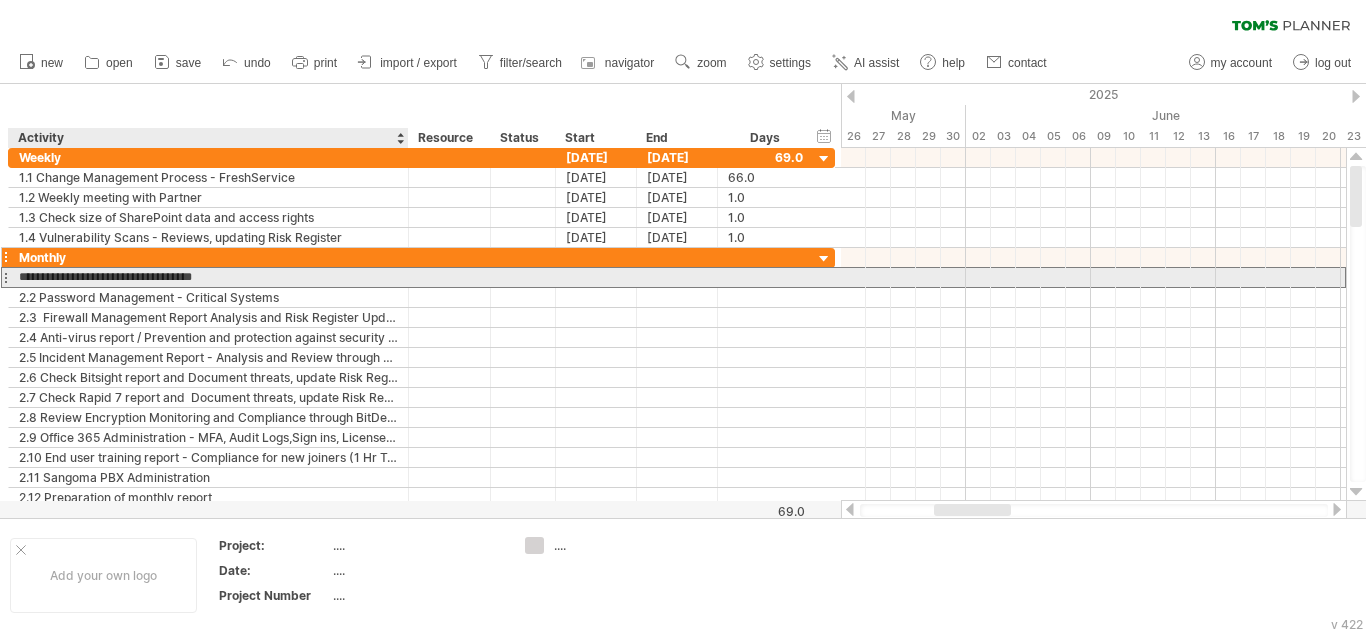 drag, startPoint x: 230, startPoint y: 281, endPoint x: 52, endPoint y: 267, distance: 178.54971 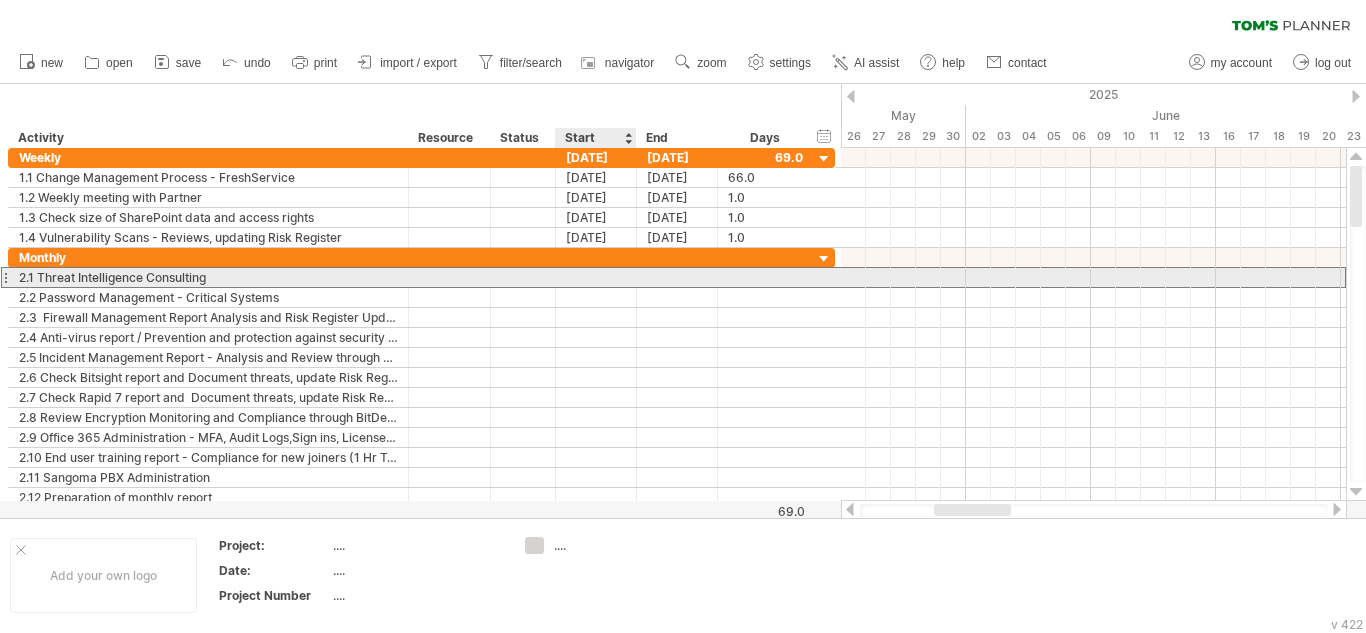 click at bounding box center (596, 277) 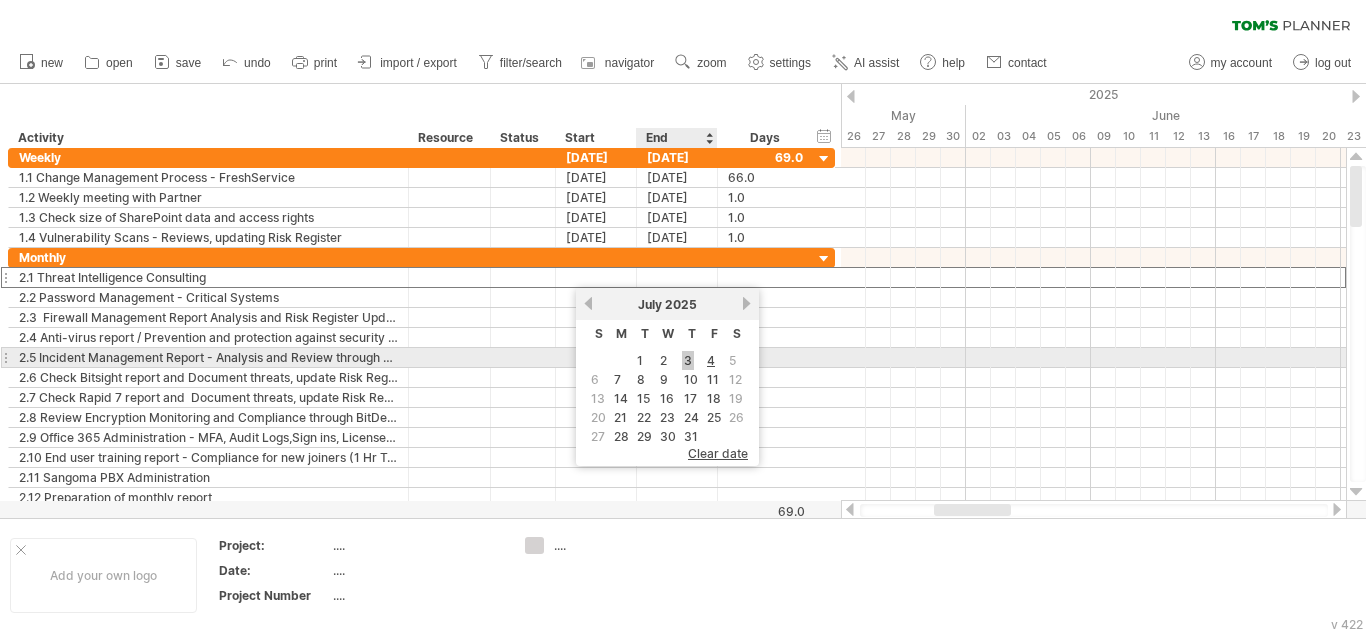 click on "3" at bounding box center (688, 360) 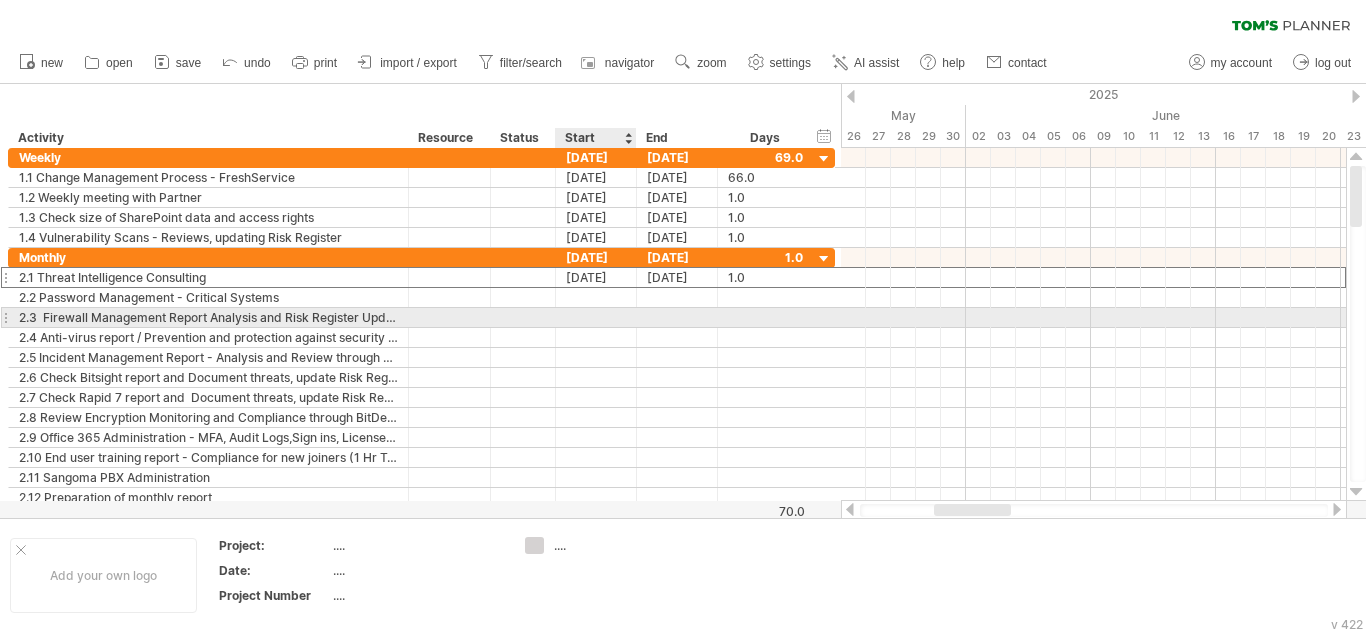 click at bounding box center (596, 317) 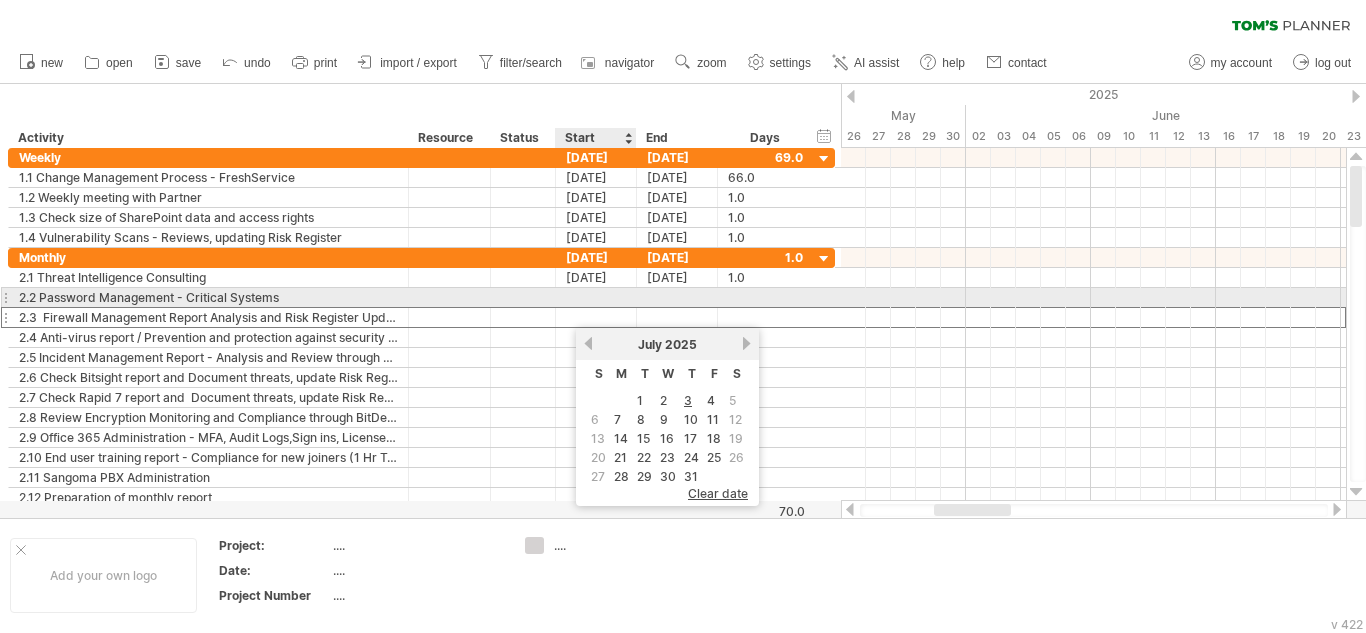 click at bounding box center (596, 297) 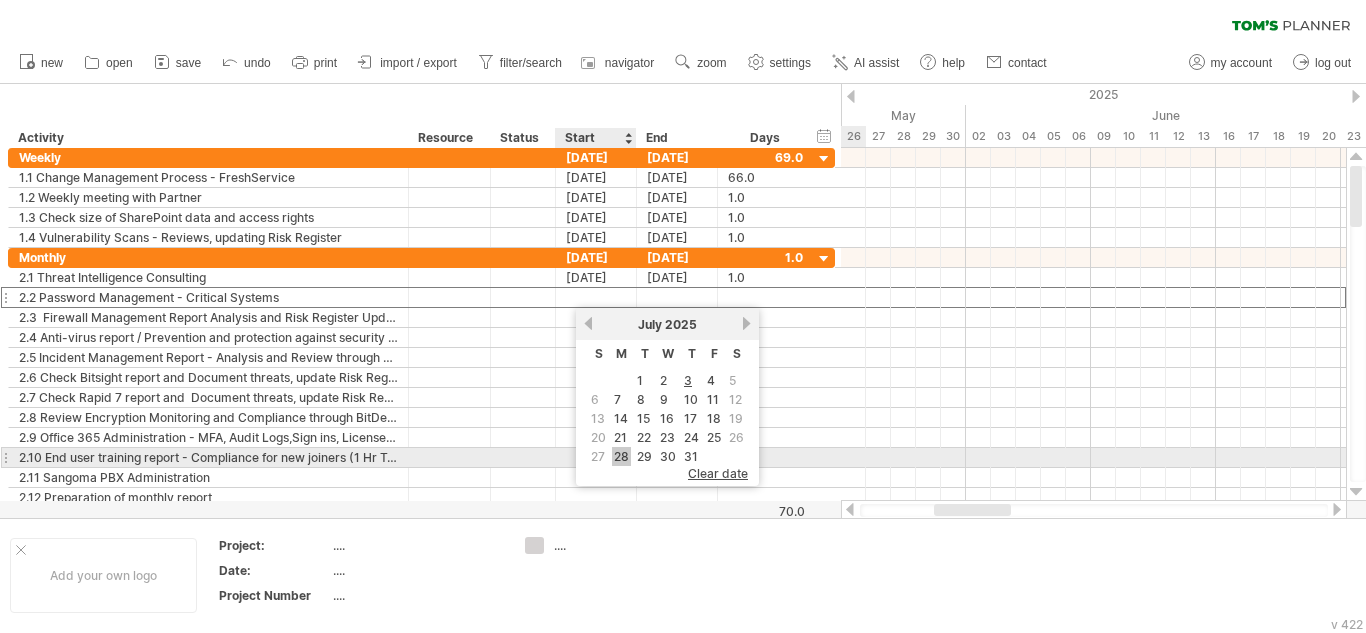 click on "28" at bounding box center (621, 456) 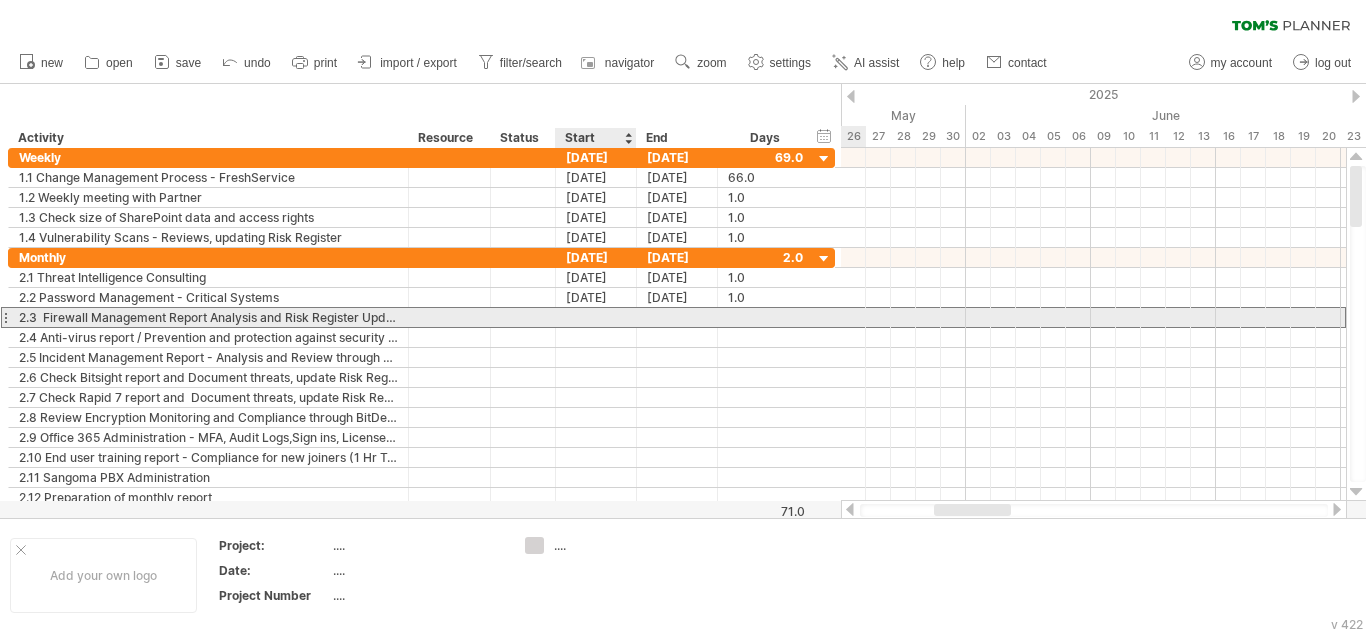 click at bounding box center (596, 317) 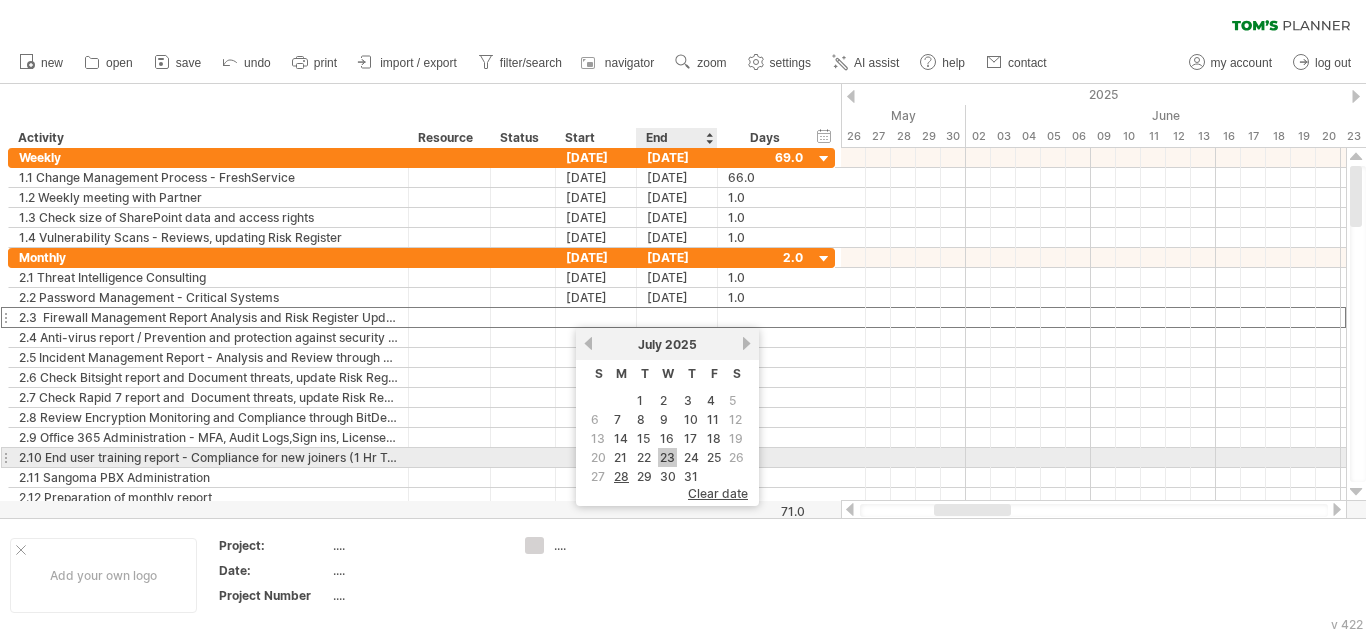 click on "23" at bounding box center [667, 457] 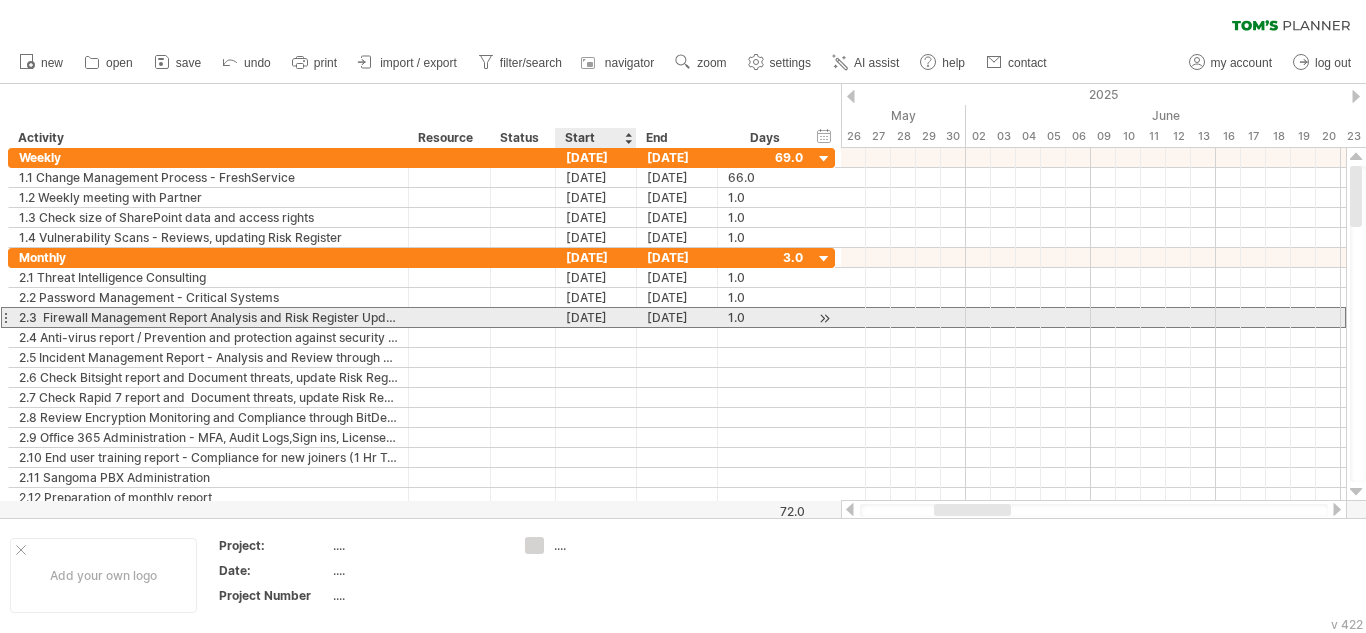 click on "[DATE]" at bounding box center [596, 317] 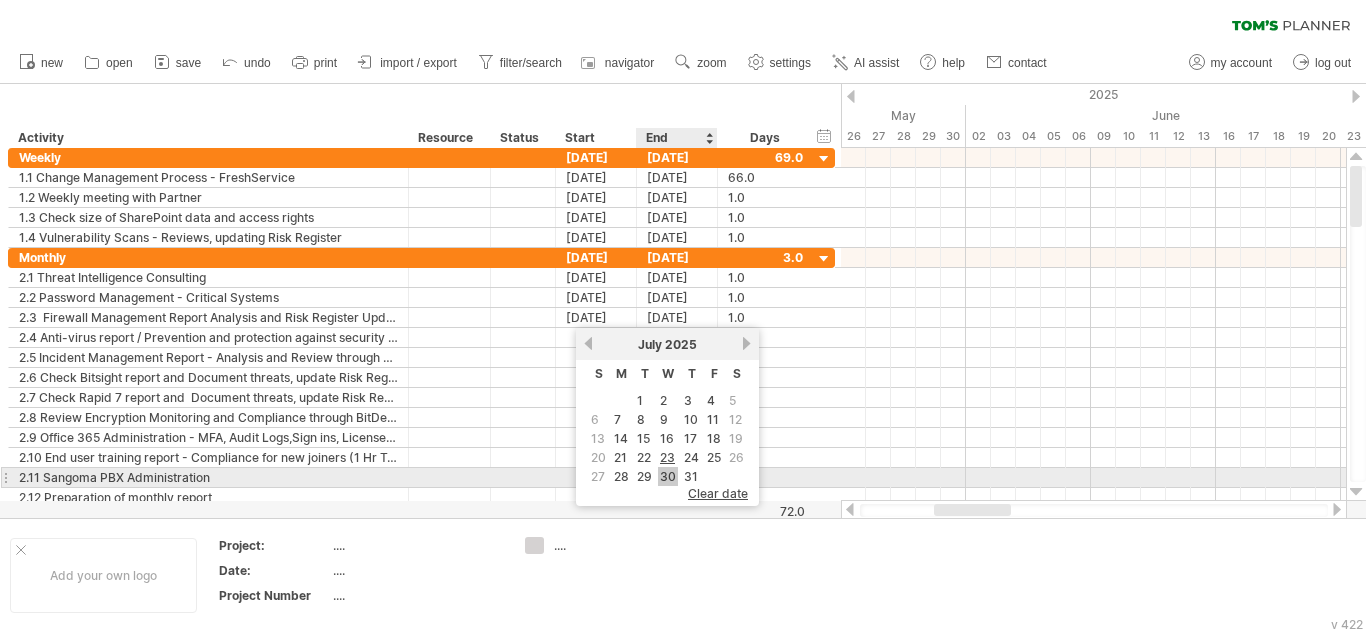 click on "30" at bounding box center (668, 476) 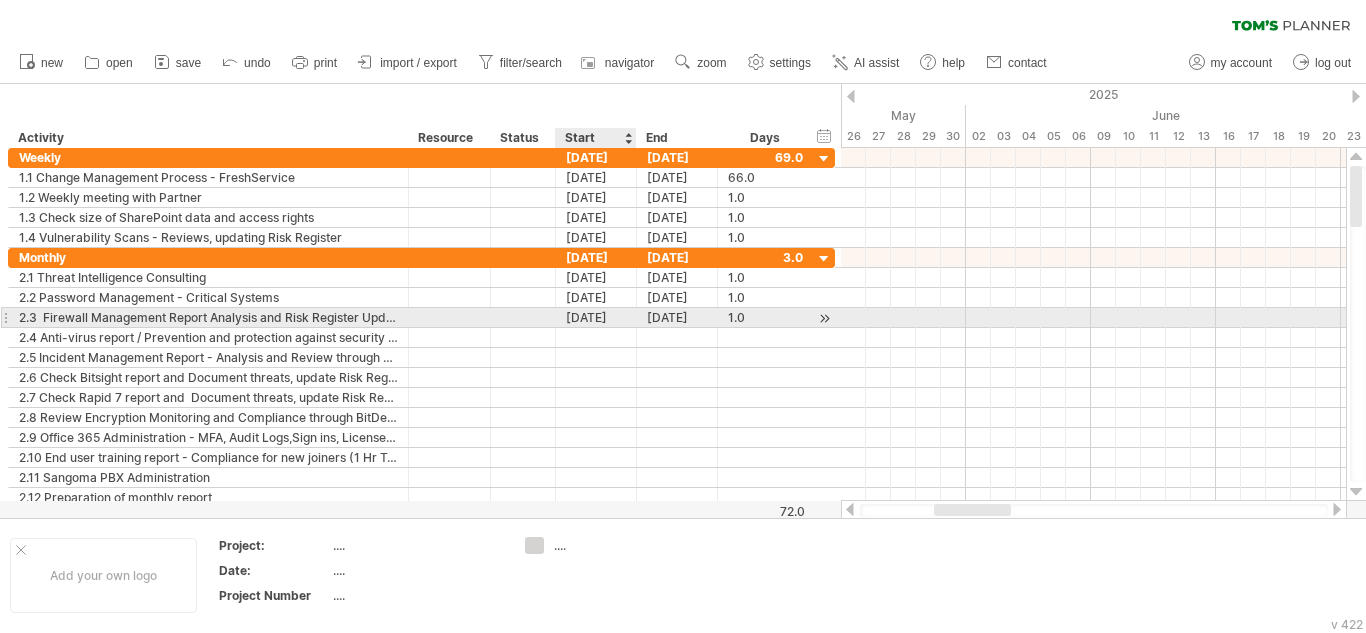 click on "[DATE]" at bounding box center [596, 317] 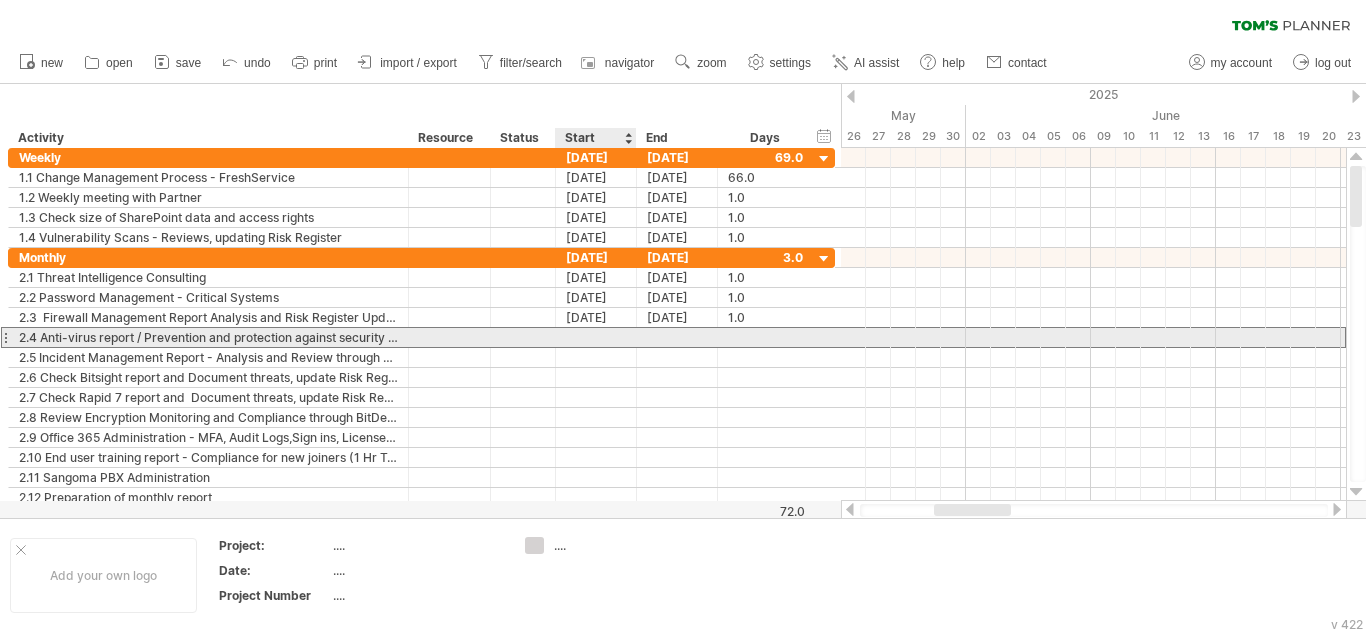 click at bounding box center (596, 337) 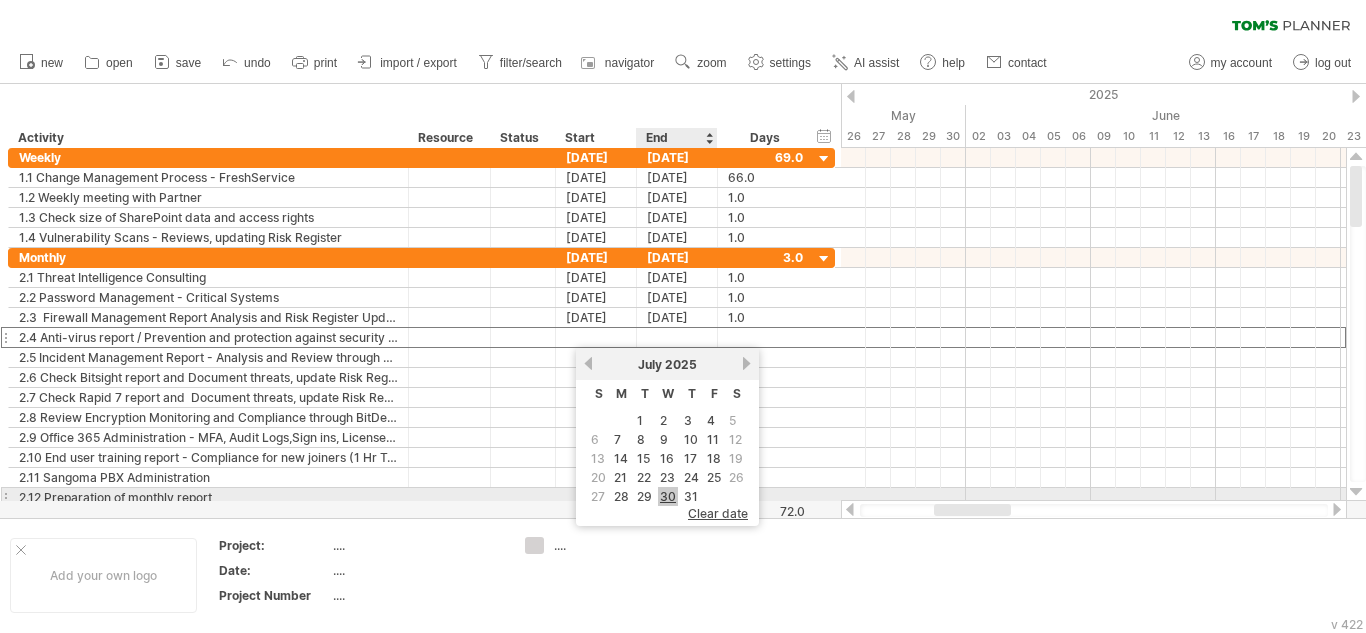click on "30" at bounding box center [668, 496] 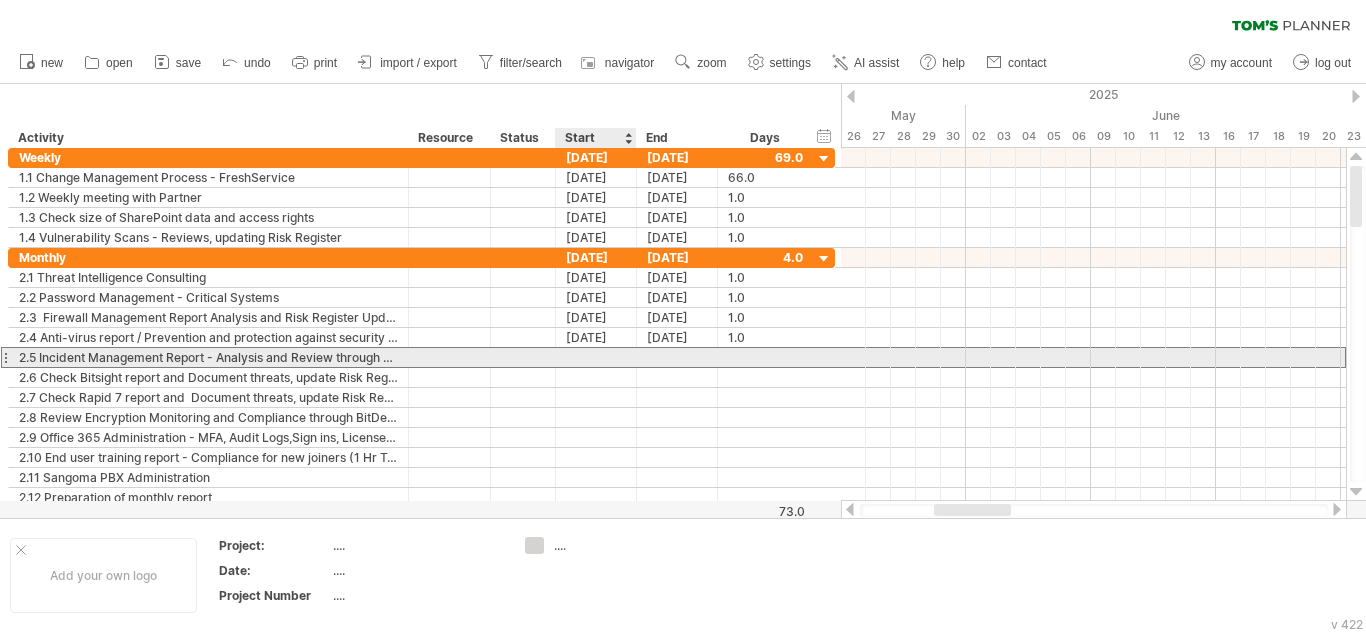 click at bounding box center [596, 357] 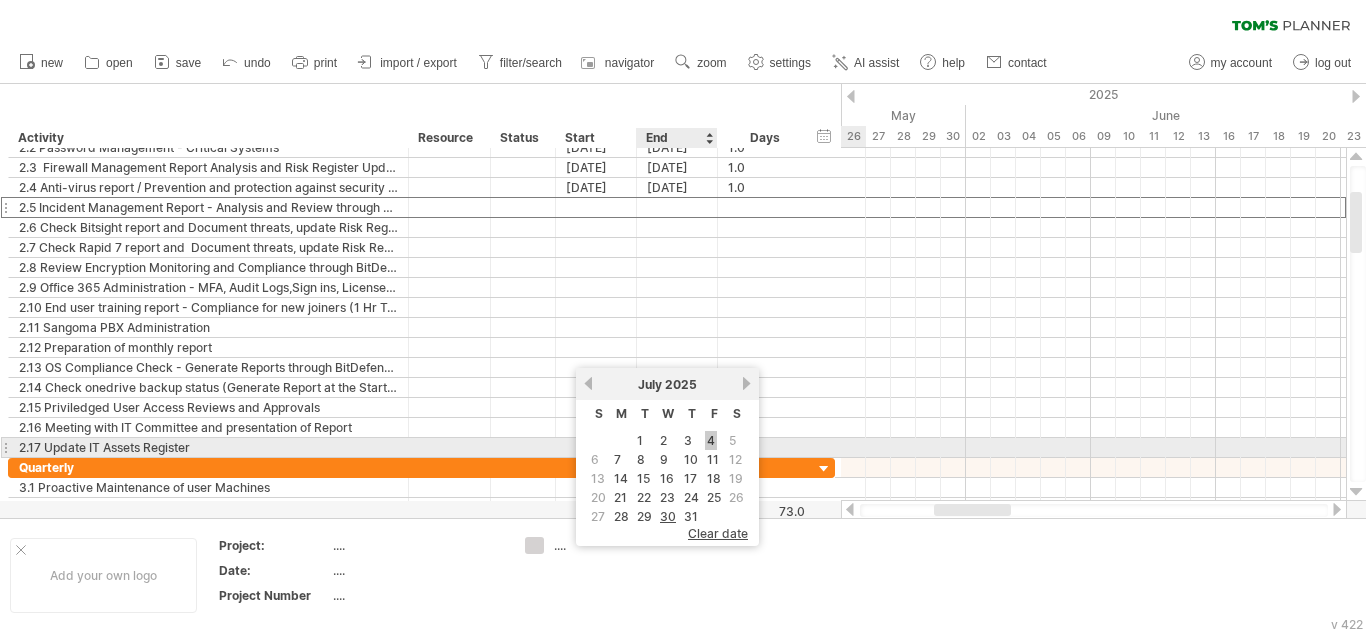 click on "4" at bounding box center (711, 440) 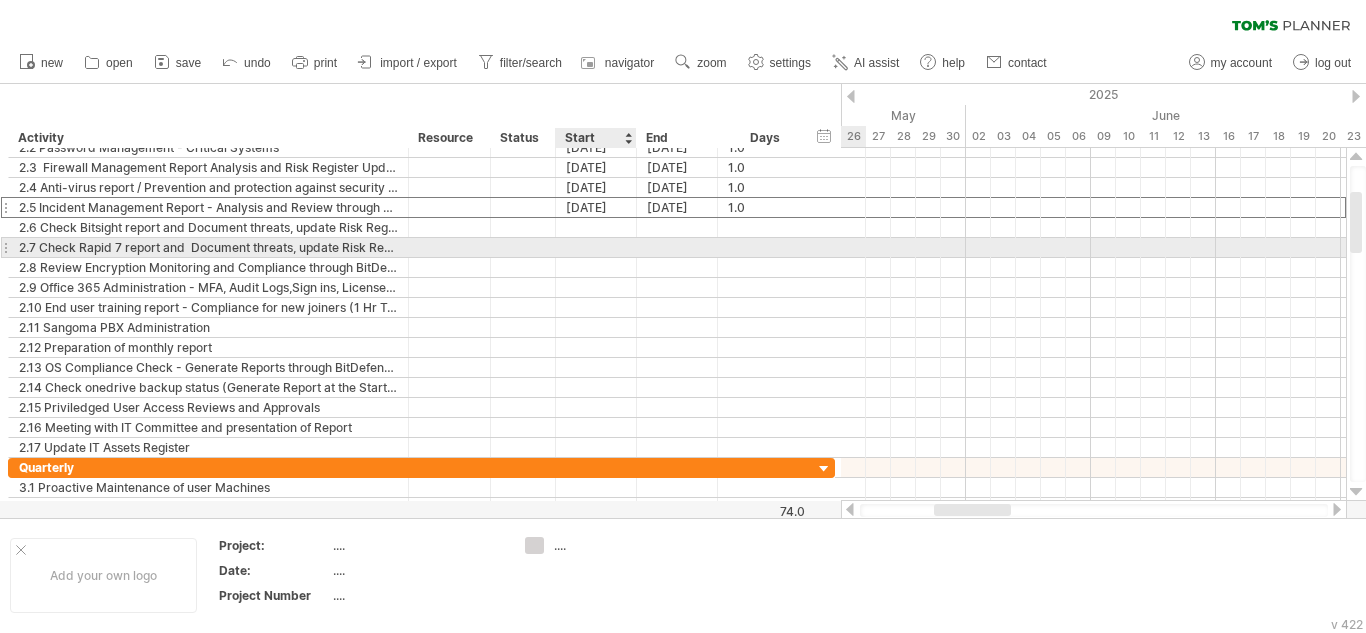 click at bounding box center (596, 247) 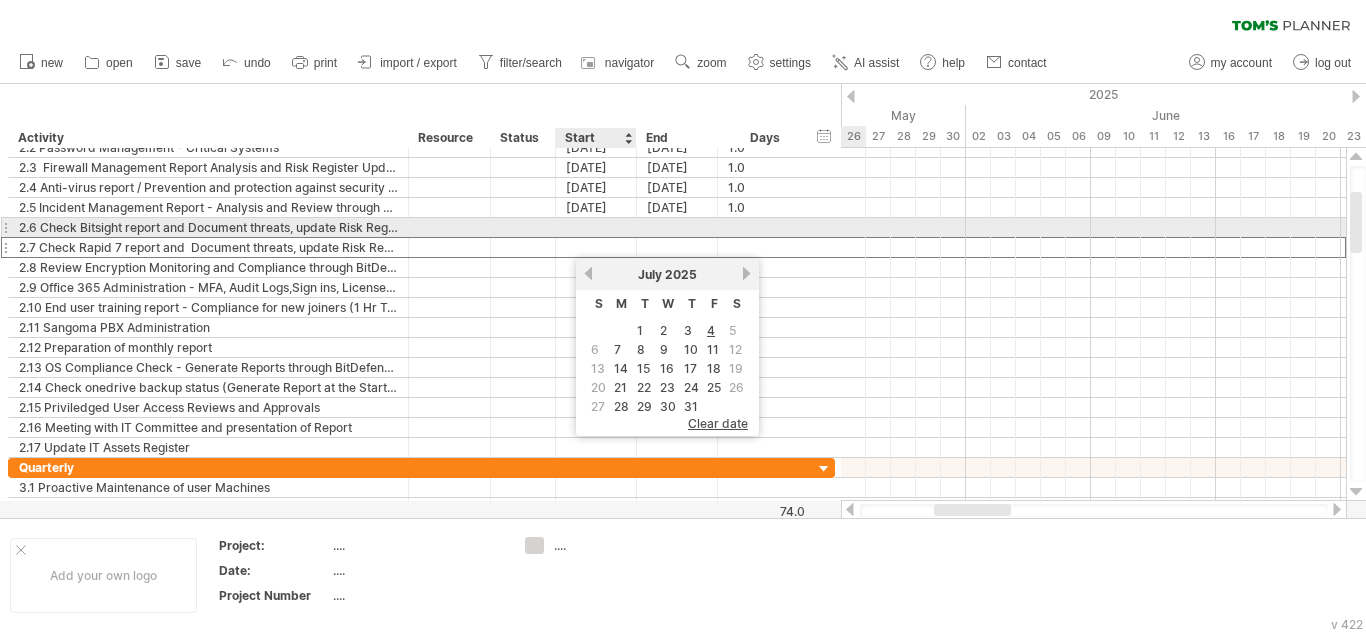 click at bounding box center (596, 227) 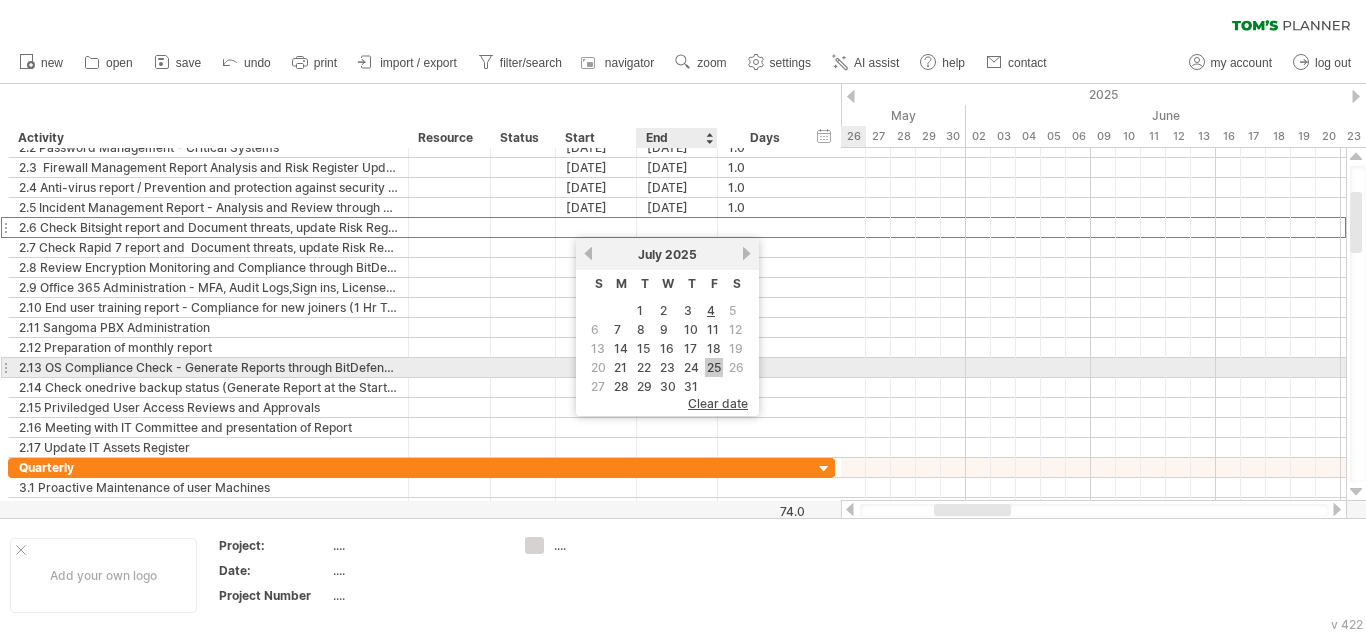 click on "25" at bounding box center [714, 367] 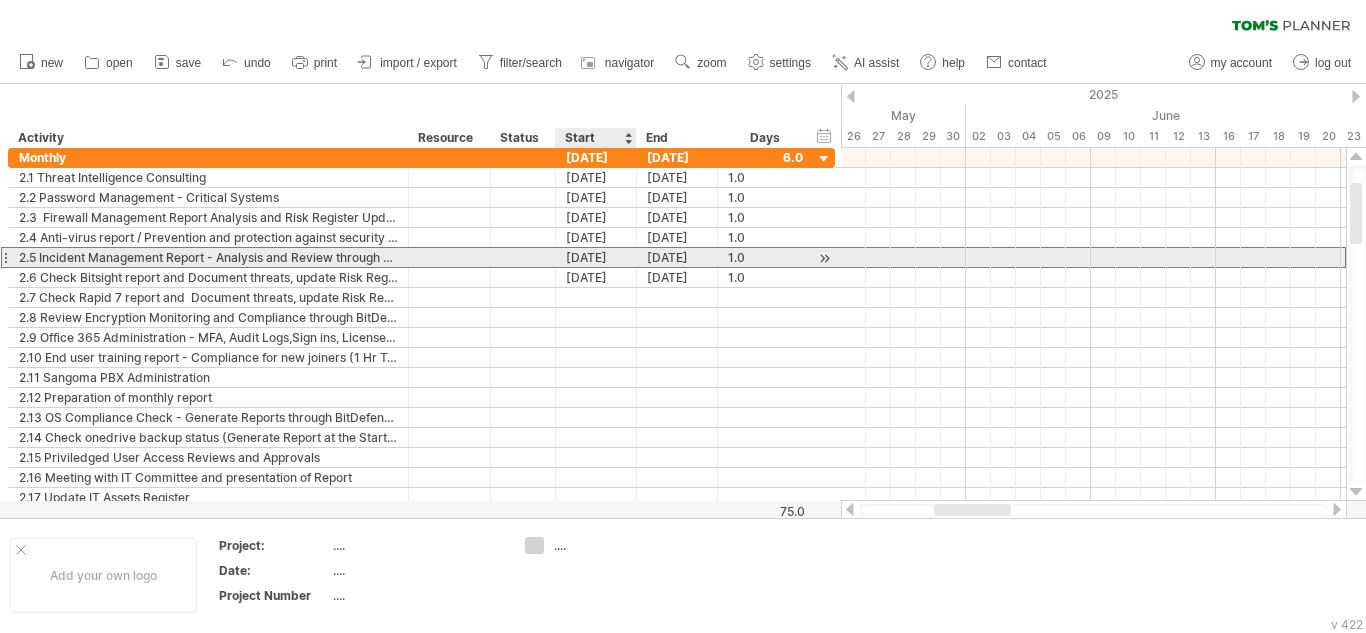 click on "[DATE]" at bounding box center [596, 257] 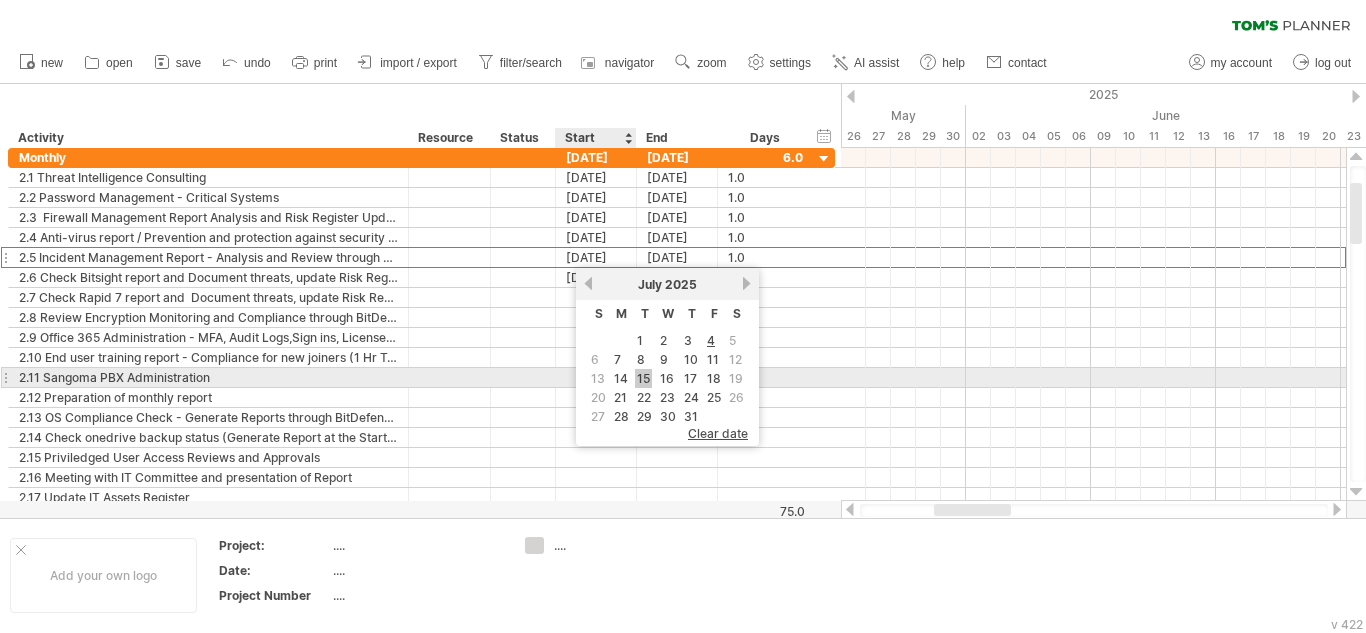 click on "15" at bounding box center (643, 378) 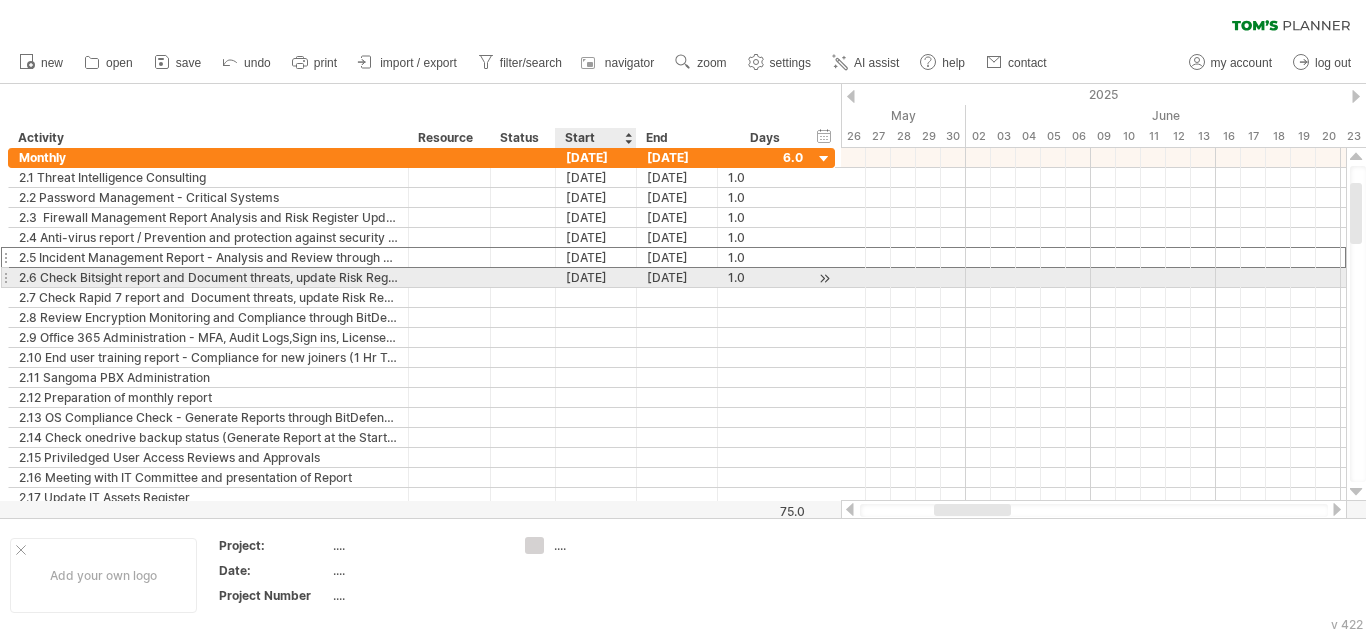 click on "[DATE]" at bounding box center (596, 277) 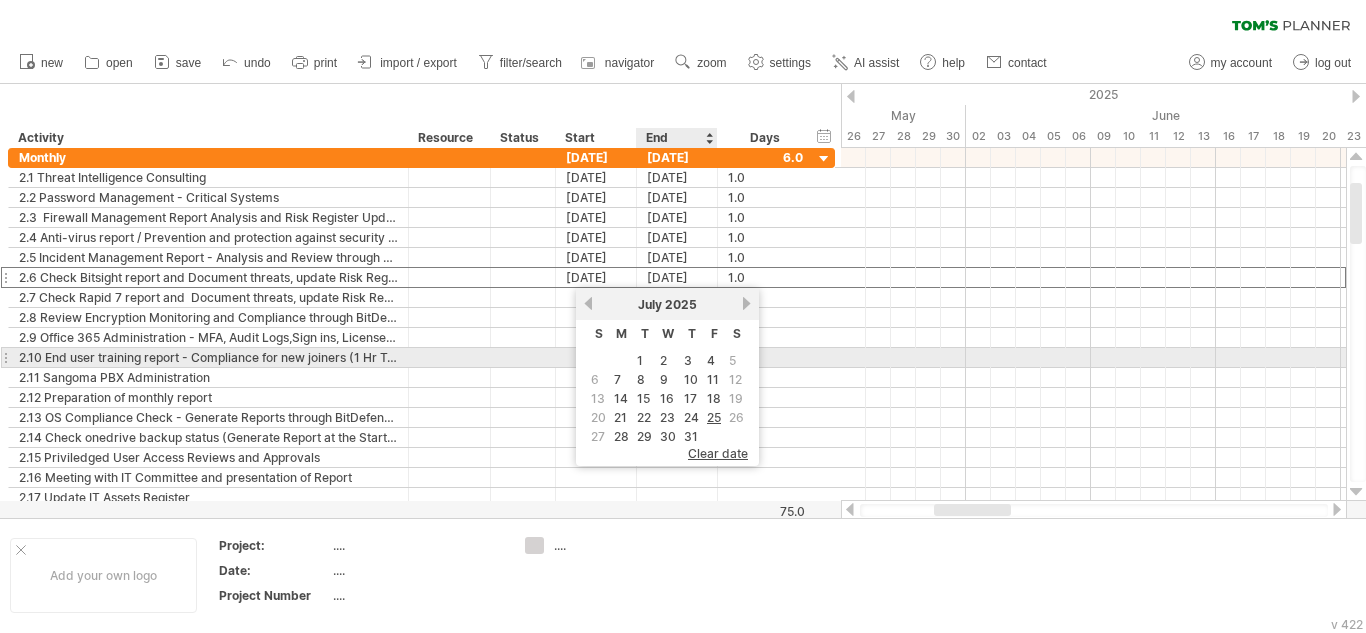 click on "S M T W T F S     1 2 3 4 5 6 7 8 9 10 11 12 13 14 15 16 17 18 19 20 21 22 23 24 25 26 27 28 29 30 31" at bounding box center [667, 383] 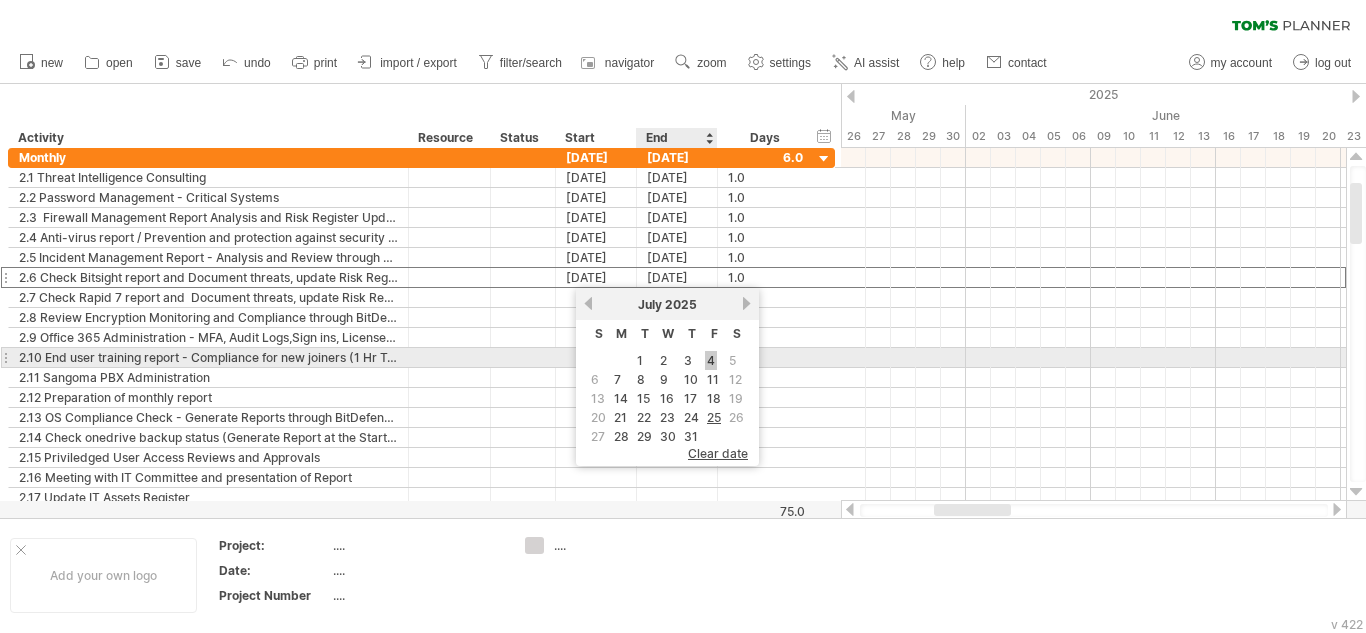 click on "4" at bounding box center [711, 360] 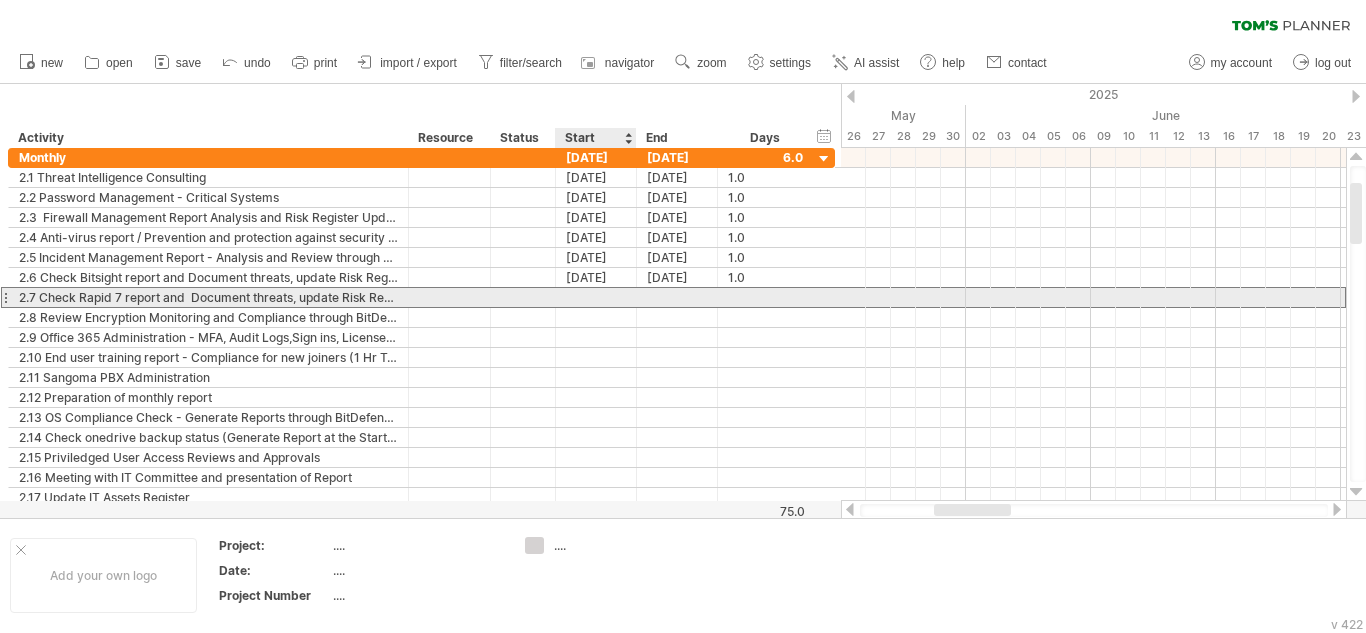 click at bounding box center [596, 297] 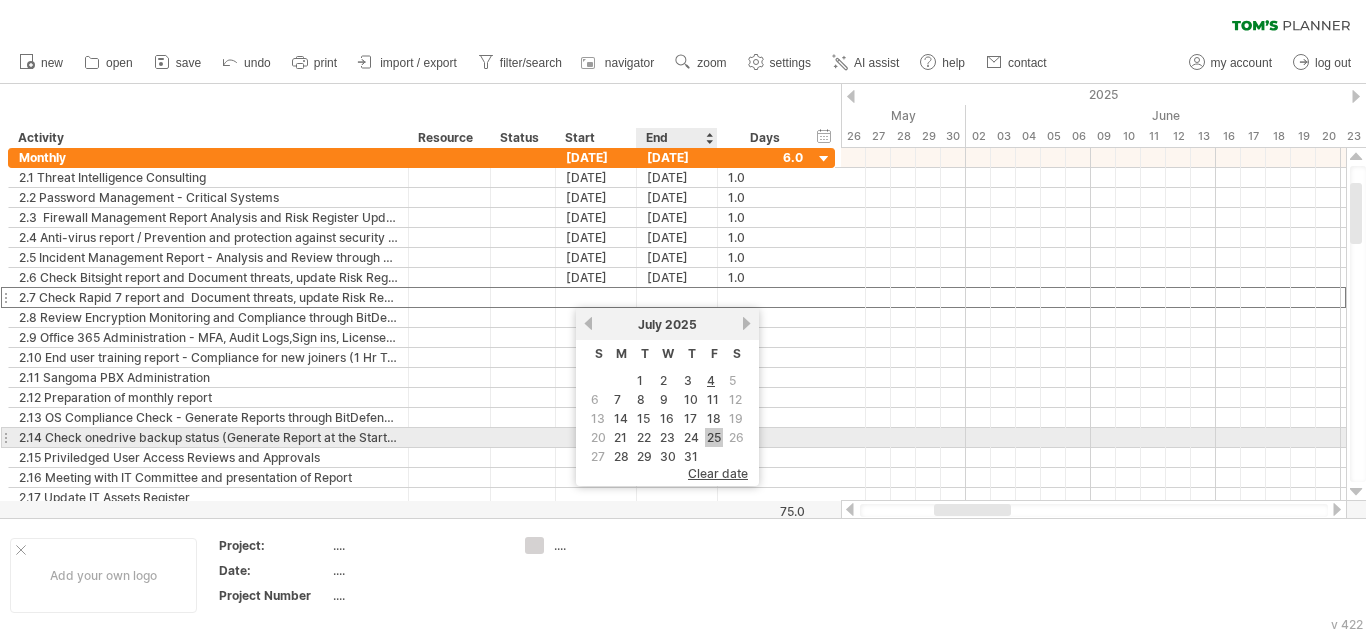click on "25" at bounding box center (714, 437) 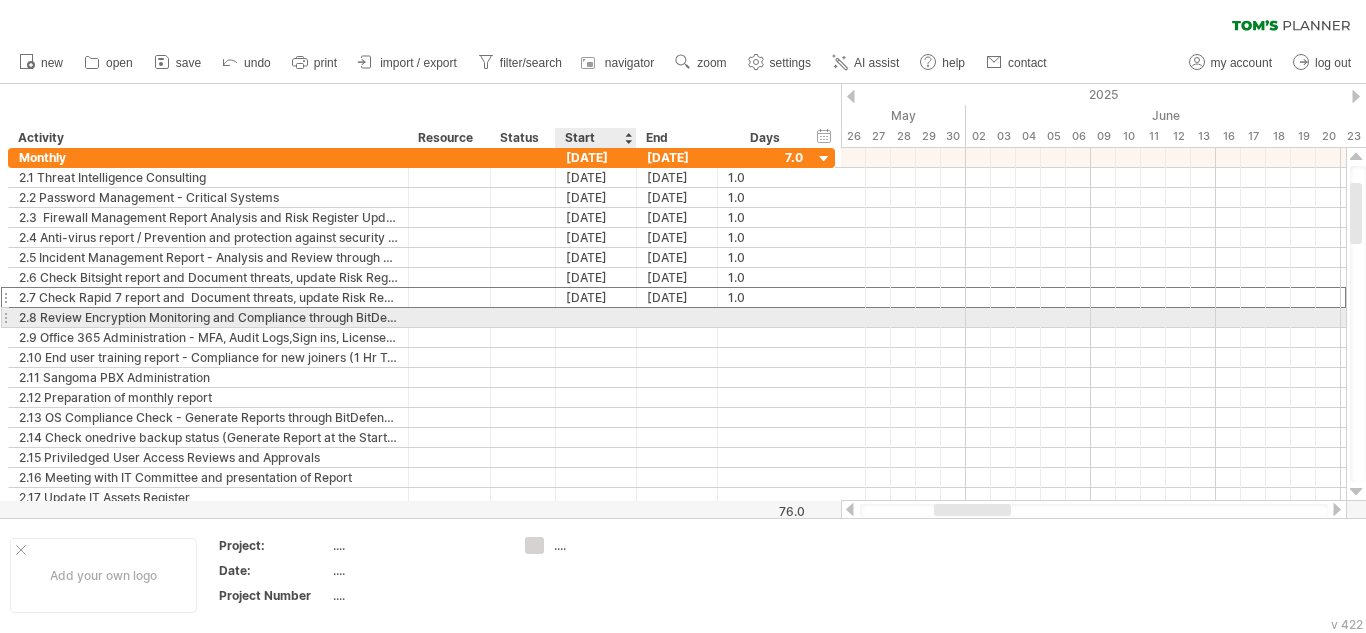 click at bounding box center (596, 317) 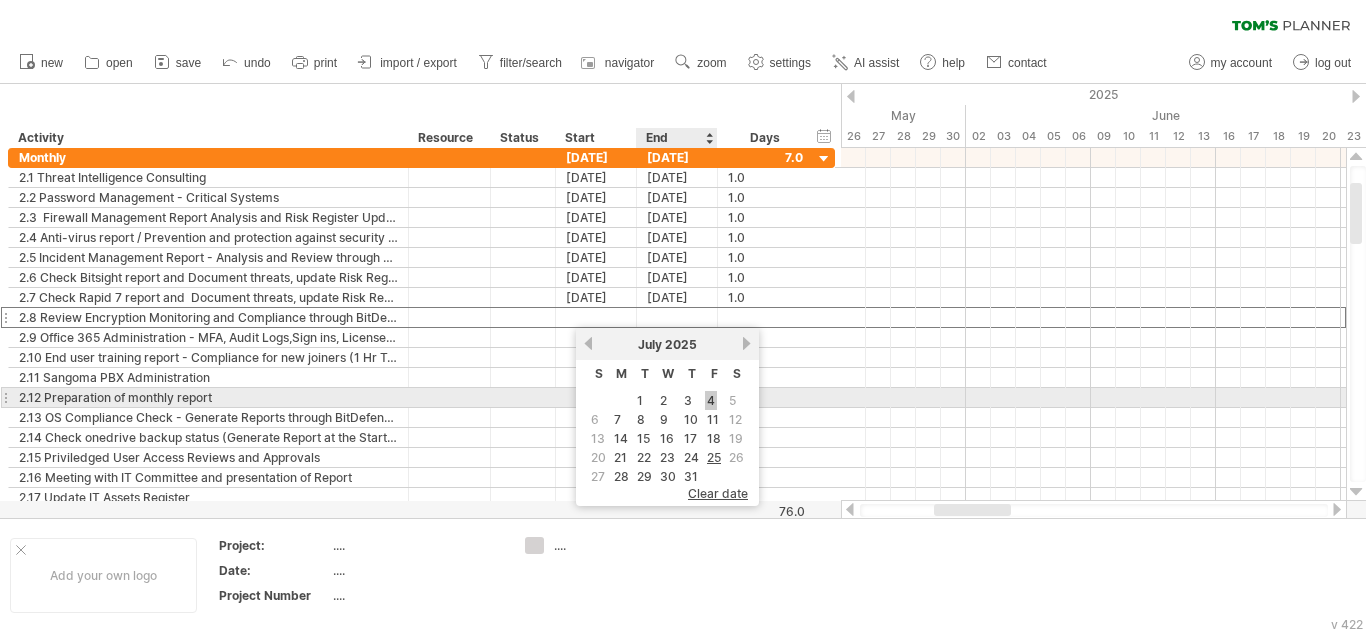 click on "4" at bounding box center [711, 400] 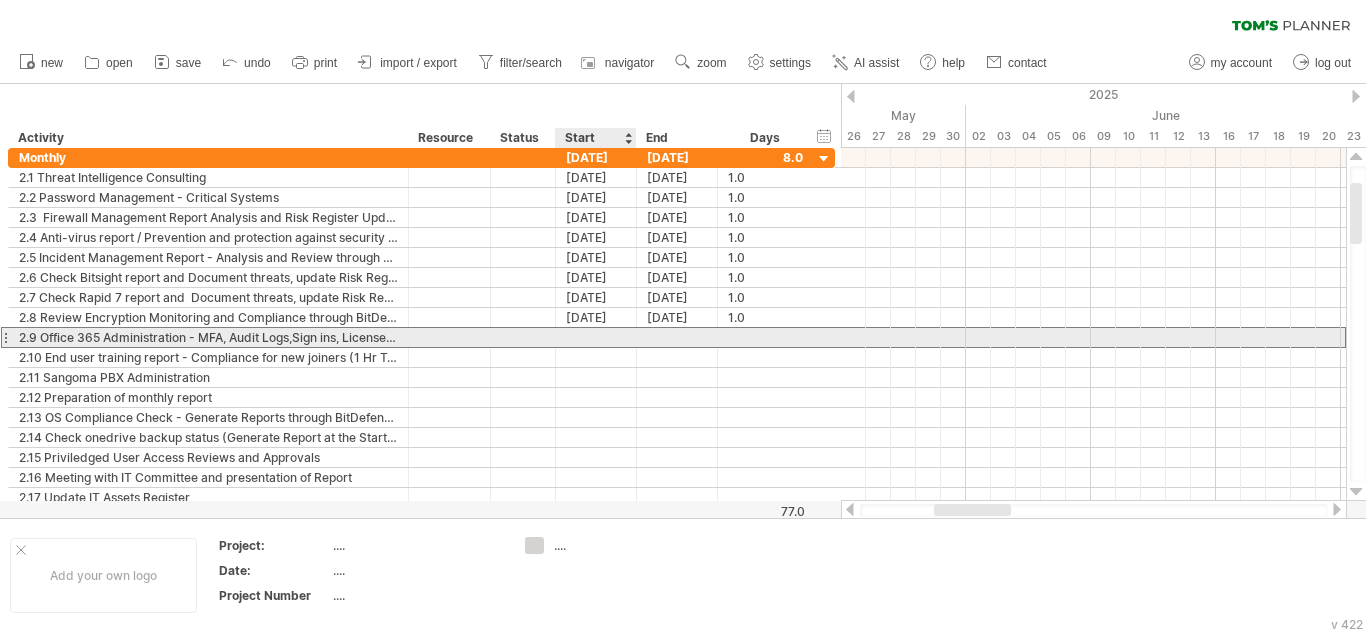 click at bounding box center (596, 337) 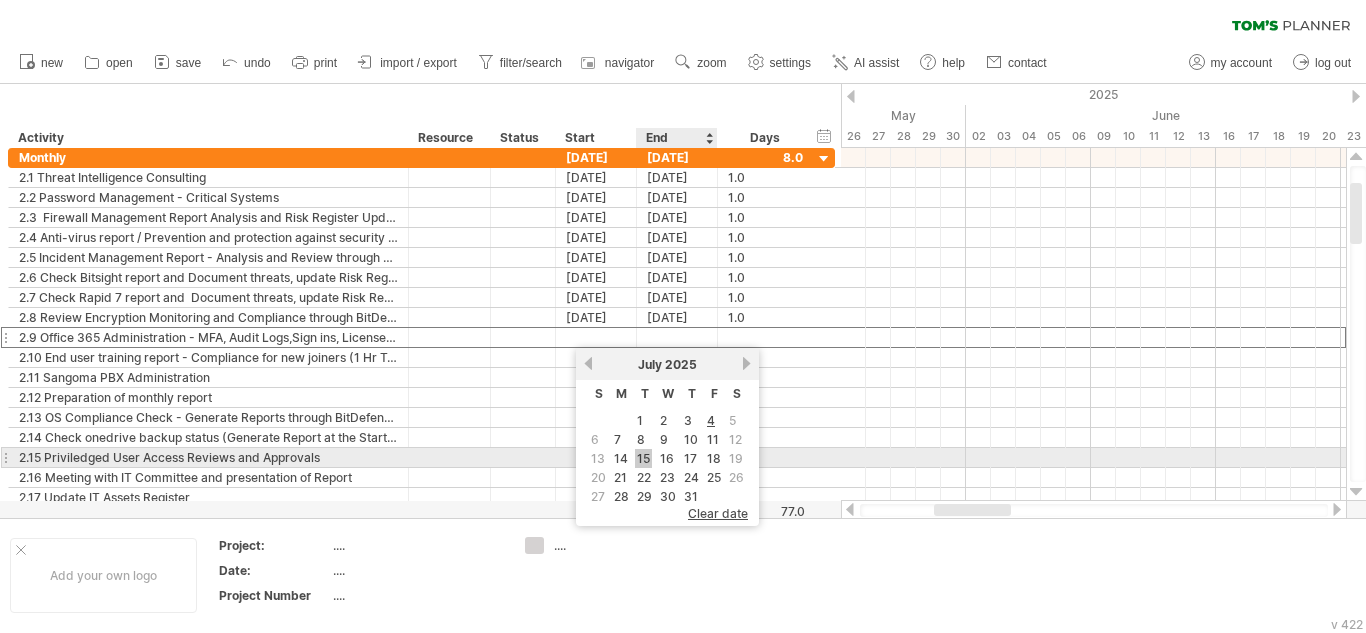 click on "15" at bounding box center (643, 458) 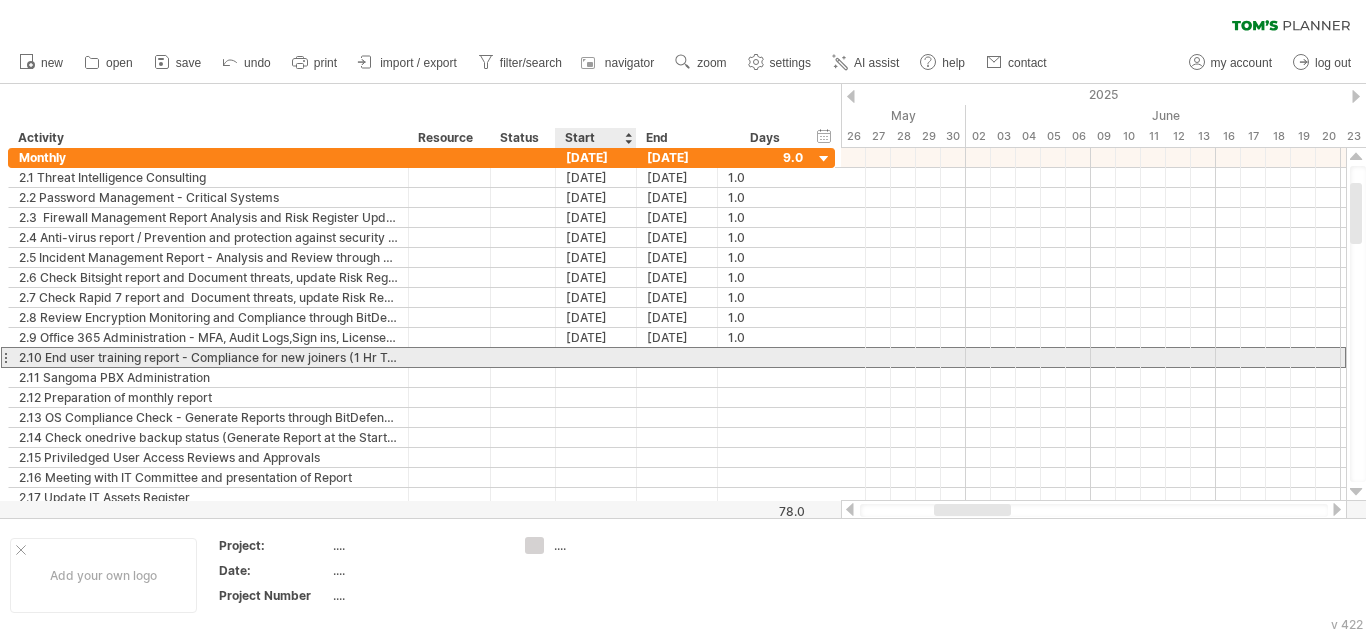 click at bounding box center (596, 357) 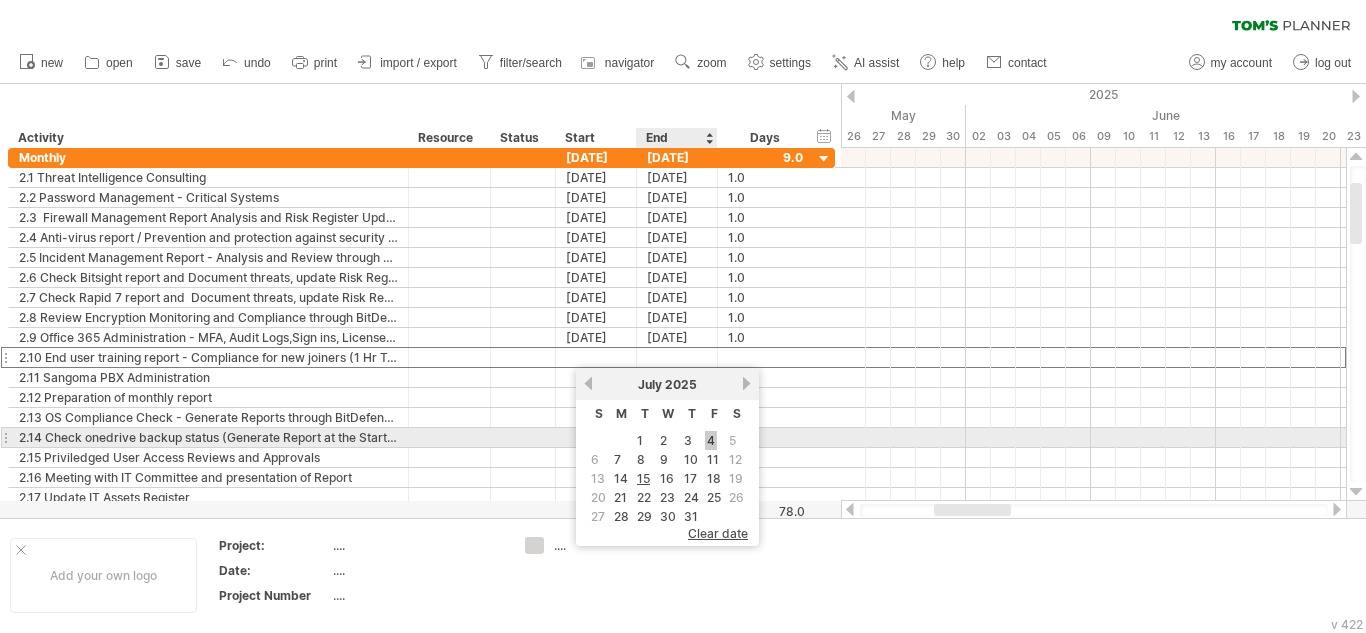click on "4" at bounding box center [711, 440] 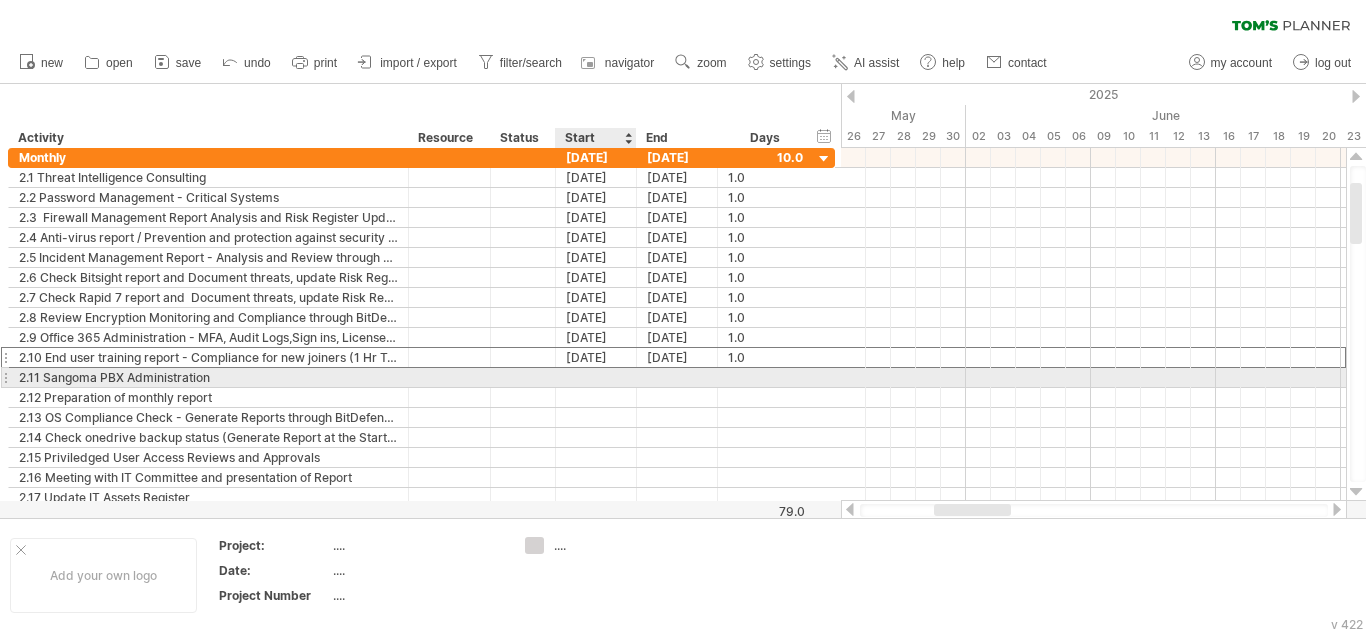 click at bounding box center [596, 377] 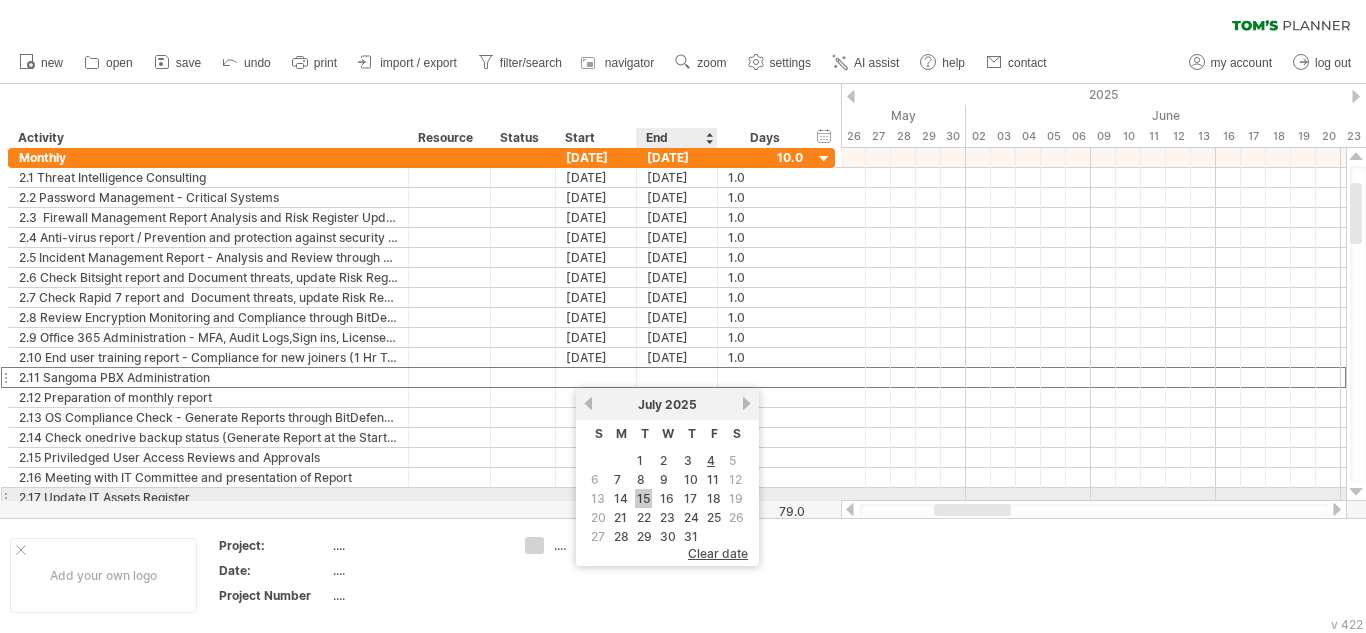 click on "15" at bounding box center (643, 498) 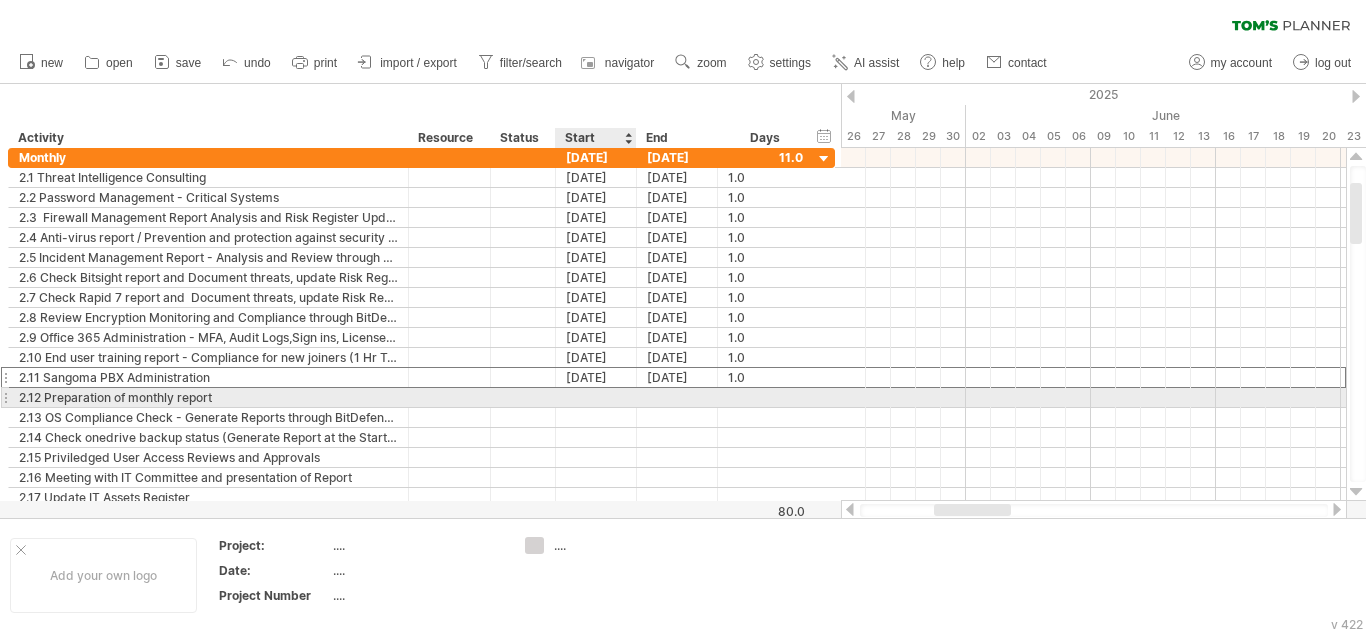 click at bounding box center (596, 397) 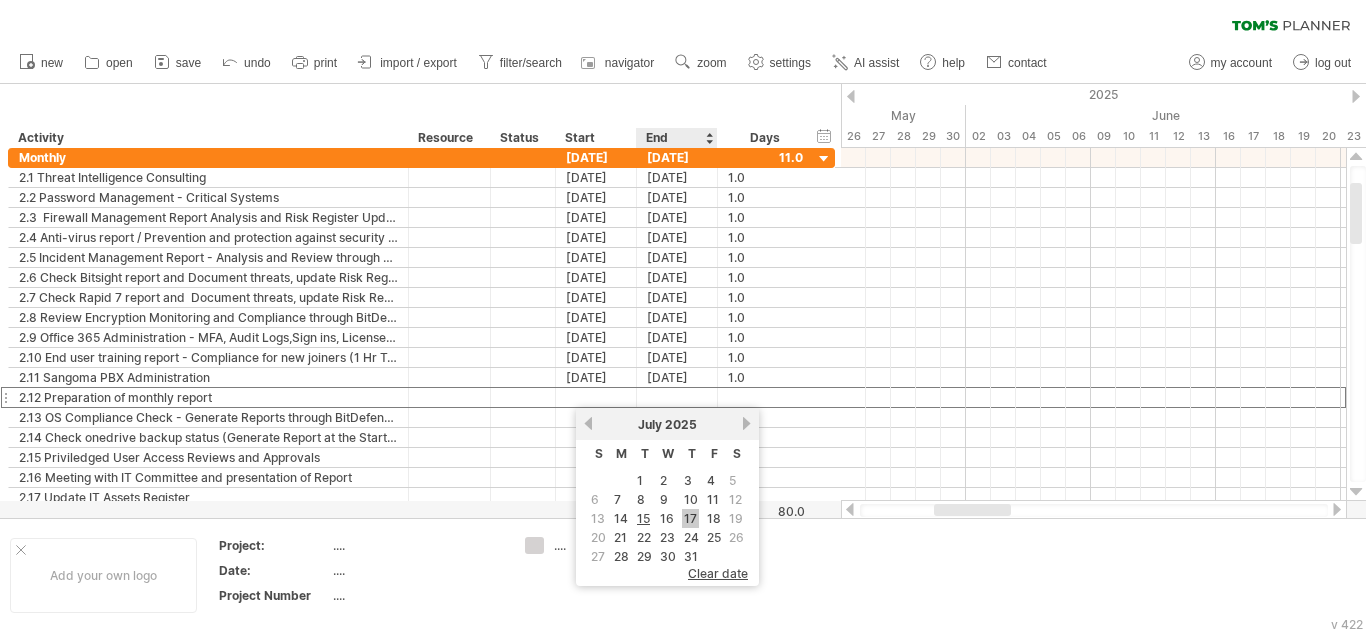 click on "17" at bounding box center (690, 518) 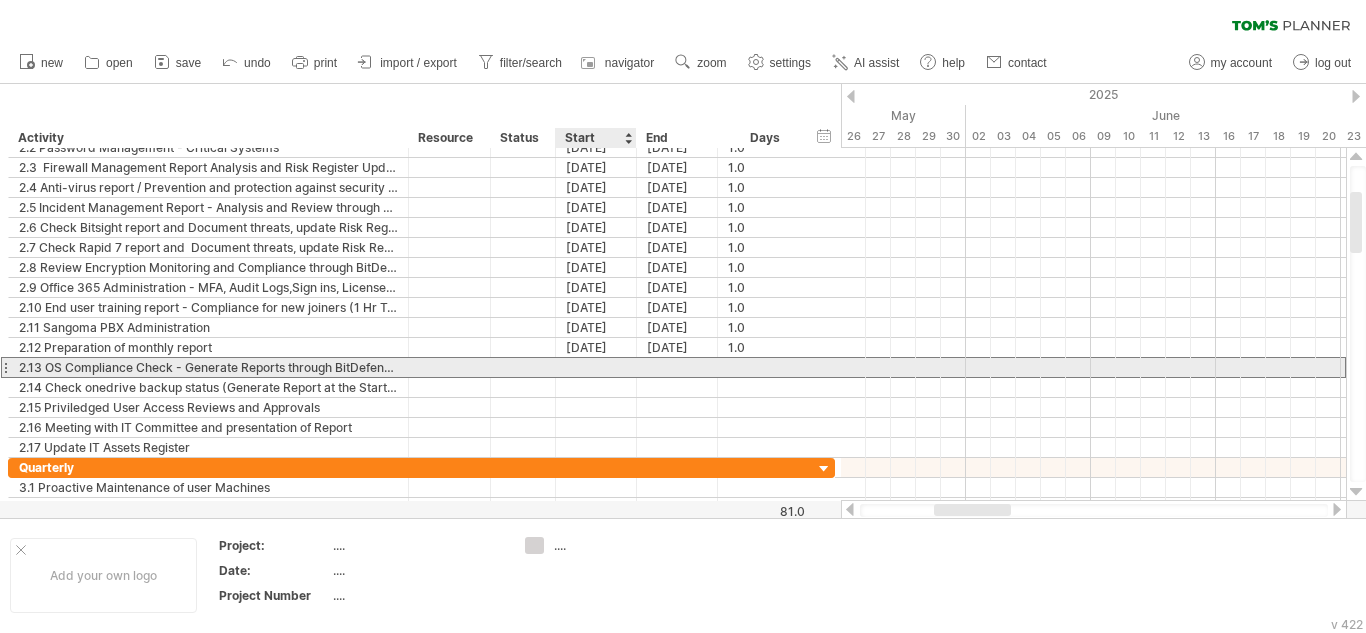 click at bounding box center (596, 367) 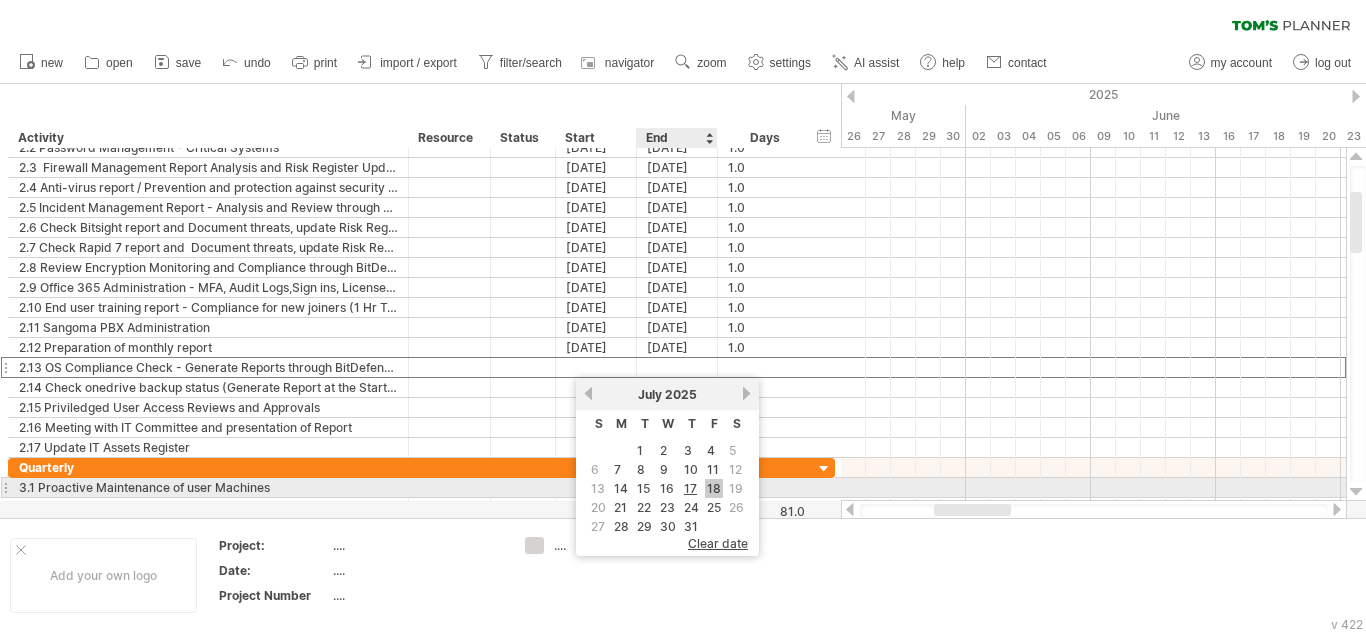 click on "18" at bounding box center [714, 488] 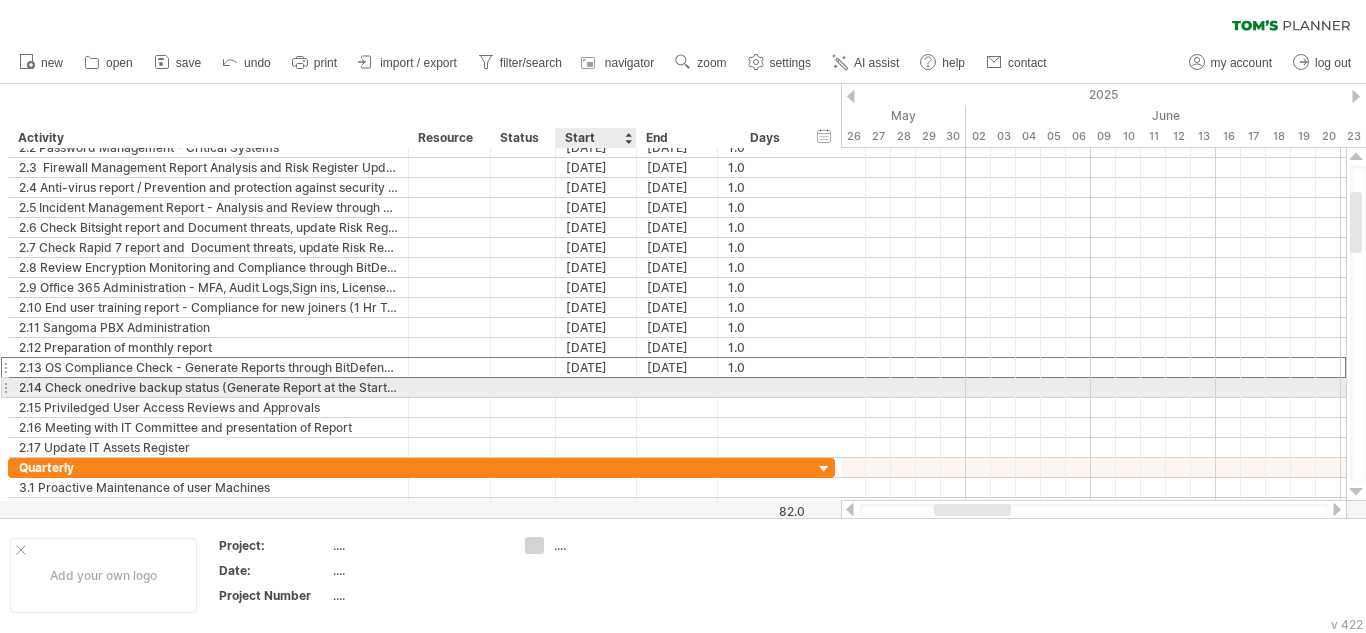 click at bounding box center (596, 387) 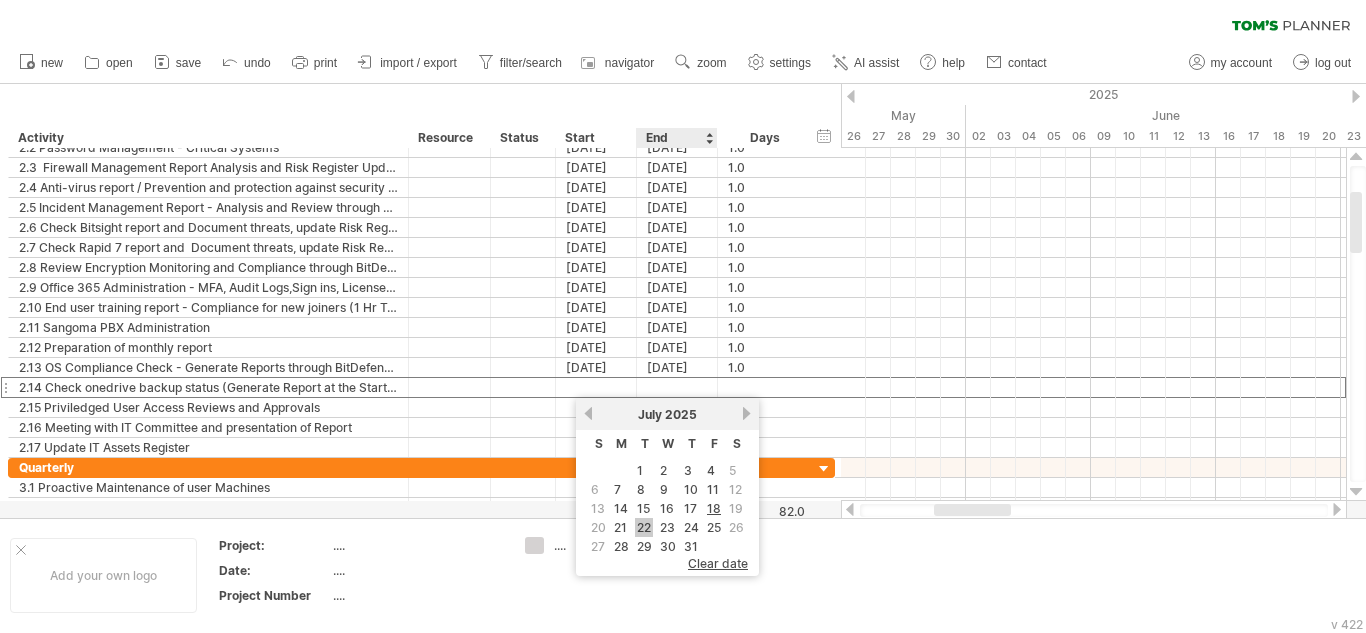 click on "22" at bounding box center (644, 527) 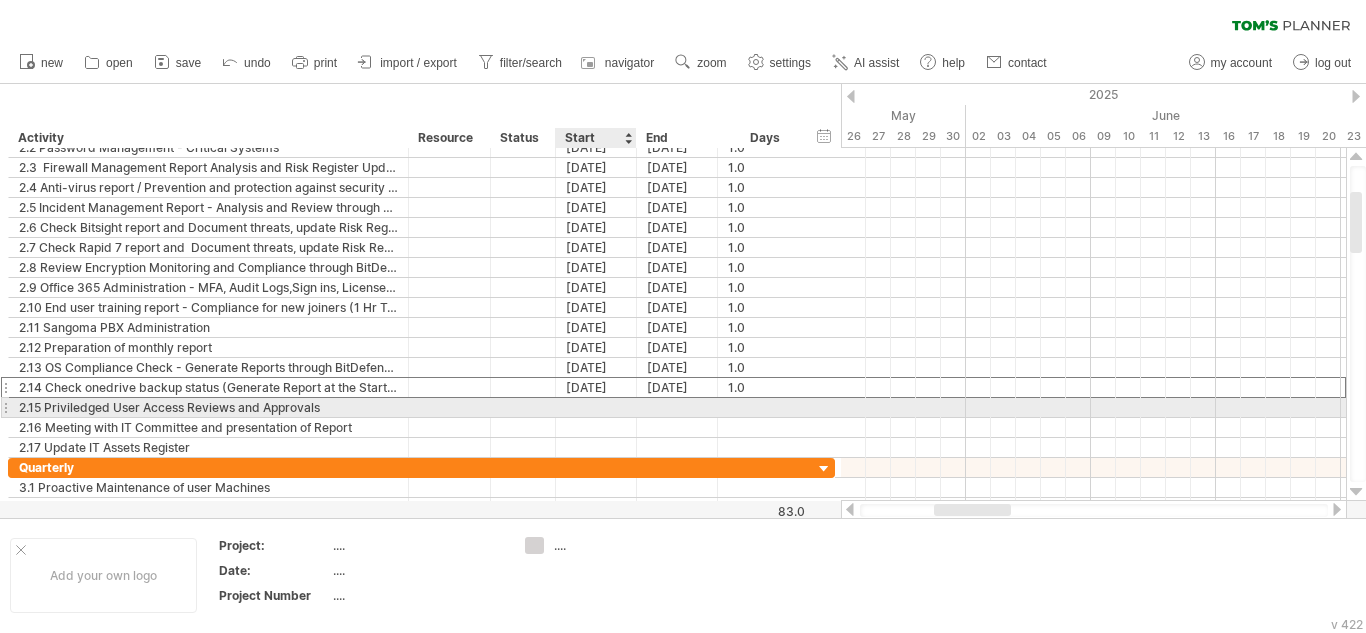 click at bounding box center [596, 407] 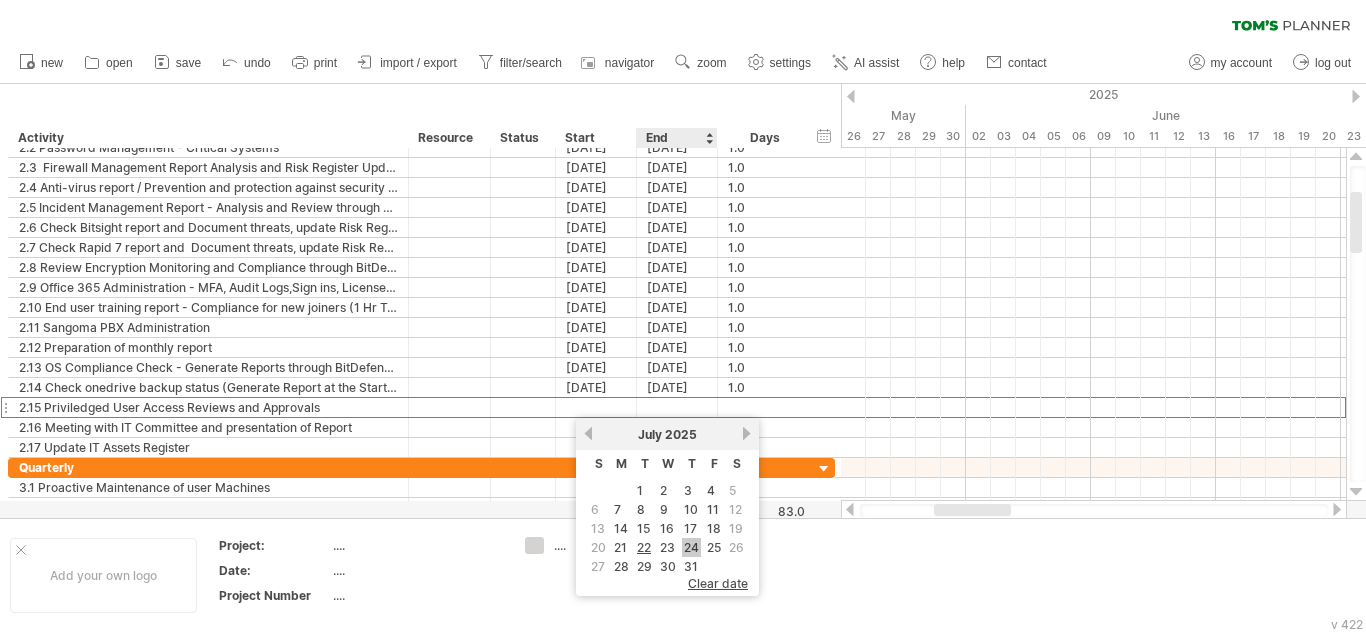 click on "24" at bounding box center [691, 547] 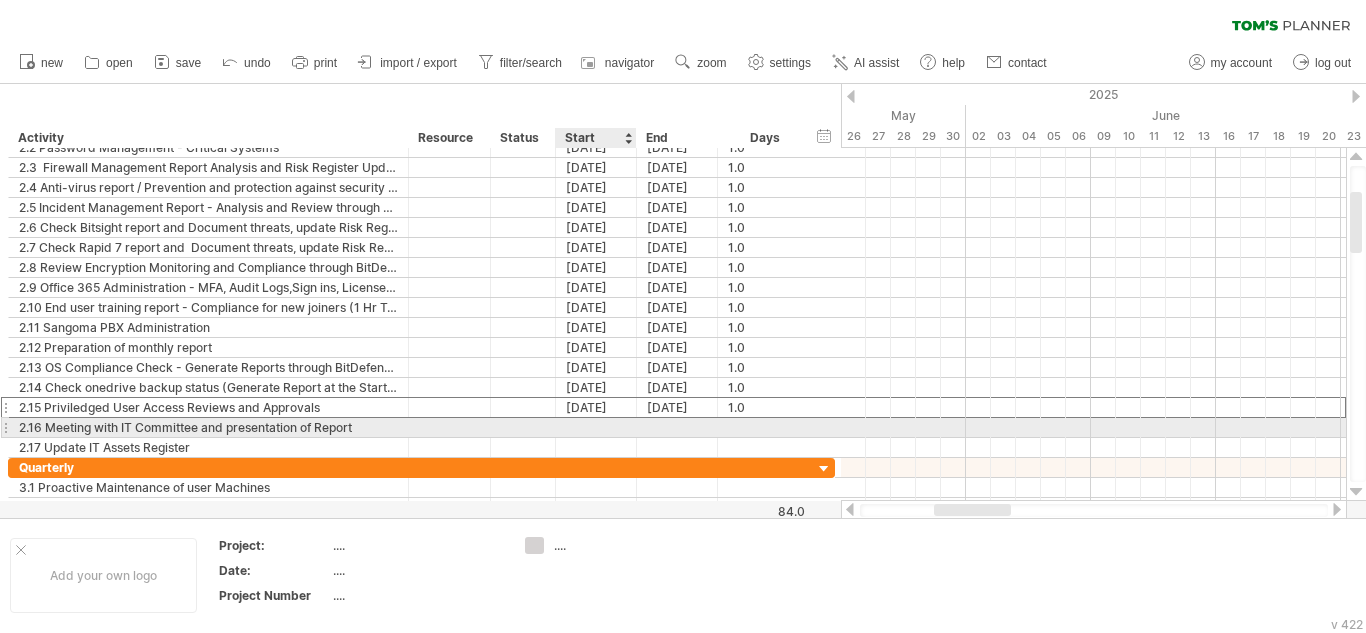 click at bounding box center [596, 427] 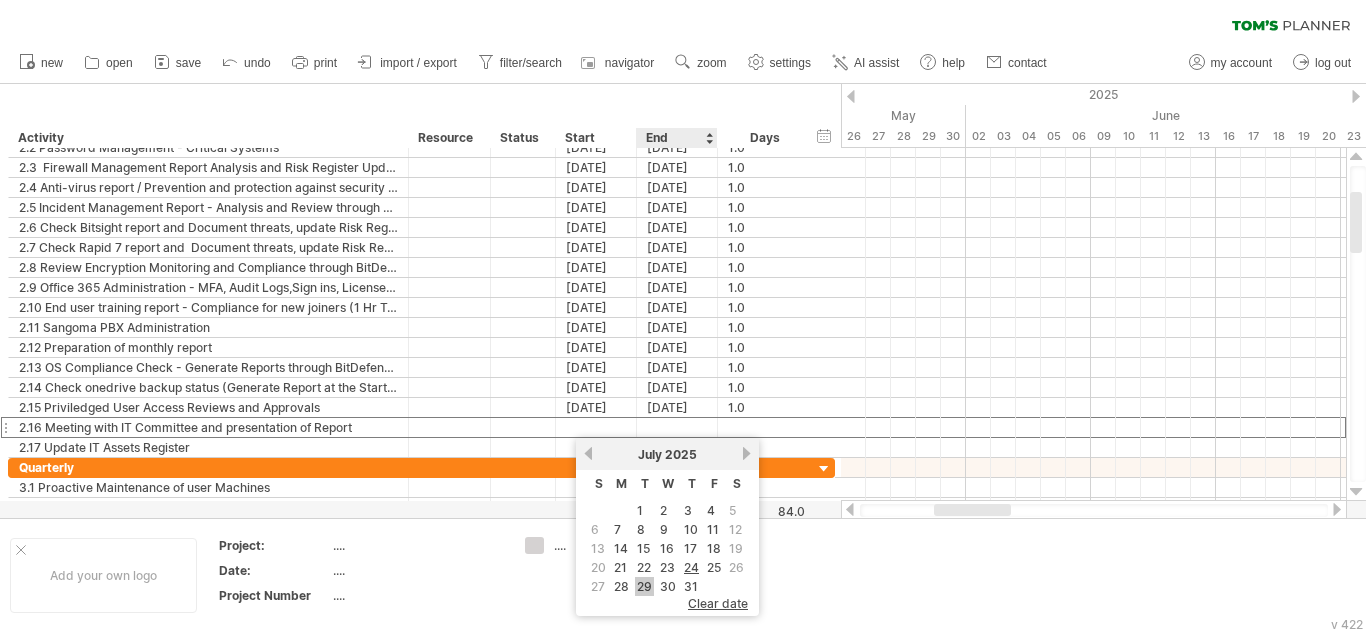 click on "29" at bounding box center (644, 586) 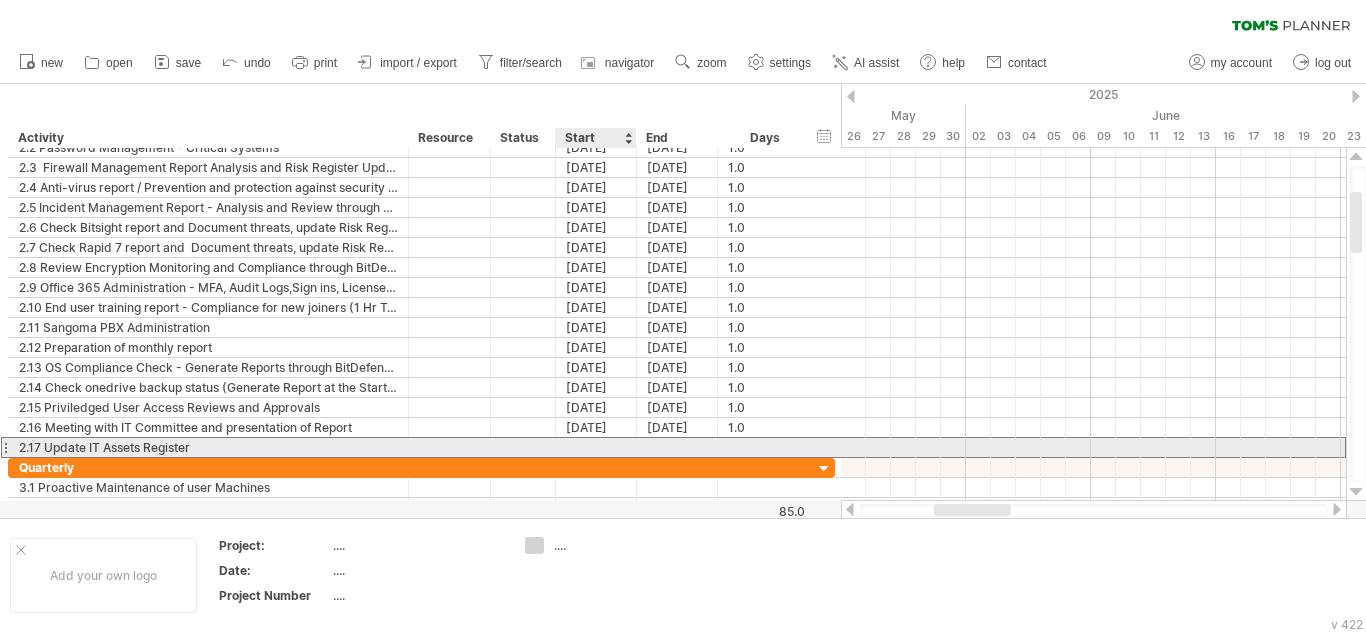 click at bounding box center [596, 447] 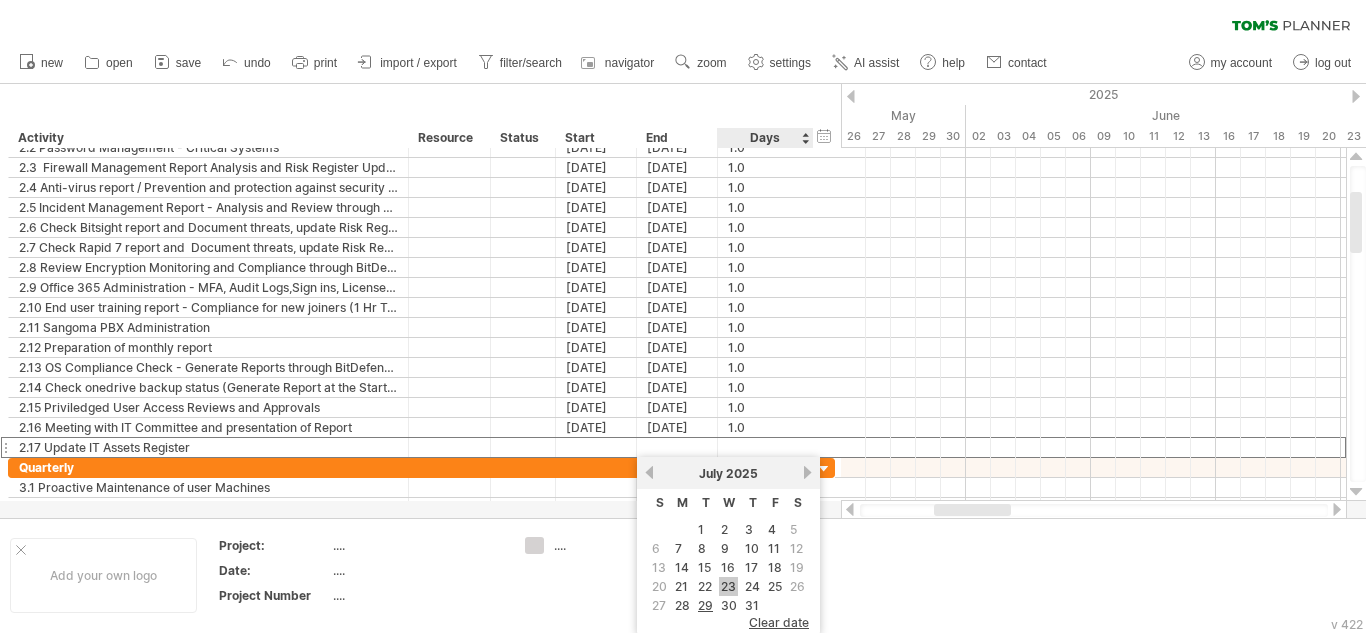 click on "23" at bounding box center [728, 586] 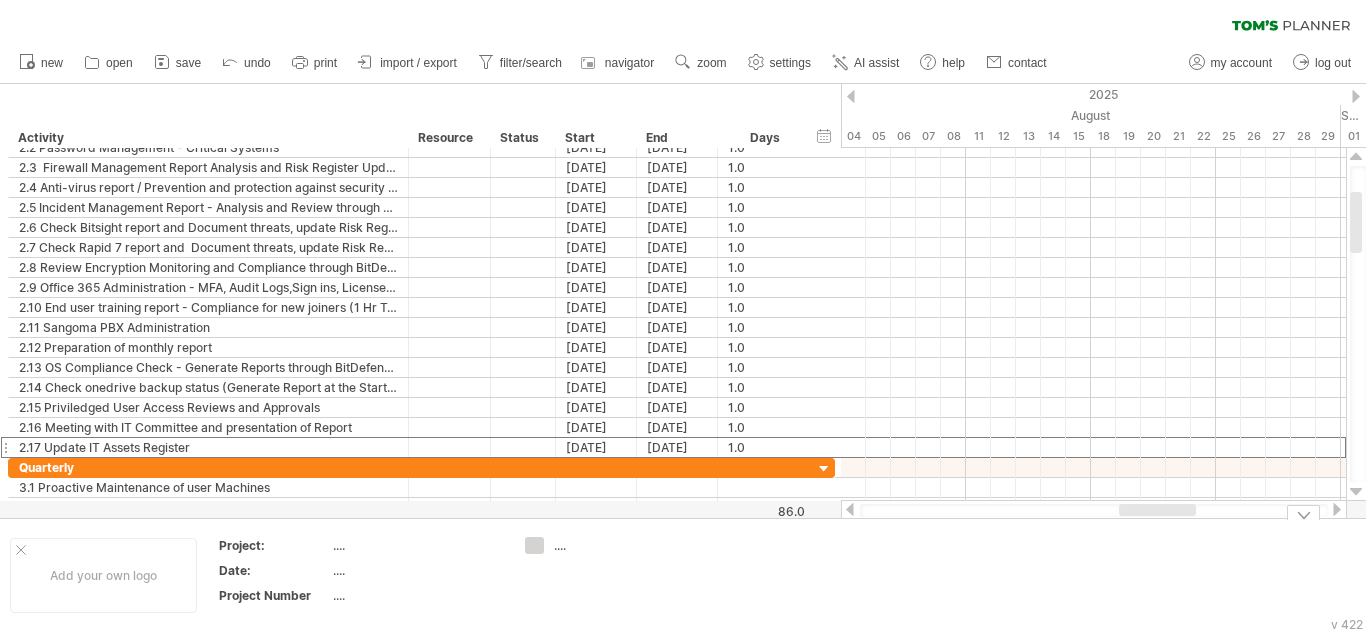 drag, startPoint x: 966, startPoint y: 509, endPoint x: 1151, endPoint y: 521, distance: 185.38878 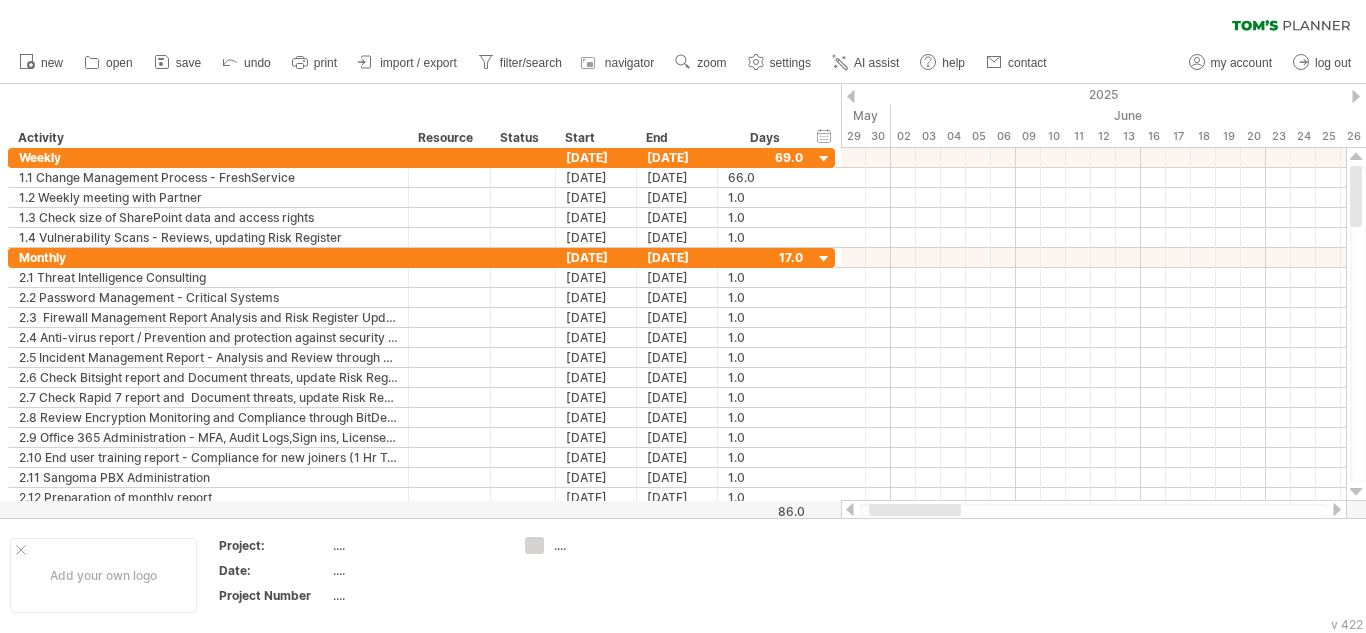 drag, startPoint x: 1090, startPoint y: 505, endPoint x: 883, endPoint y: 513, distance: 207.15453 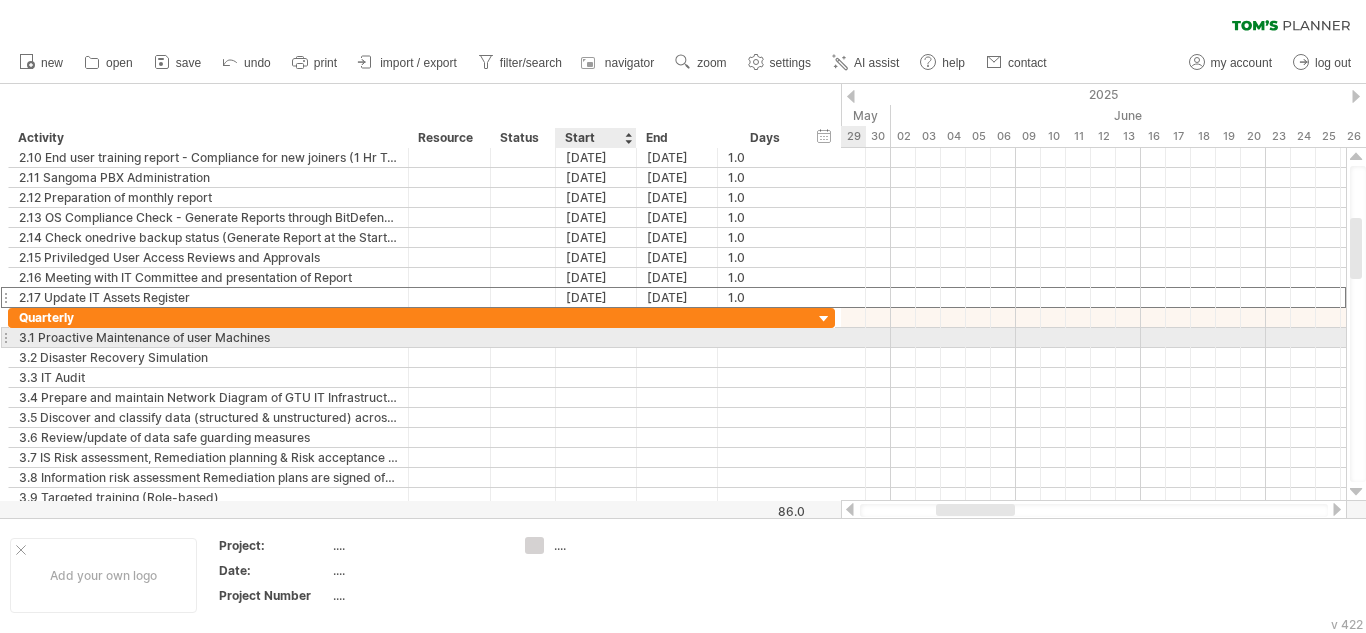 click at bounding box center (596, 337) 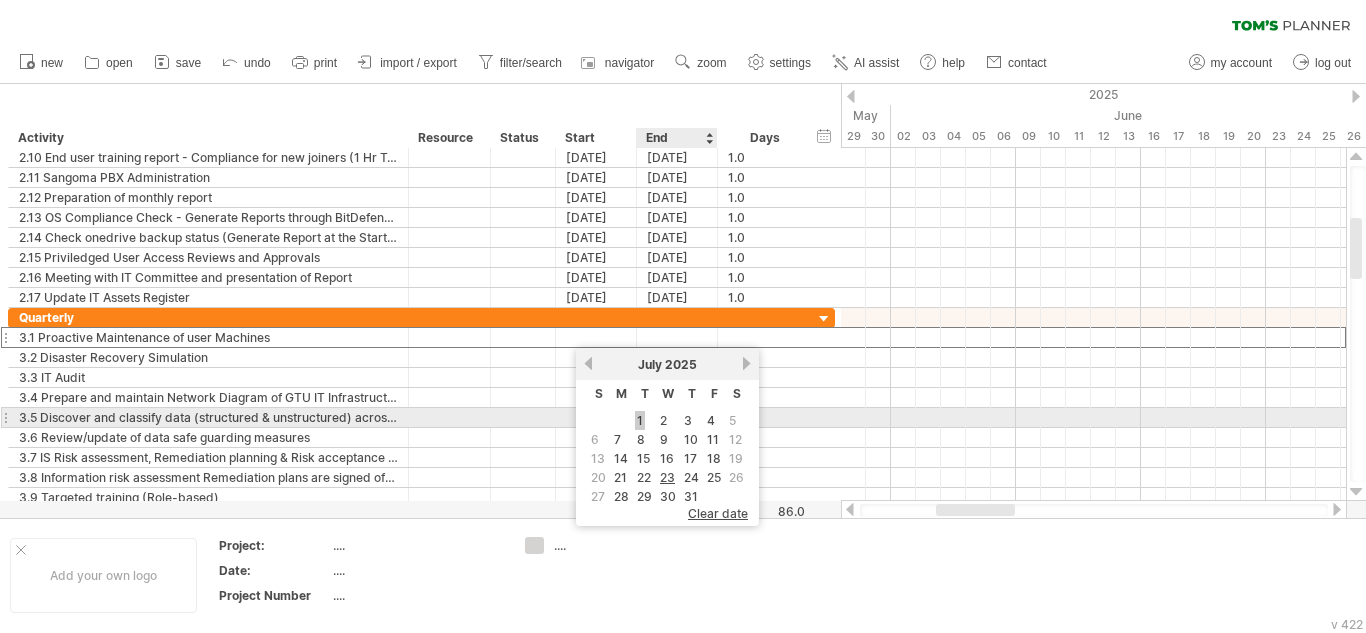 click on "1" at bounding box center (640, 420) 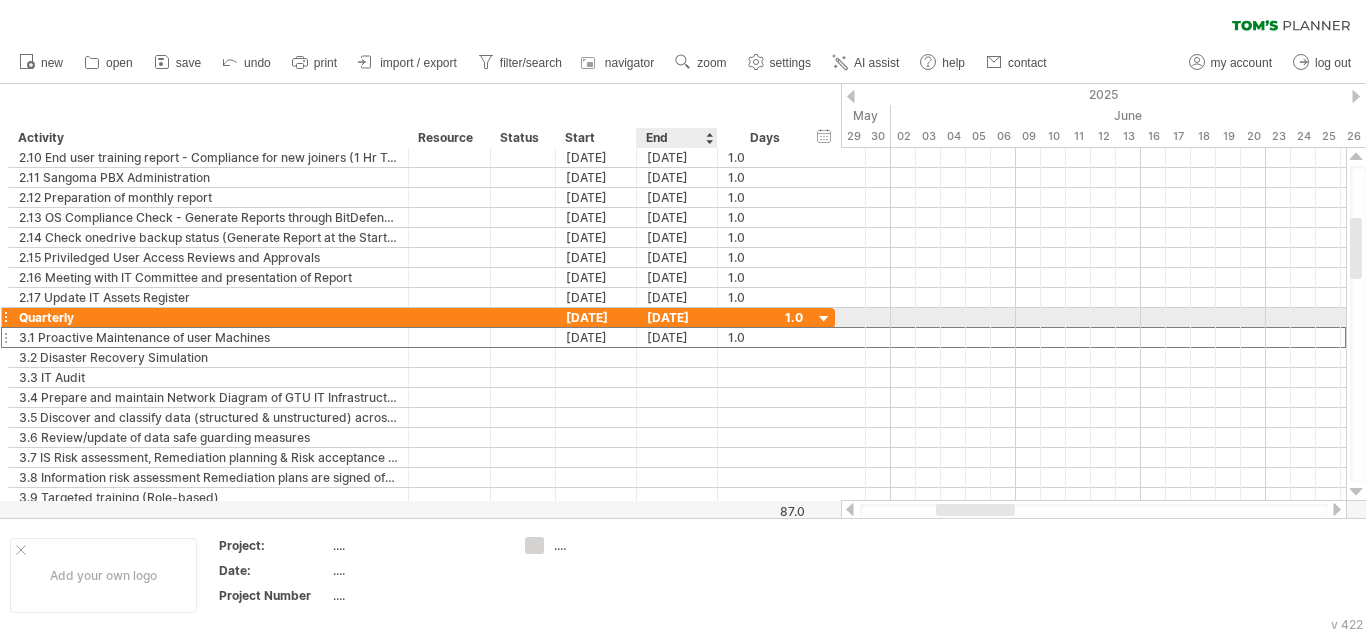 click on "[DATE]" at bounding box center (677, 317) 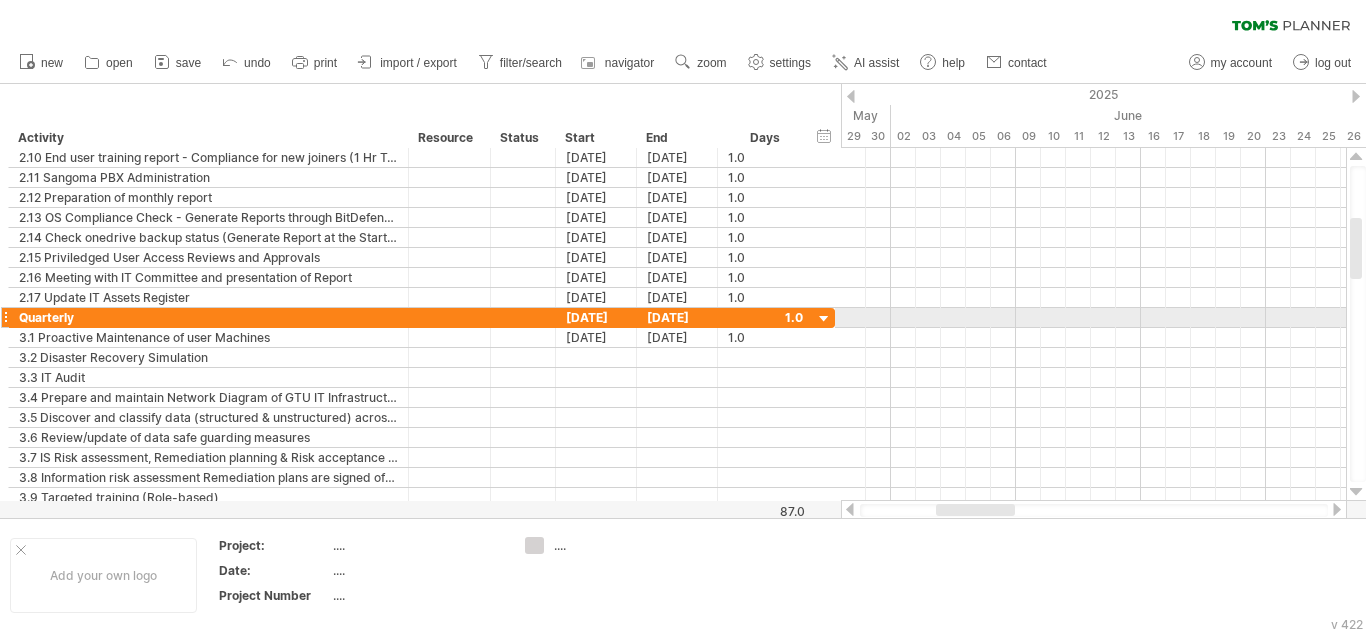 click at bounding box center [824, 319] 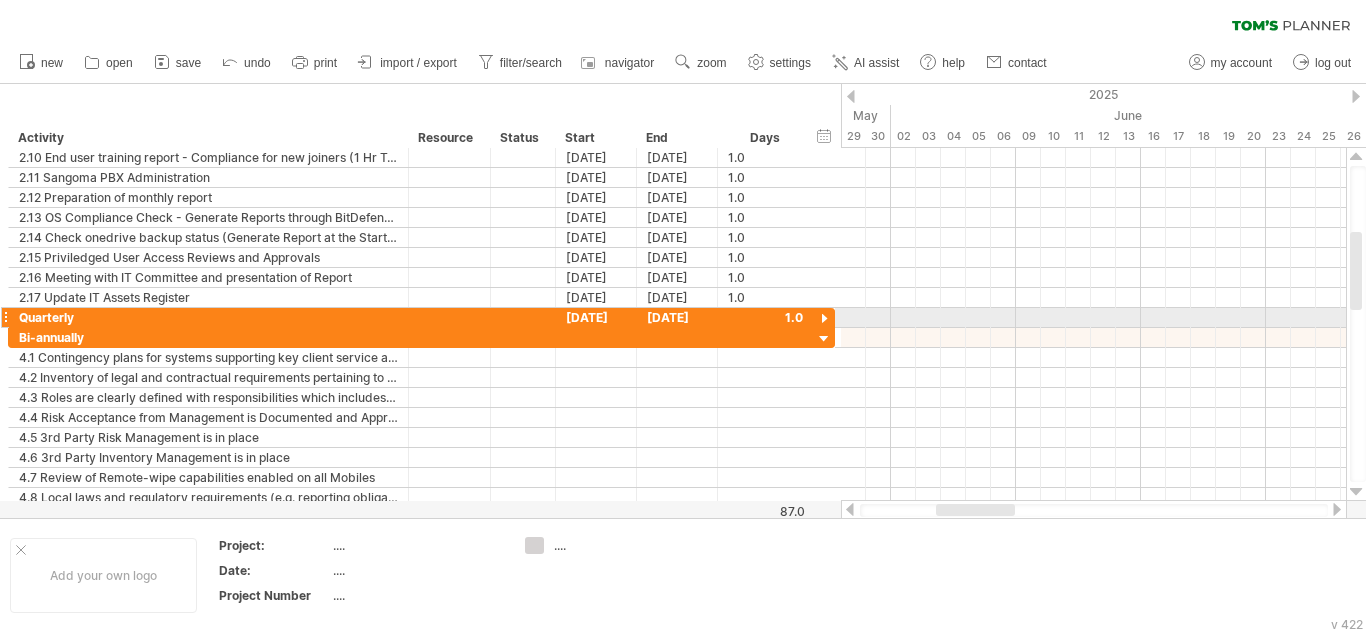 click at bounding box center [824, 319] 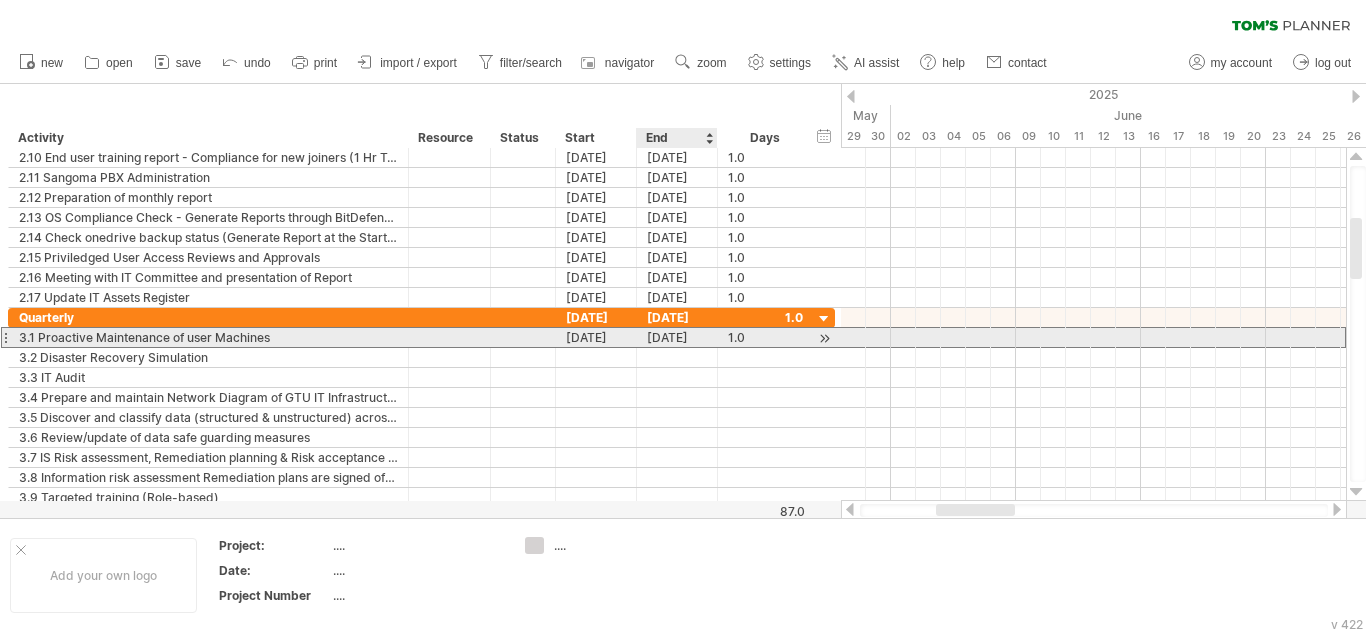 click on "[DATE]" at bounding box center [677, 337] 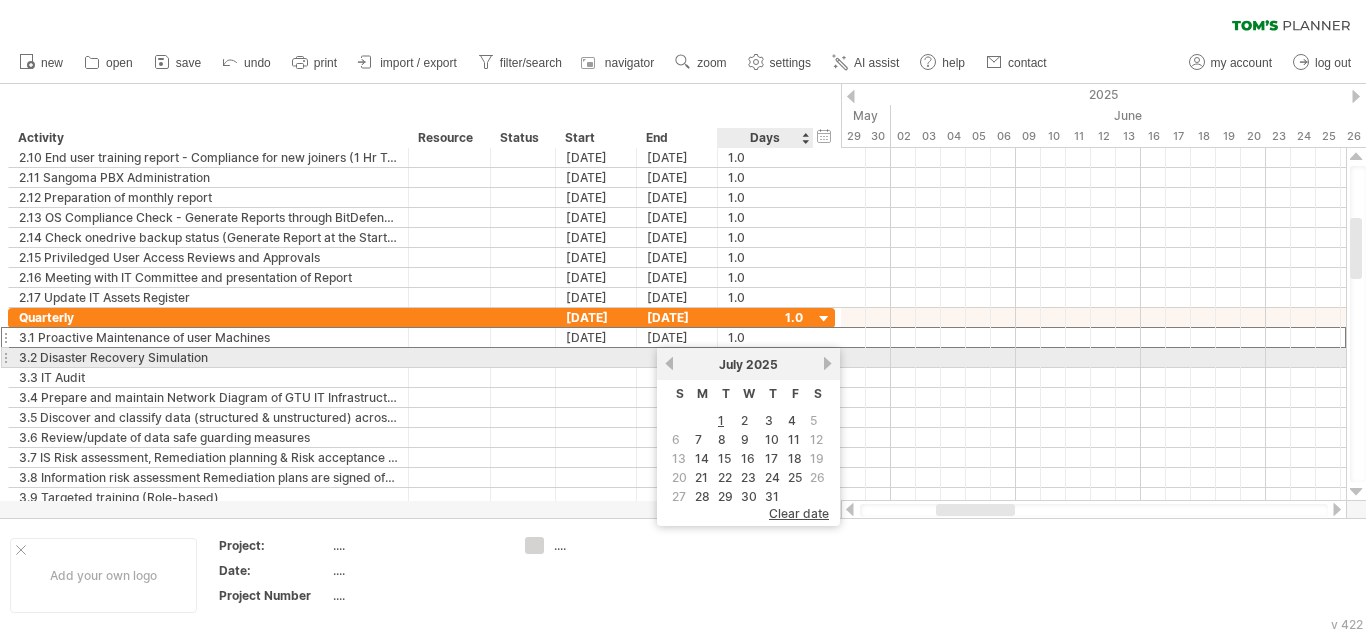 click on "next" at bounding box center (827, 363) 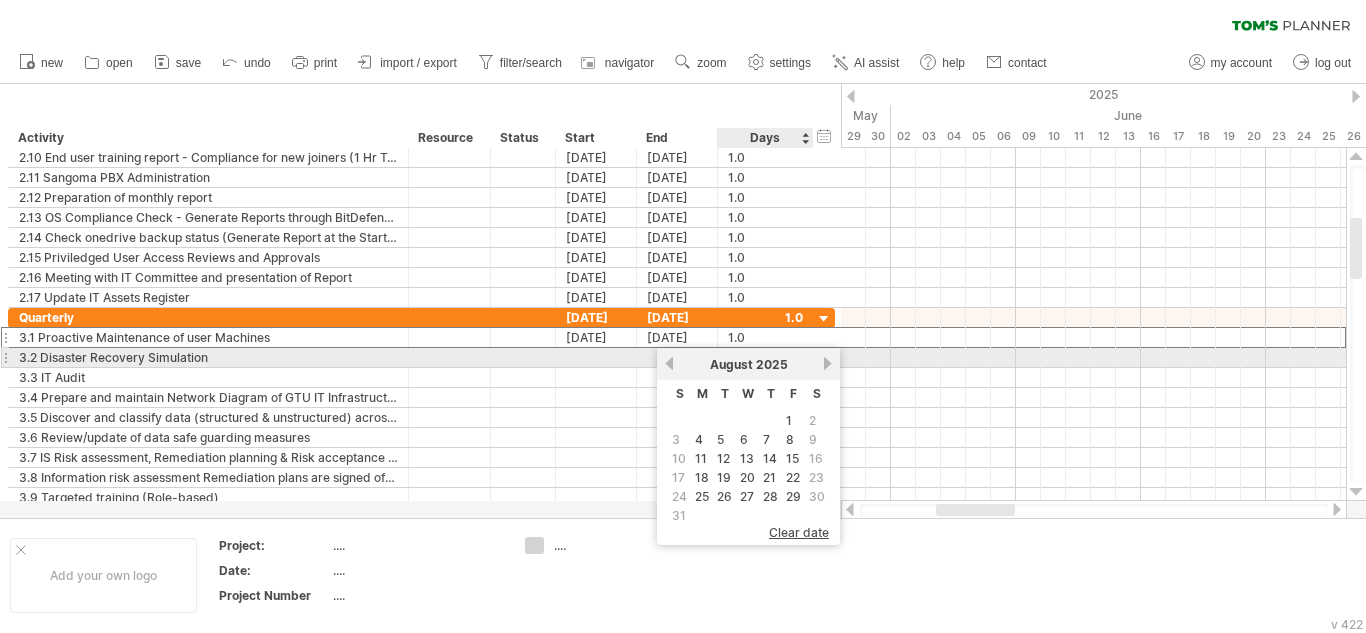 click on "next" at bounding box center (827, 363) 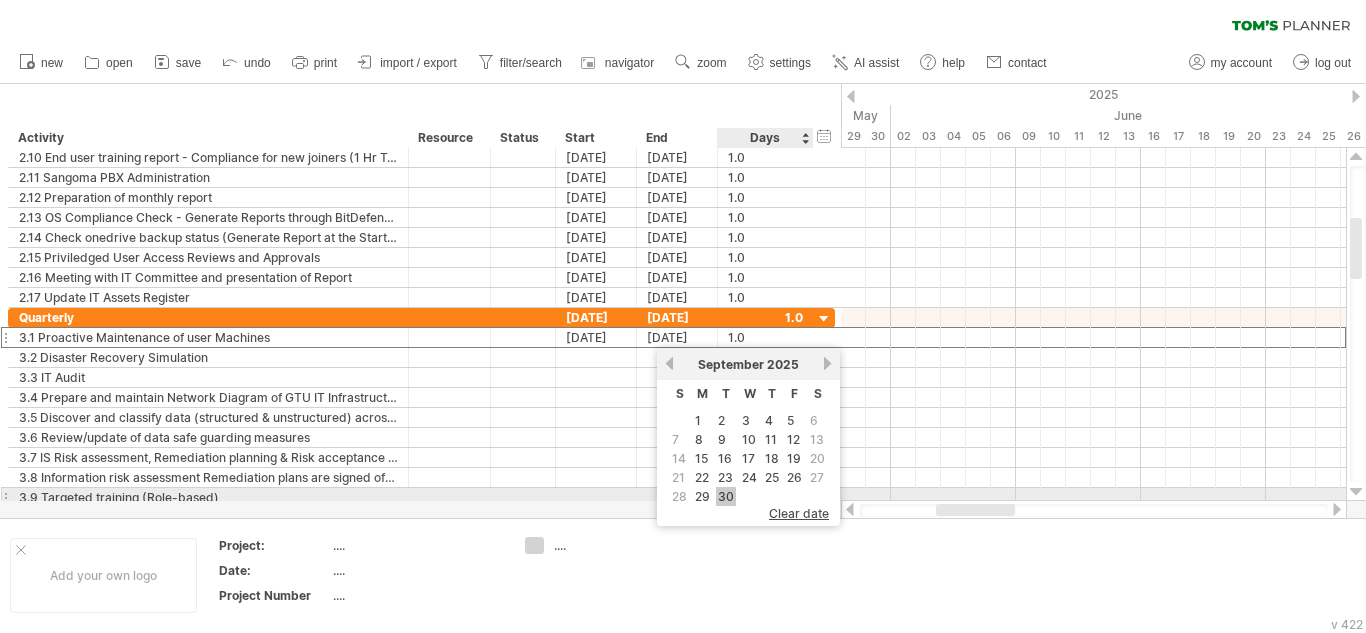 click on "30" at bounding box center (726, 496) 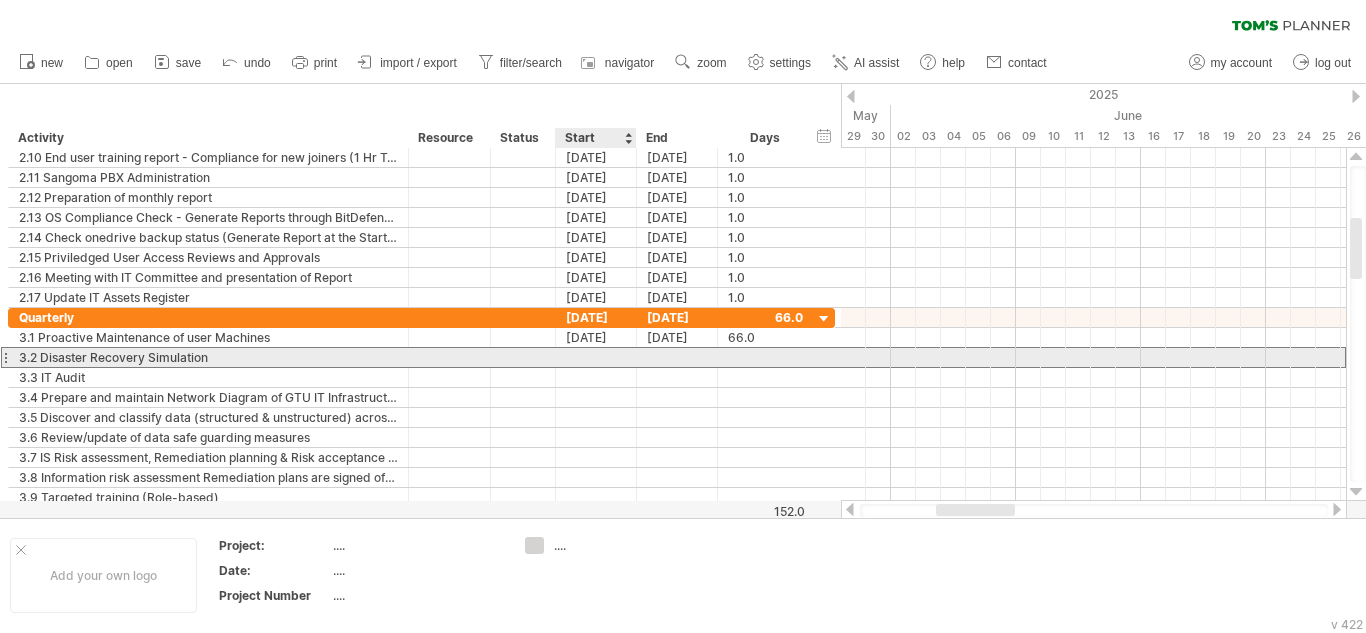 click at bounding box center [596, 357] 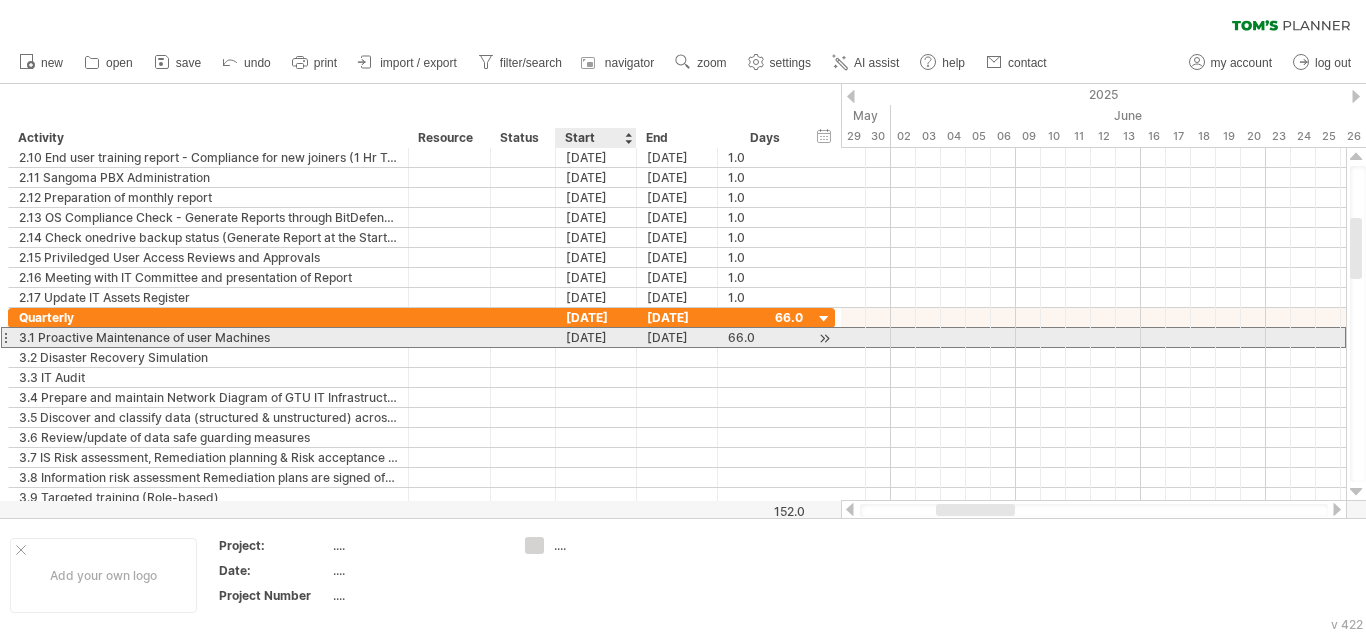 click on "[DATE]" at bounding box center [596, 337] 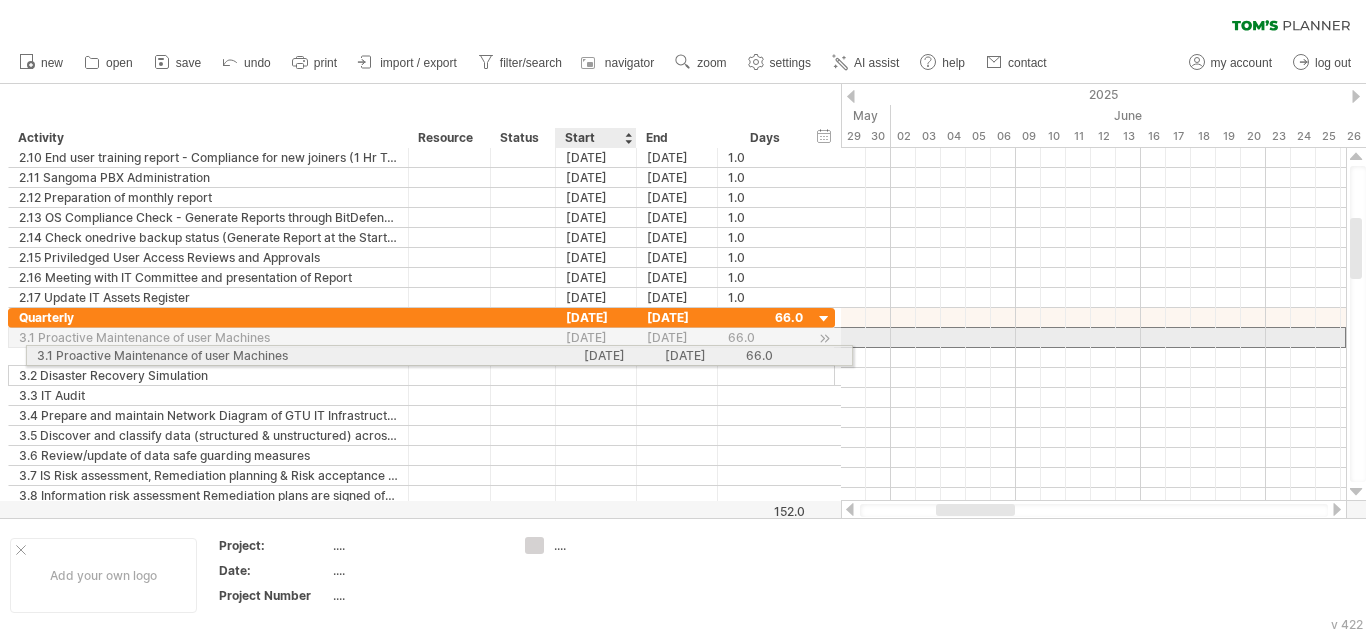drag, startPoint x: 588, startPoint y: 340, endPoint x: 615, endPoint y: 344, distance: 27.294687 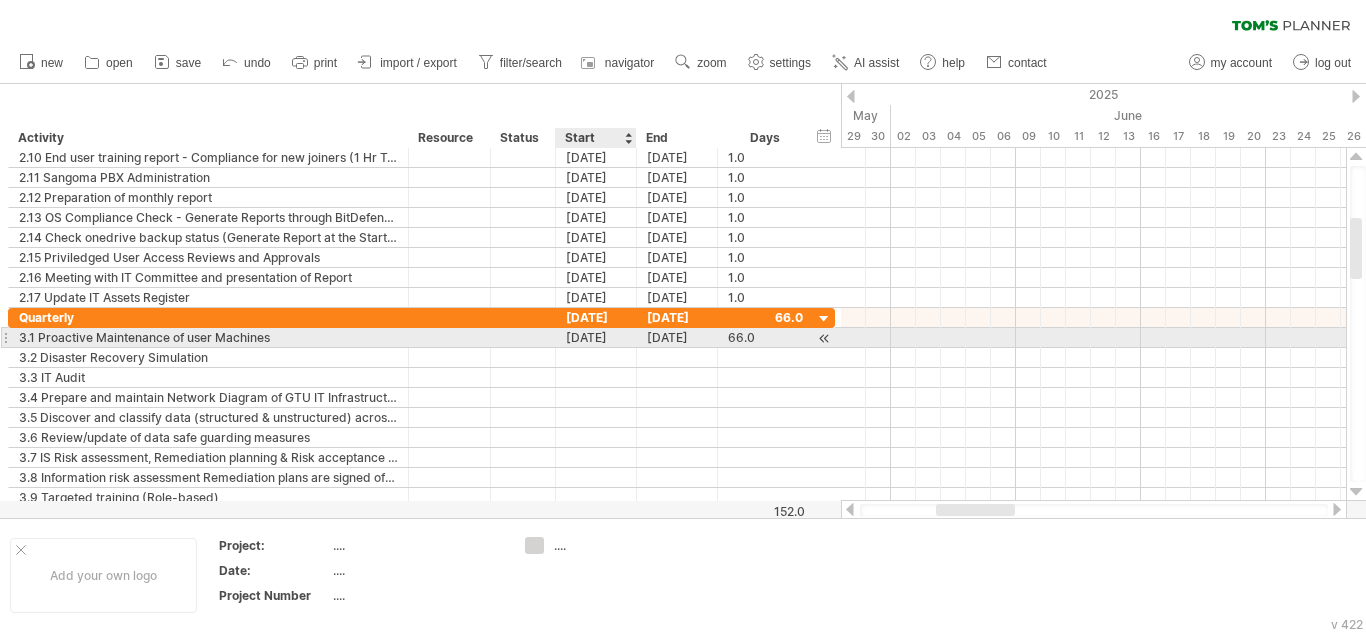 click on "[DATE]" at bounding box center [596, 337] 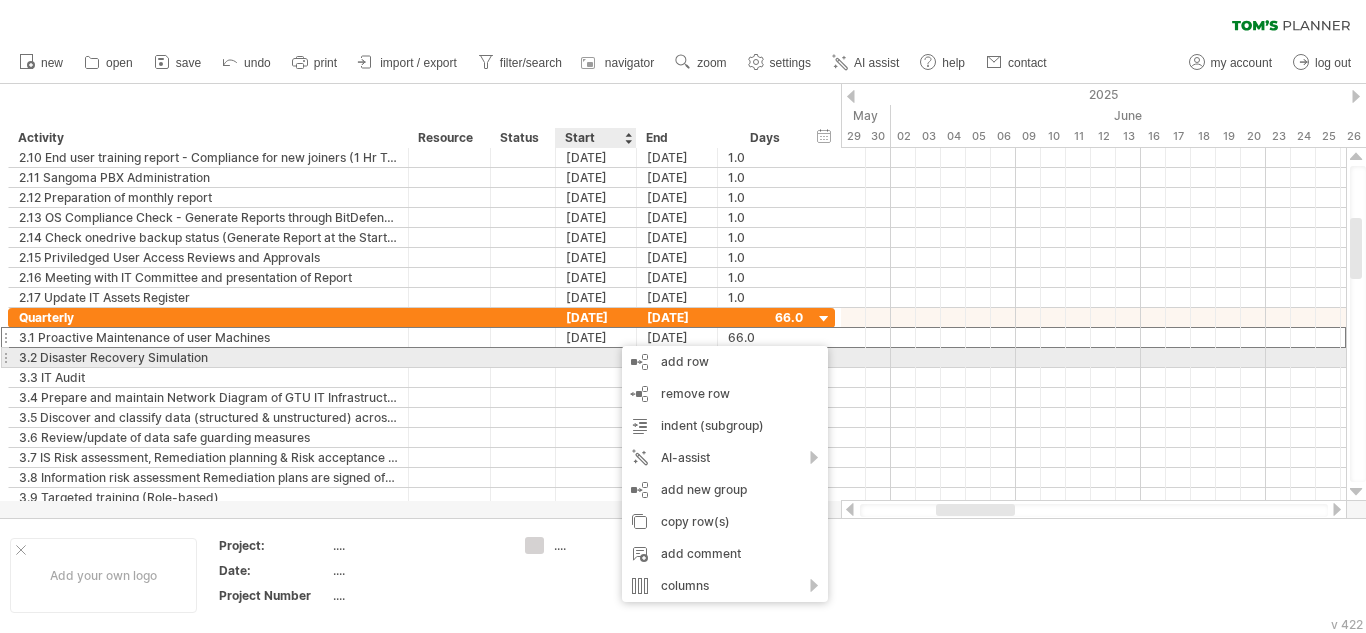 click at bounding box center (596, 357) 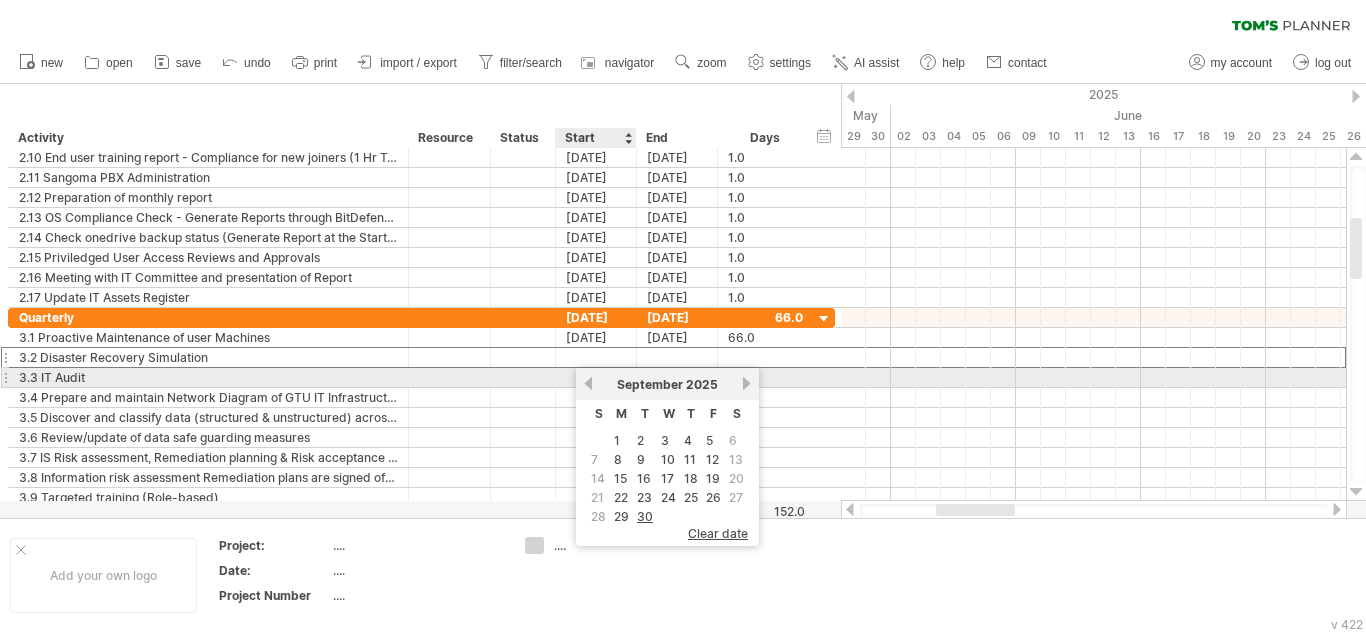 click on "previous" at bounding box center [588, 383] 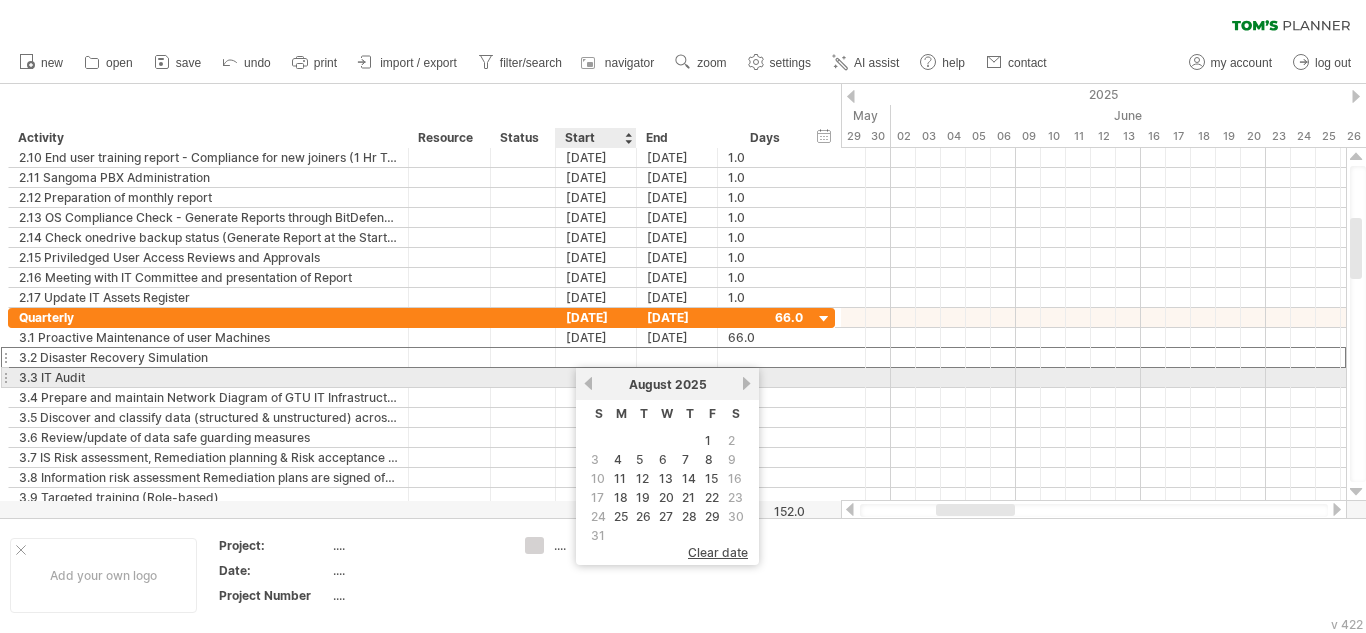 click on "previous" at bounding box center (588, 383) 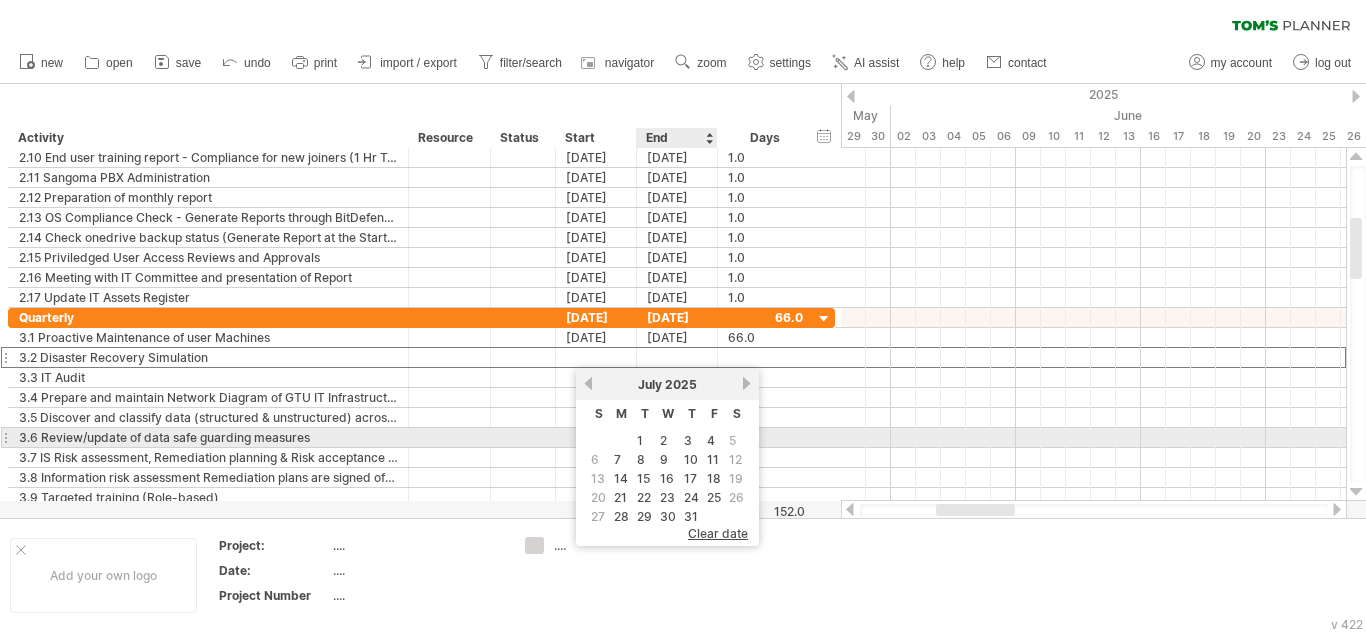 click on "1" at bounding box center (640, 440) 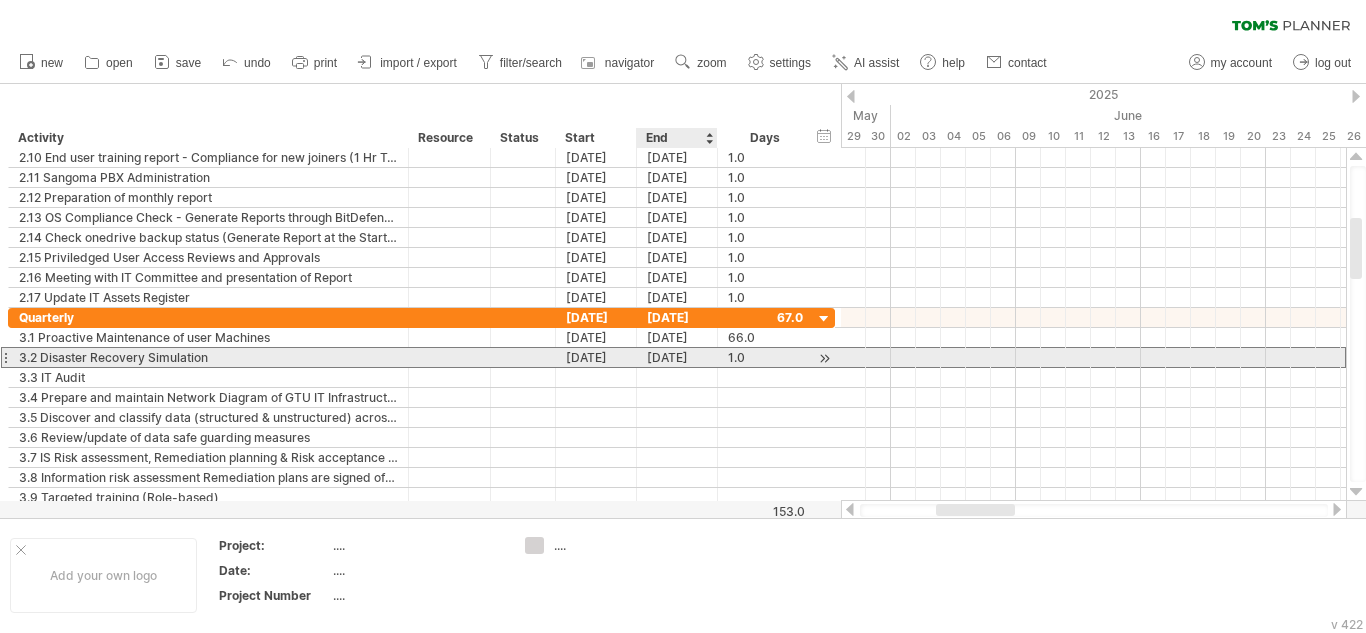 click on "[DATE]" at bounding box center (677, 357) 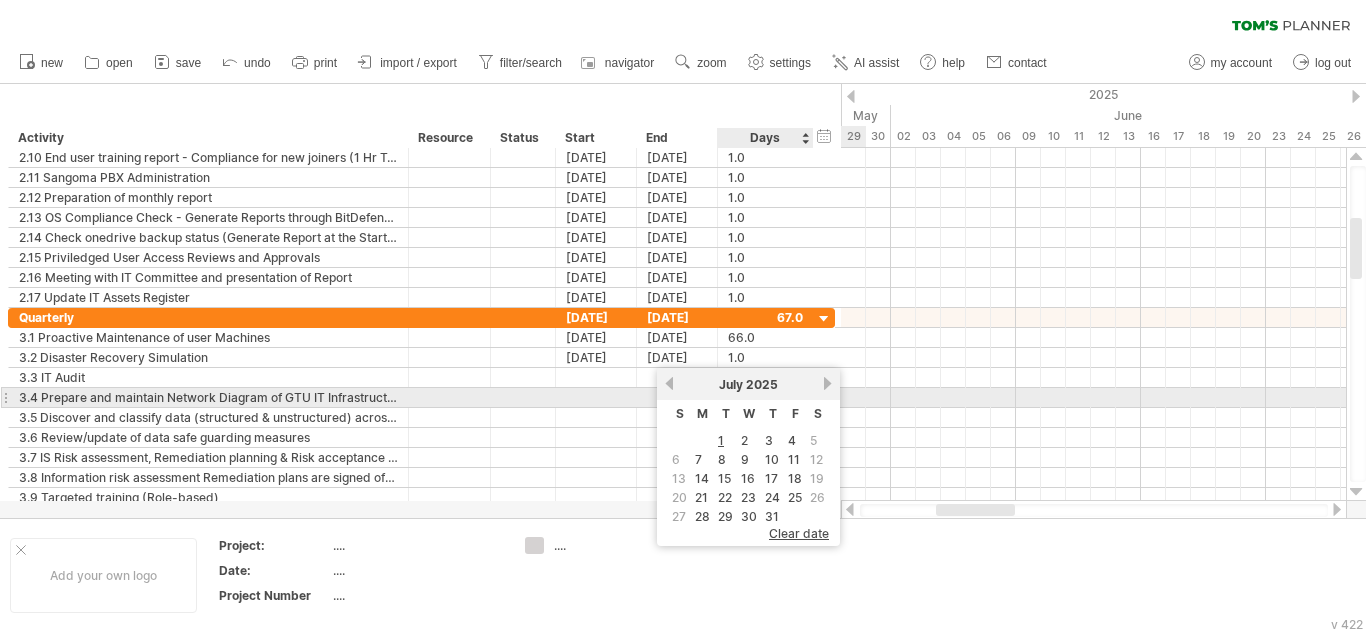click on "next" at bounding box center [827, 383] 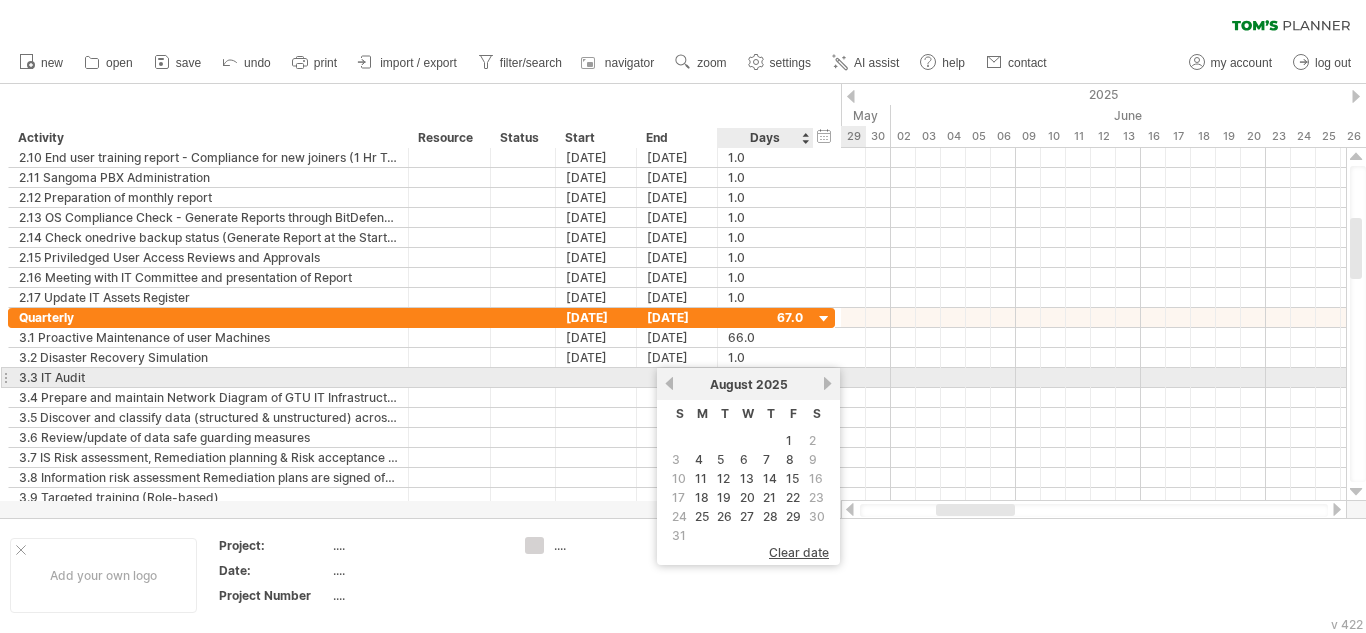 click on "next" at bounding box center (827, 383) 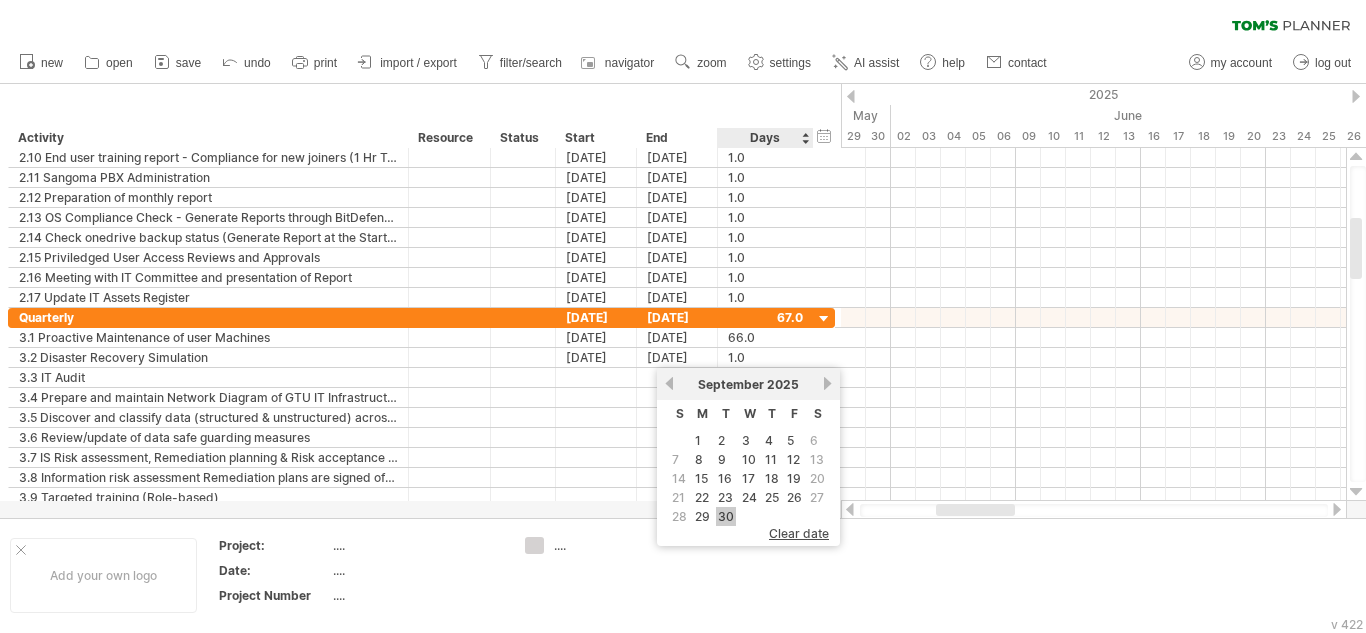 click on "30" at bounding box center [726, 516] 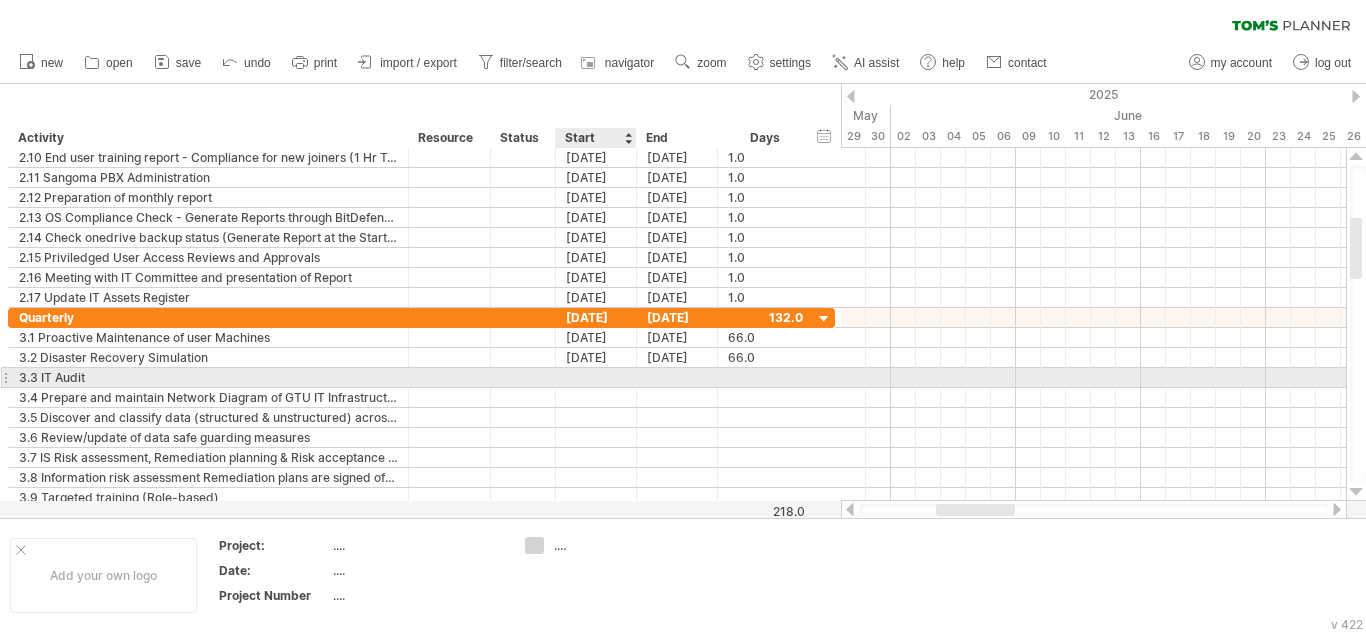 click at bounding box center (596, 377) 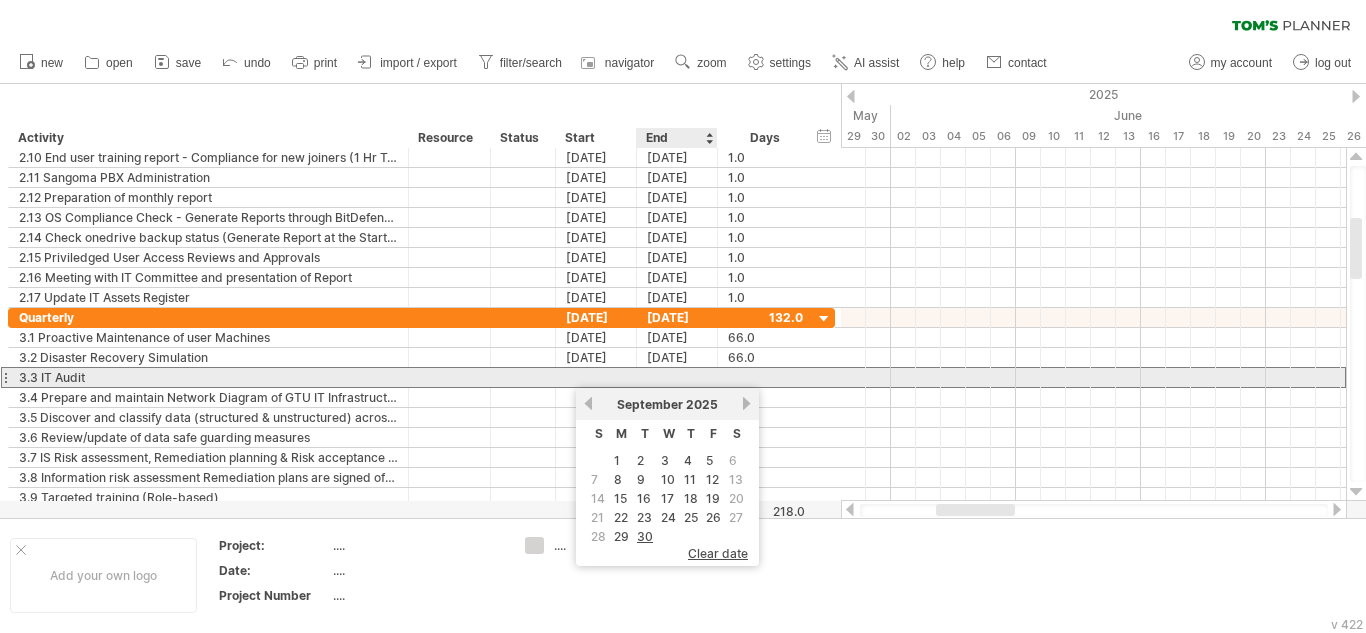 click at bounding box center (677, 377) 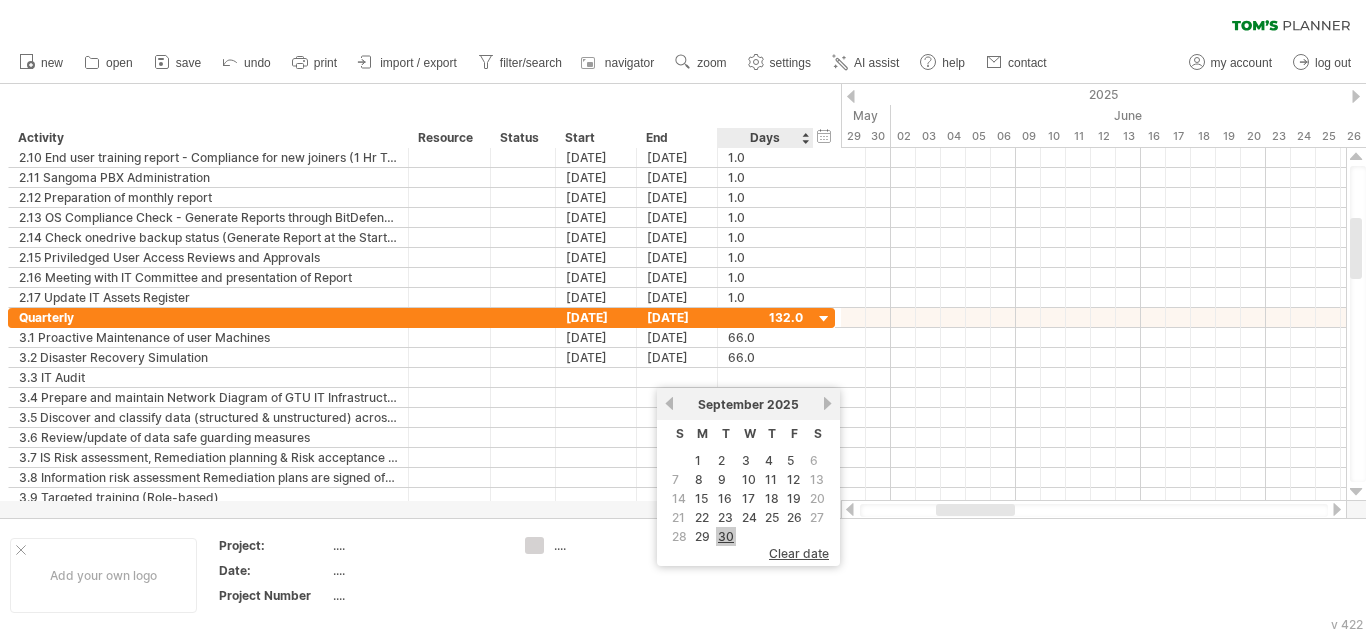 click on "30" at bounding box center [726, 536] 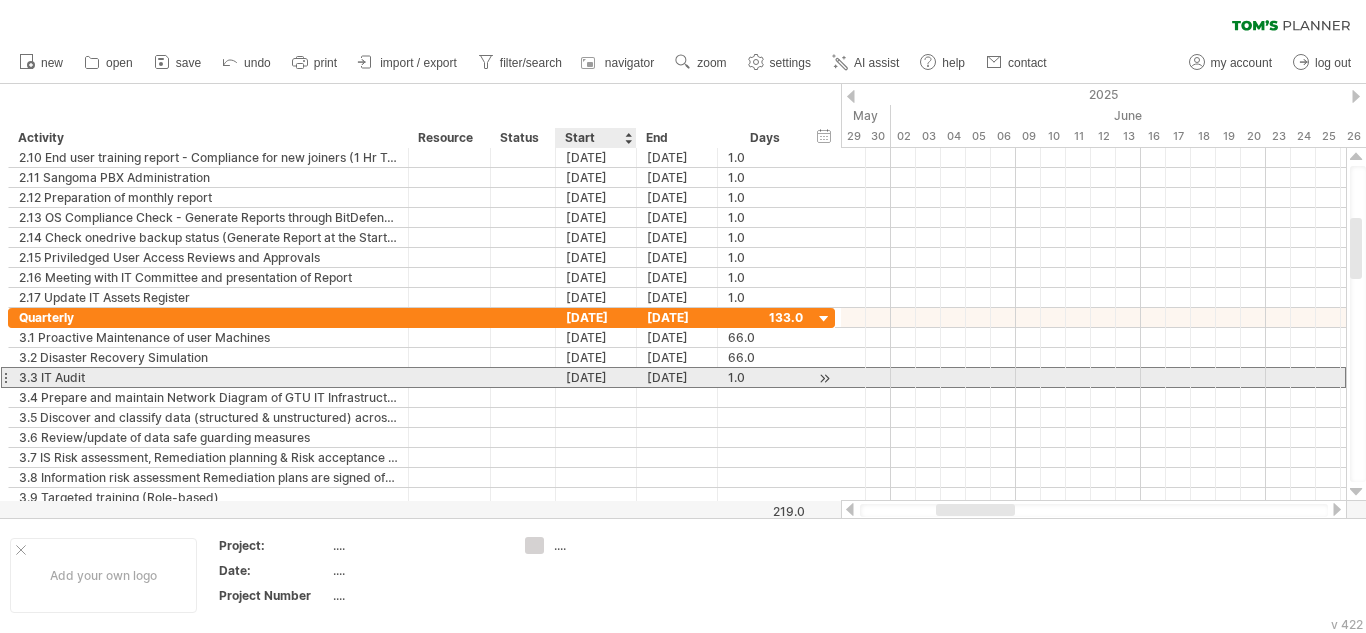 click on "[DATE]" at bounding box center (596, 377) 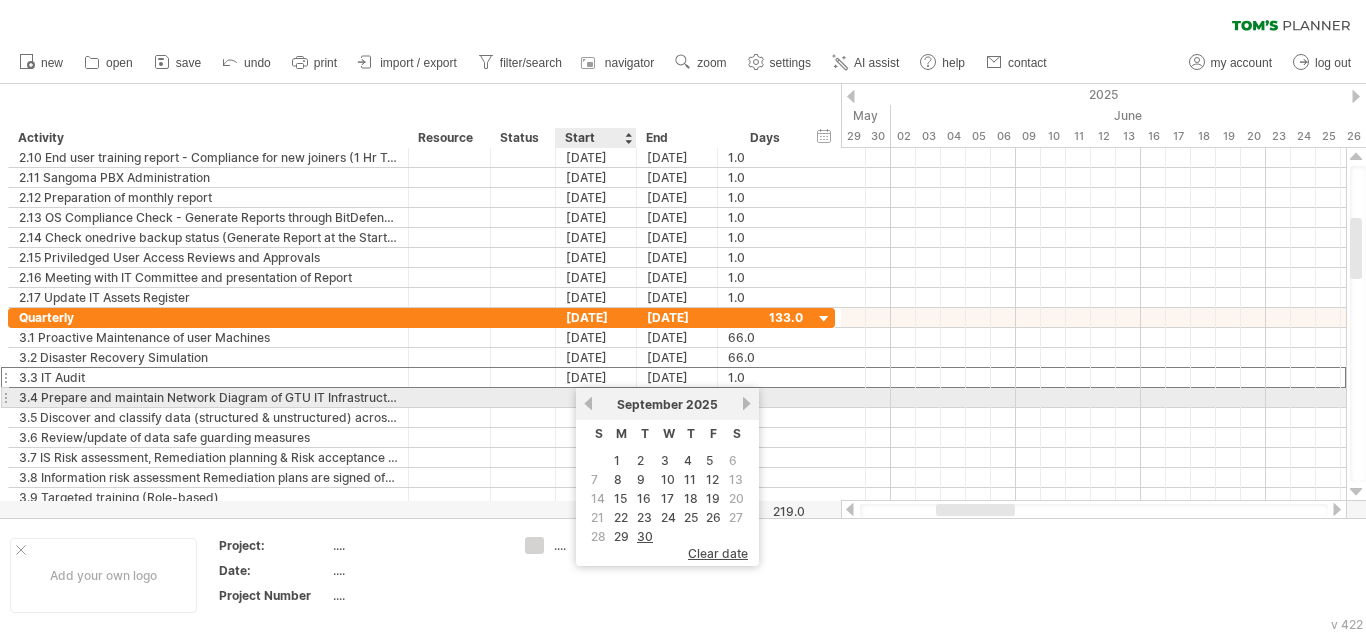click on "previous" at bounding box center (588, 403) 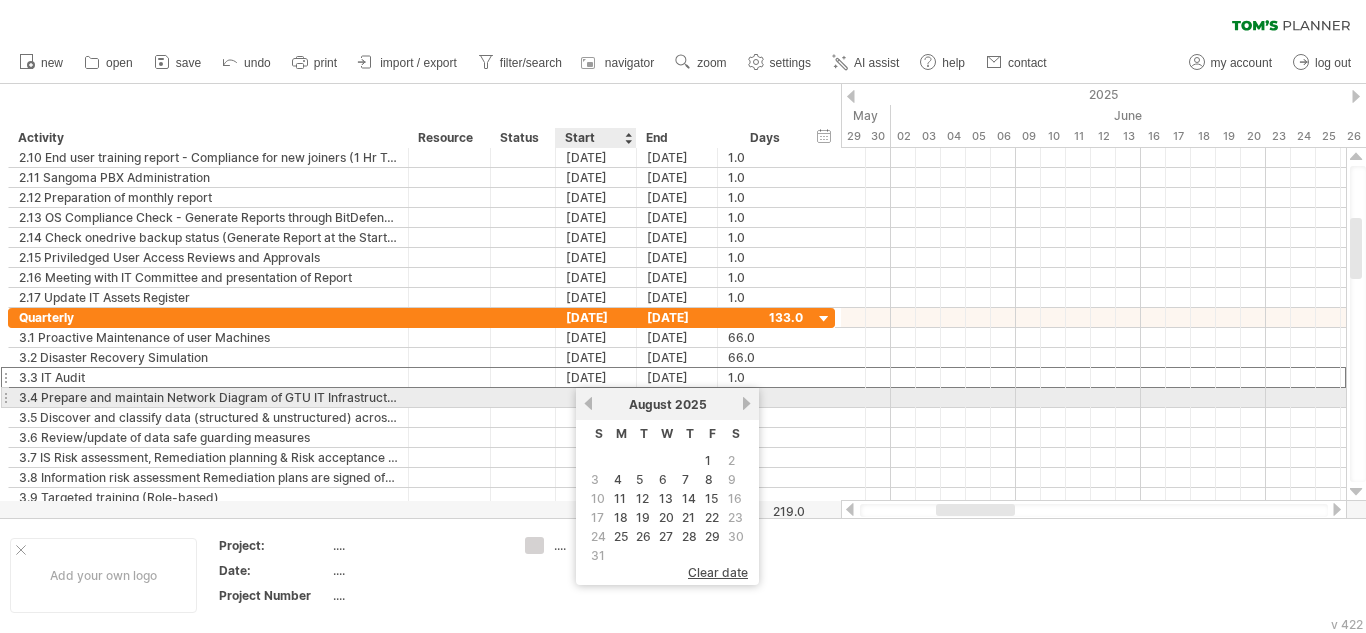 click on "previous" at bounding box center [588, 403] 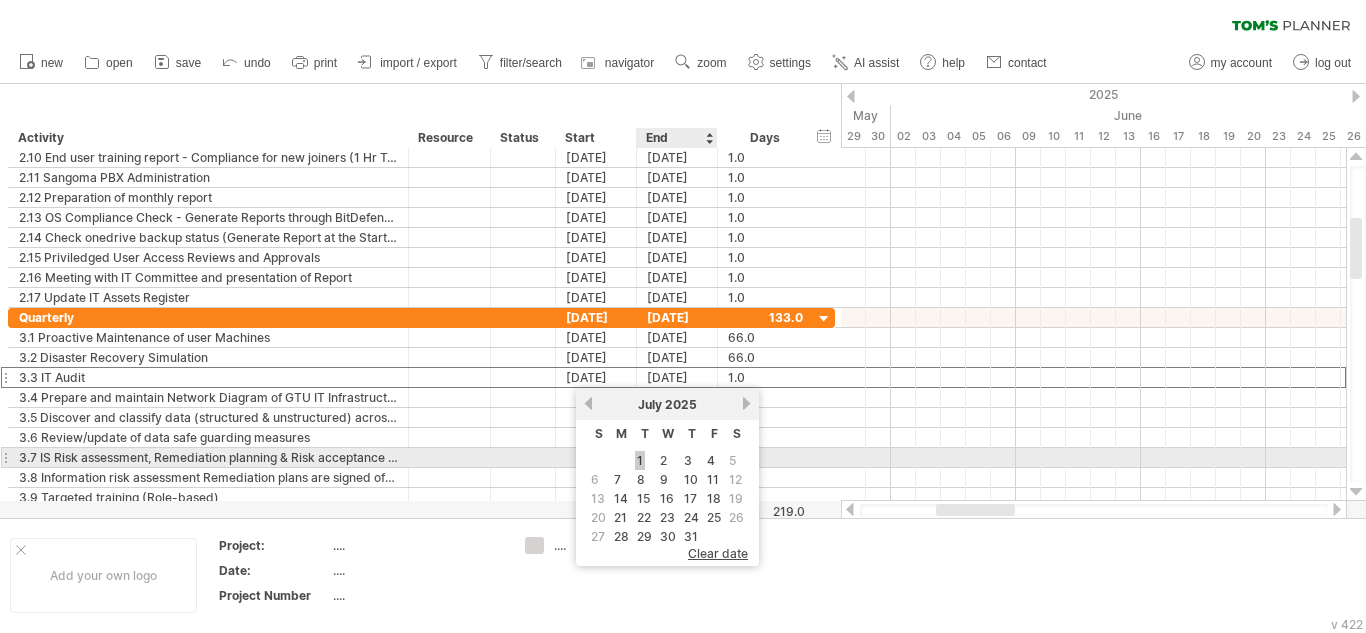 click on "1" at bounding box center [640, 460] 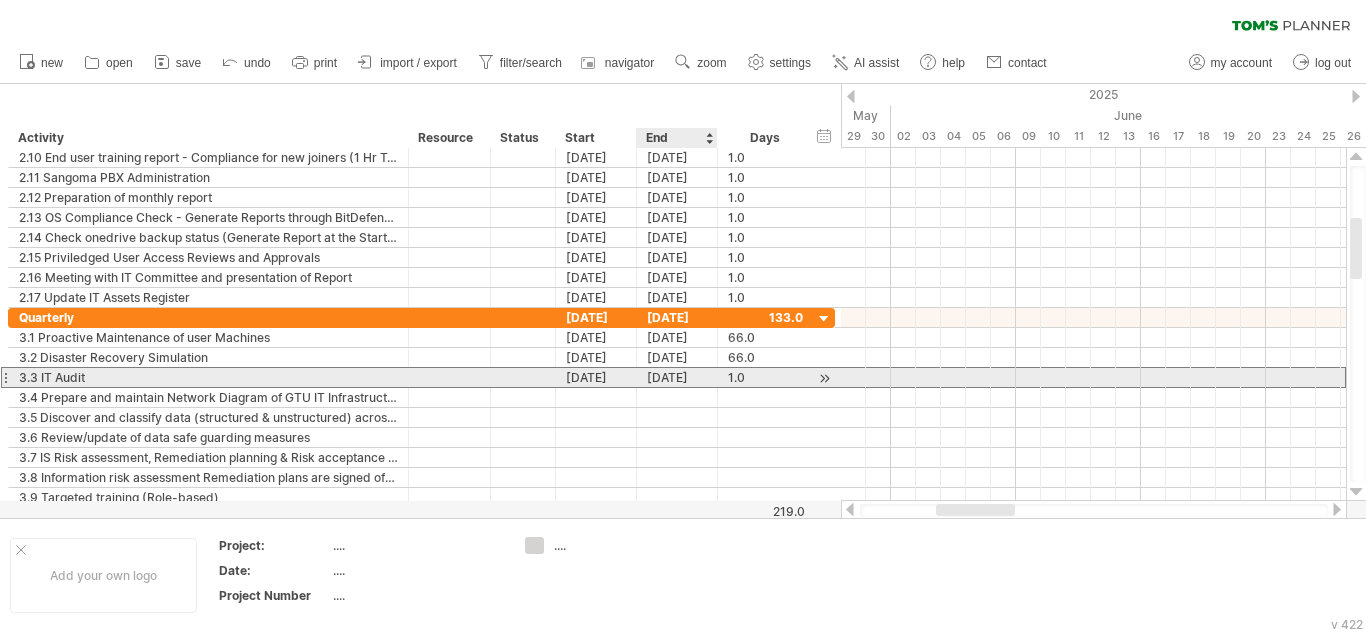 click on "[DATE]" at bounding box center (677, 377) 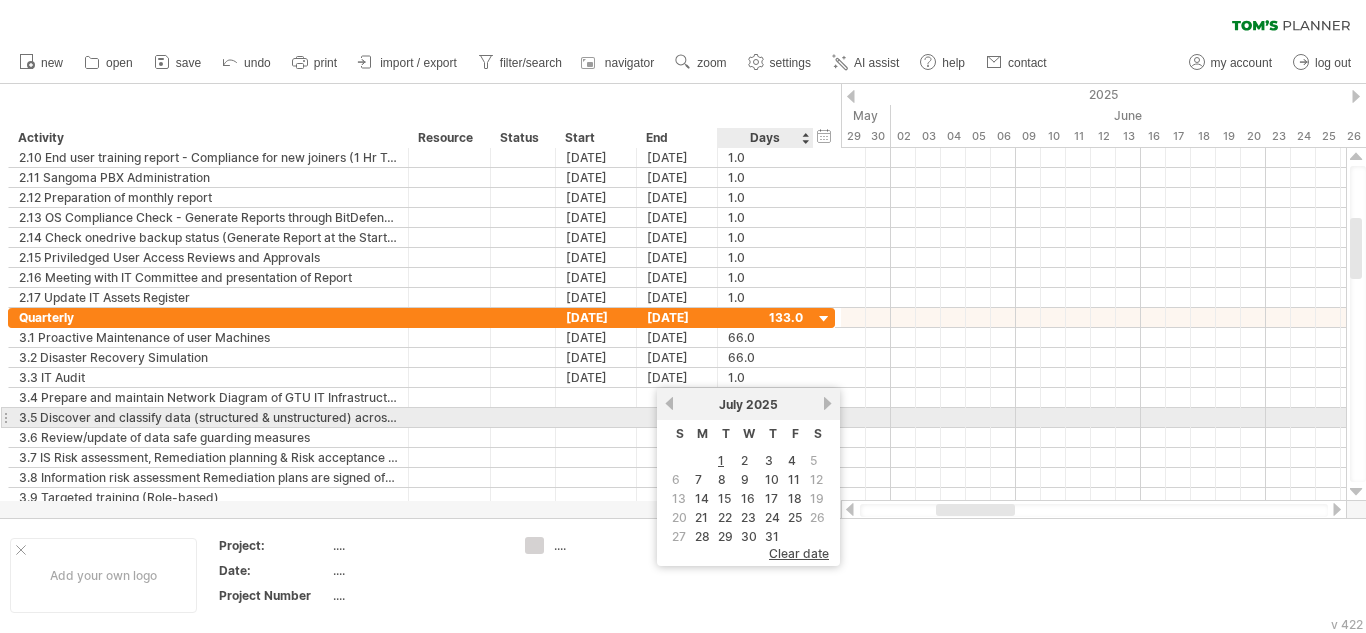 click on "next" at bounding box center (827, 403) 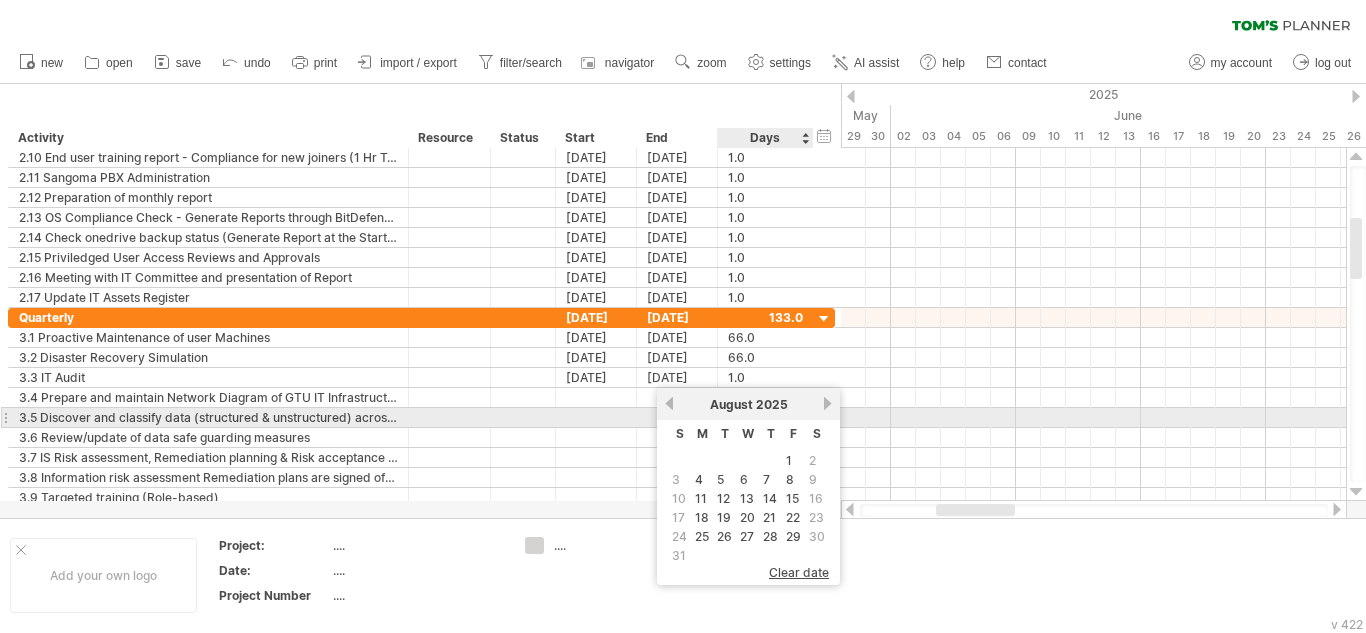 click on "next" at bounding box center (827, 403) 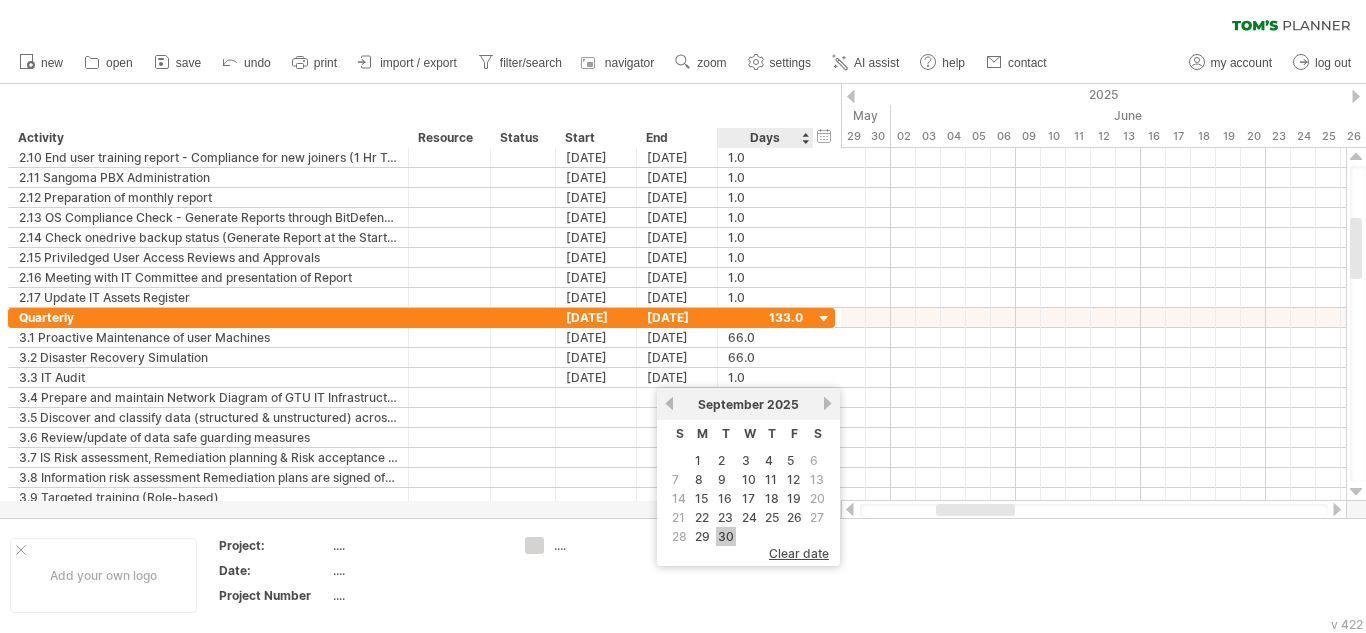 click on "30" at bounding box center [726, 536] 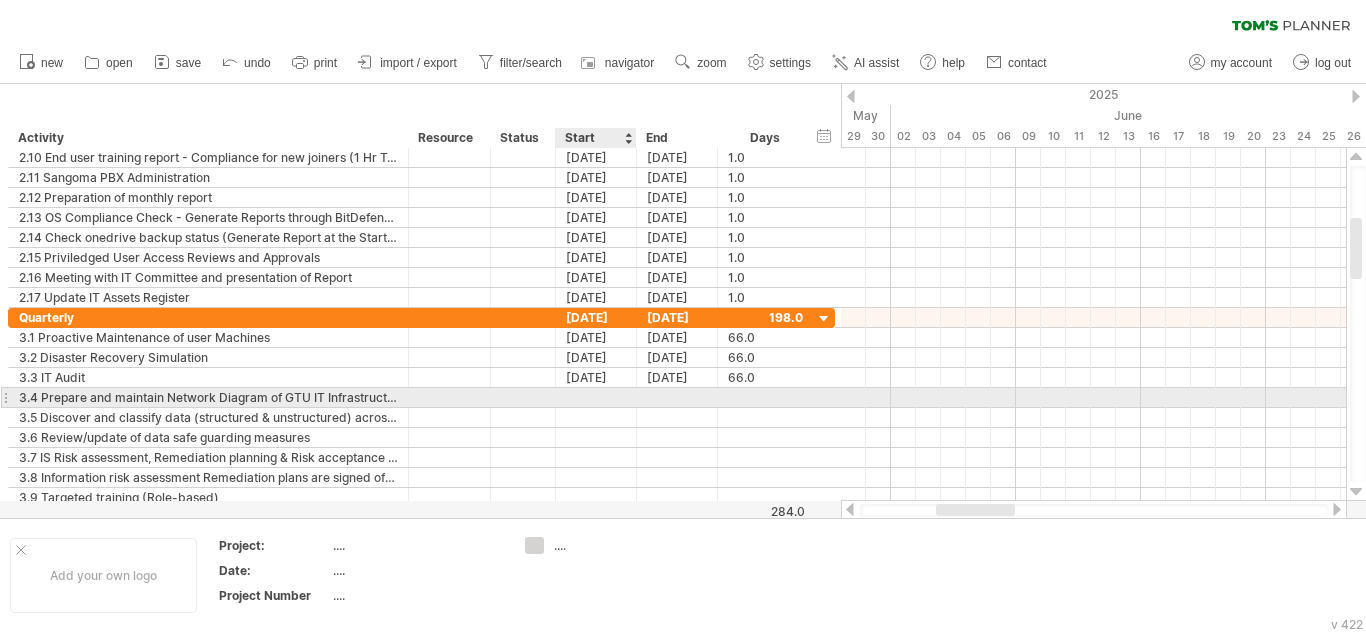 click at bounding box center (596, 397) 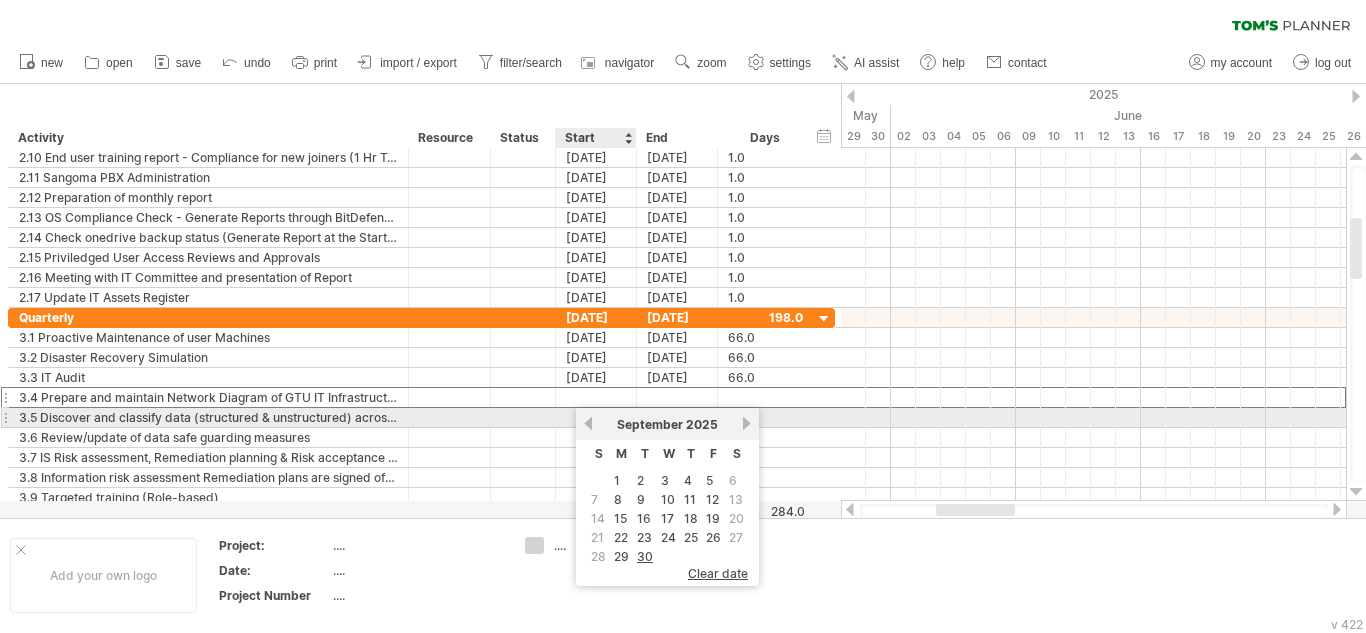 click on "previous" at bounding box center (588, 423) 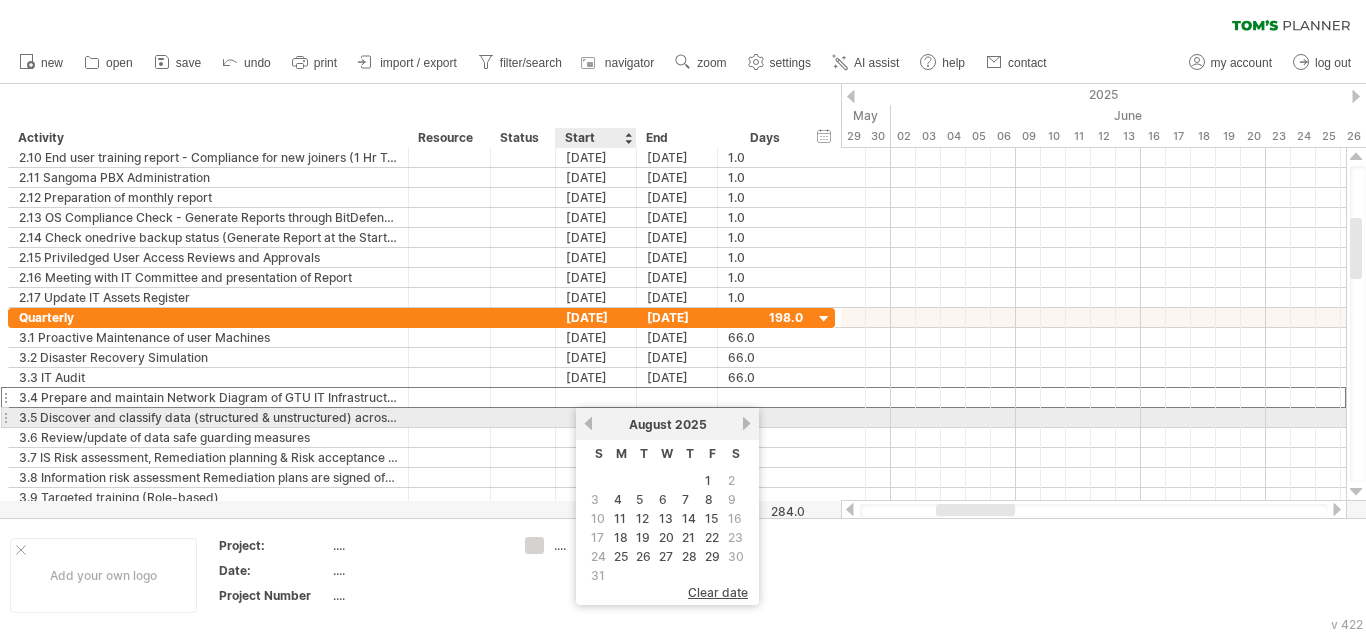 click on "previous" at bounding box center (588, 423) 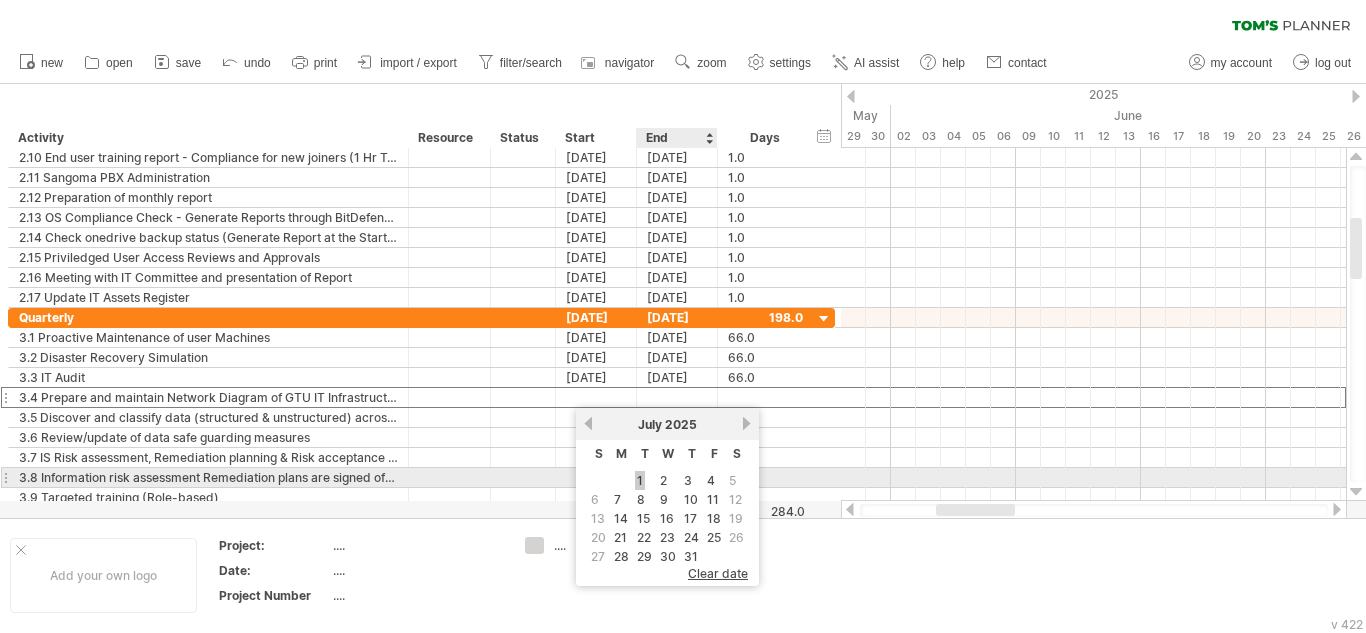 click on "1" at bounding box center (640, 480) 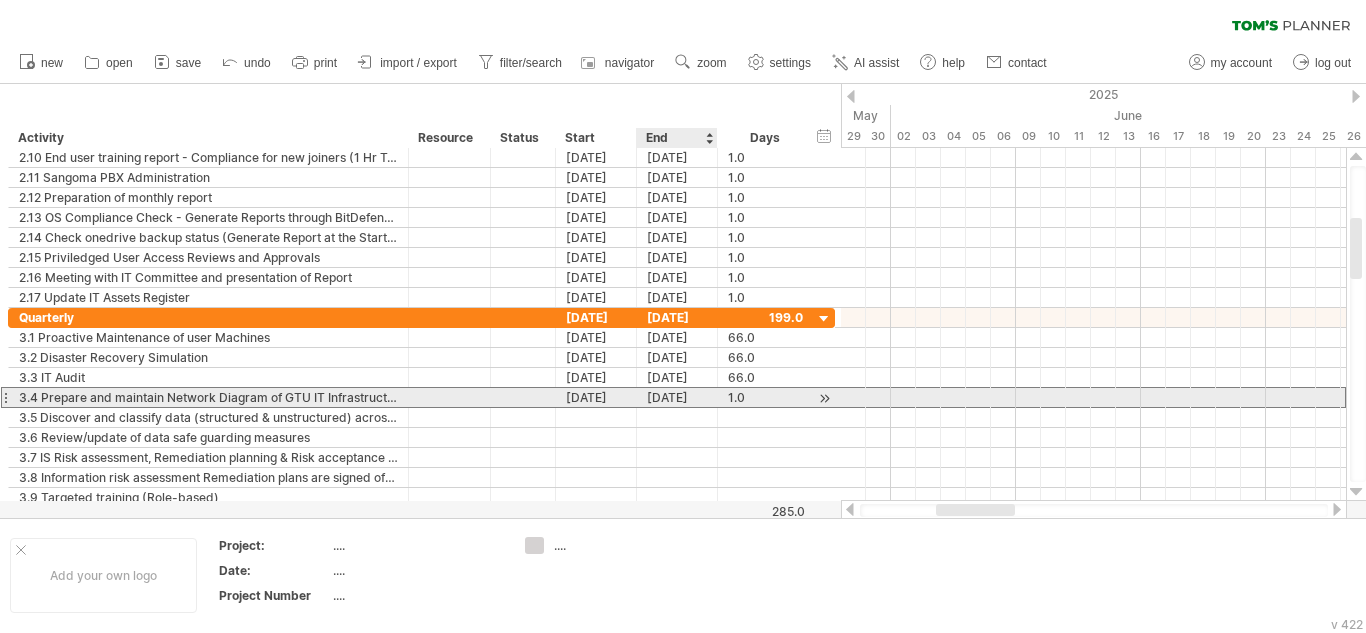 click on "[DATE]" at bounding box center (677, 397) 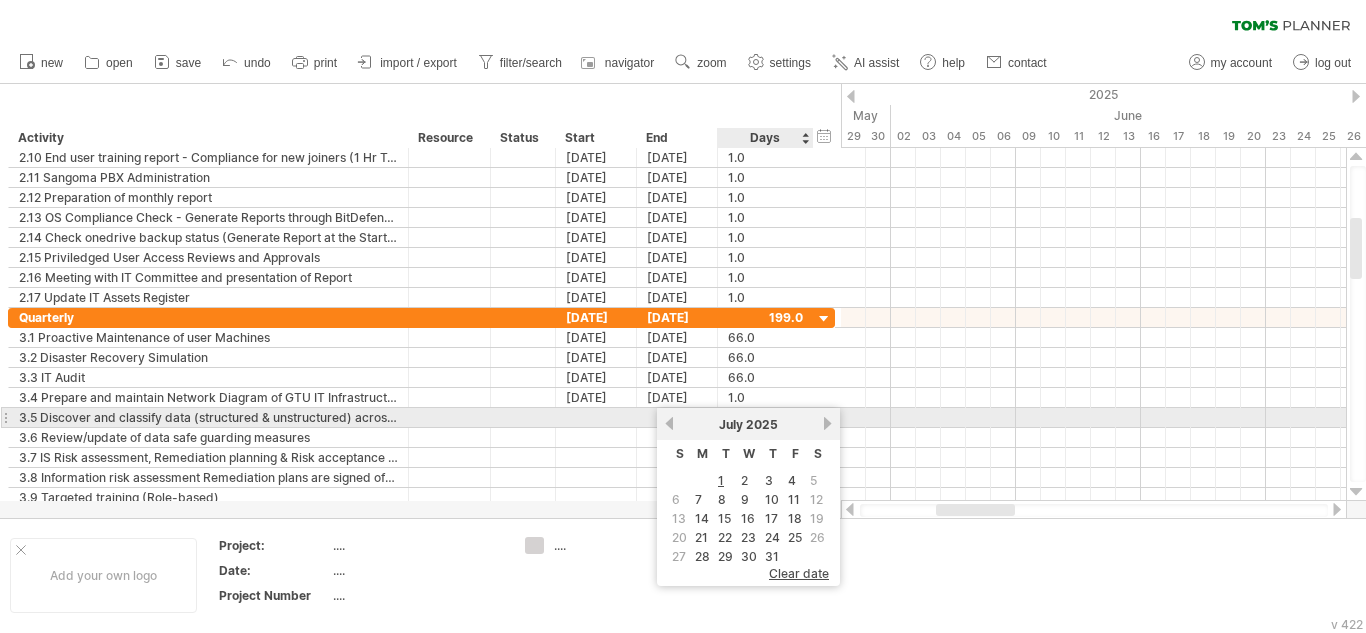 click on "next" at bounding box center [827, 423] 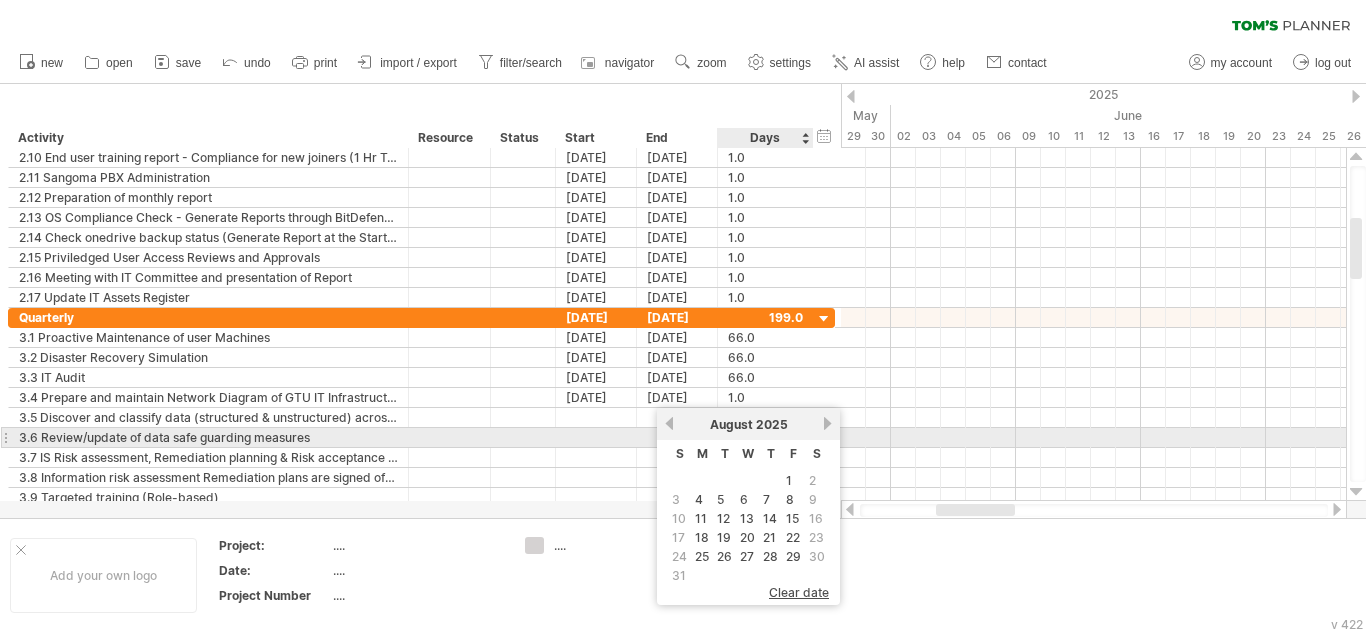 click on "next" at bounding box center (827, 423) 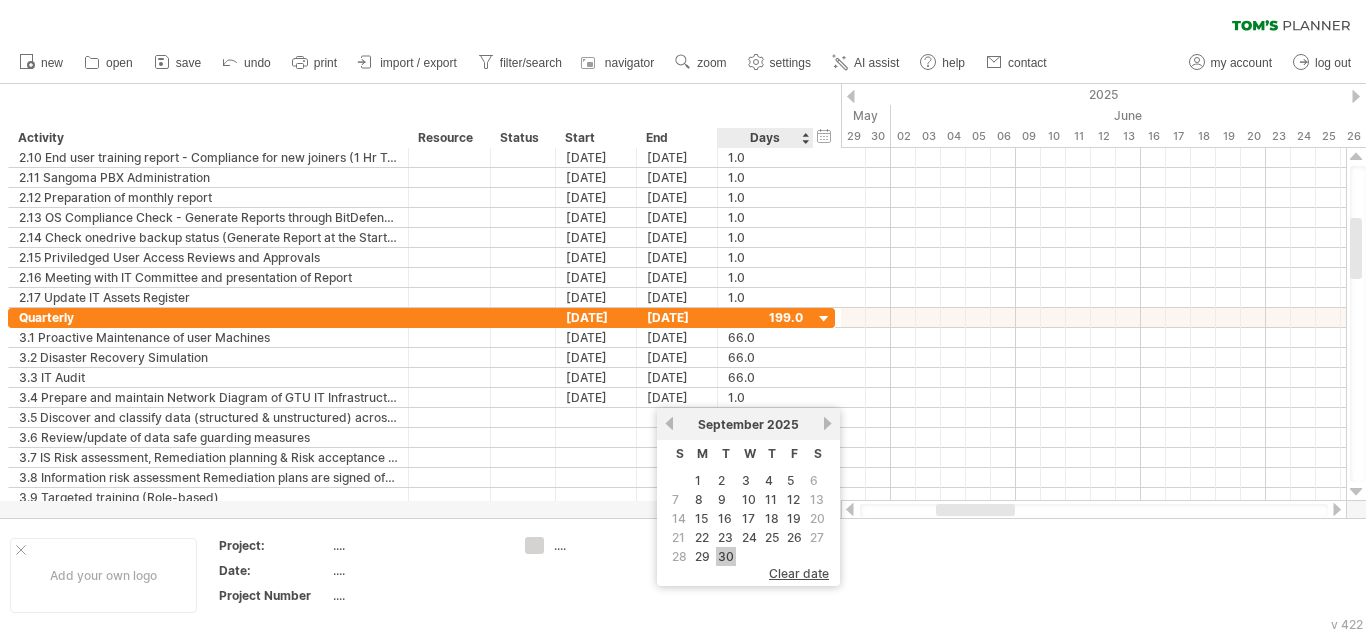 click on "30" at bounding box center (726, 556) 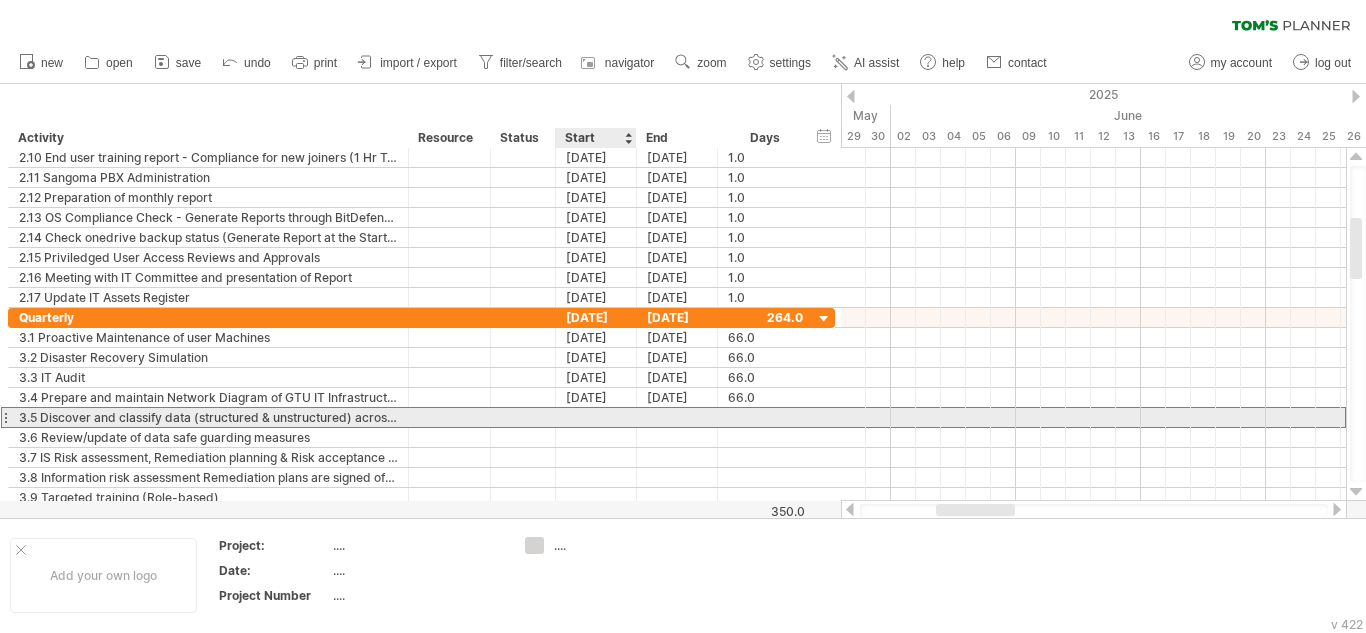click at bounding box center (596, 417) 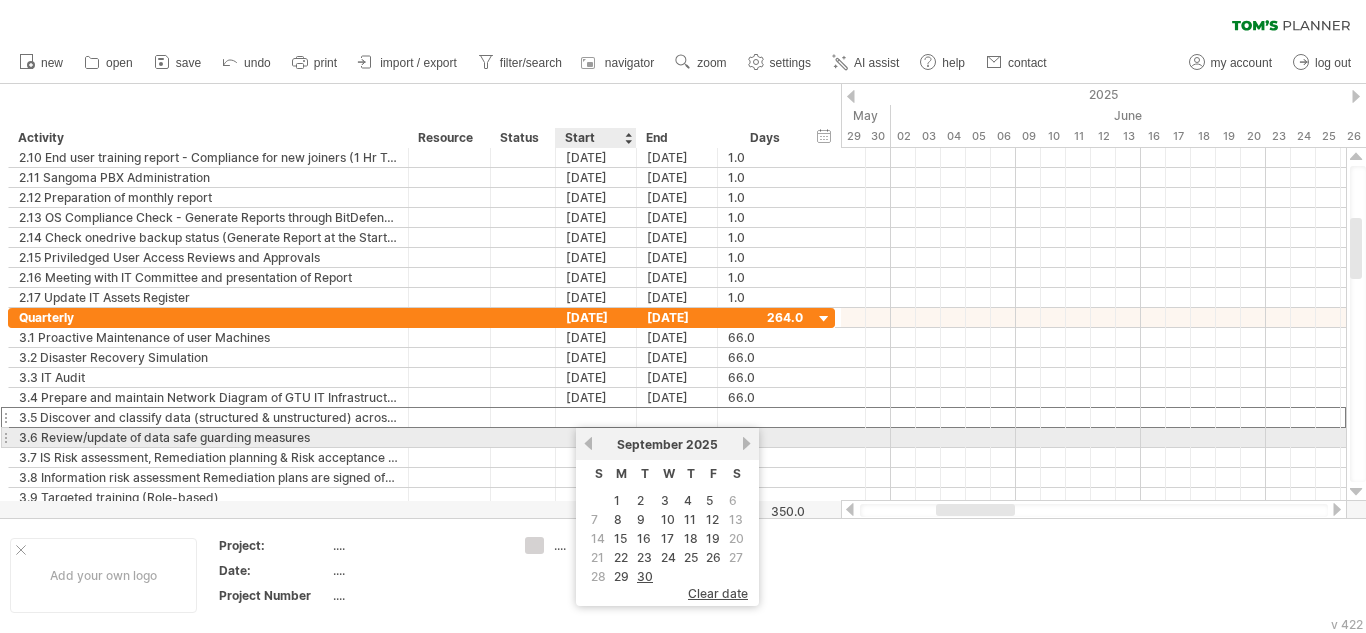 click on "previous" at bounding box center (588, 443) 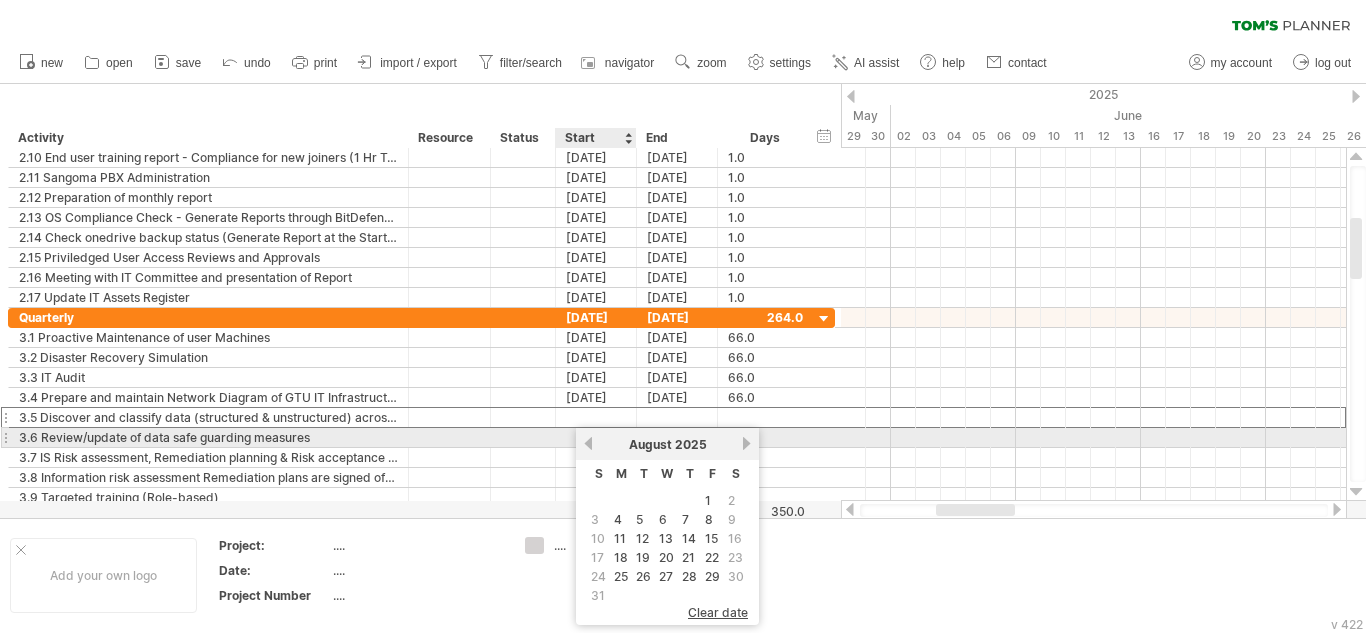 click on "previous" at bounding box center (588, 443) 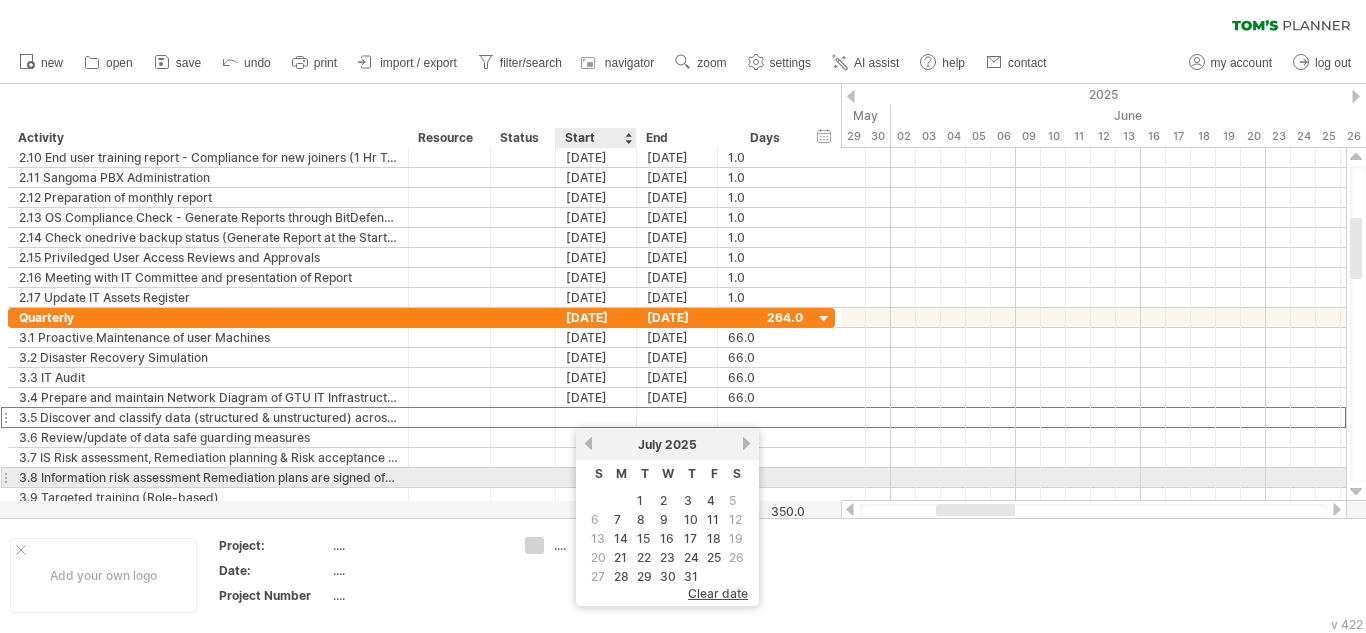 click on "T" at bounding box center [644, 476] 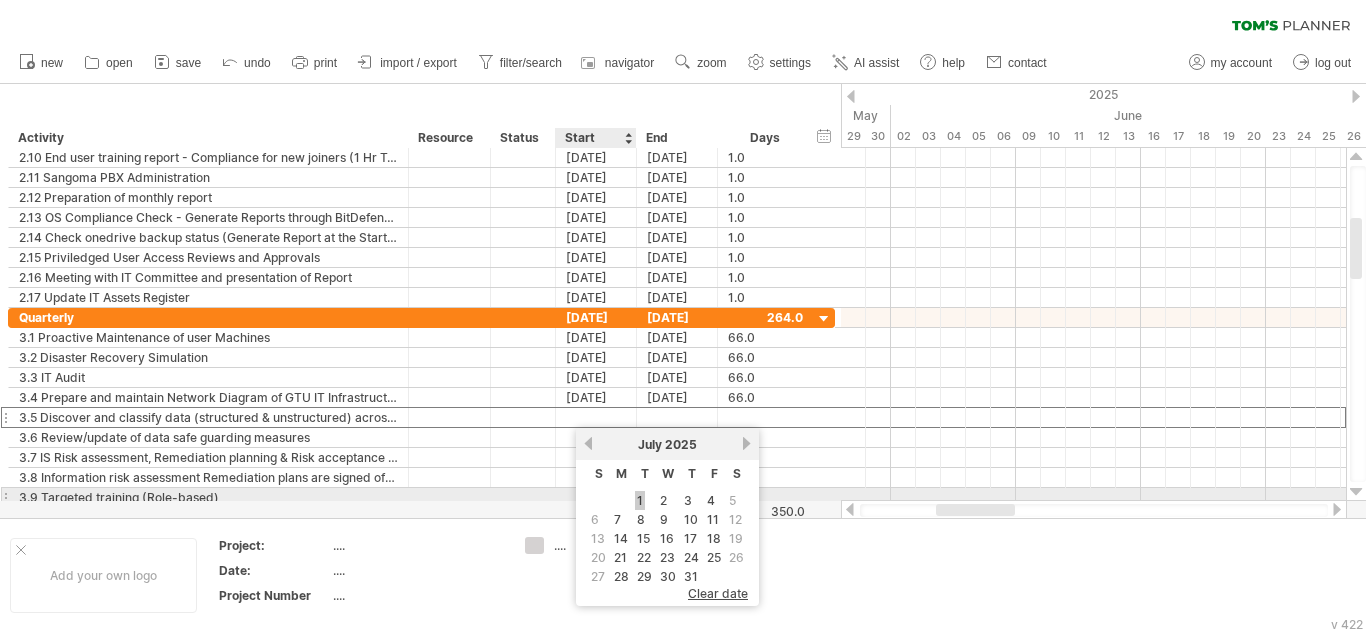click on "1" at bounding box center (640, 500) 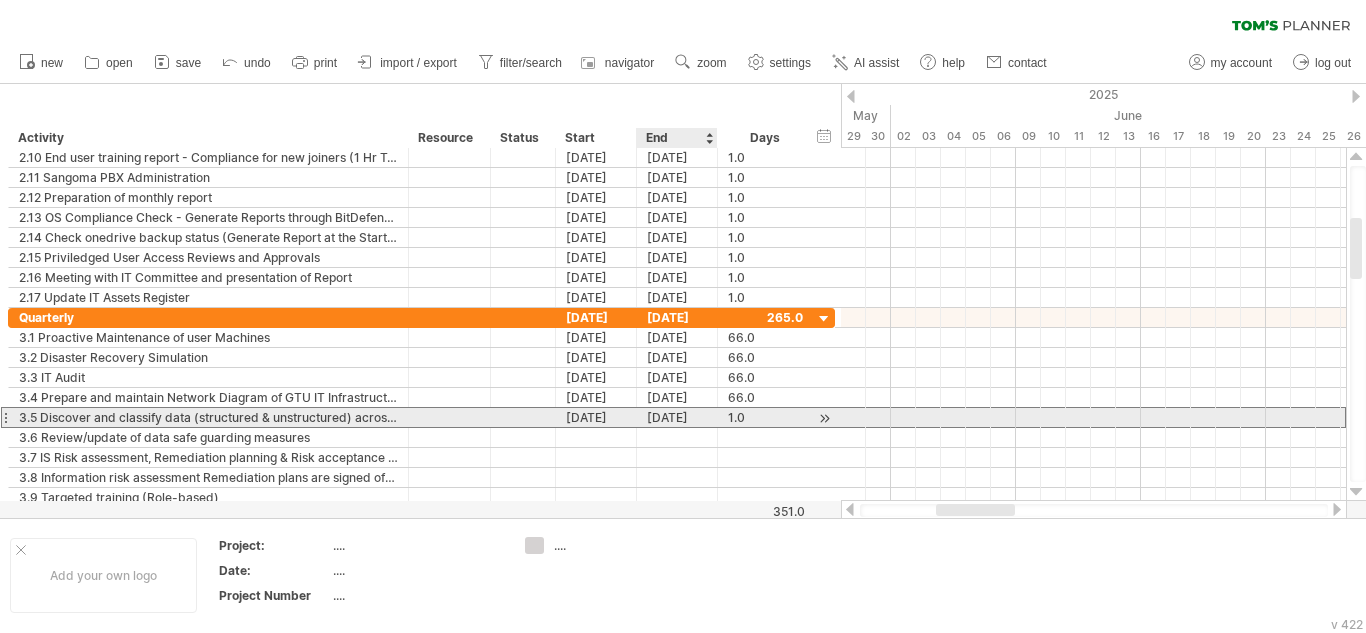 click on "[DATE]" at bounding box center (677, 417) 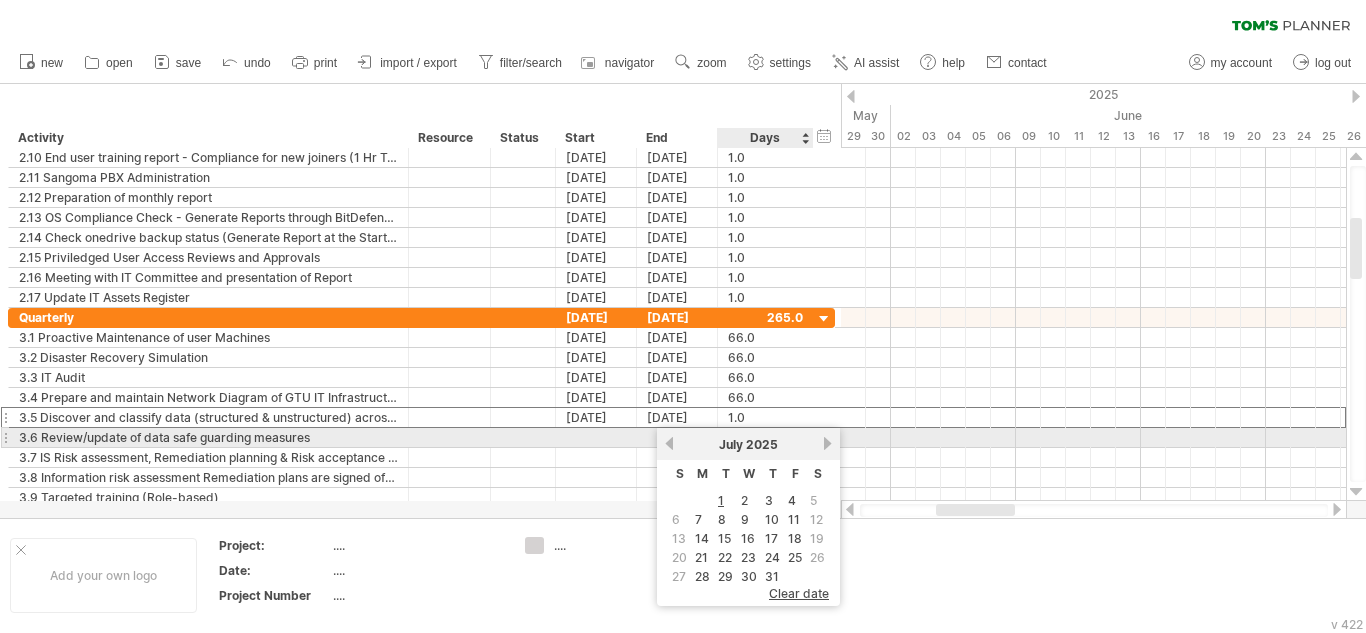 click on "next" at bounding box center [827, 443] 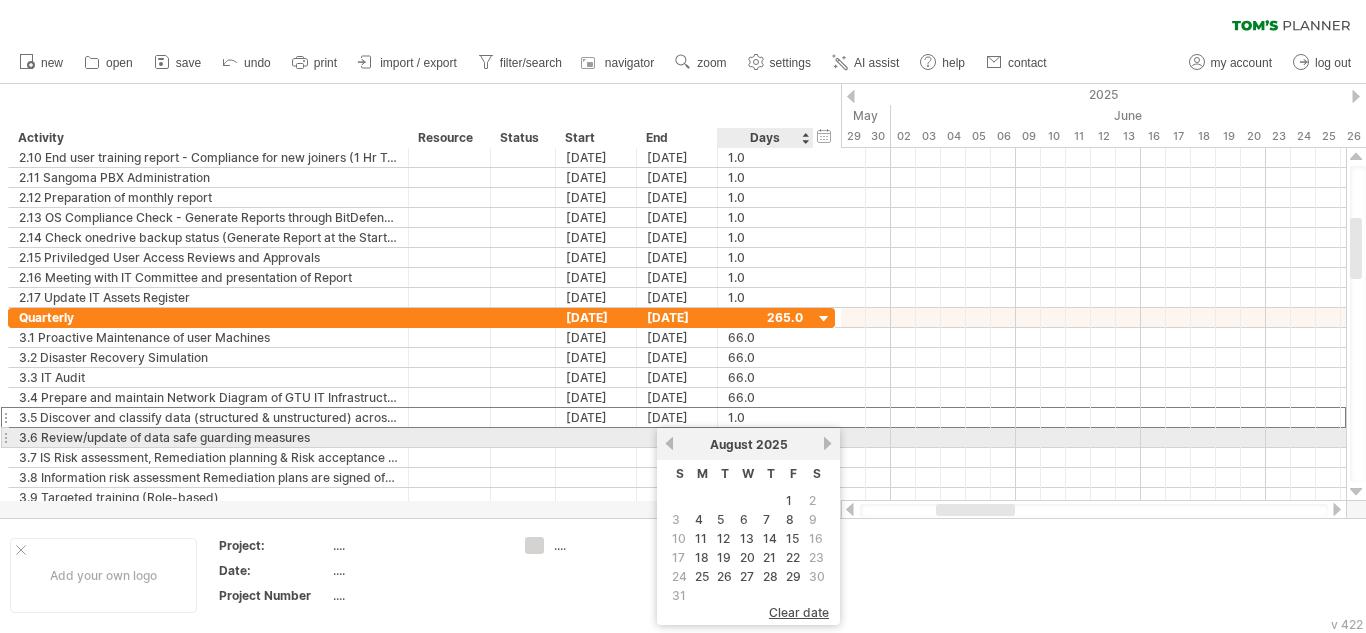 click on "next" at bounding box center [827, 443] 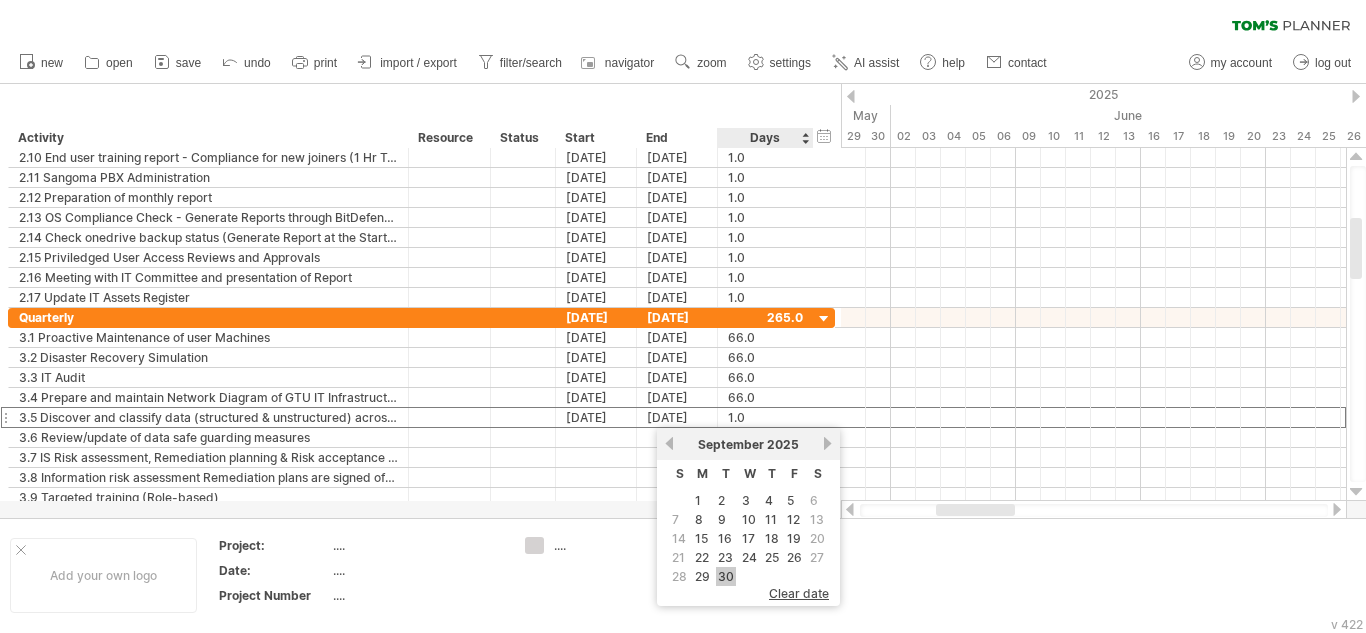 click on "30" at bounding box center [726, 576] 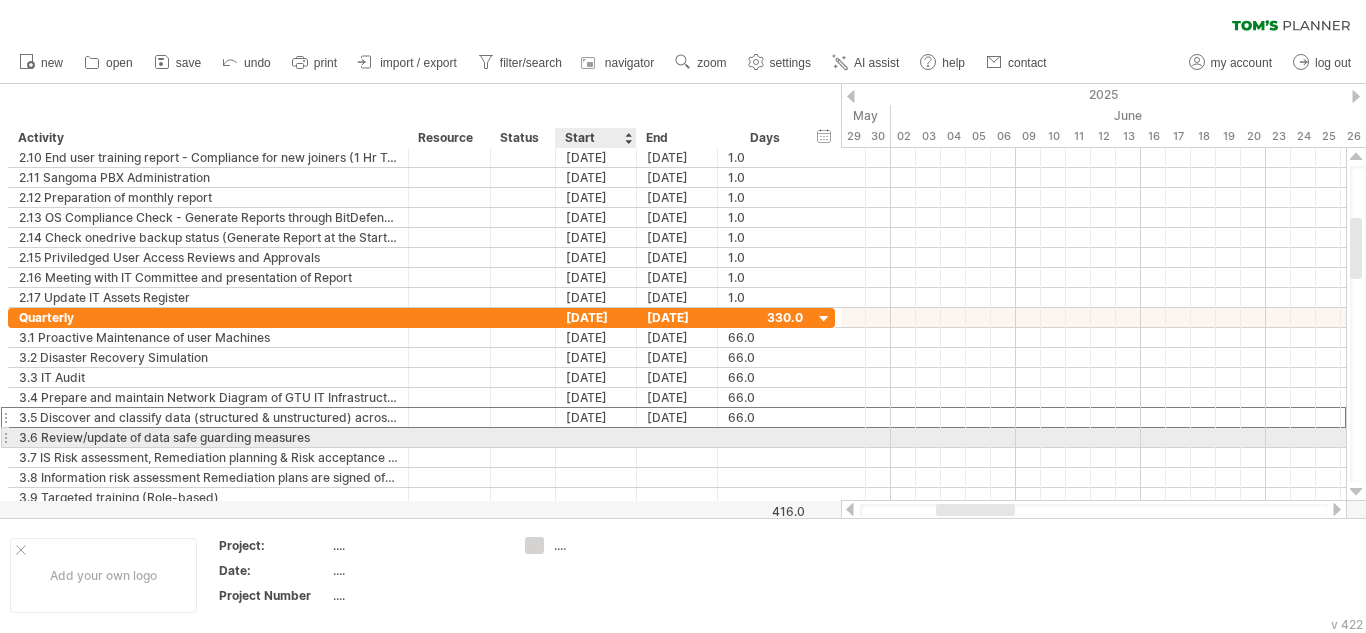 click at bounding box center (596, 437) 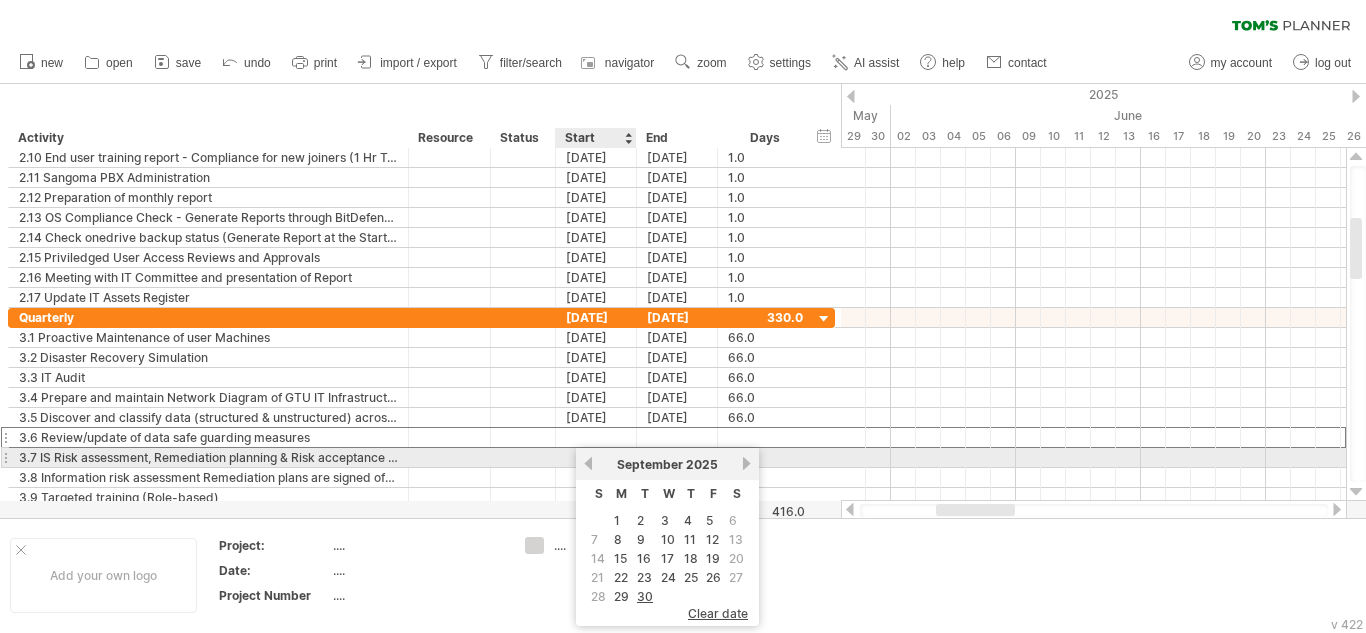 click on "previous" at bounding box center [588, 463] 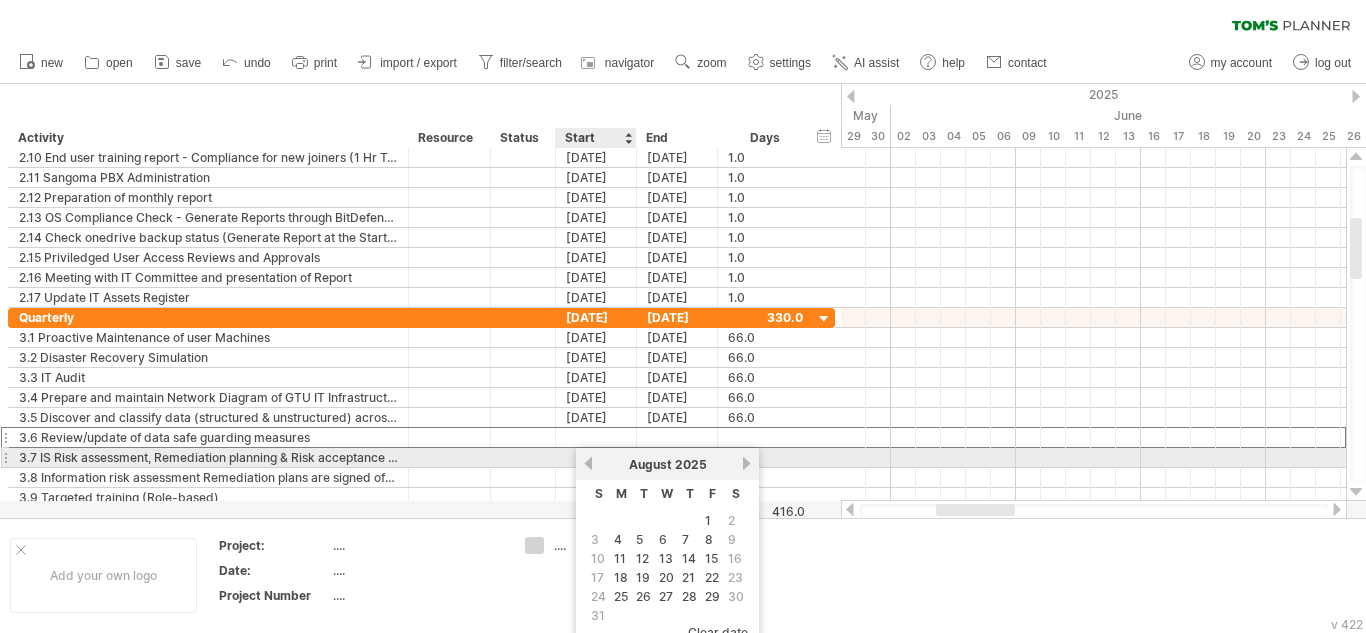 click on "previous" at bounding box center (588, 463) 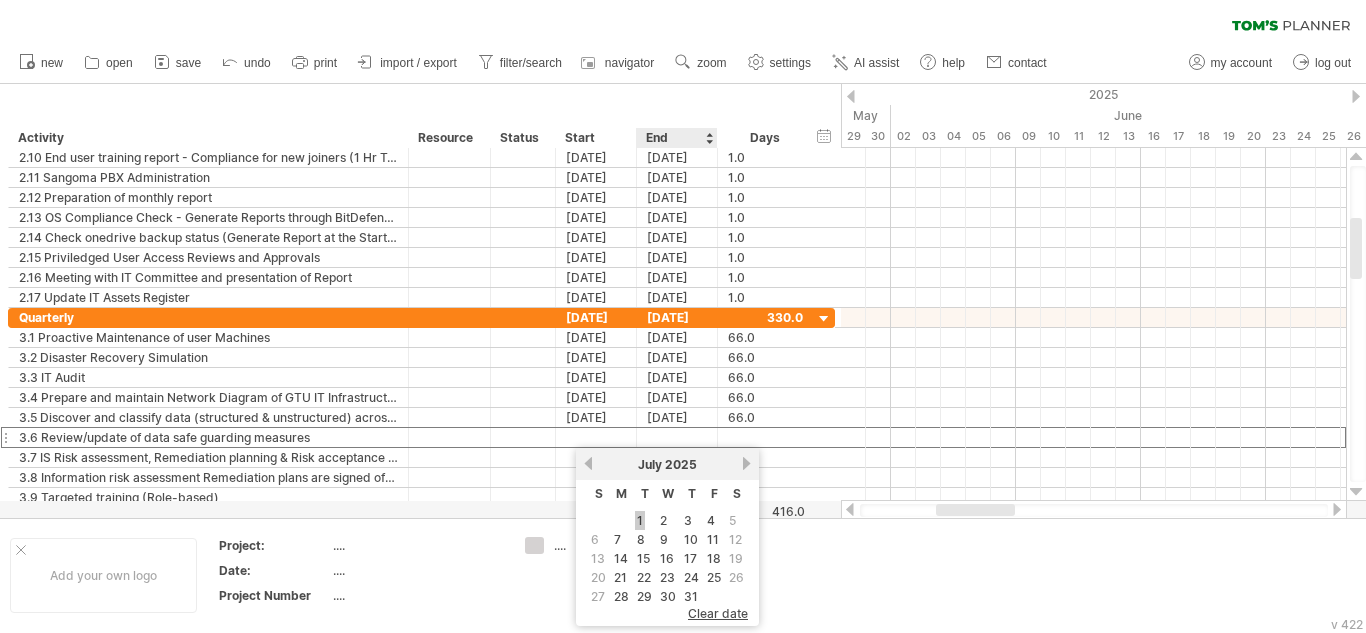 click on "1" at bounding box center (640, 520) 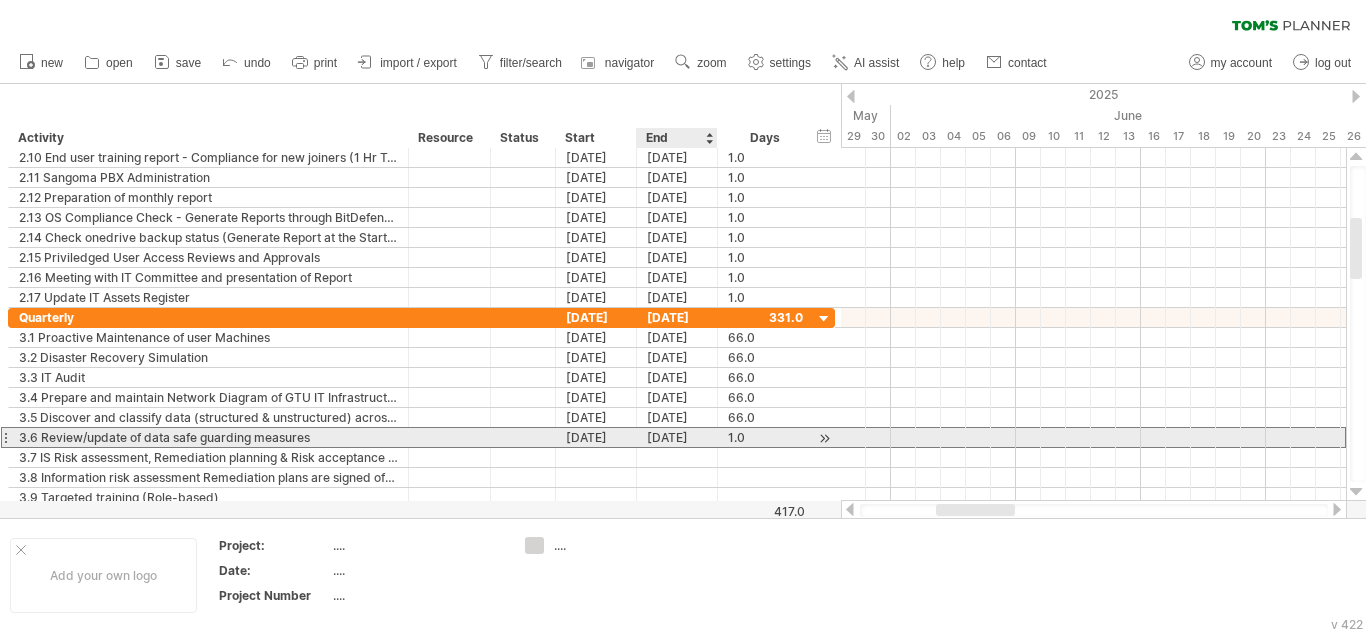 click on "[DATE]" at bounding box center [677, 437] 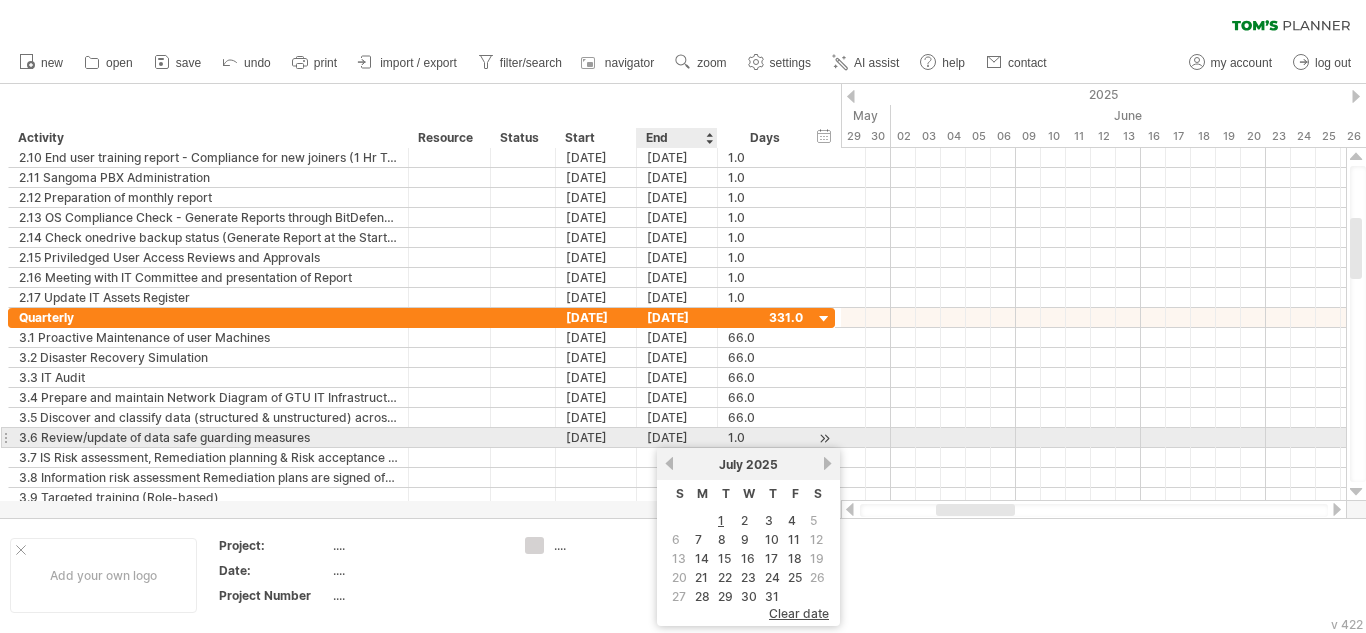 click on "[DATE]" at bounding box center [677, 437] 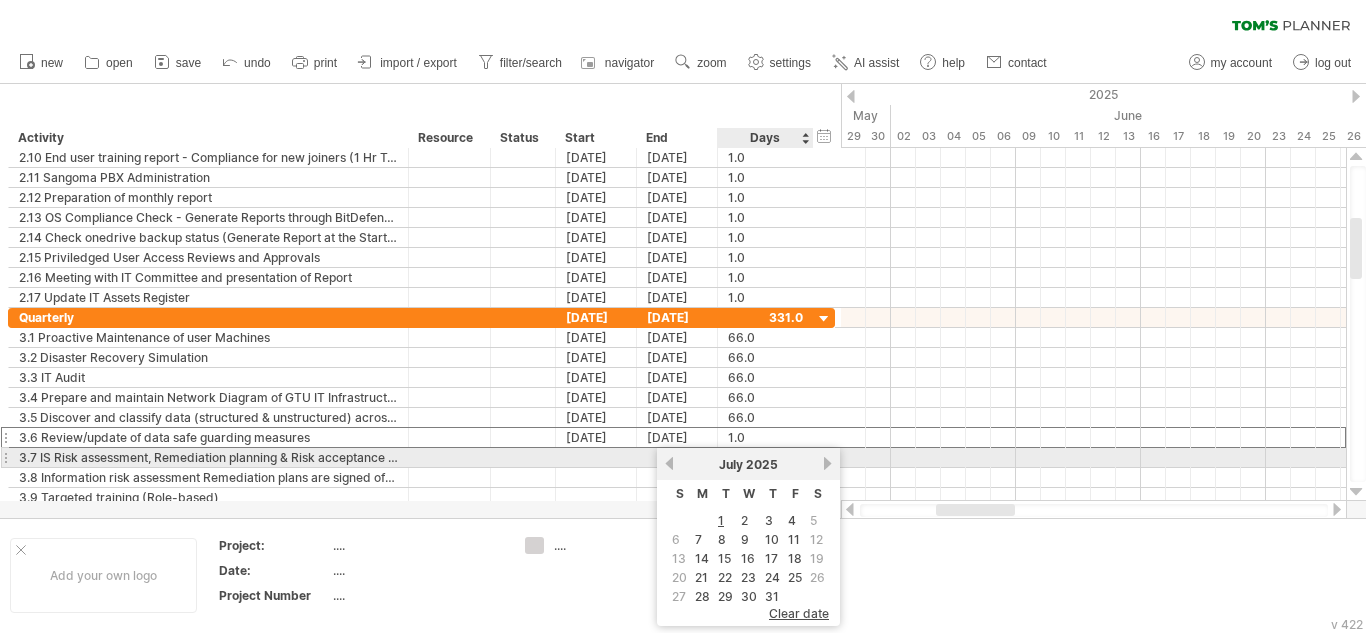click on "[DATE]" at bounding box center (748, 464) 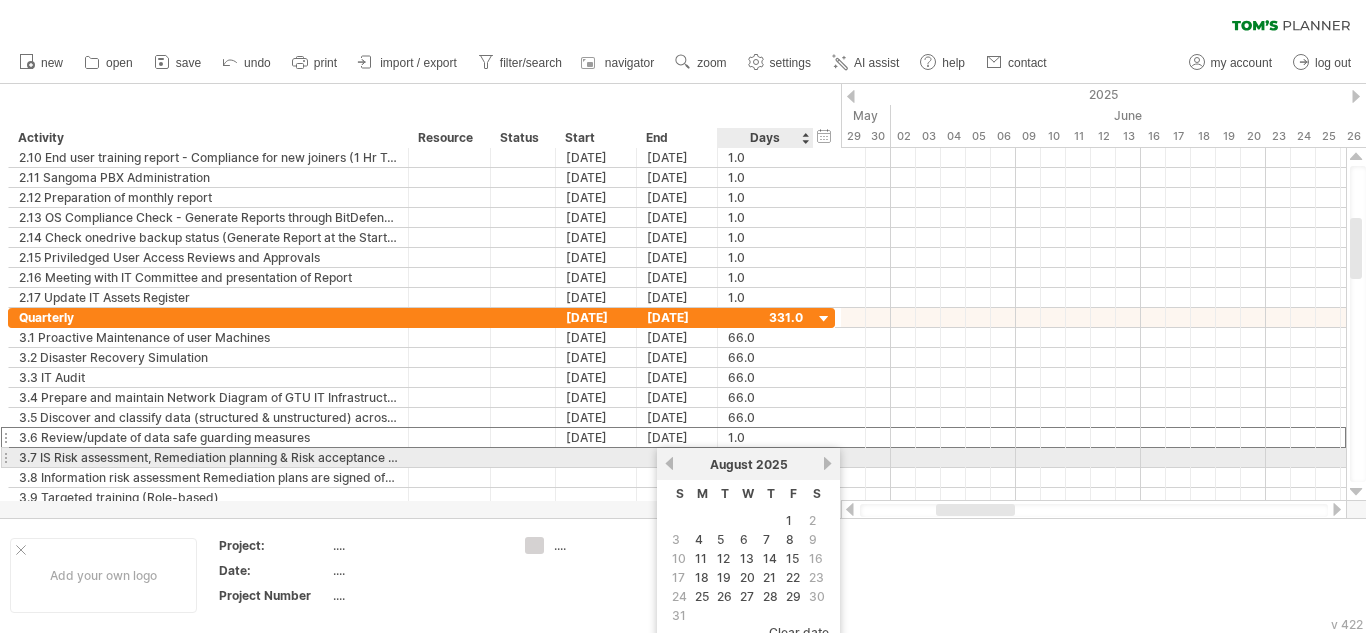 click on "next" at bounding box center (827, 463) 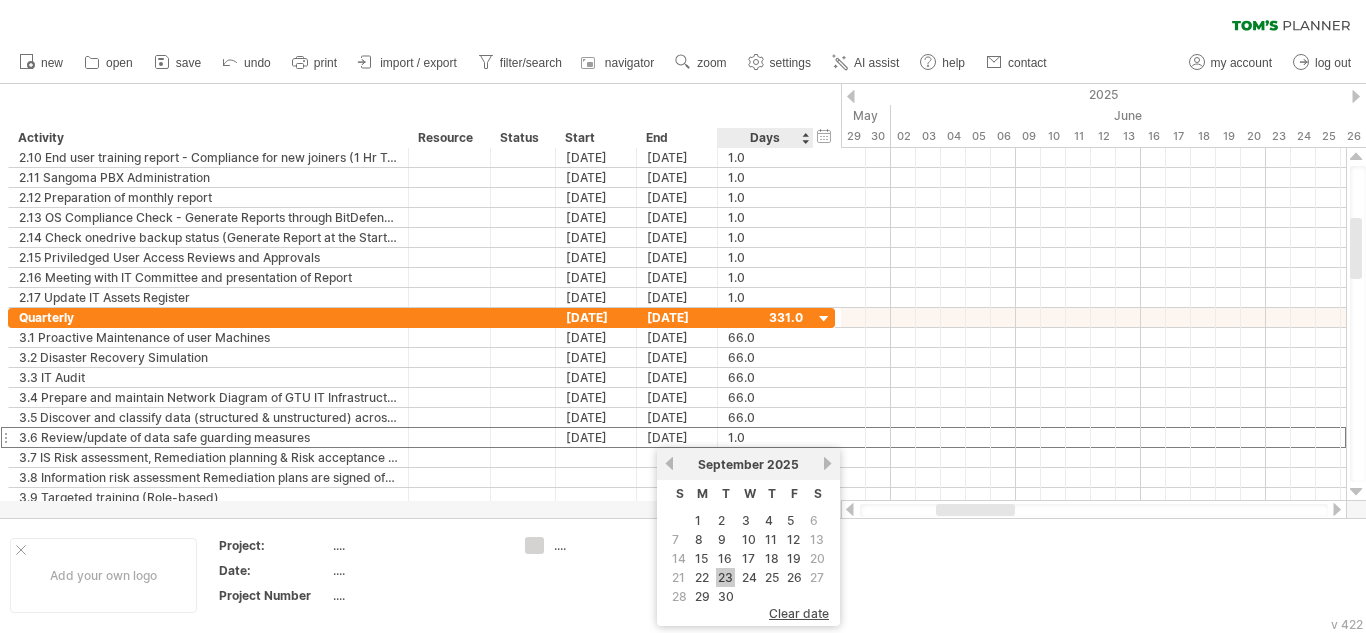 click on "23" at bounding box center [725, 577] 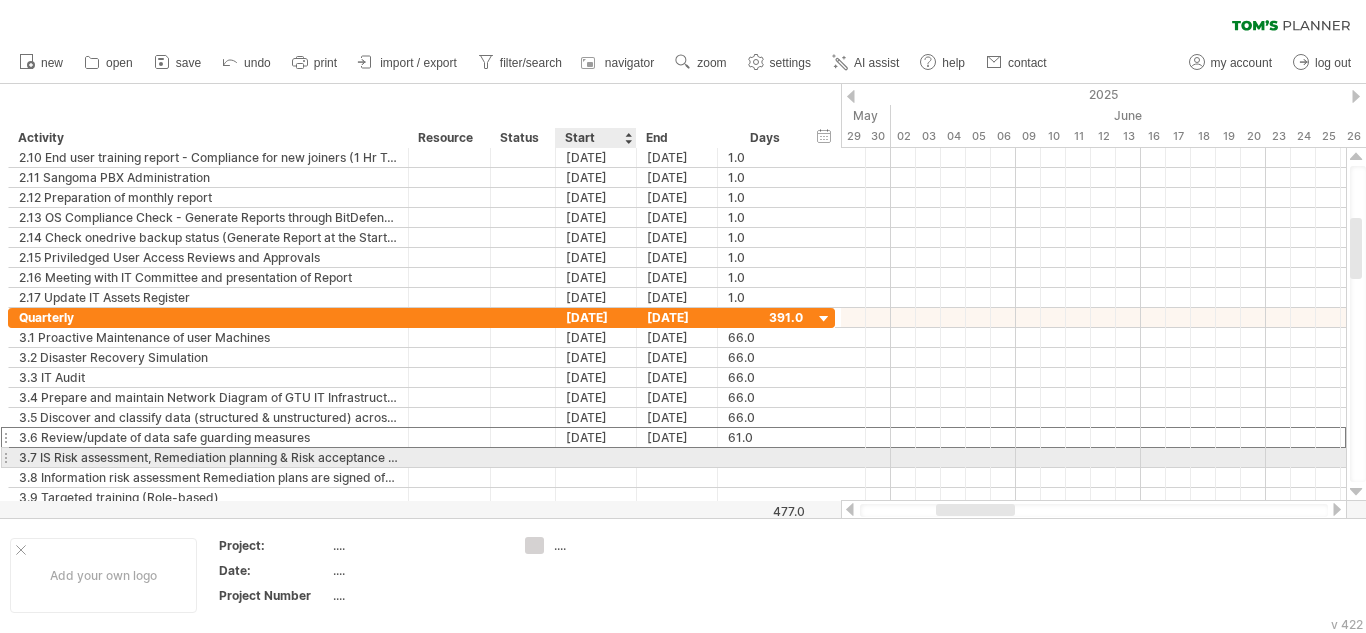 click at bounding box center (596, 457) 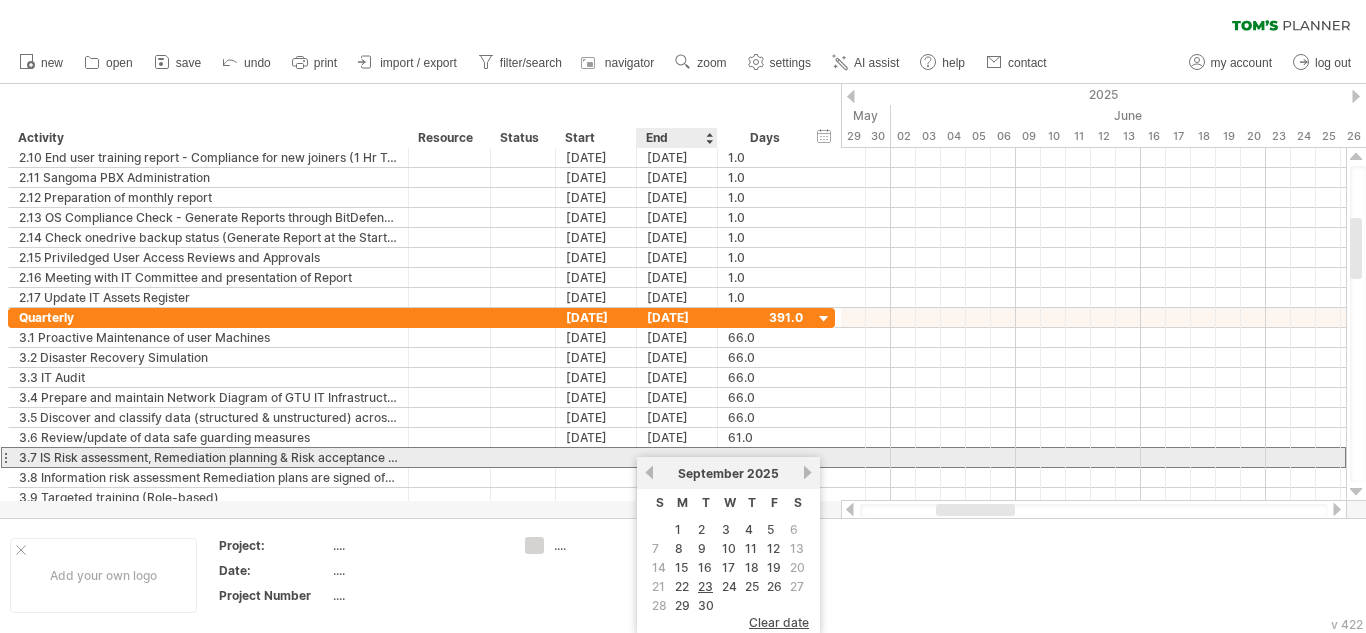 click on "previous" at bounding box center (649, 472) 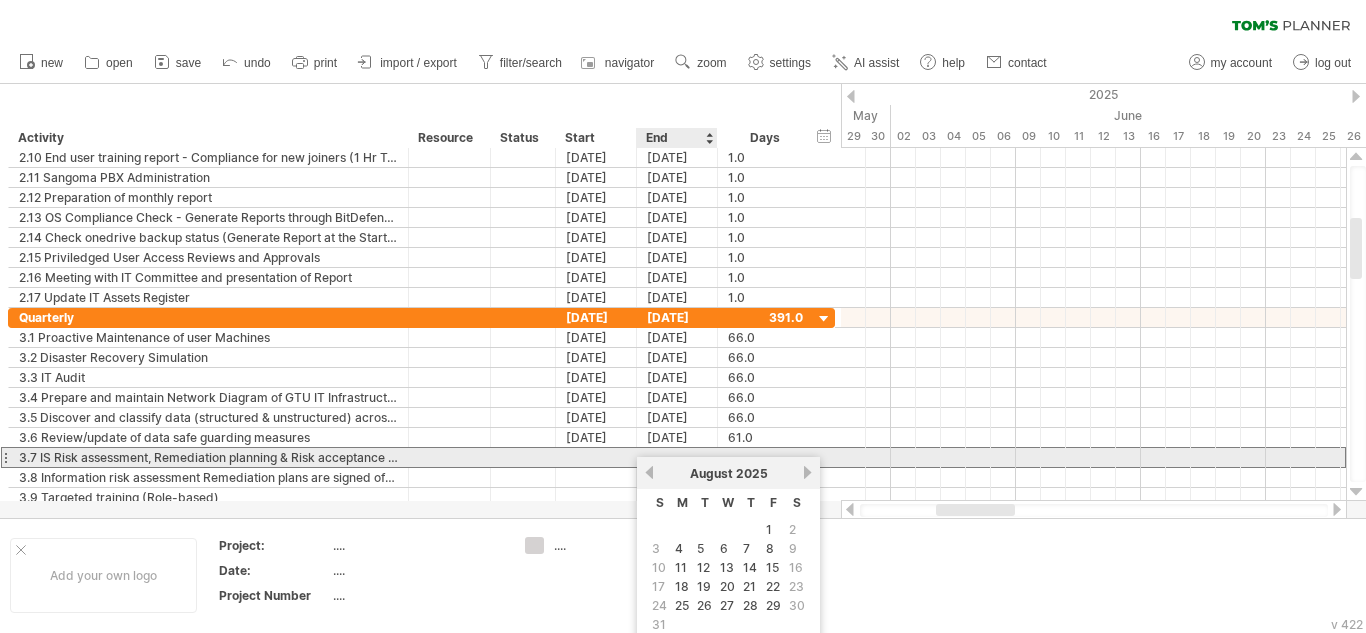 click on "previous" at bounding box center [649, 472] 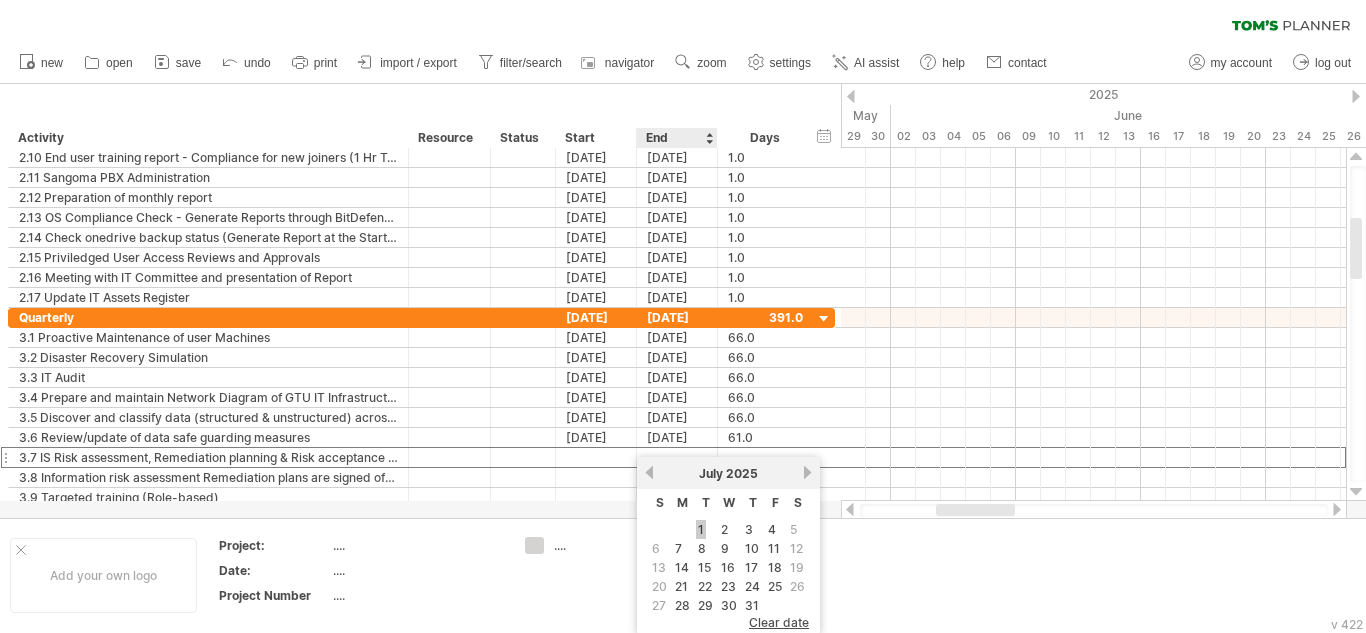 click on "1" at bounding box center [701, 529] 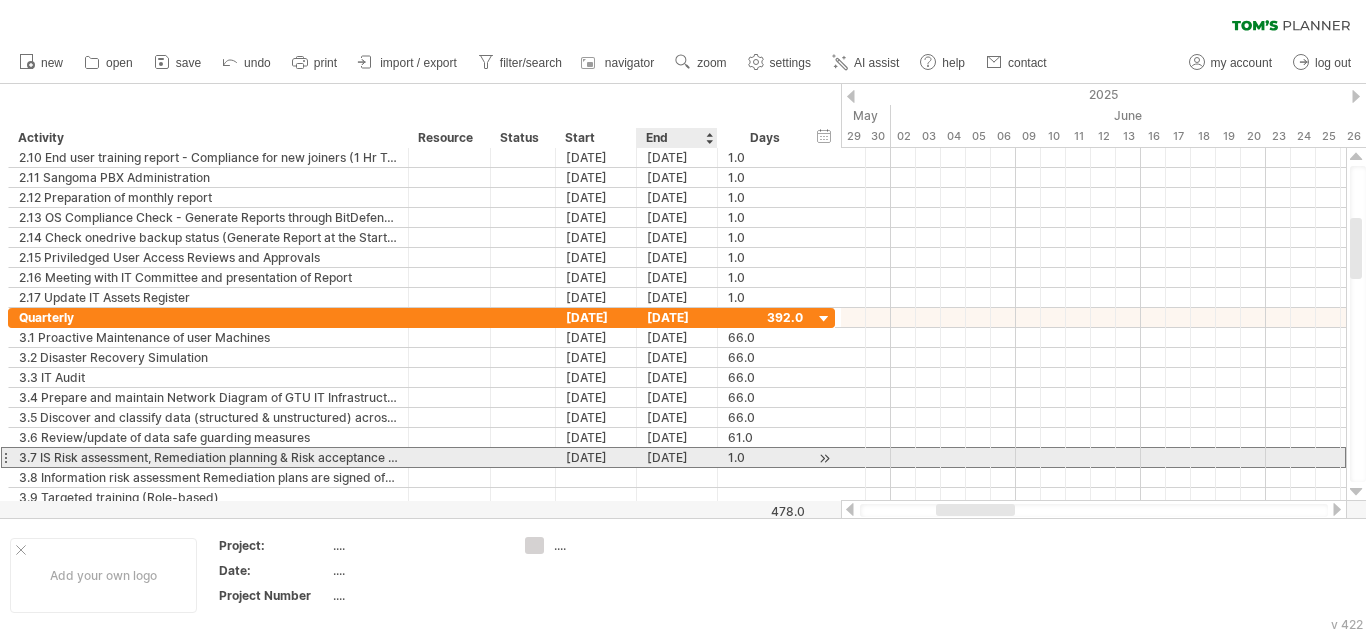click on "[DATE]" at bounding box center [677, 457] 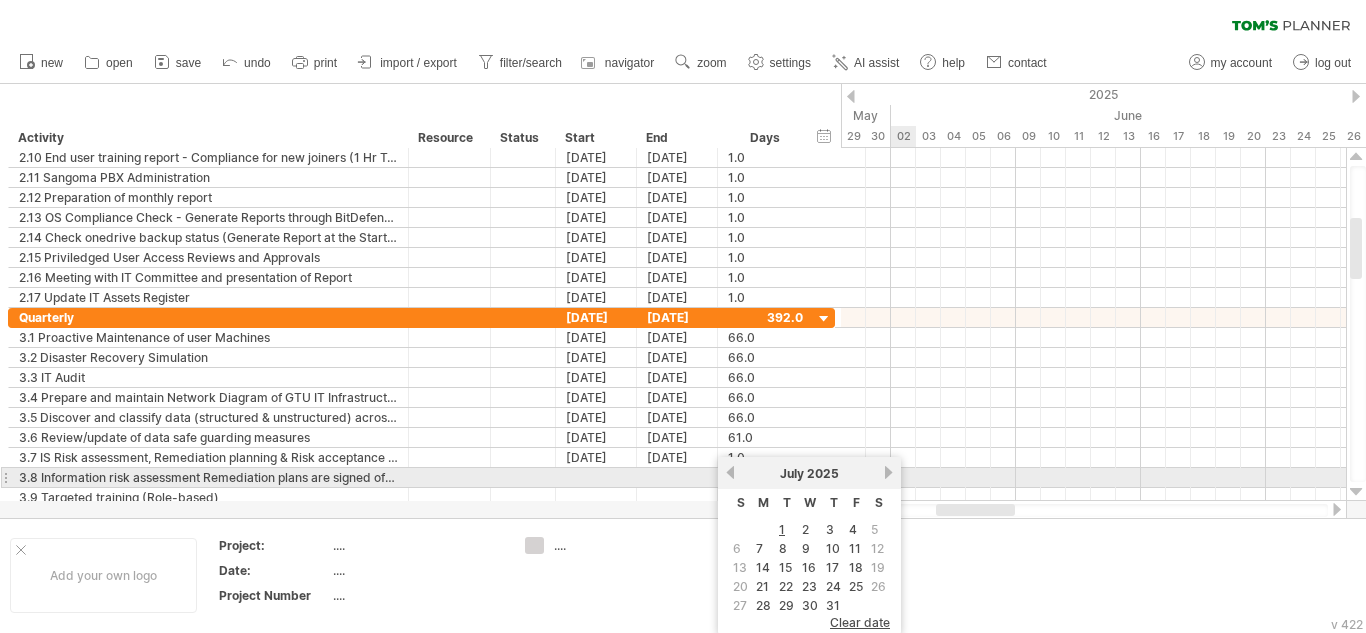 click on "next" at bounding box center (888, 472) 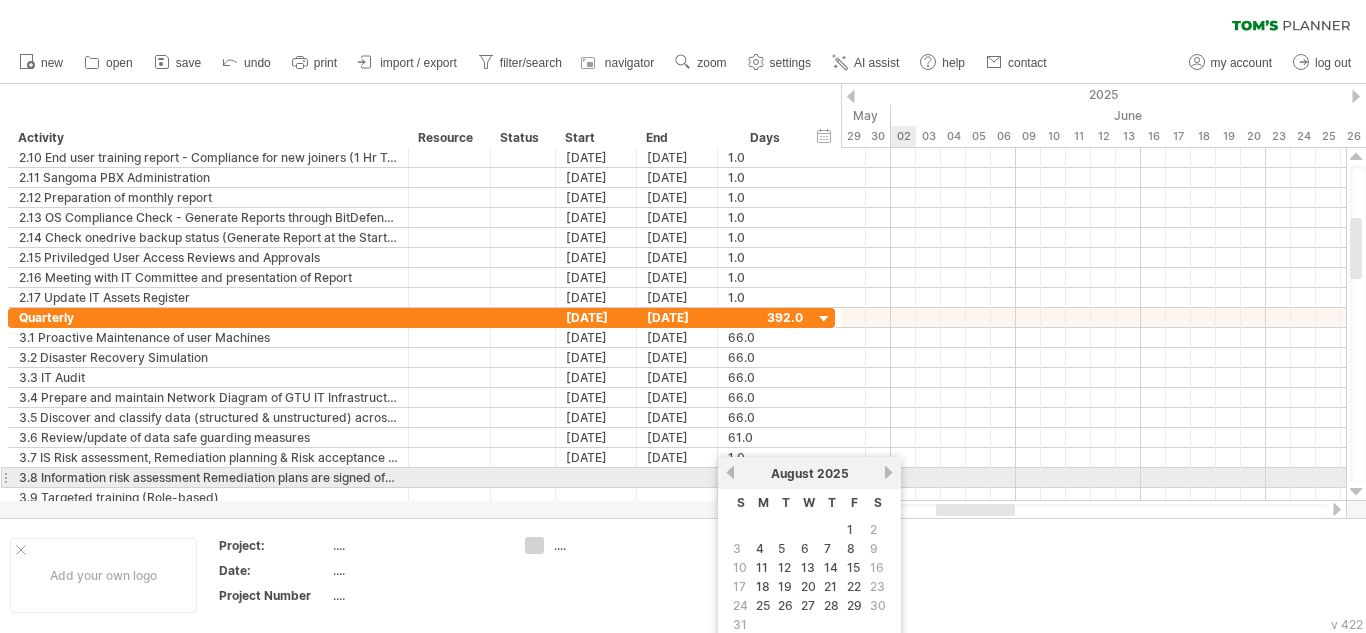 click on "next" at bounding box center [888, 472] 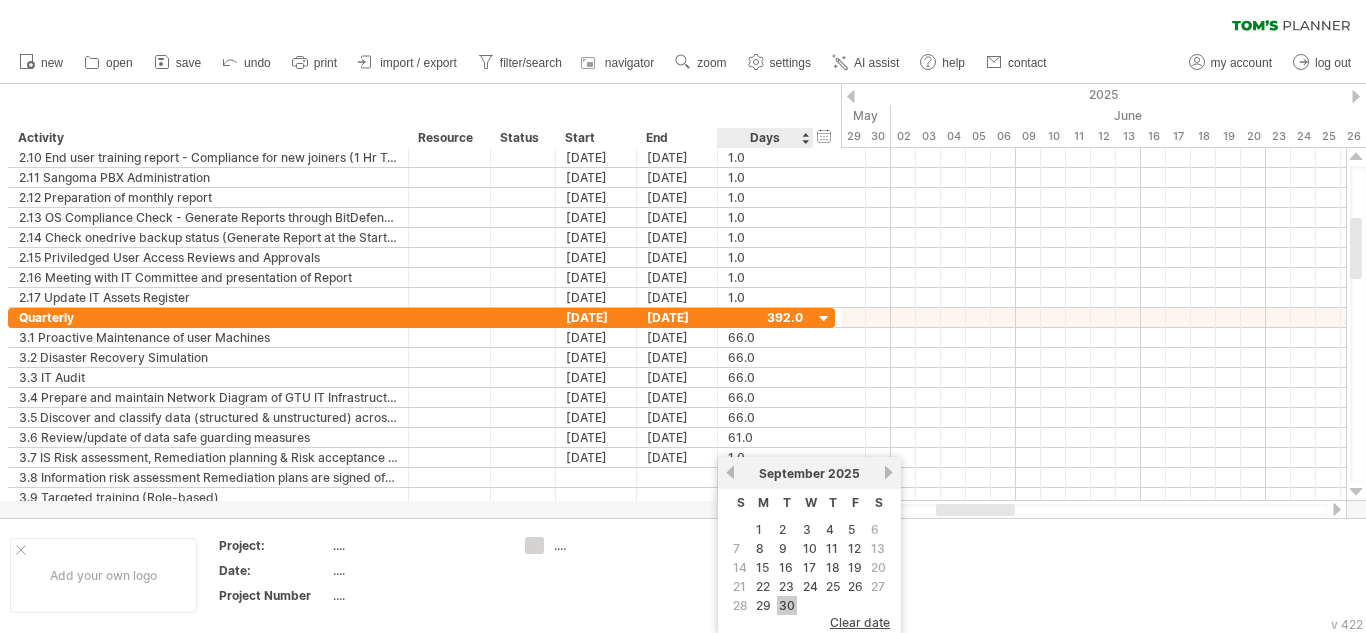 click on "30" at bounding box center [787, 605] 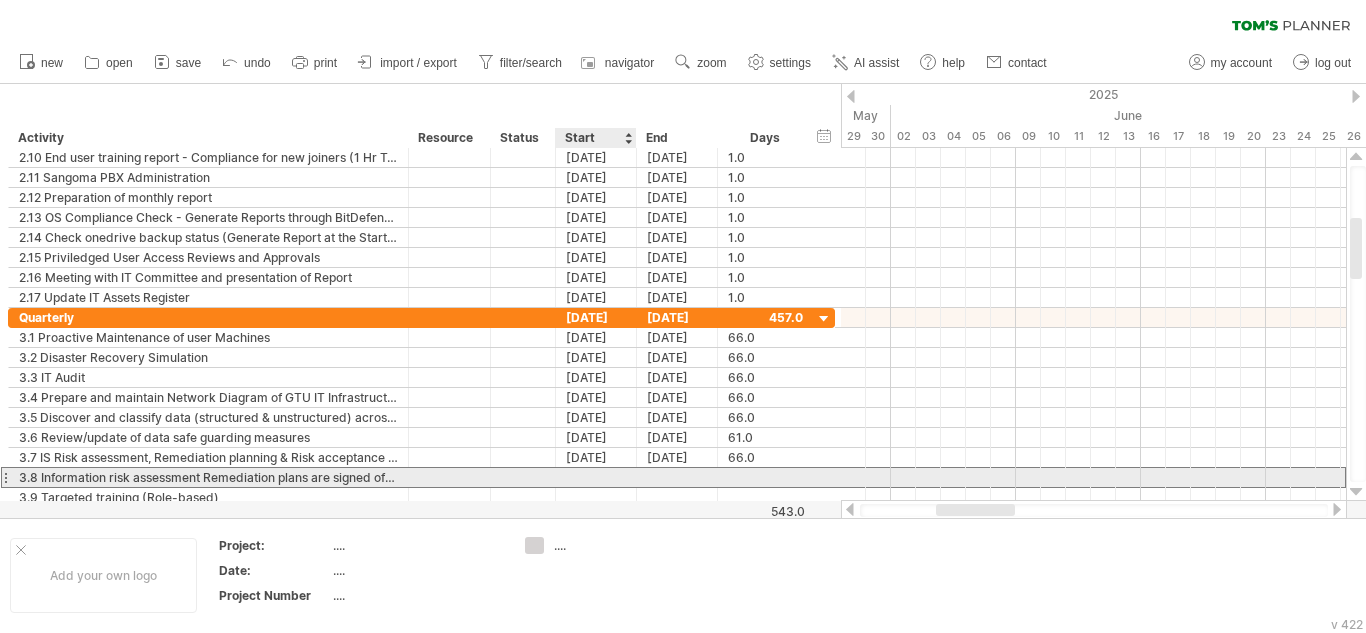 click at bounding box center (596, 477) 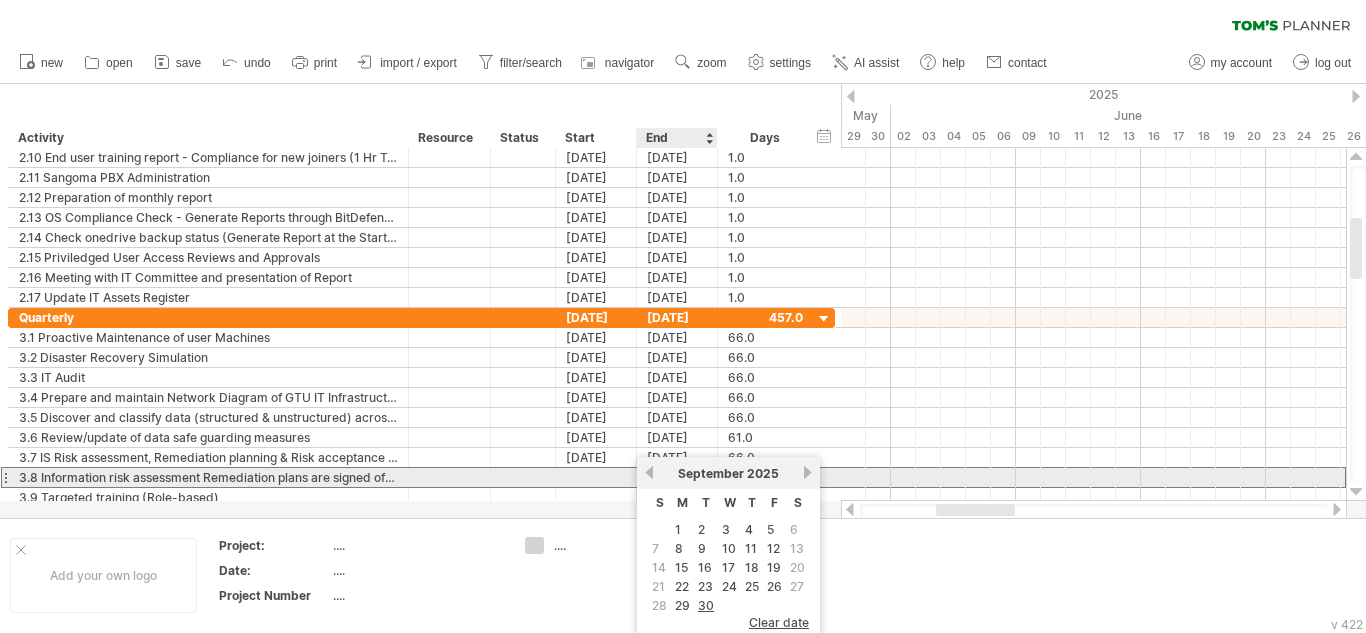 click on "previous" at bounding box center (649, 472) 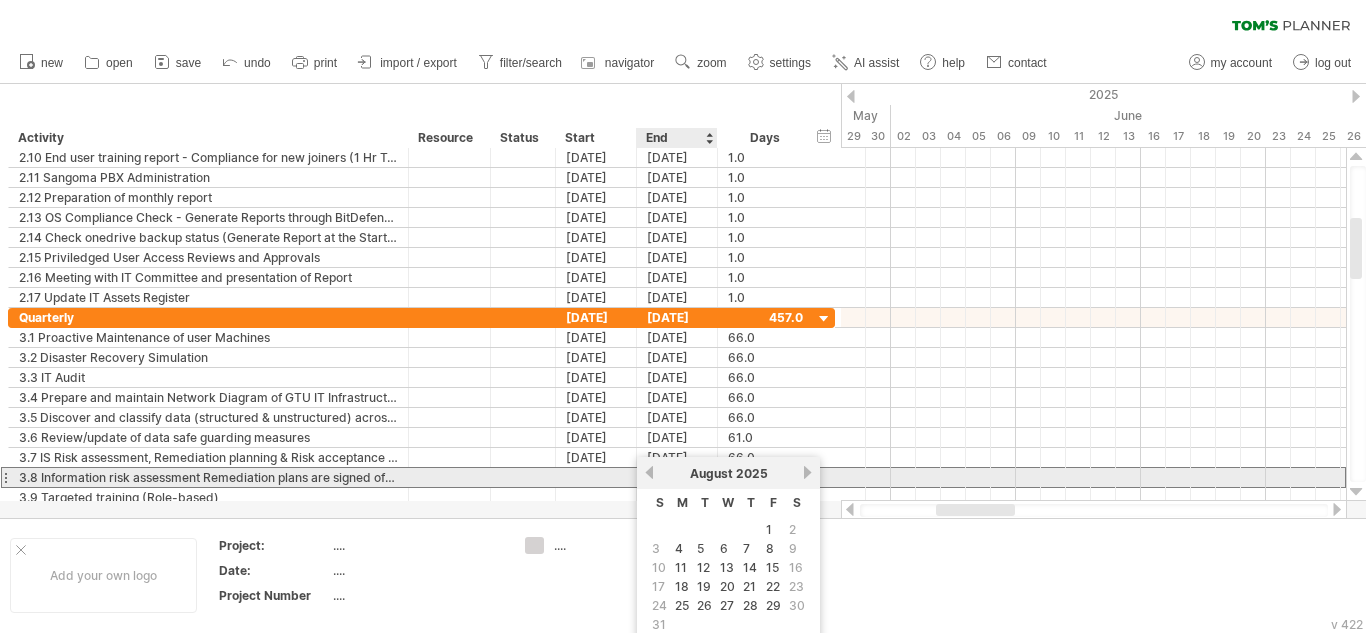 click on "previous" at bounding box center (649, 472) 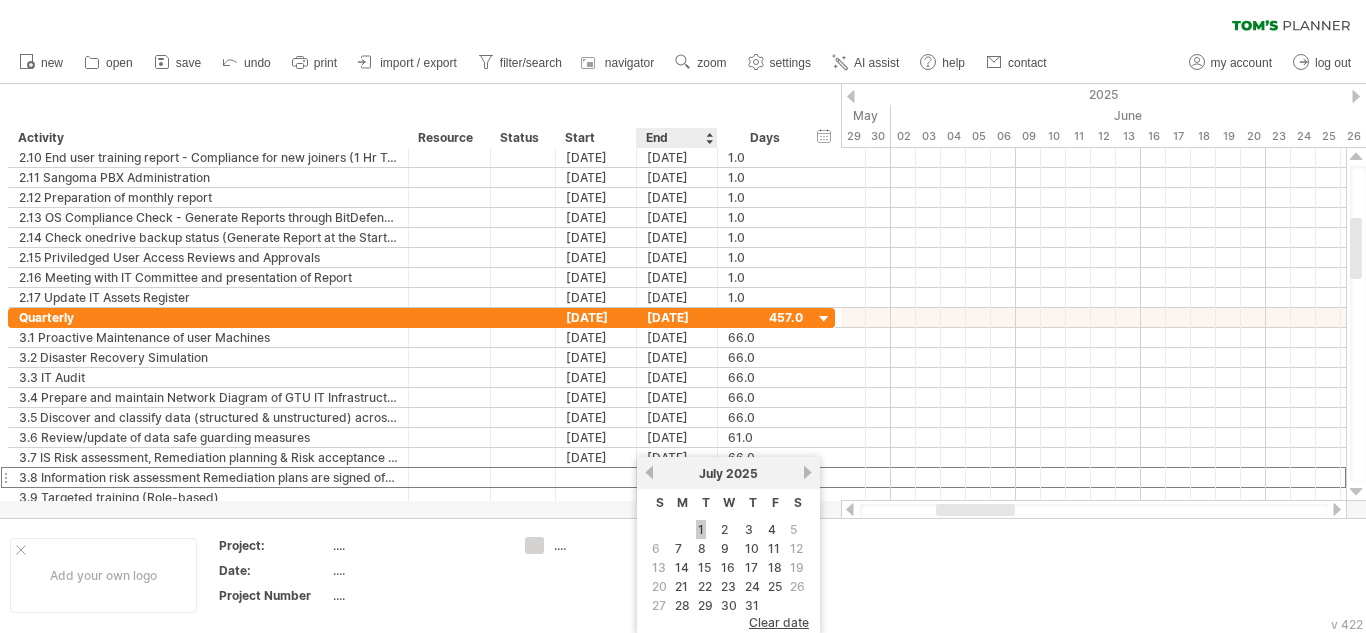 click on "1" at bounding box center [701, 529] 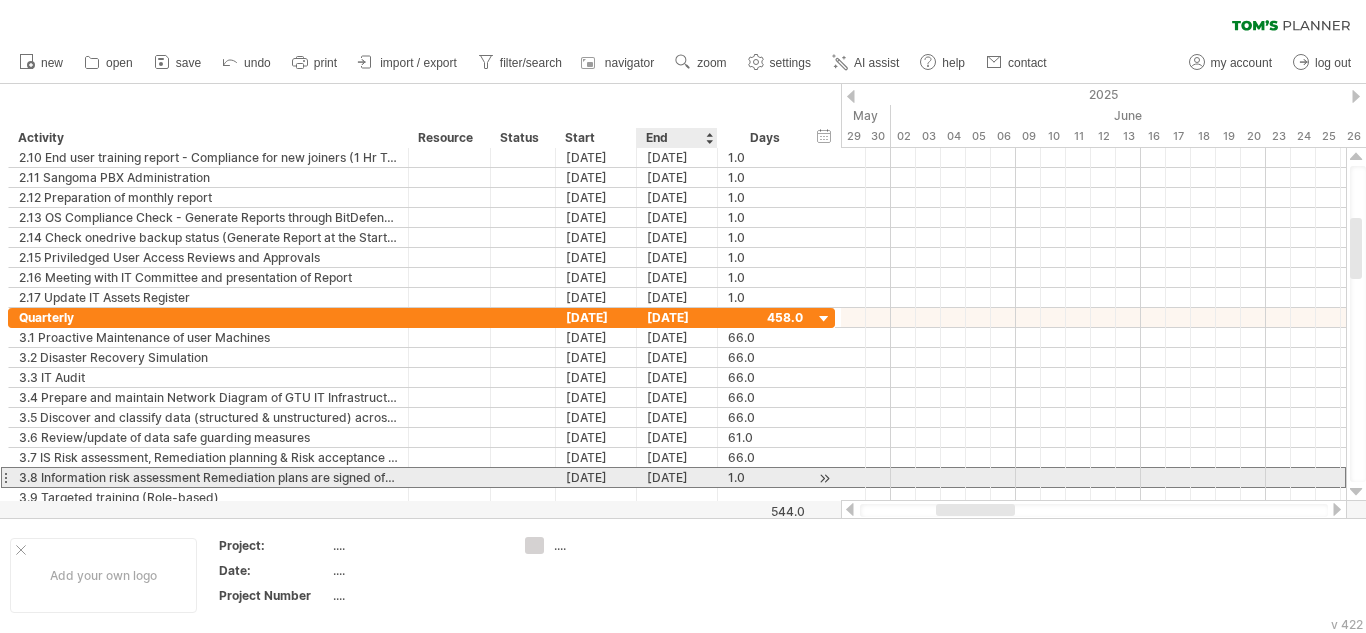 click on "[DATE]" at bounding box center (677, 477) 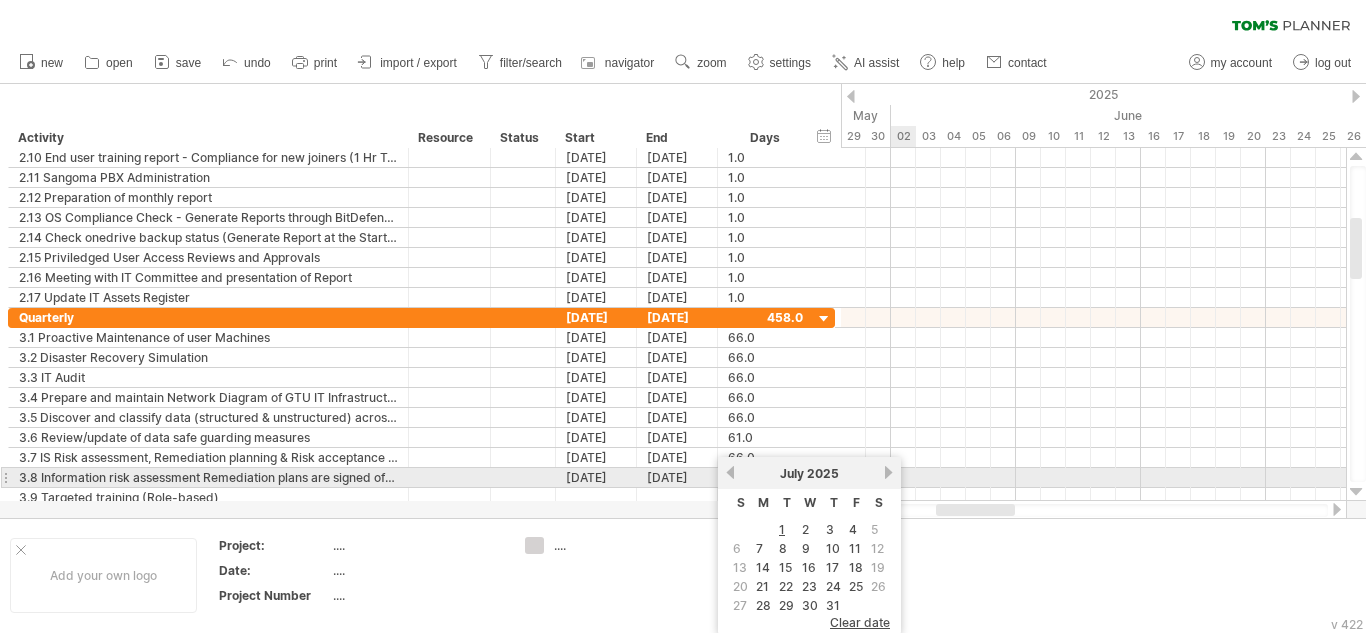 click on "next" at bounding box center [888, 472] 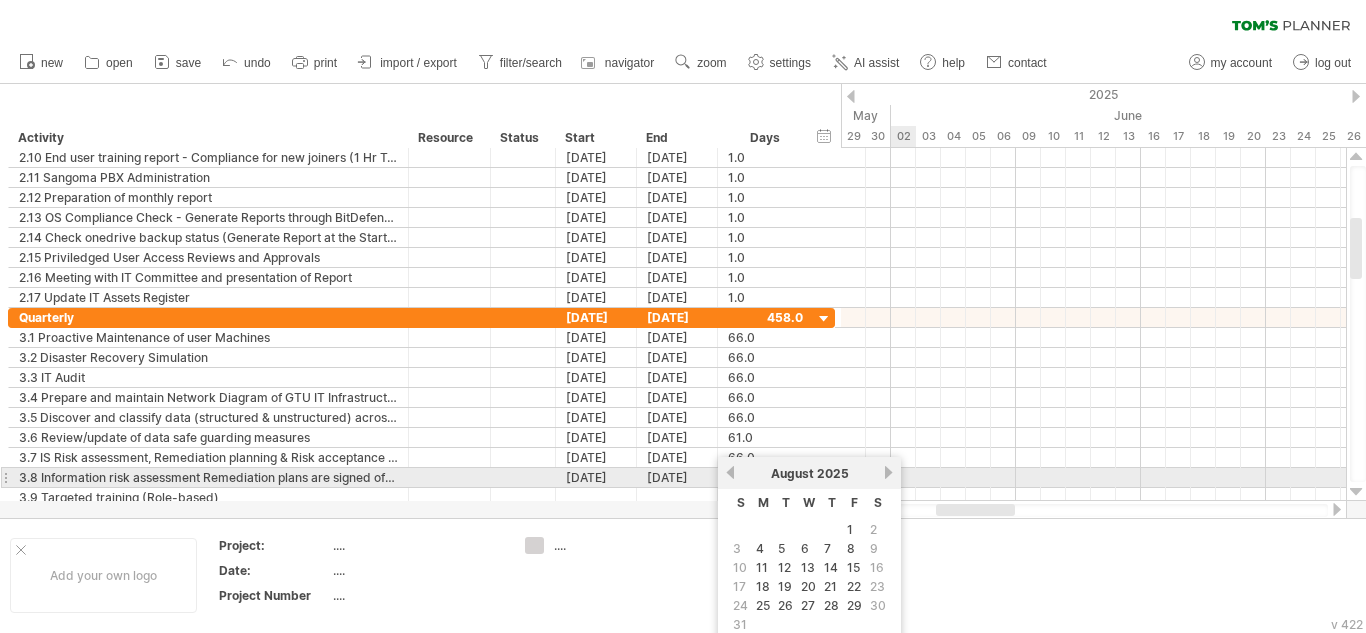 click on "next" at bounding box center [888, 472] 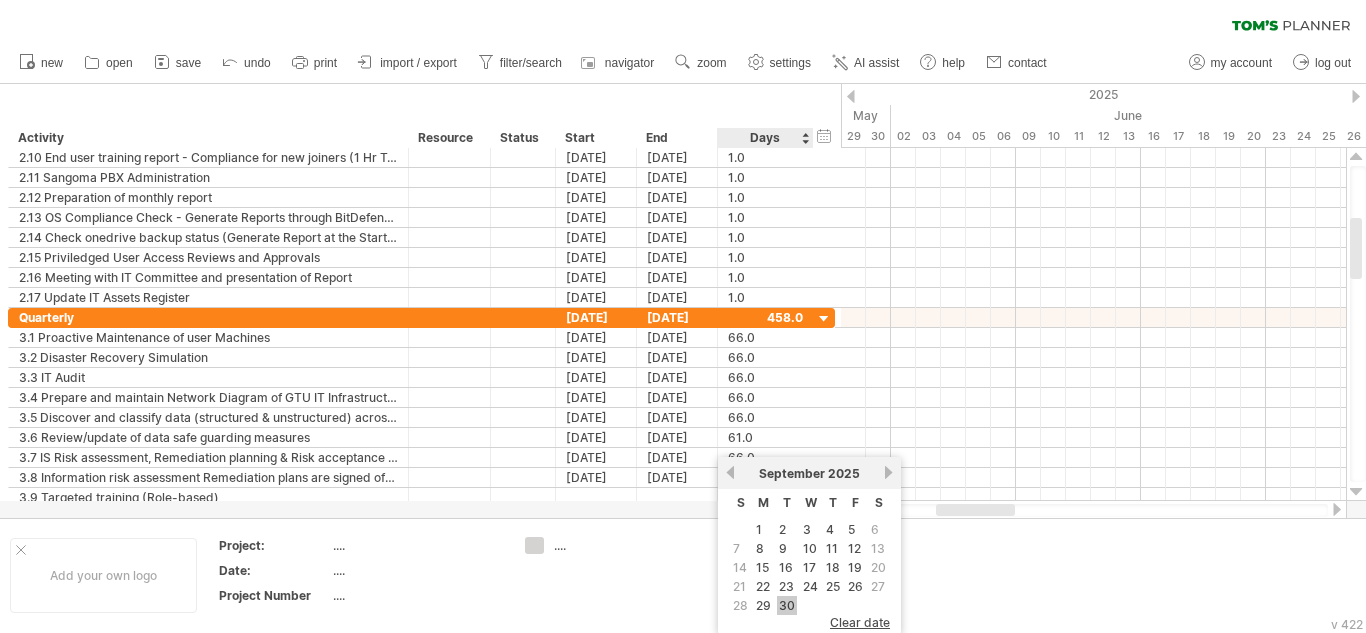 click on "30" at bounding box center [787, 605] 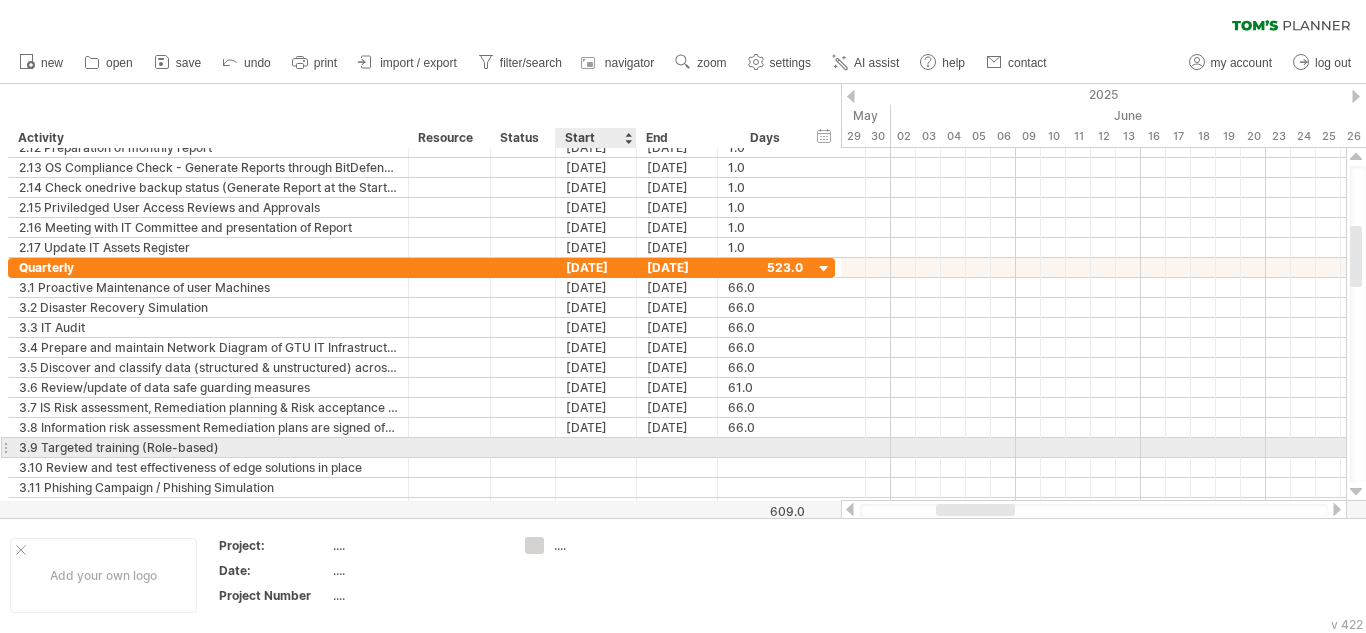 click at bounding box center [596, 447] 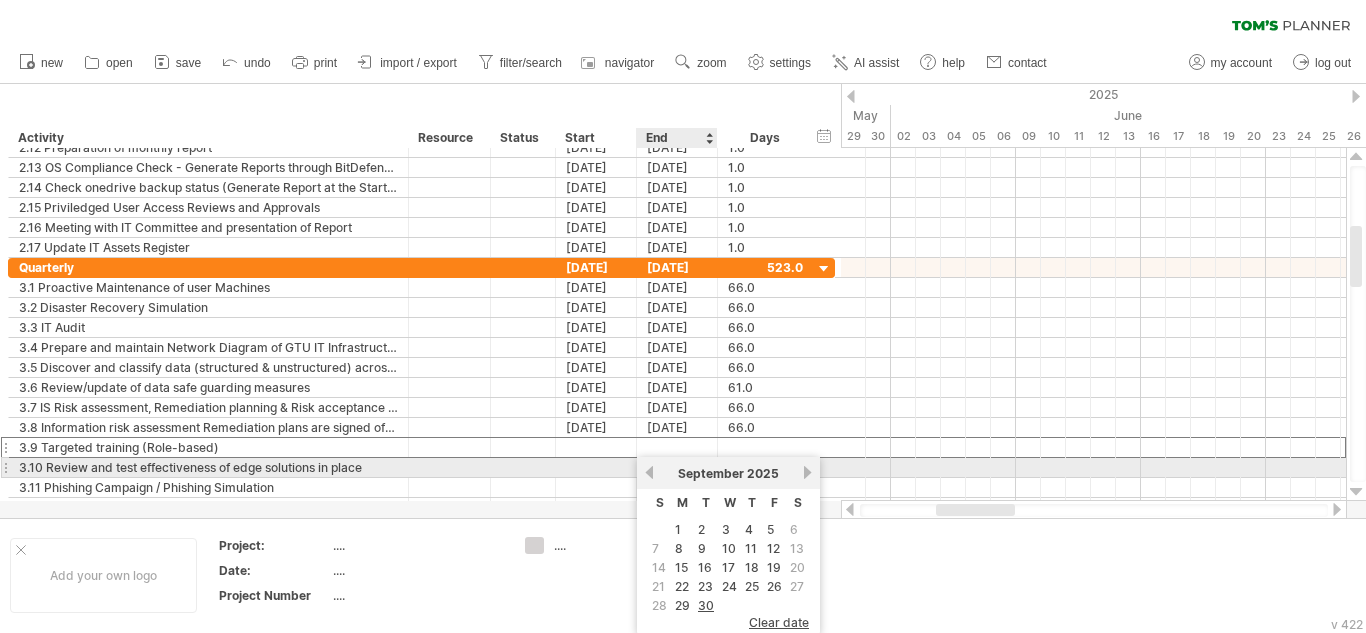 click on "previous" at bounding box center [649, 472] 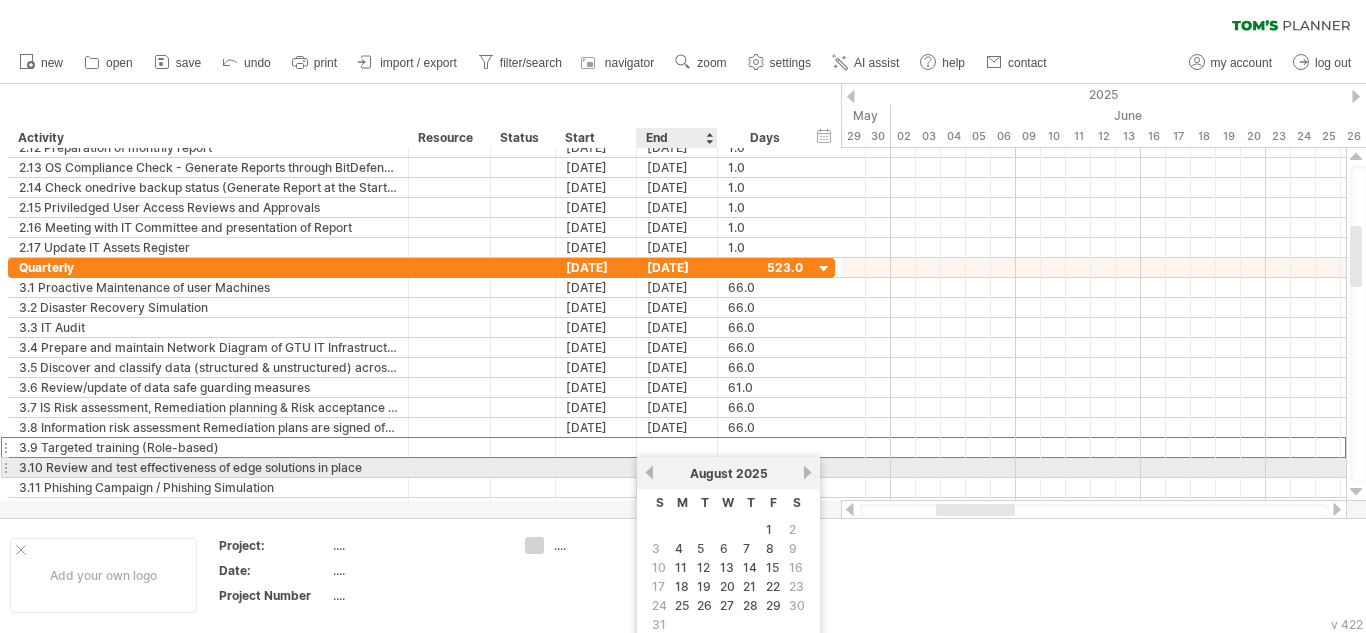 click on "previous" at bounding box center [649, 472] 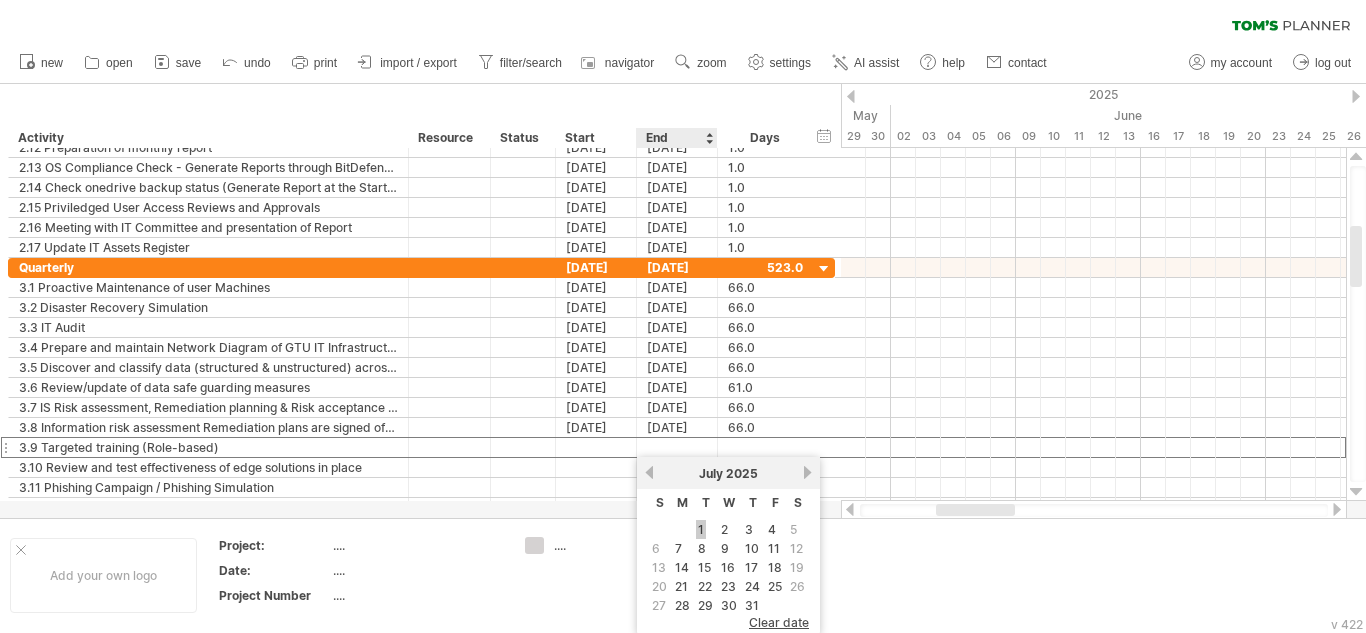 click on "1" at bounding box center (701, 529) 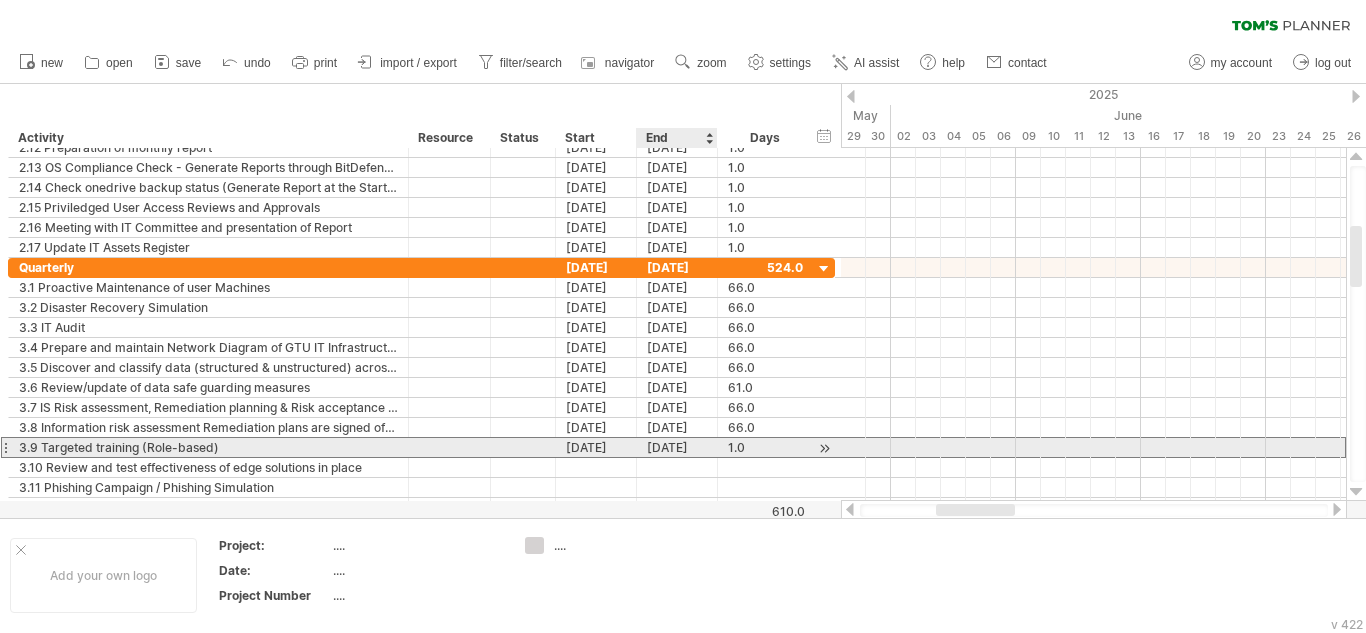 click on "[DATE]" at bounding box center (677, 447) 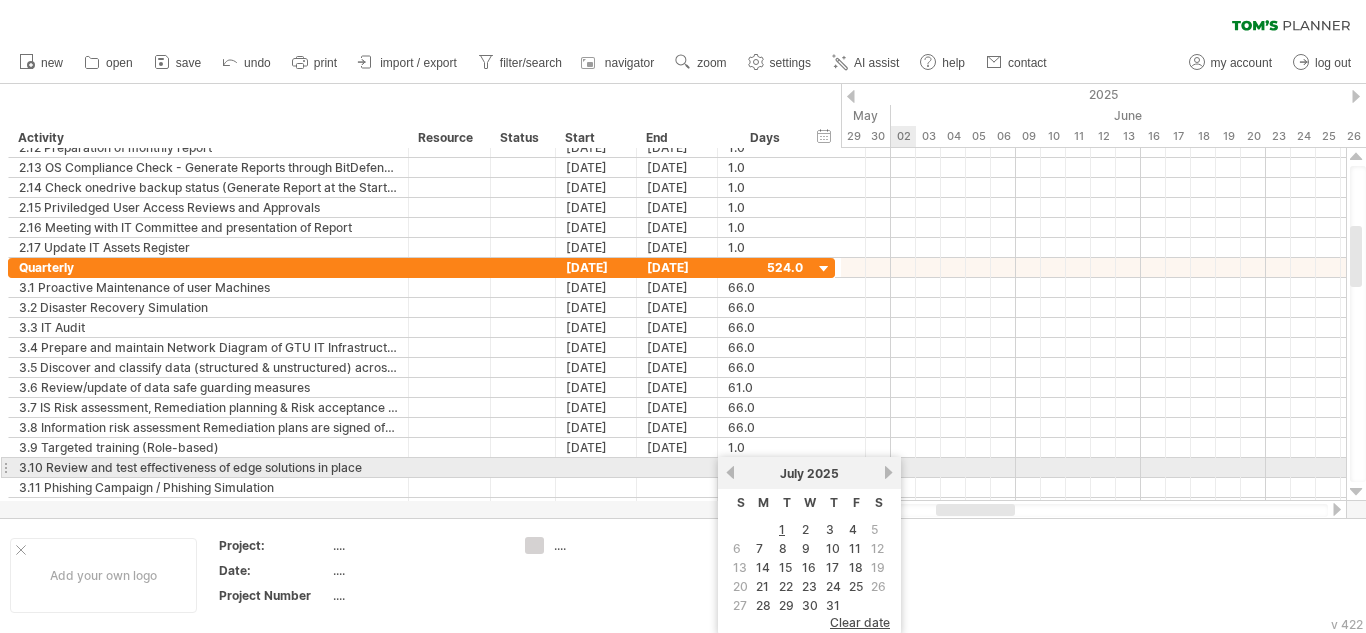 click on "[DATE]" at bounding box center (809, 473) 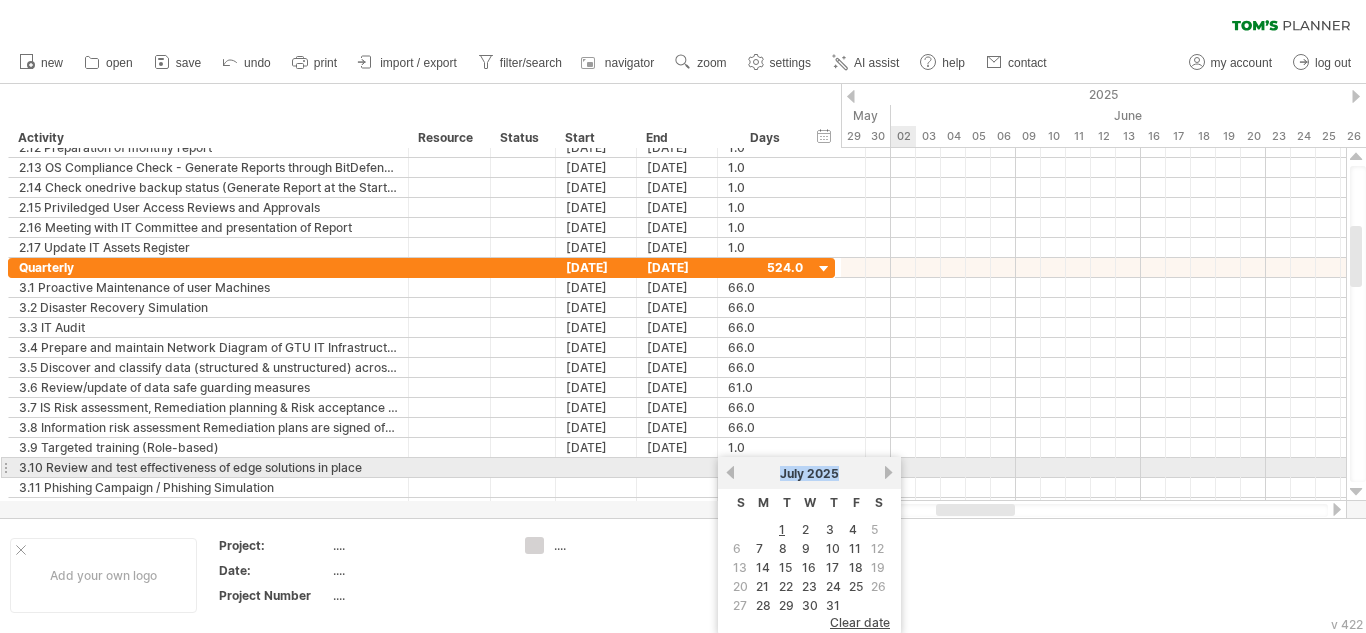 click on "[DATE]" at bounding box center [809, 473] 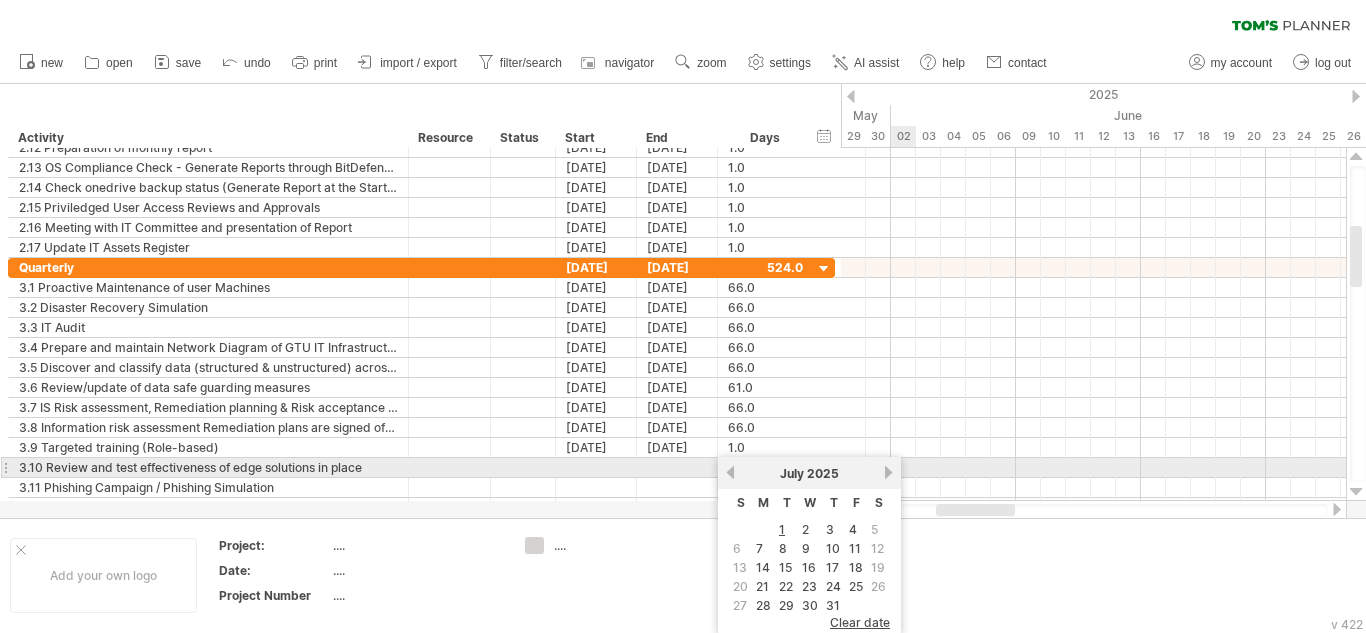 click on "next" at bounding box center [888, 472] 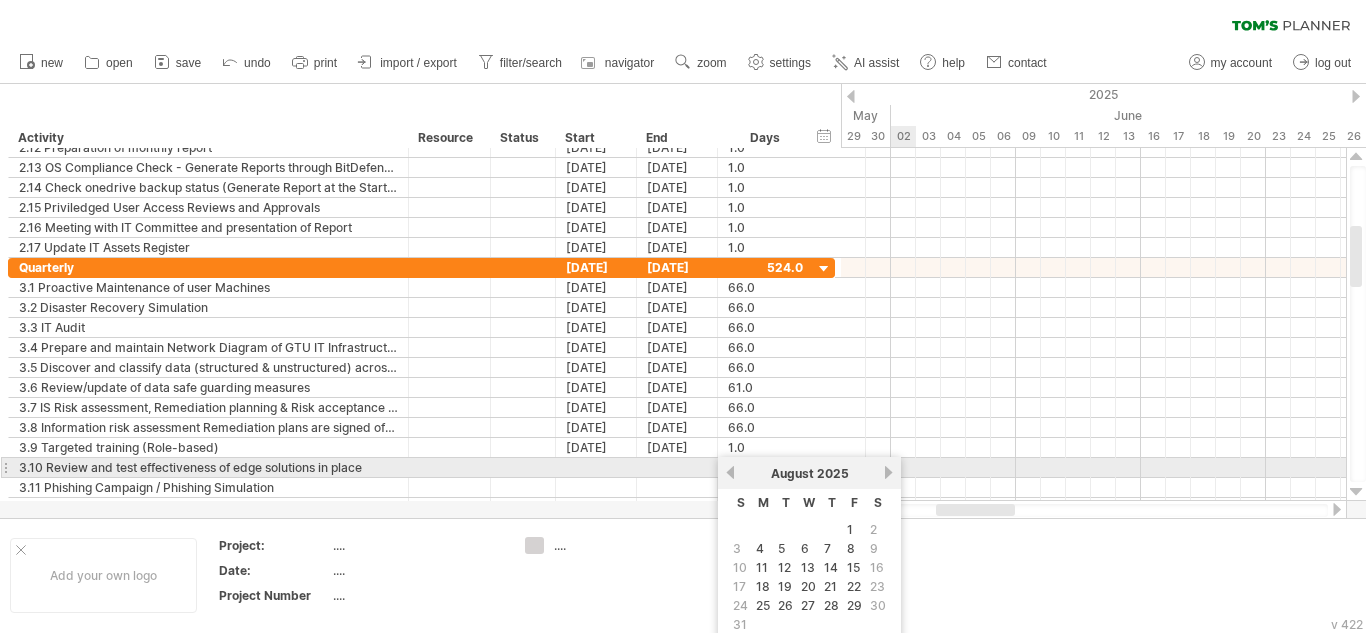 click on "next" at bounding box center [888, 472] 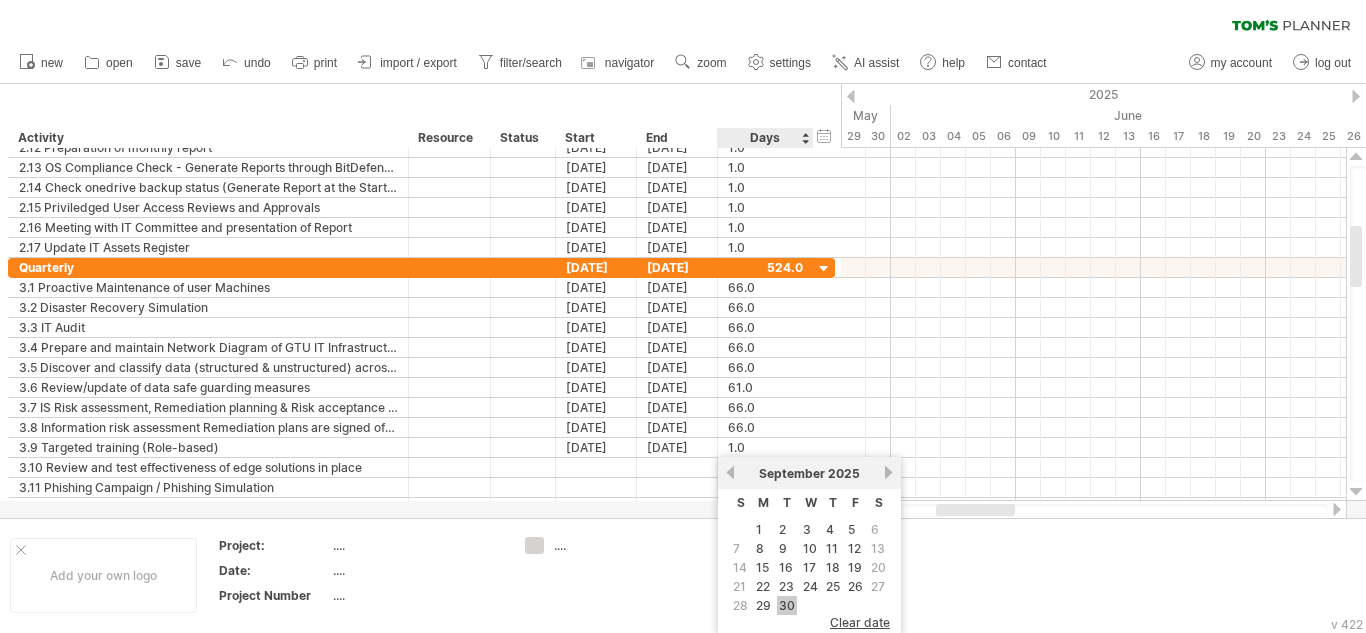 click on "30" at bounding box center [787, 605] 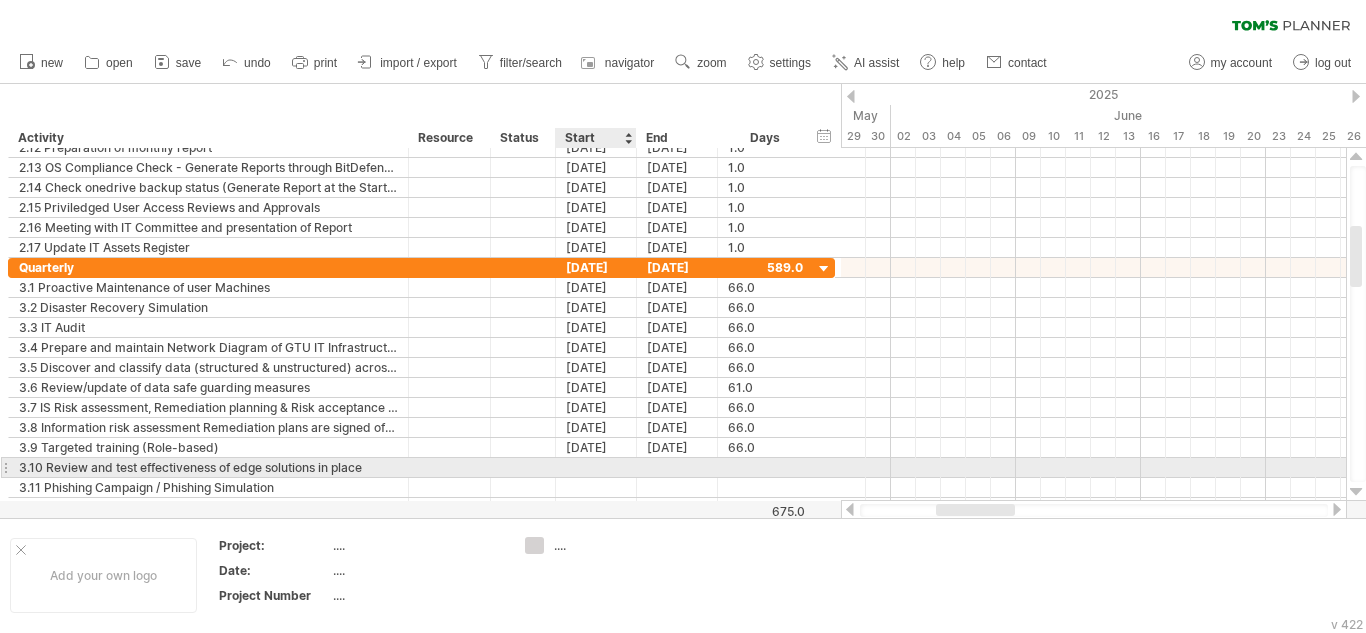 click at bounding box center [596, 467] 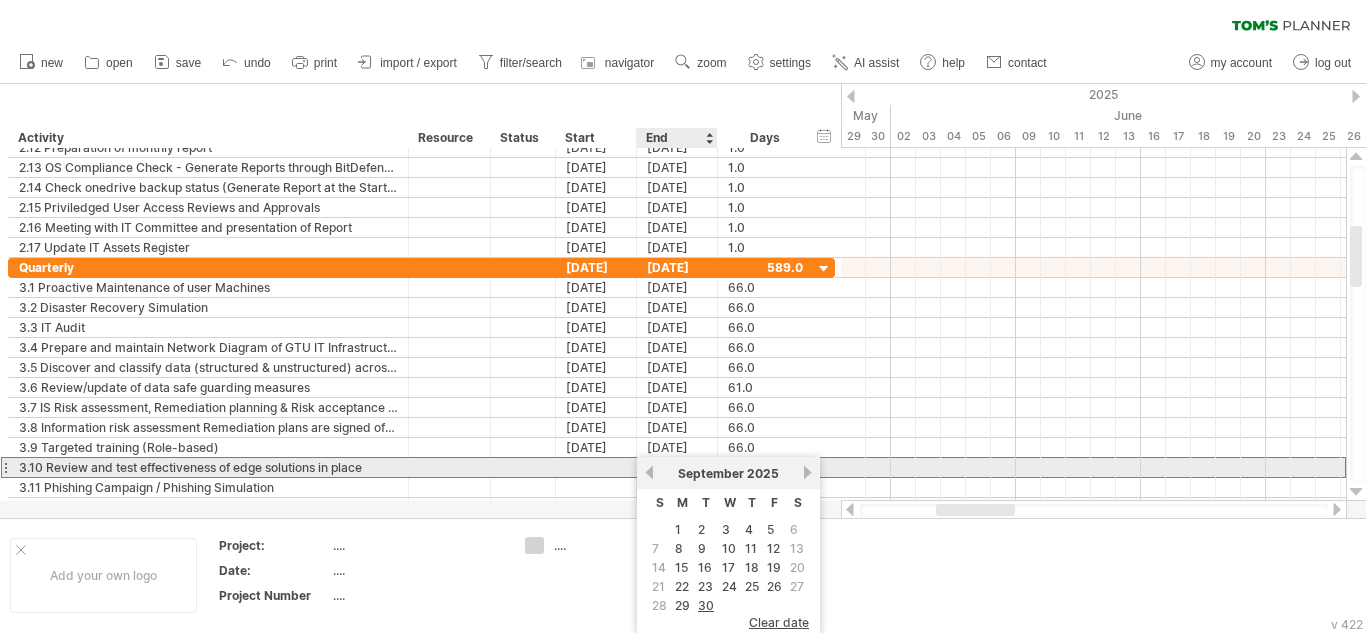 click on "previous" at bounding box center (649, 472) 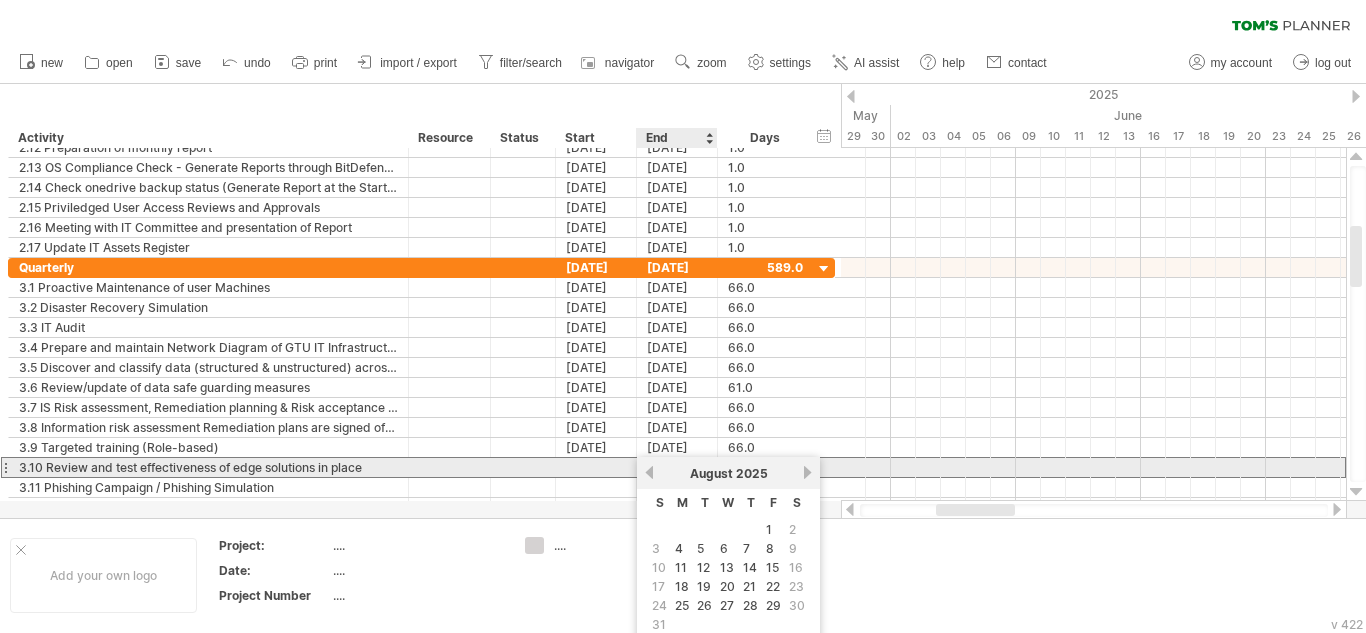 click on "previous" at bounding box center (649, 472) 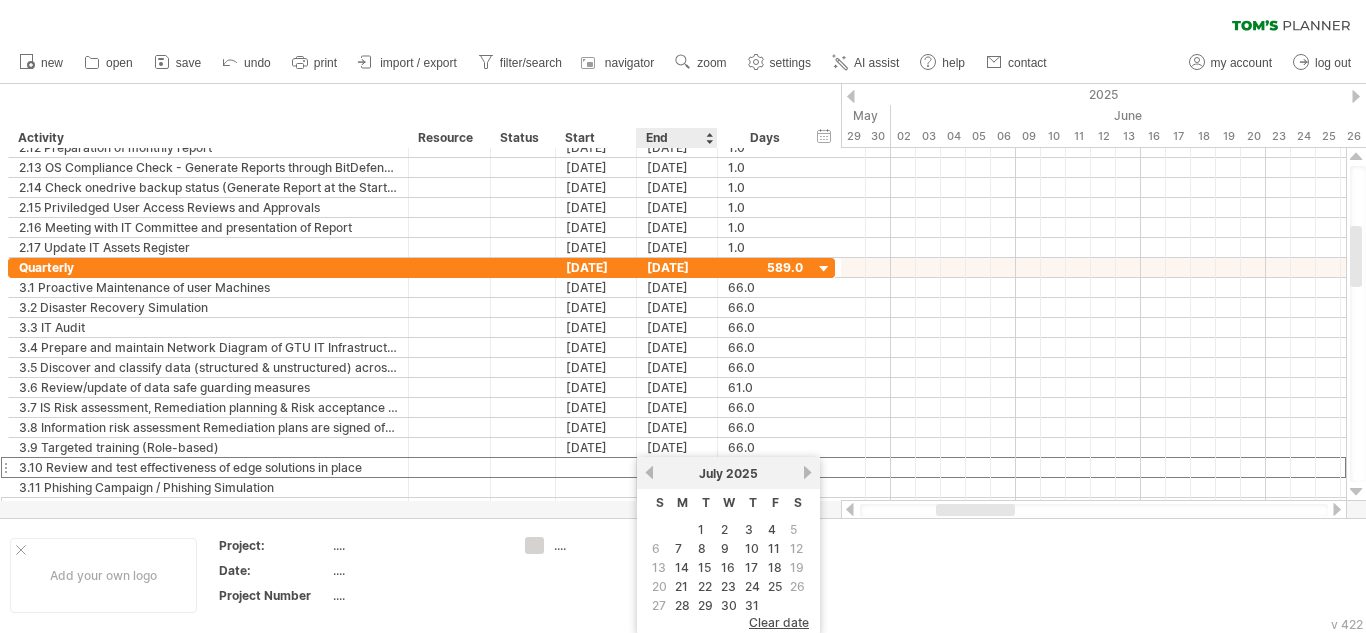 drag, startPoint x: 705, startPoint y: 525, endPoint x: 667, endPoint y: 498, distance: 46.615448 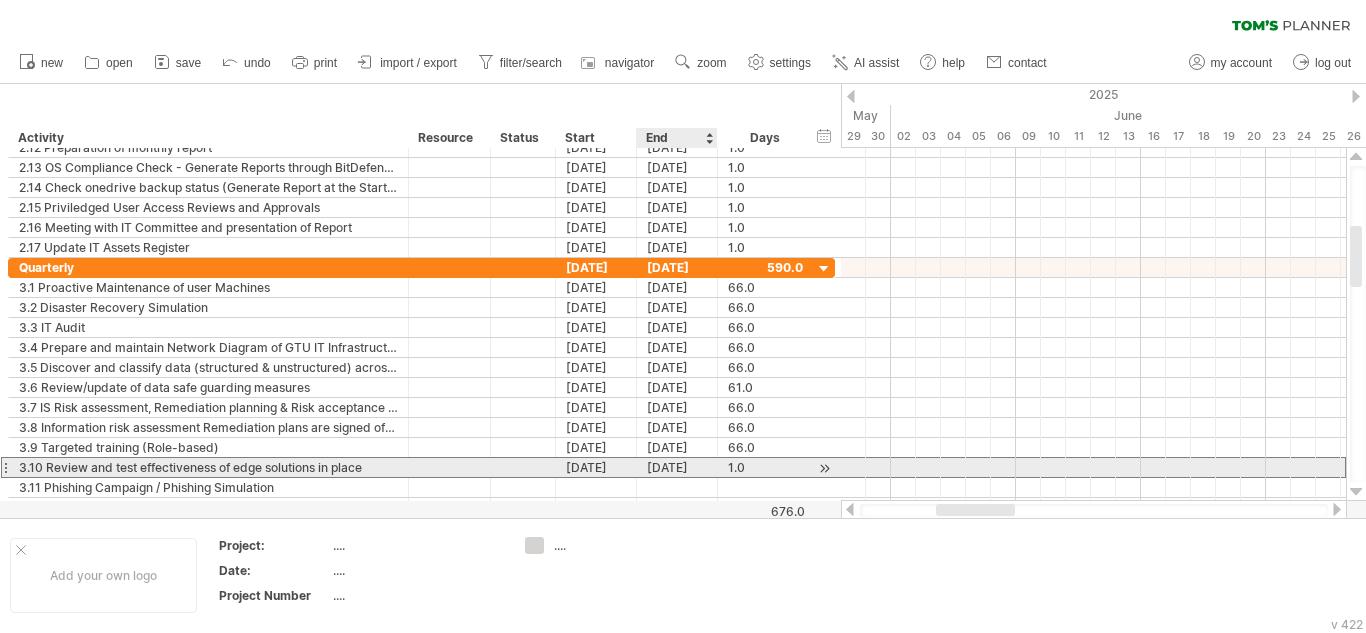 click on "[DATE]" at bounding box center [677, 467] 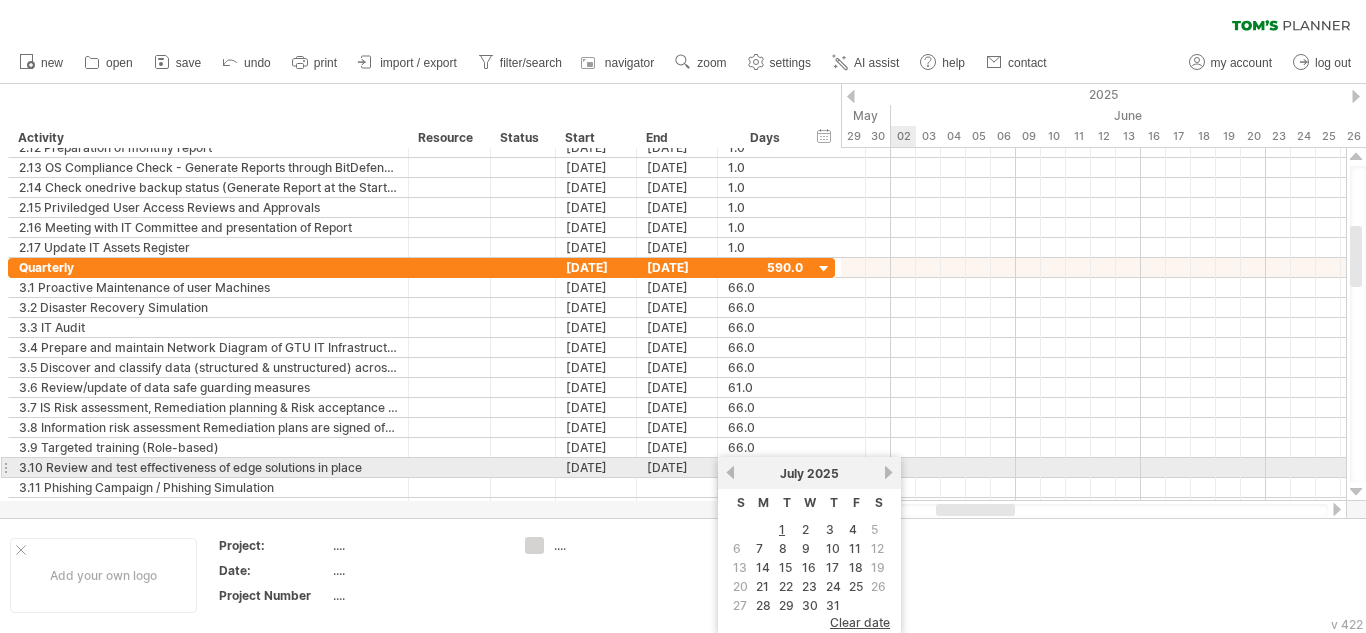 click on "next" at bounding box center [888, 472] 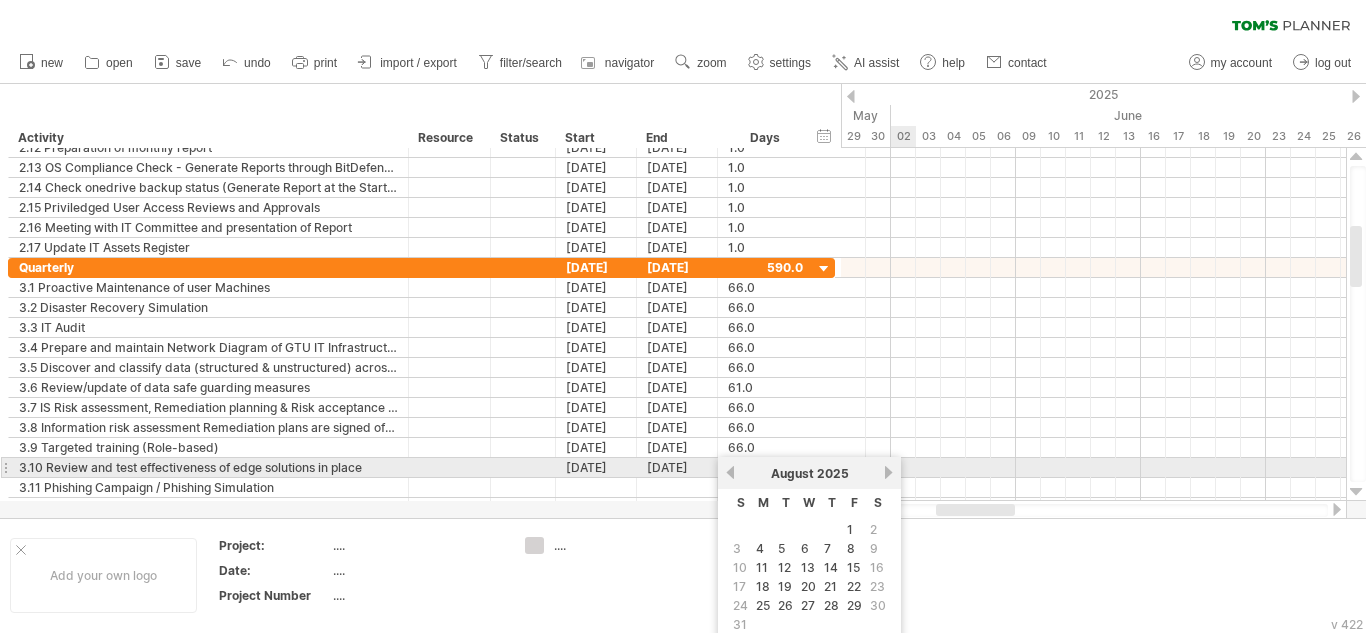 click on "next" at bounding box center (888, 472) 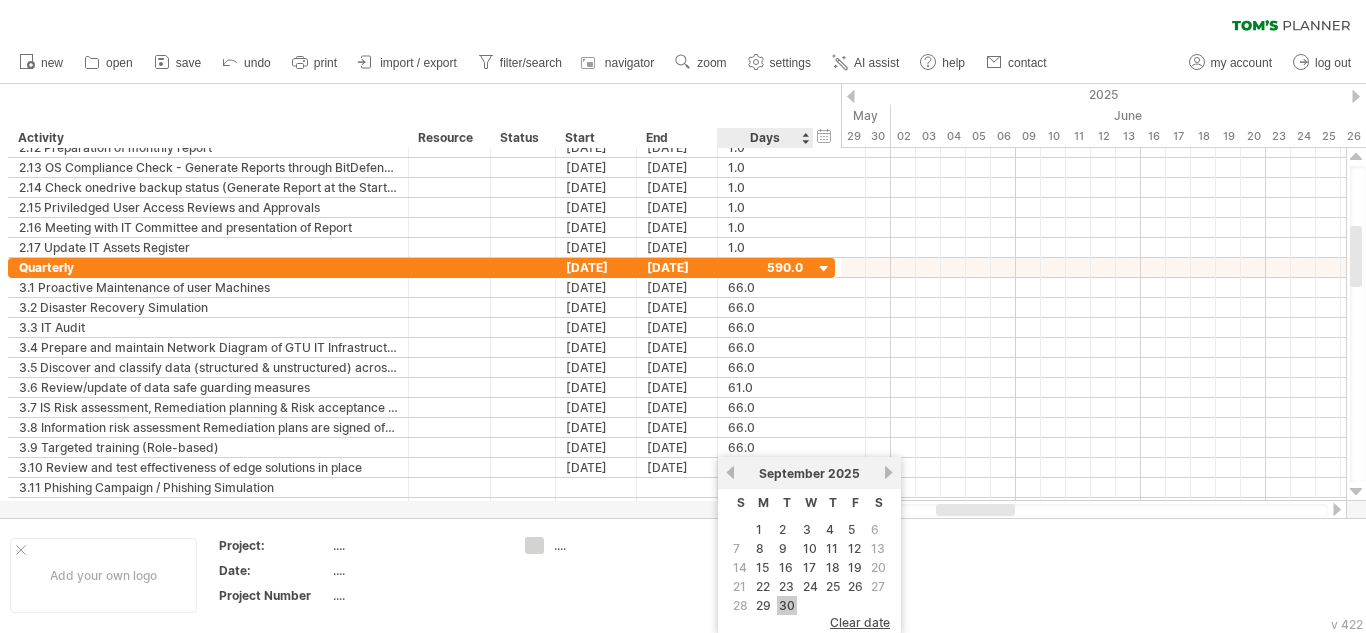 click on "30" at bounding box center (787, 605) 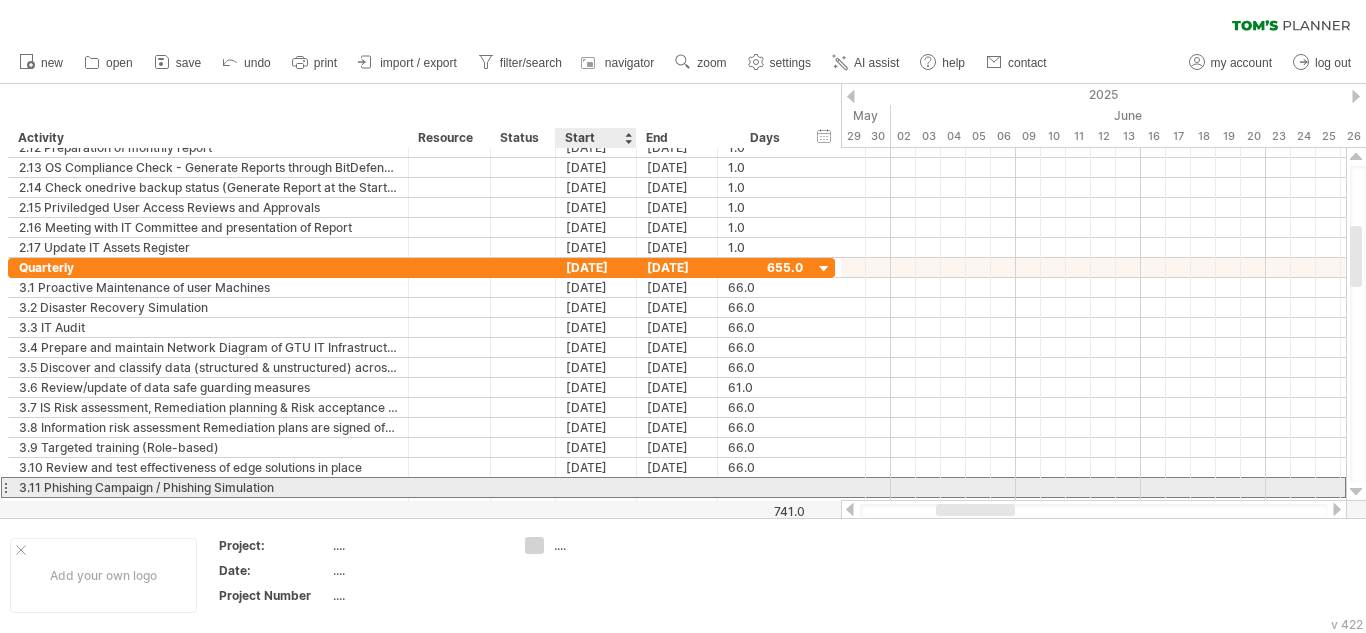 click at bounding box center [596, 487] 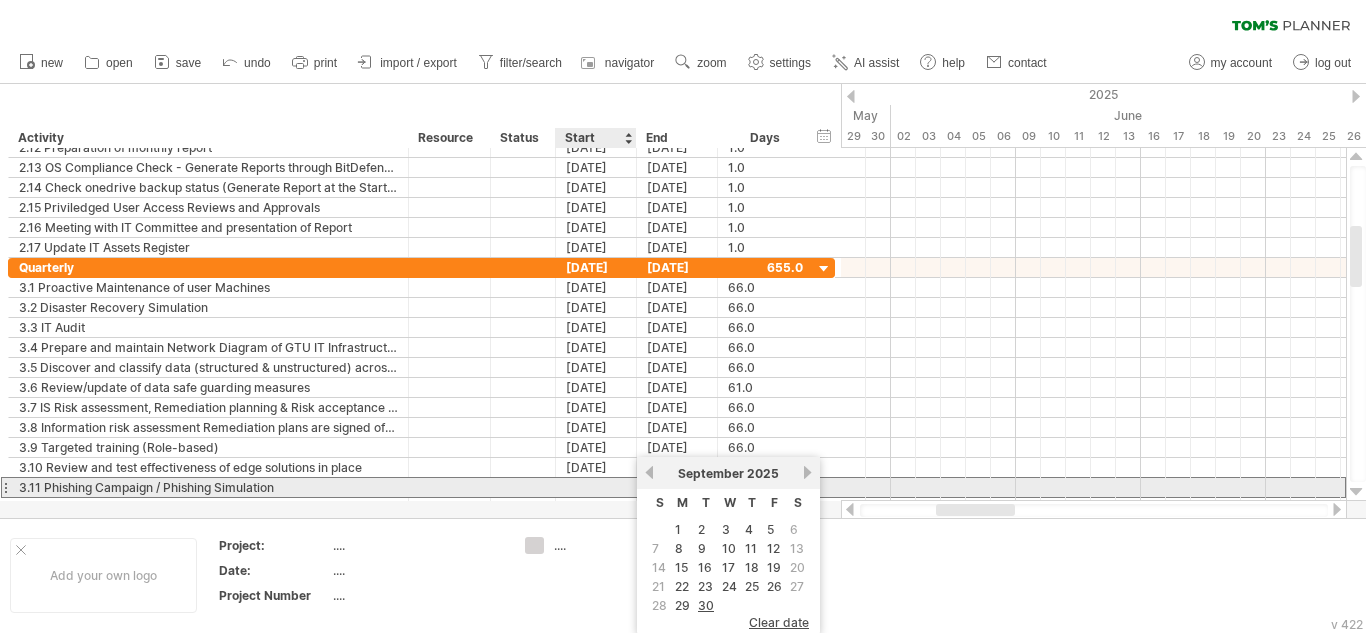 click at bounding box center (596, 487) 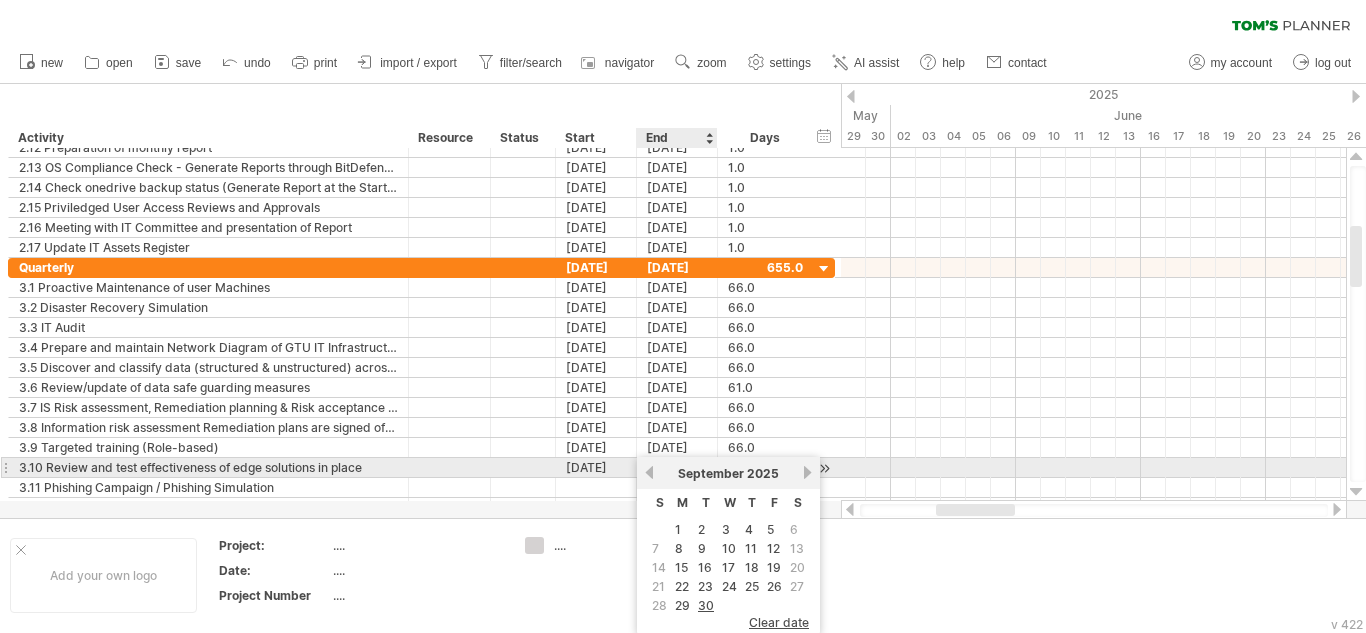 click on "previous" at bounding box center [649, 472] 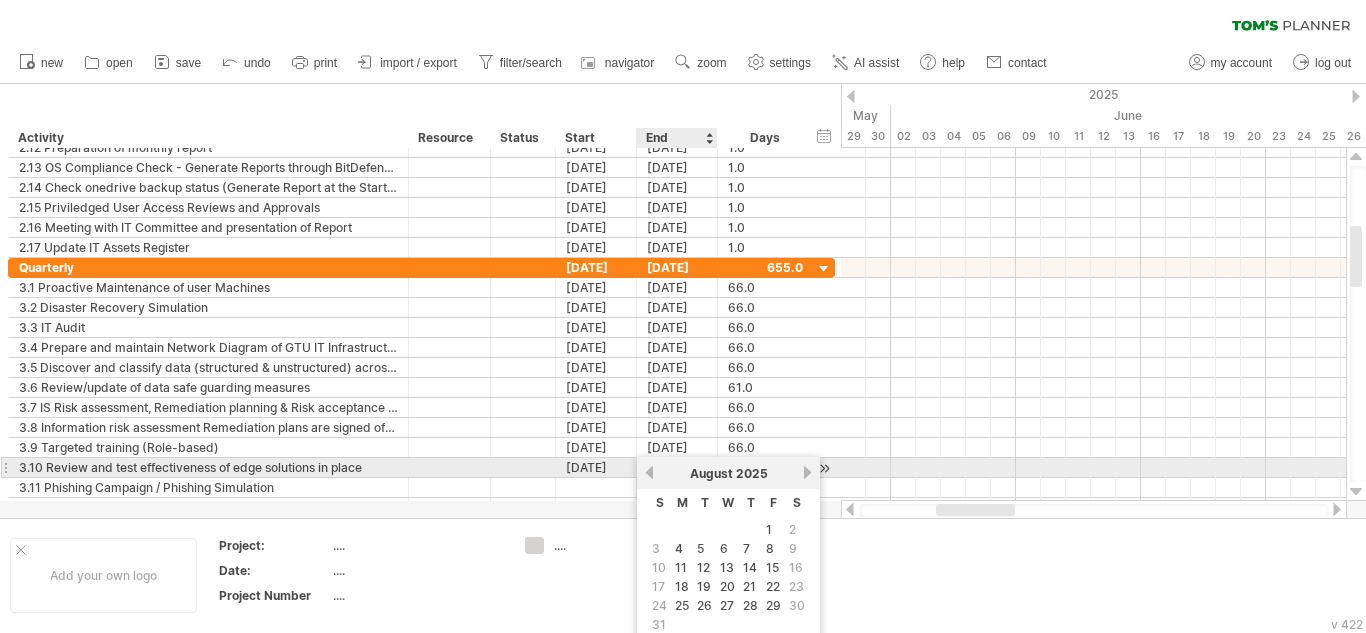 click on "previous" at bounding box center (649, 472) 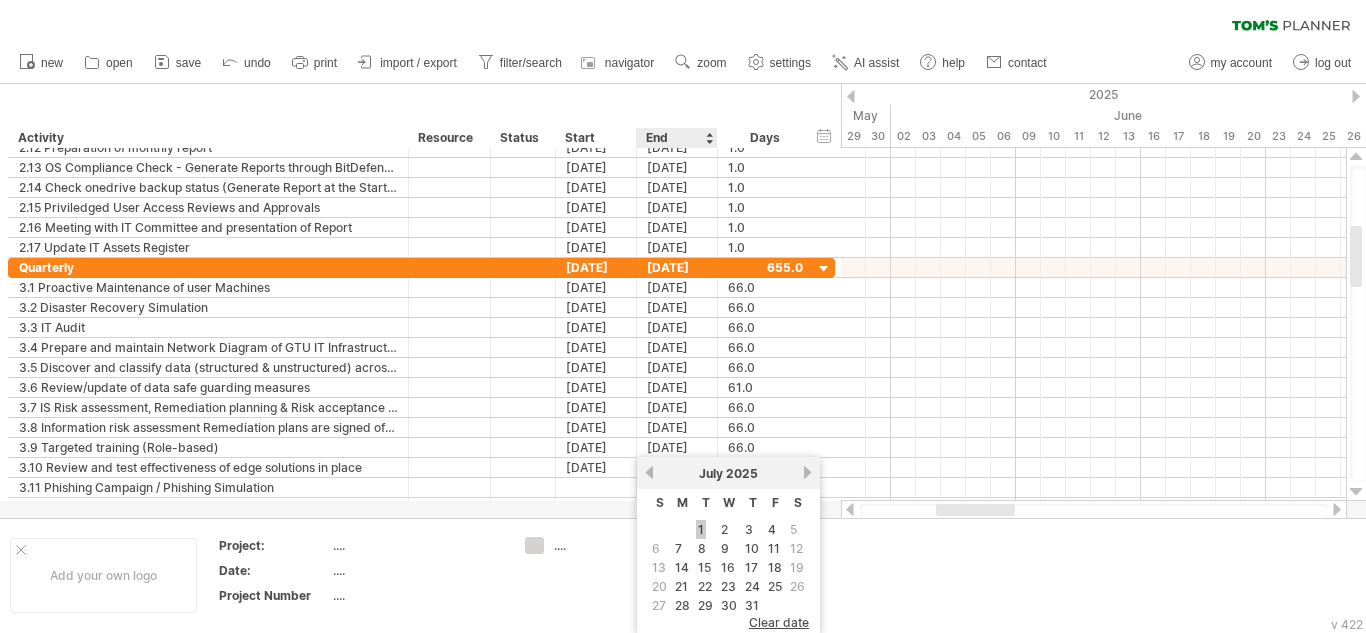 click on "1" at bounding box center (701, 529) 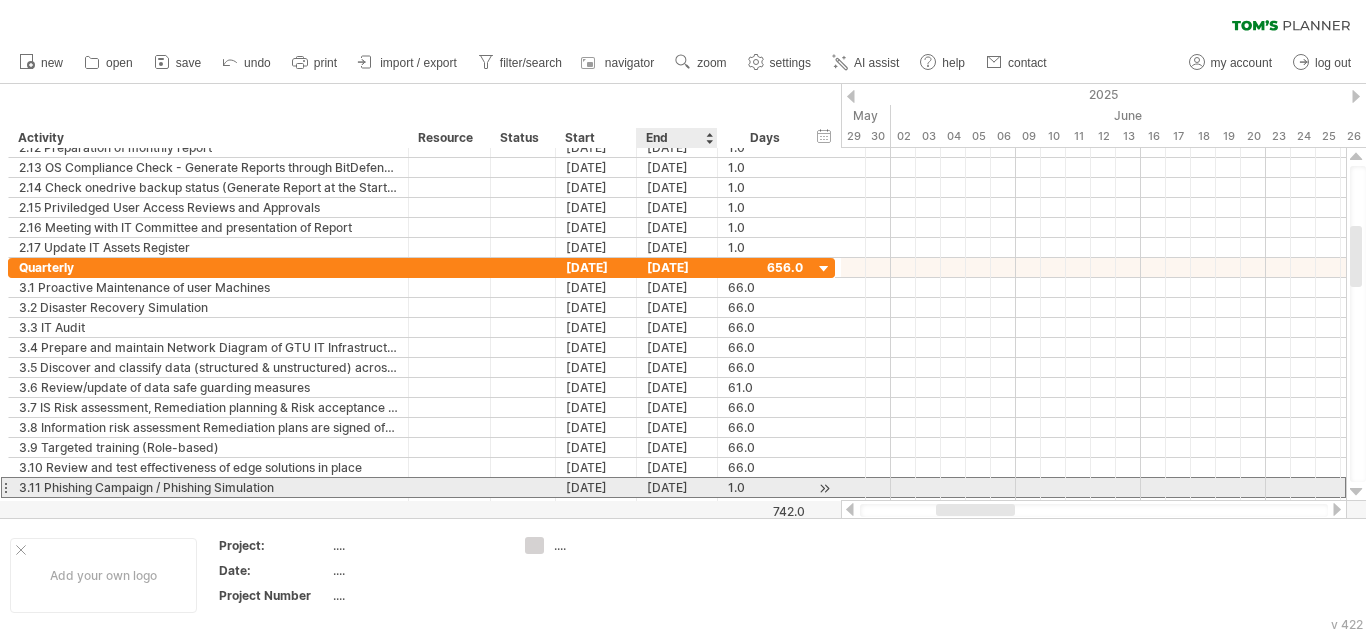 click on "[DATE]" at bounding box center (677, 487) 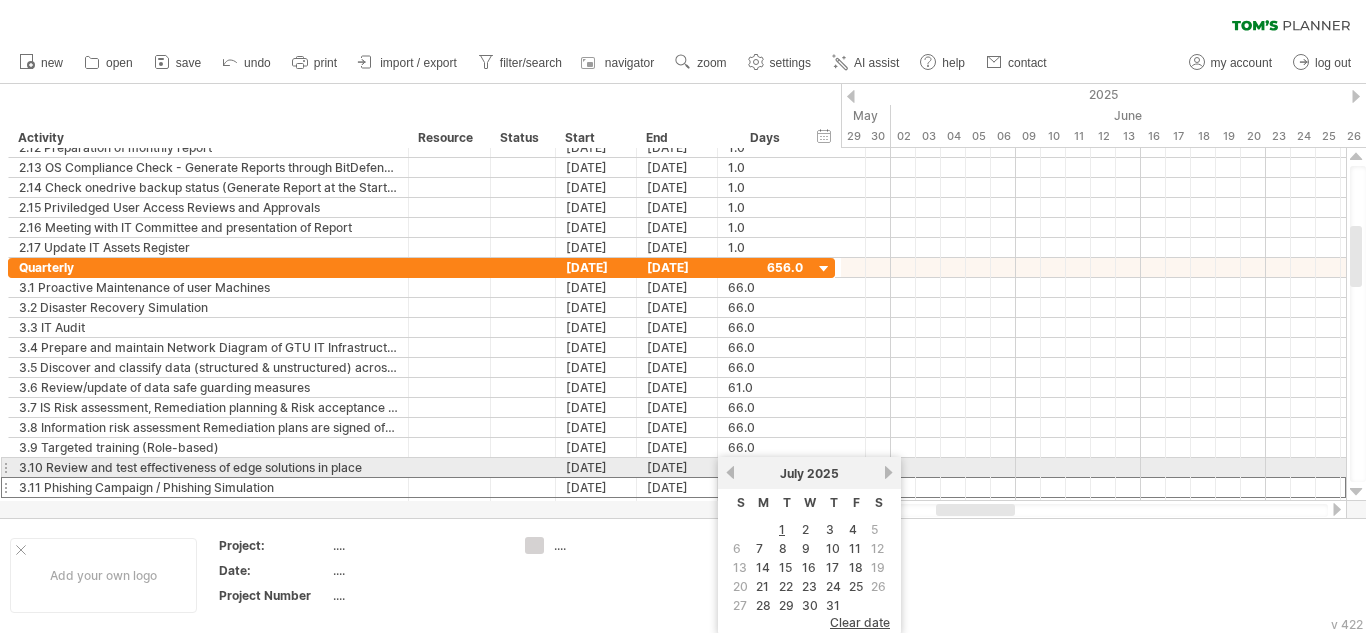 click on "next" at bounding box center (888, 472) 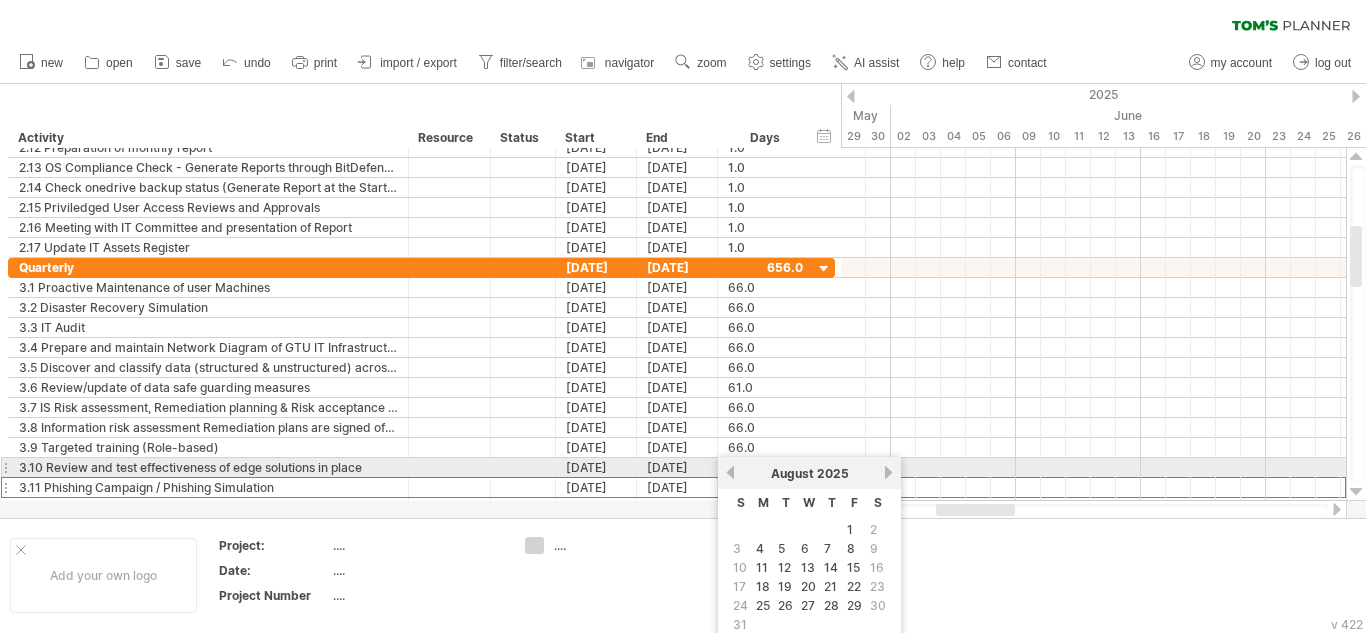 click on "next" at bounding box center (888, 472) 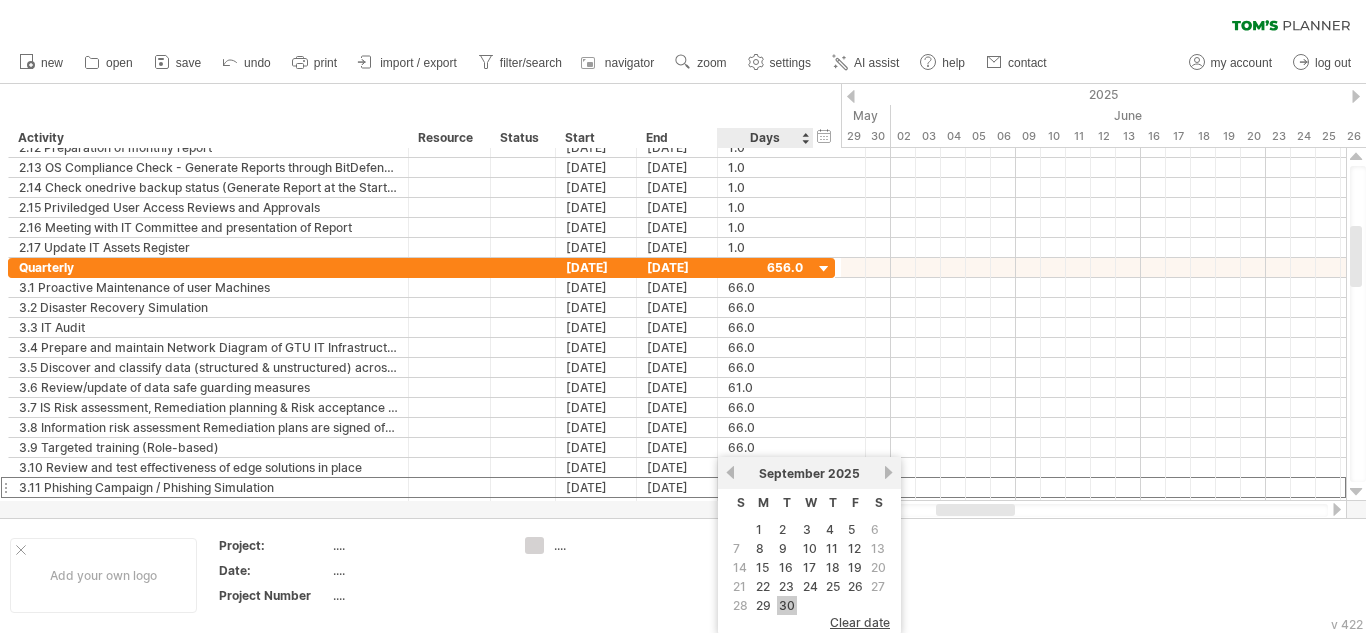 click on "30" at bounding box center (787, 605) 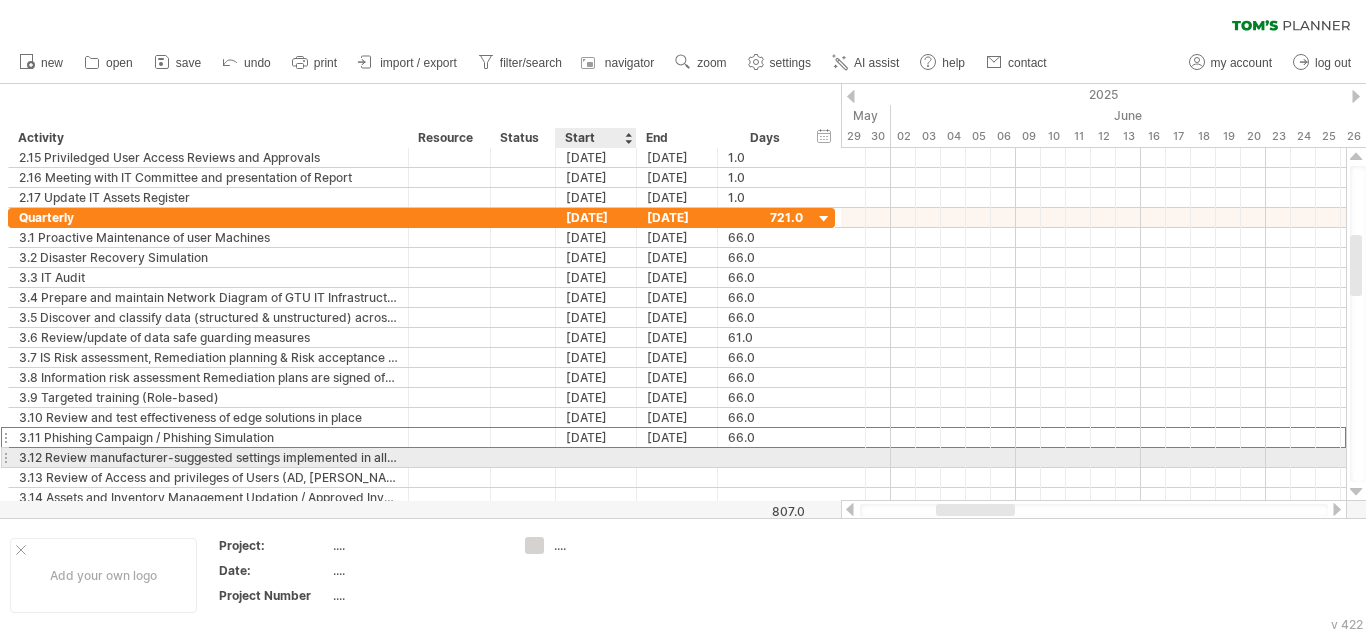 click at bounding box center (596, 457) 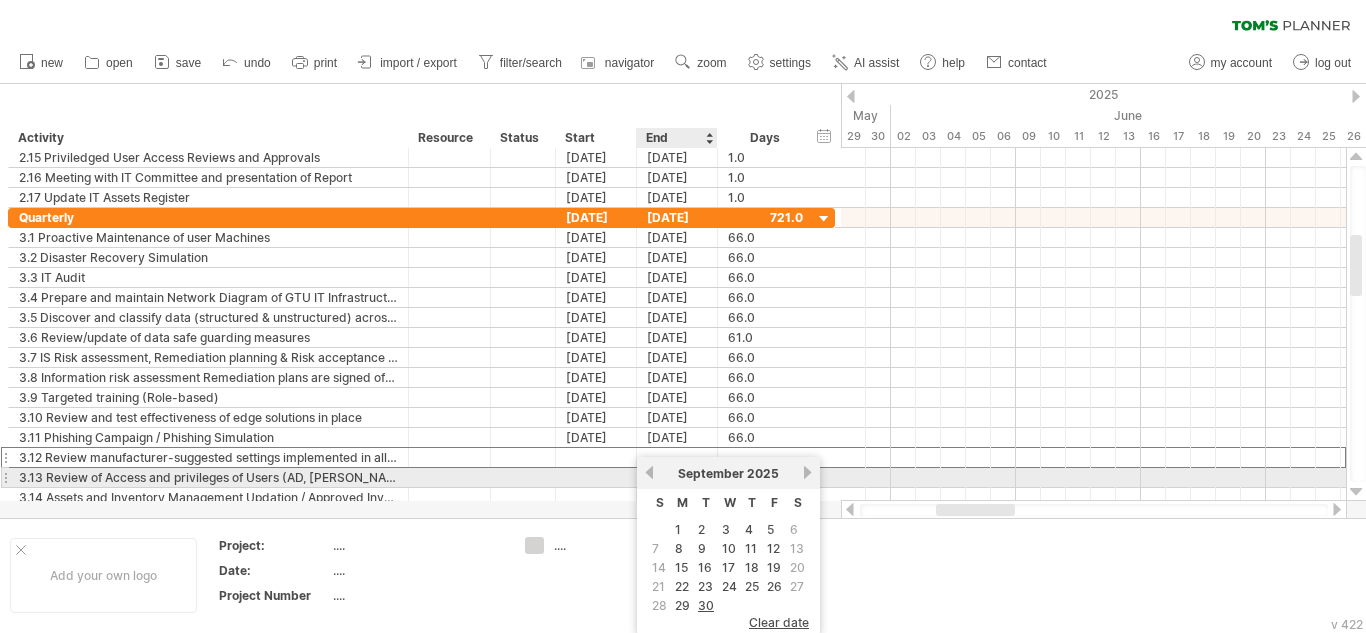 click on "previous" at bounding box center [649, 472] 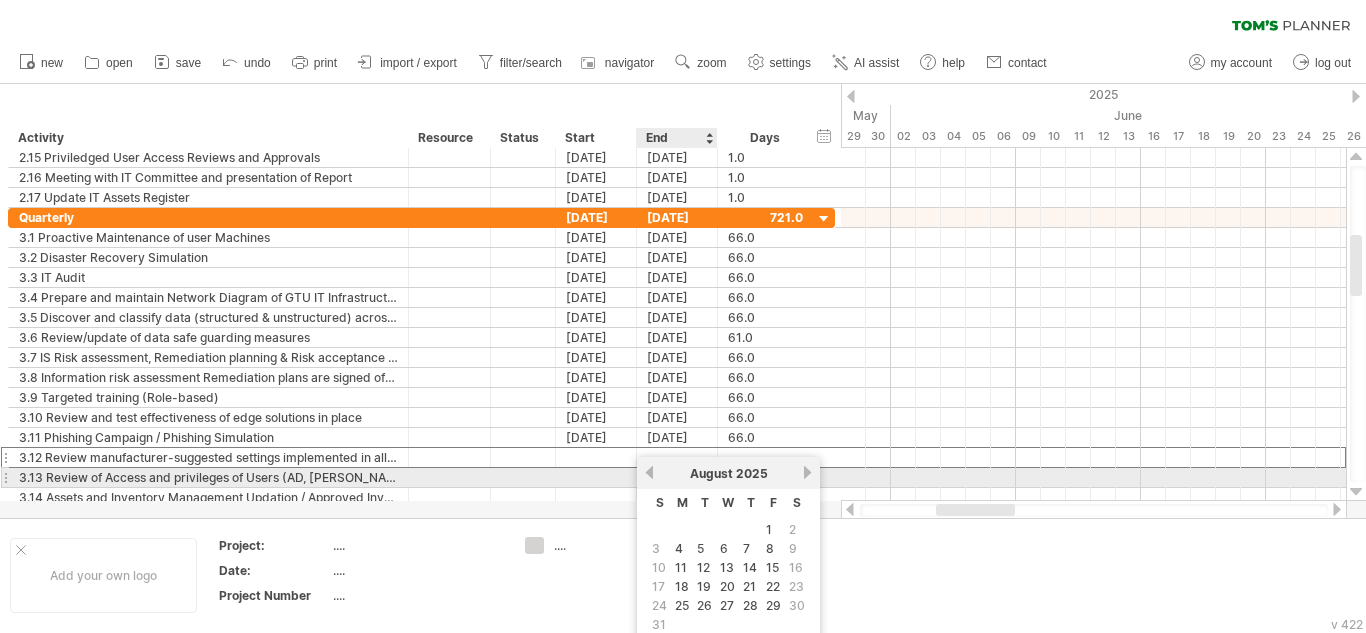 click on "previous" at bounding box center (649, 472) 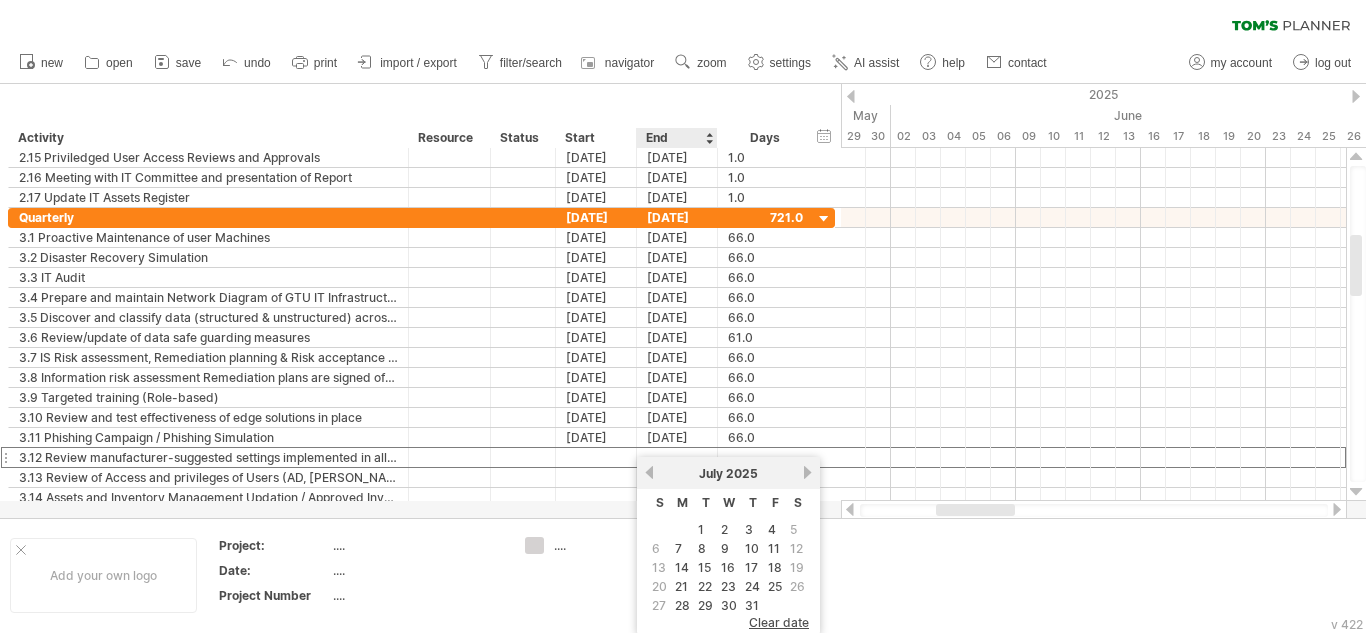 click on "1" at bounding box center (705, 529) 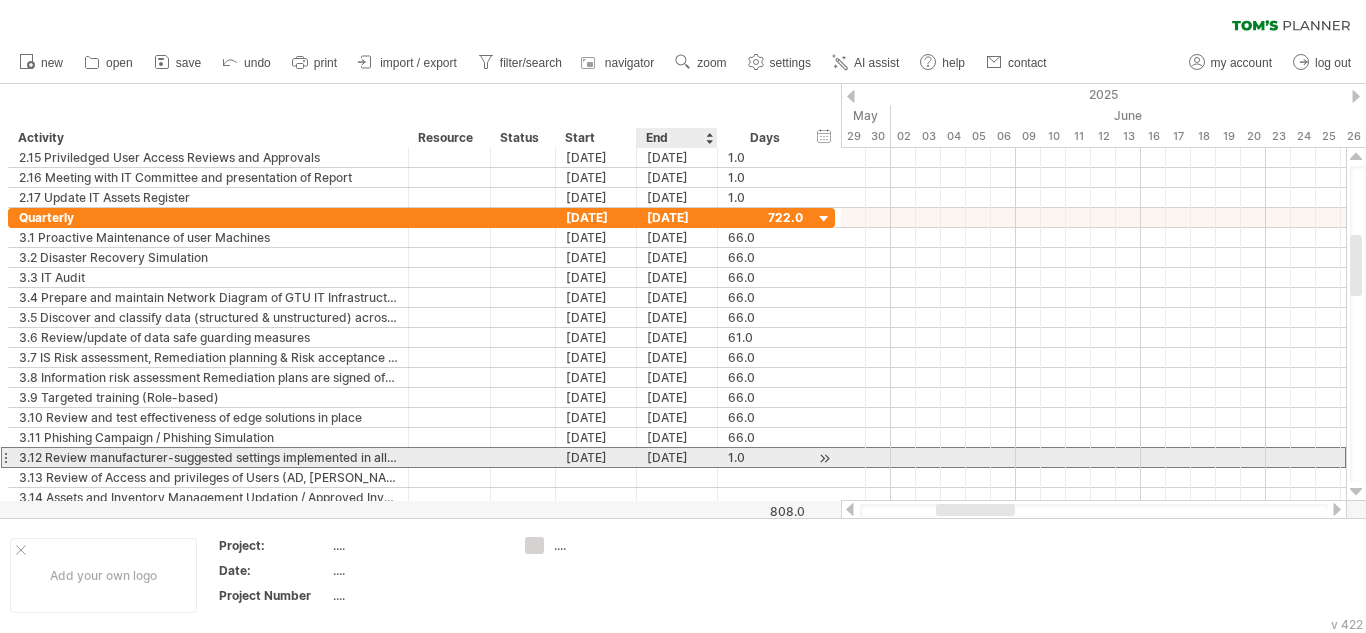 click on "[DATE]" at bounding box center (677, 457) 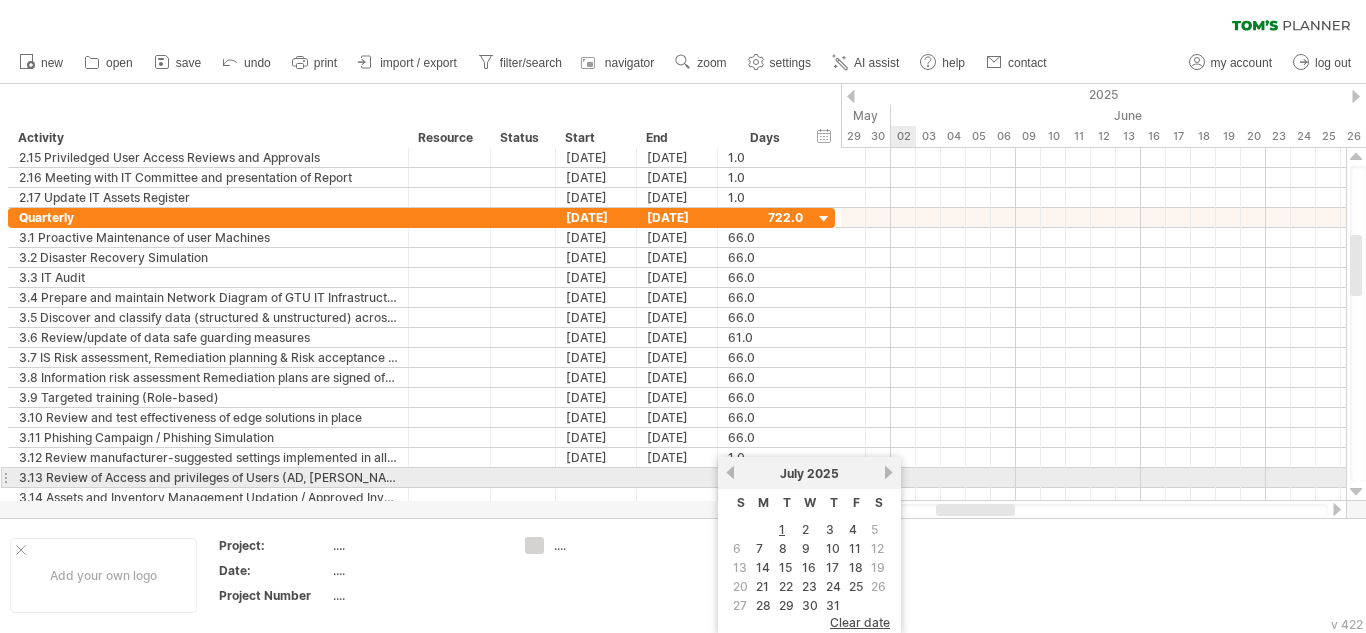 click on "next" at bounding box center [888, 472] 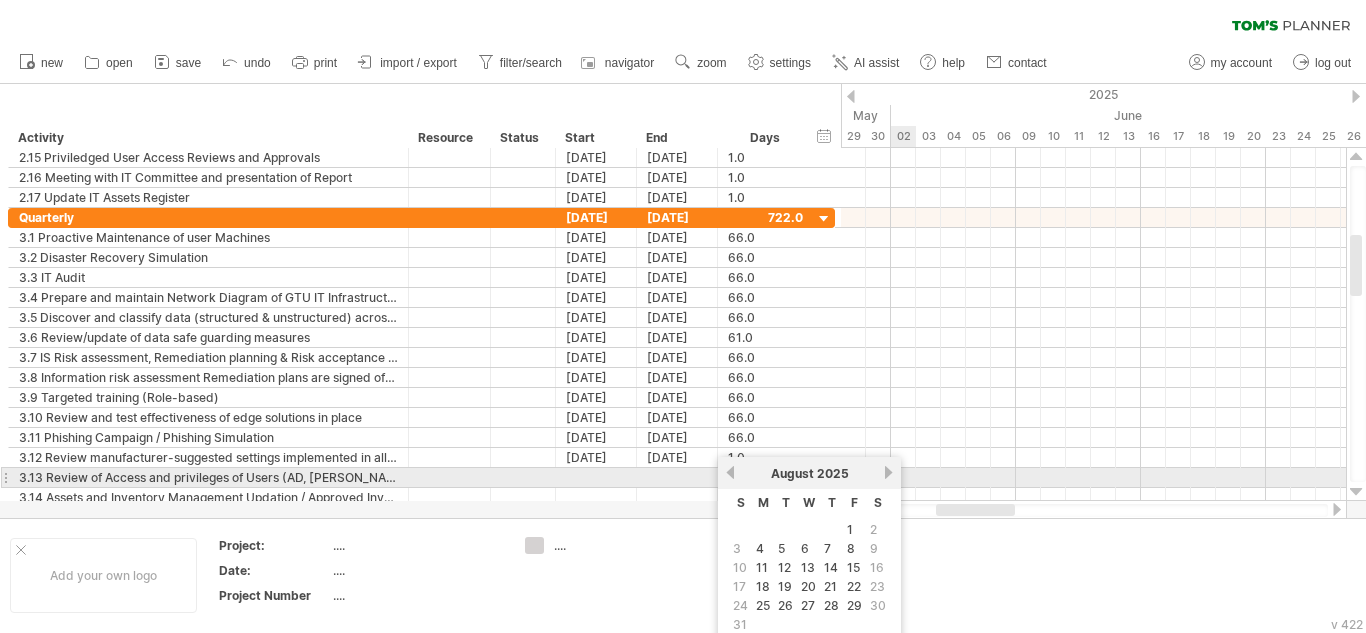 click on "next" at bounding box center [888, 472] 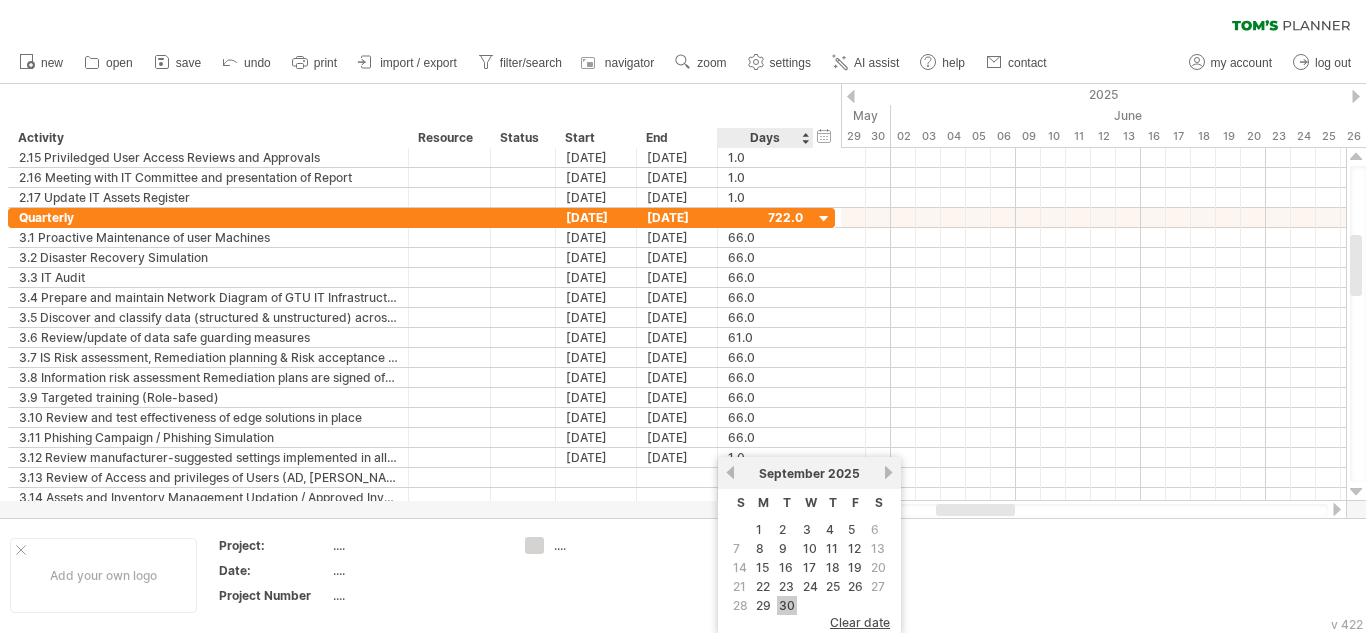 click on "30" at bounding box center [787, 605] 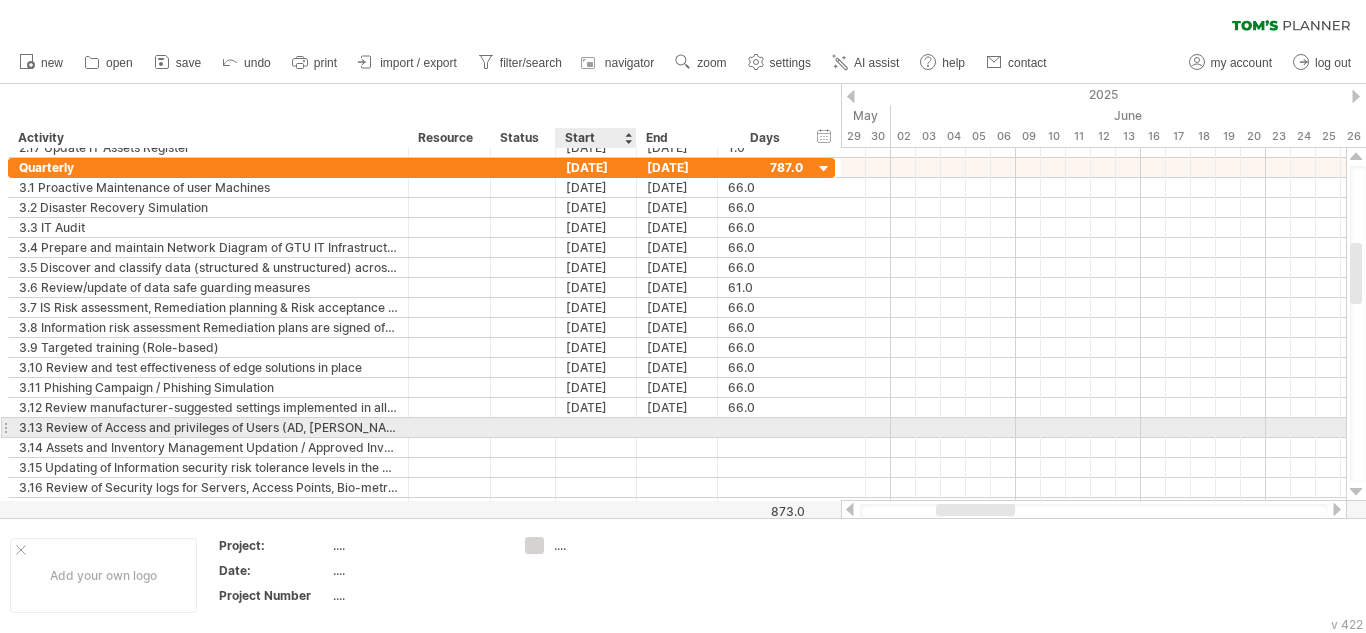 click at bounding box center [596, 427] 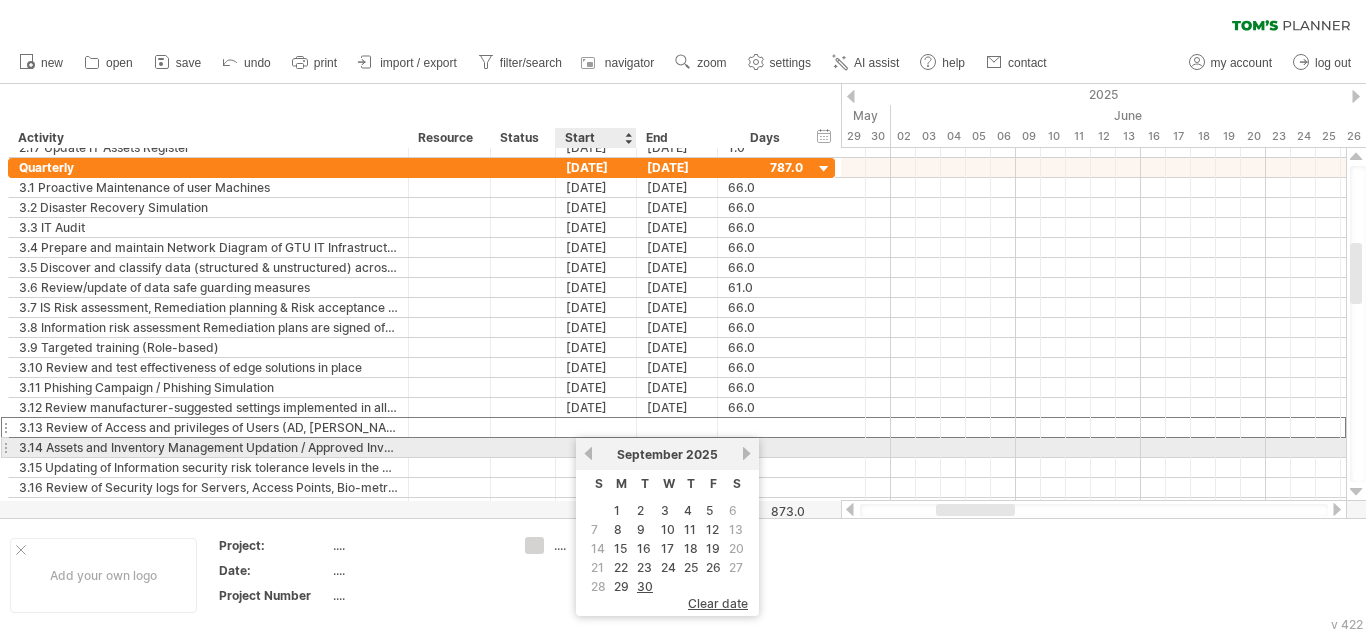 click on "previous" at bounding box center [588, 453] 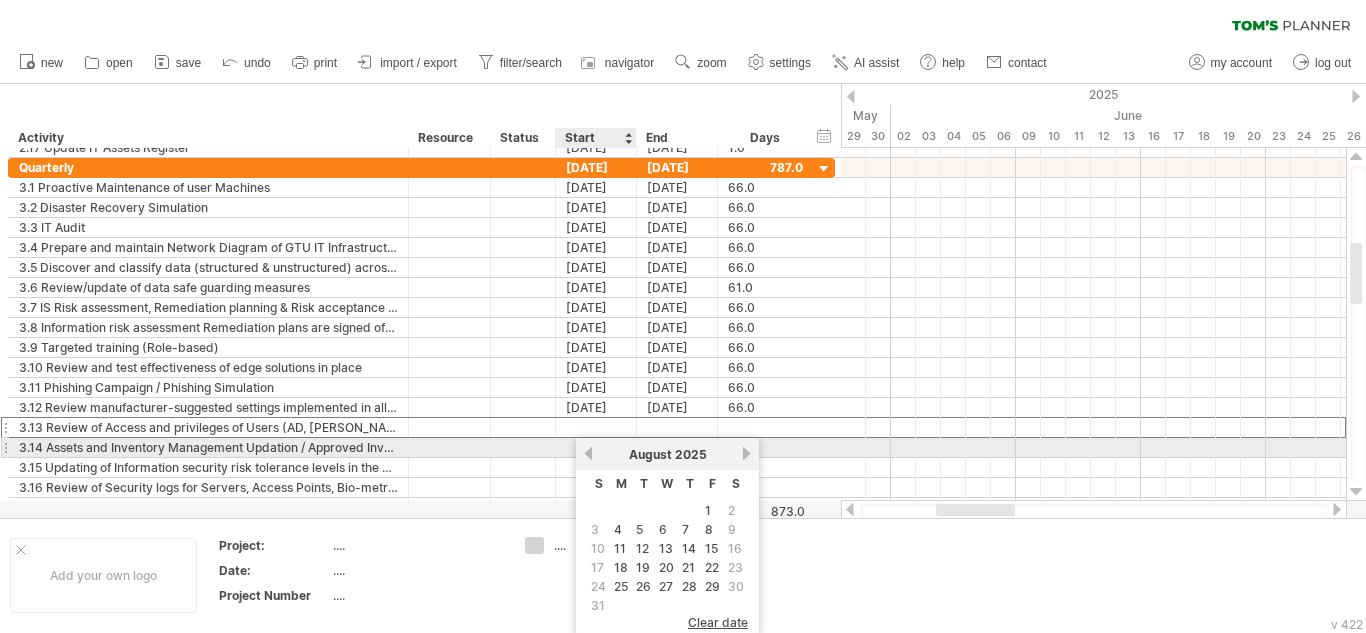 click on "previous" at bounding box center (588, 453) 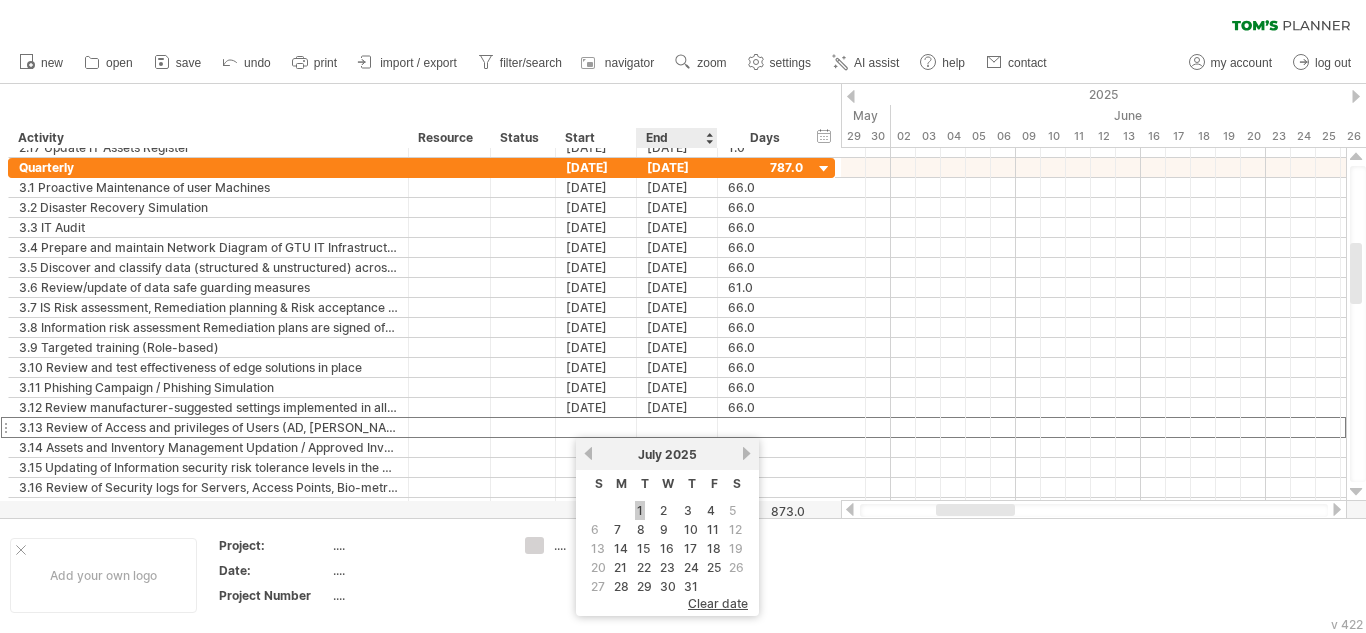 click on "1" at bounding box center (640, 510) 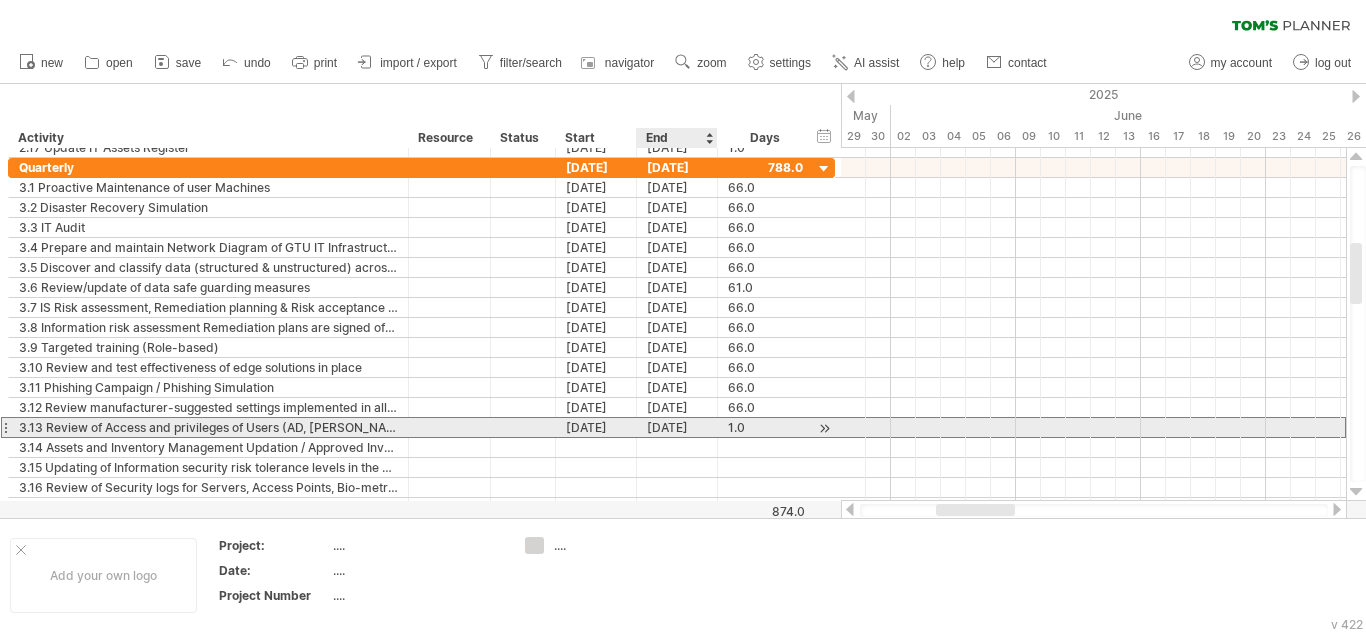 click on "[DATE]" at bounding box center (677, 427) 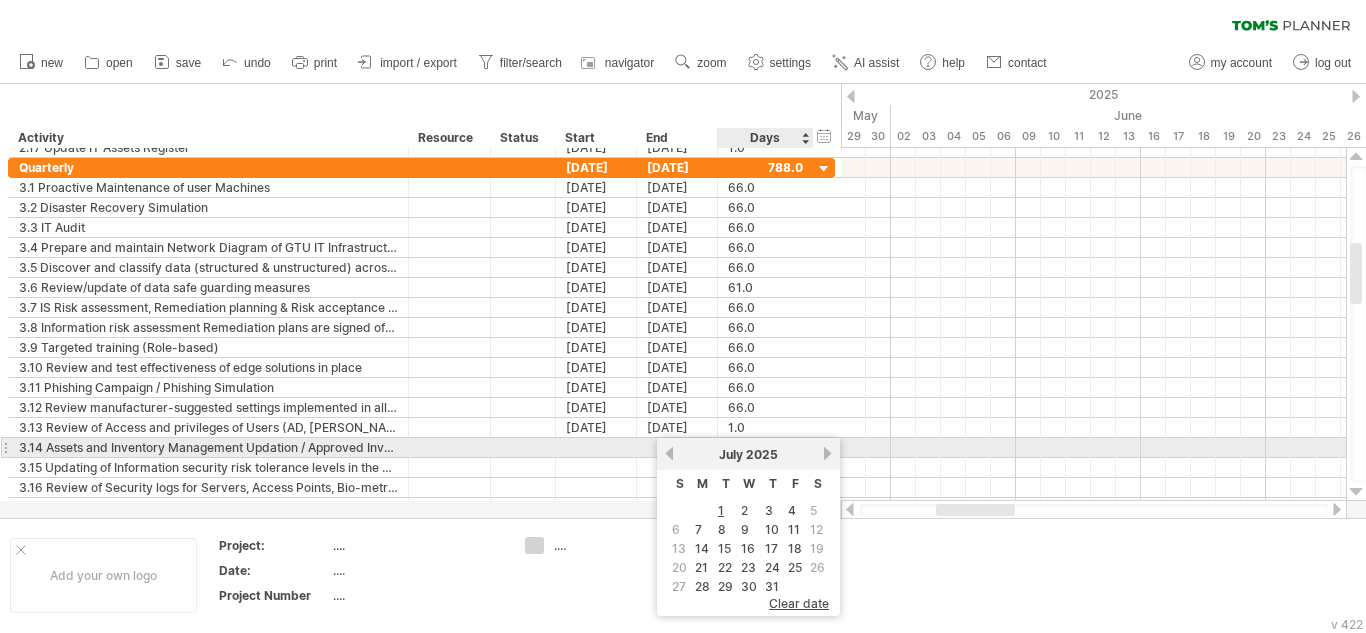 click on "next" at bounding box center [827, 453] 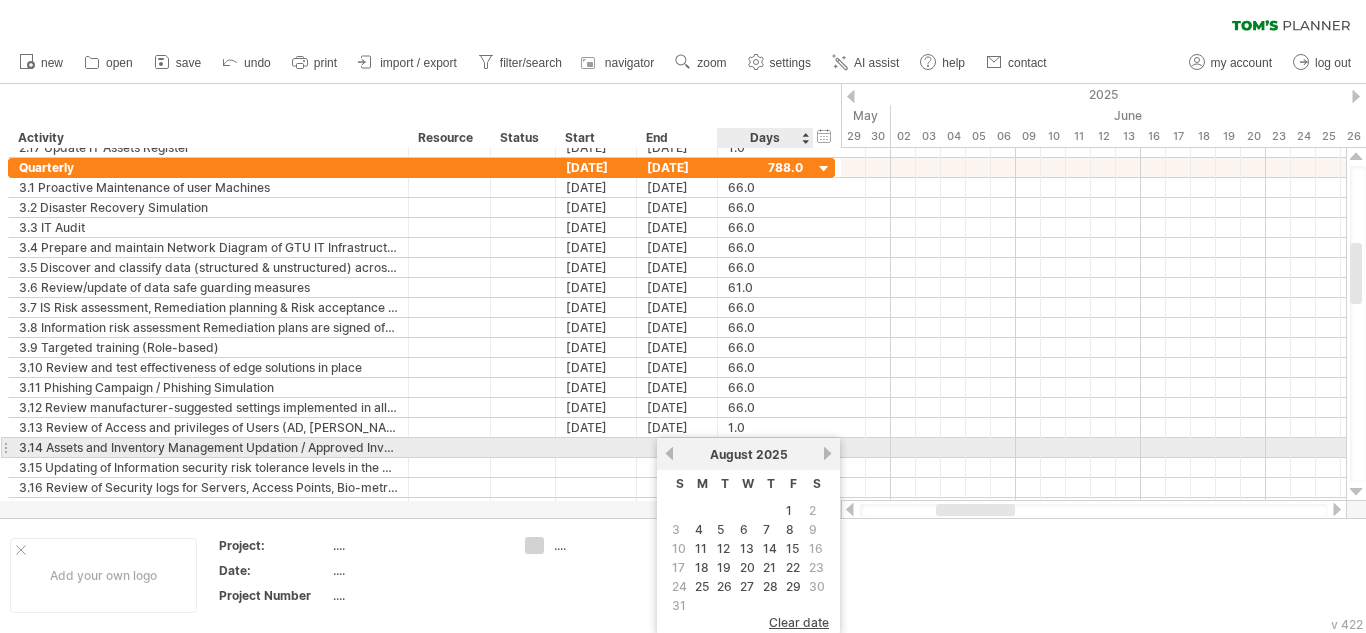 click on "next" at bounding box center [827, 453] 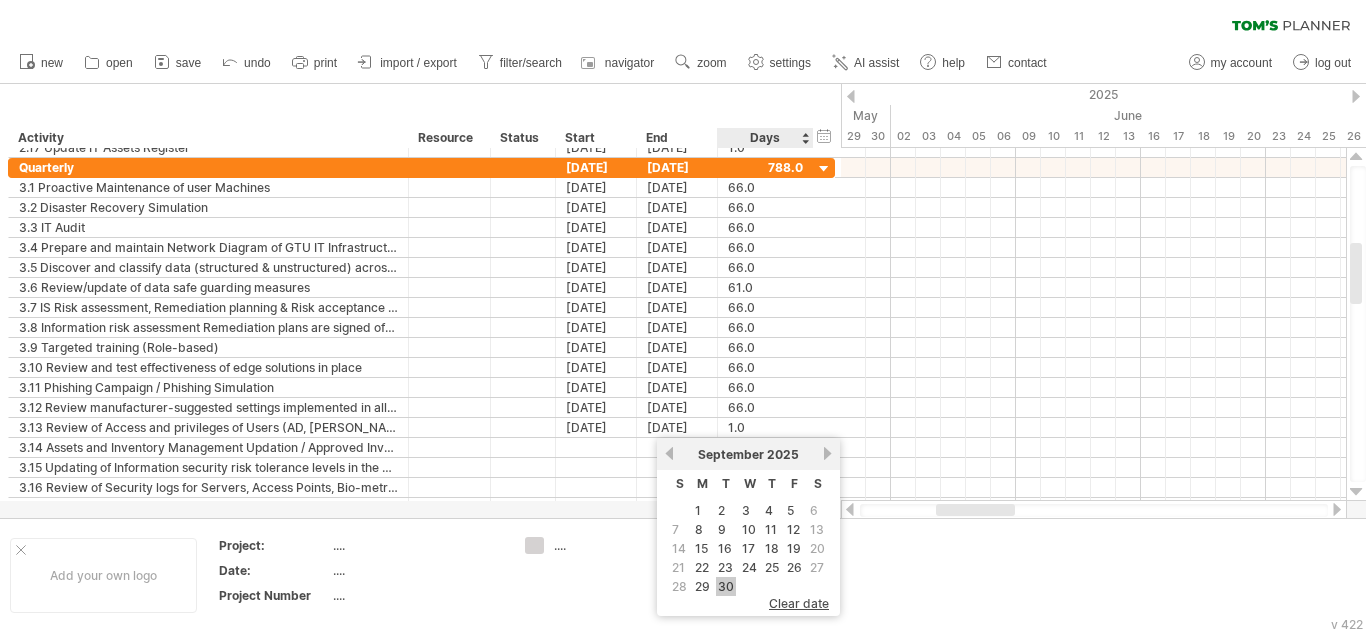 click on "30" at bounding box center (726, 586) 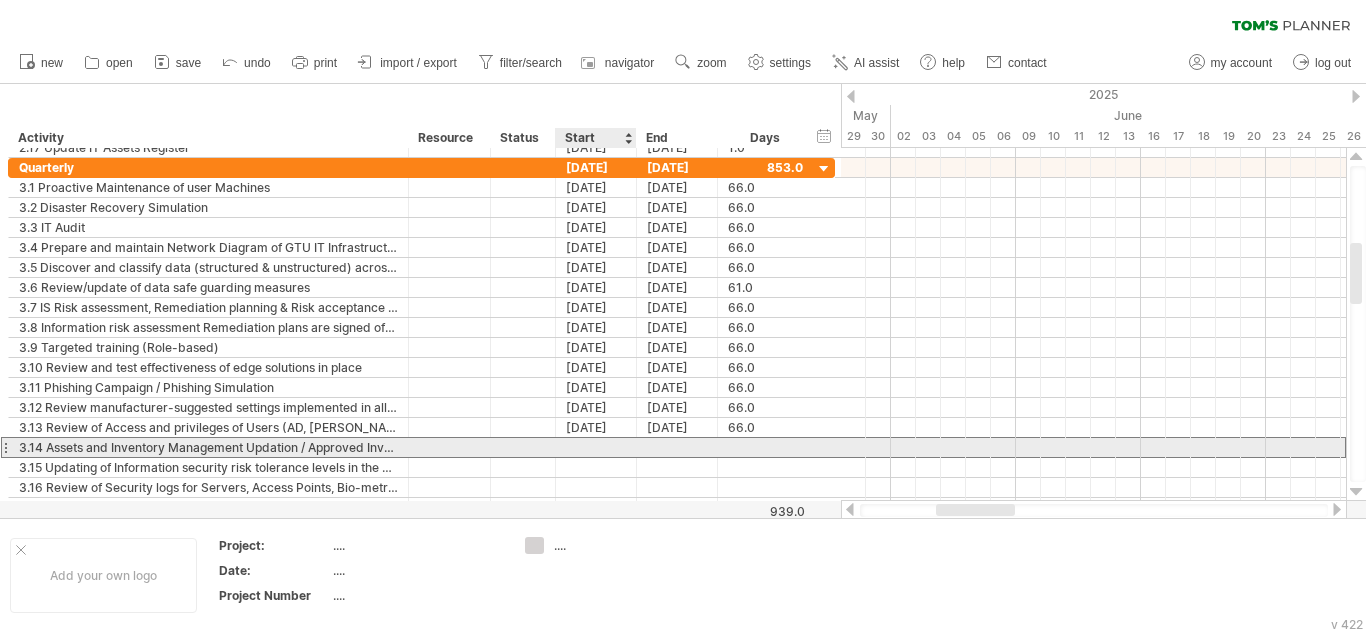 click at bounding box center [596, 447] 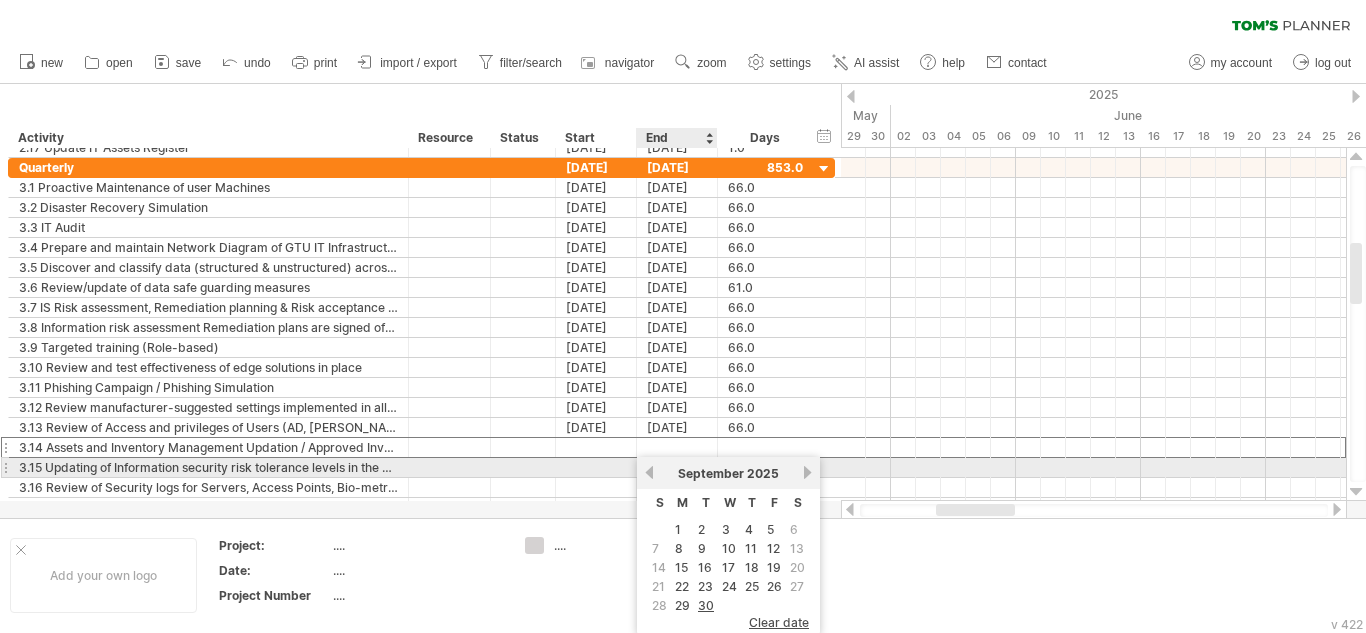 click on "[DATE]" at bounding box center (728, 473) 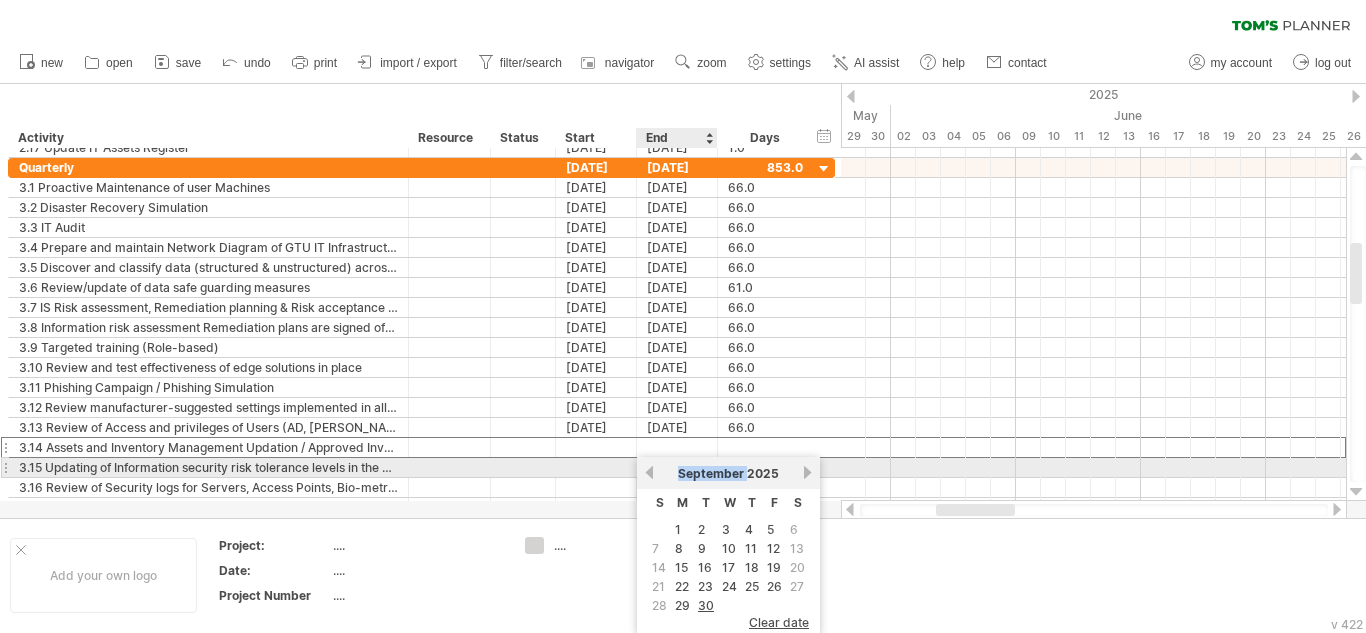 click on "[DATE]" at bounding box center [728, 473] 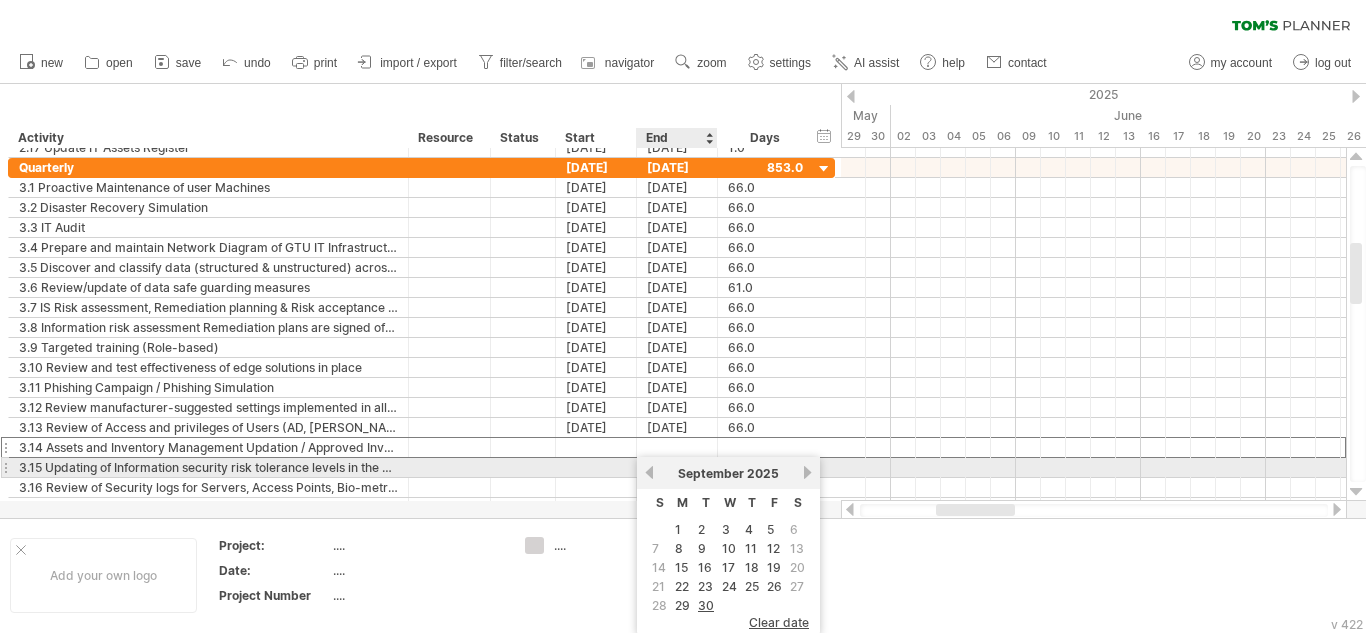 click on "[DATE]" at bounding box center (728, 473) 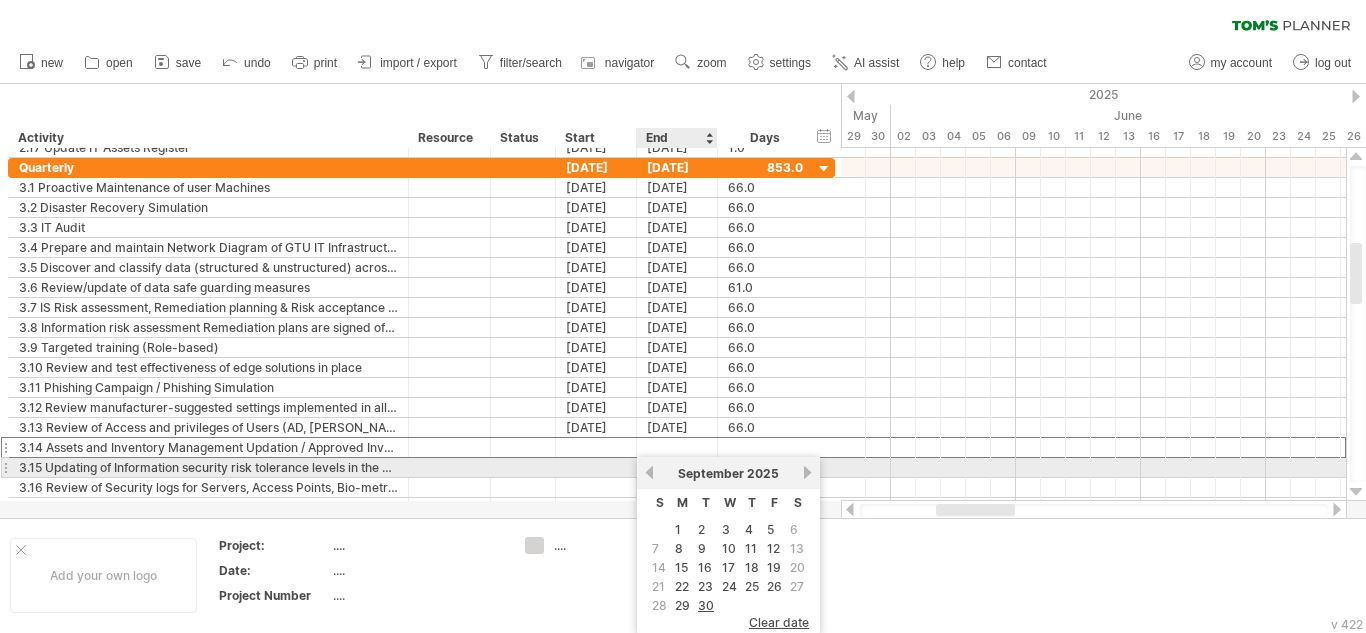 click on "previous" at bounding box center [649, 472] 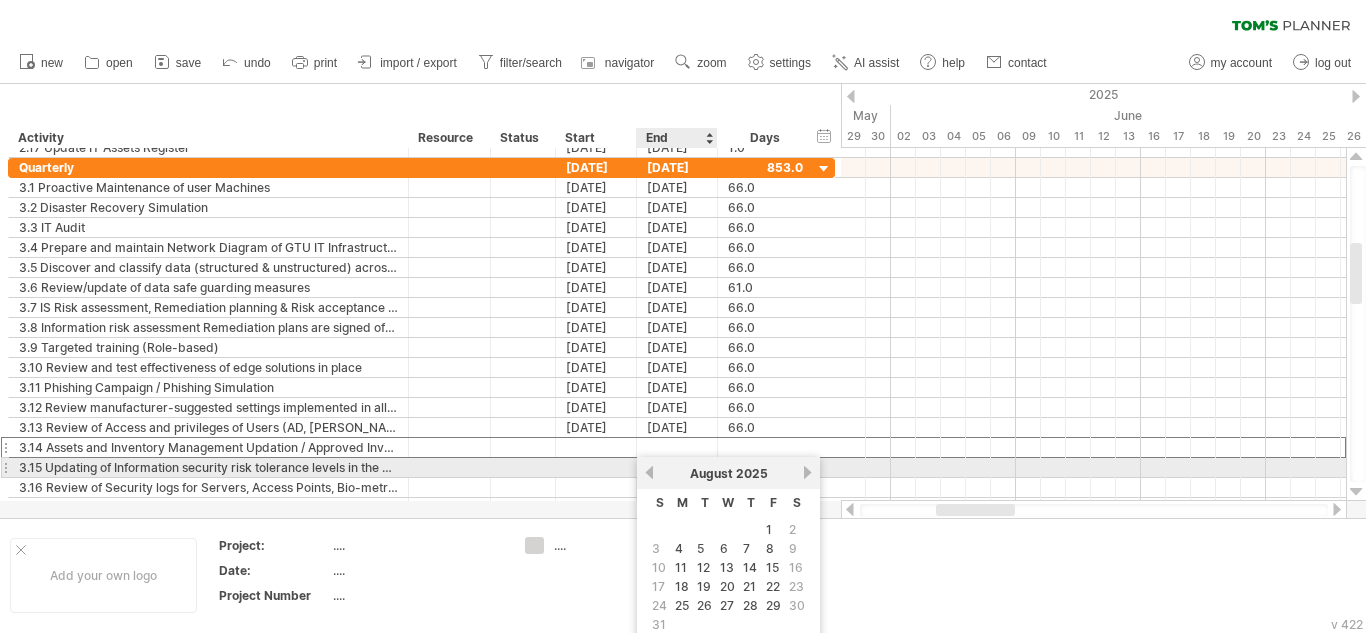 click on "previous" at bounding box center (649, 472) 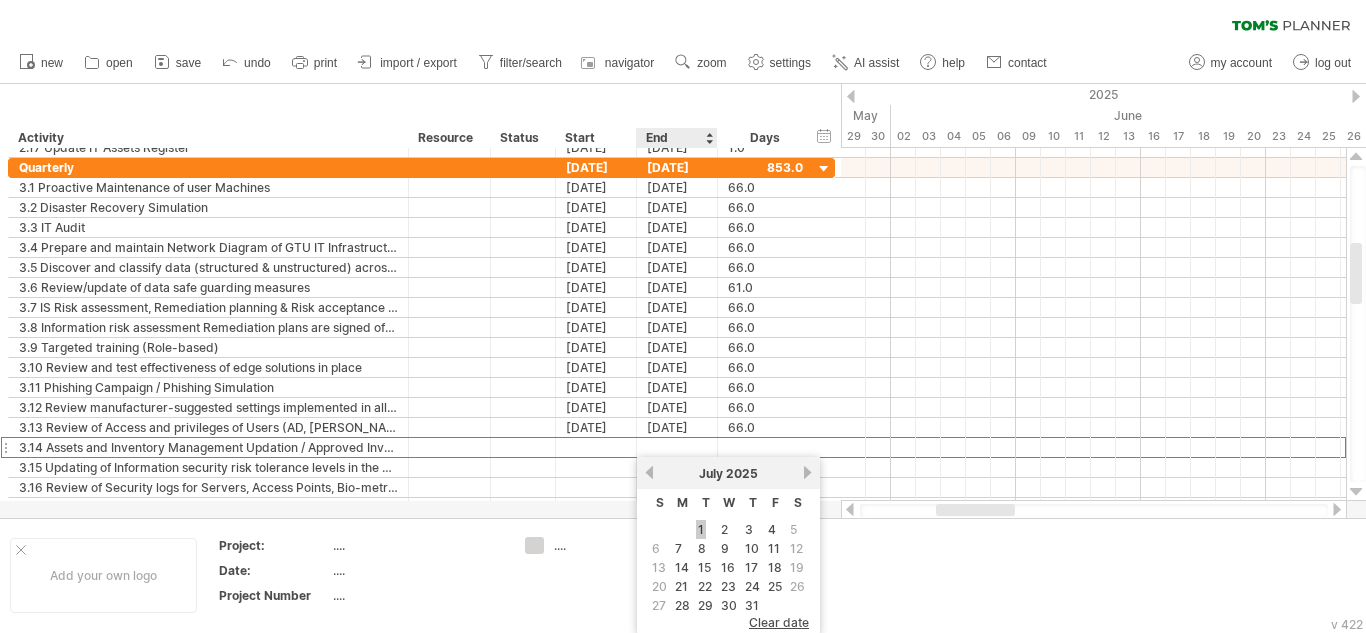 click on "1" at bounding box center (701, 529) 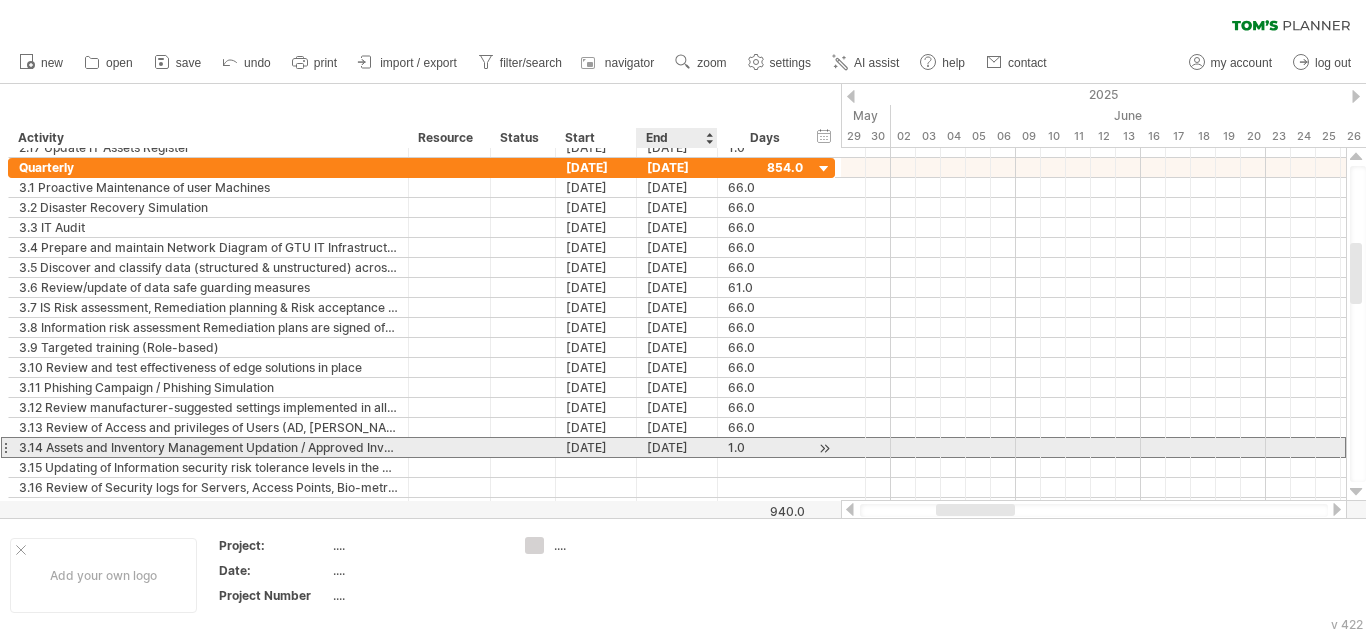 click on "[DATE]" at bounding box center (677, 447) 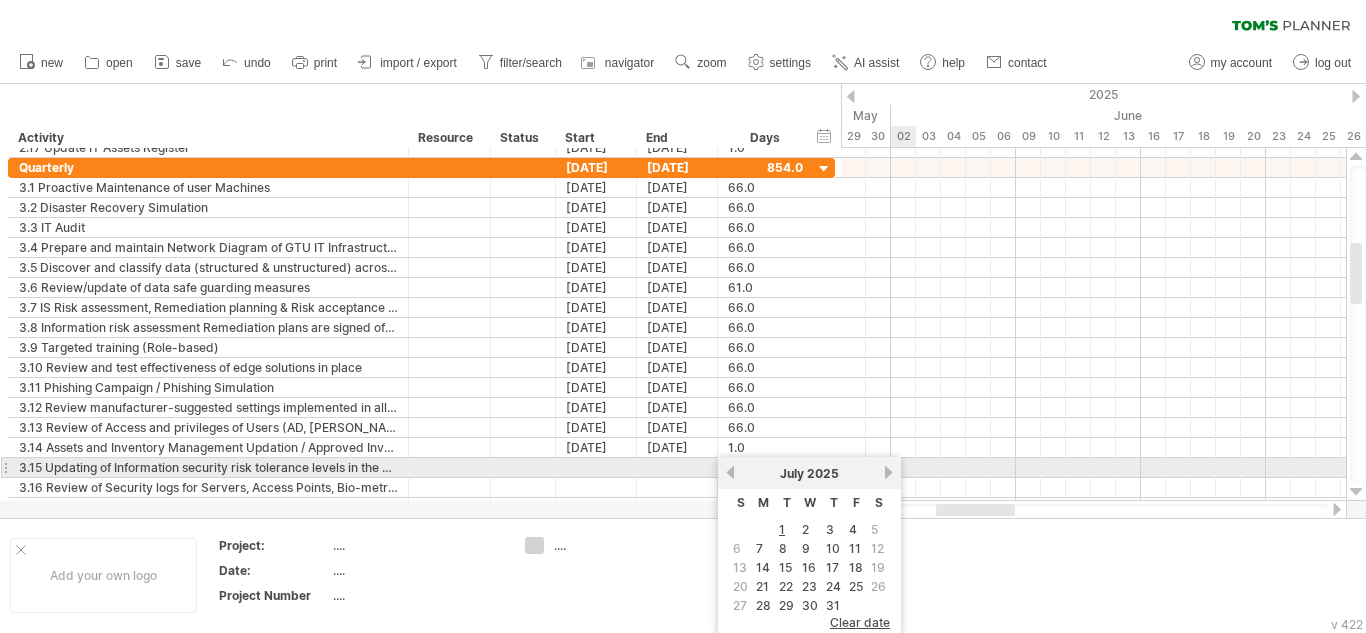 click on "next" at bounding box center (888, 472) 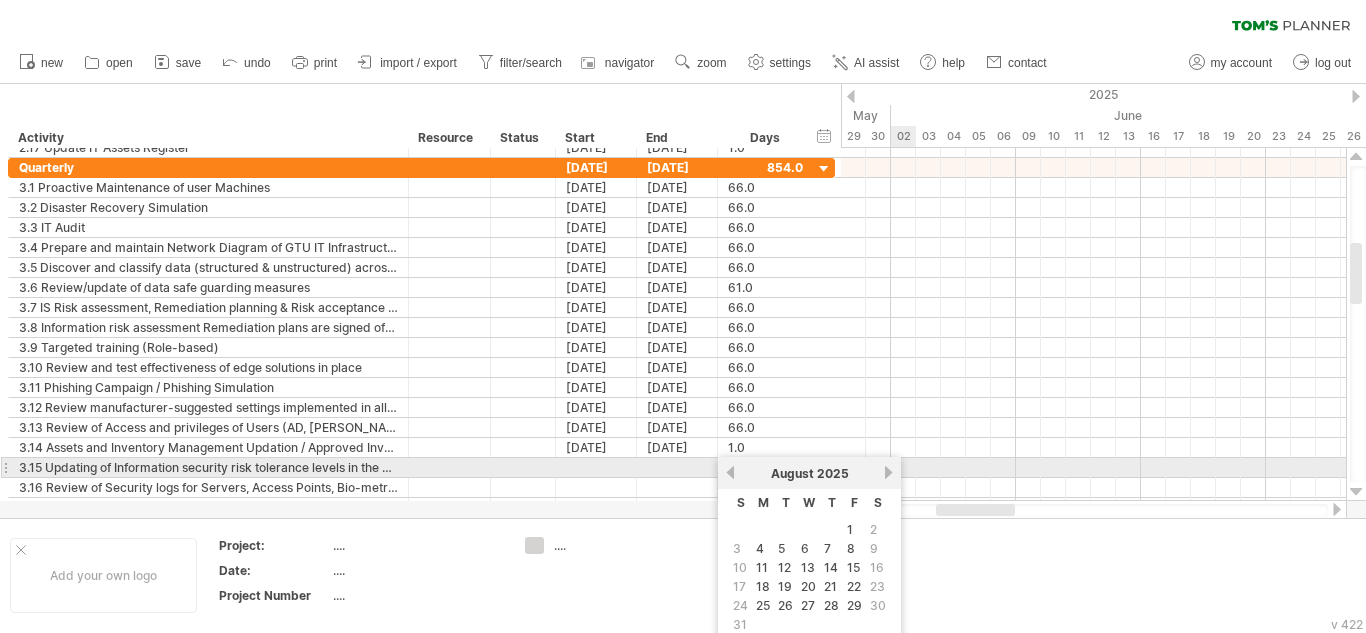 click on "next" at bounding box center (888, 472) 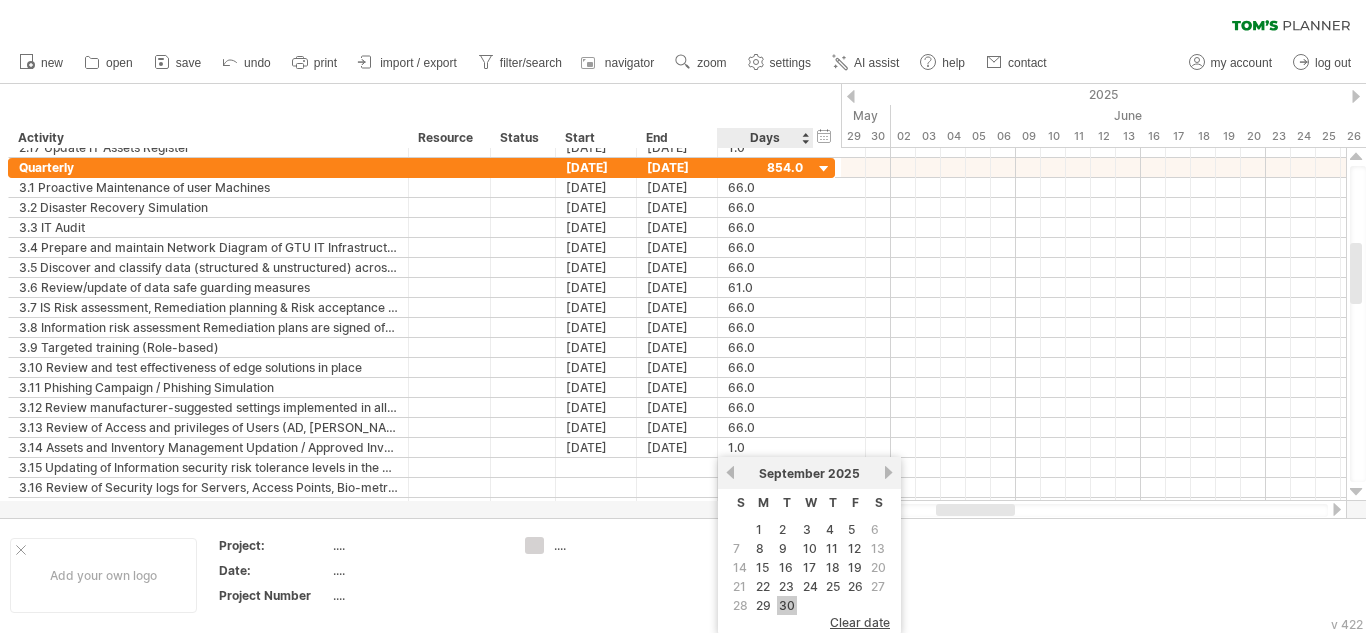 click on "30" at bounding box center [787, 605] 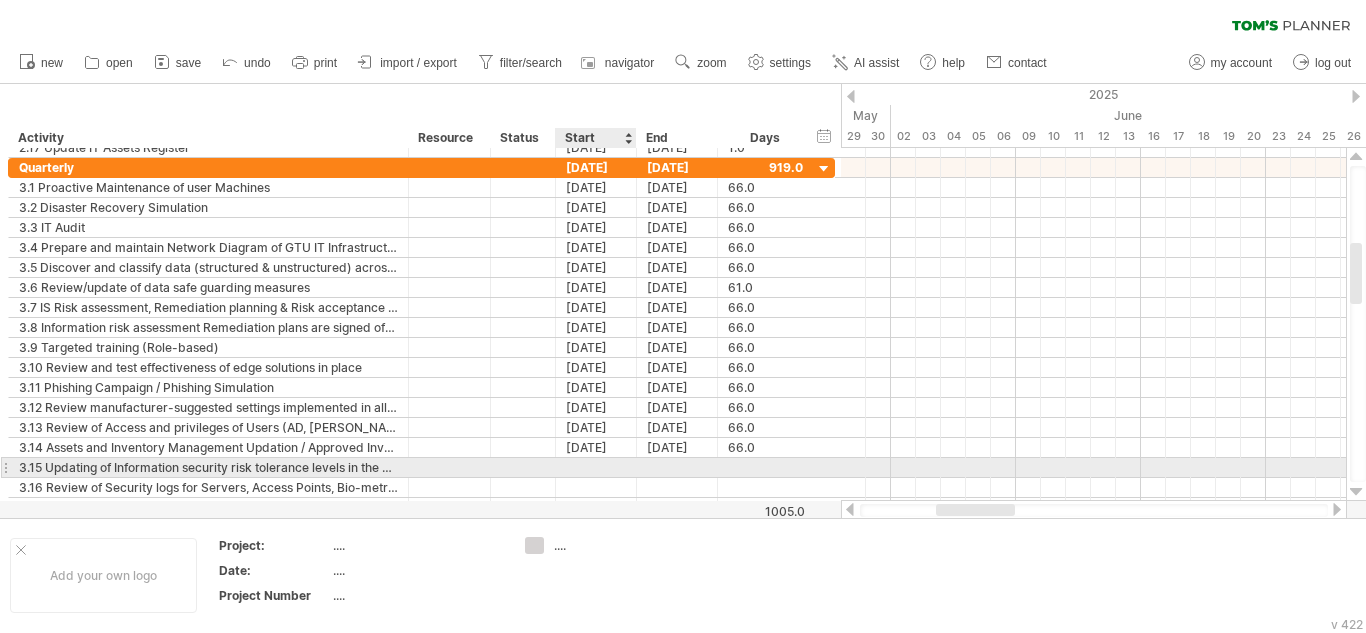 click at bounding box center [596, 467] 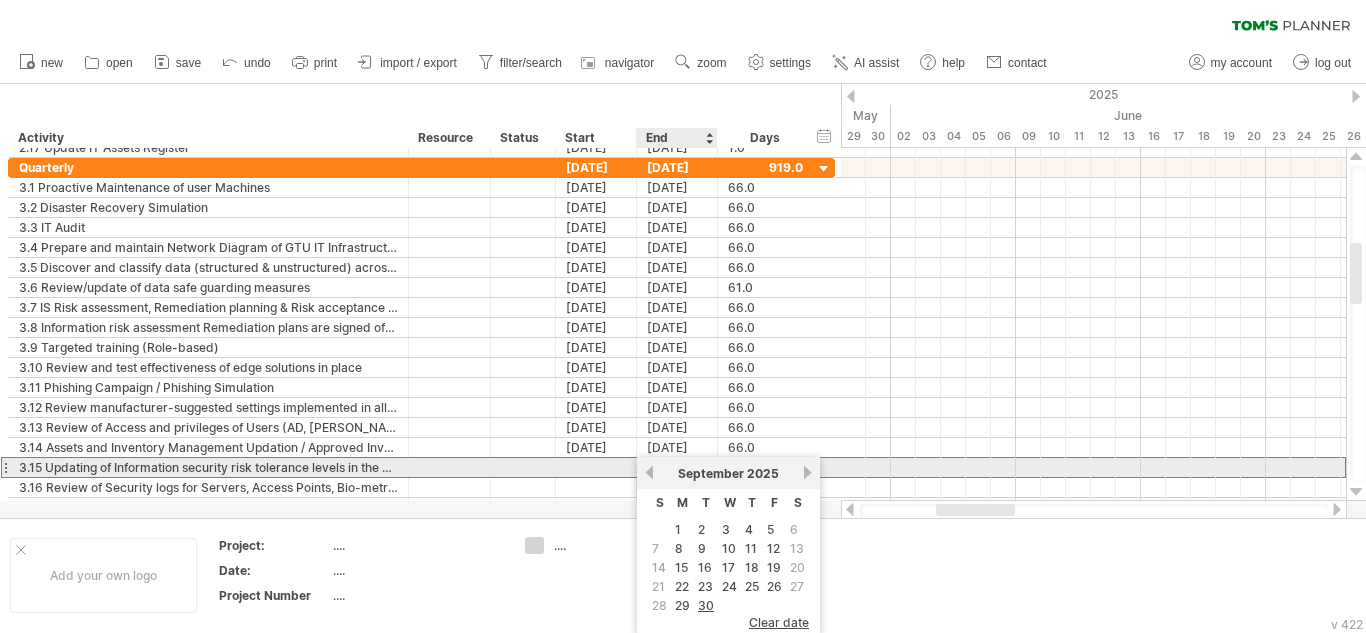 click on "[DATE]" at bounding box center (728, 473) 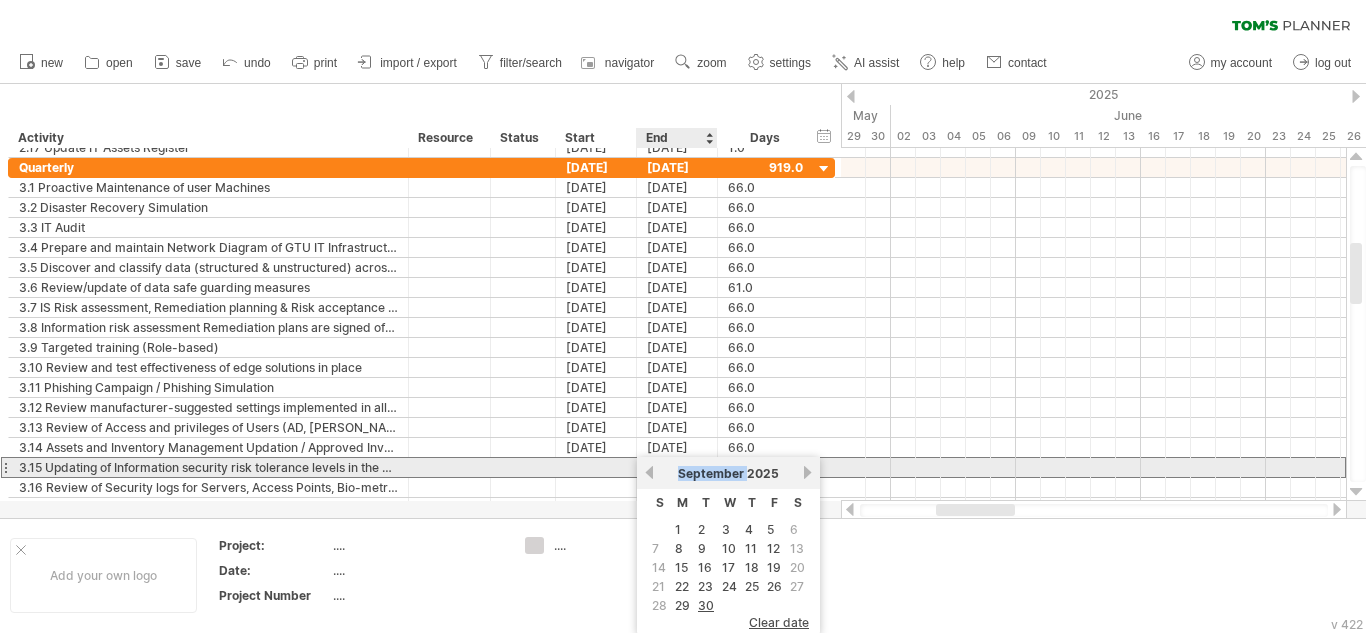 click on "[DATE]" at bounding box center (728, 473) 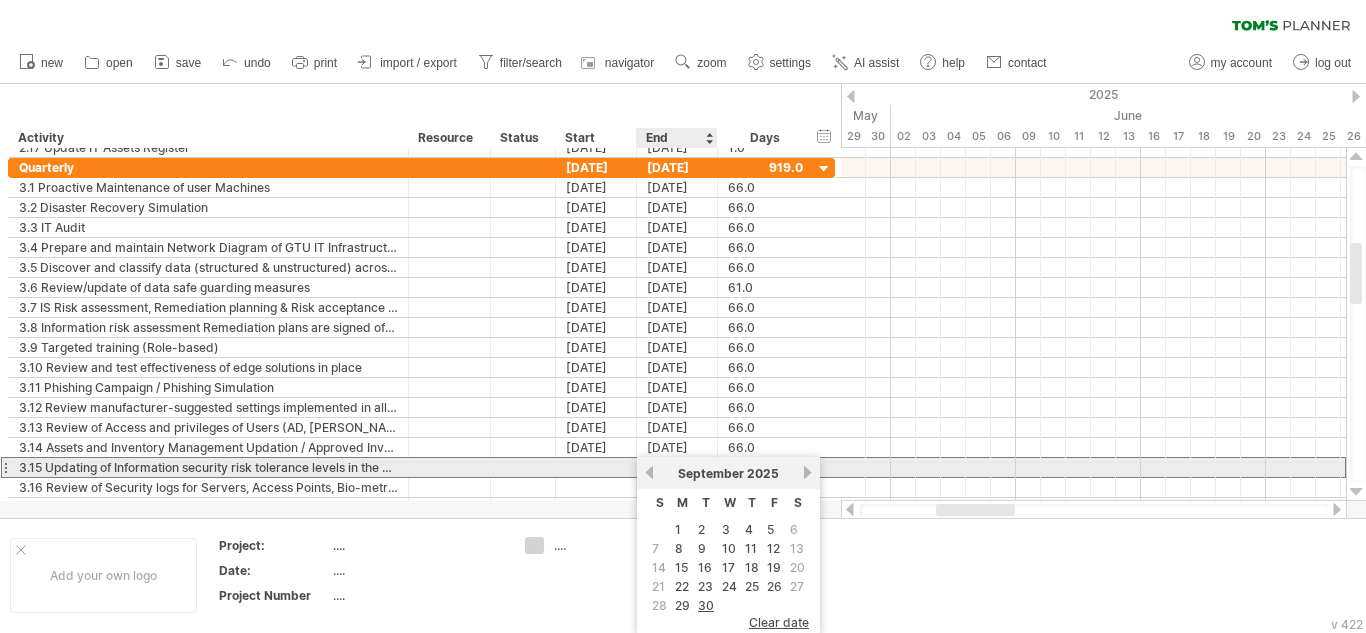 click on "previous" at bounding box center [649, 472] 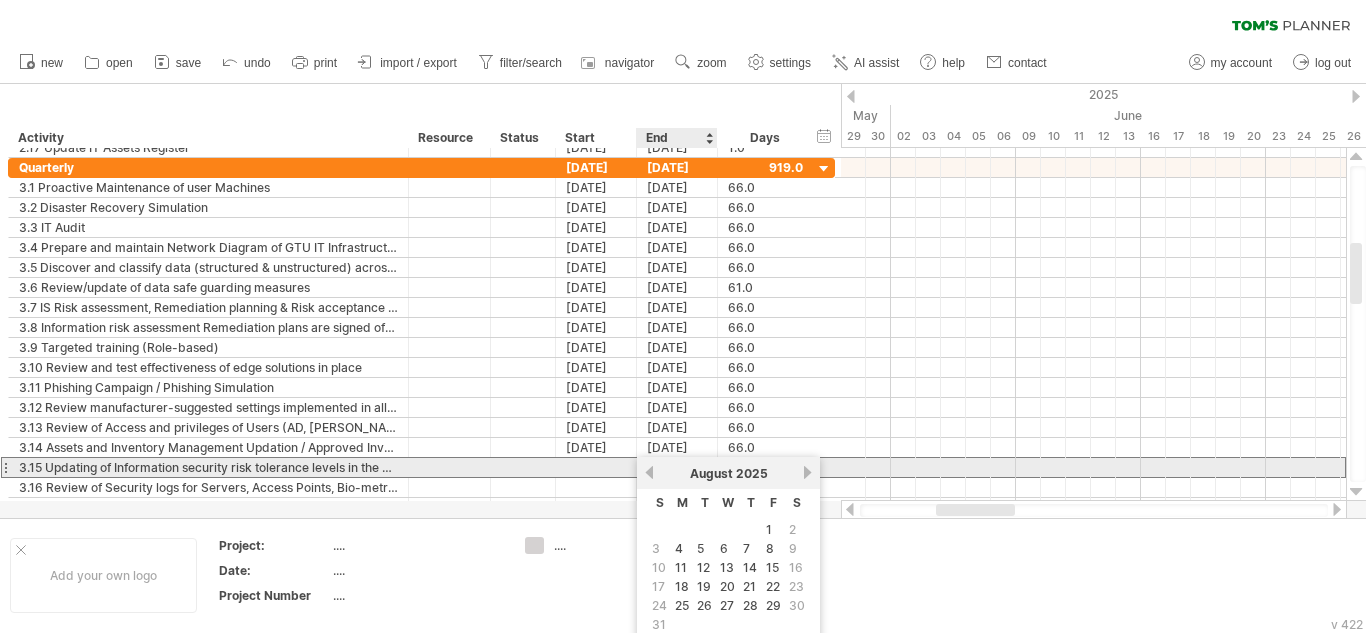 click on "previous" at bounding box center (649, 472) 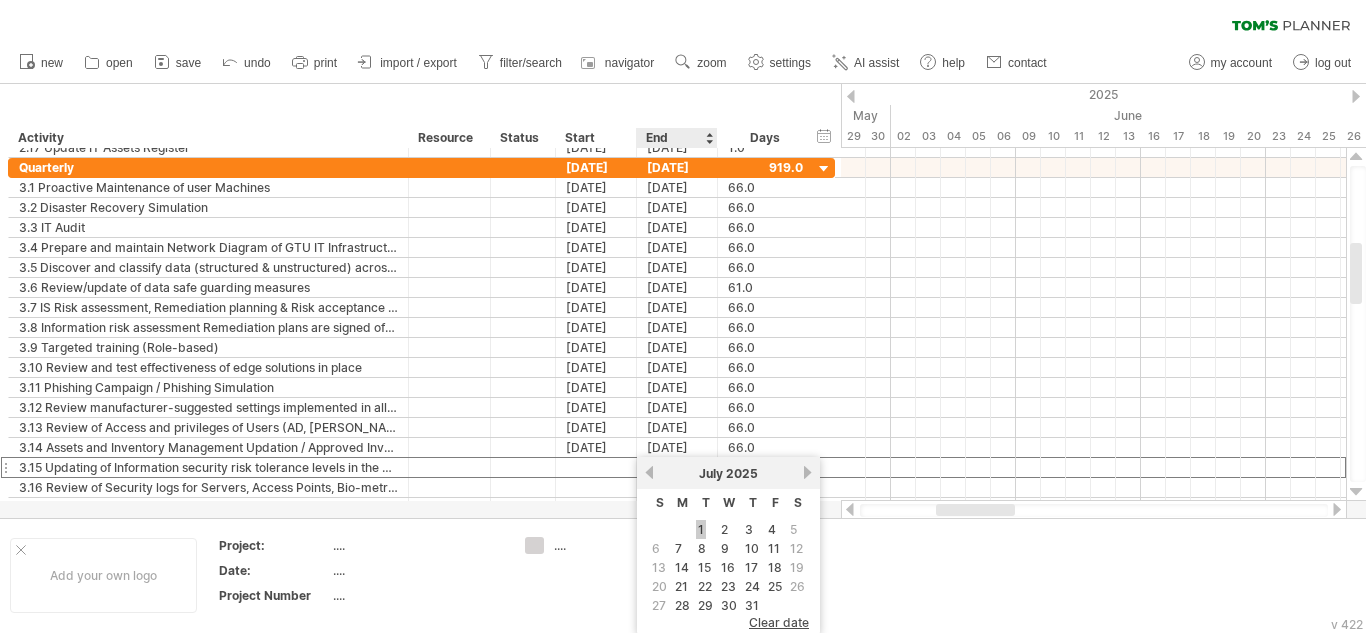 click on "1" at bounding box center (701, 529) 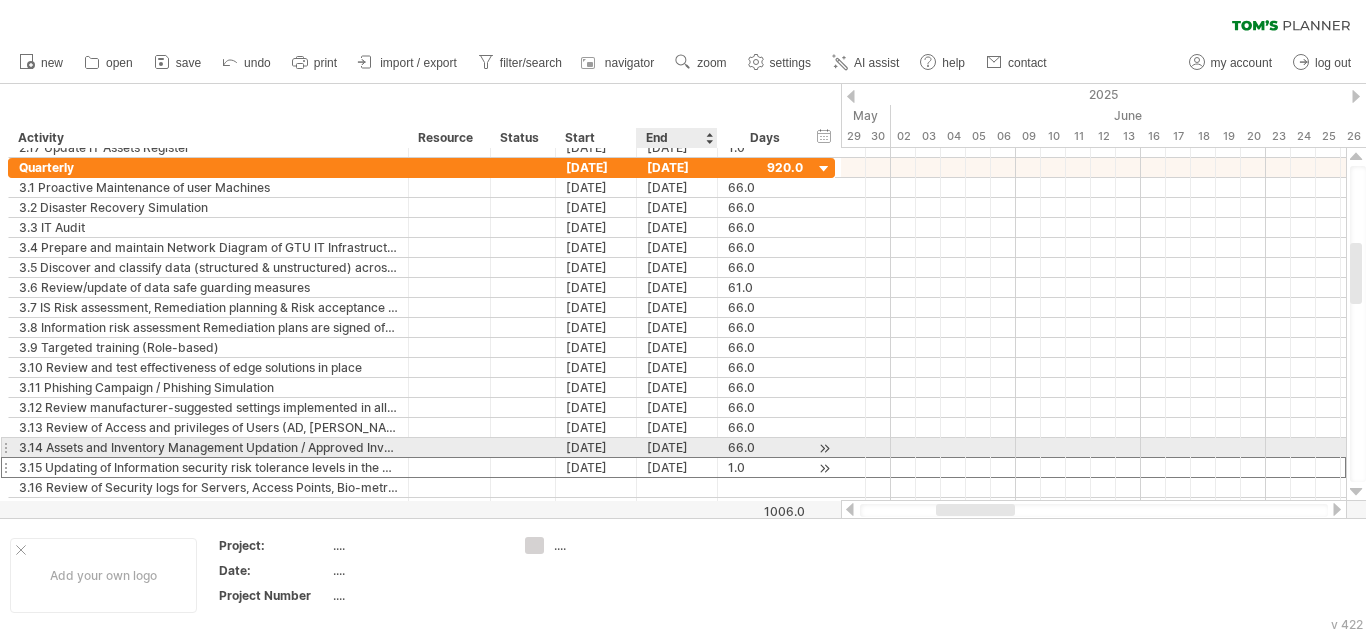 click on "**********" at bounding box center [421, 467] 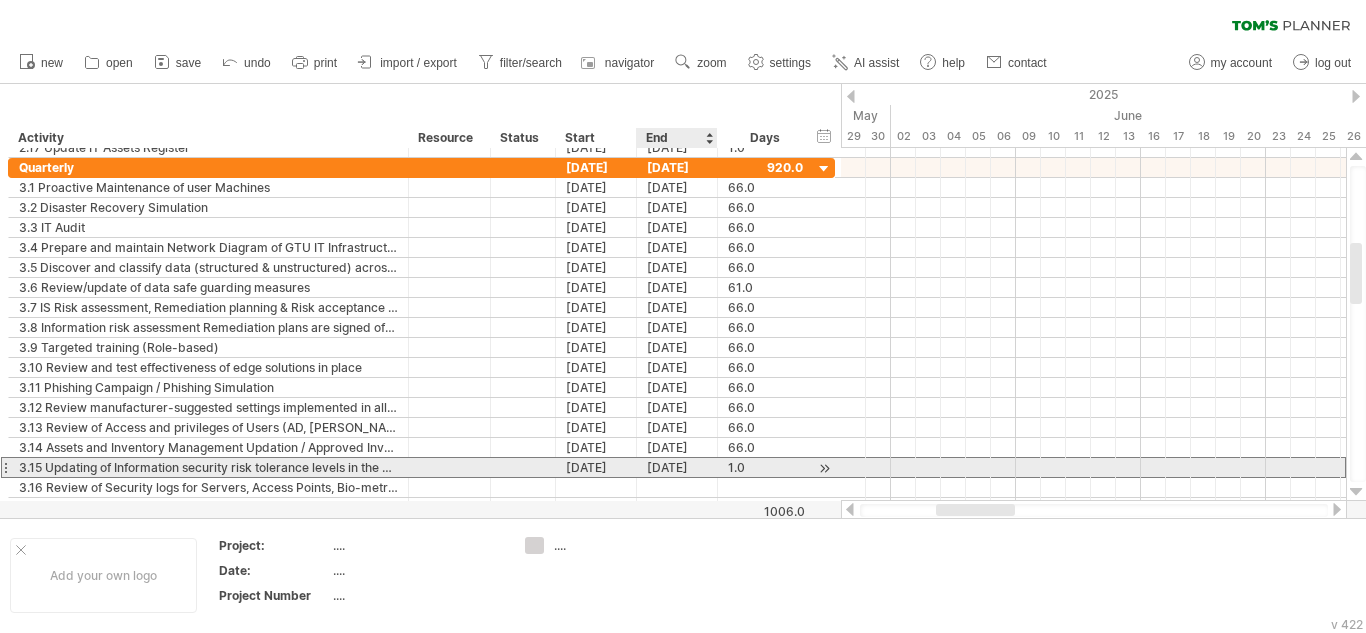 click on "[DATE]" at bounding box center (677, 467) 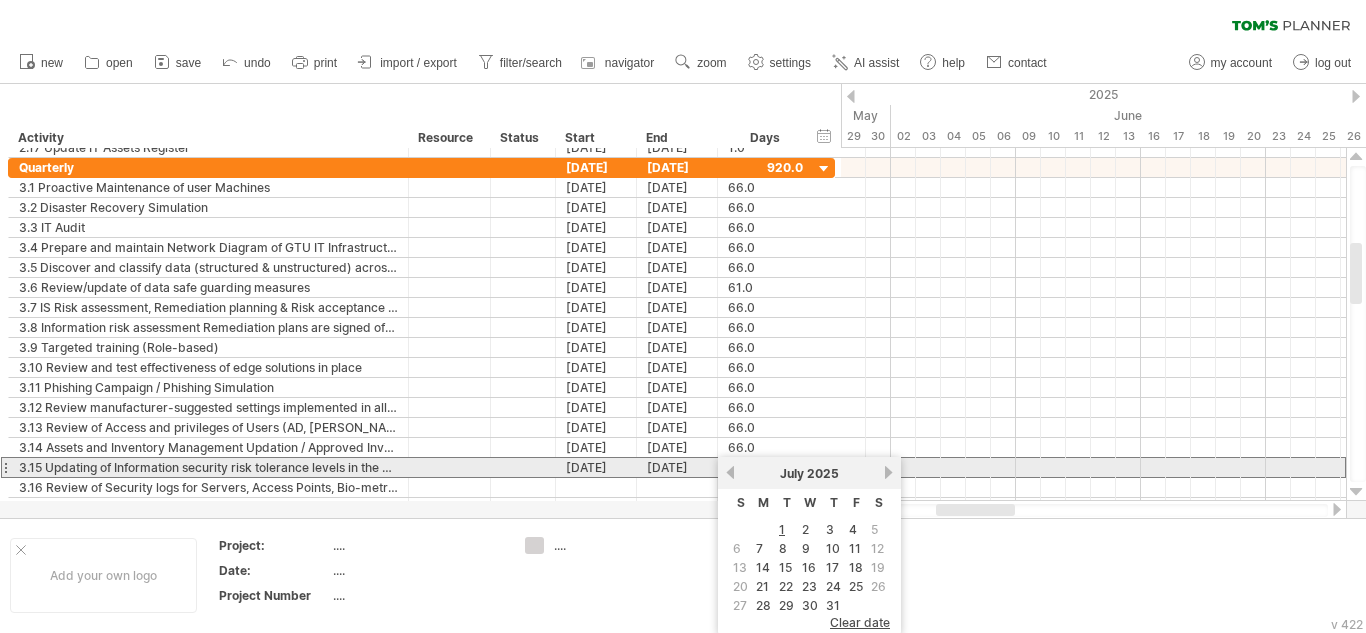 click on "next" at bounding box center [888, 472] 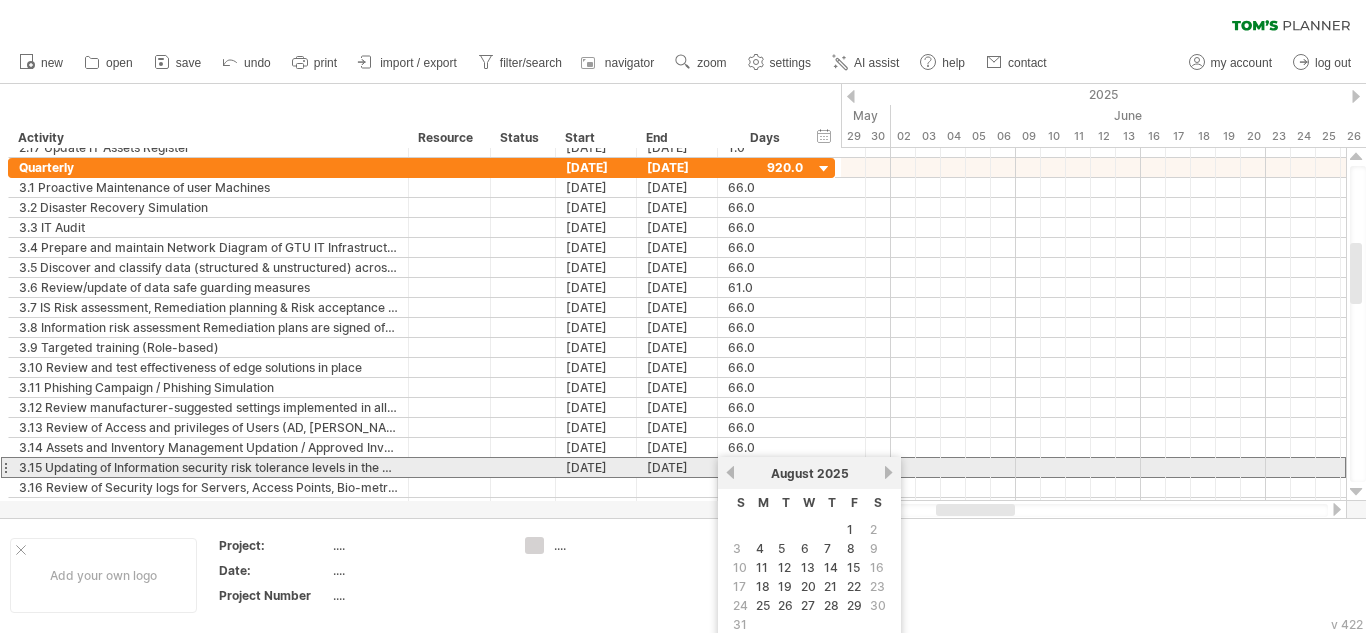 click on "[DATE]" at bounding box center [809, 473] 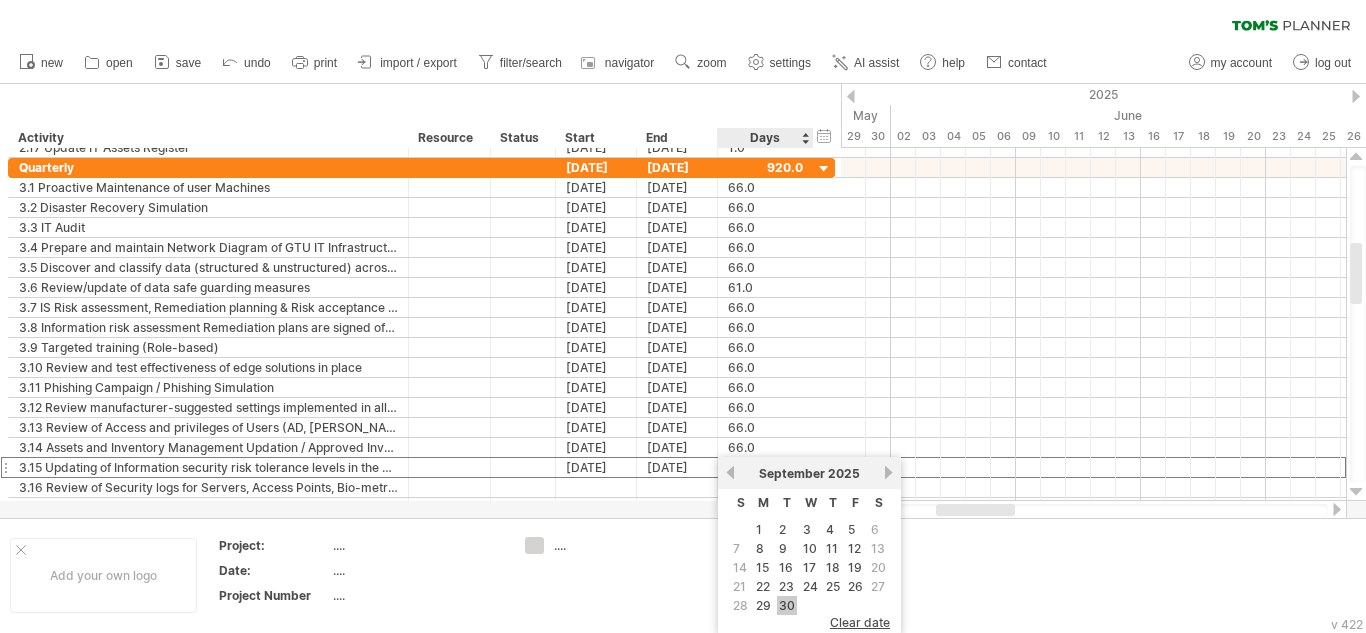 click on "30" at bounding box center (787, 605) 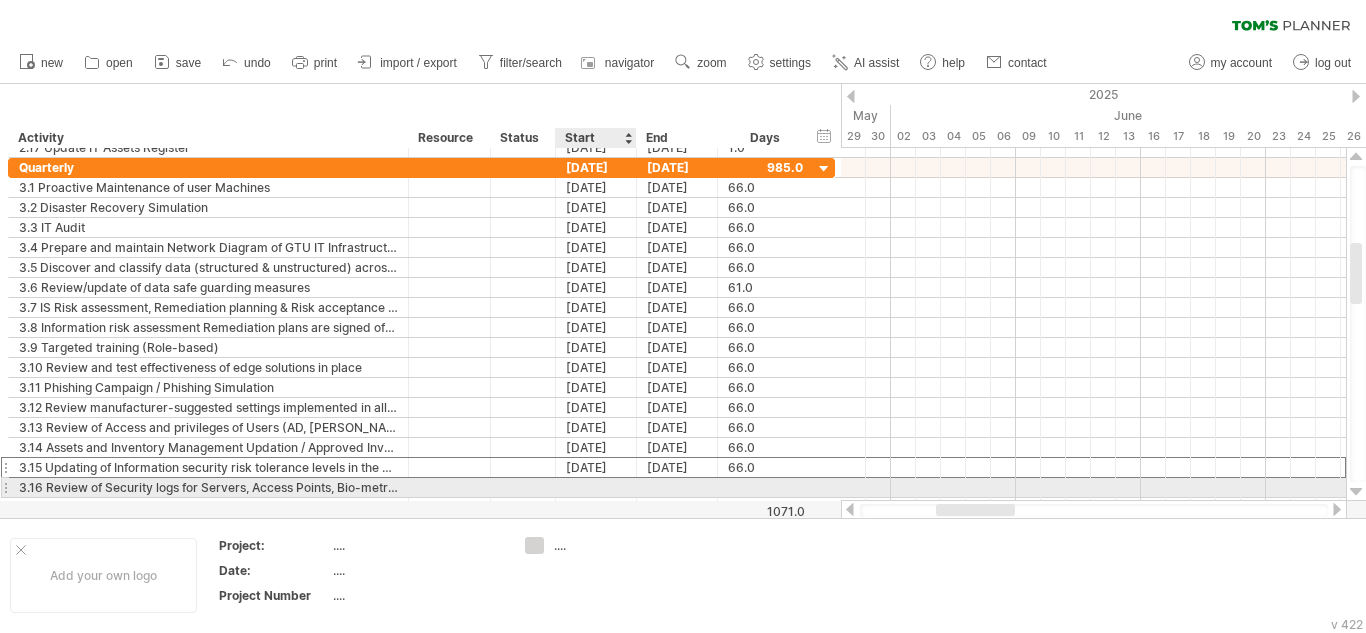 click at bounding box center (596, 487) 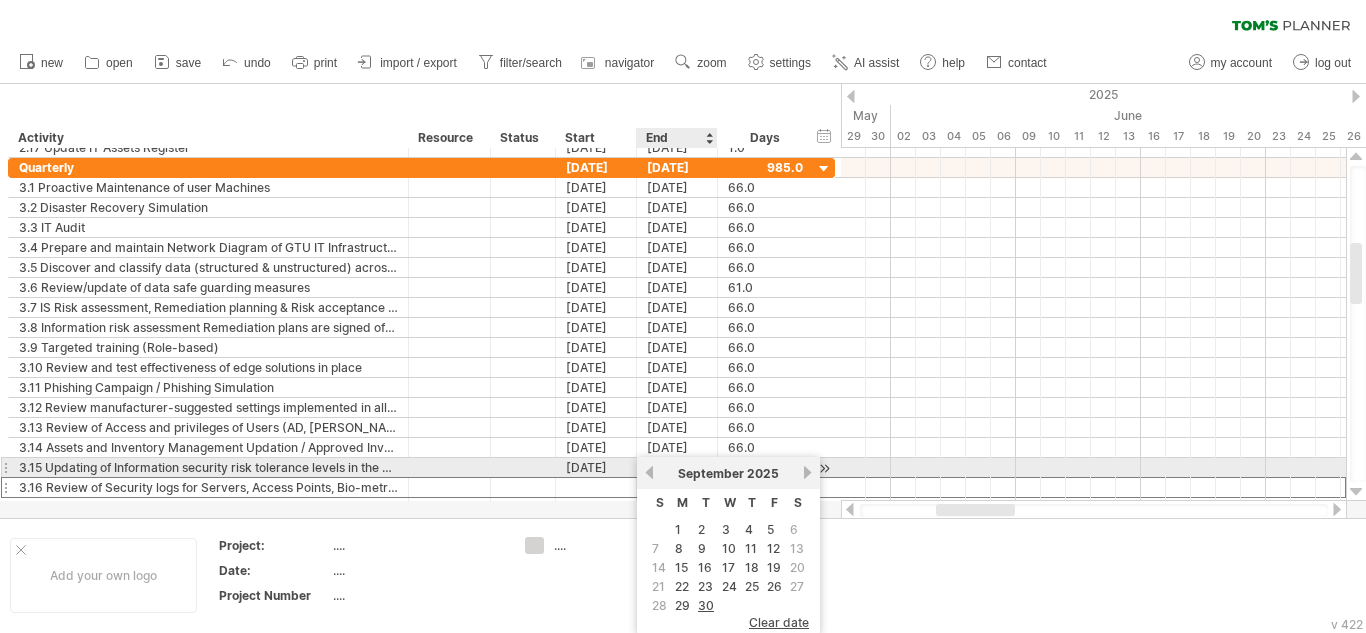 click on "[DATE]" at bounding box center (728, 473) 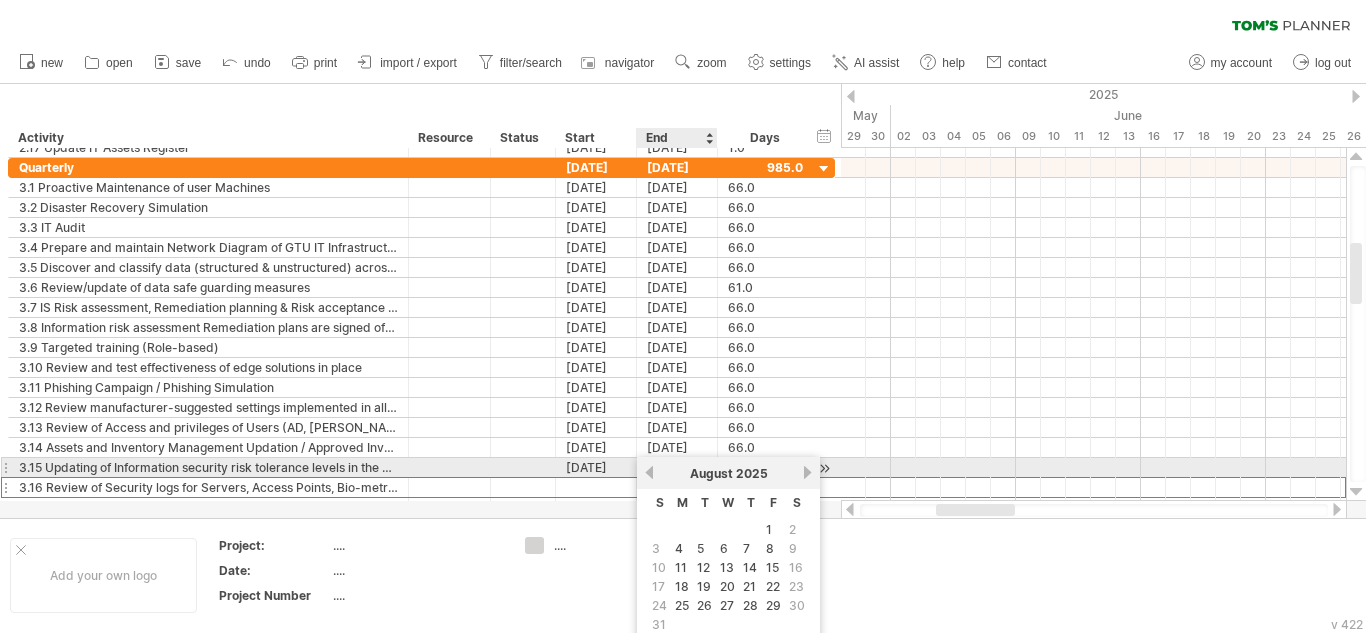 click on "previous" at bounding box center (649, 472) 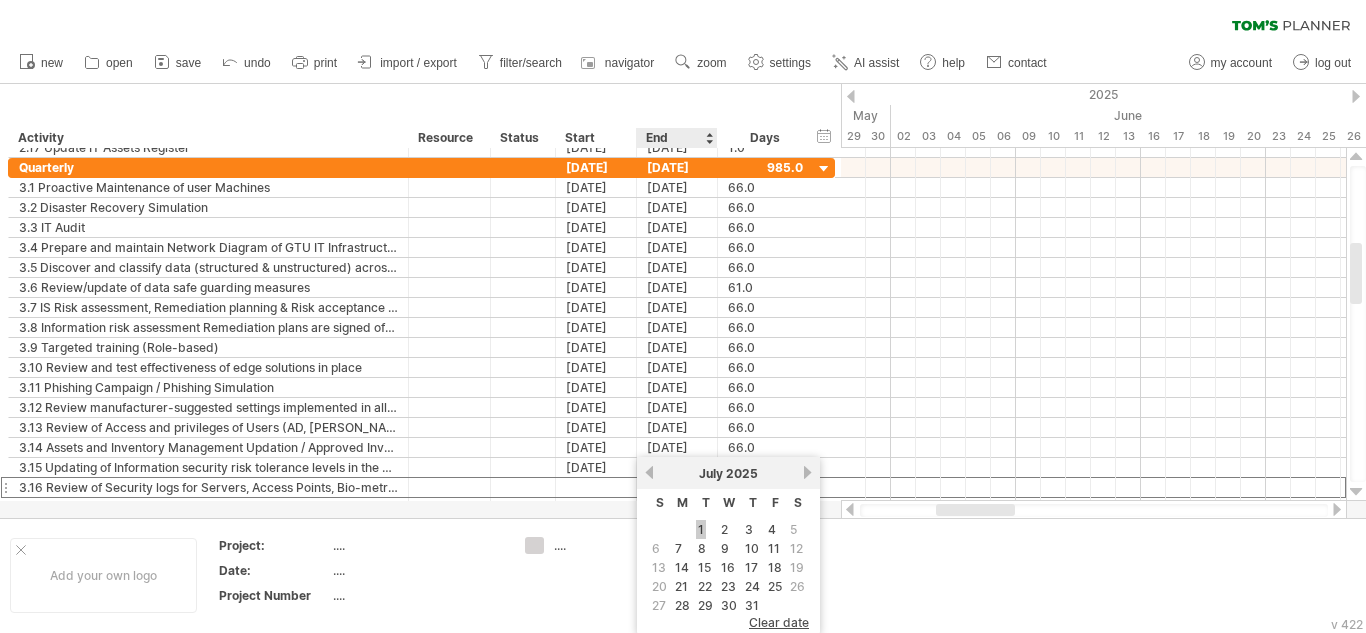 click on "1" at bounding box center [701, 529] 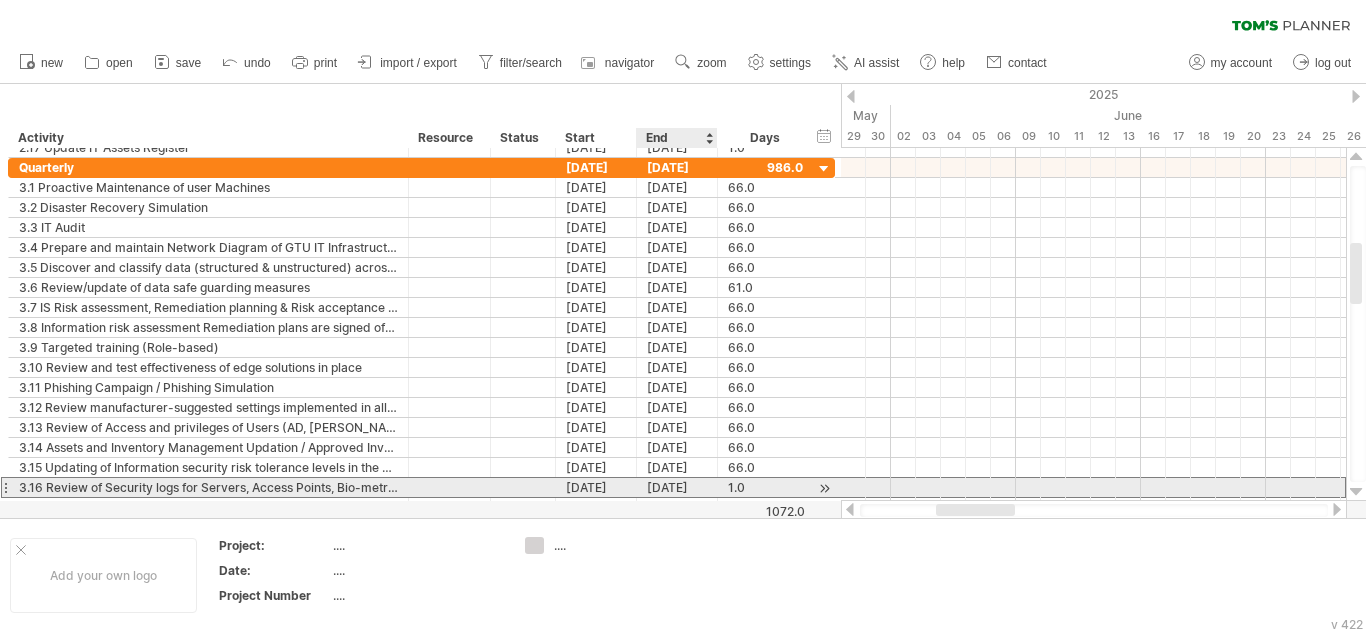click on "[DATE]" at bounding box center [677, 487] 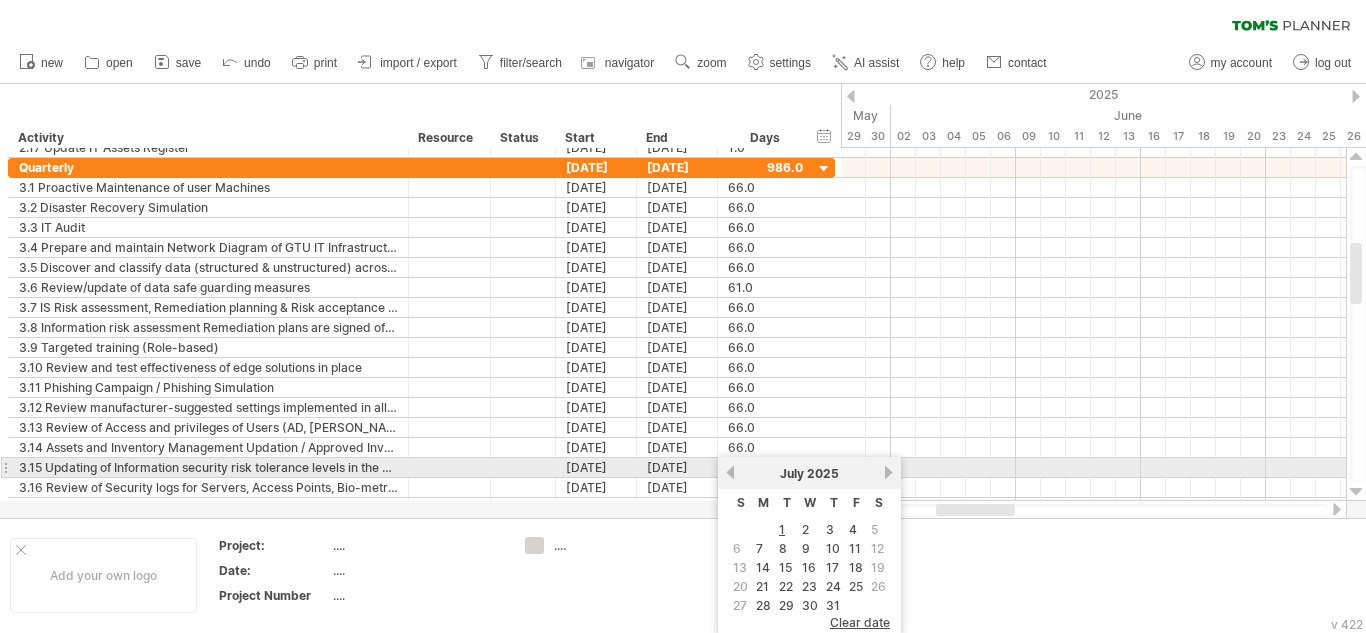 click on "next" at bounding box center [888, 472] 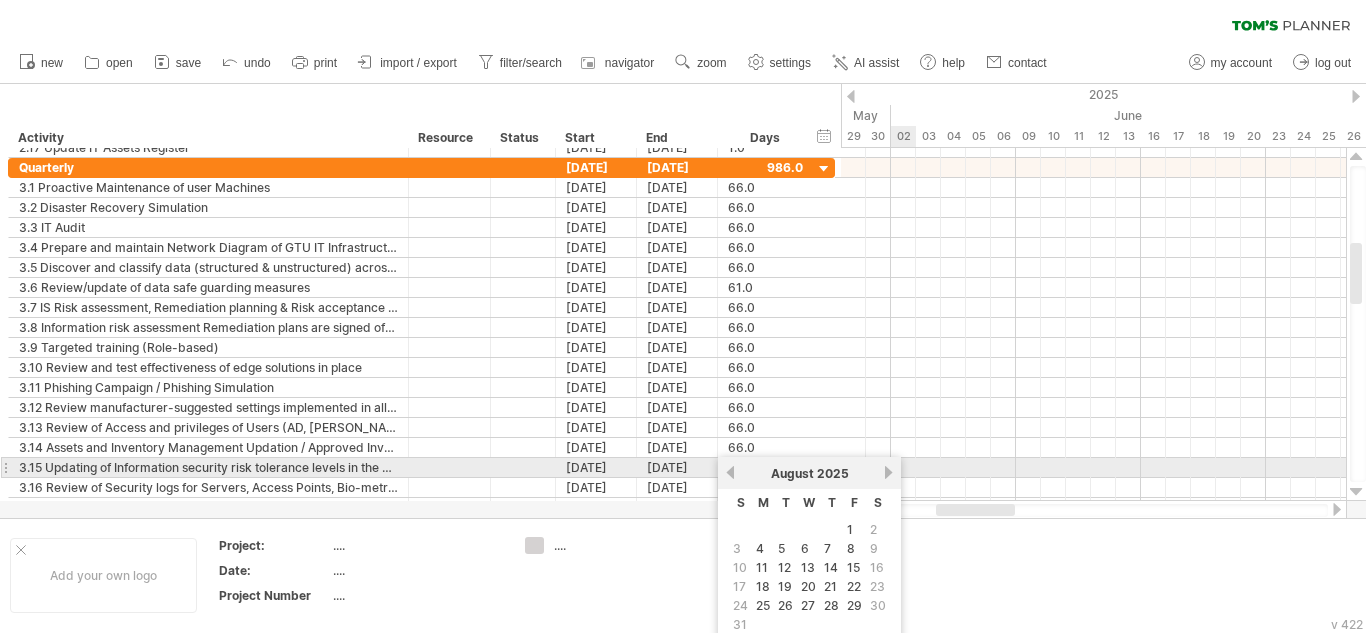 click on "next" at bounding box center (888, 472) 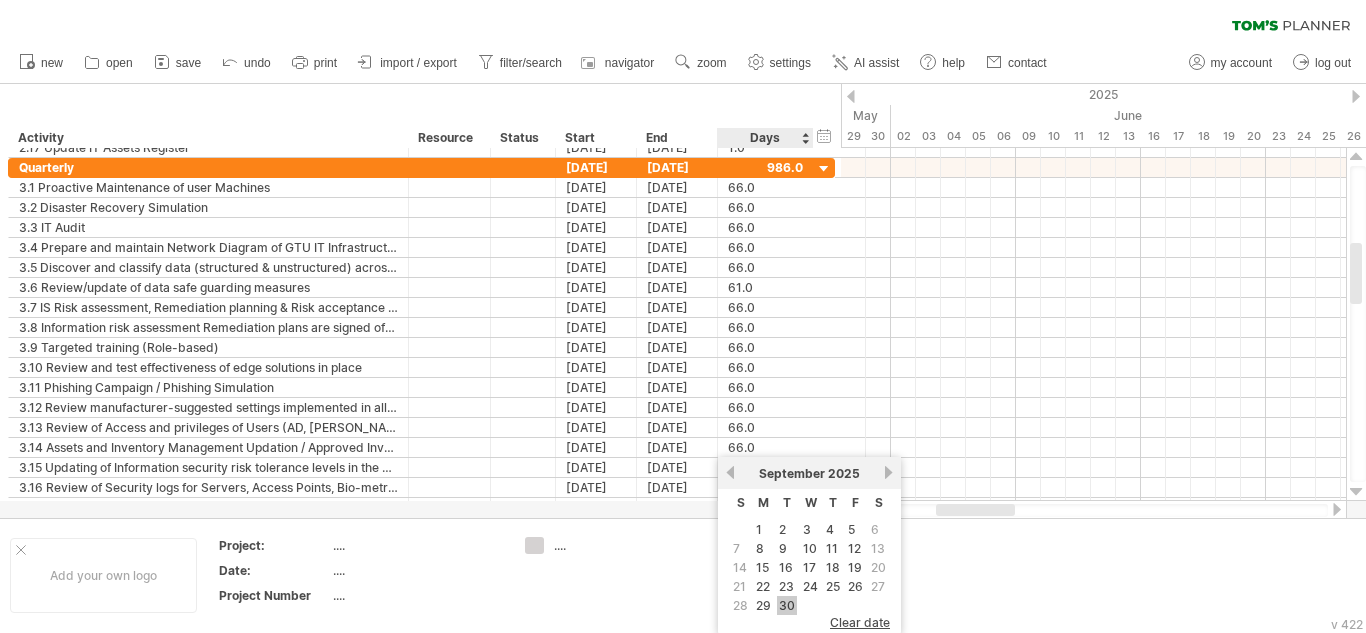 click on "30" at bounding box center (787, 605) 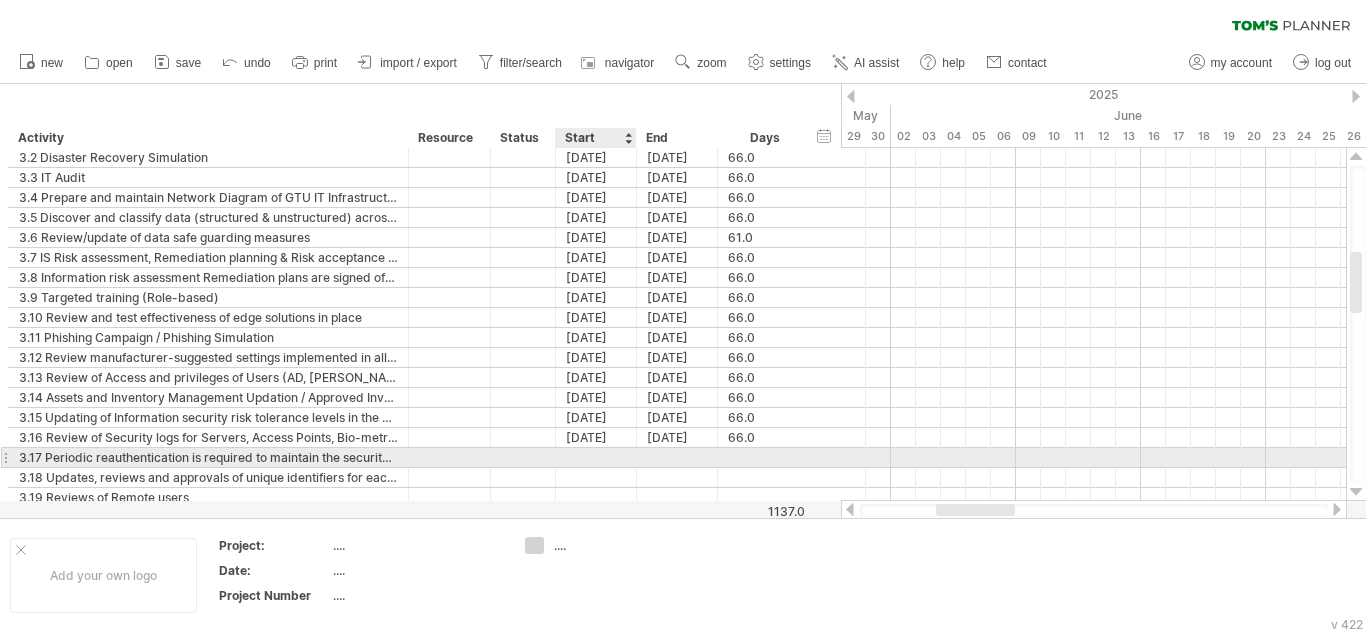 click at bounding box center (596, 457) 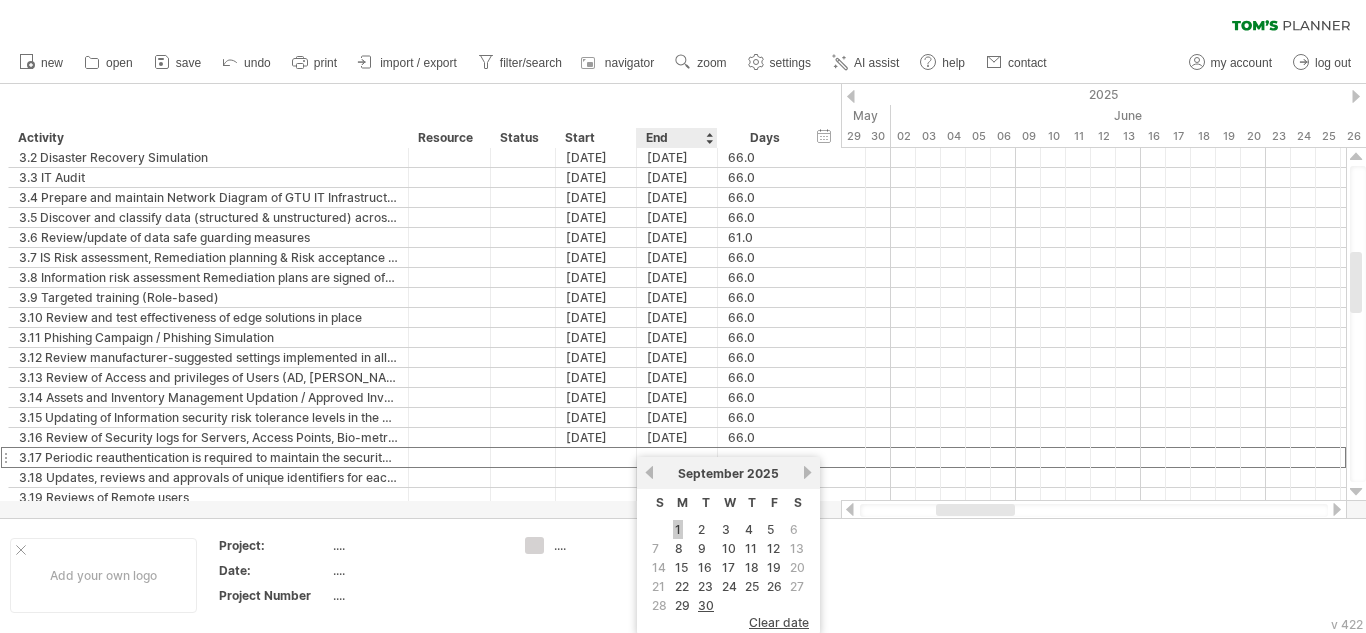 click on "1" at bounding box center [678, 529] 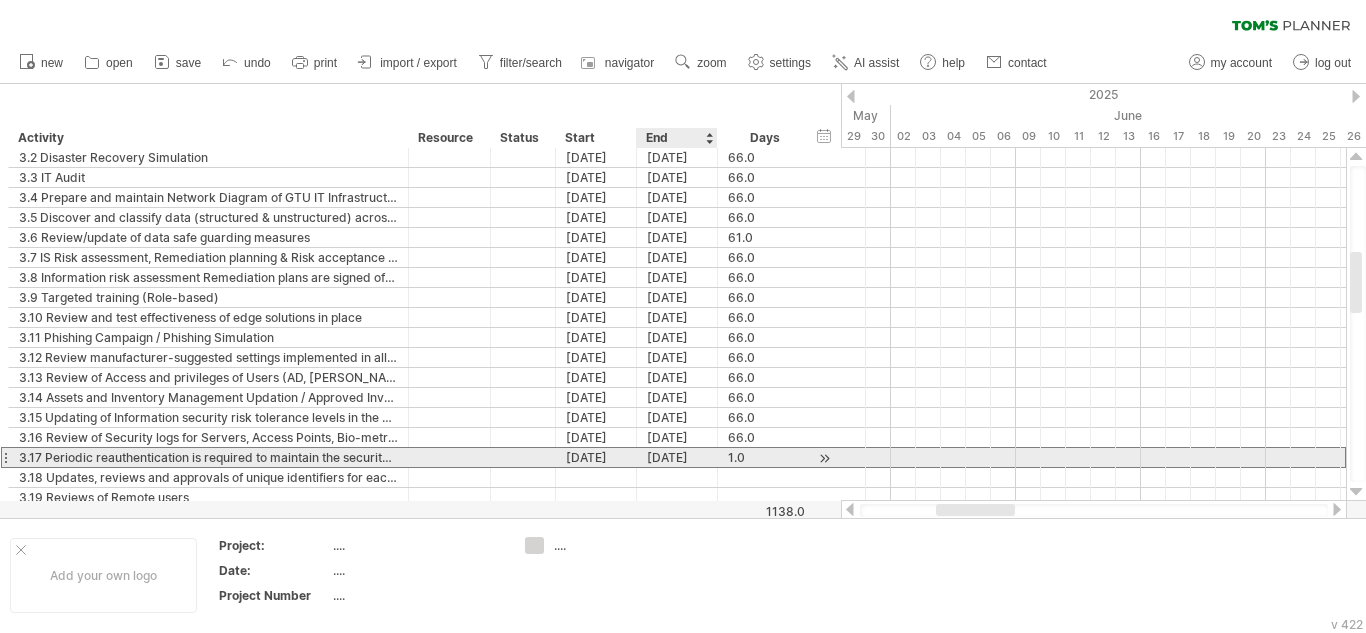 click on "[DATE]" at bounding box center (677, 457) 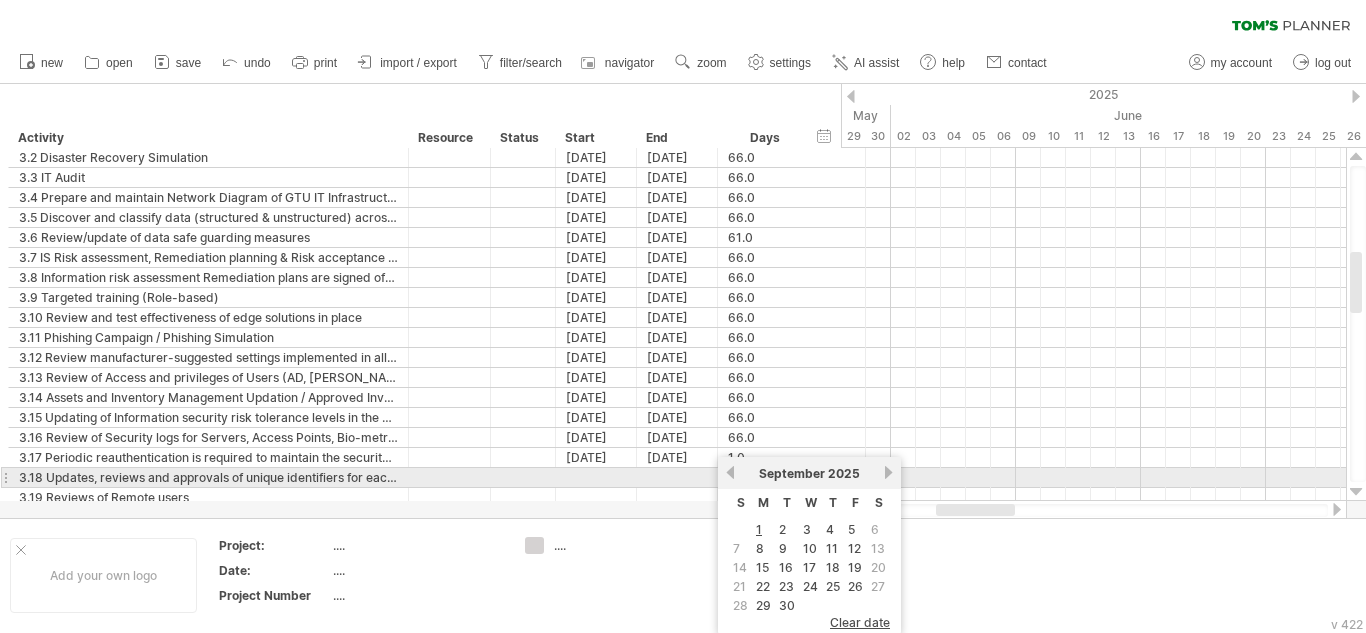 click on "next" at bounding box center [888, 472] 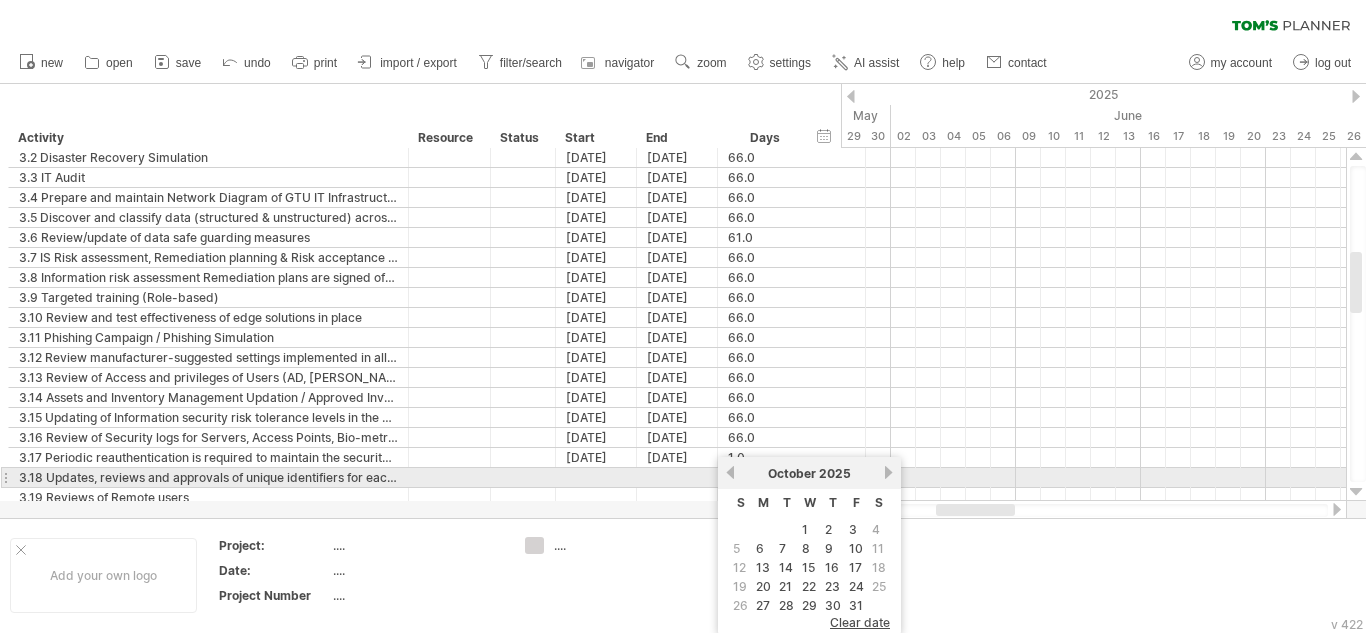click on "next" at bounding box center (888, 472) 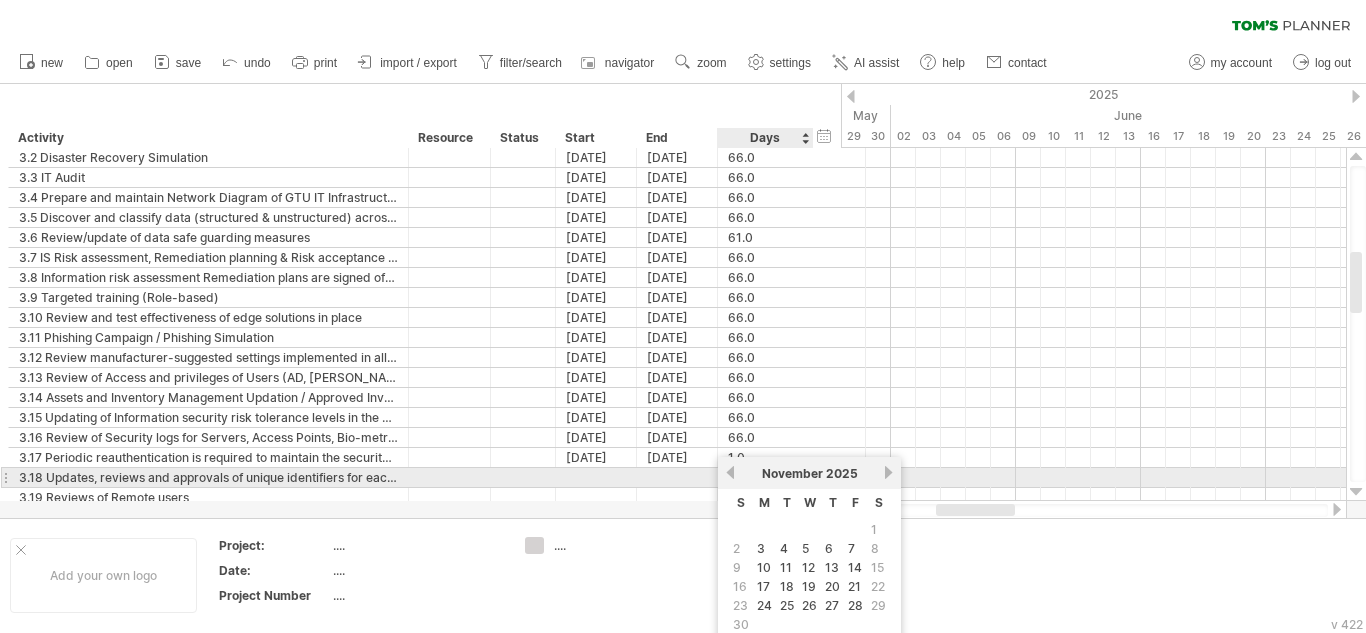 click on "previous" at bounding box center [730, 472] 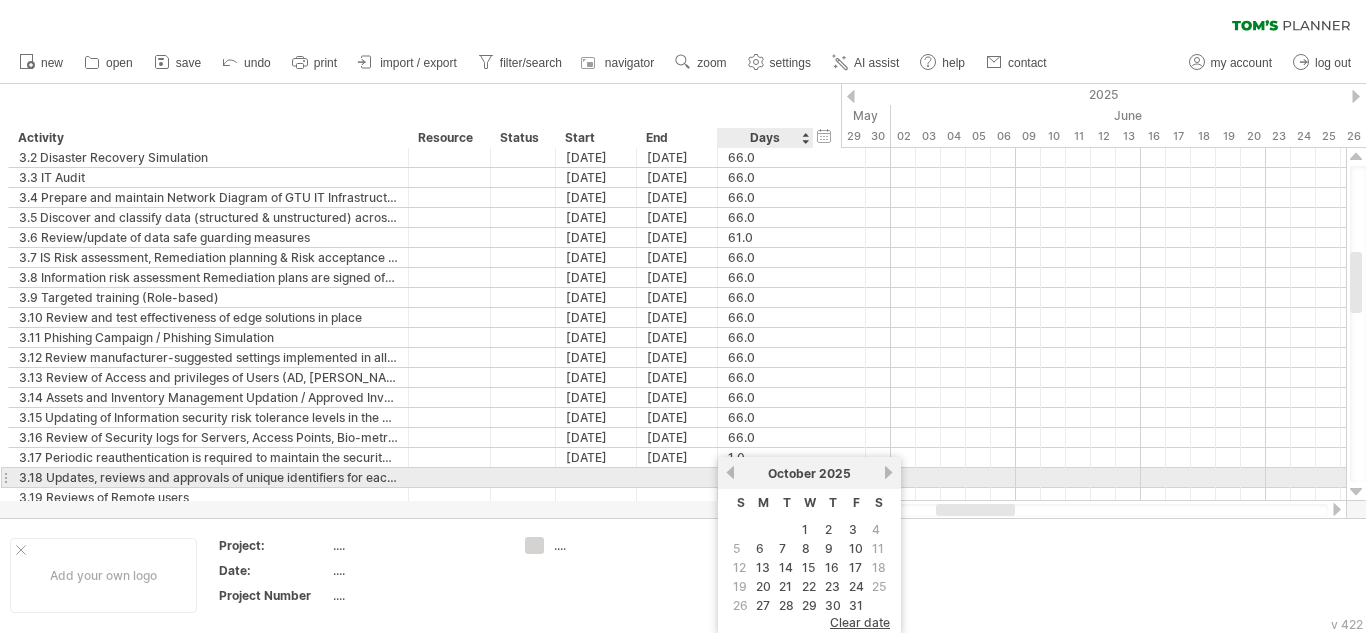 click on "previous" at bounding box center (730, 472) 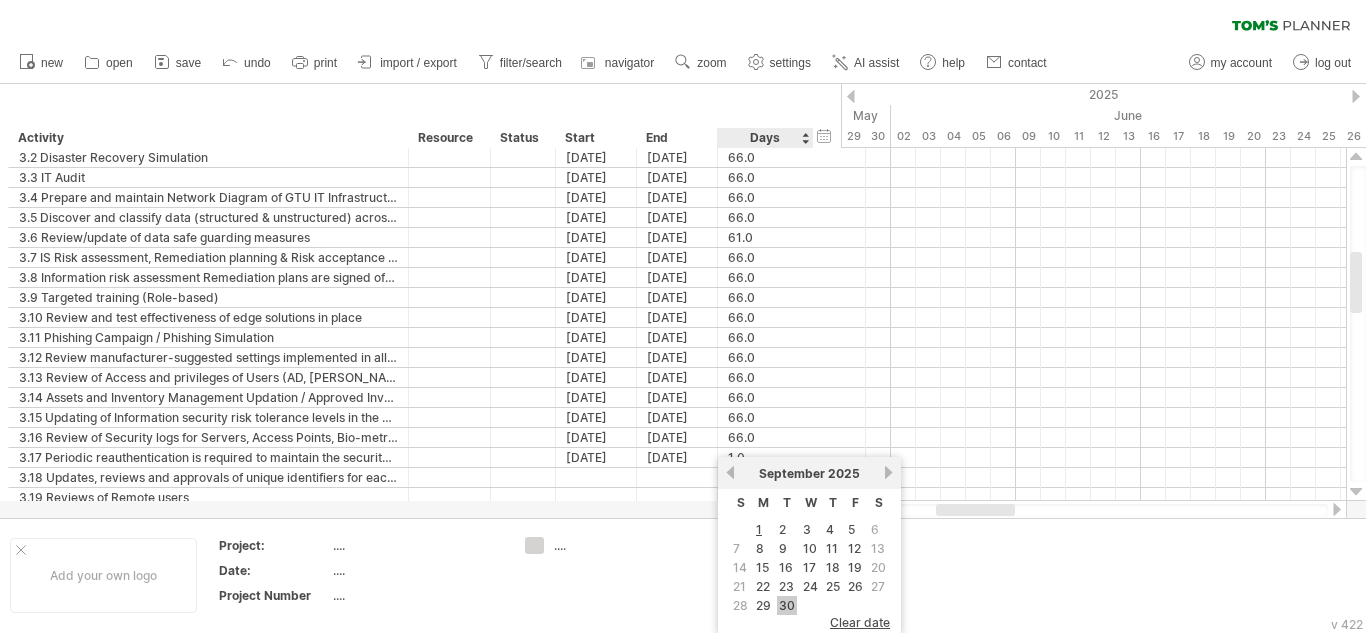 click on "30" at bounding box center [787, 605] 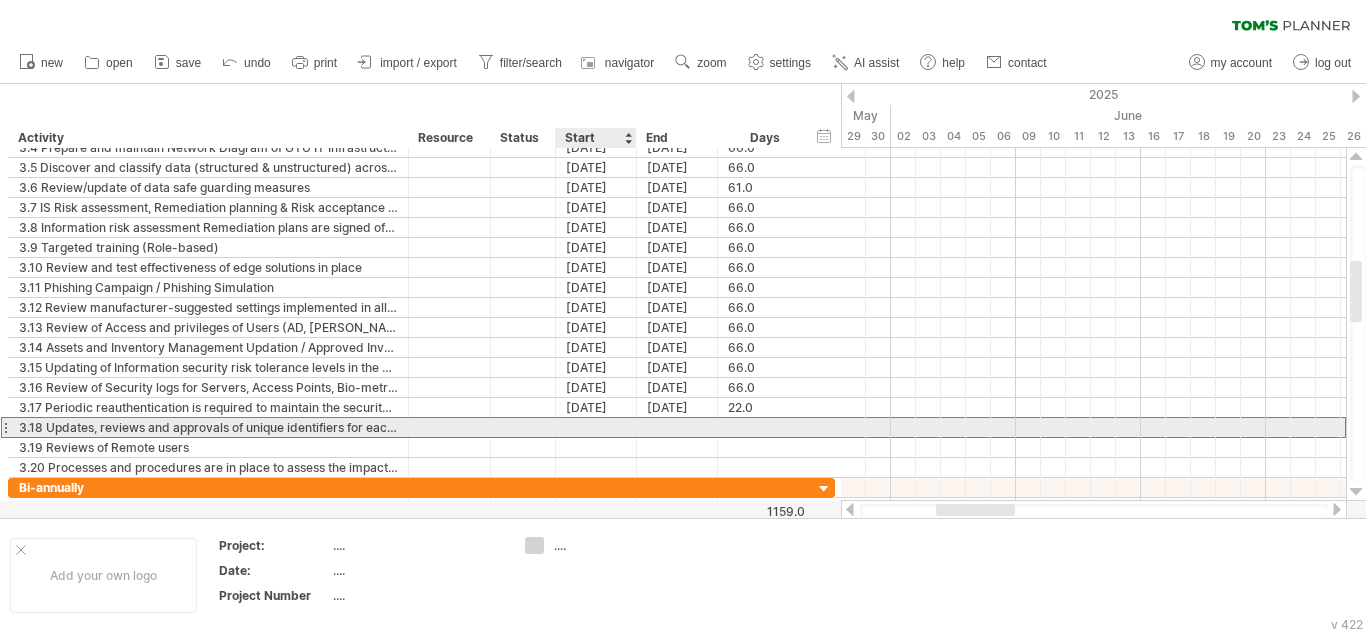 click at bounding box center [596, 427] 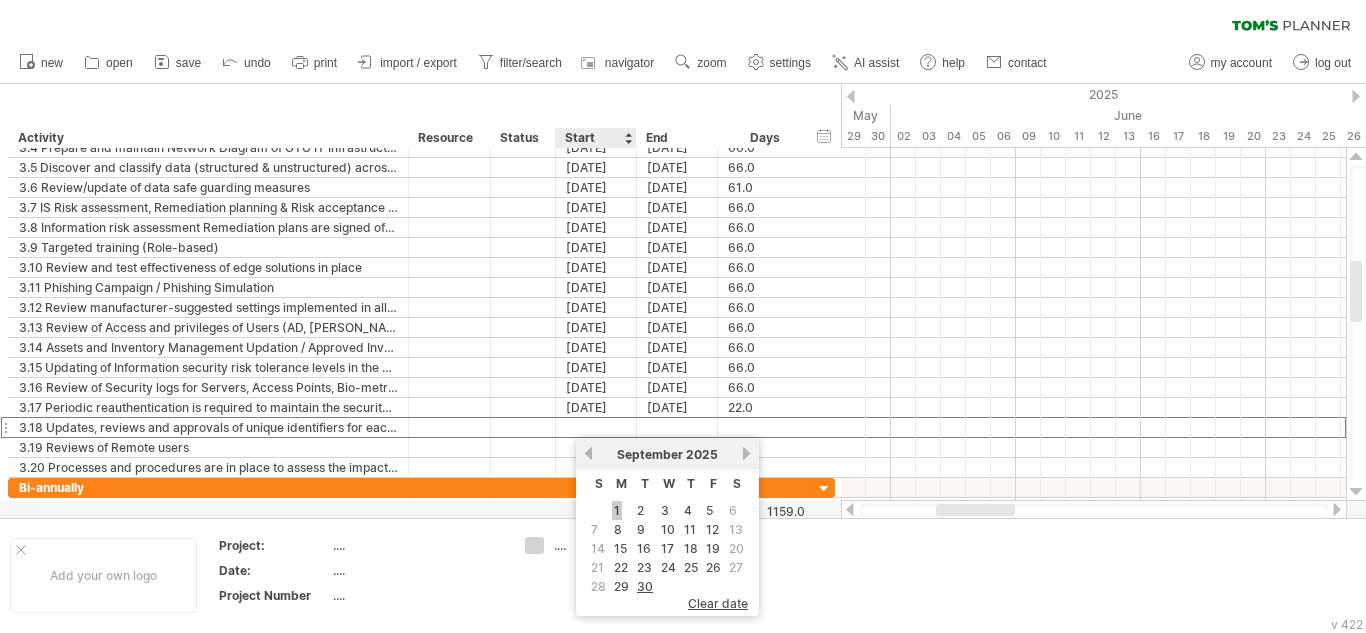 click on "1" at bounding box center [617, 510] 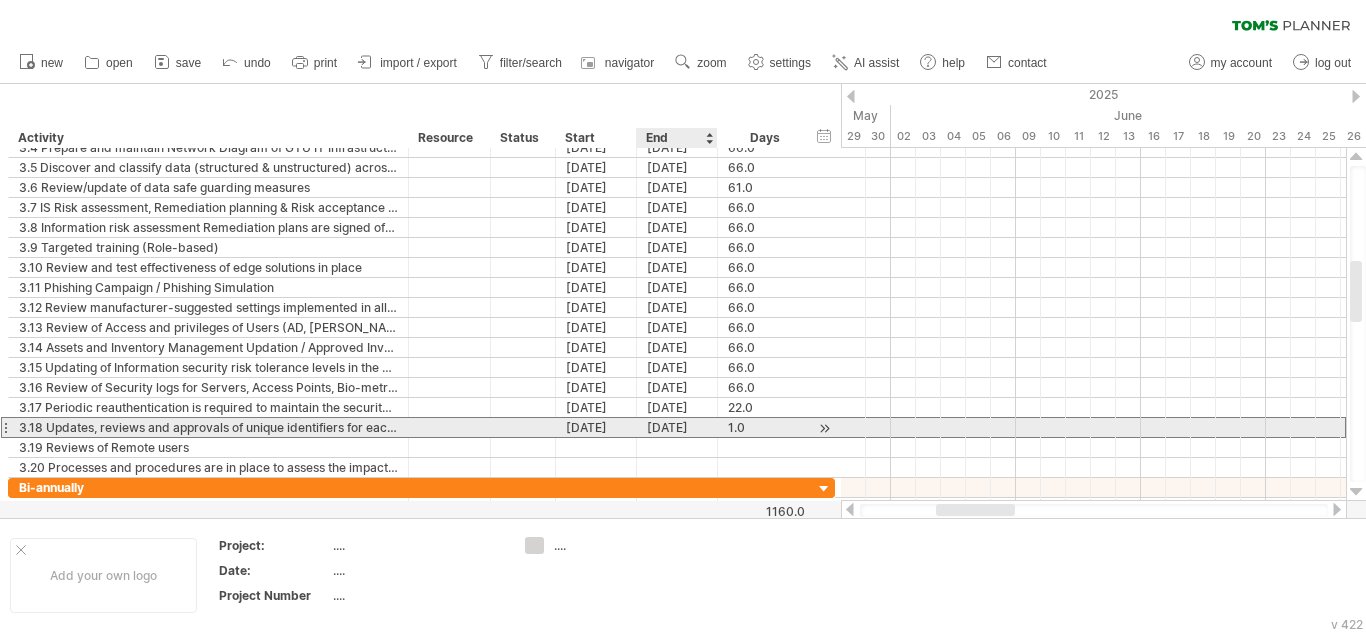 click on "[DATE]" at bounding box center [677, 427] 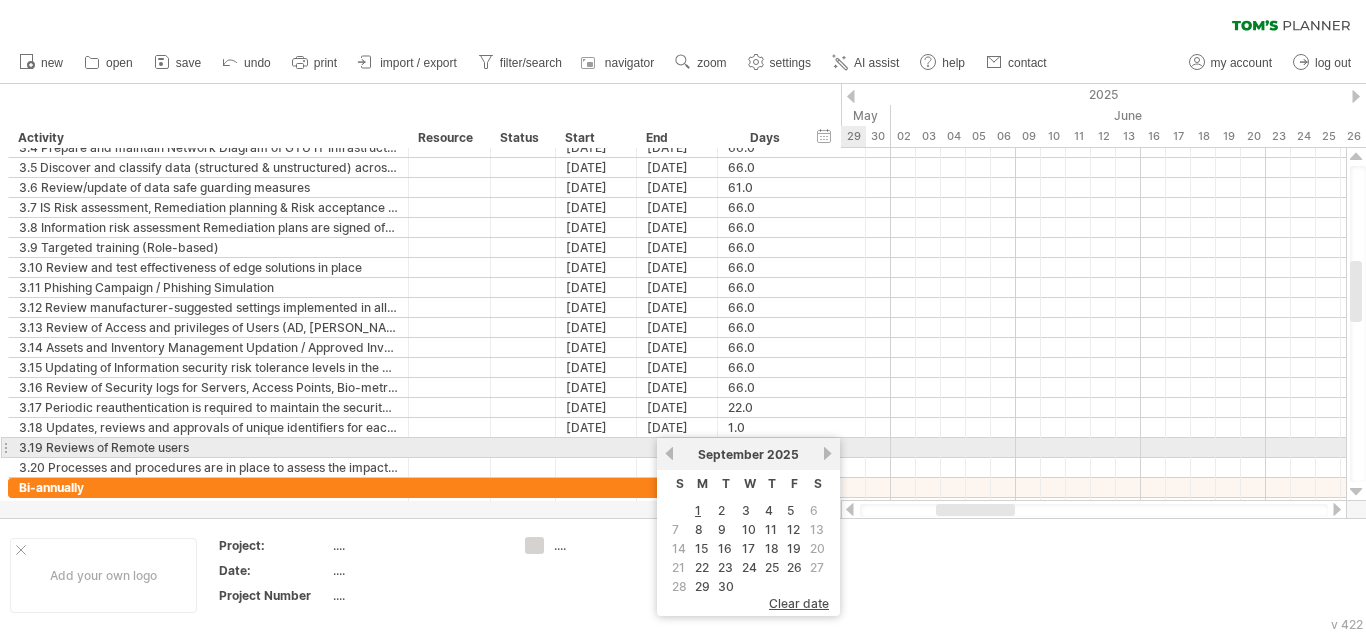 click on "next" at bounding box center (827, 453) 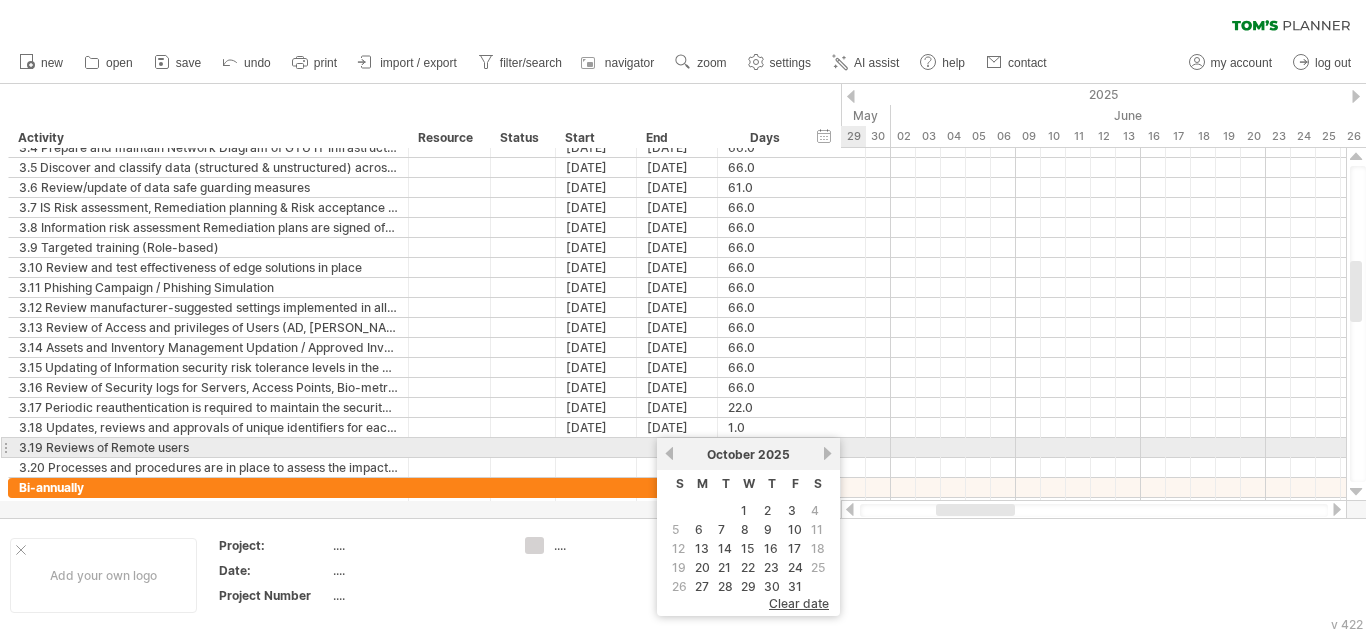 click on "next" at bounding box center [827, 453] 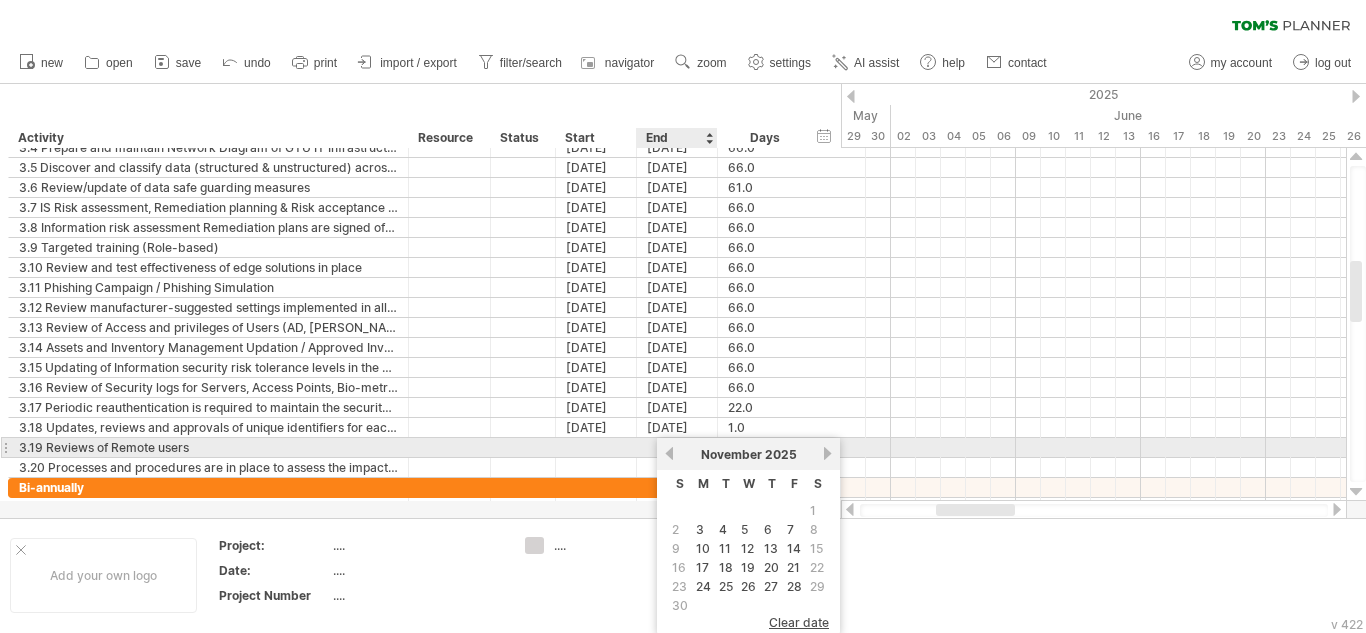 click on "previous" at bounding box center (669, 453) 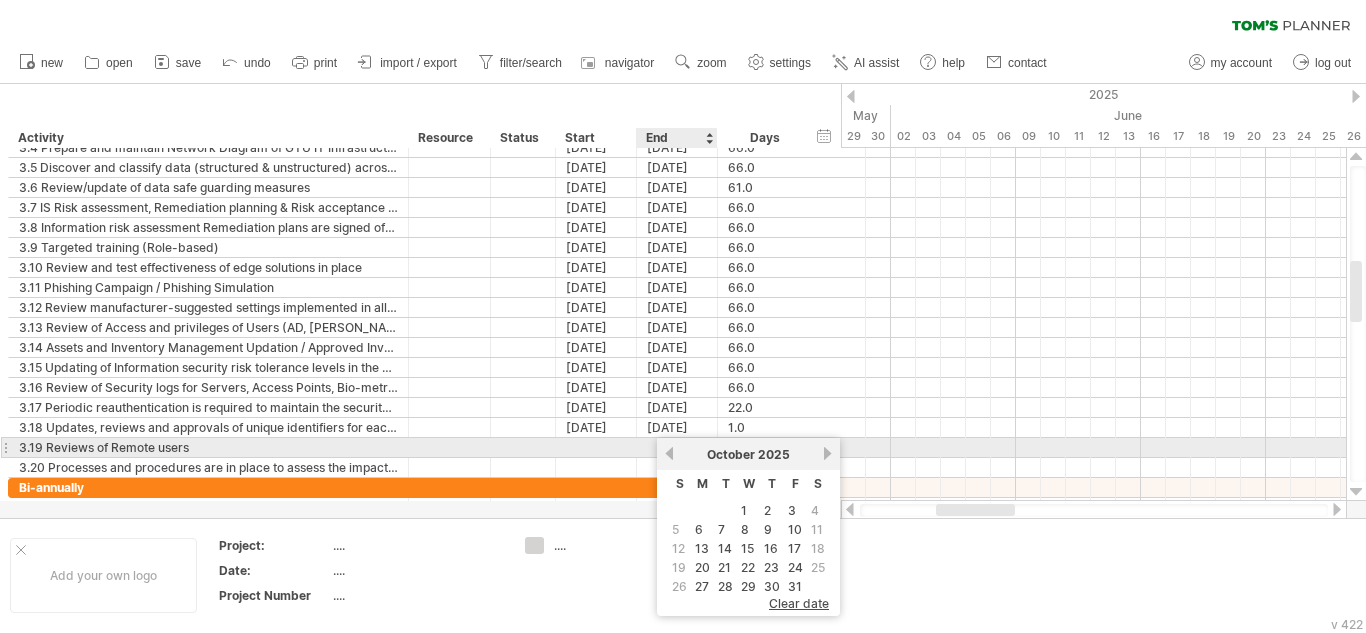 click on "previous" at bounding box center (669, 453) 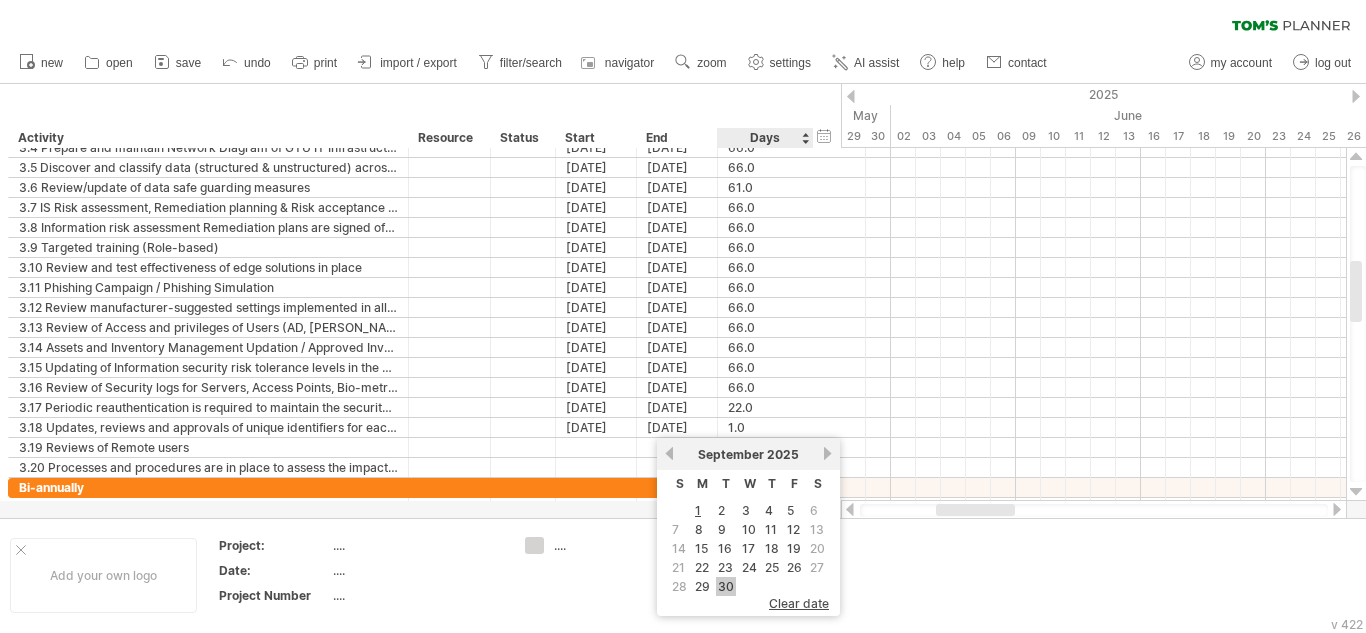 click on "30" at bounding box center (726, 586) 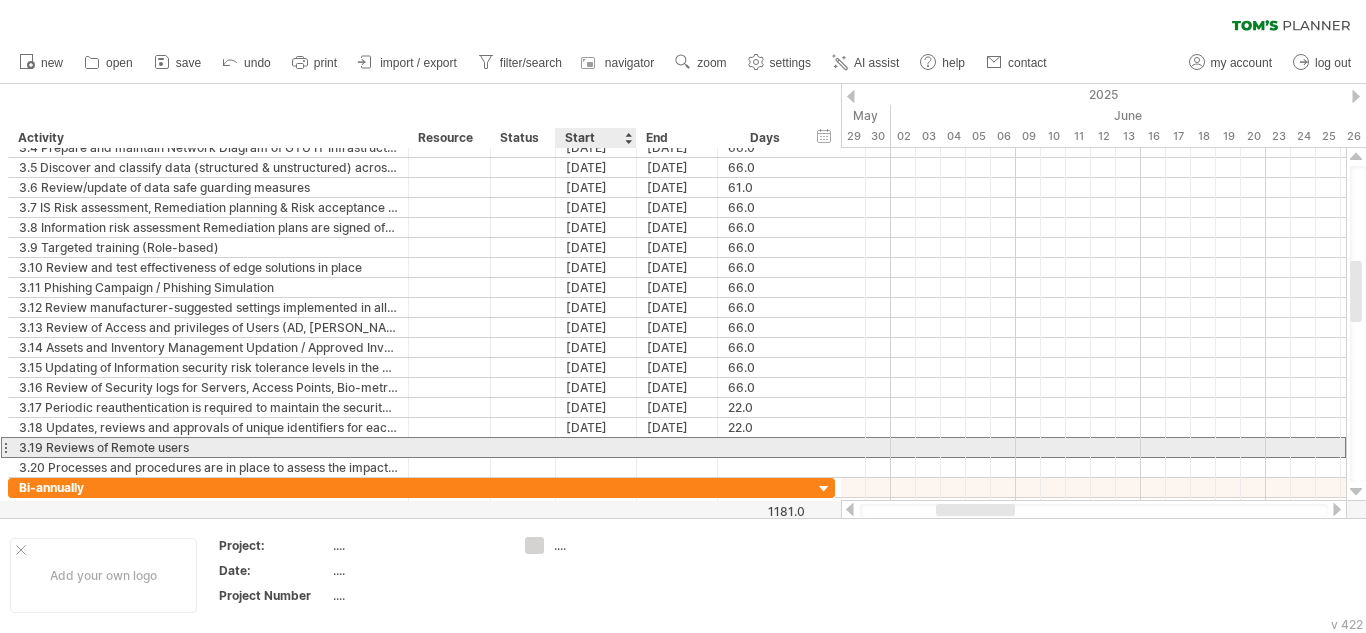 click at bounding box center [596, 447] 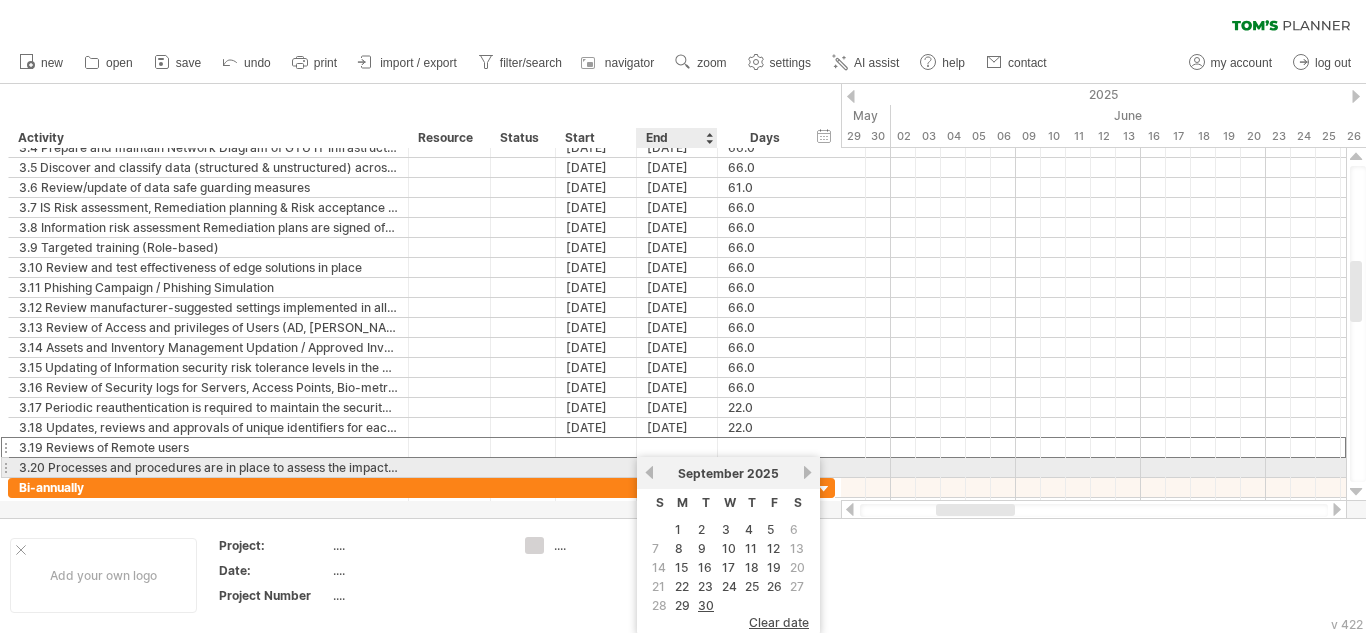 click on "previous" at bounding box center (649, 472) 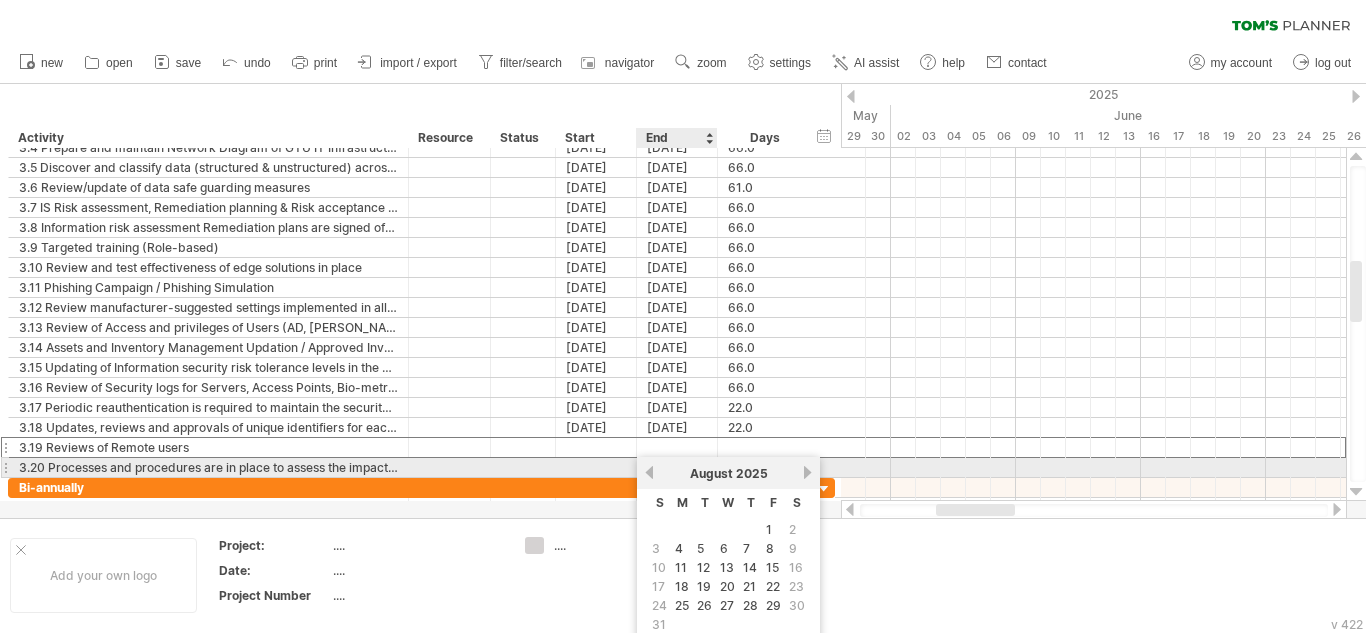 click on "previous" at bounding box center [649, 472] 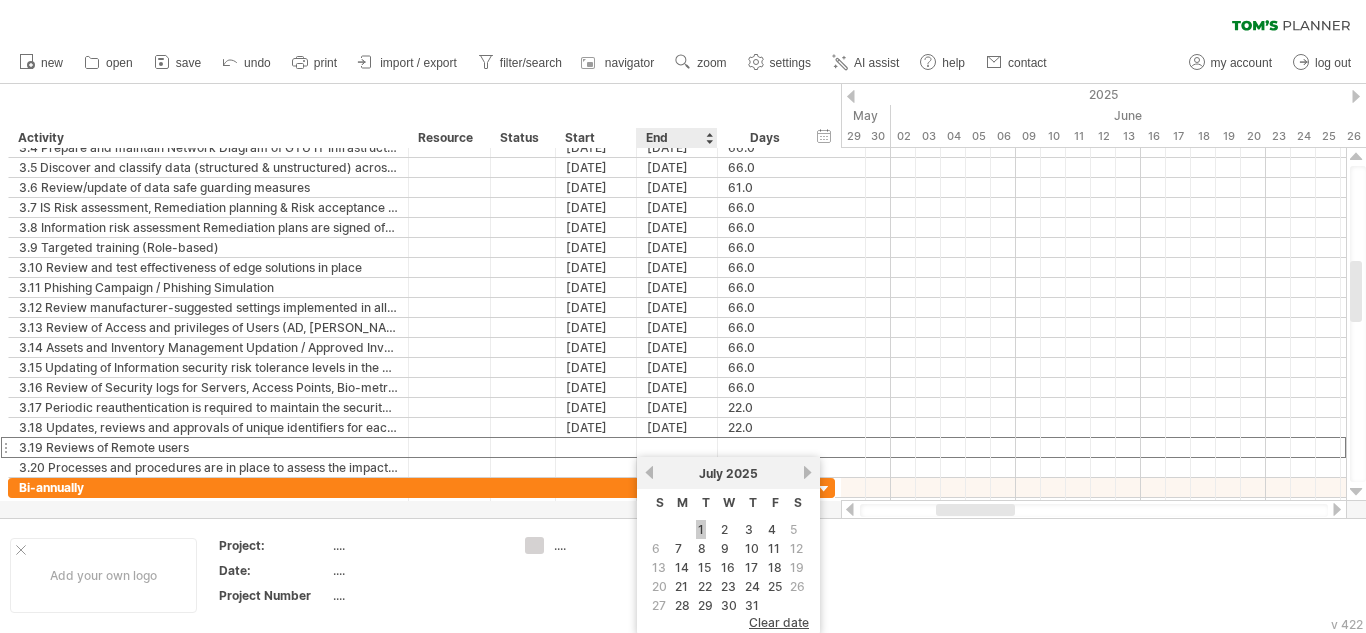 click on "1" at bounding box center [701, 529] 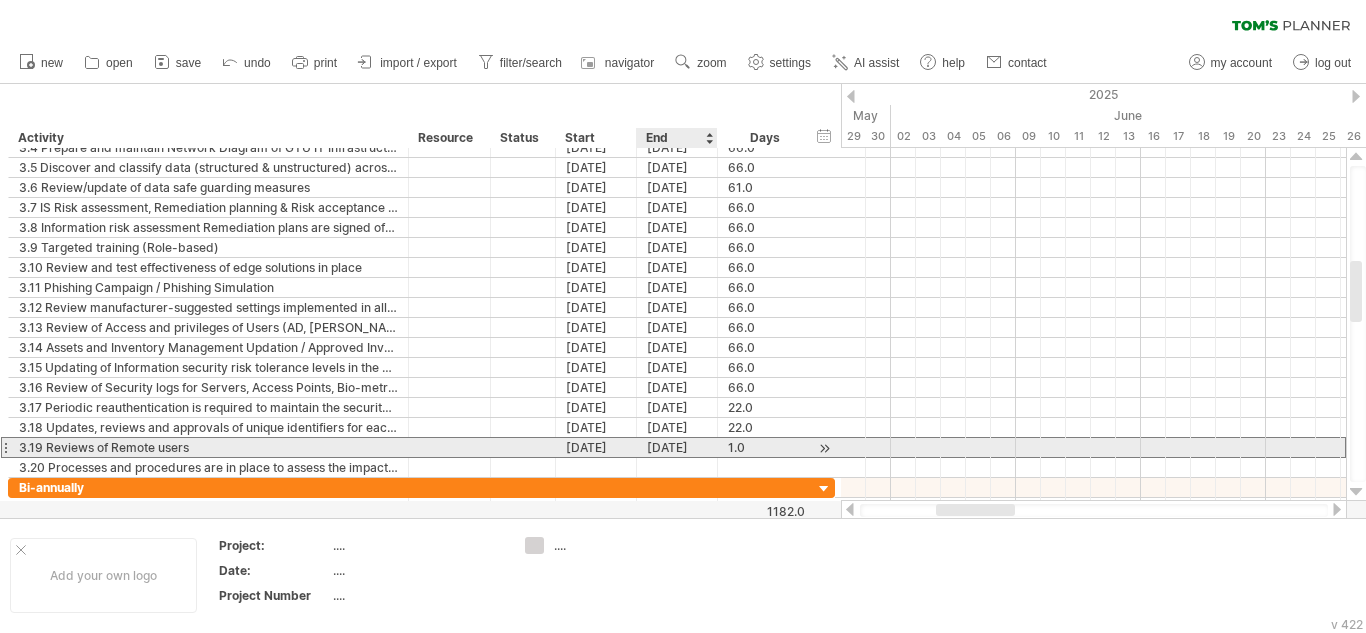 click on "[DATE]" at bounding box center [677, 447] 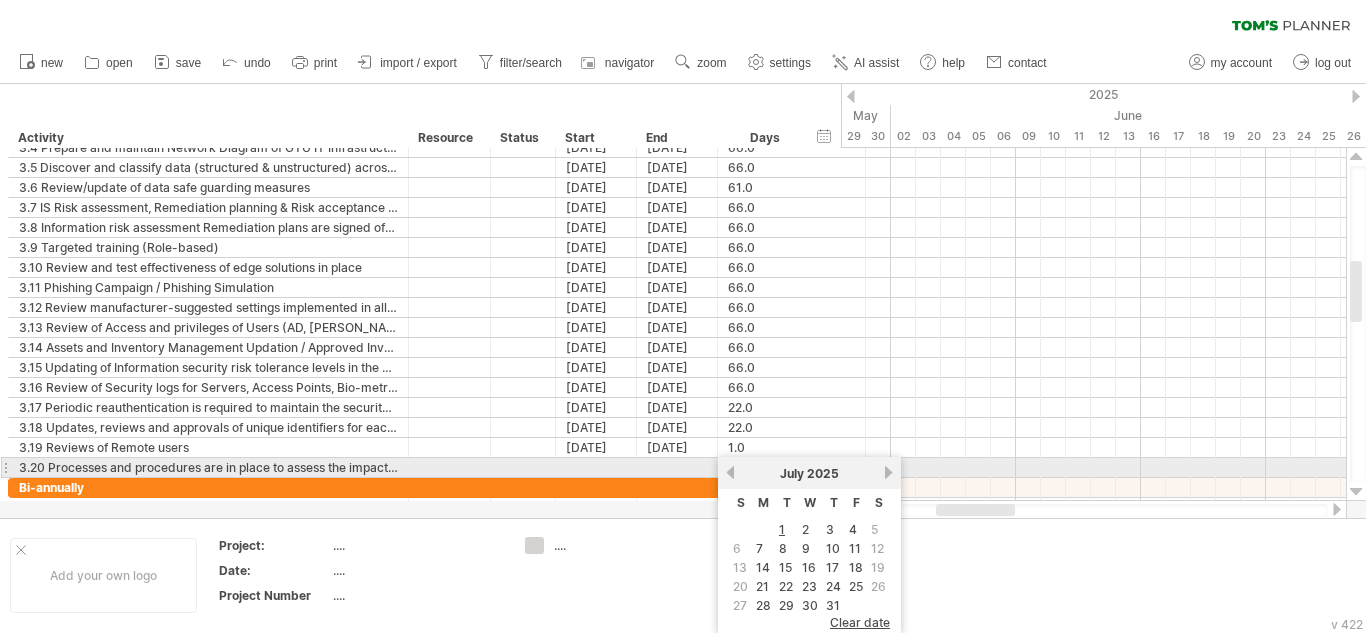 click on "next" at bounding box center (888, 472) 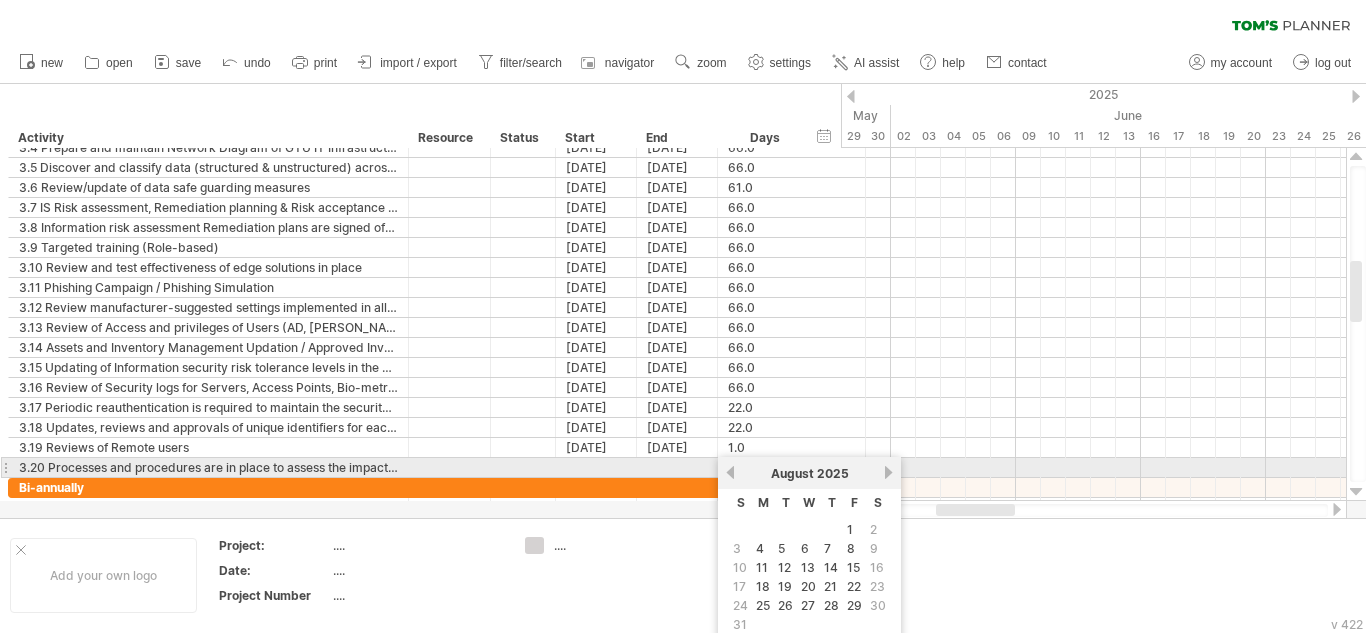 click on "next" at bounding box center [888, 472] 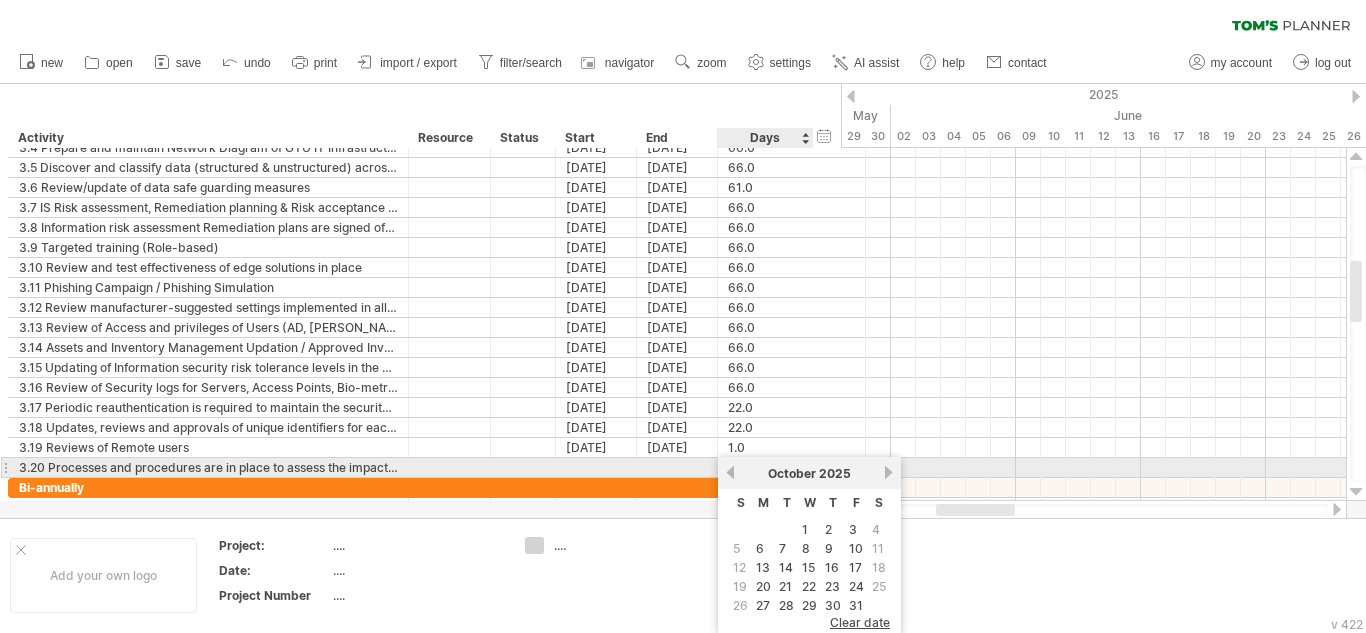 click on "previous" at bounding box center (730, 472) 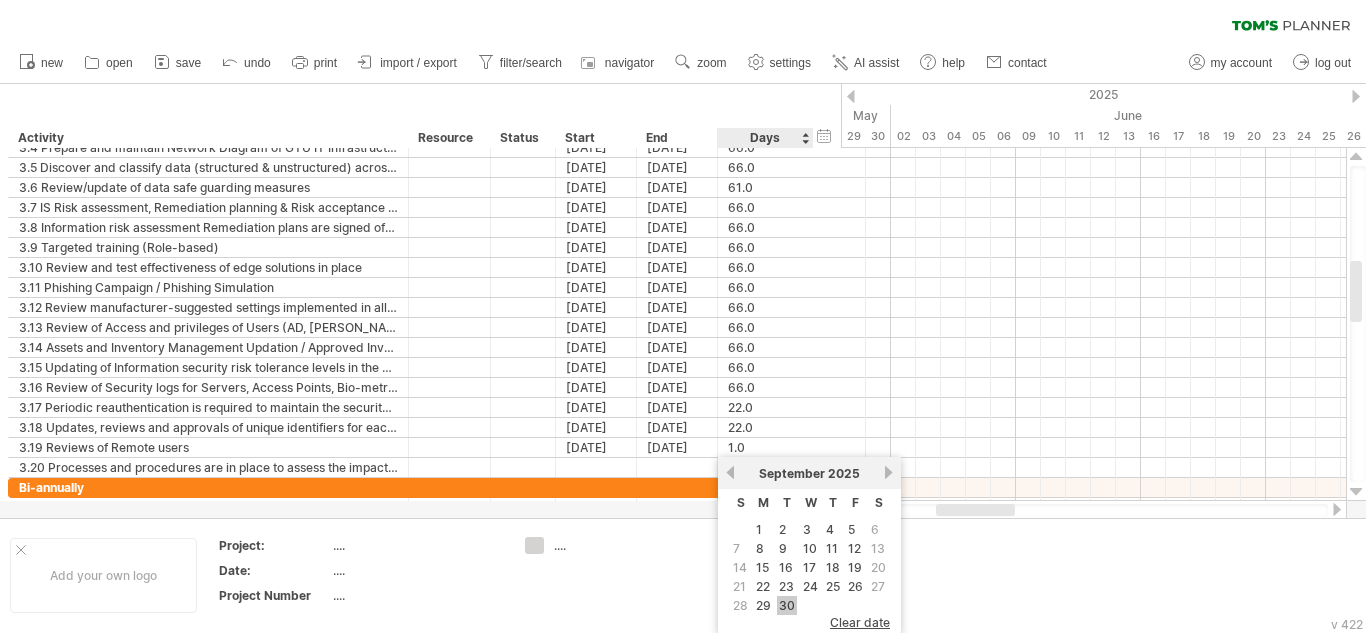 click on "30" at bounding box center [787, 605] 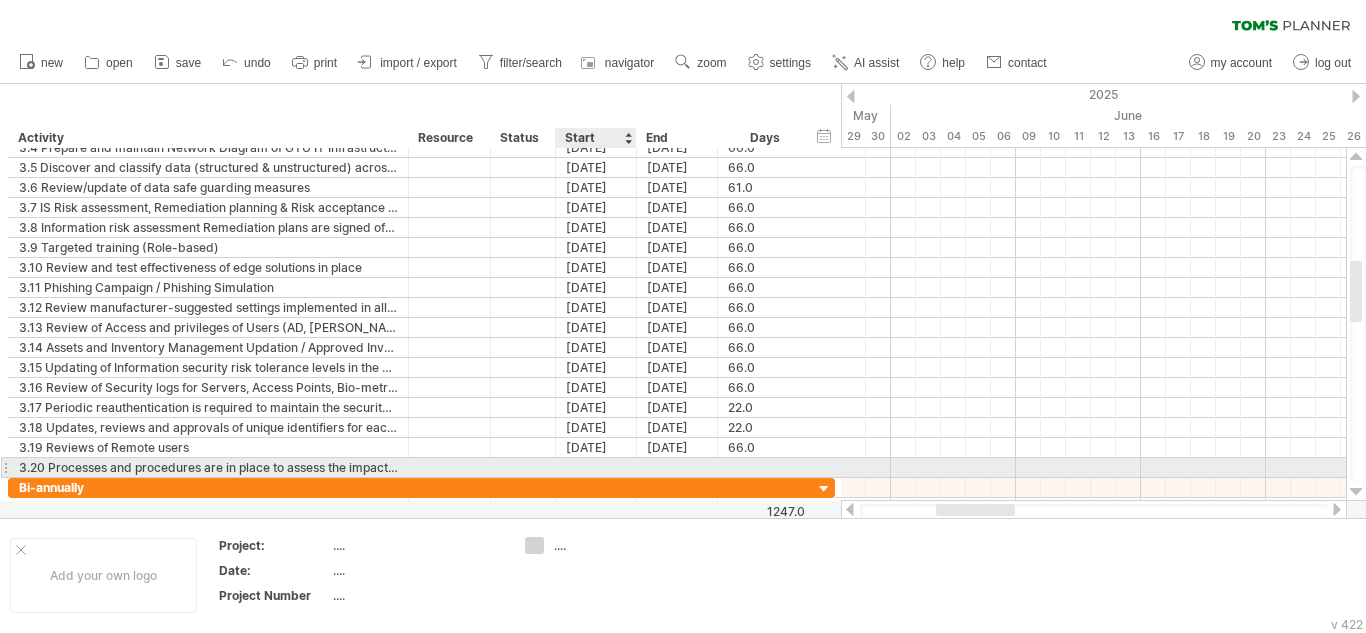 click at bounding box center [596, 467] 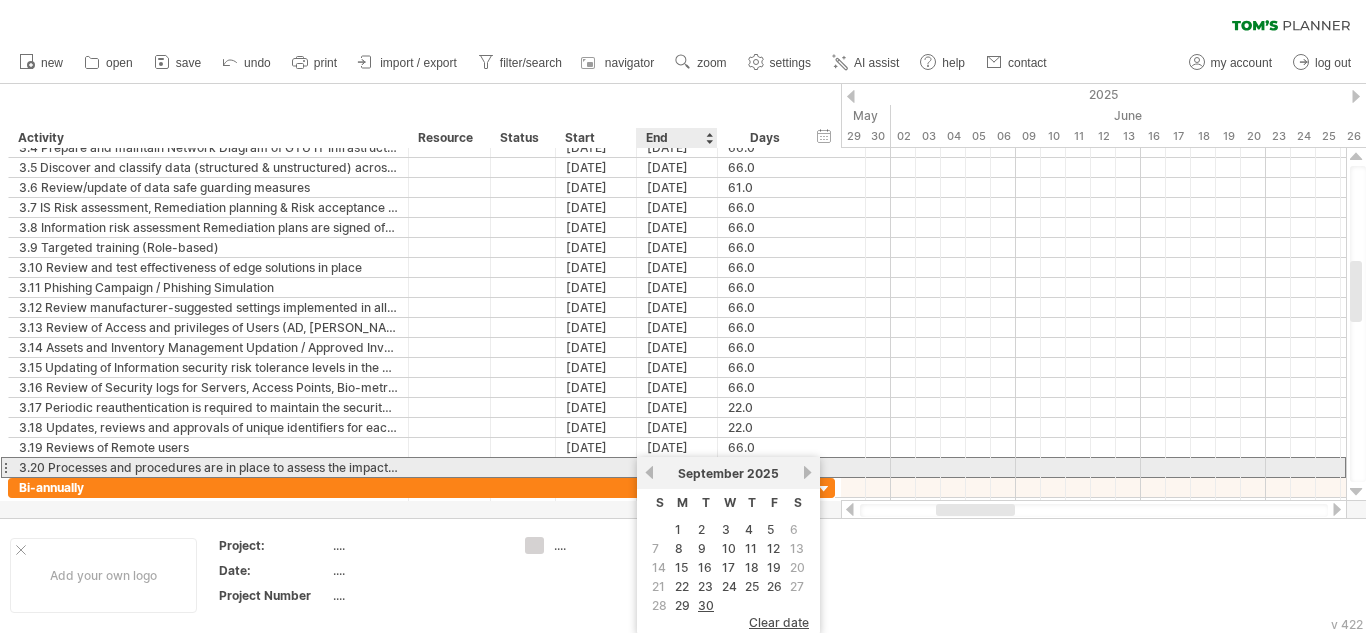 click on "previous" at bounding box center (649, 472) 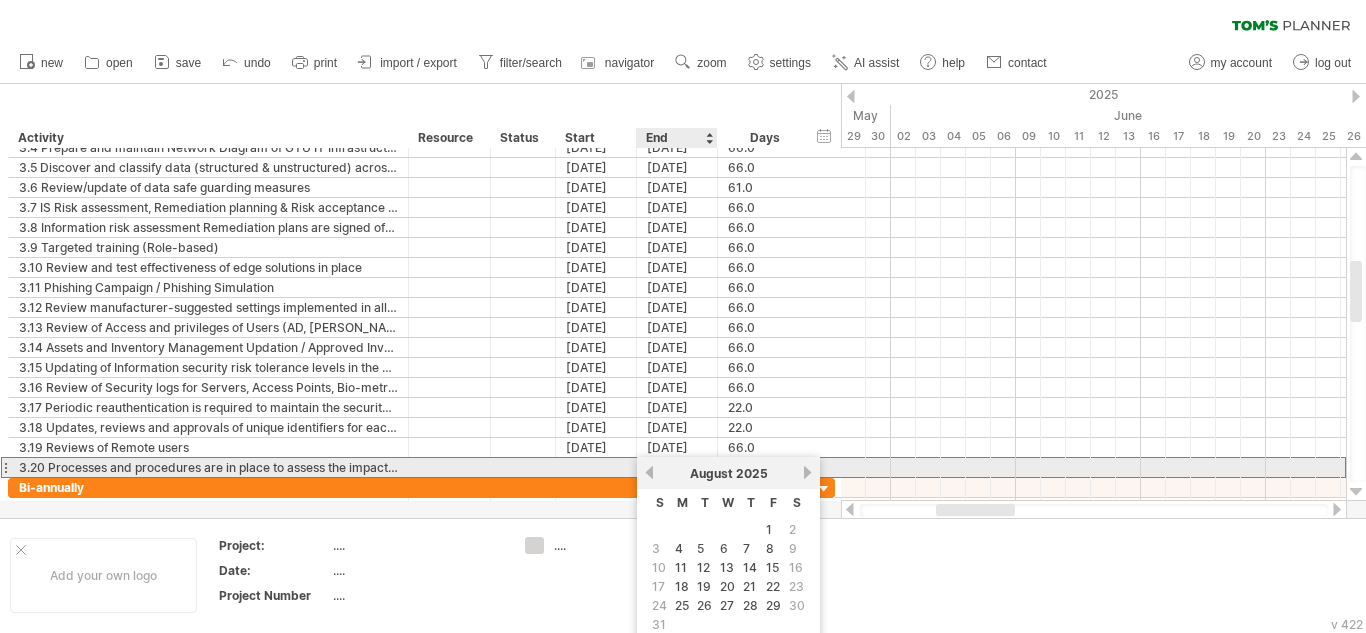 click on "previous" at bounding box center [649, 472] 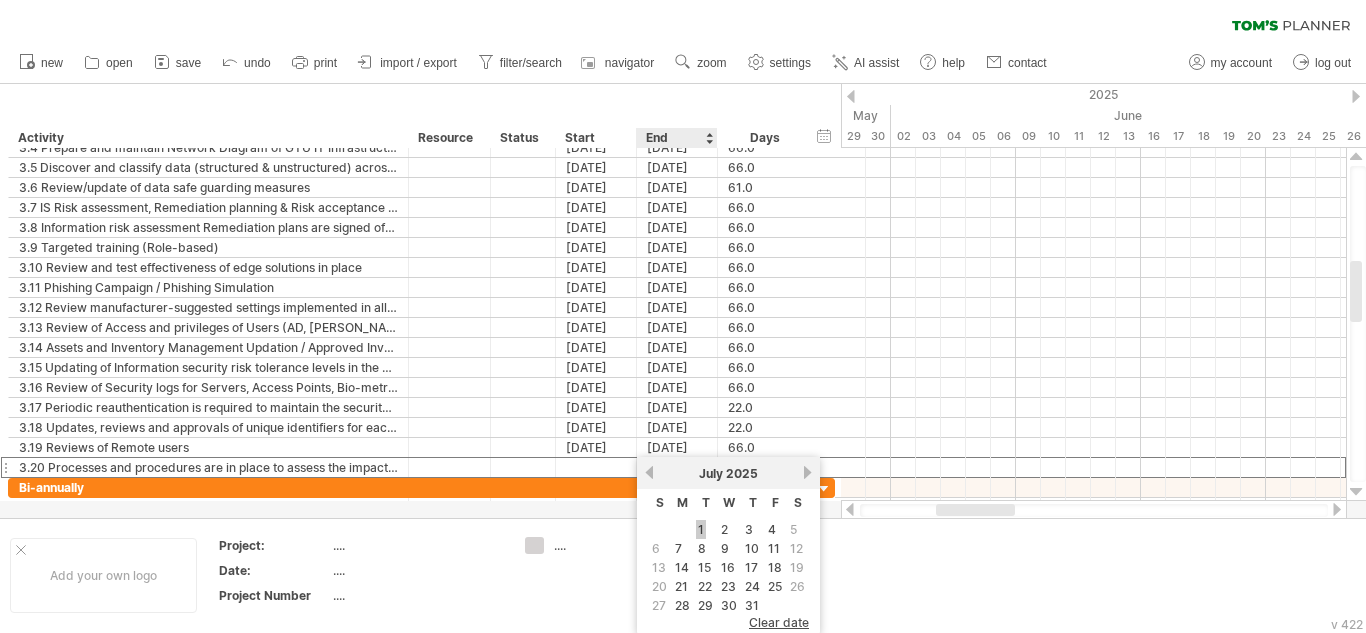 click on "1" at bounding box center [701, 529] 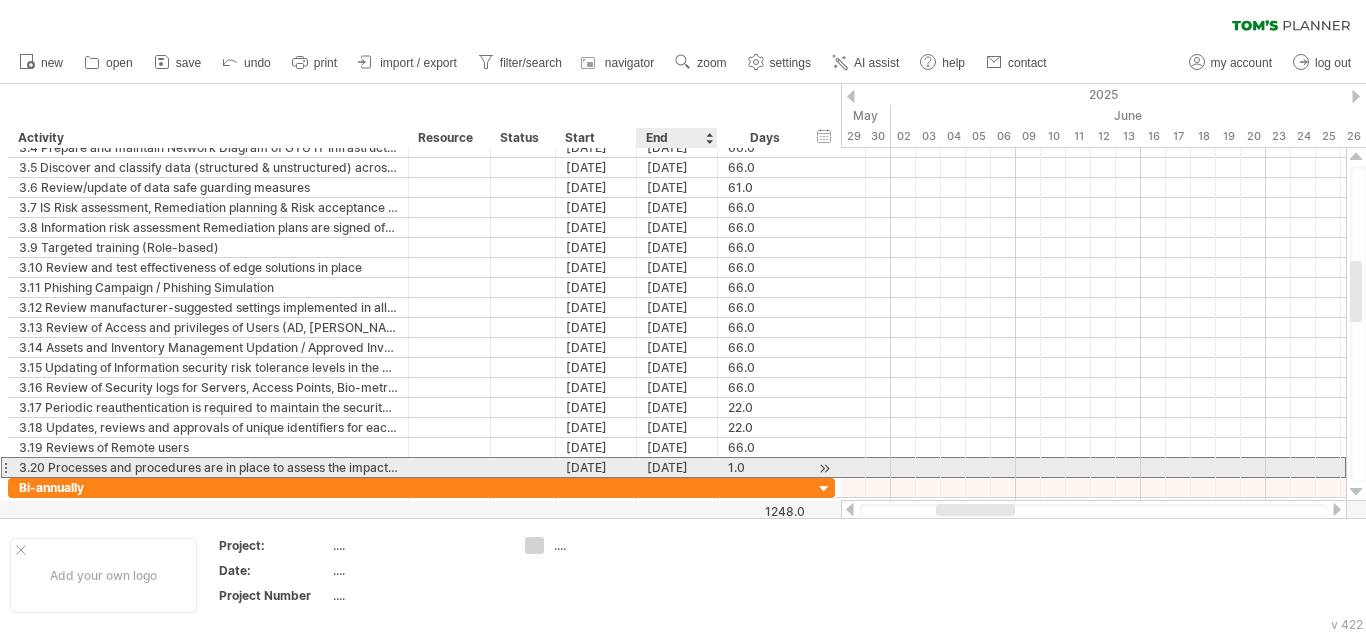 click on "[DATE]" at bounding box center [677, 467] 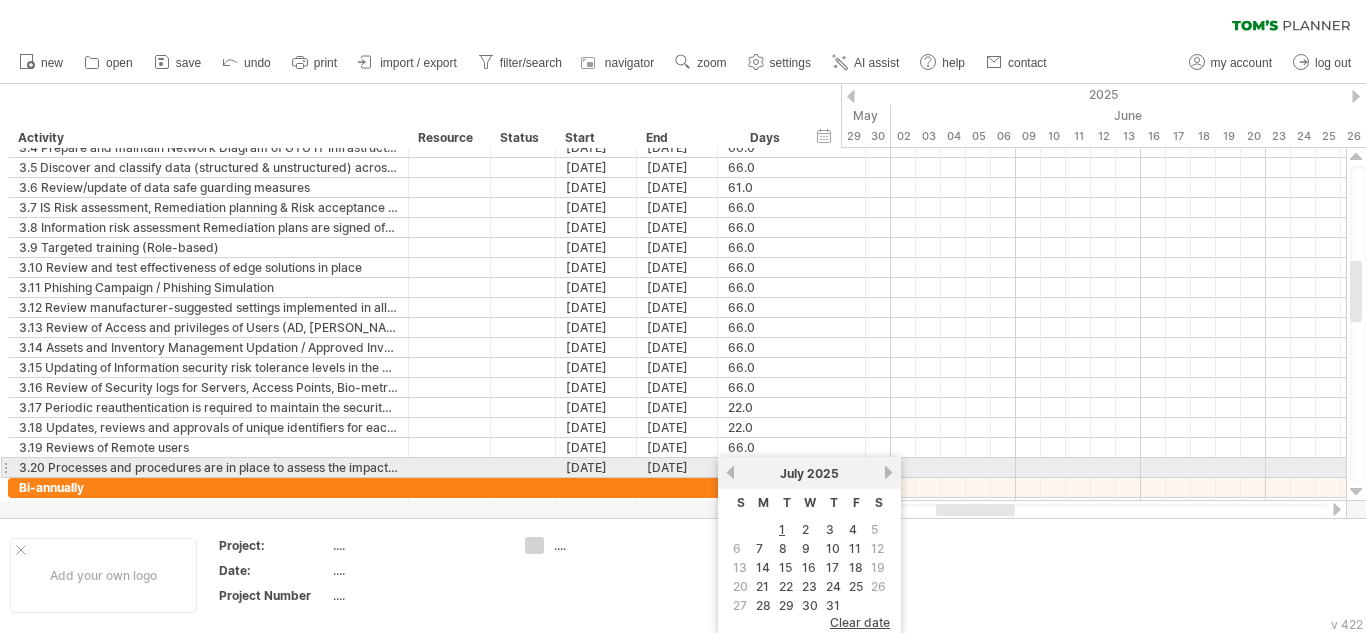 click on "next" at bounding box center [888, 472] 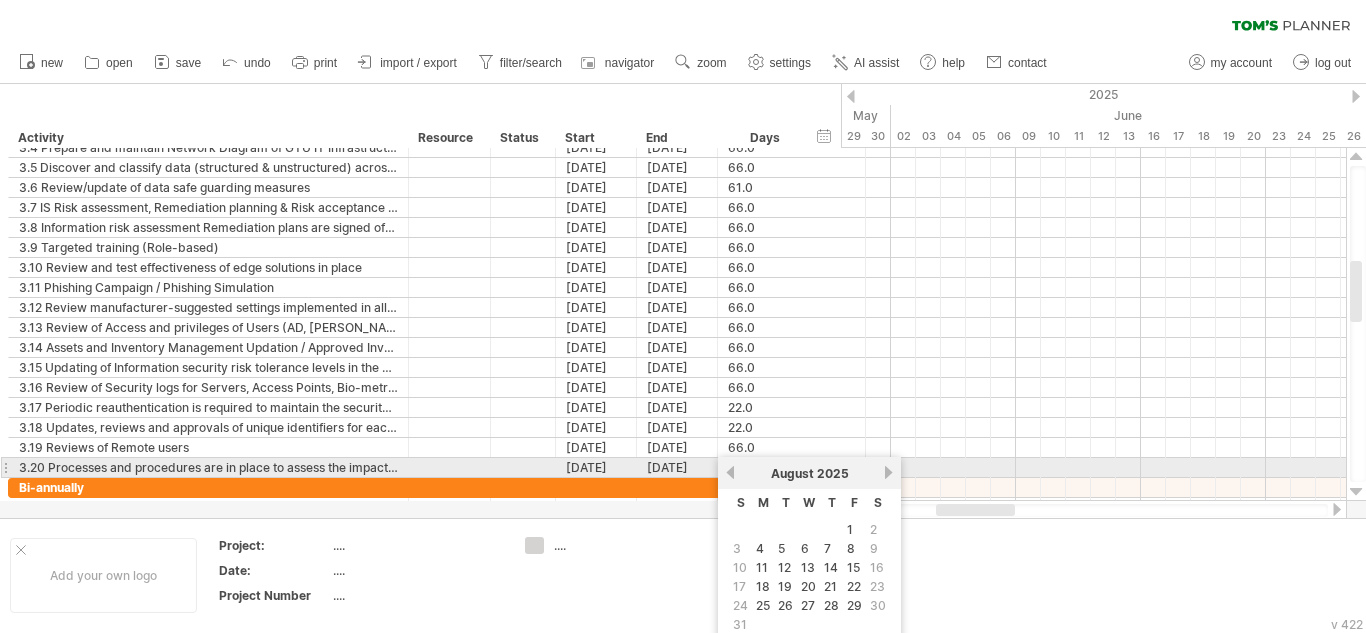 click on "next" at bounding box center (888, 472) 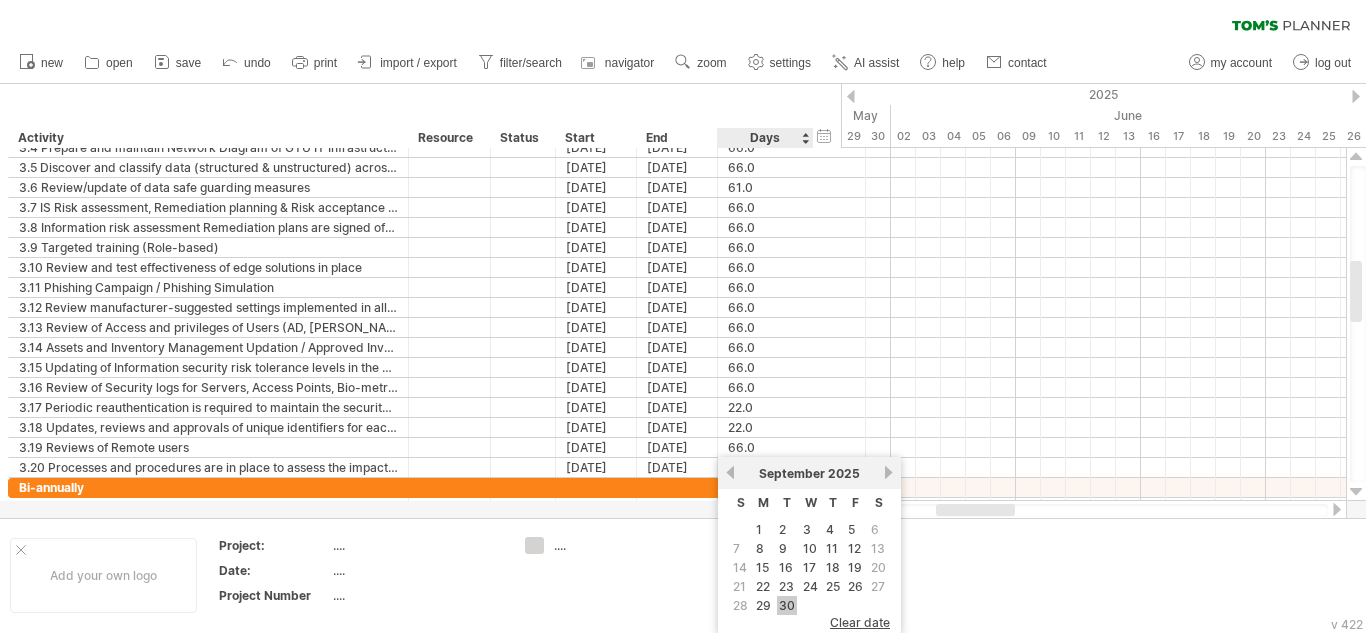 click on "30" at bounding box center [787, 605] 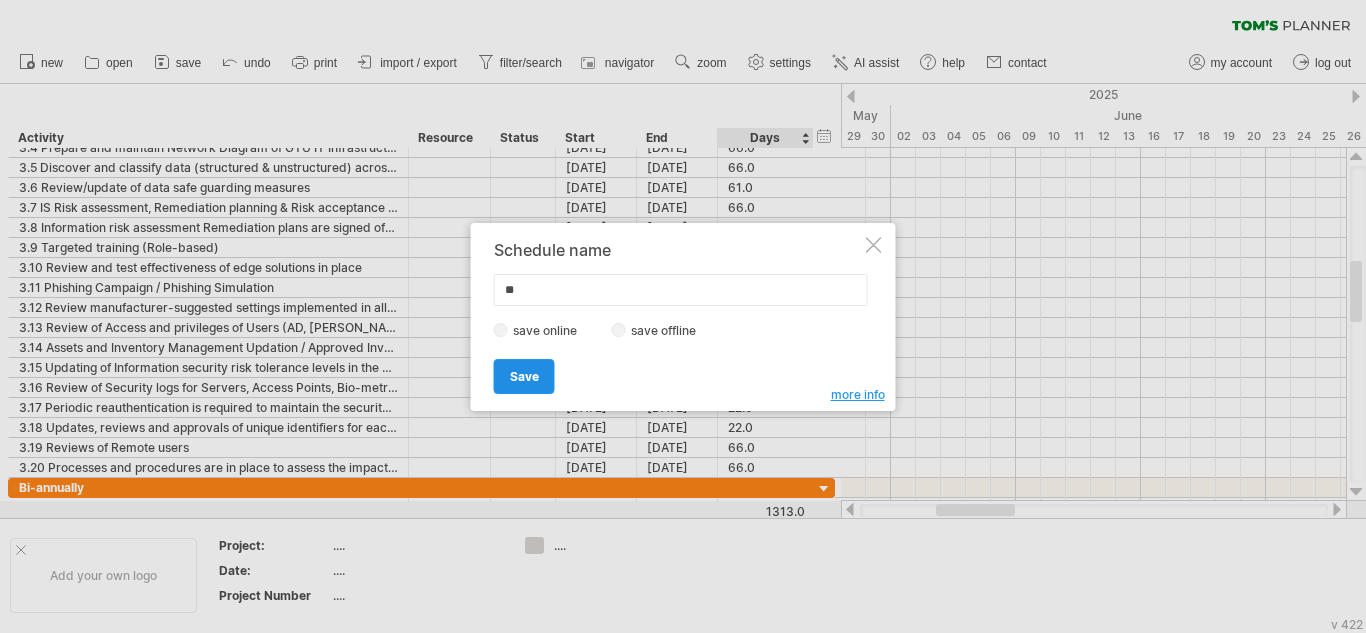 click on "Save" at bounding box center (524, 376) 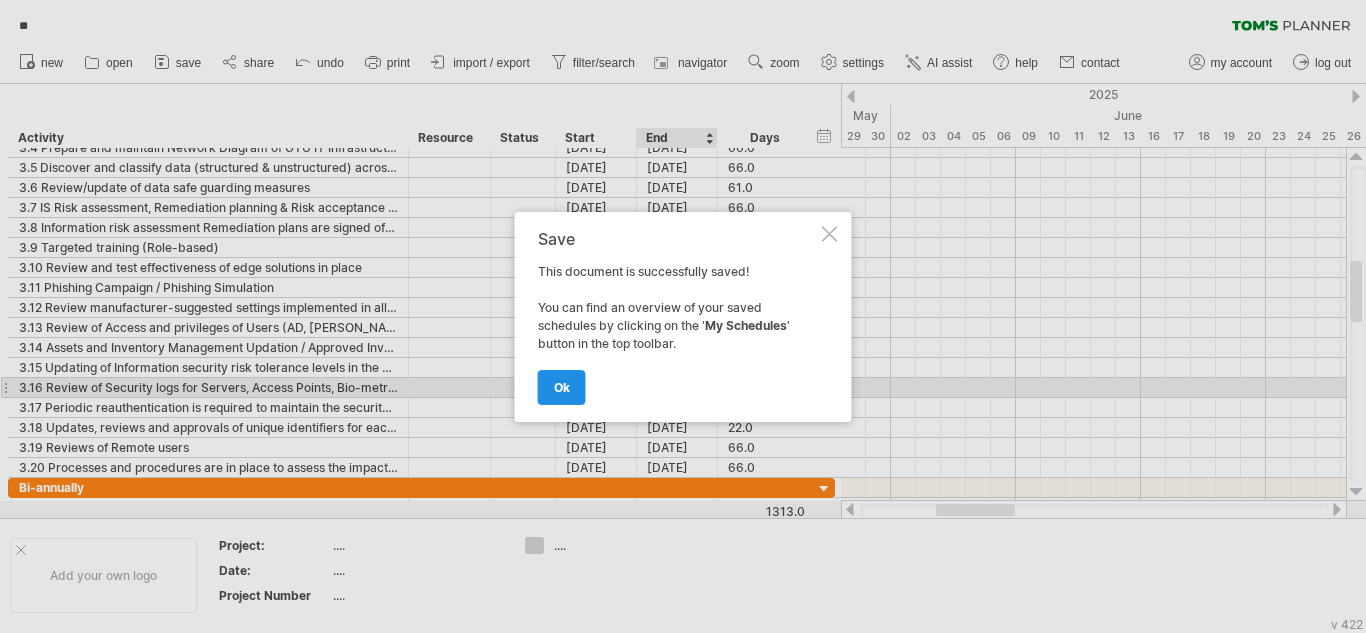 click on "ok" at bounding box center (562, 387) 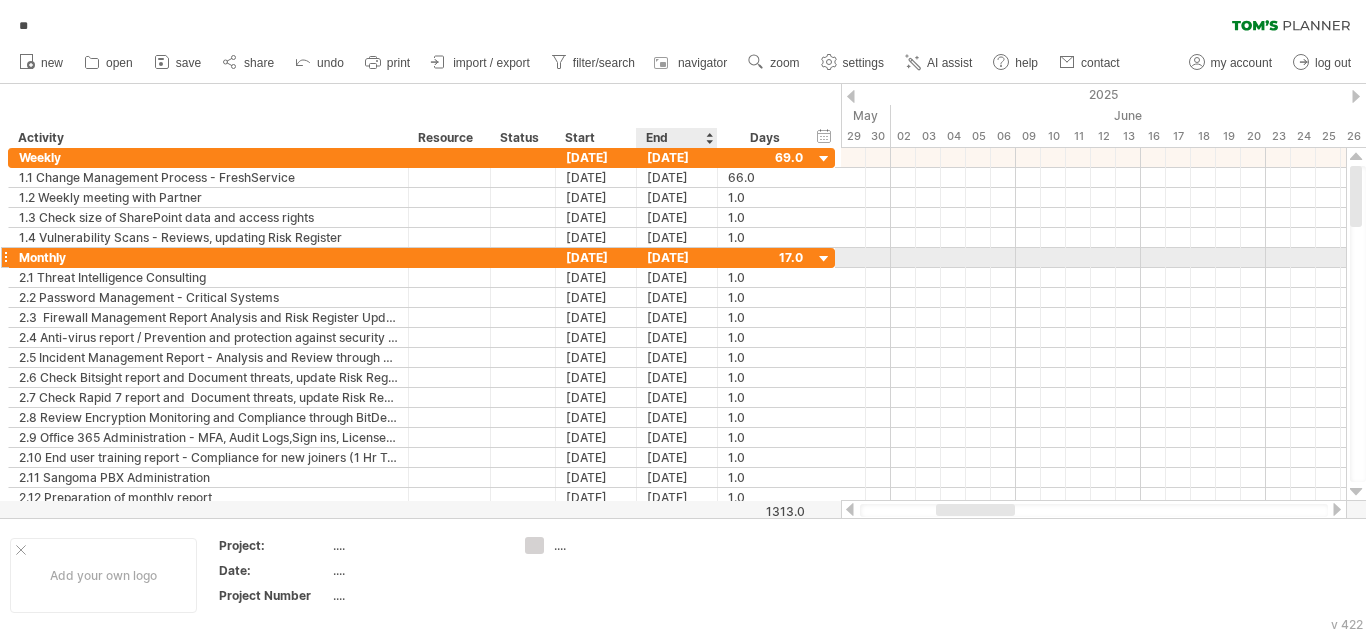 click on "[DATE]" at bounding box center (677, 257) 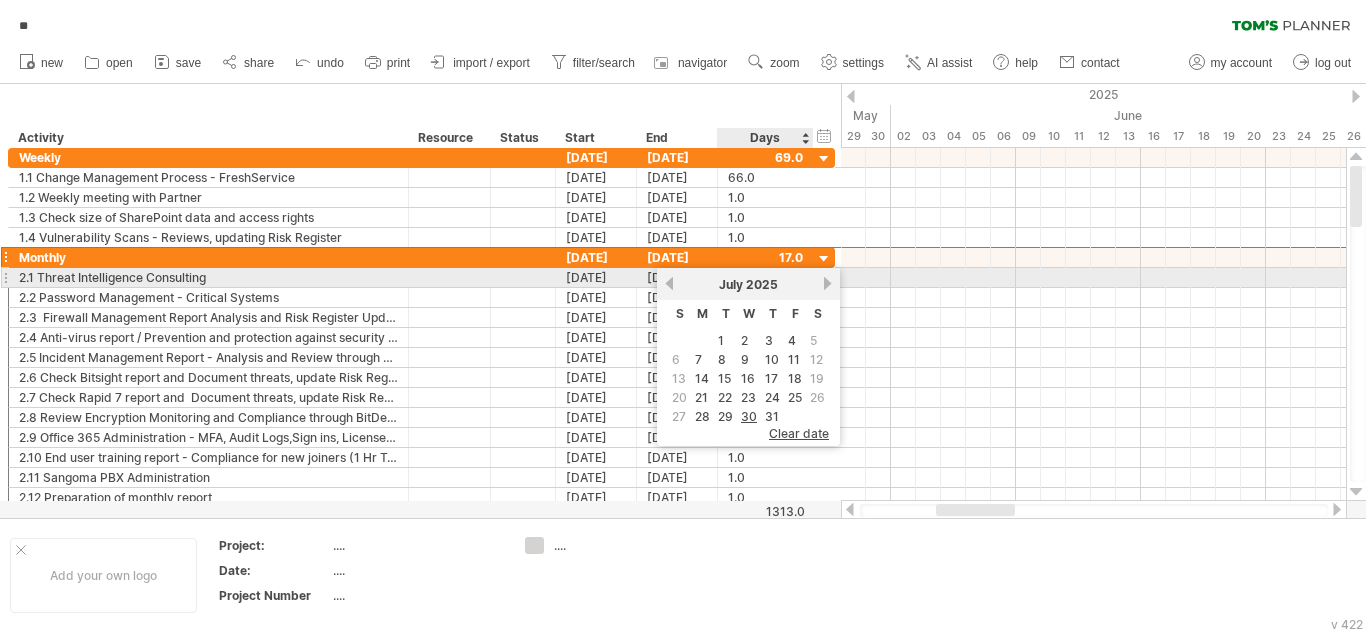 click on "next" at bounding box center (827, 283) 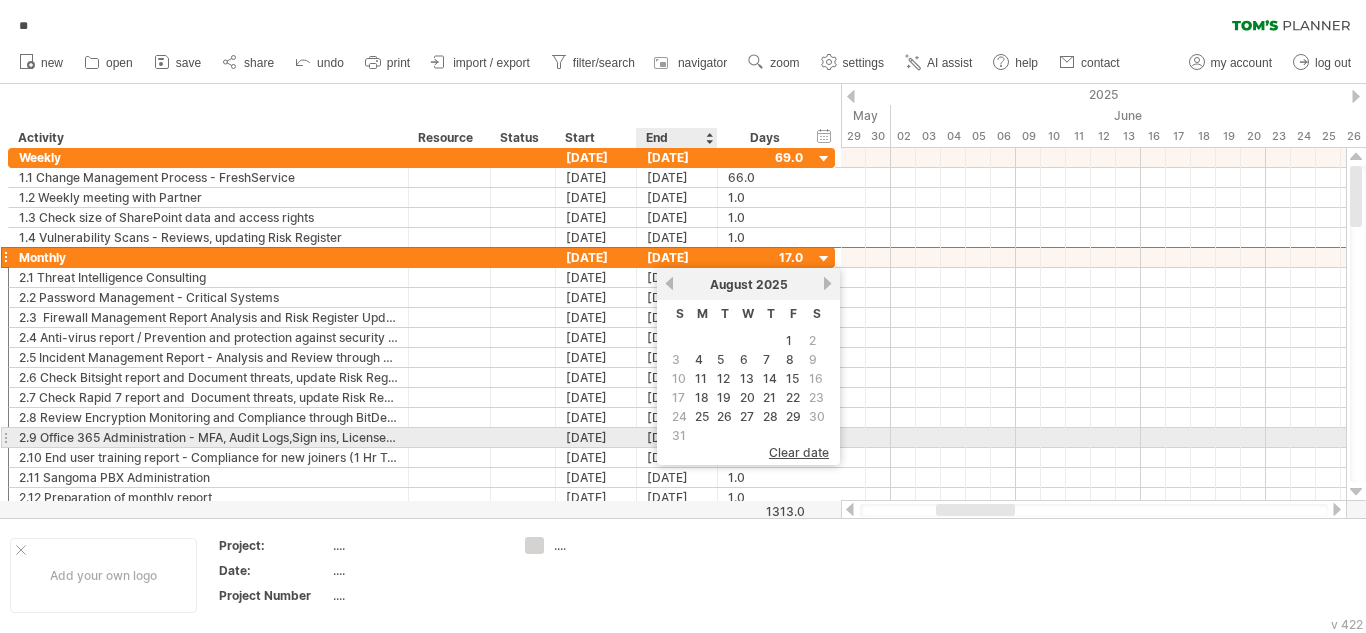 click on "31" at bounding box center (679, 435) 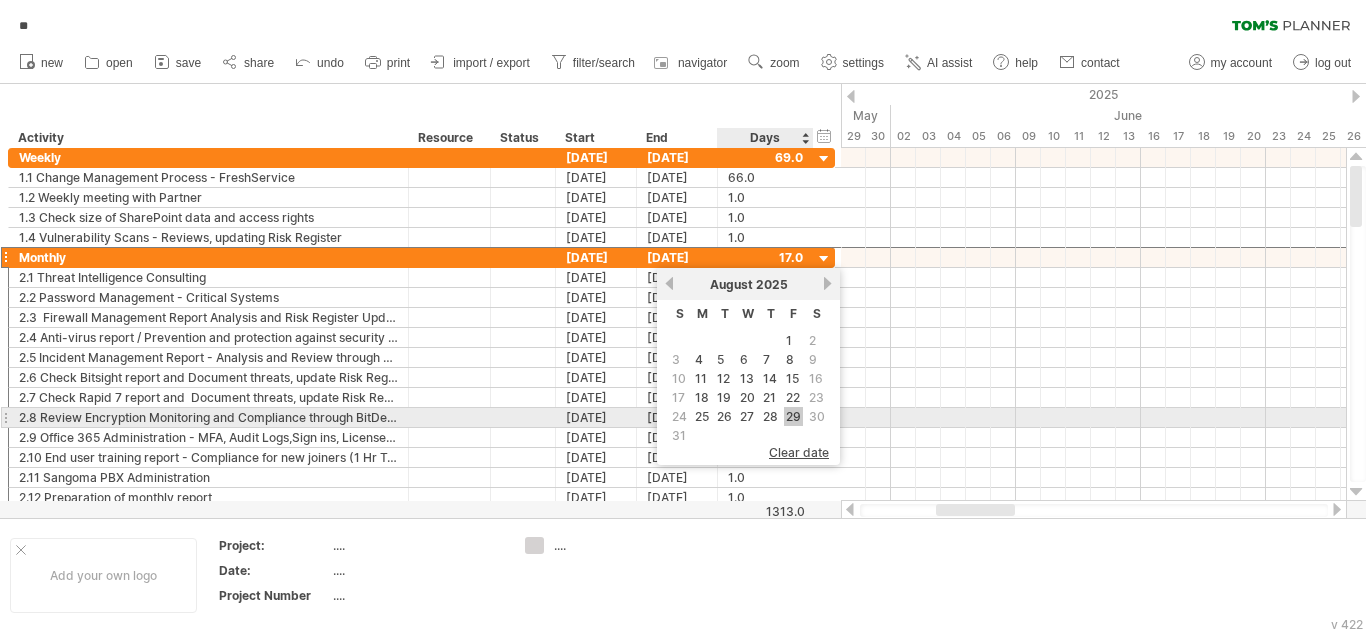 click on "29" at bounding box center (793, 416) 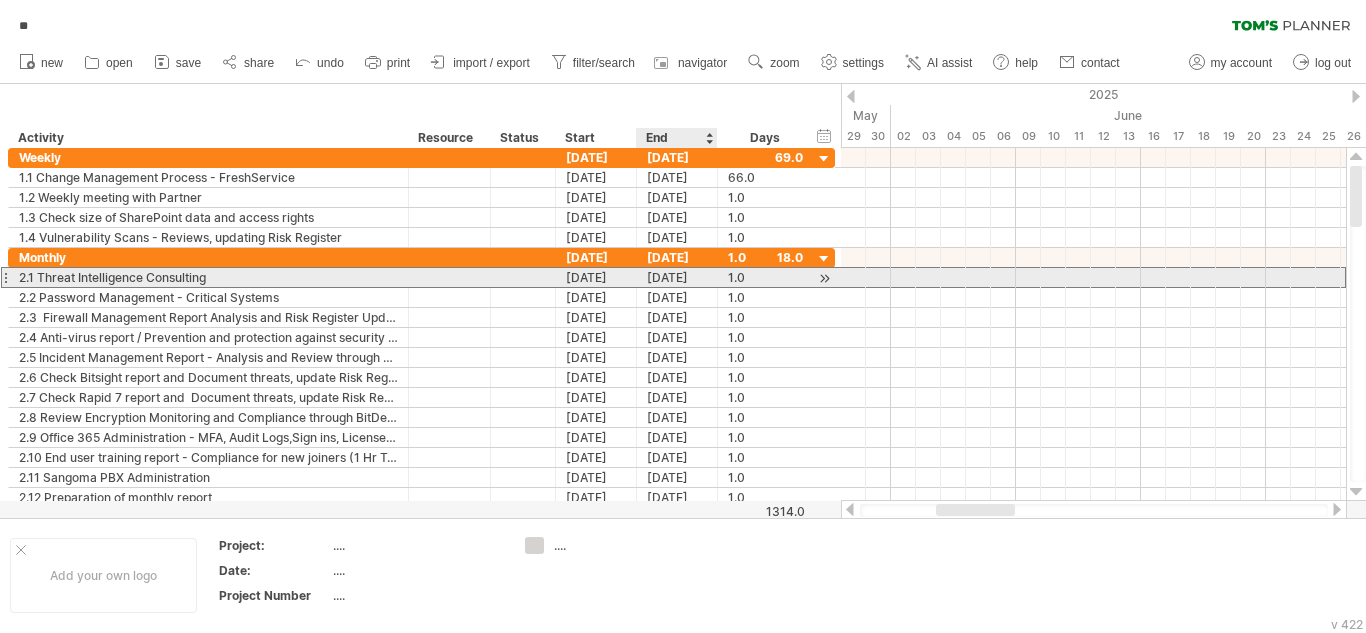 click on "[DATE]" at bounding box center (677, 277) 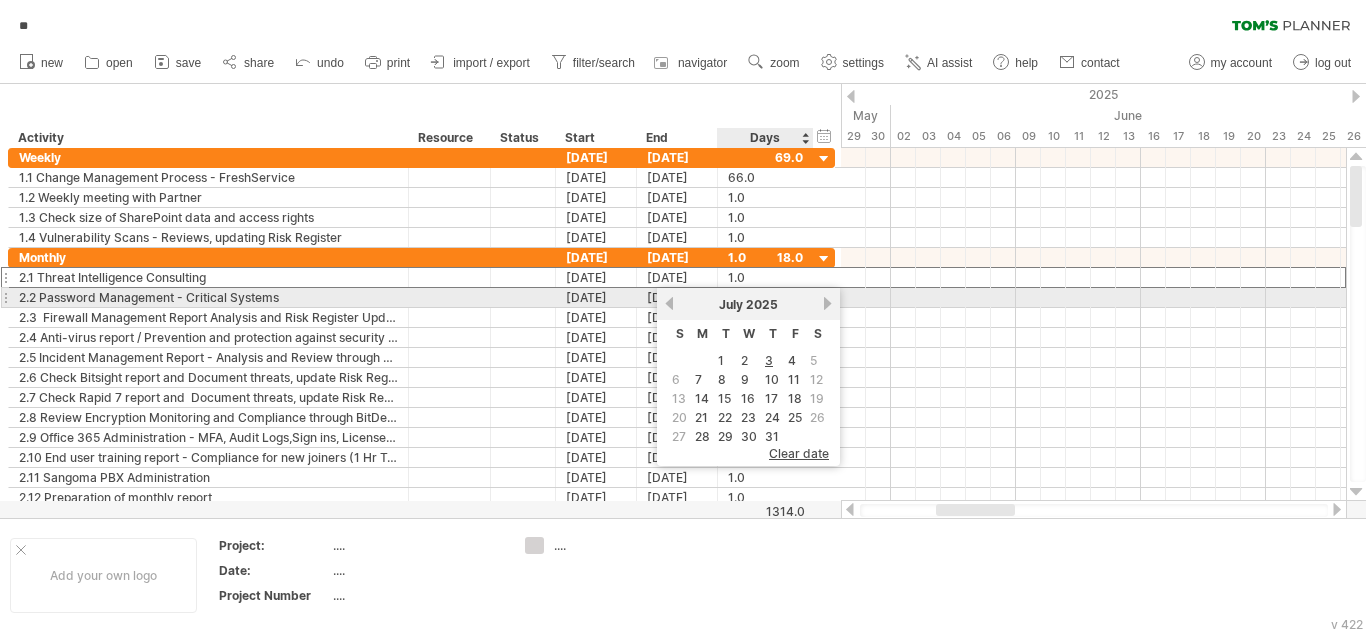 click on "[DATE]" at bounding box center (748, 304) 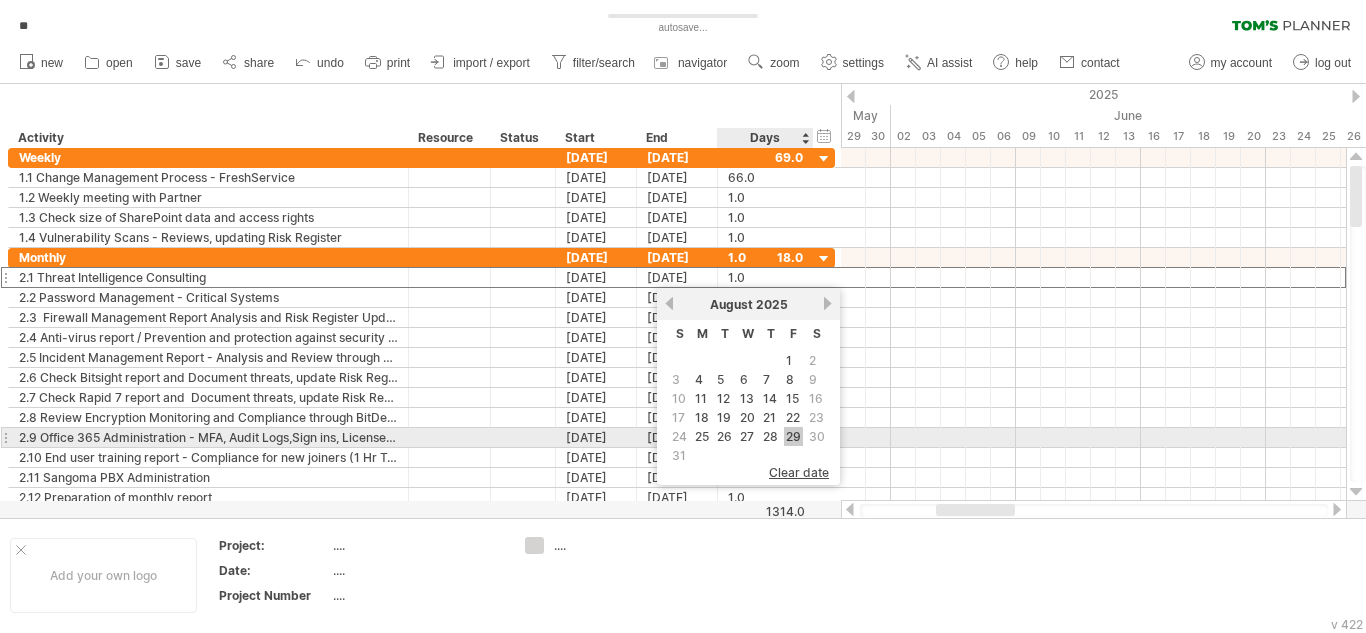 click on "29" at bounding box center [793, 436] 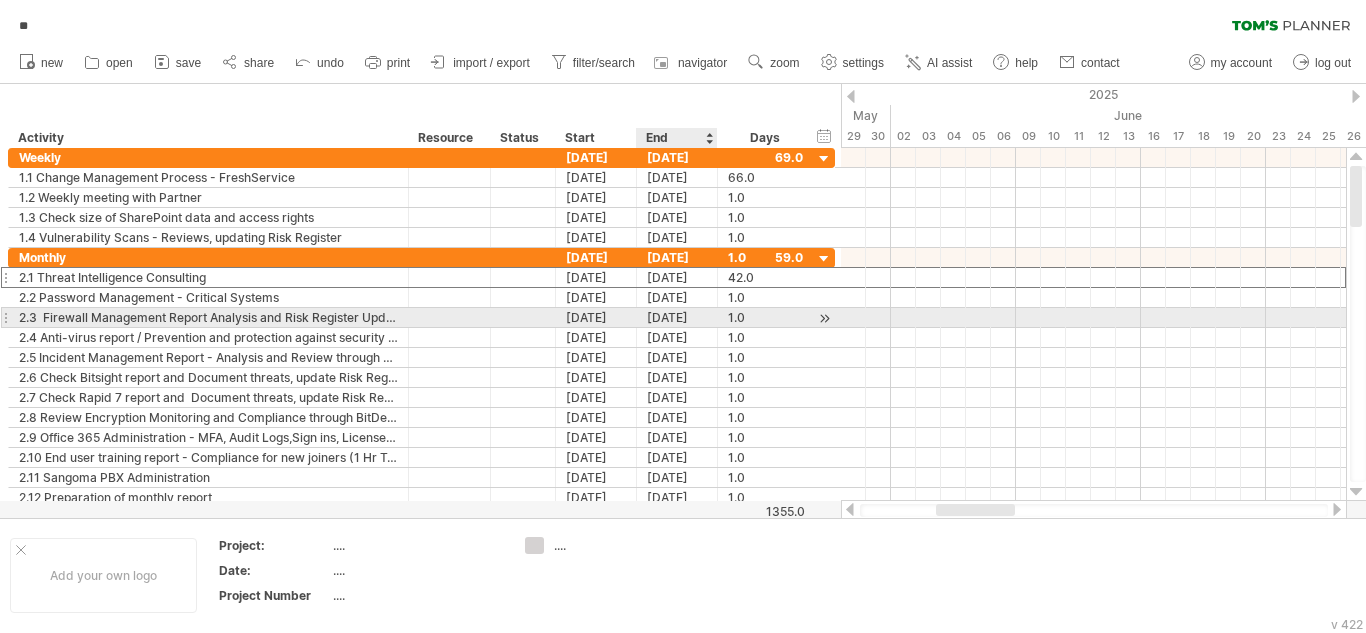 click on "[DATE]" at bounding box center (677, 317) 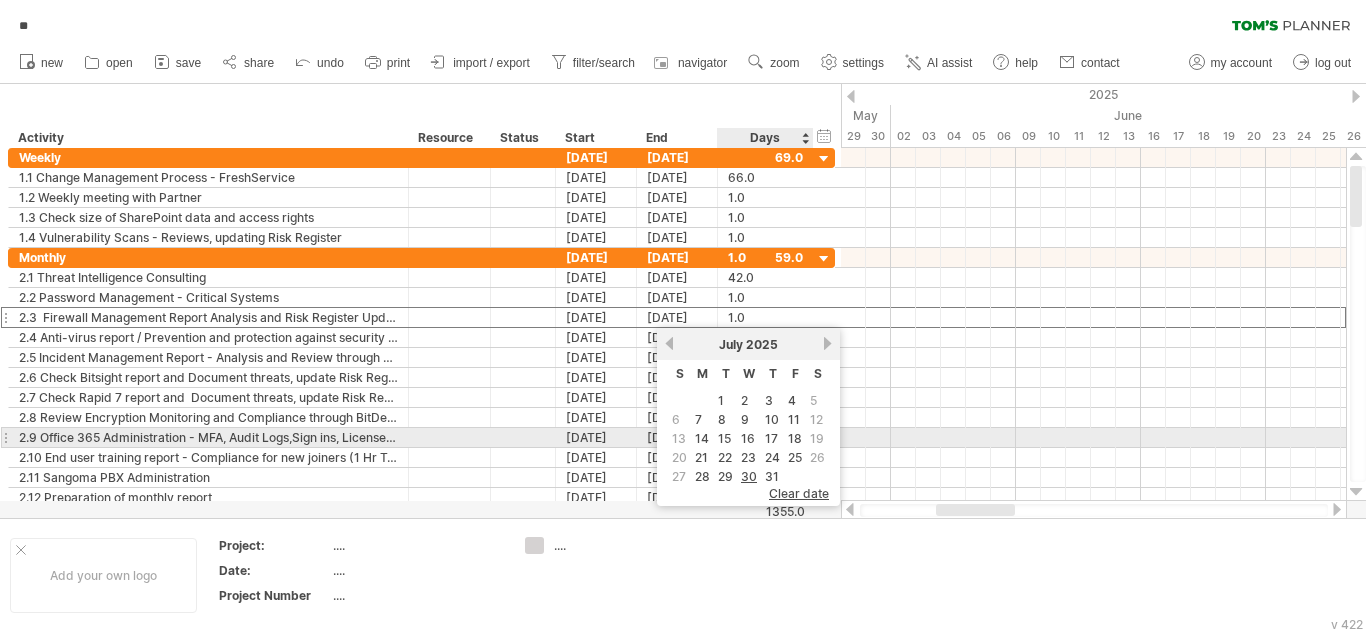 click on "17" at bounding box center (772, 438) 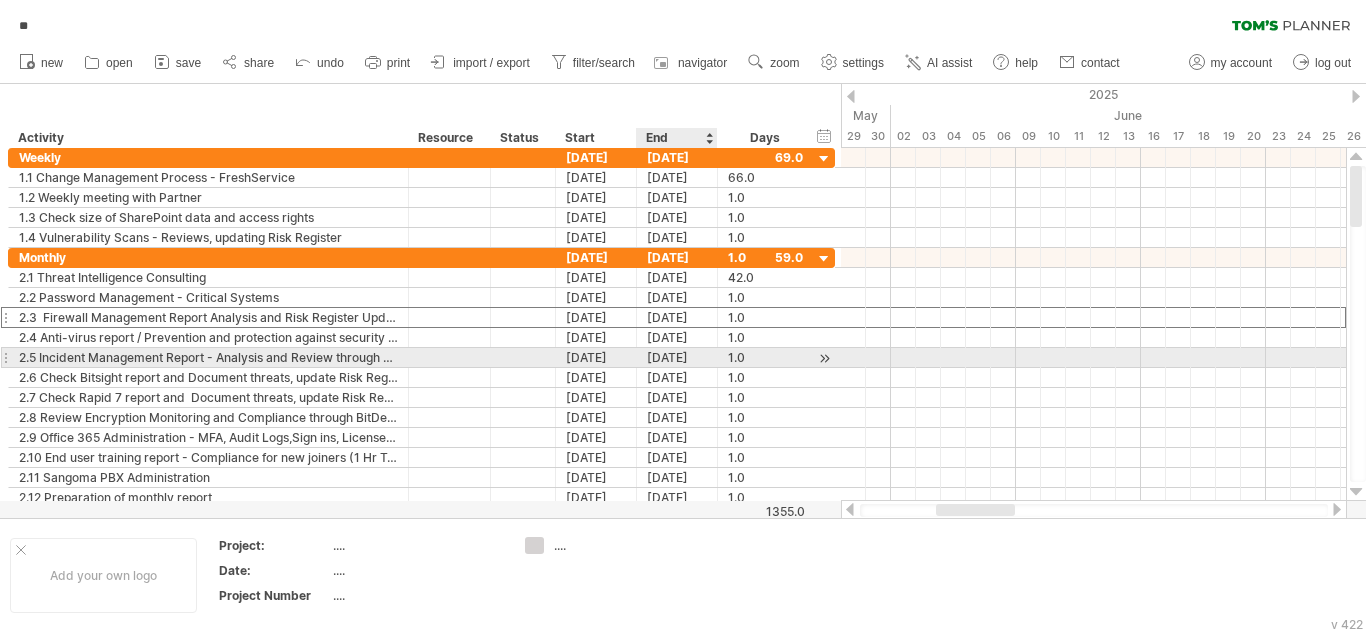 click on "[DATE]" at bounding box center (677, 357) 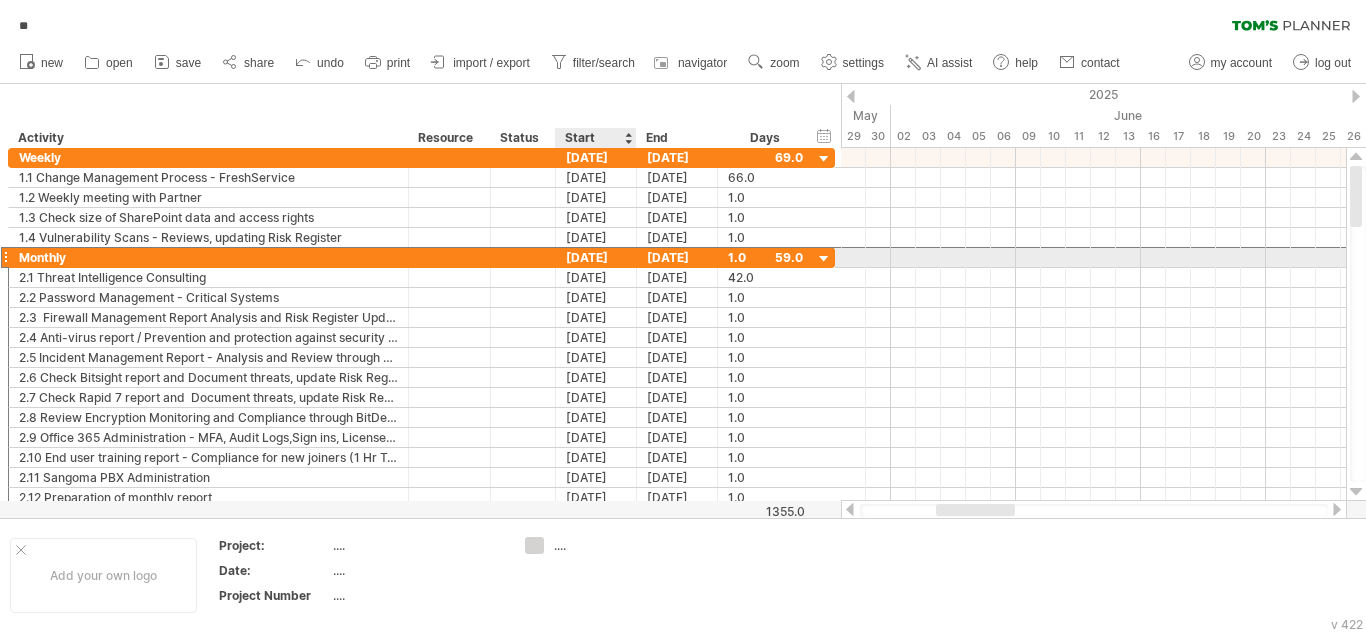 click on "[DATE]" at bounding box center [596, 257] 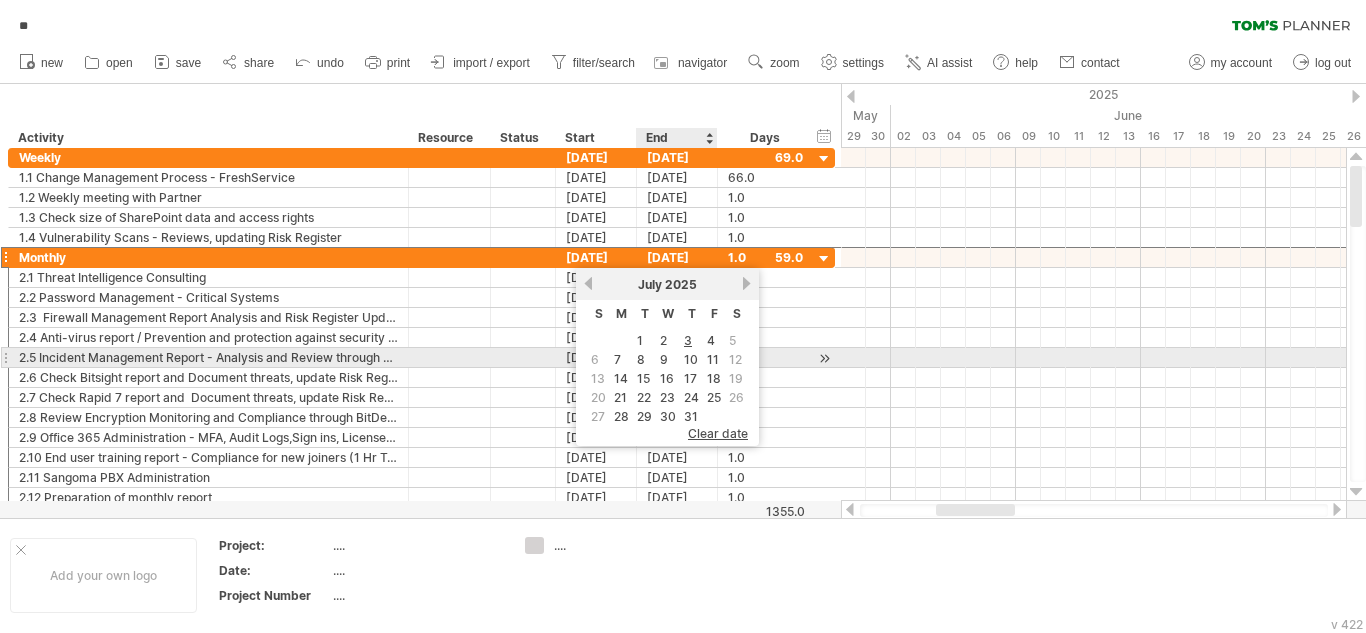 click on "10" at bounding box center [691, 359] 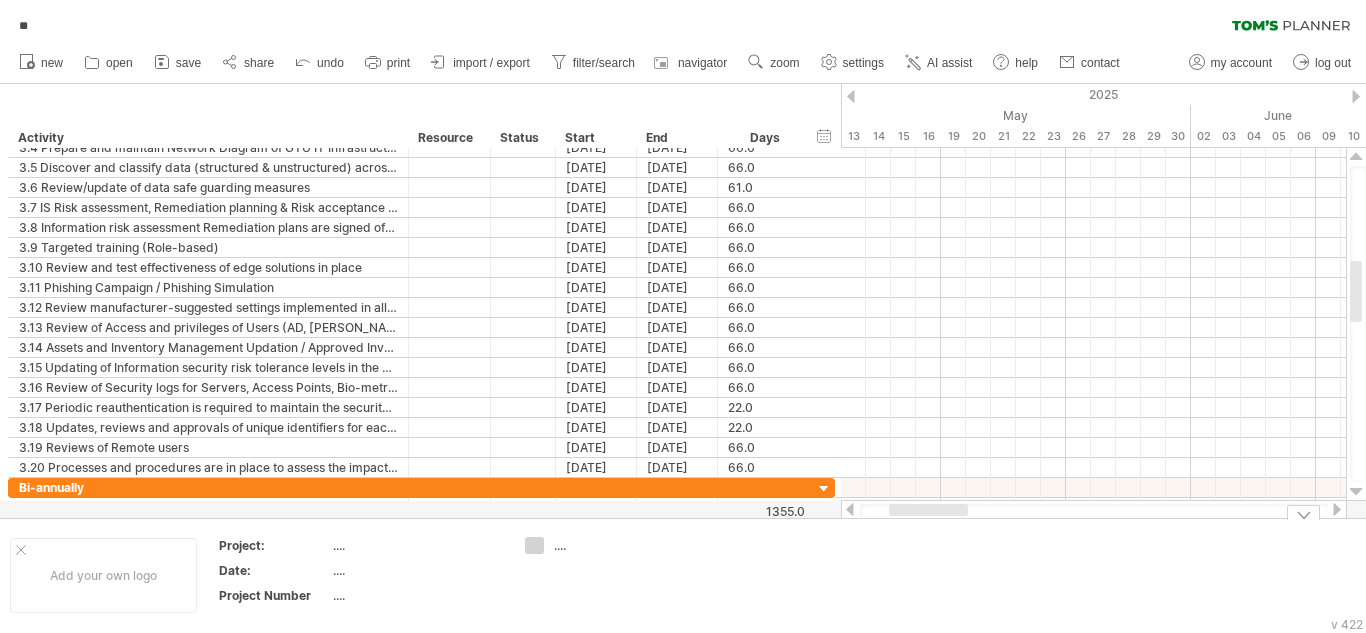 drag, startPoint x: 953, startPoint y: 511, endPoint x: 901, endPoint y: 521, distance: 52.95281 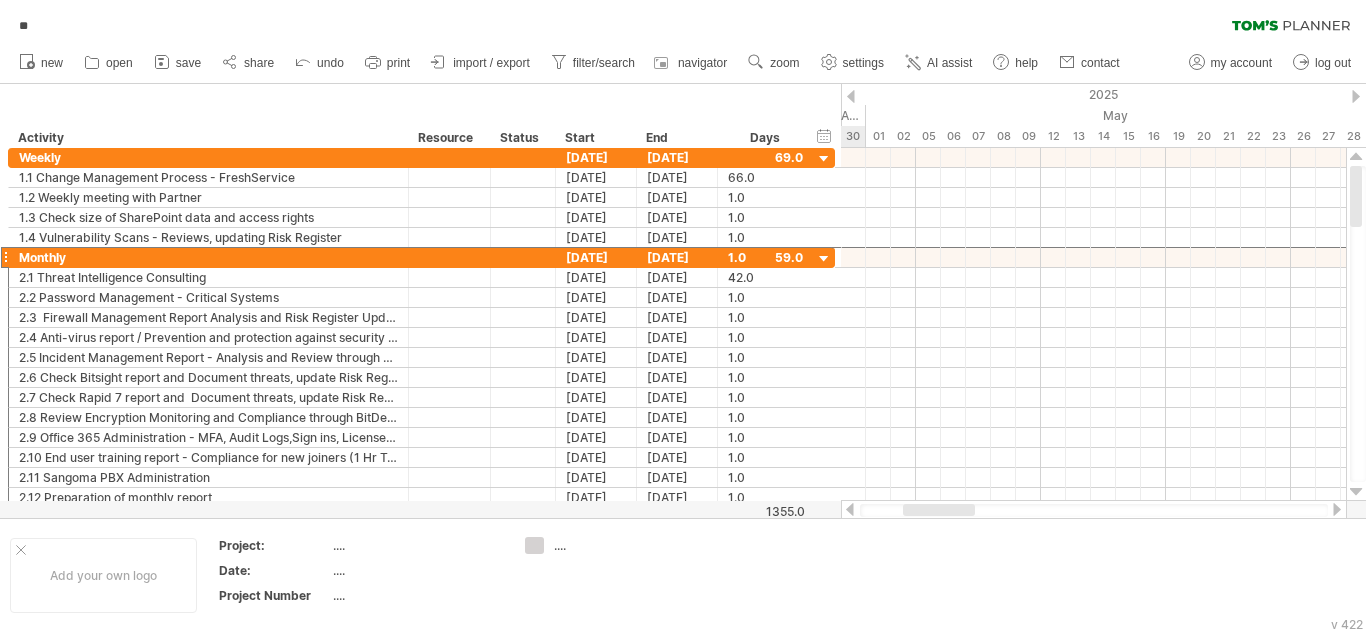 drag, startPoint x: 933, startPoint y: 512, endPoint x: 872, endPoint y: 522, distance: 61.81424 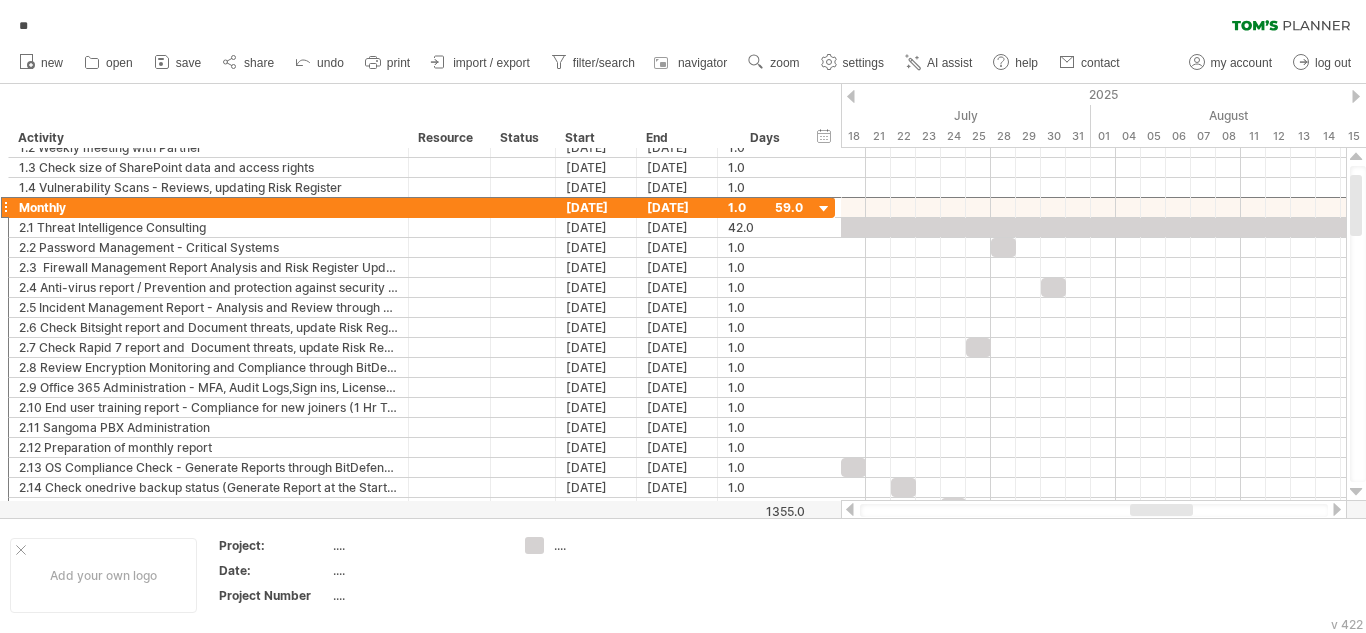 drag, startPoint x: 932, startPoint y: 507, endPoint x: 1129, endPoint y: 508, distance: 197.00253 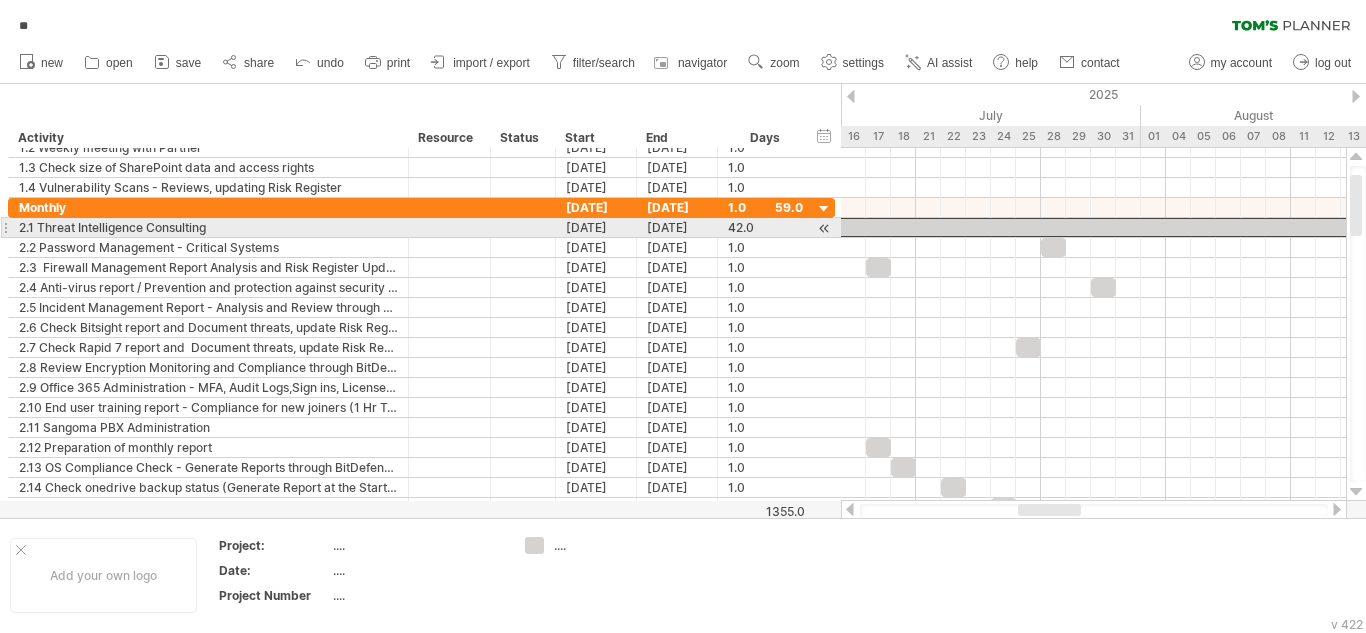 click at bounding box center [1141, 227] 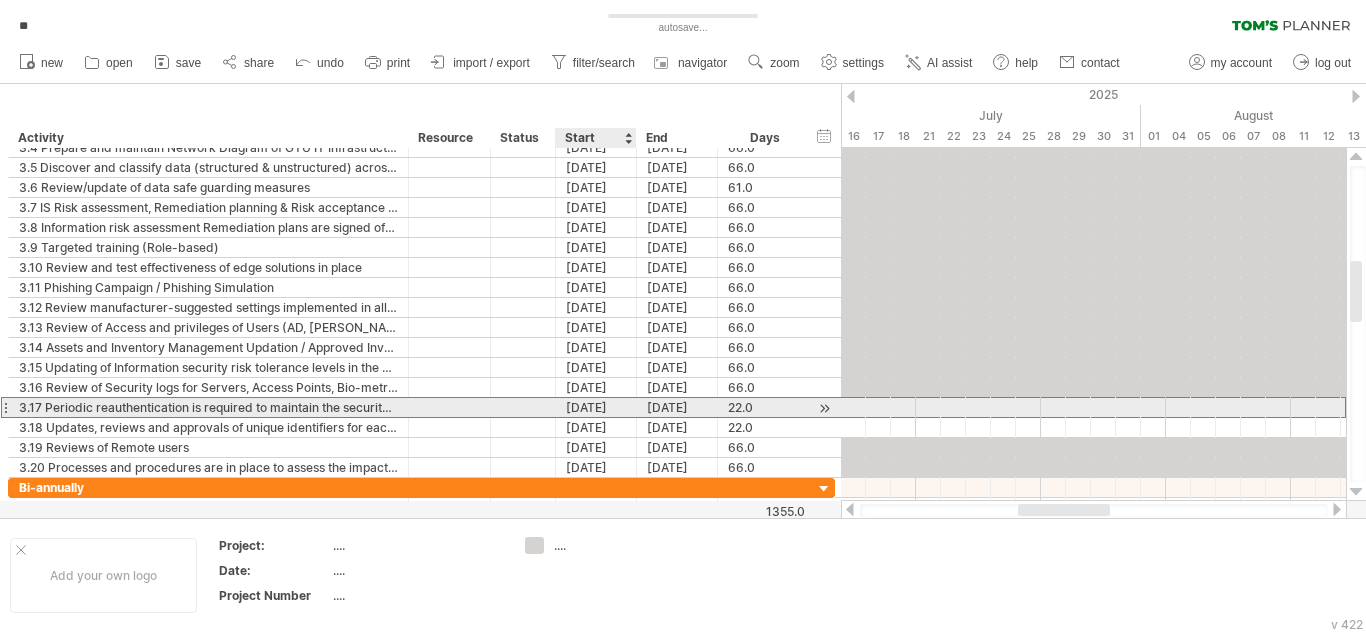 click on "[DATE]" at bounding box center [596, 407] 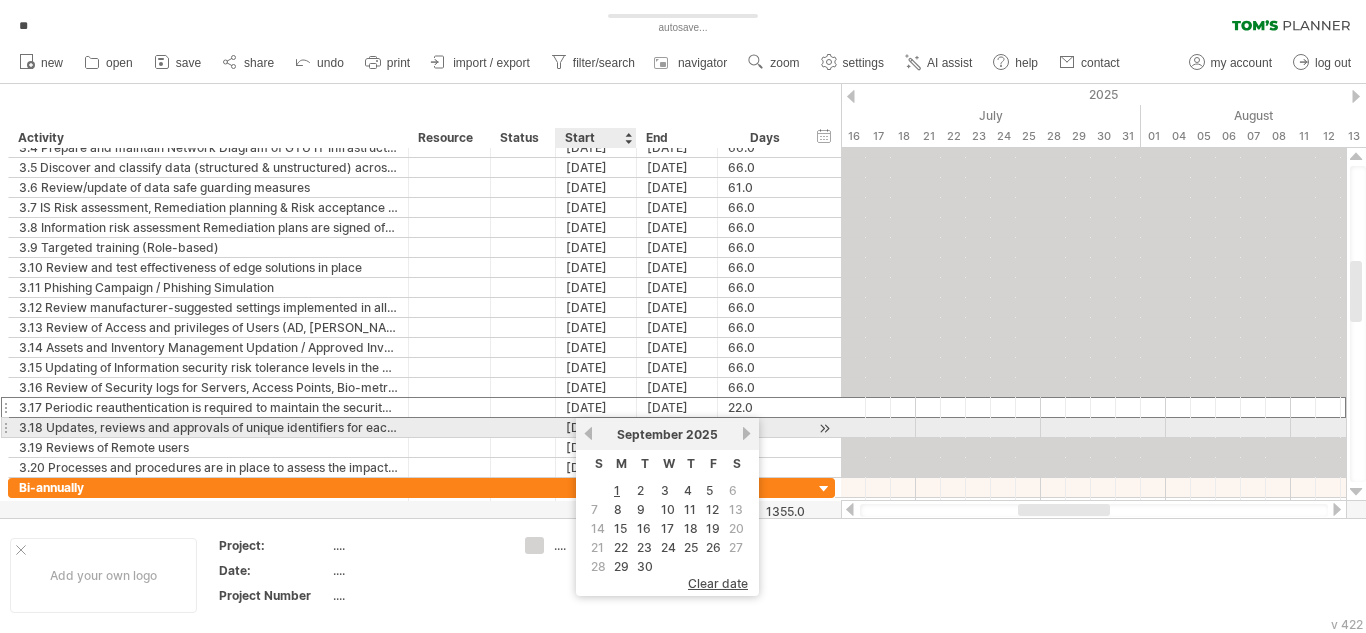 click on "previous next [DATE]" at bounding box center [667, 434] 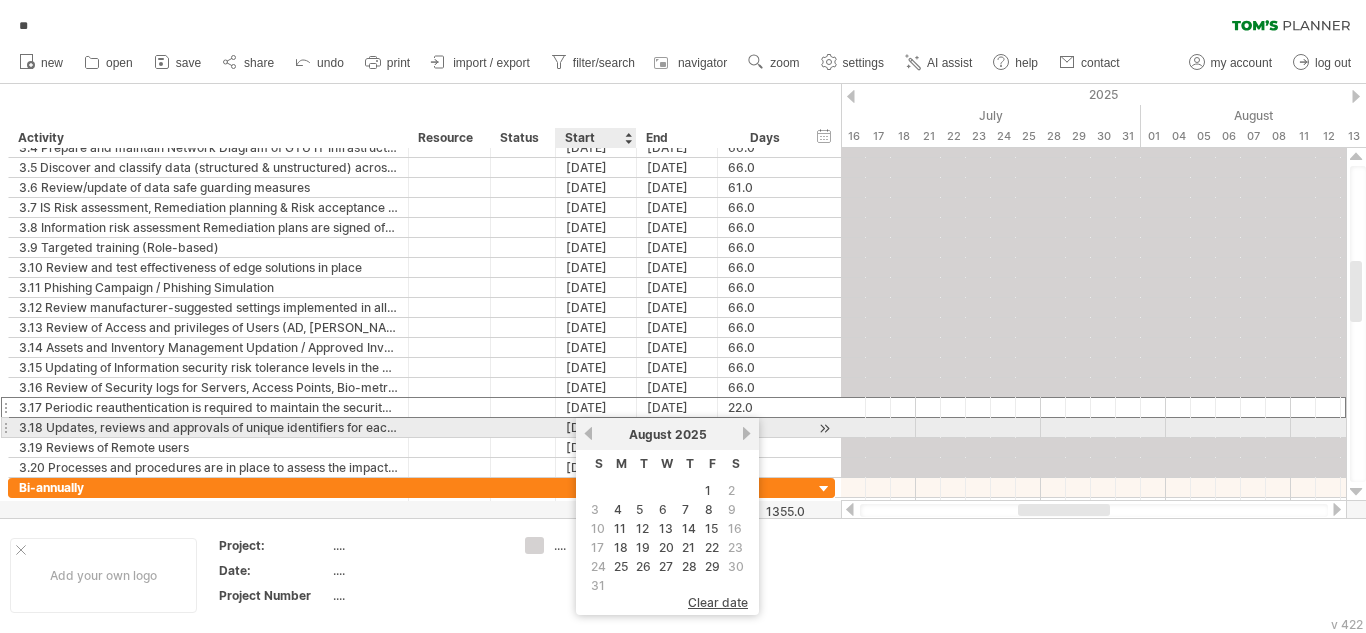 click on "previous" at bounding box center (588, 433) 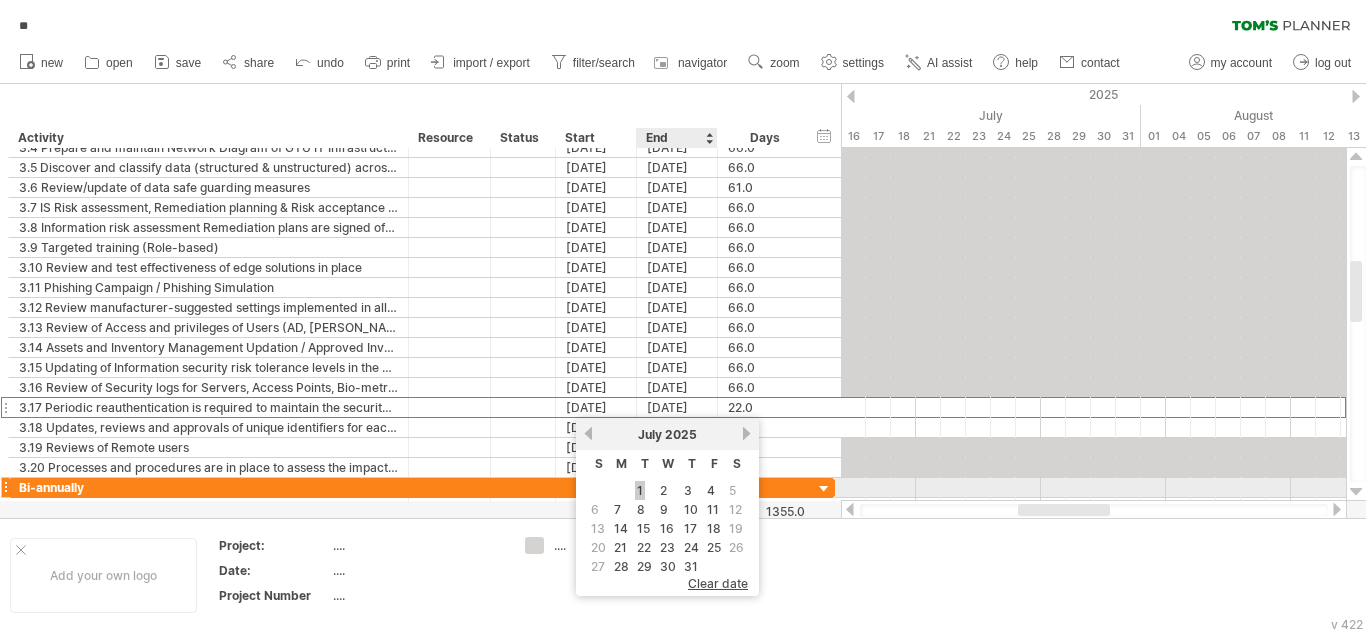 click on "1" at bounding box center [640, 490] 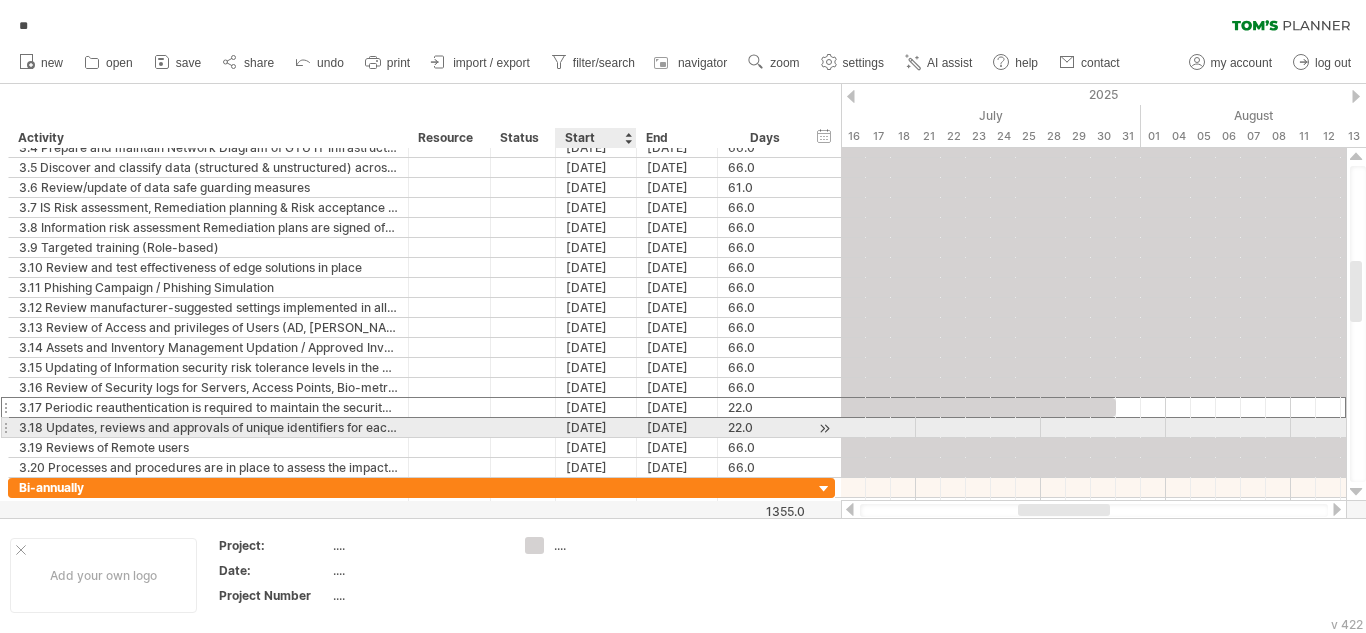 click on "[DATE]" at bounding box center (596, 427) 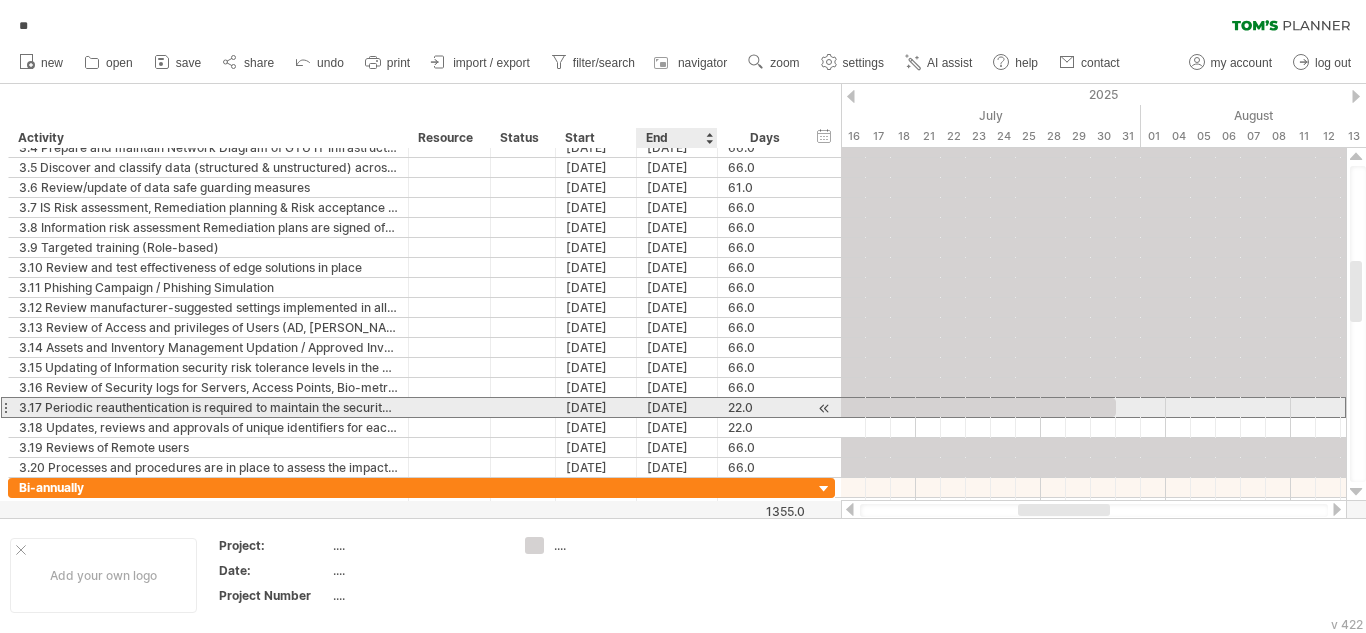 click on "[DATE]" at bounding box center (677, 407) 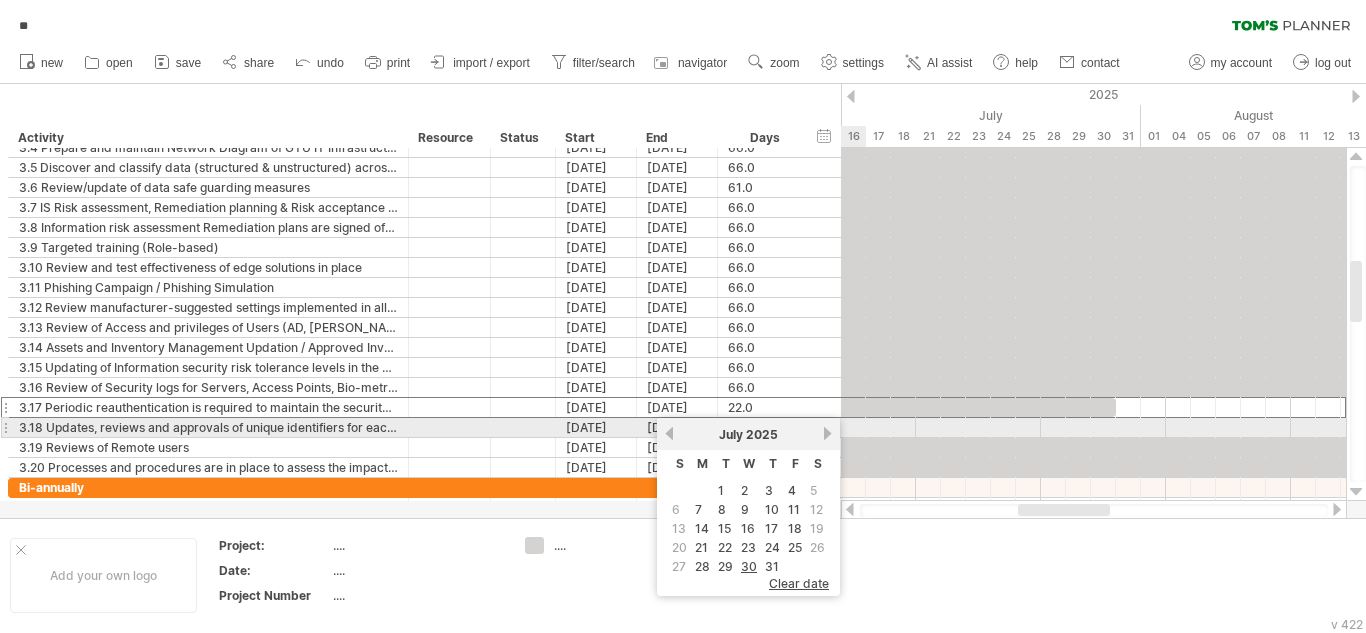 click on "[DATE]" at bounding box center [748, 434] 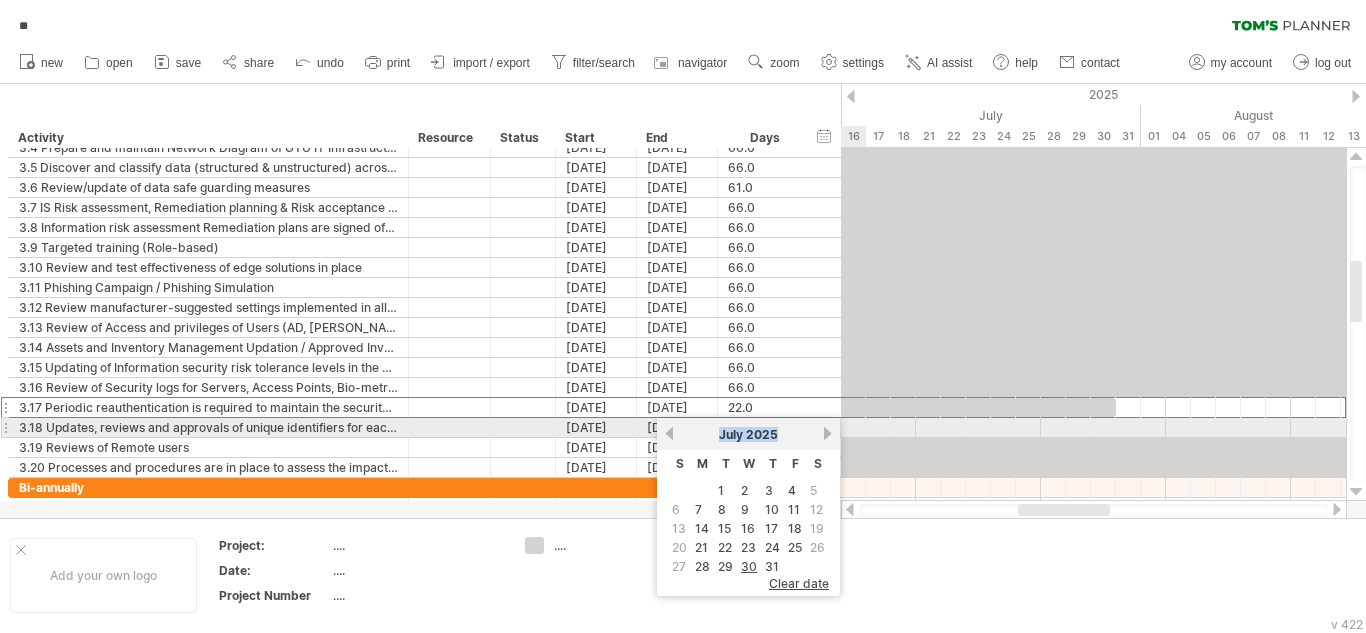 click on "[DATE]" at bounding box center (748, 434) 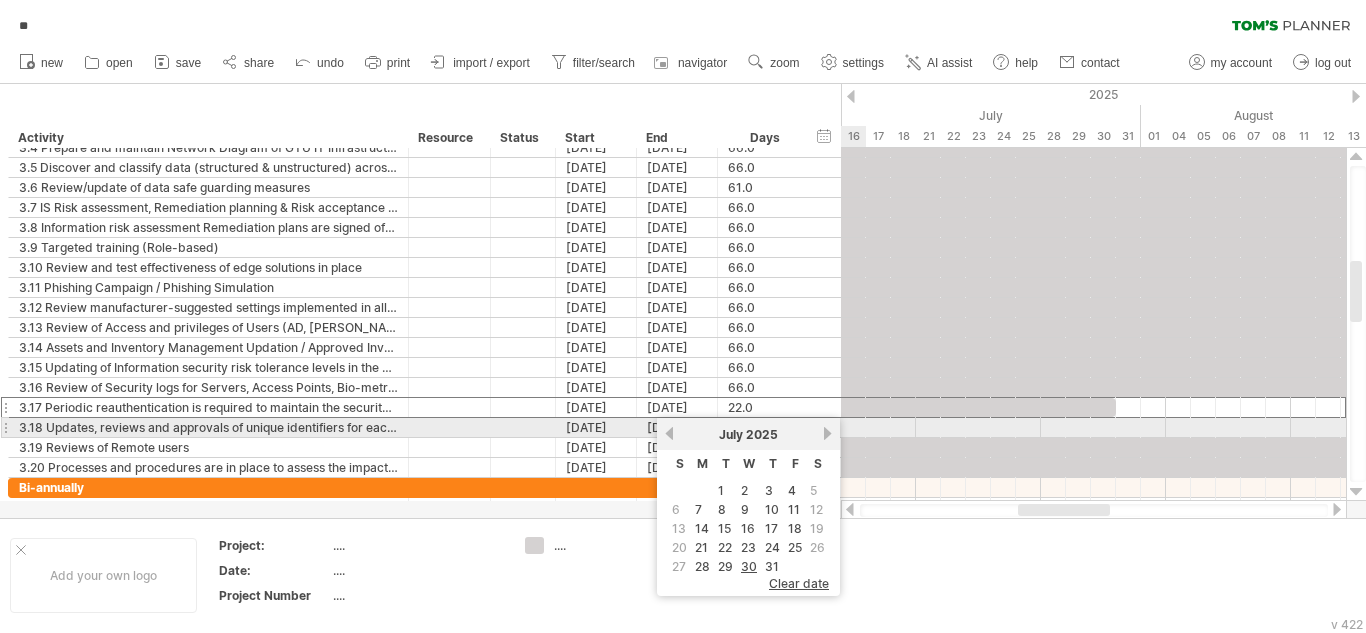 click on "next" at bounding box center (827, 433) 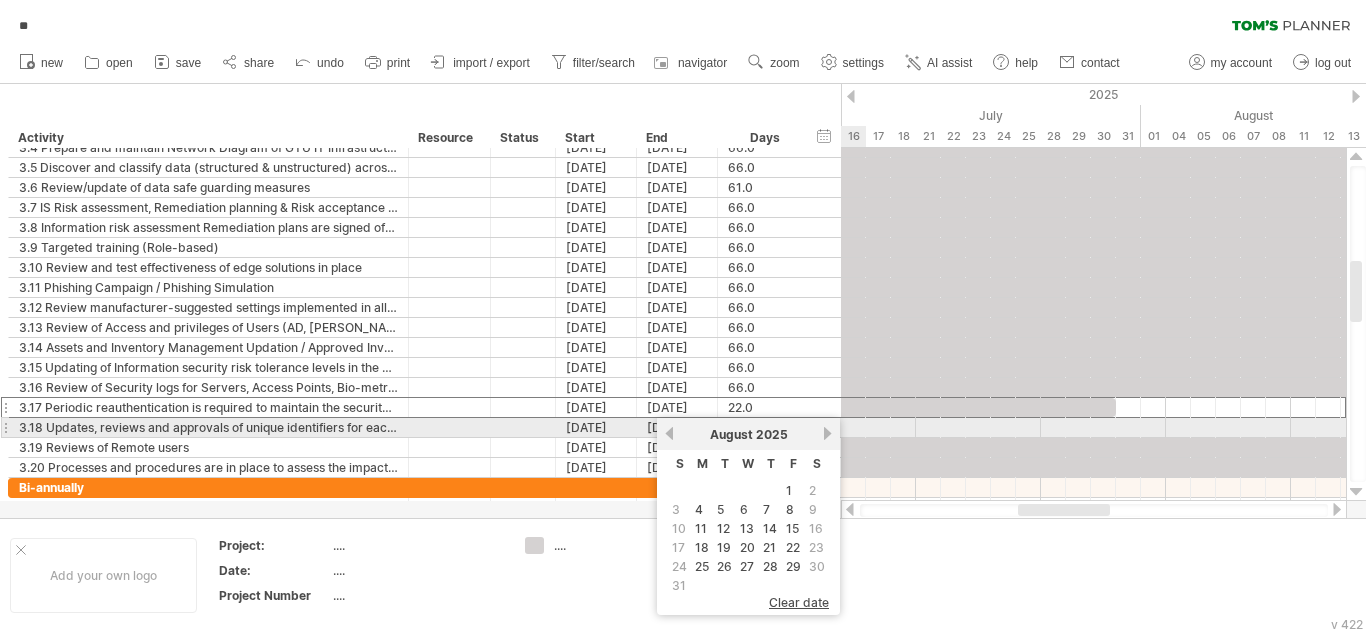 click on "next" at bounding box center (827, 433) 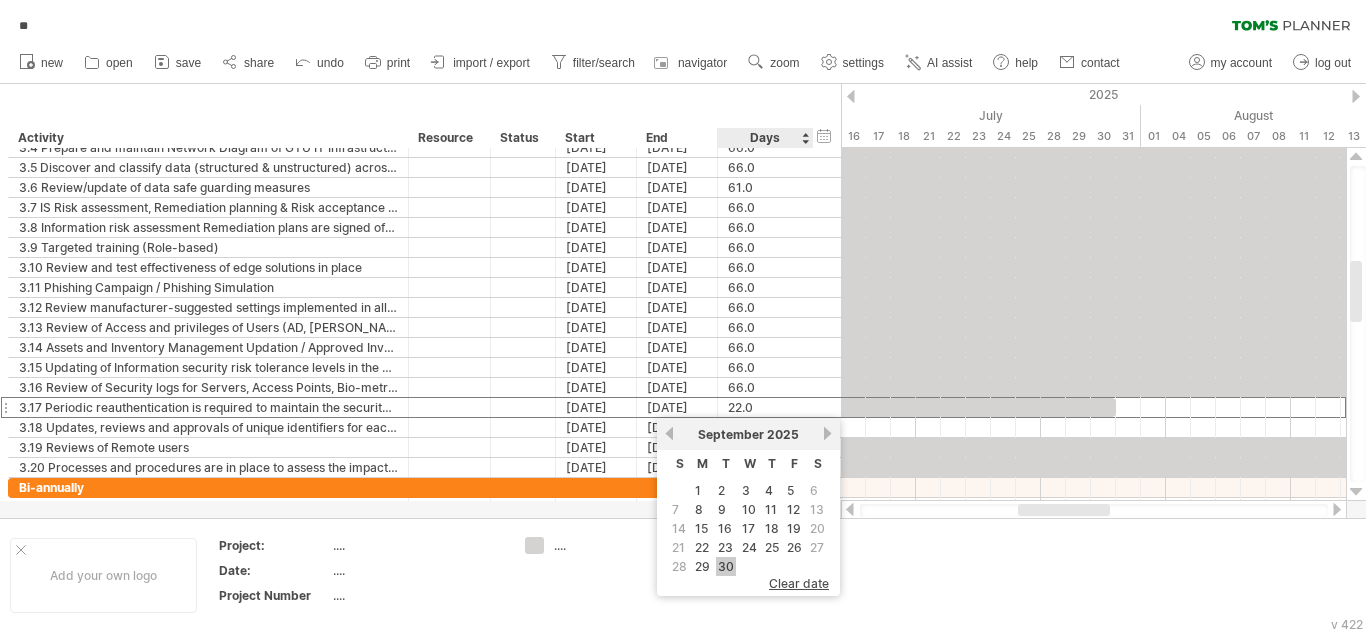 click on "30" at bounding box center (726, 566) 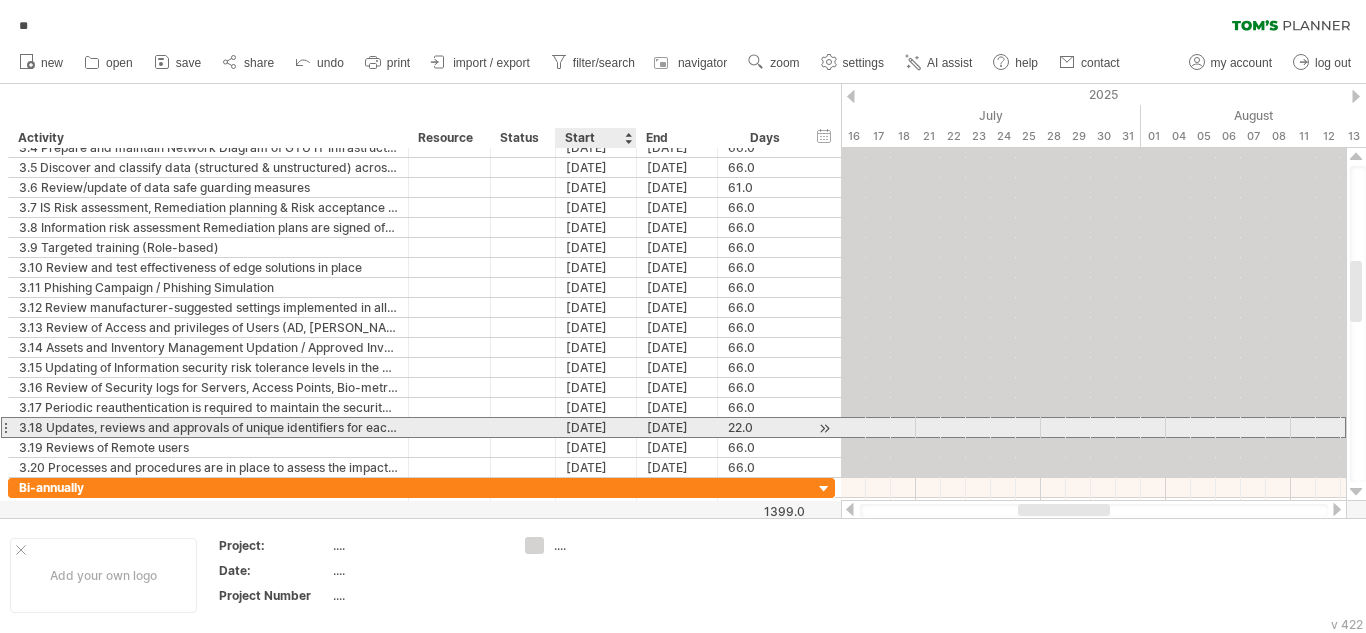 click on "[DATE]" at bounding box center (596, 427) 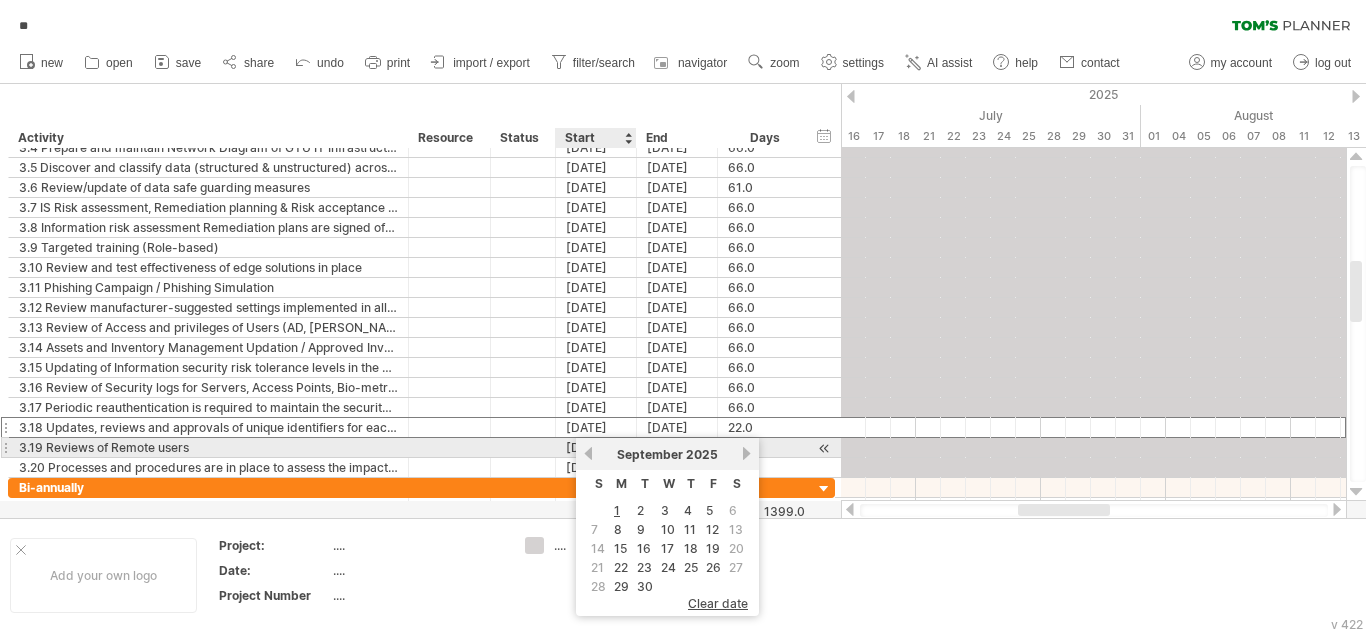 click on "previous" at bounding box center (588, 453) 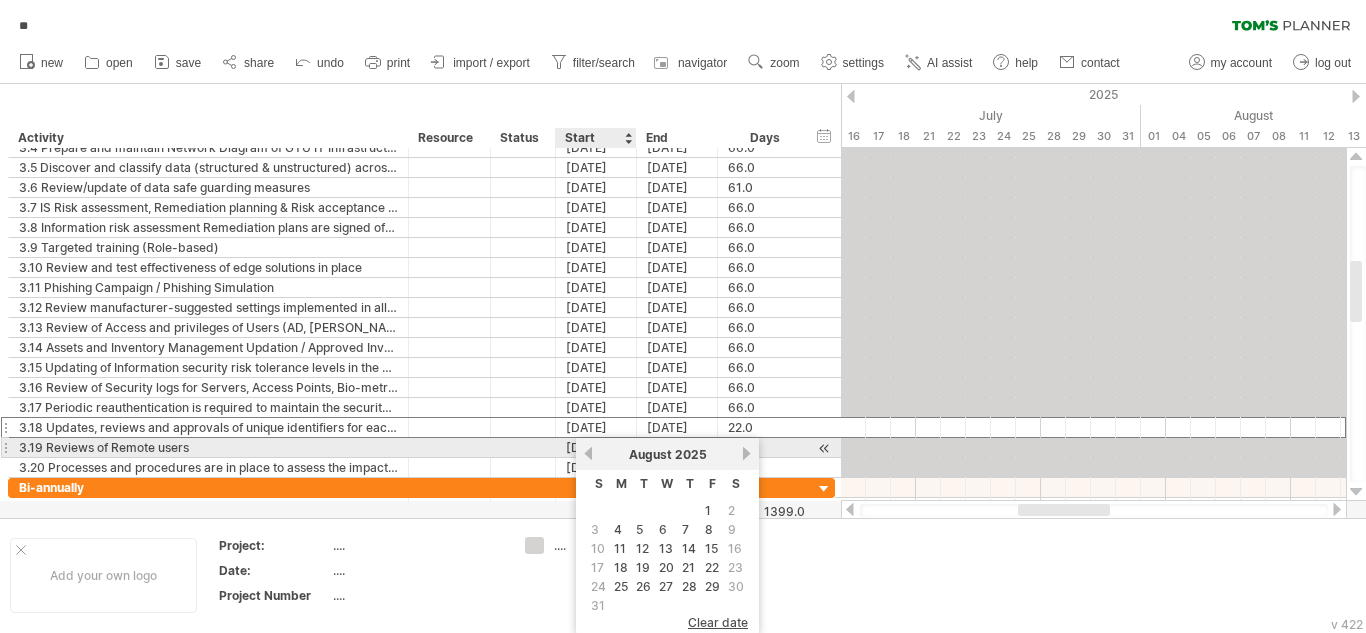 click on "previous" at bounding box center (588, 453) 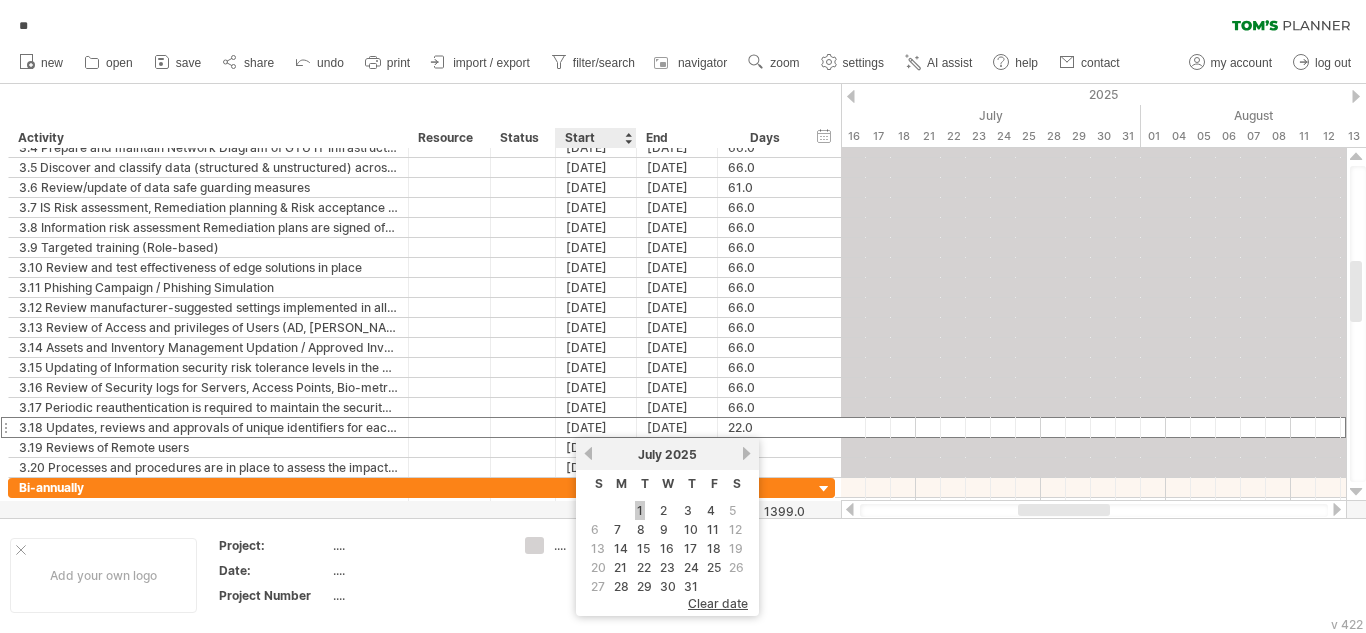 click on "1" at bounding box center (640, 510) 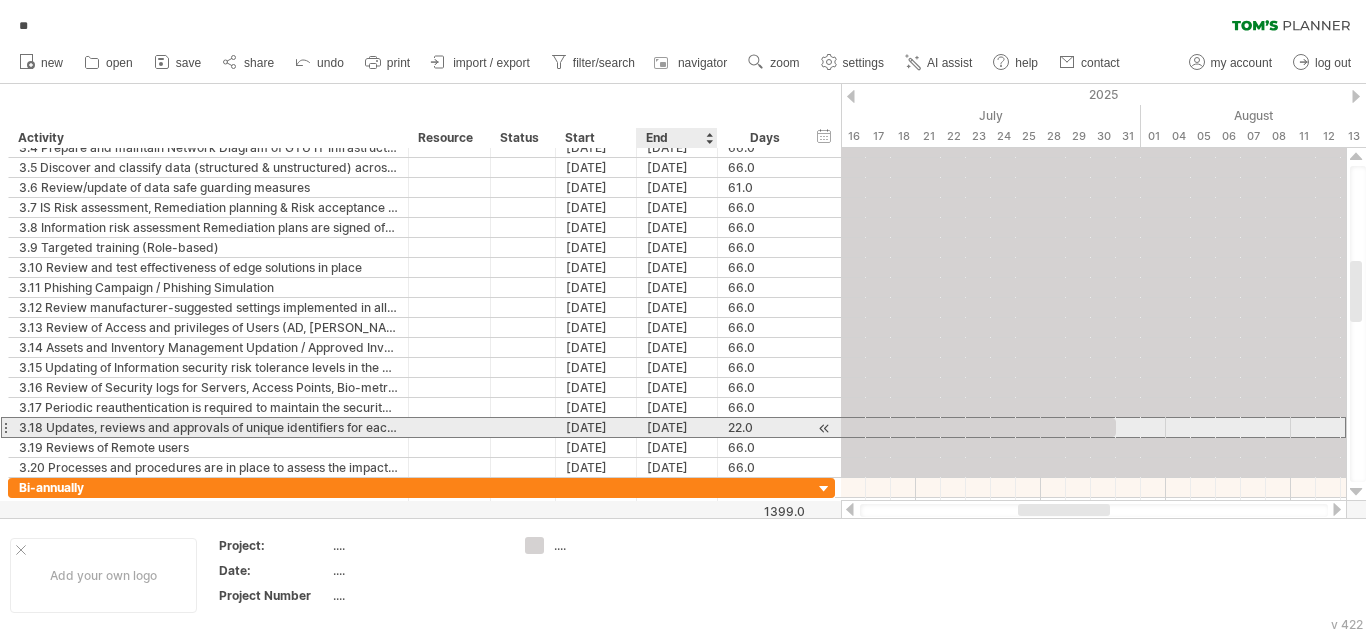click on "[DATE]" at bounding box center [677, 427] 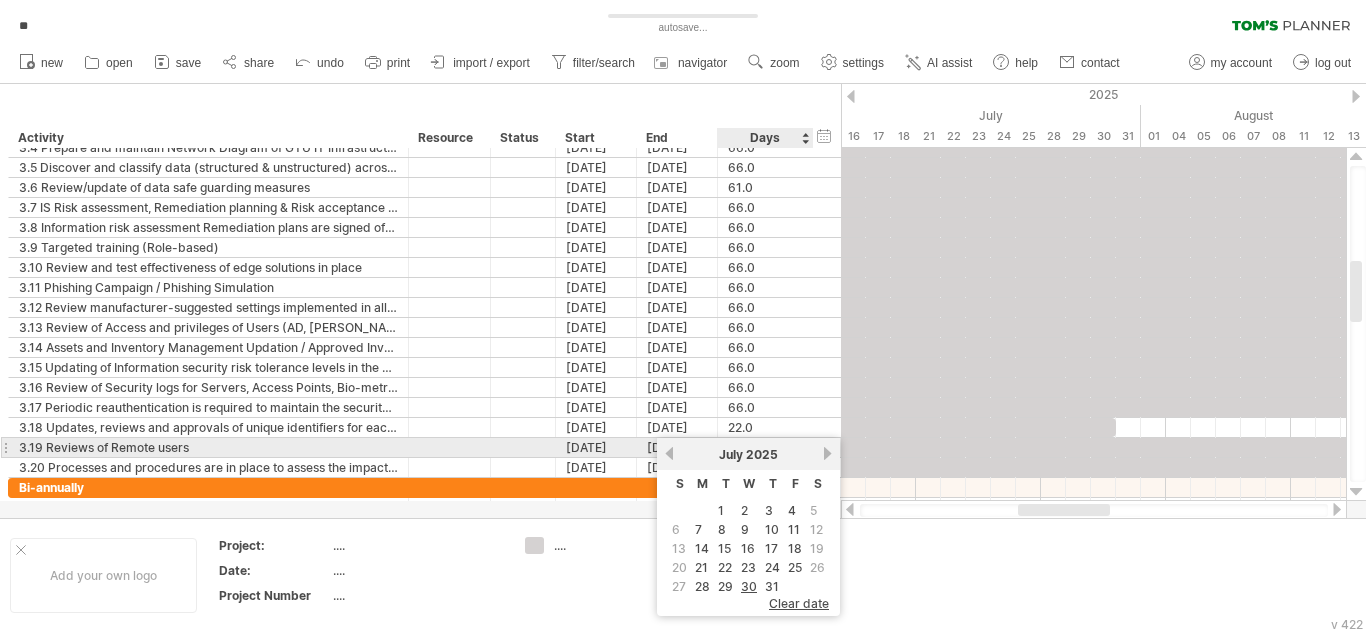 click on "next" at bounding box center [827, 453] 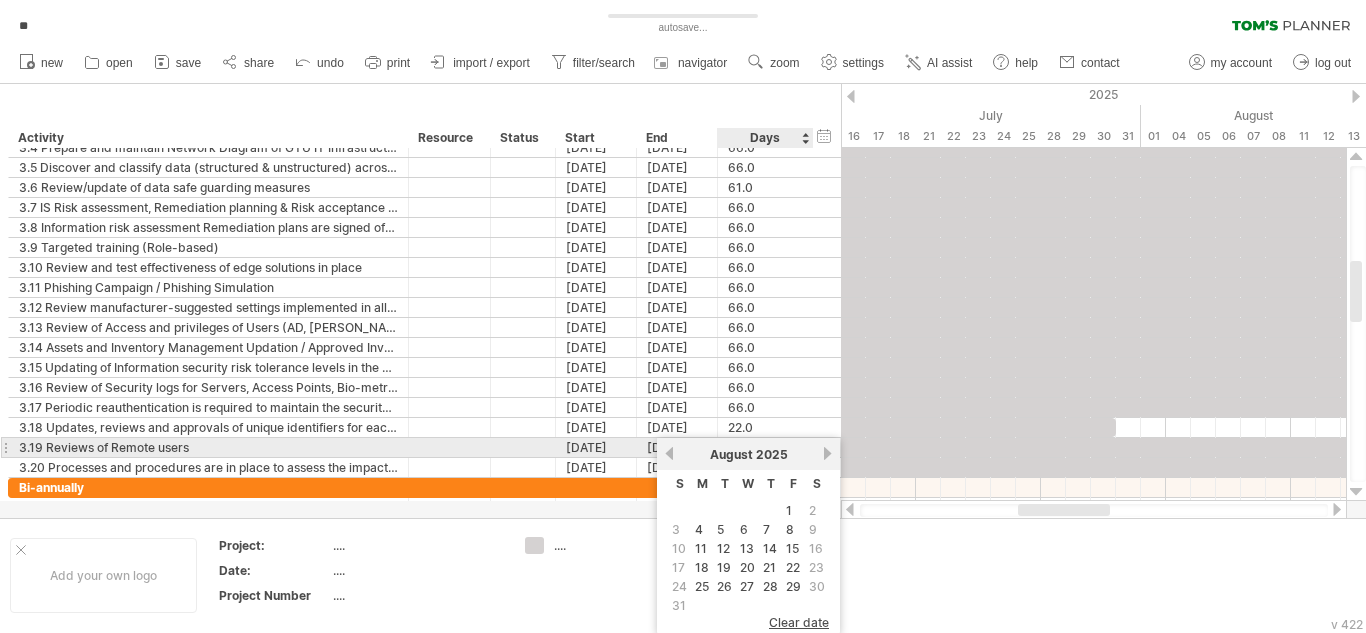 click on "next" at bounding box center (827, 453) 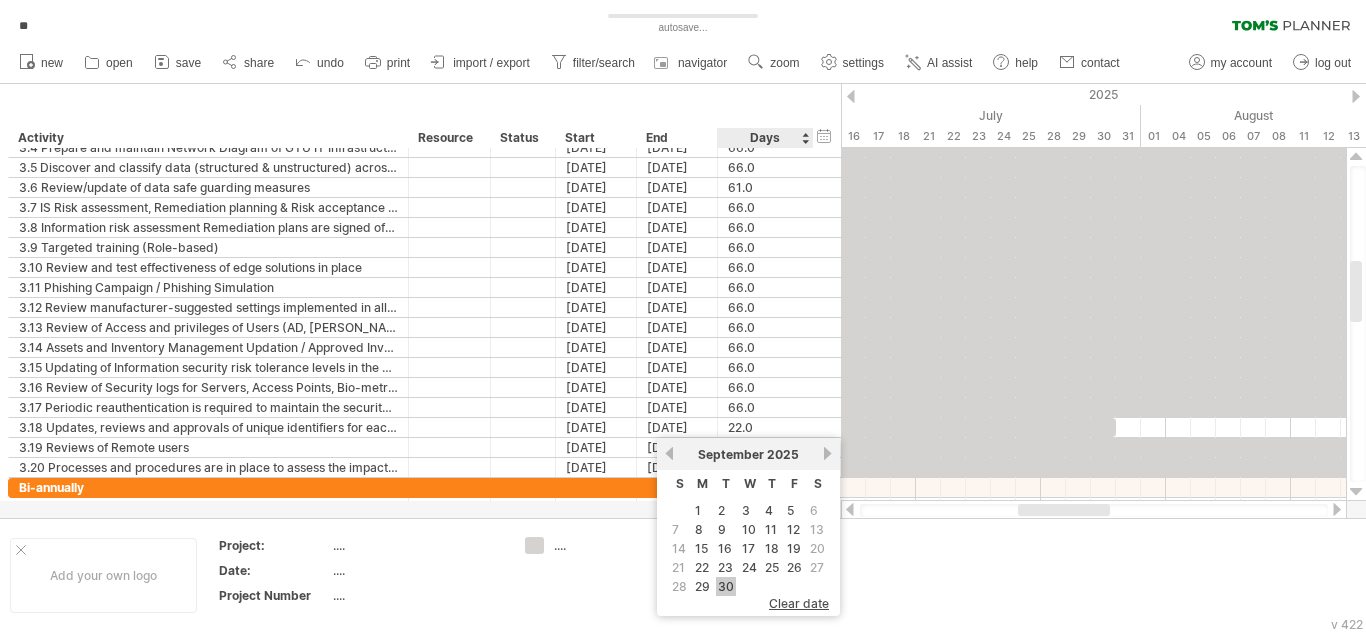 click on "30" at bounding box center (726, 586) 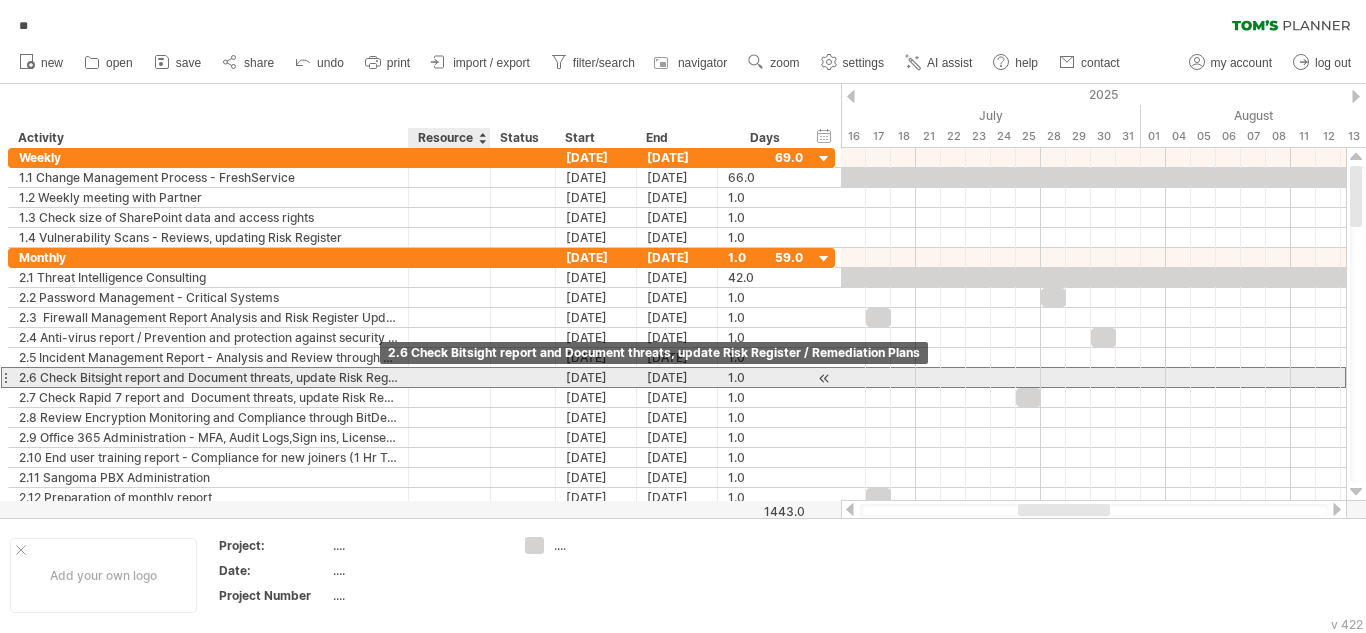 click on "2.6 Check Bitsight report and Document threats, update Risk Register / Remediation Plans" at bounding box center (208, 377) 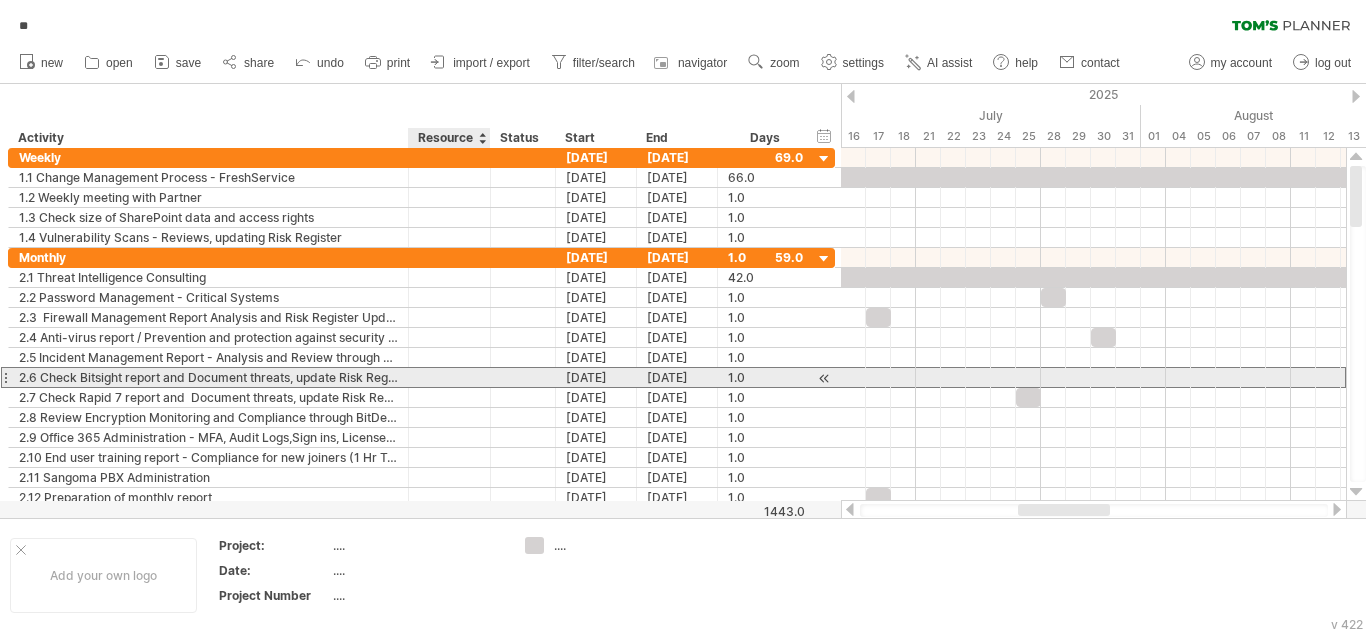 click at bounding box center (449, 377) 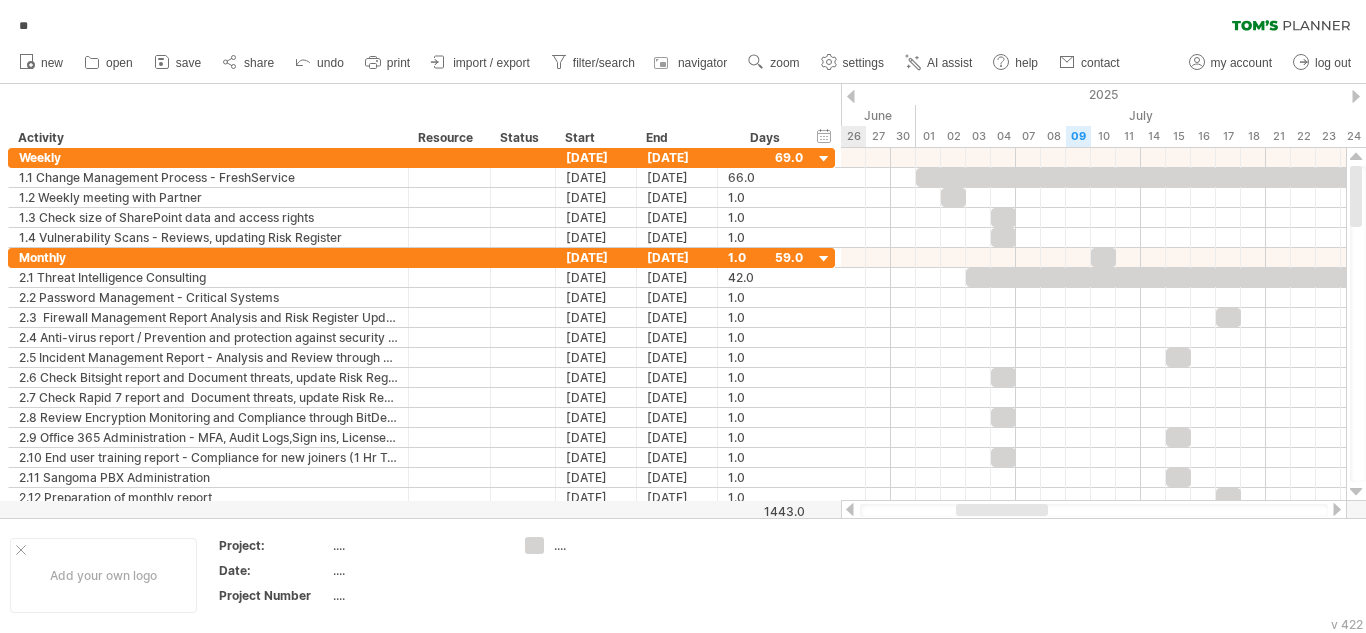 drag, startPoint x: 1092, startPoint y: 514, endPoint x: 1030, endPoint y: 508, distance: 62.289646 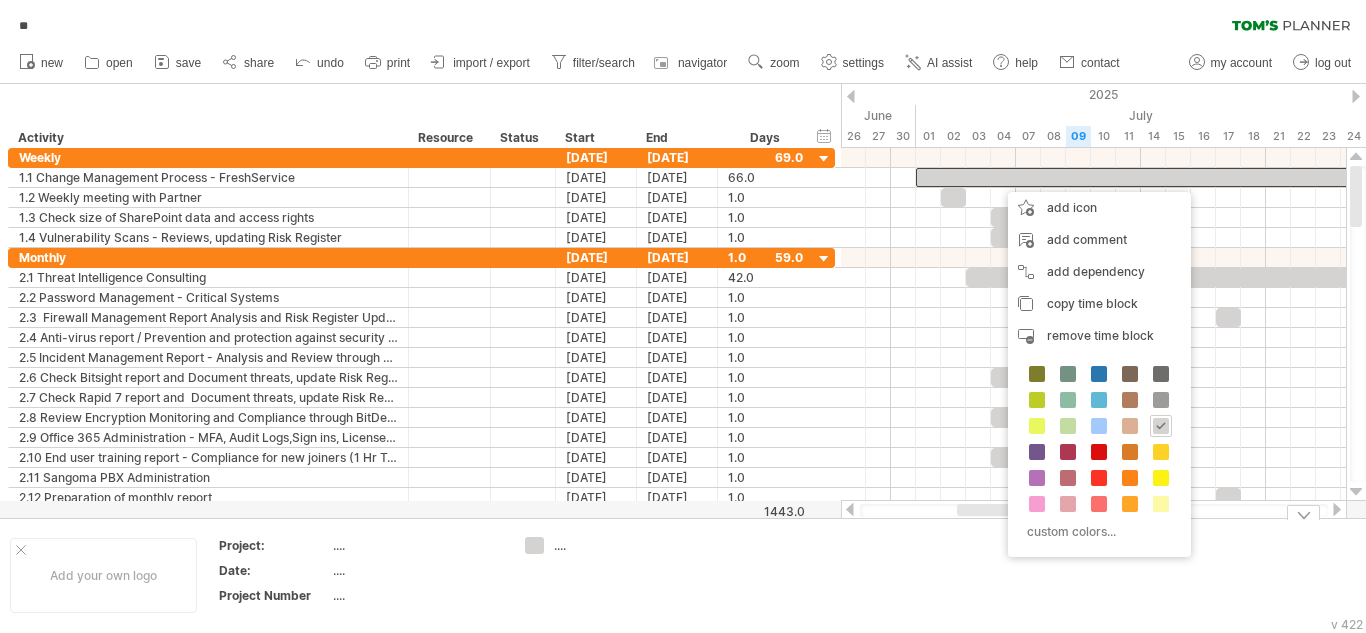 click on "Add your own logo Project: .... Date: .... Project Number .... ...." at bounding box center (50000, 575) 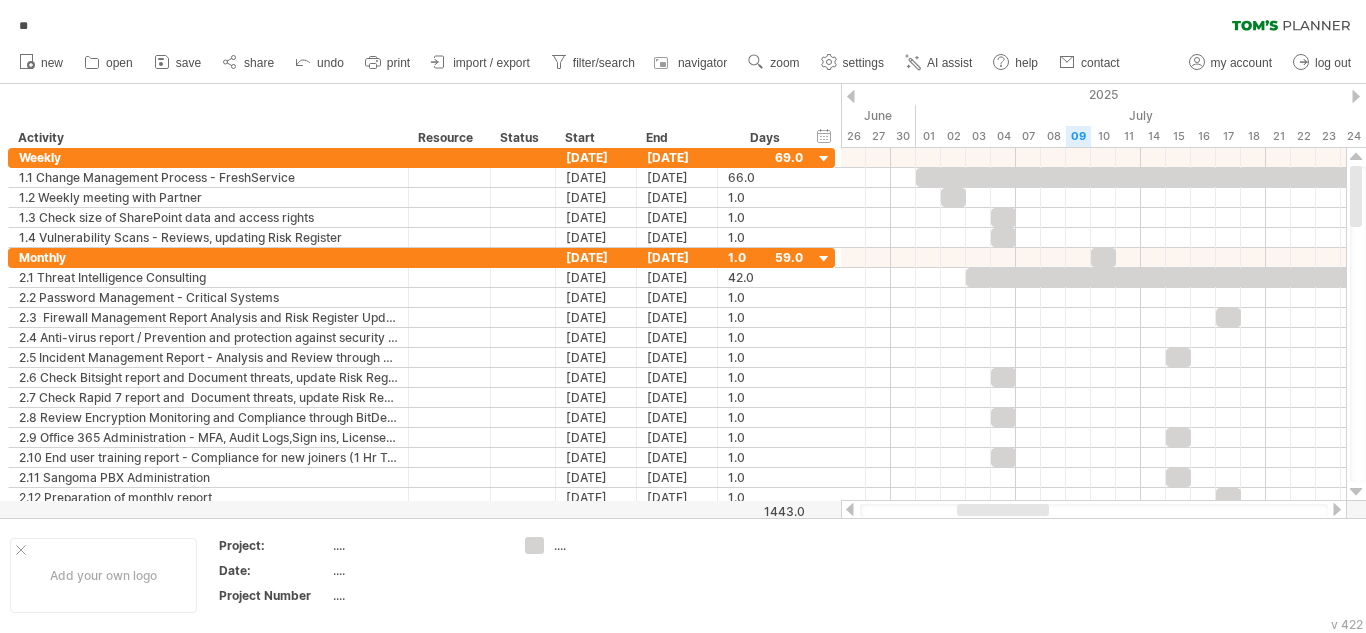click at bounding box center (1337, 509) 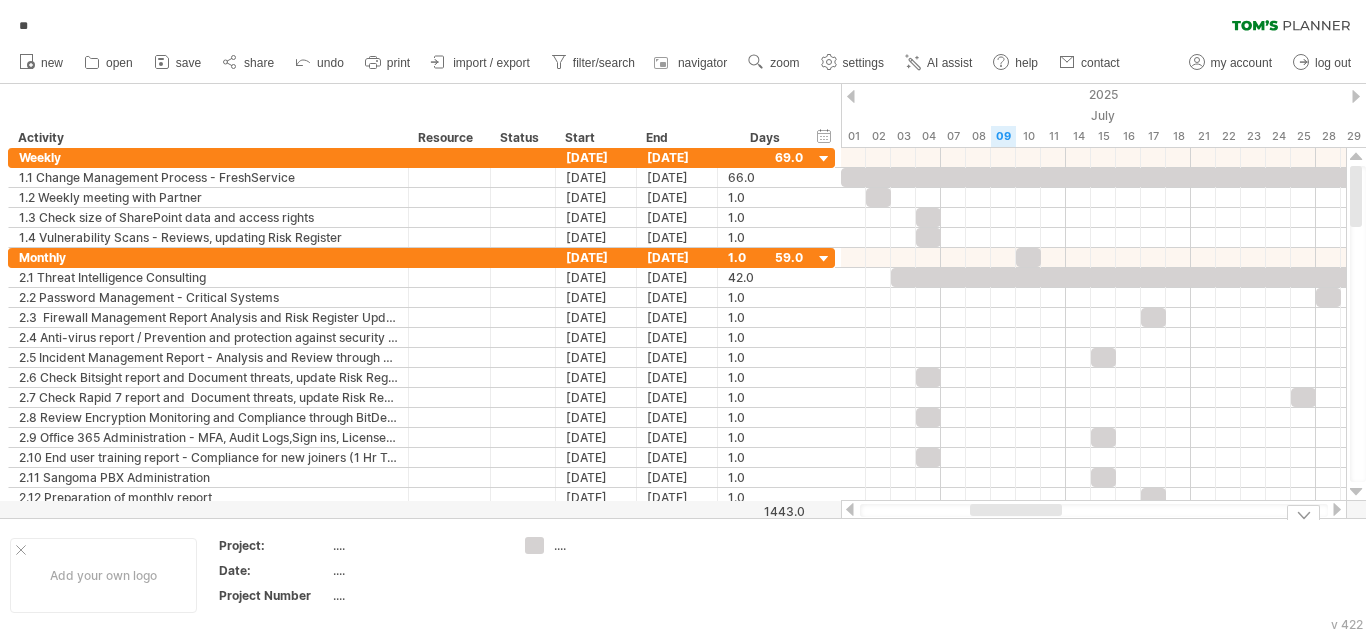 drag, startPoint x: 1047, startPoint y: 514, endPoint x: 1017, endPoint y: 518, distance: 30.265491 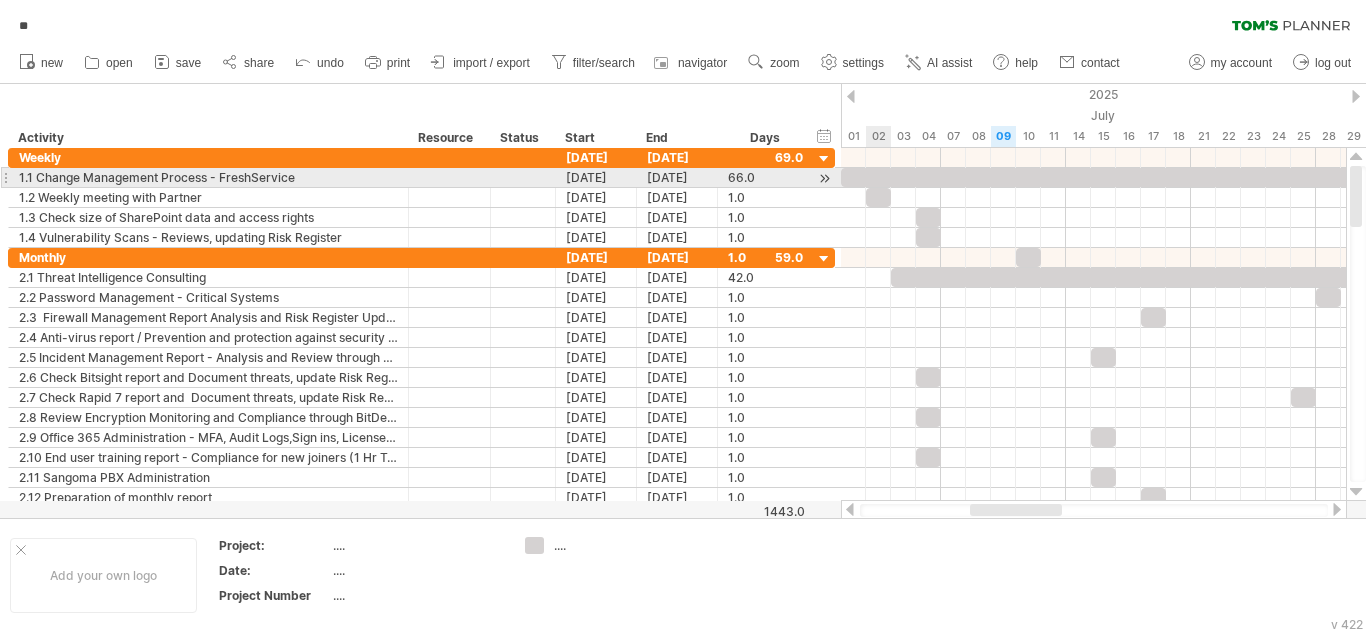 click at bounding box center [1666, 177] 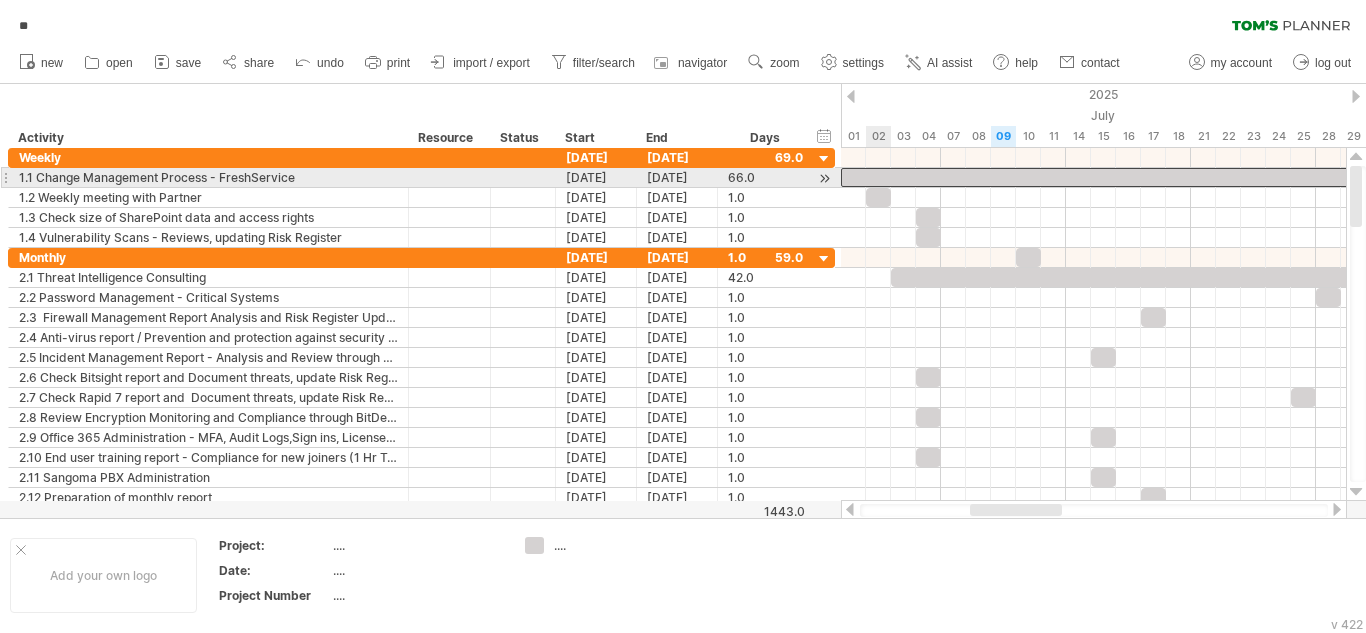 scroll, scrollTop: 0, scrollLeft: 0, axis: both 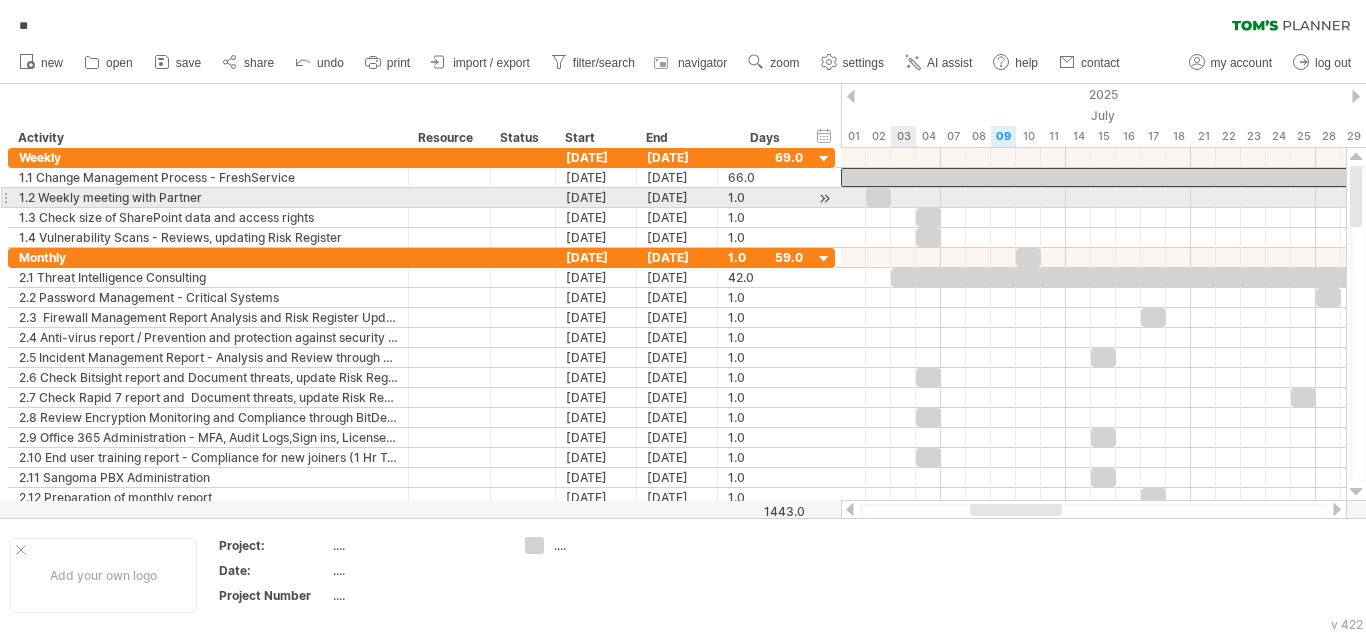 click at bounding box center (891, 197) 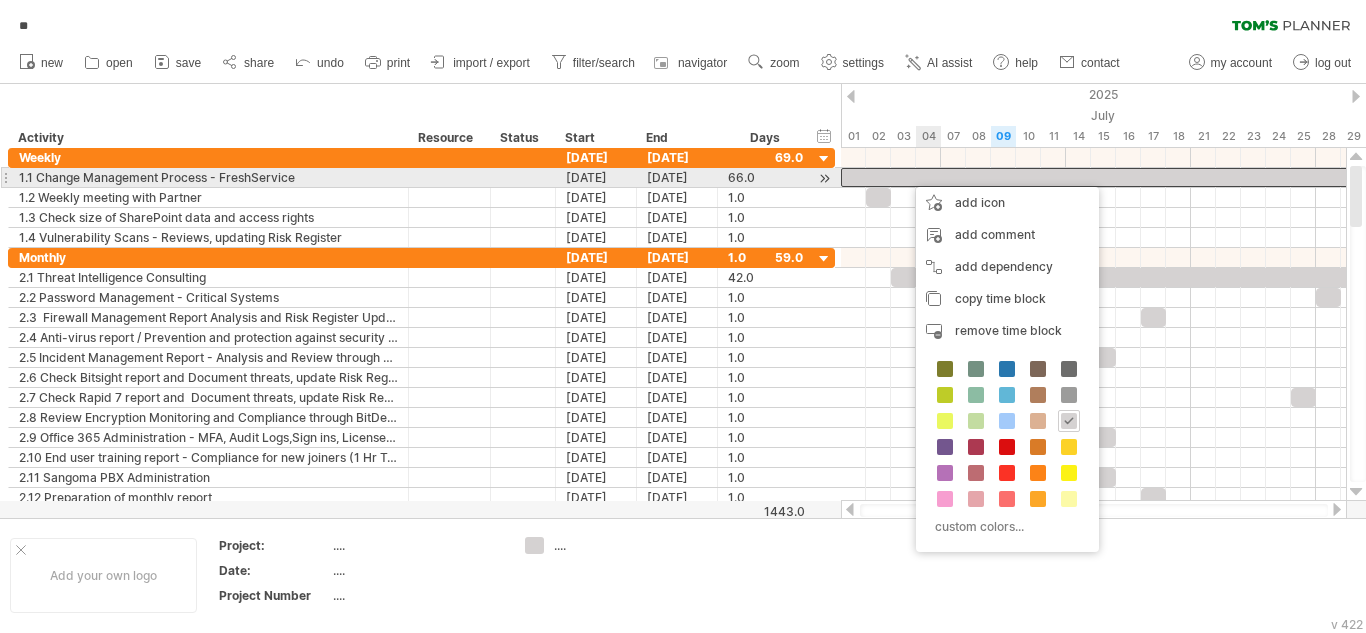 click at bounding box center [1666, 177] 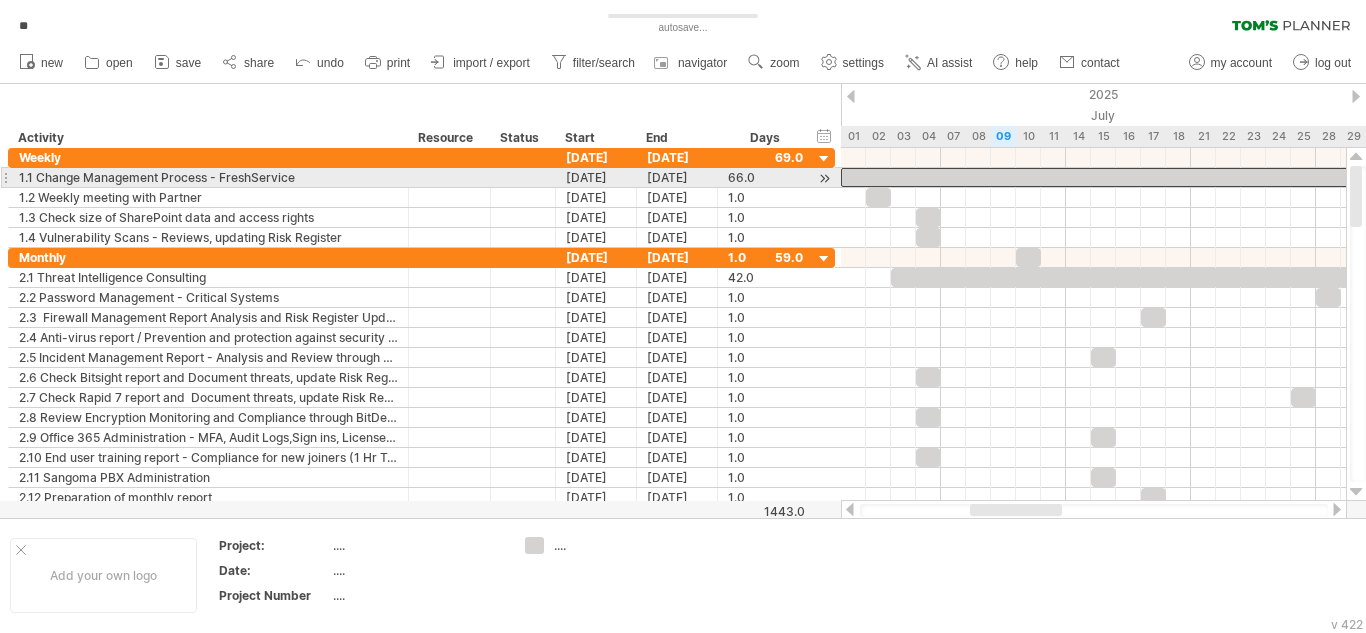 click at bounding box center [1666, 177] 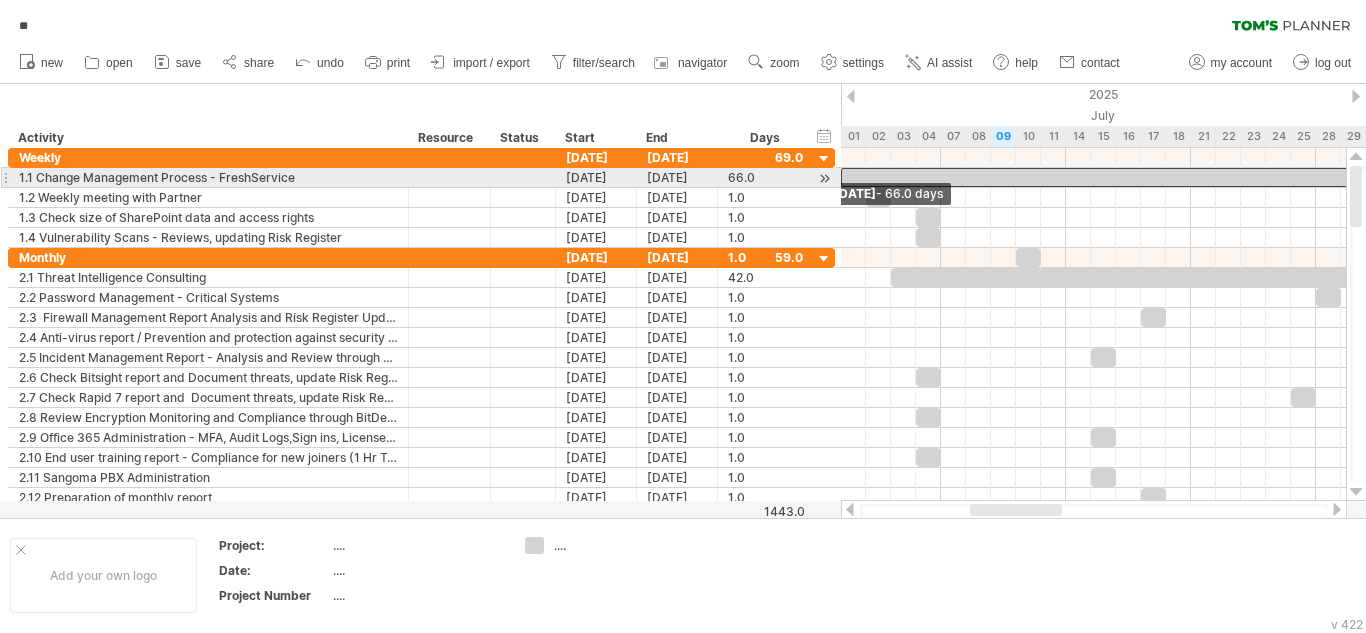 click at bounding box center (841, 177) 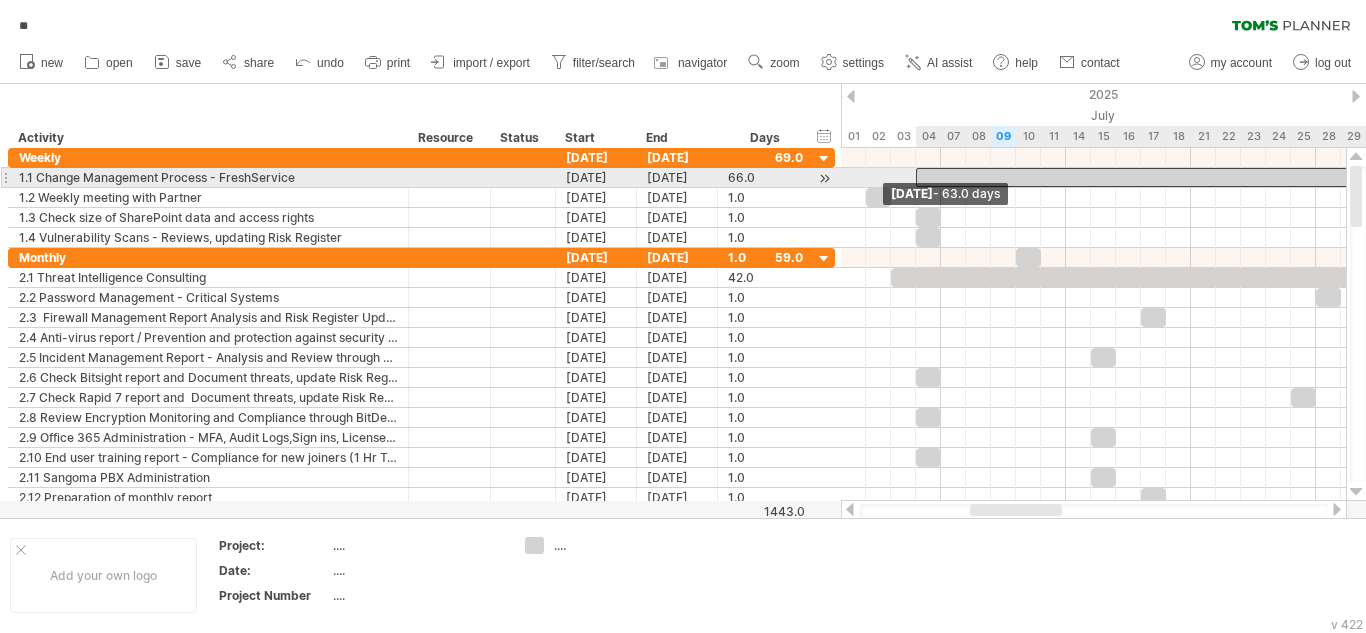 drag, startPoint x: 842, startPoint y: 178, endPoint x: 915, endPoint y: 184, distance: 73.24616 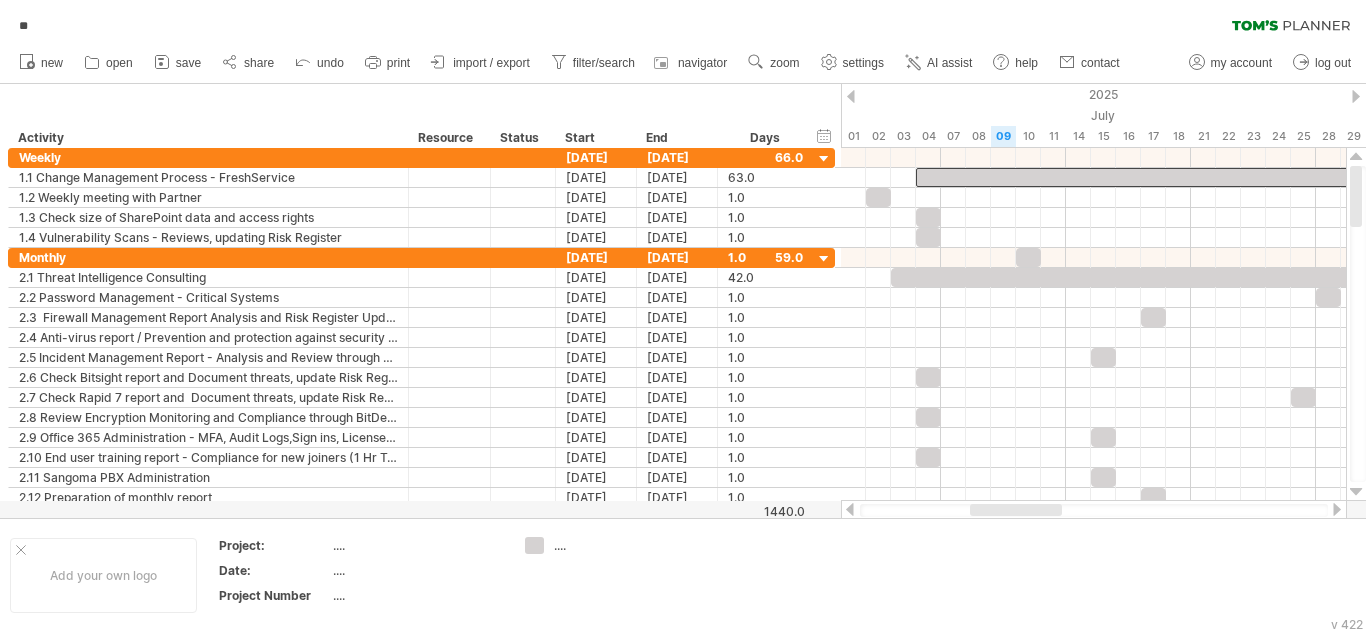 click at bounding box center [1337, 509] 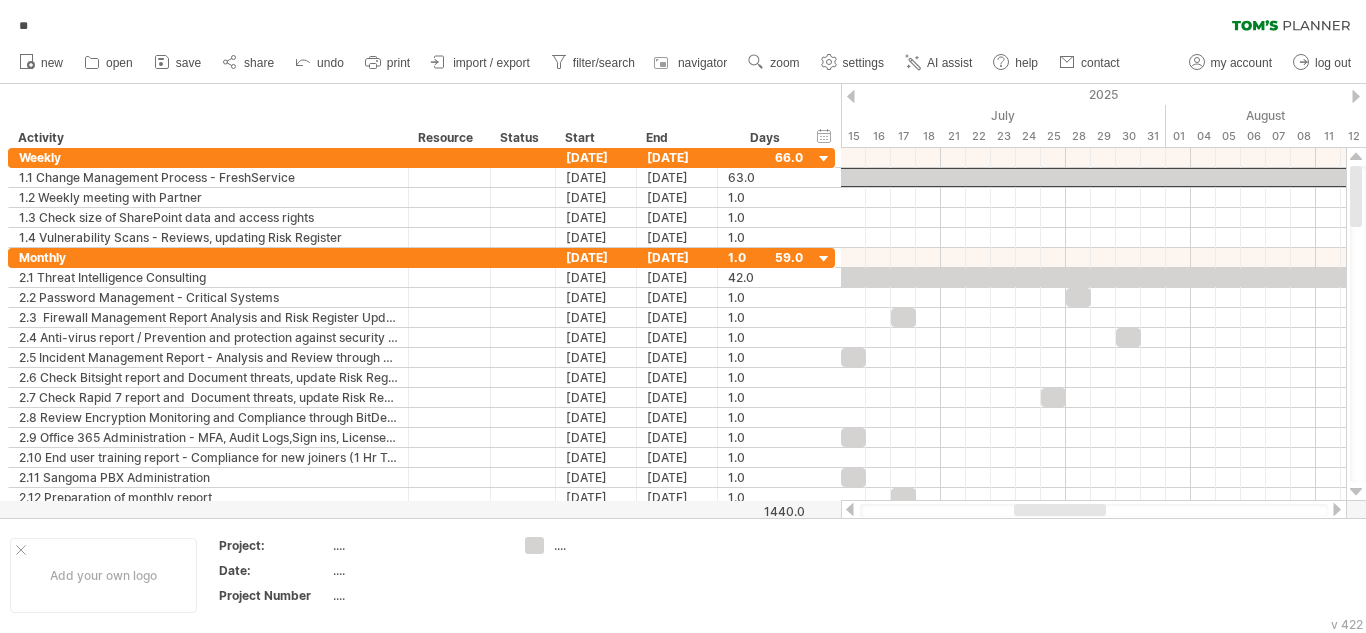 click at bounding box center [1337, 509] 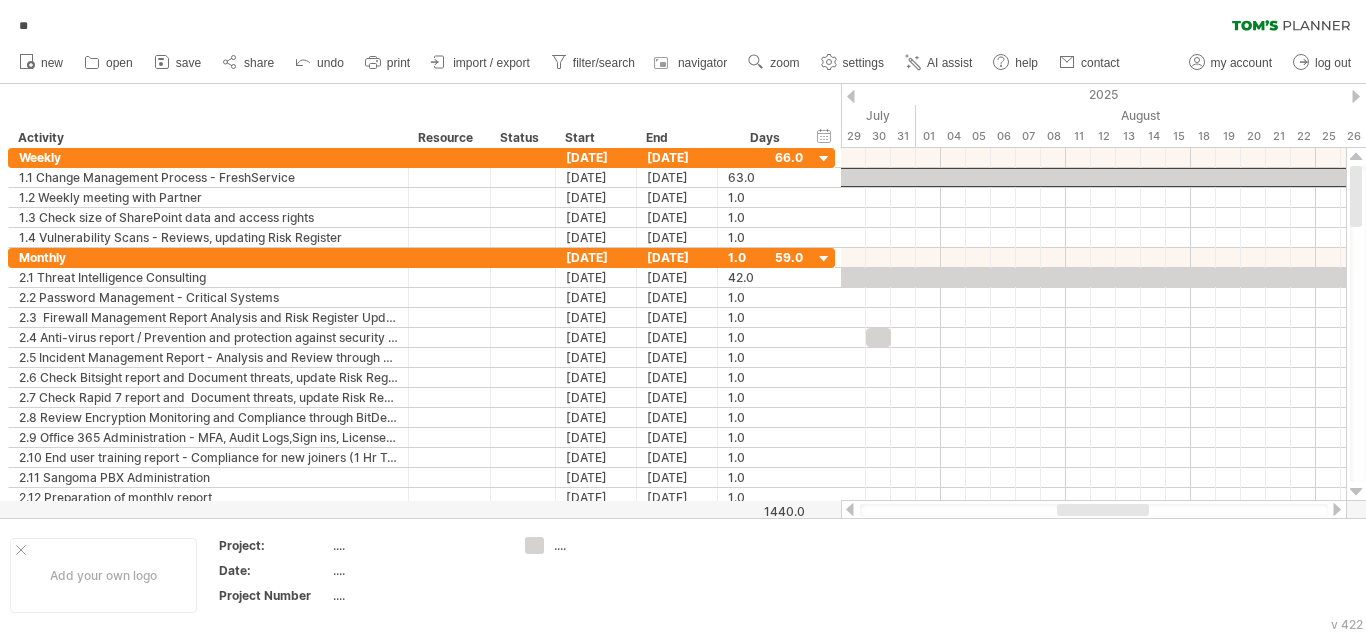 click at bounding box center (1337, 509) 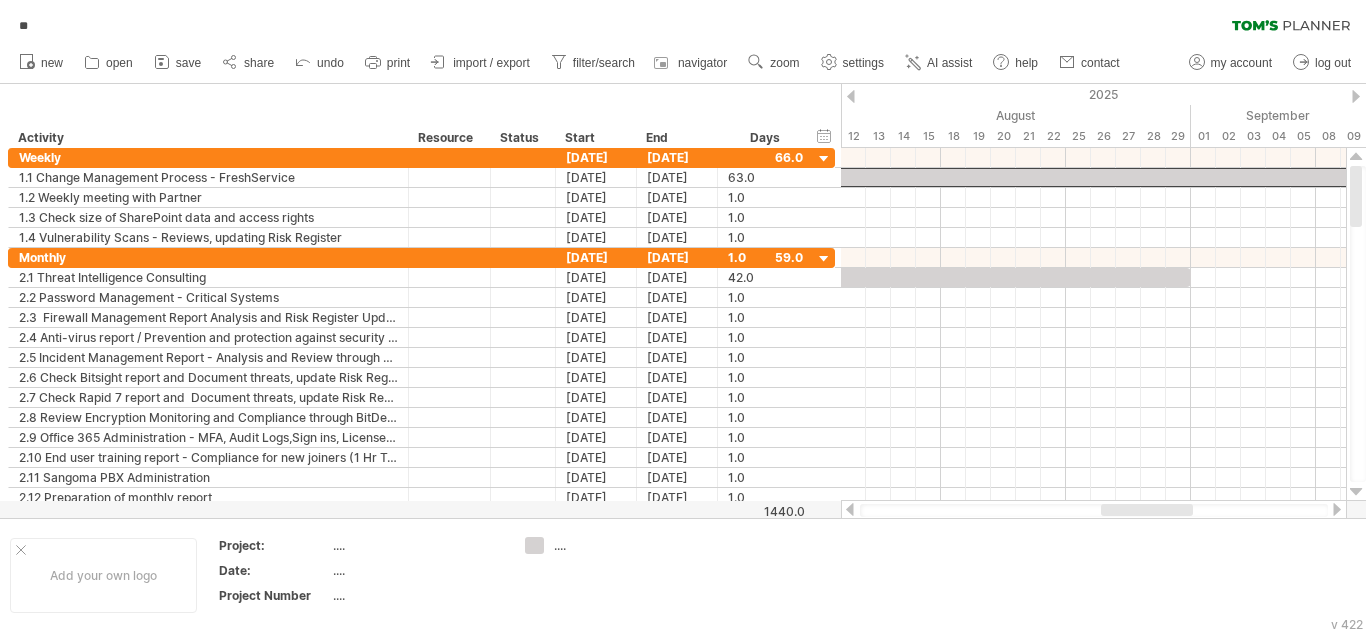 click at bounding box center (1337, 509) 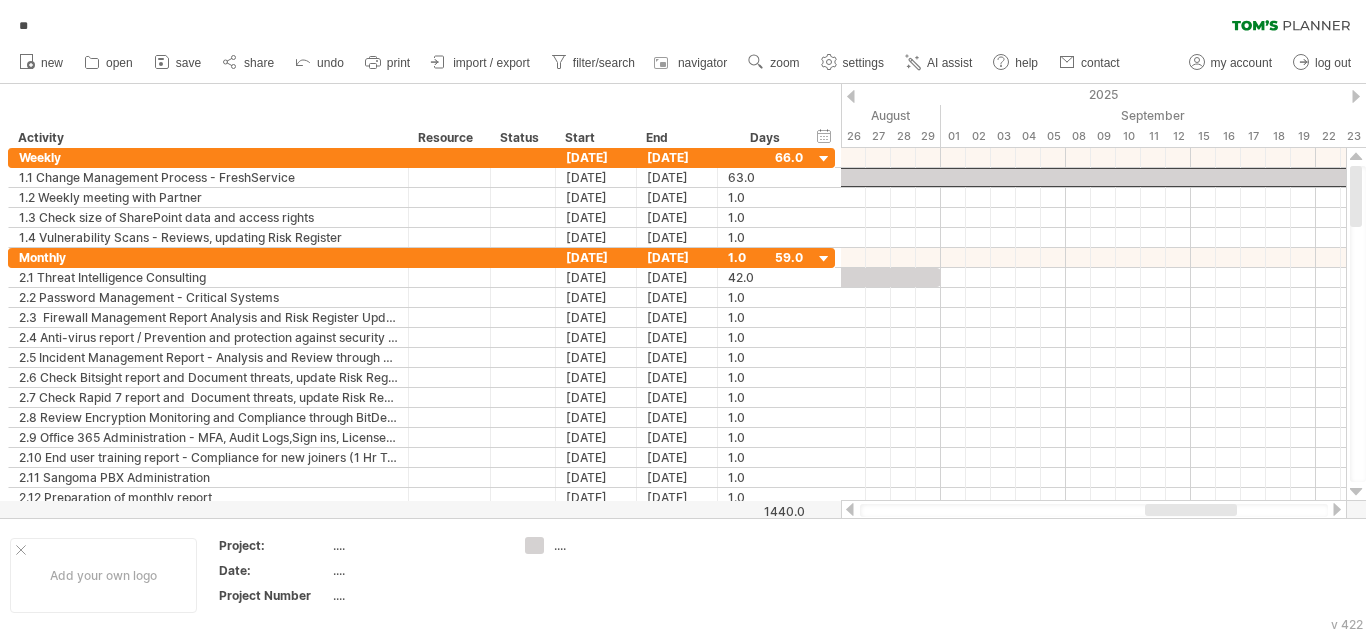 click at bounding box center (1337, 509) 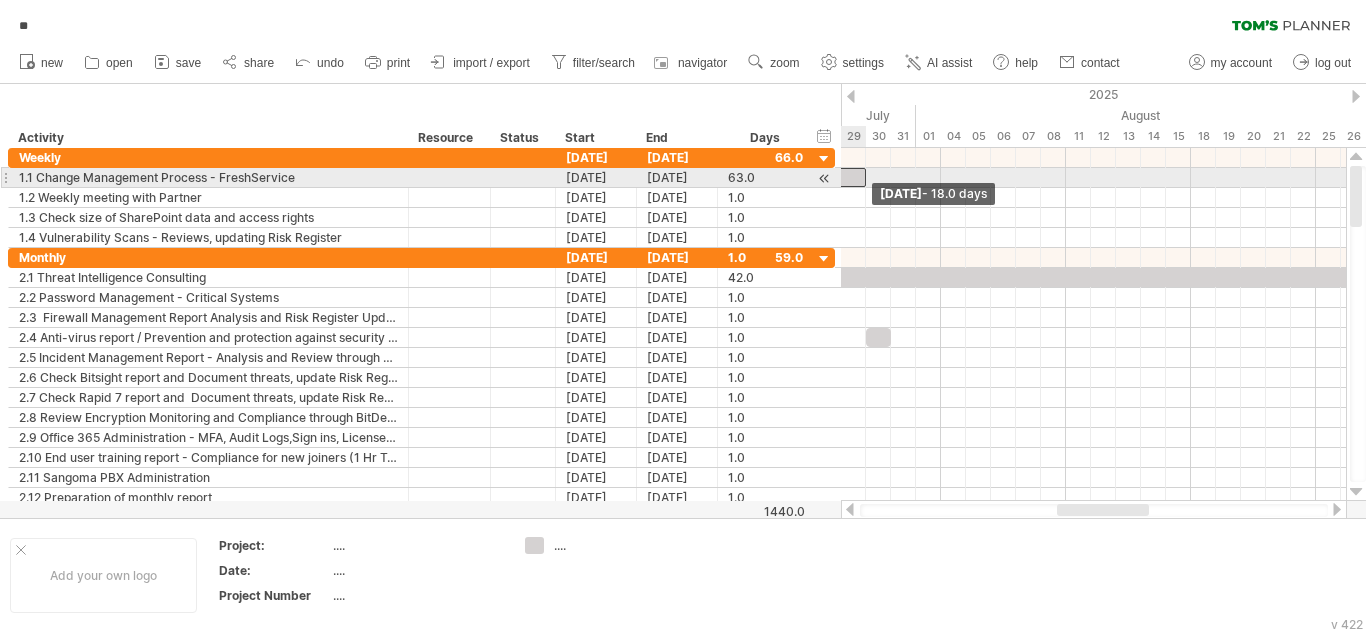 drag, startPoint x: 1240, startPoint y: 173, endPoint x: 861, endPoint y: 187, distance: 379.25848 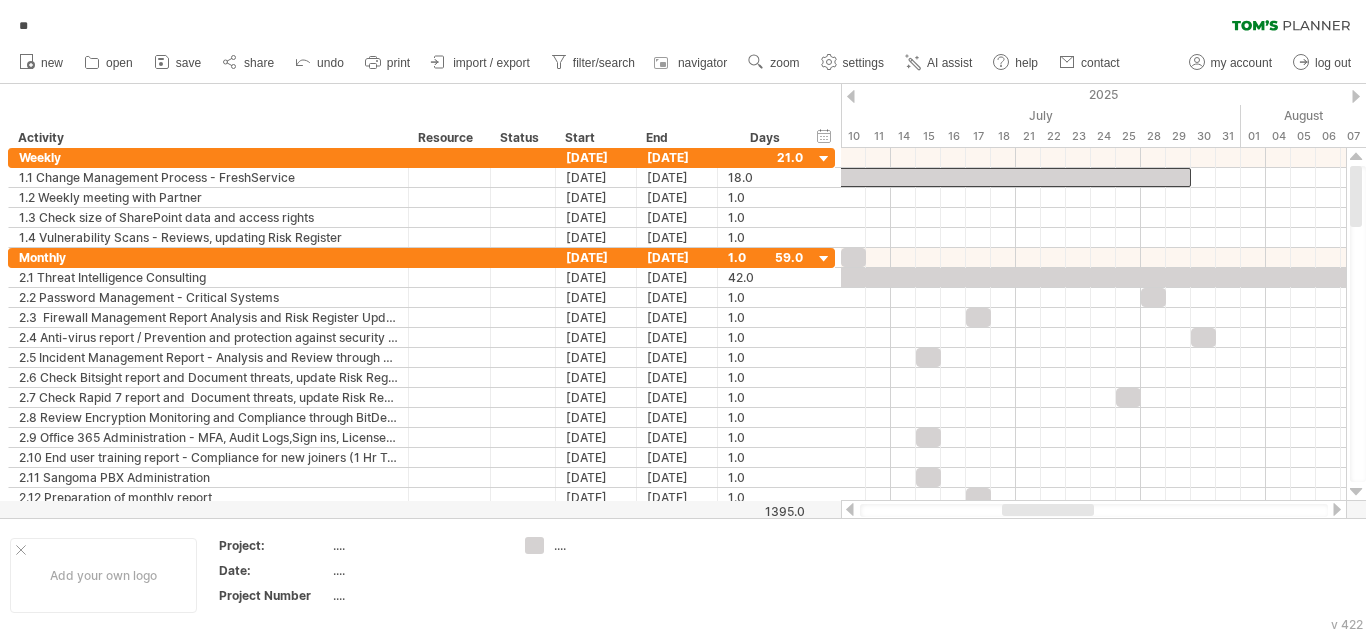 drag, startPoint x: 1088, startPoint y: 509, endPoint x: 1033, endPoint y: 510, distance: 55.00909 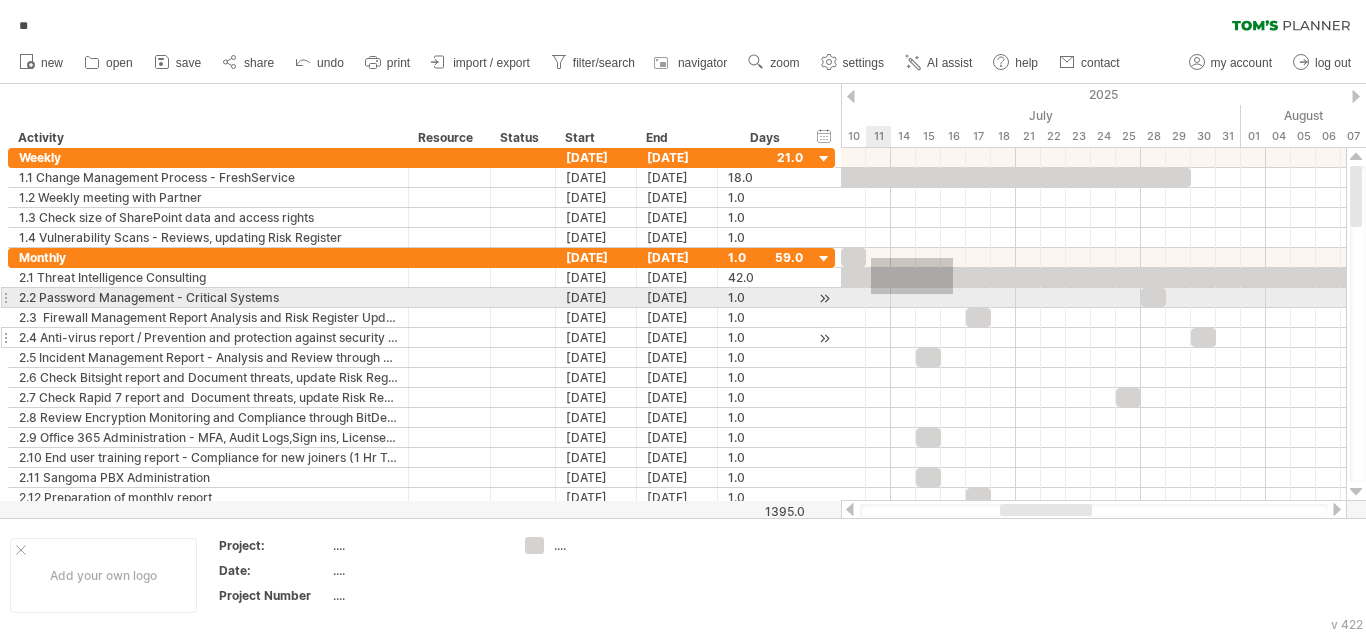 drag, startPoint x: 911, startPoint y: 281, endPoint x: 803, endPoint y: 346, distance: 126.051575 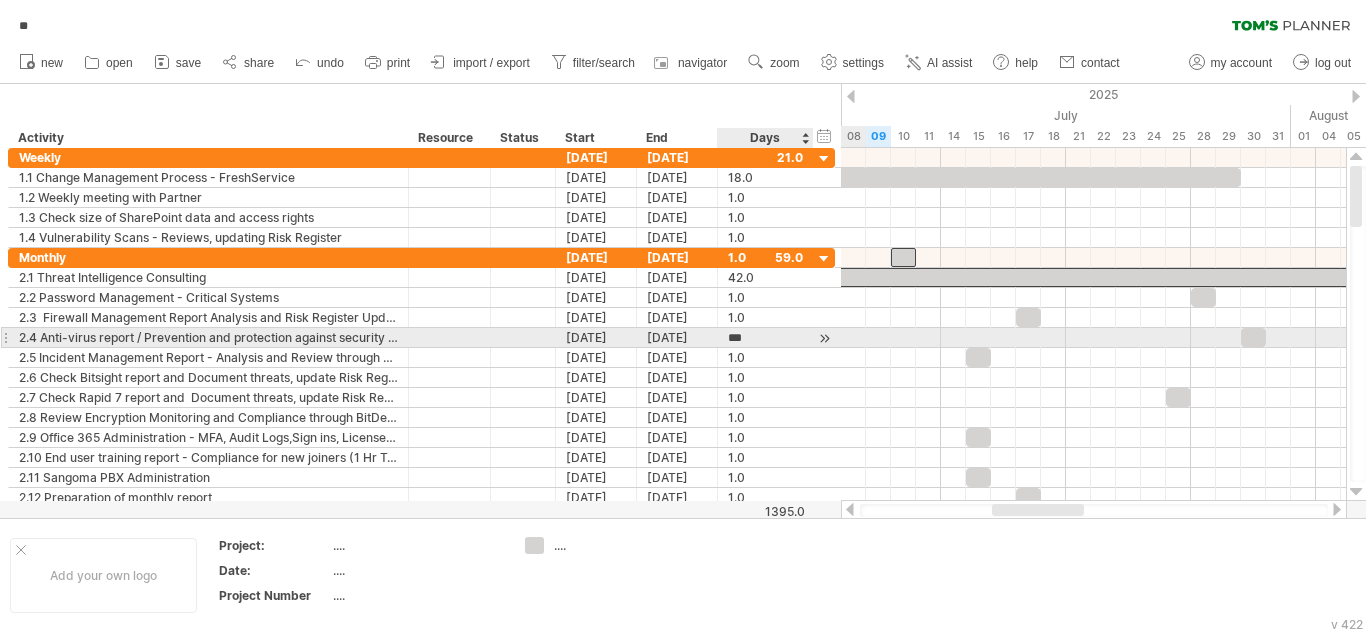 scroll, scrollTop: 1, scrollLeft: 0, axis: vertical 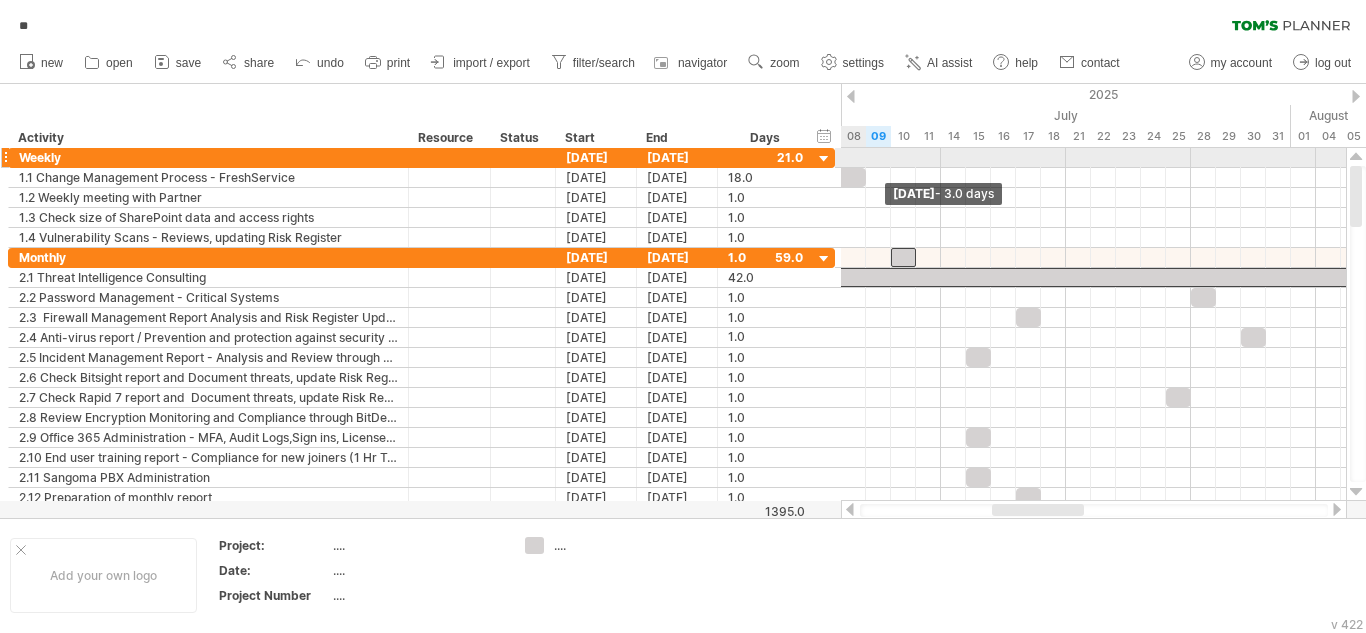 drag, startPoint x: 1240, startPoint y: 177, endPoint x: 870, endPoint y: 168, distance: 370.10944 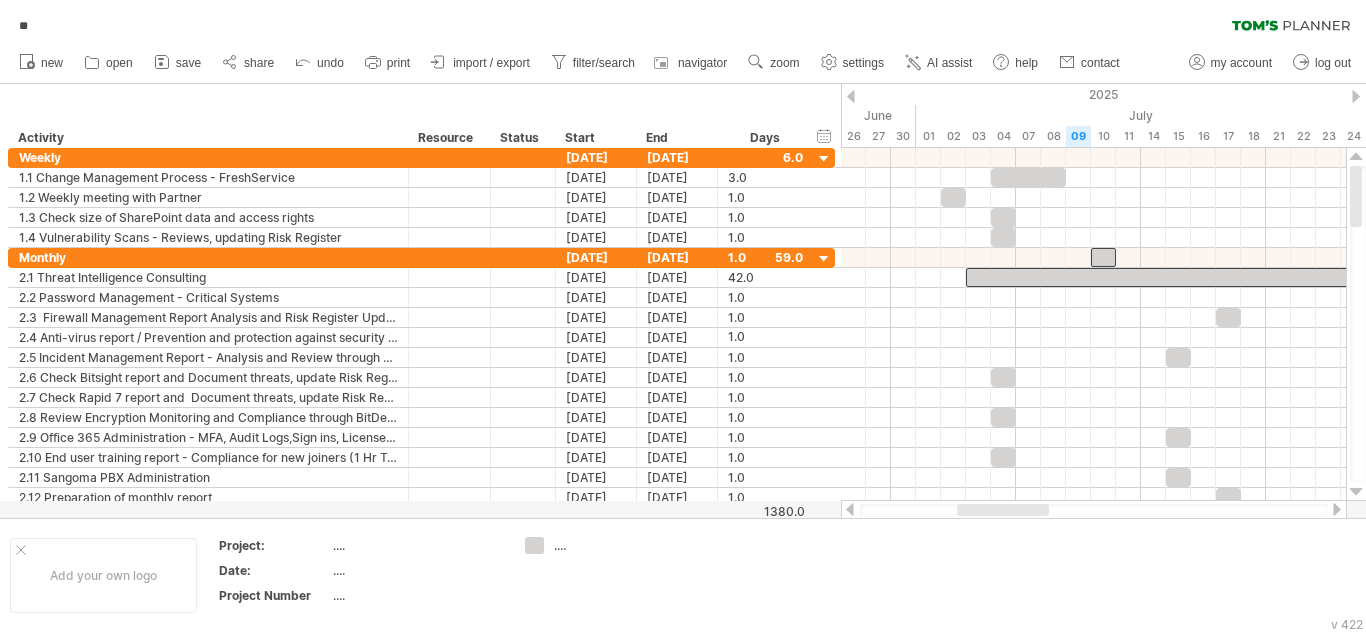drag, startPoint x: 1025, startPoint y: 509, endPoint x: 990, endPoint y: 509, distance: 35 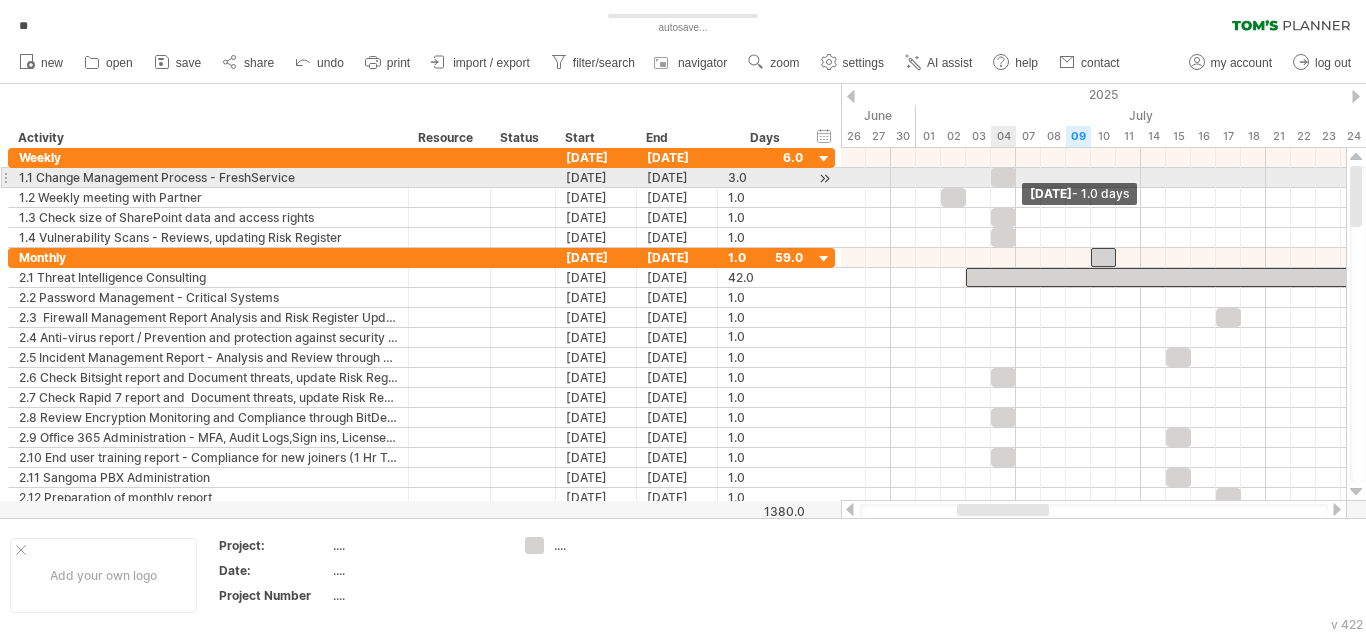 drag, startPoint x: 1062, startPoint y: 183, endPoint x: 1017, endPoint y: 182, distance: 45.01111 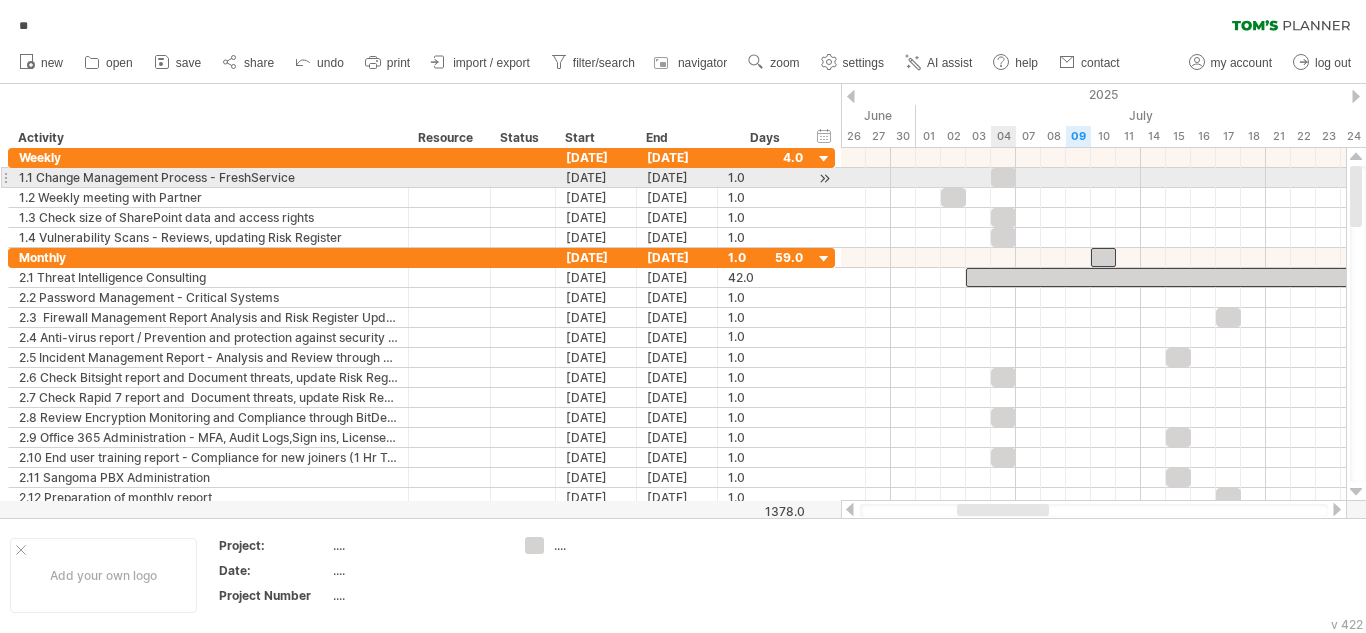 click at bounding box center [1003, 177] 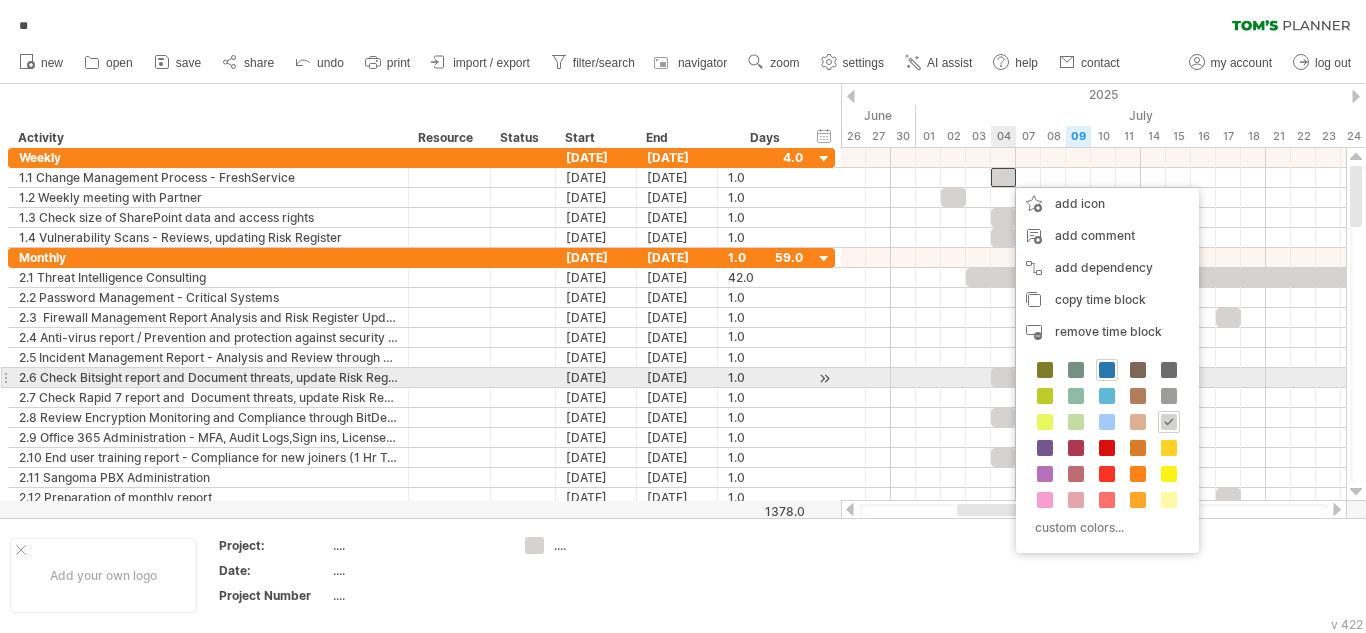 click at bounding box center (1107, 370) 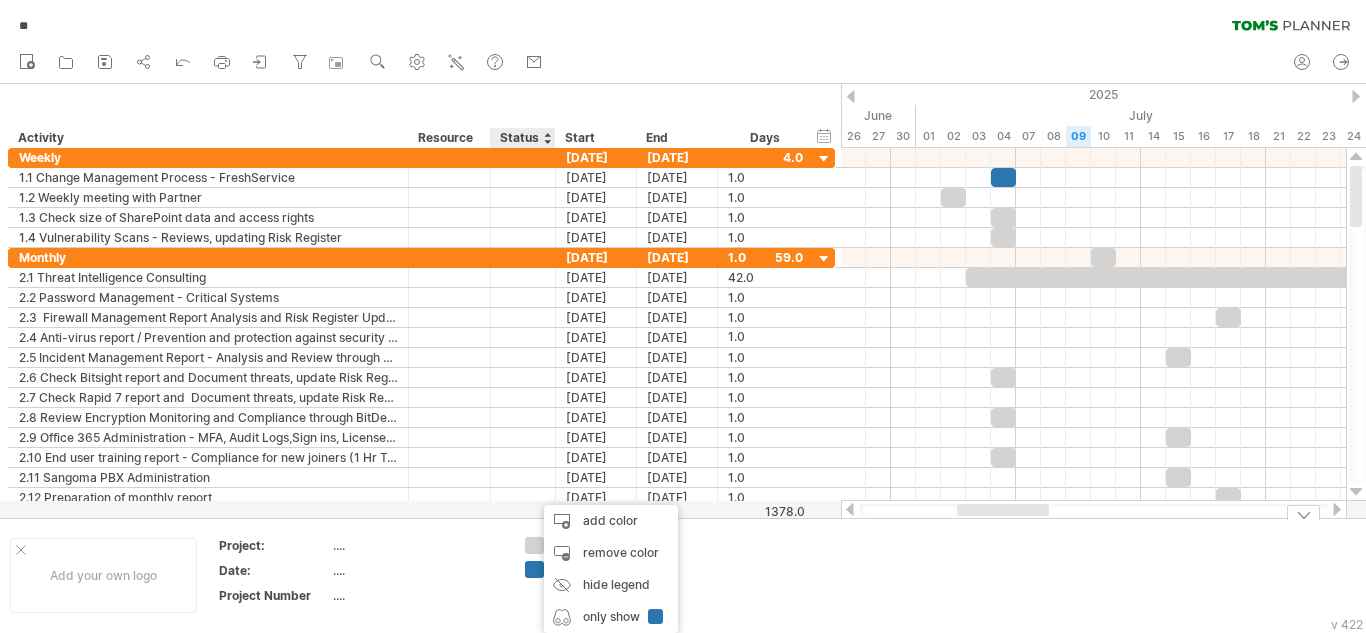 click at bounding box center [752, 575] 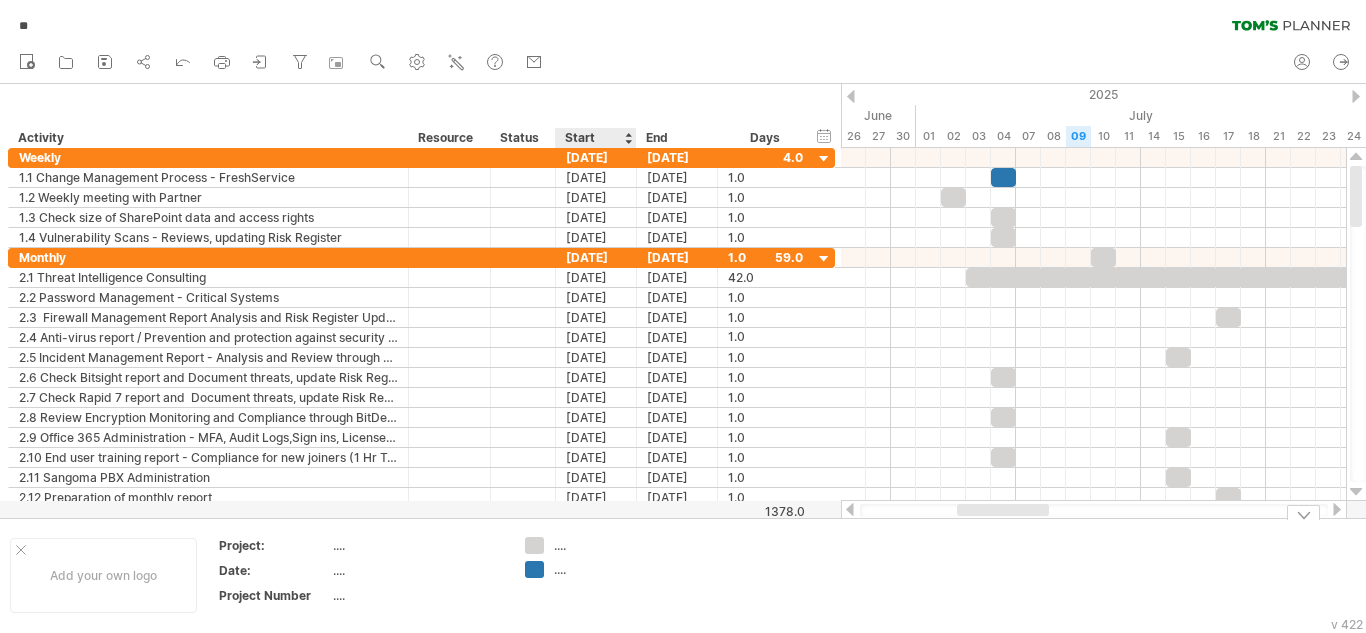 click on "...." at bounding box center [608, 569] 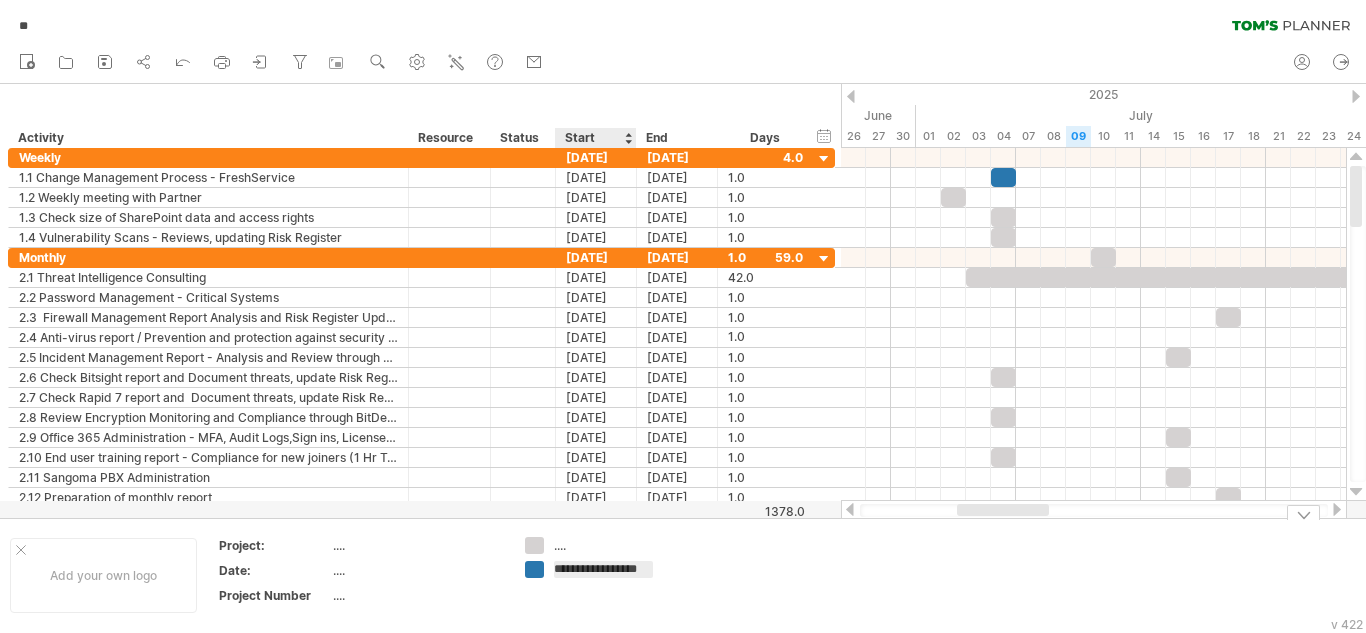 scroll, scrollTop: 0, scrollLeft: 24, axis: horizontal 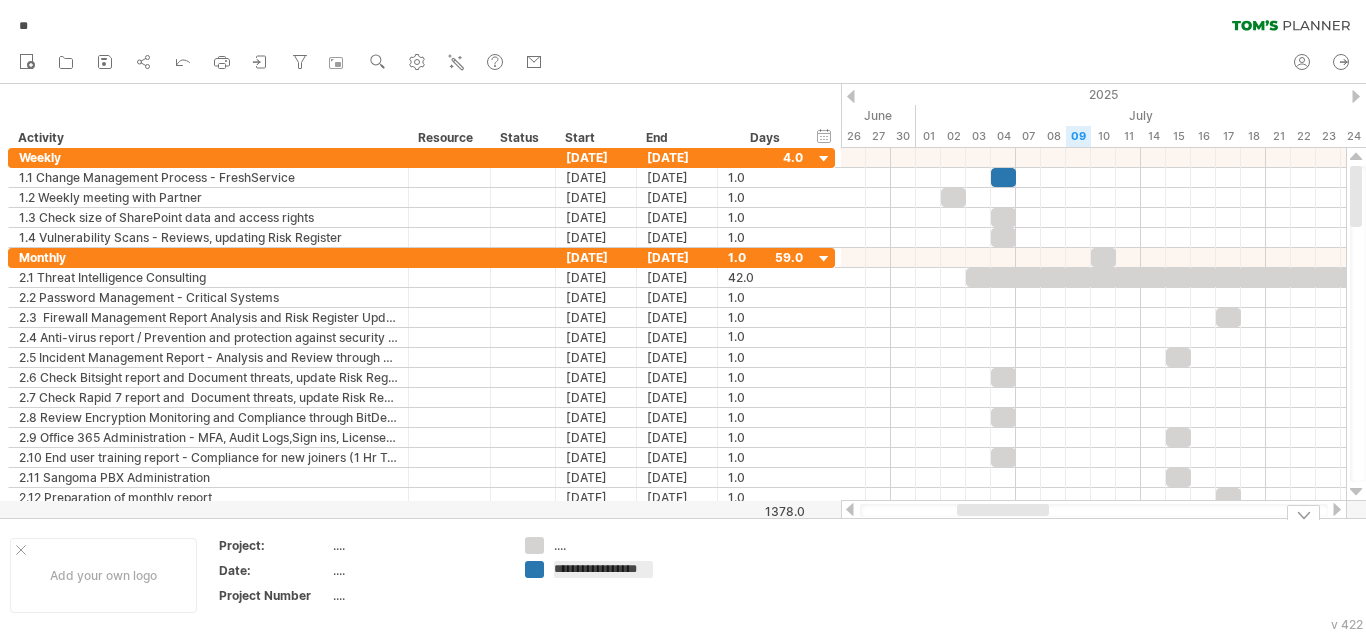 click at bounding box center (752, 575) 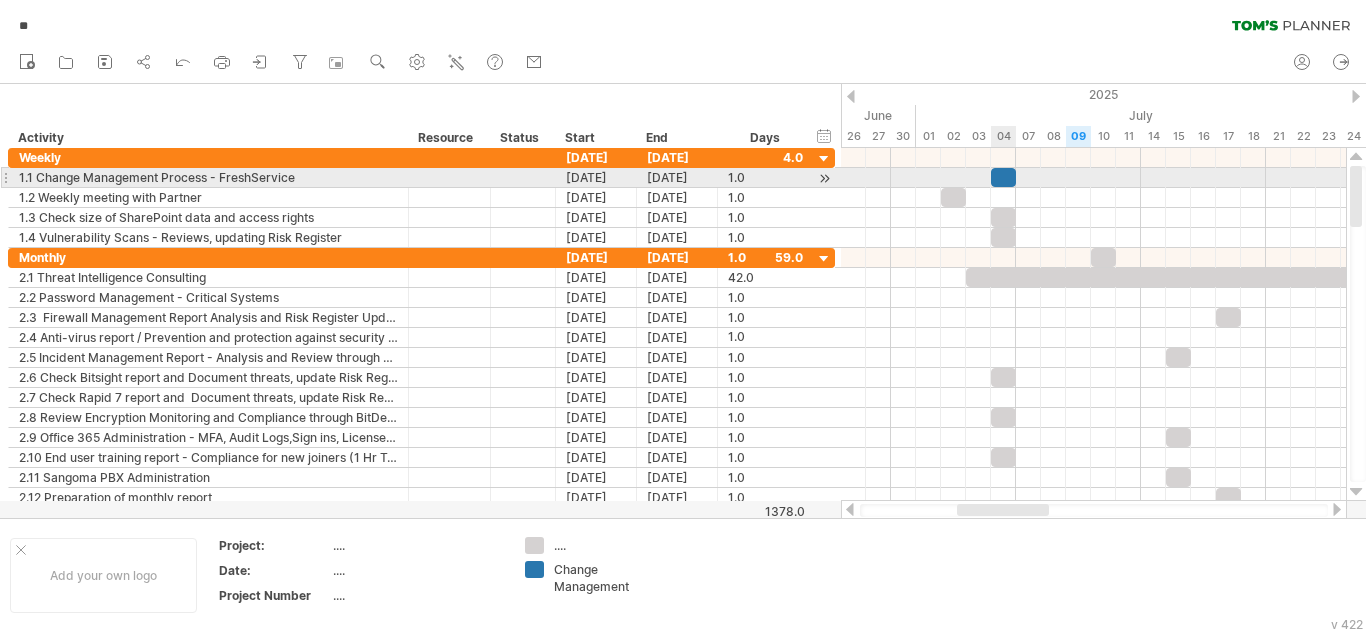 click at bounding box center (1003, 177) 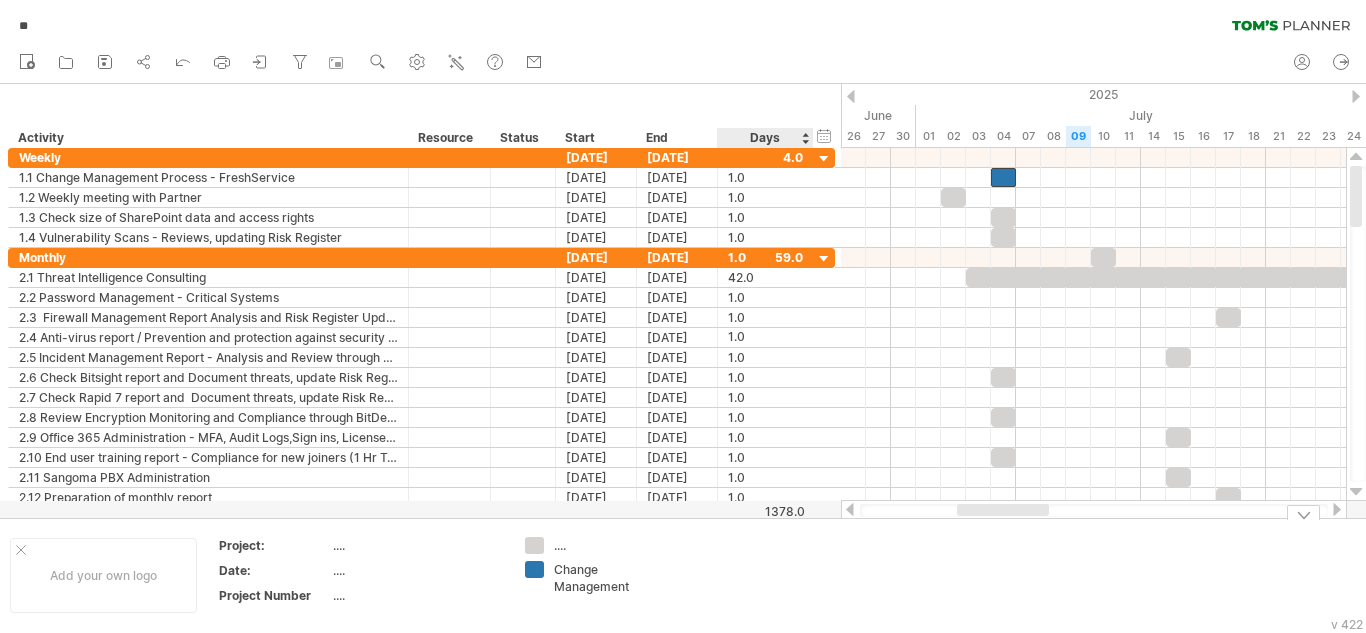click at bounding box center (752, 575) 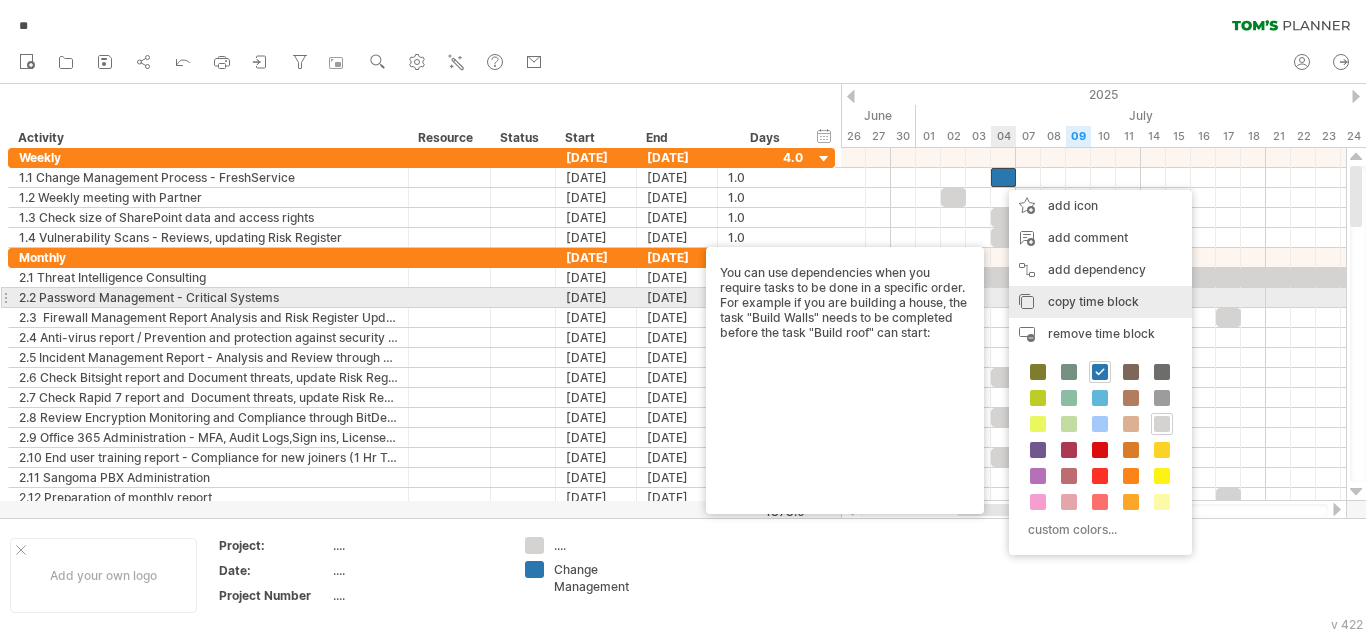 click on "copy time block" at bounding box center (1093, 301) 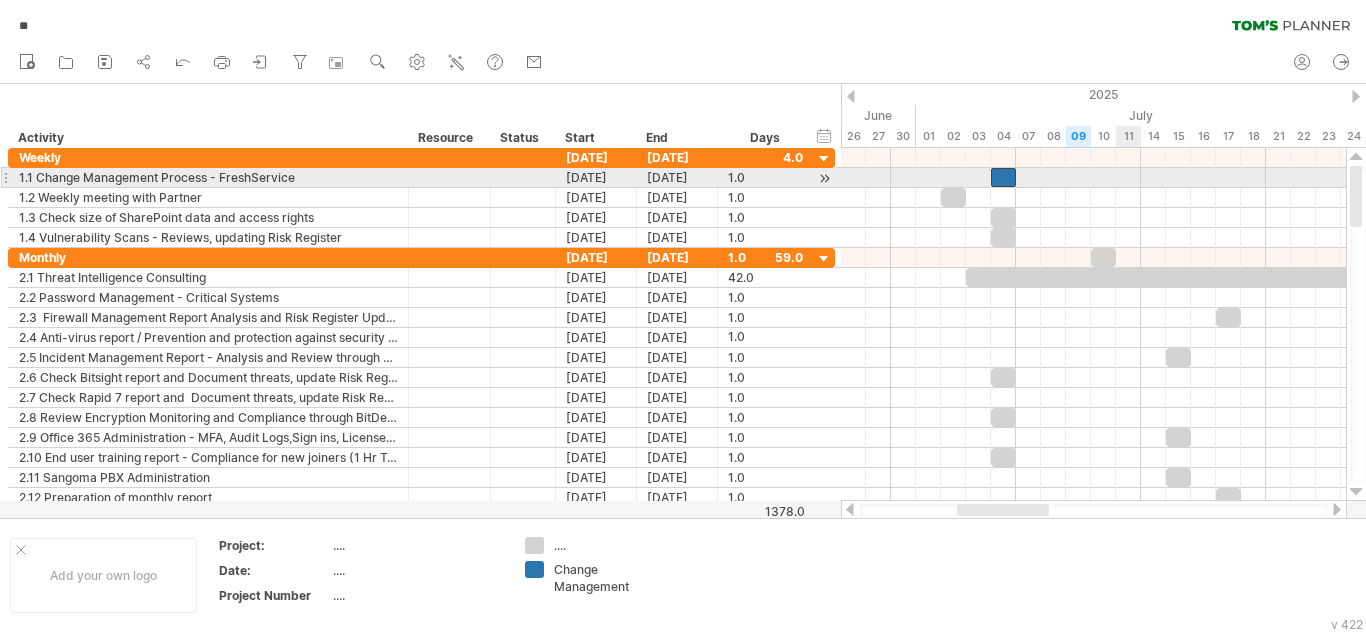 click at bounding box center (1093, 178) 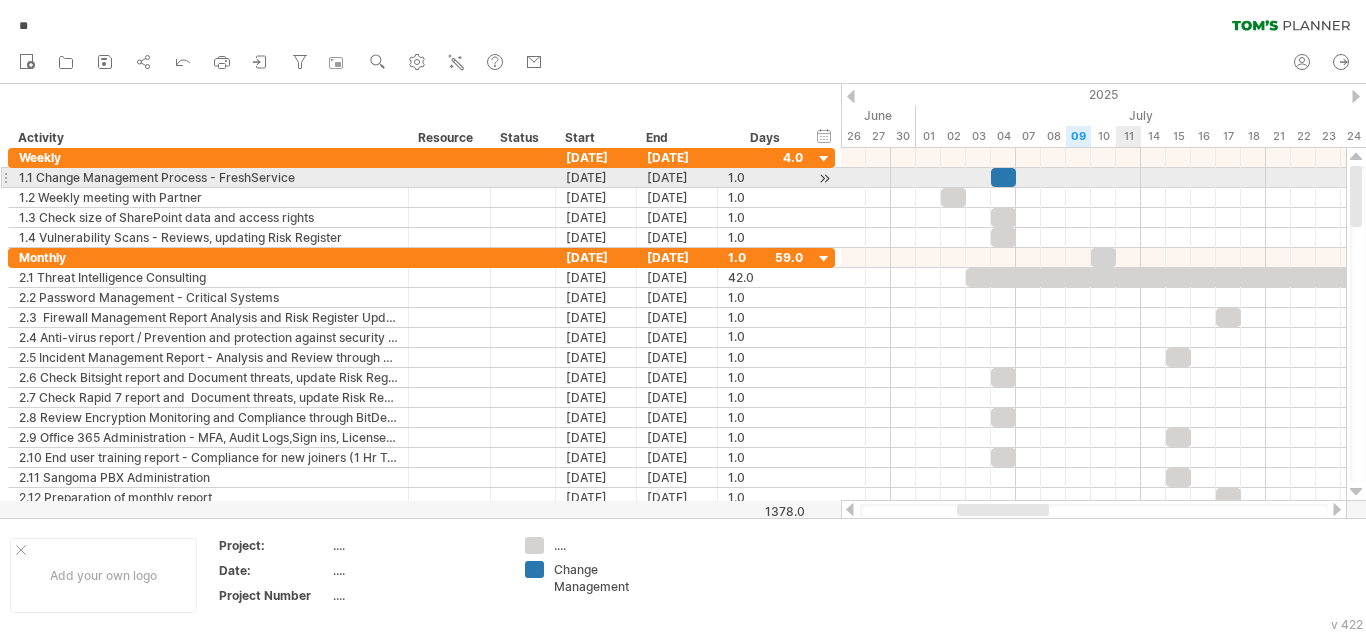 click at bounding box center (1093, 178) 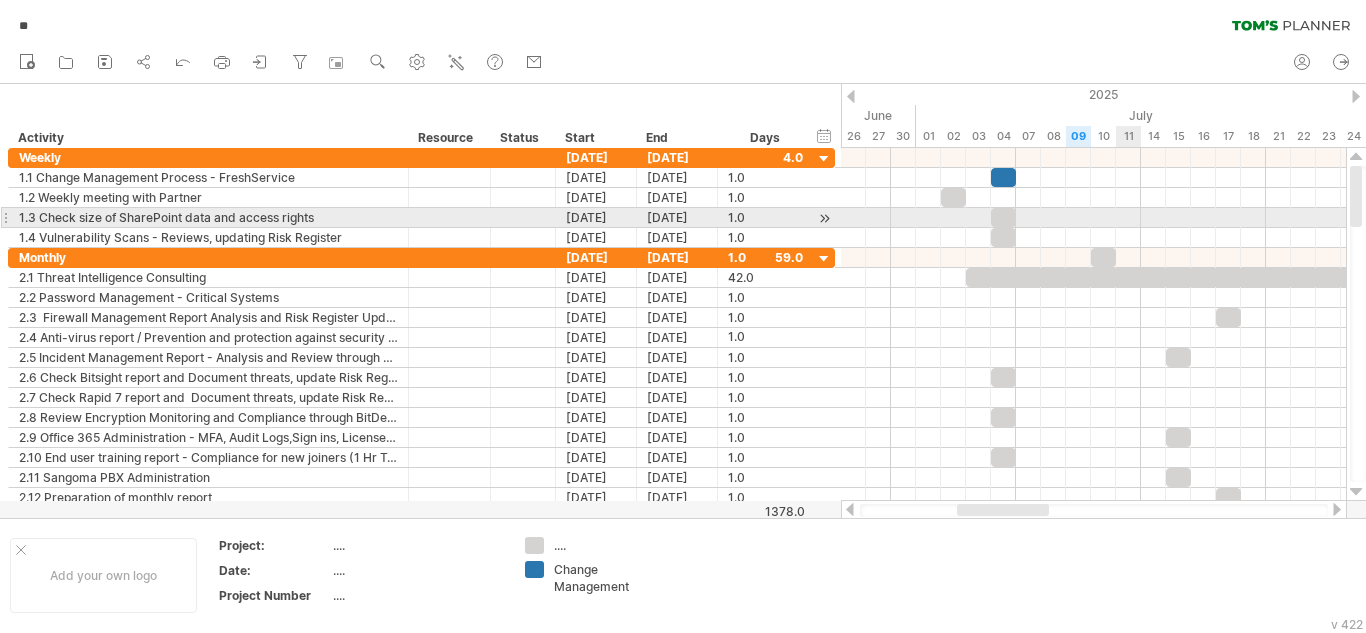 click at bounding box center (1093, 218) 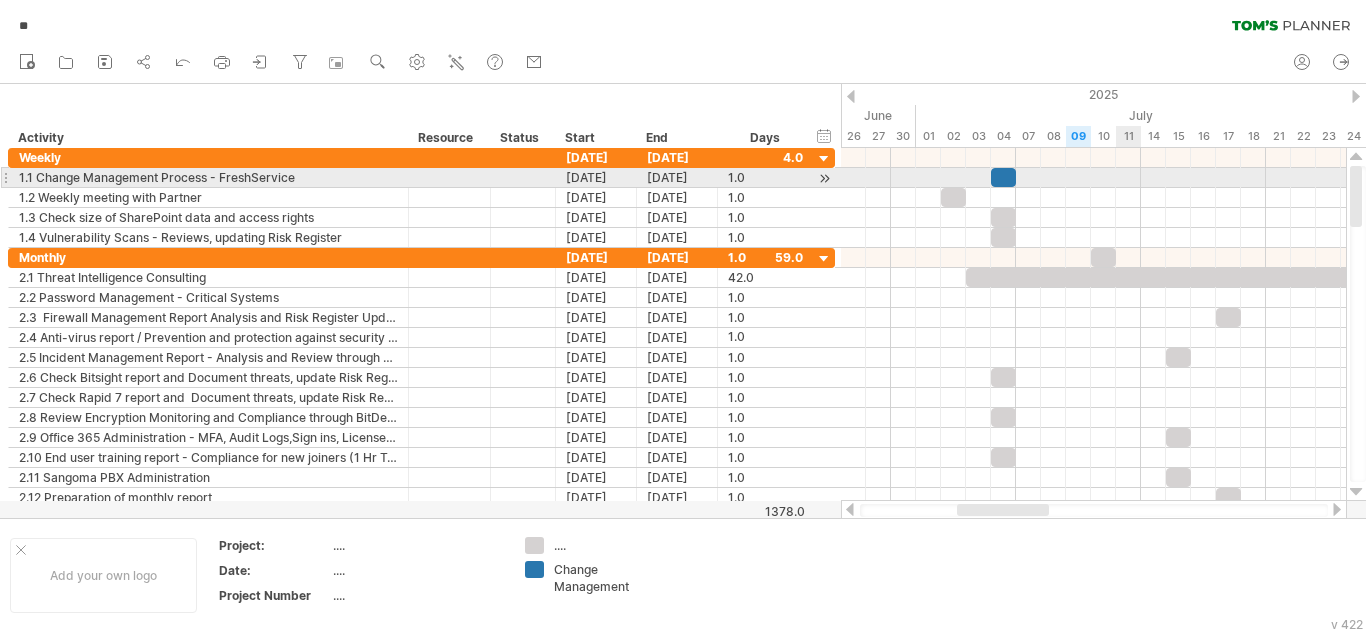 click at bounding box center (1093, 178) 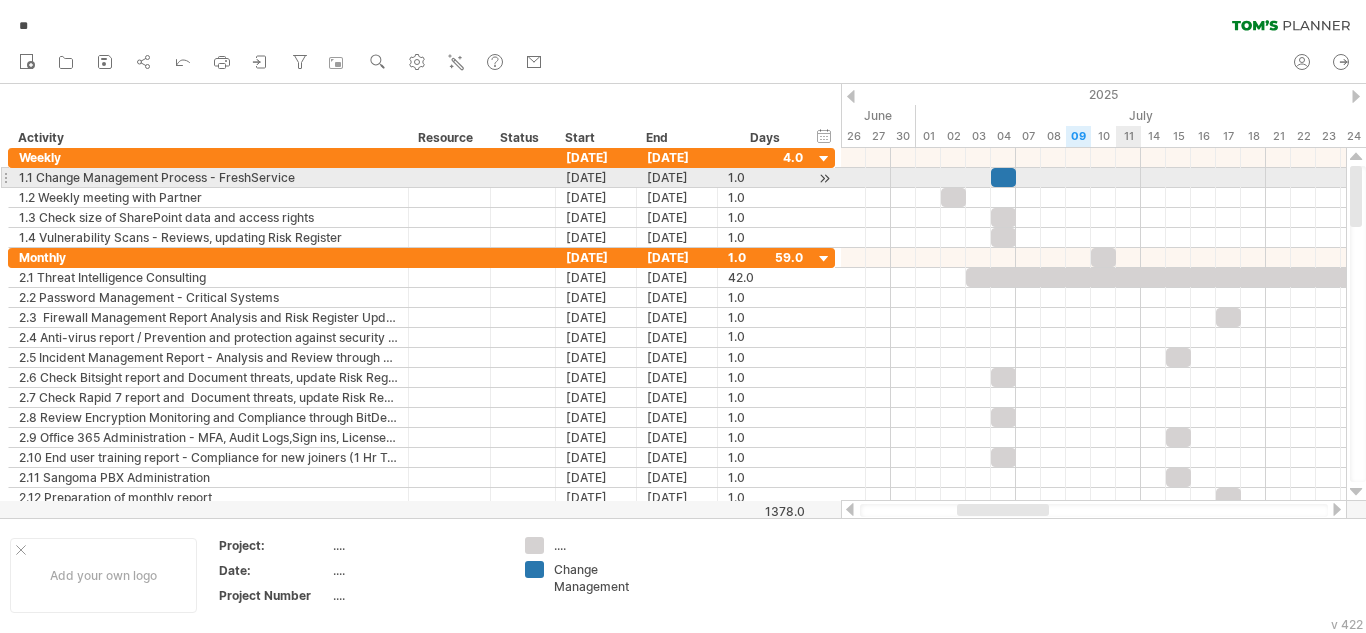 click at bounding box center [1093, 178] 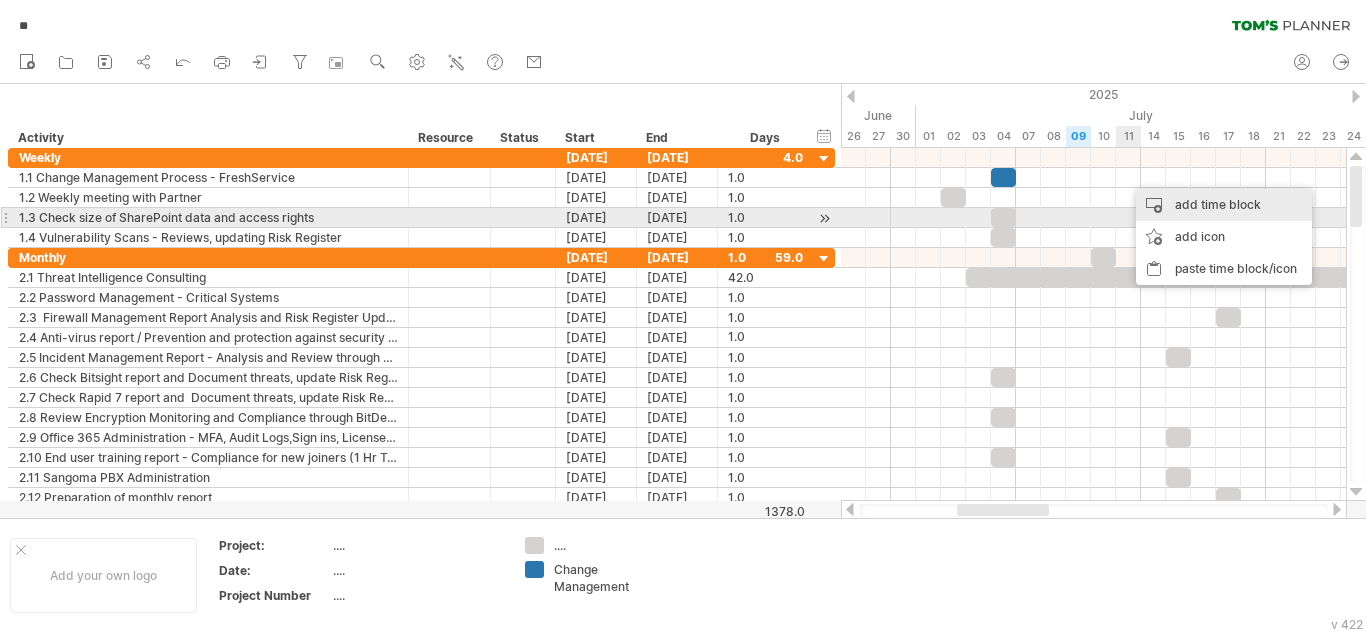 click on "add time block" at bounding box center (1224, 205) 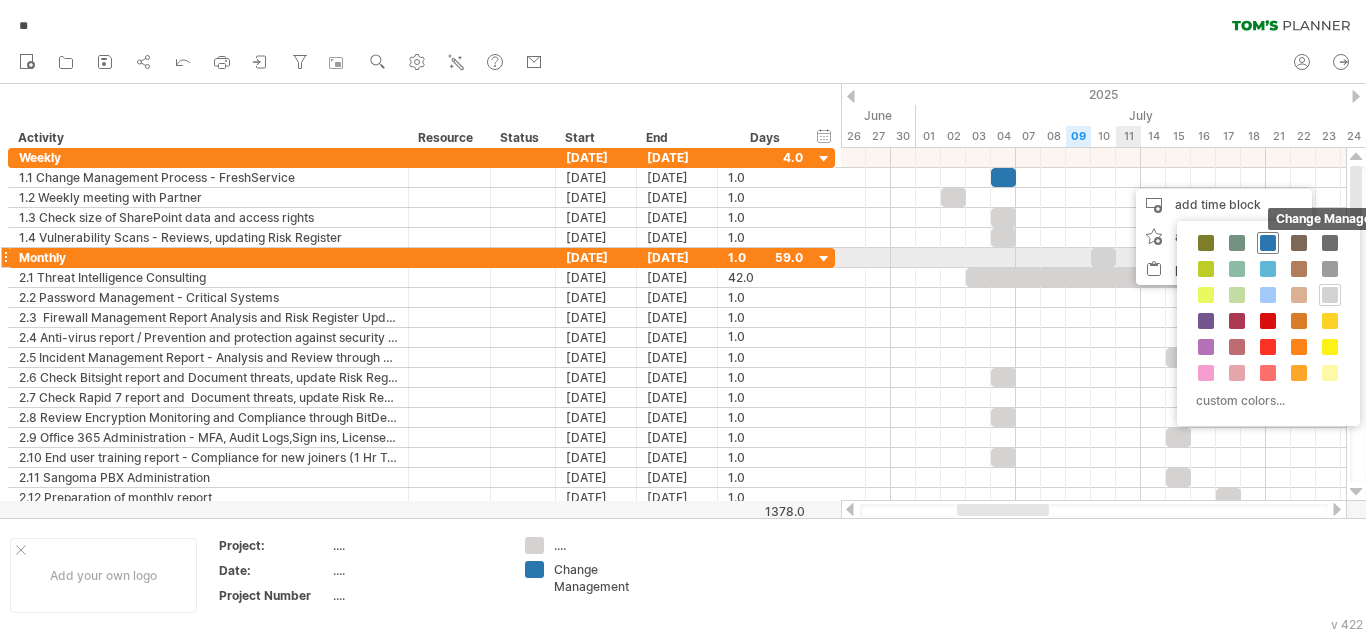 click at bounding box center [1268, 243] 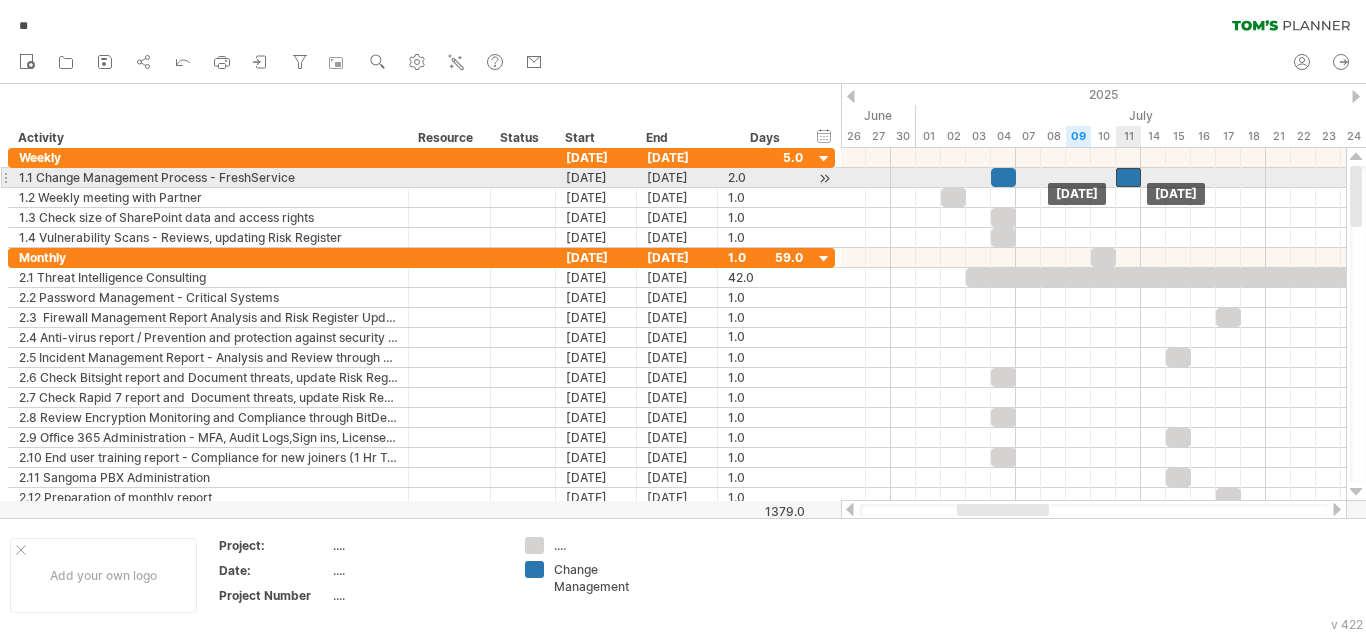 click at bounding box center (1128, 177) 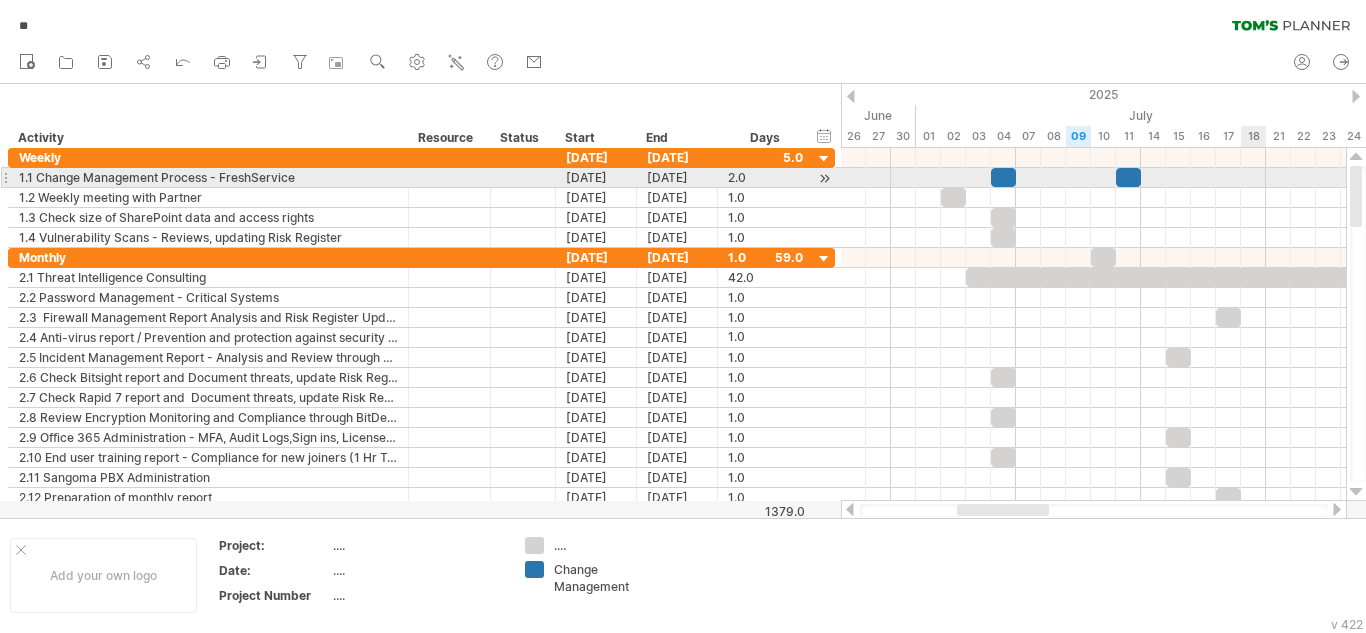 click at bounding box center (1093, 178) 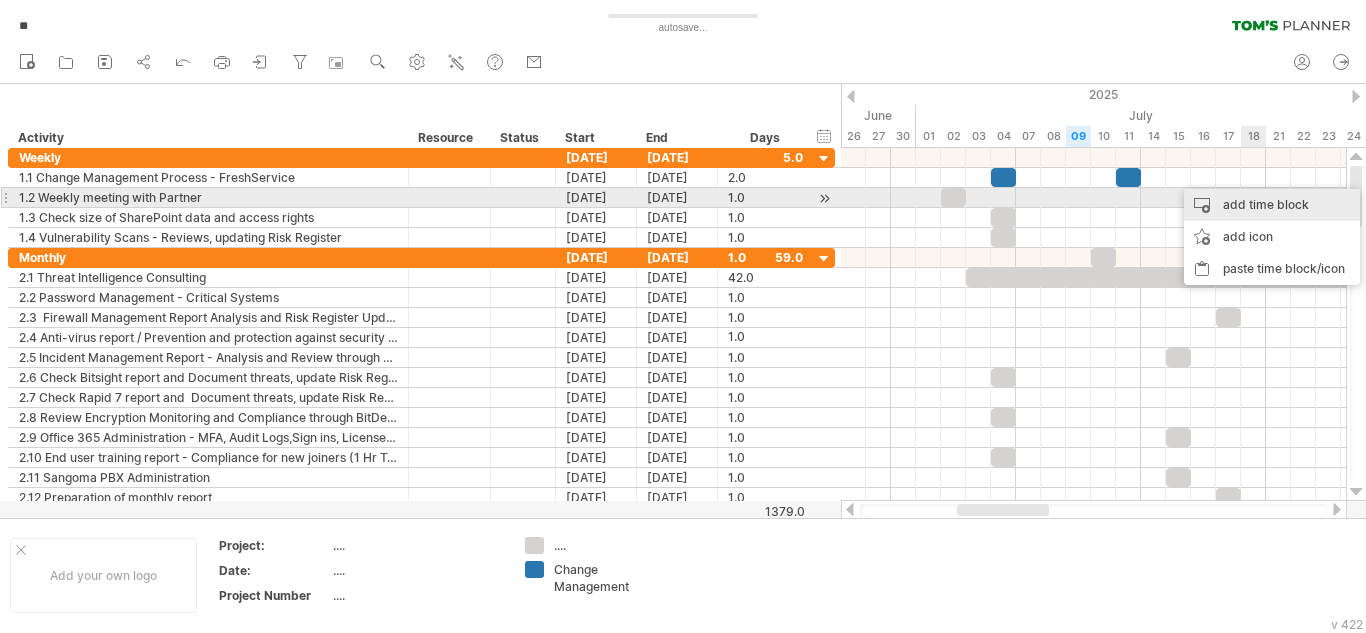 click on "add time block" at bounding box center [1272, 205] 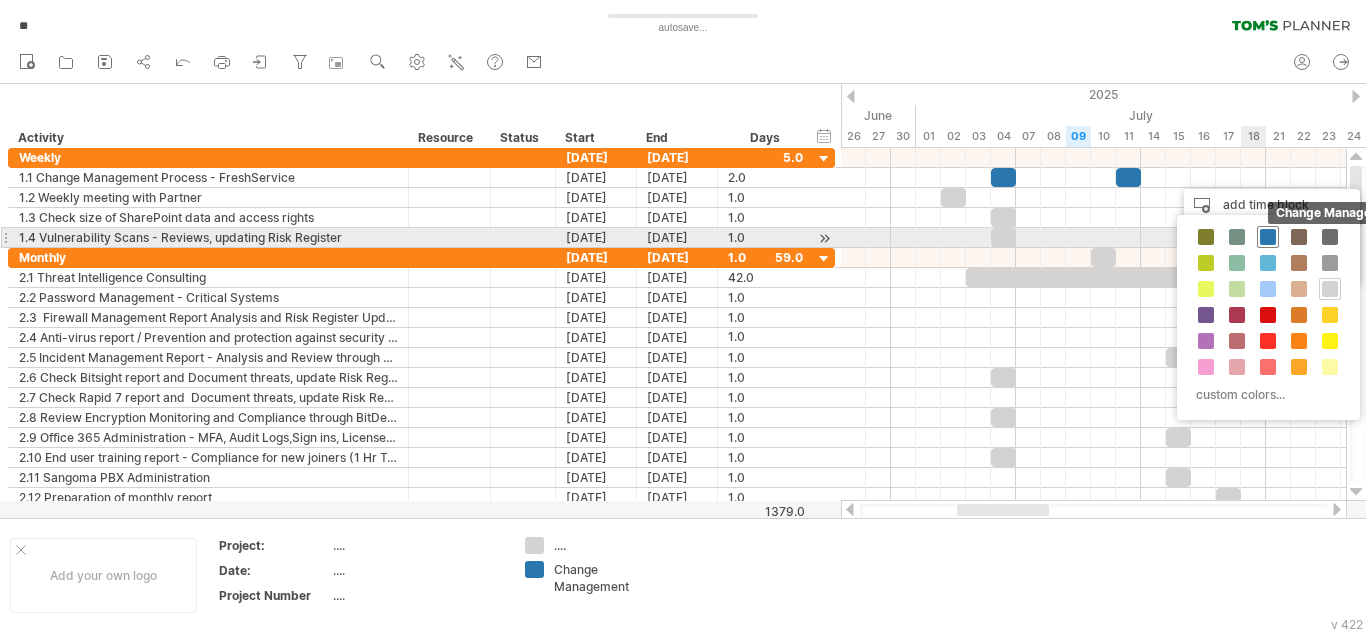 click at bounding box center (1268, 237) 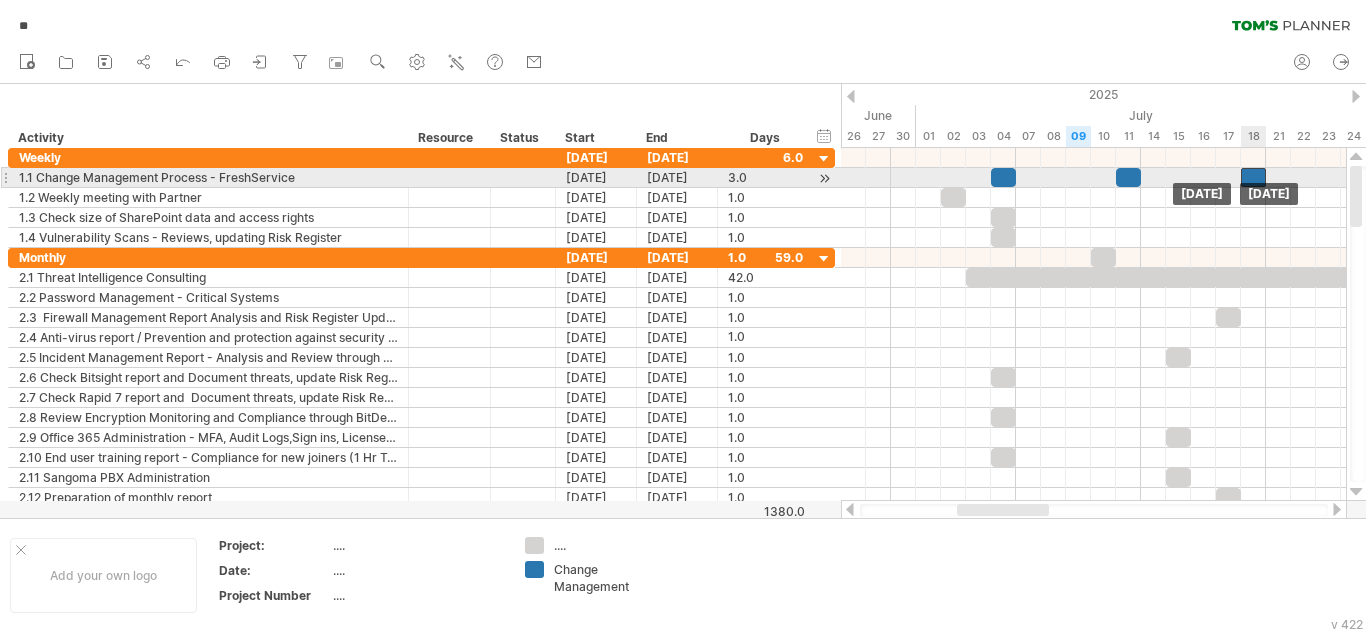 drag, startPoint x: 1262, startPoint y: 175, endPoint x: 1252, endPoint y: 178, distance: 10.440307 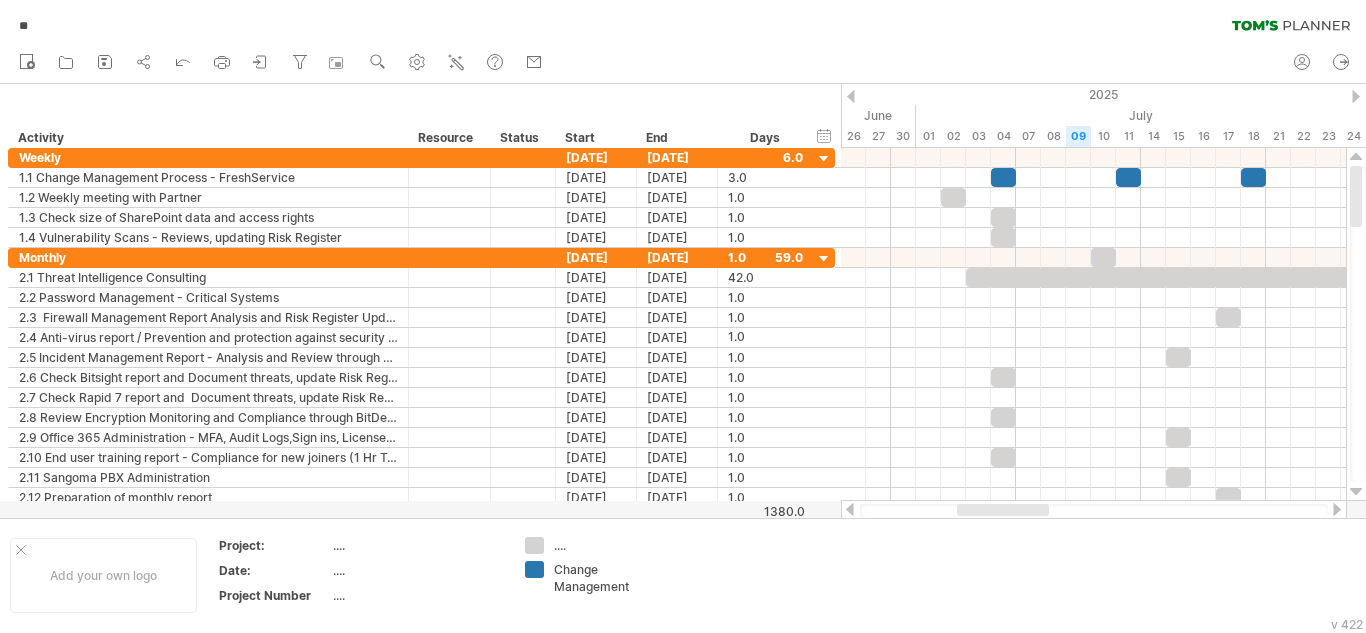 click at bounding box center (1337, 509) 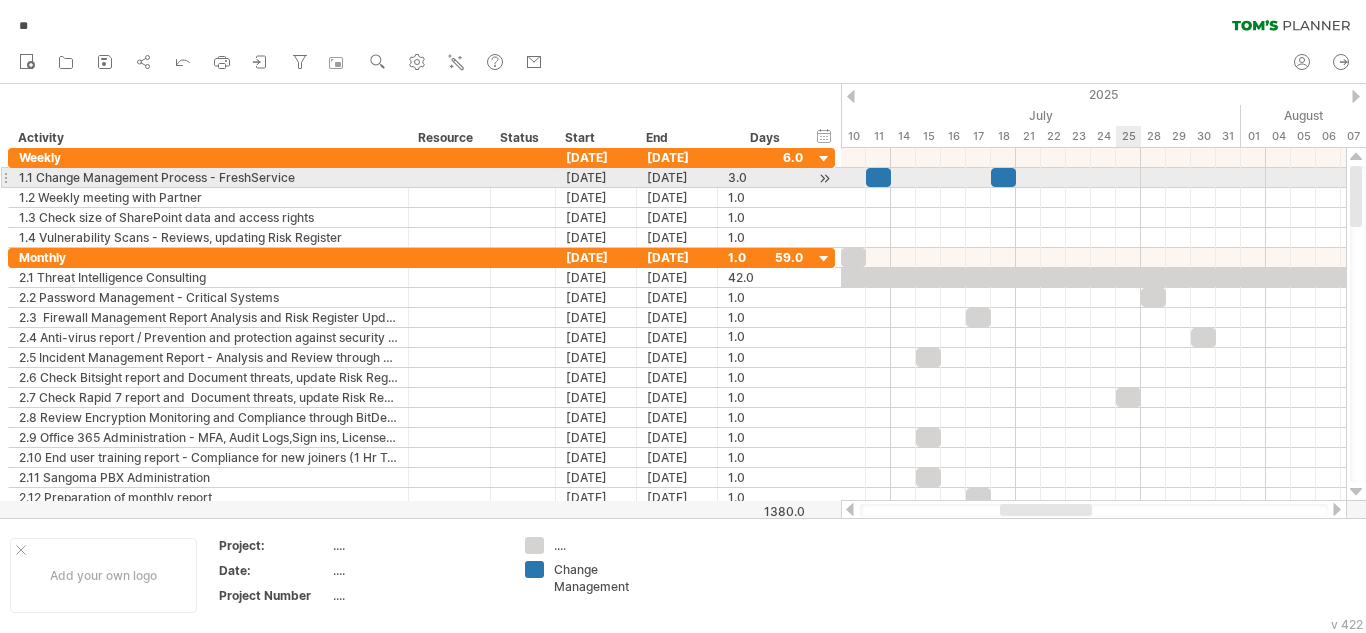 click at bounding box center [1093, 178] 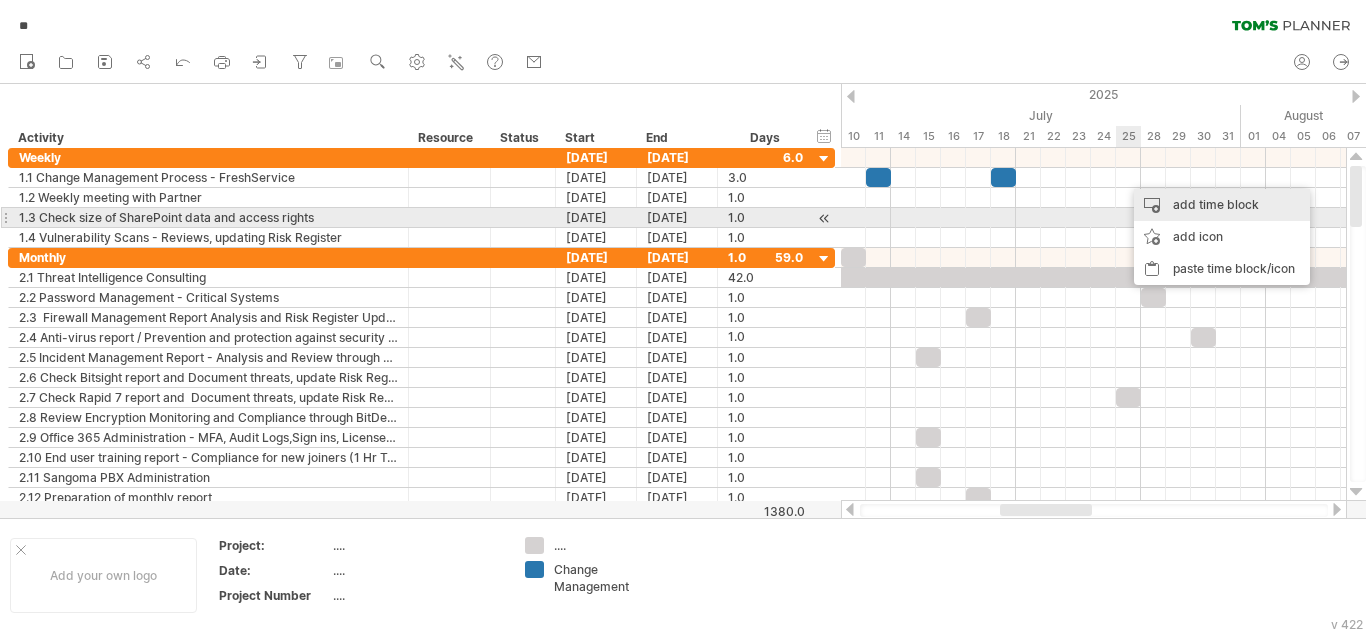 click on "add time block" at bounding box center [1222, 205] 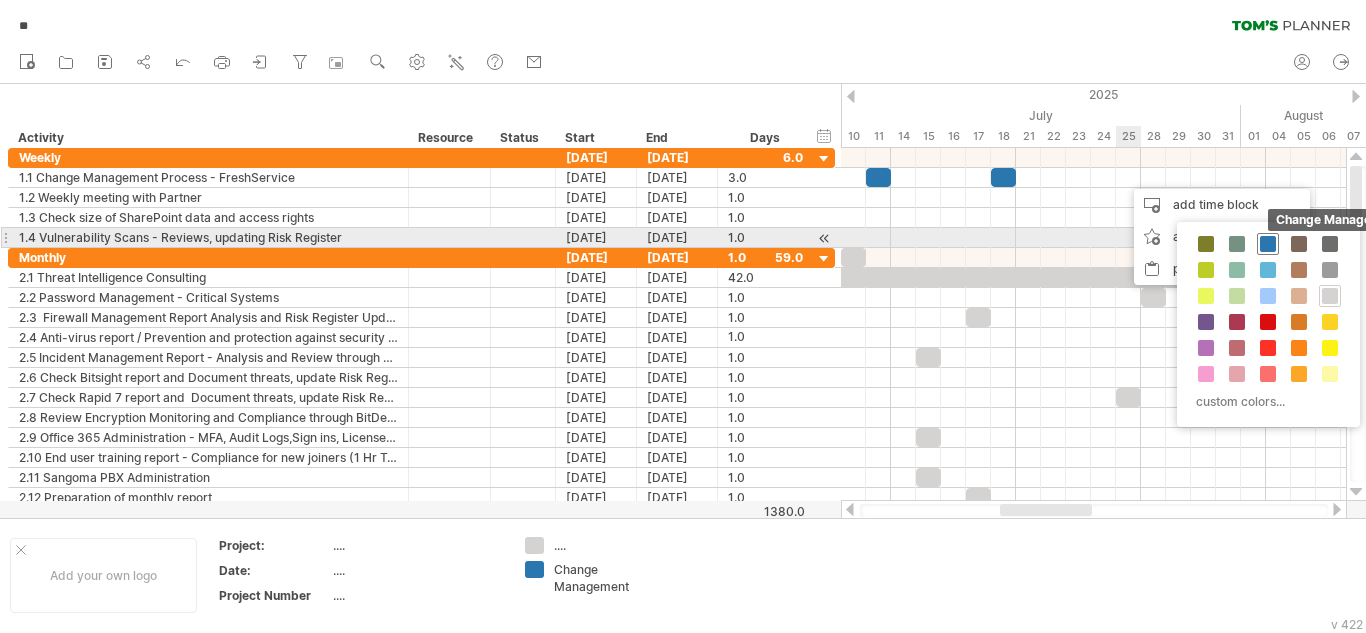 click at bounding box center [1268, 244] 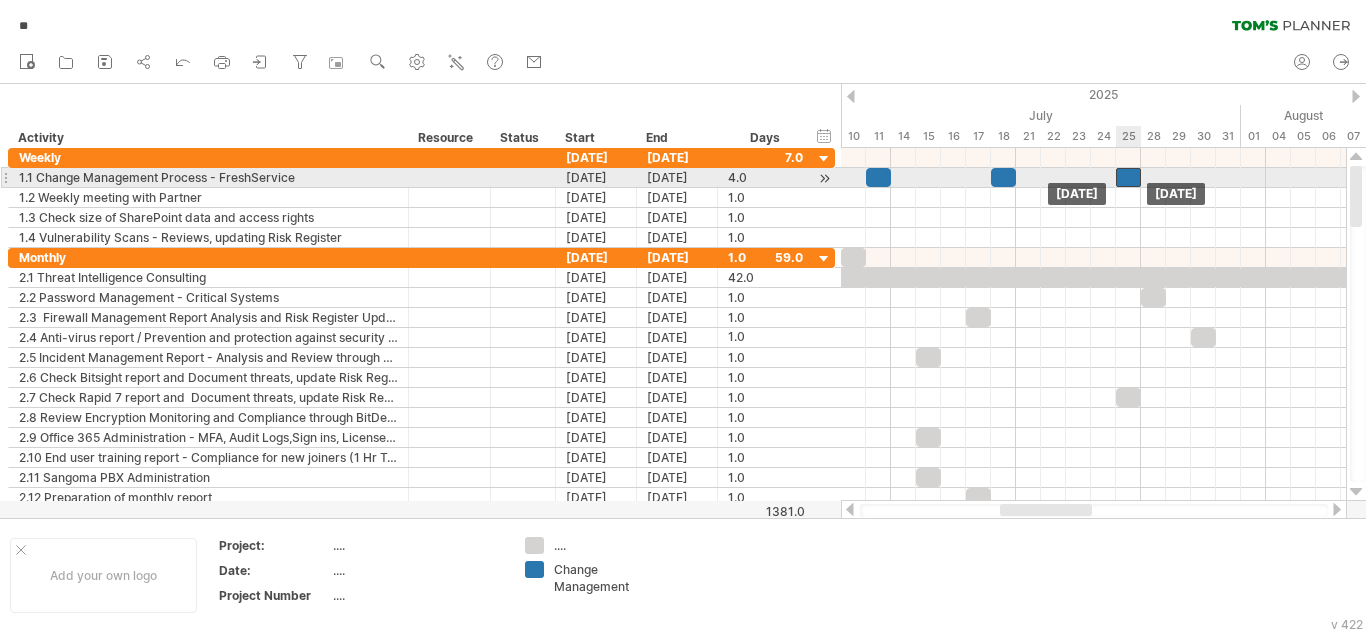 drag, startPoint x: 1141, startPoint y: 180, endPoint x: 1130, endPoint y: 179, distance: 11.045361 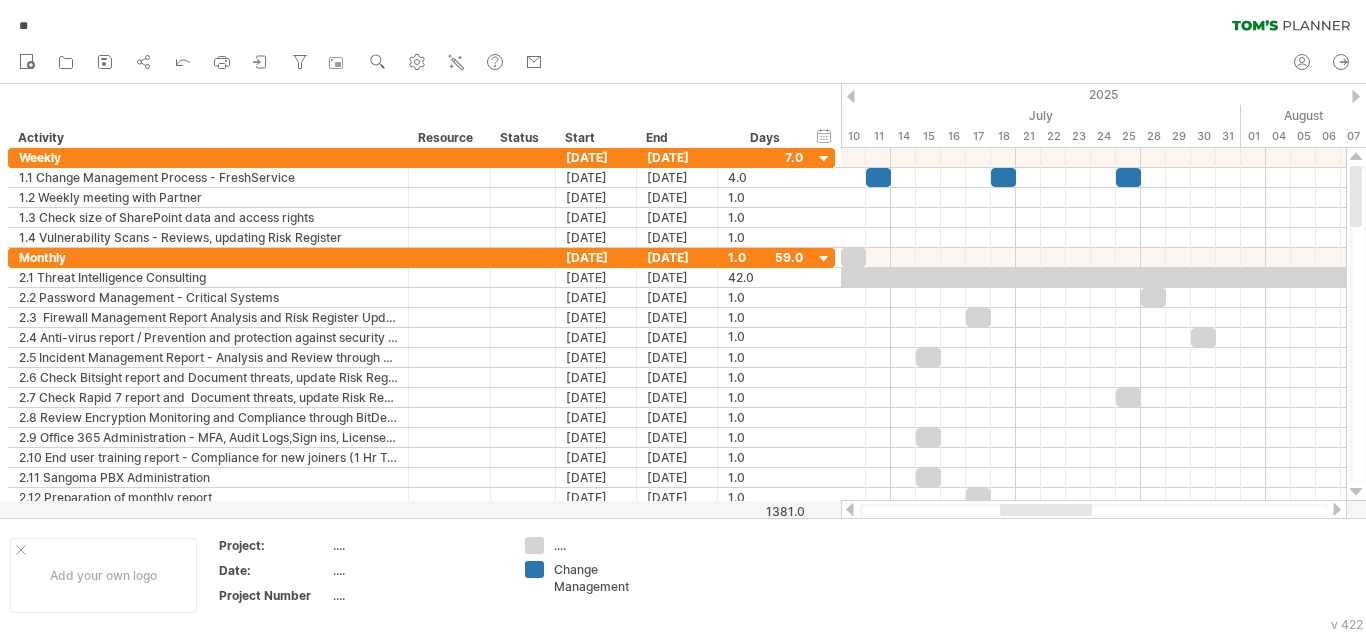 click at bounding box center [850, 509] 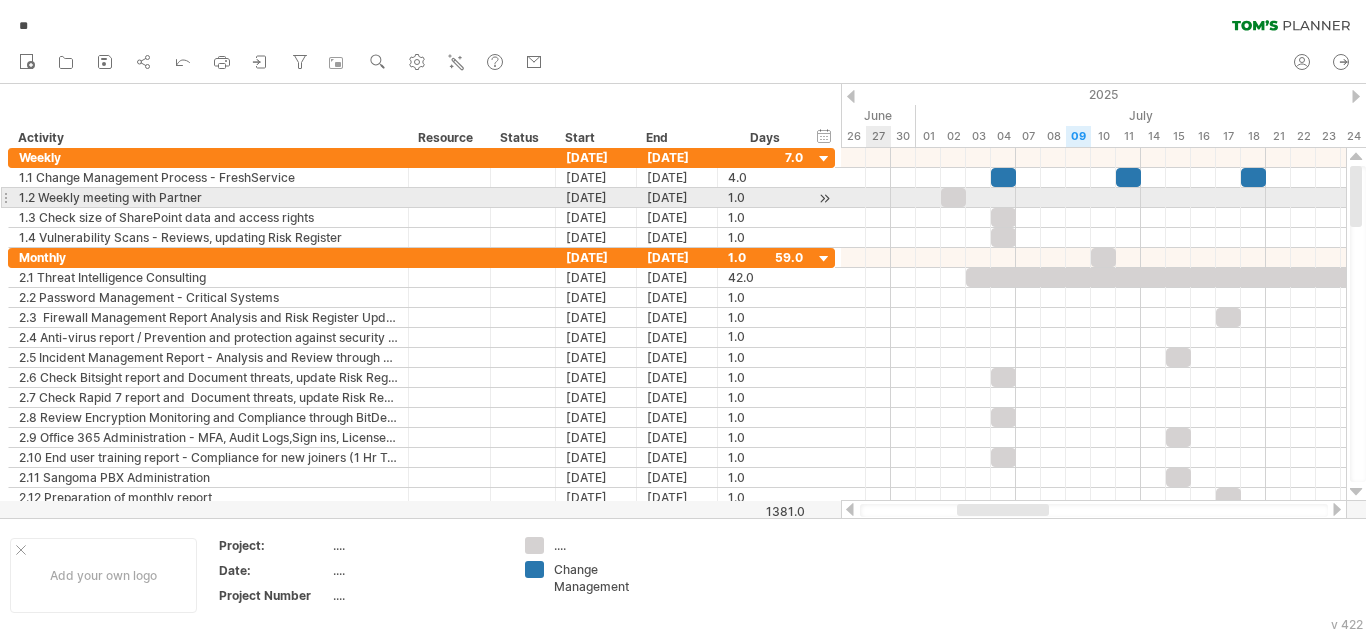click at bounding box center (1093, 218) 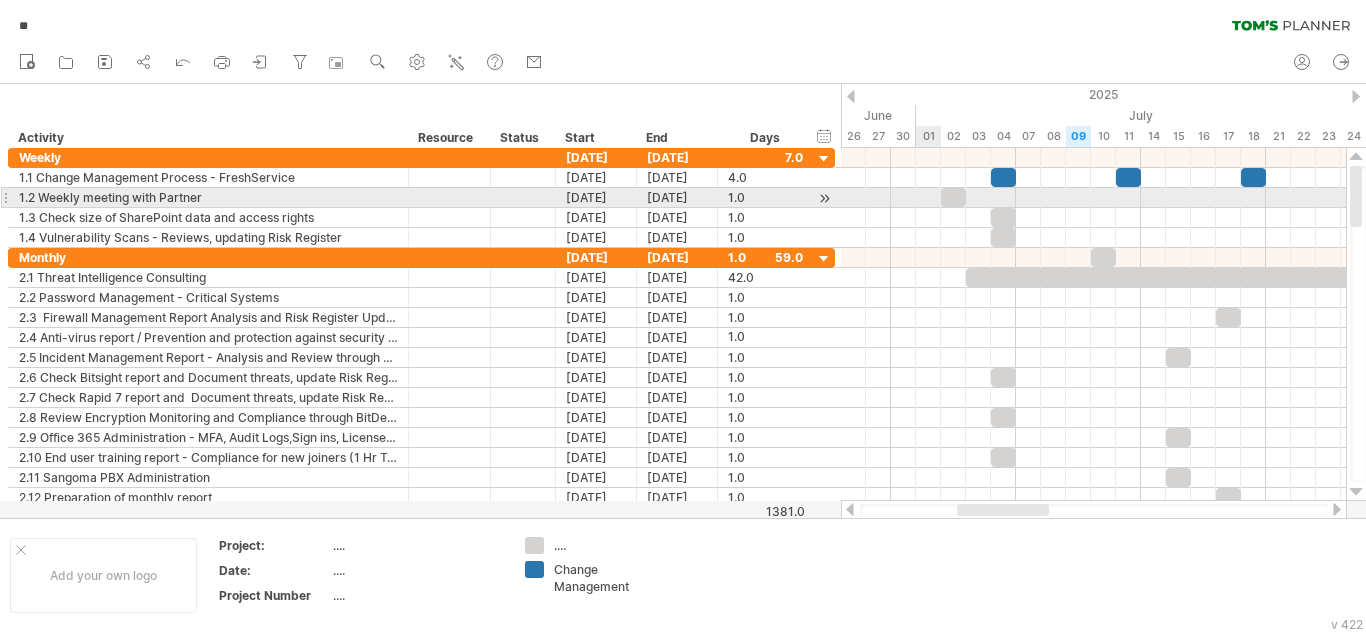 click at bounding box center [1093, 198] 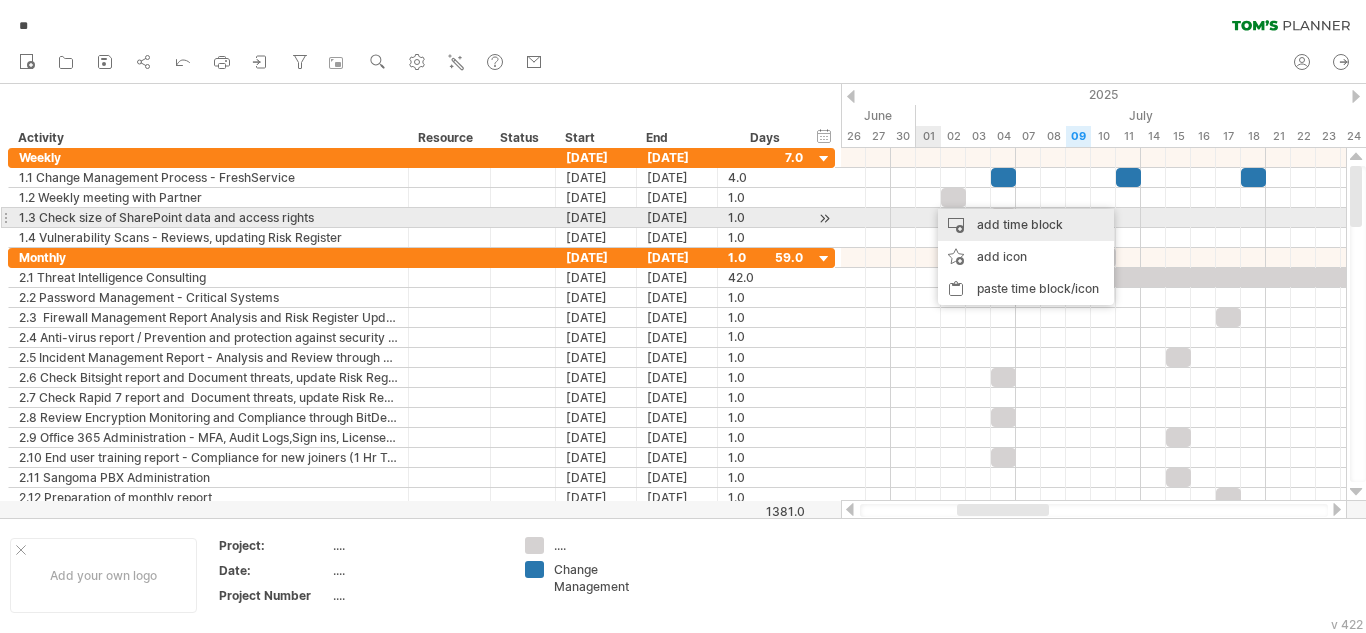 click on "add time block" at bounding box center [1026, 225] 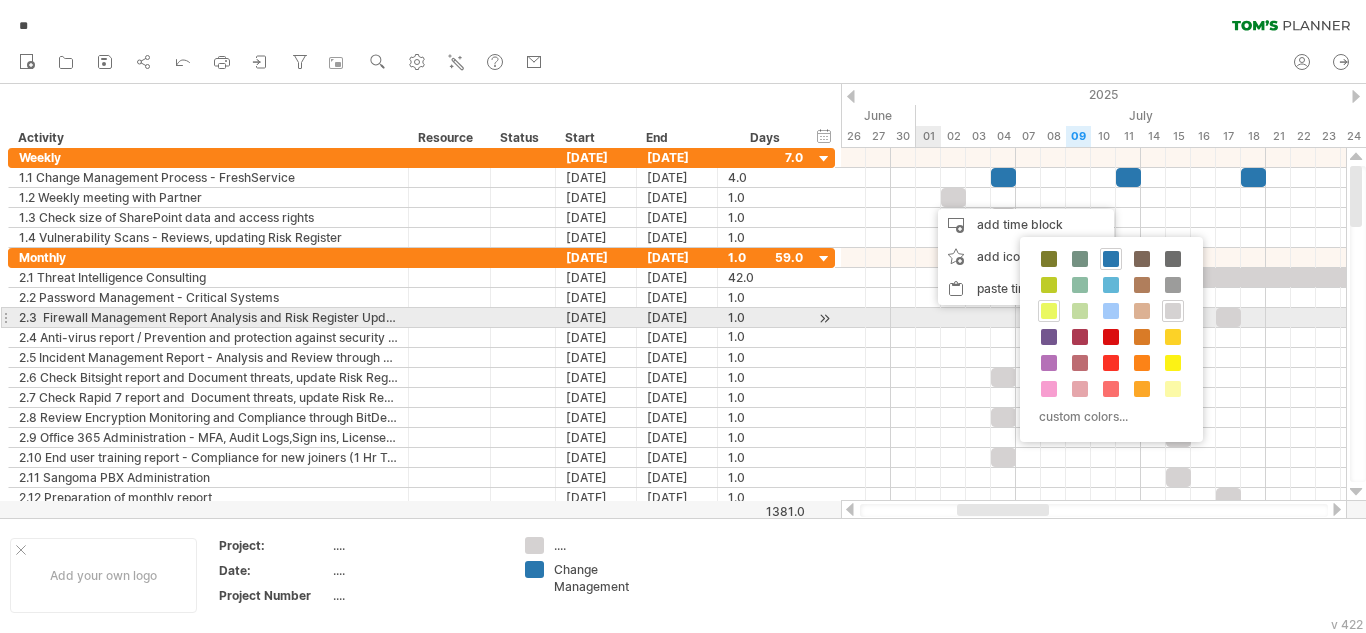 click at bounding box center [1049, 311] 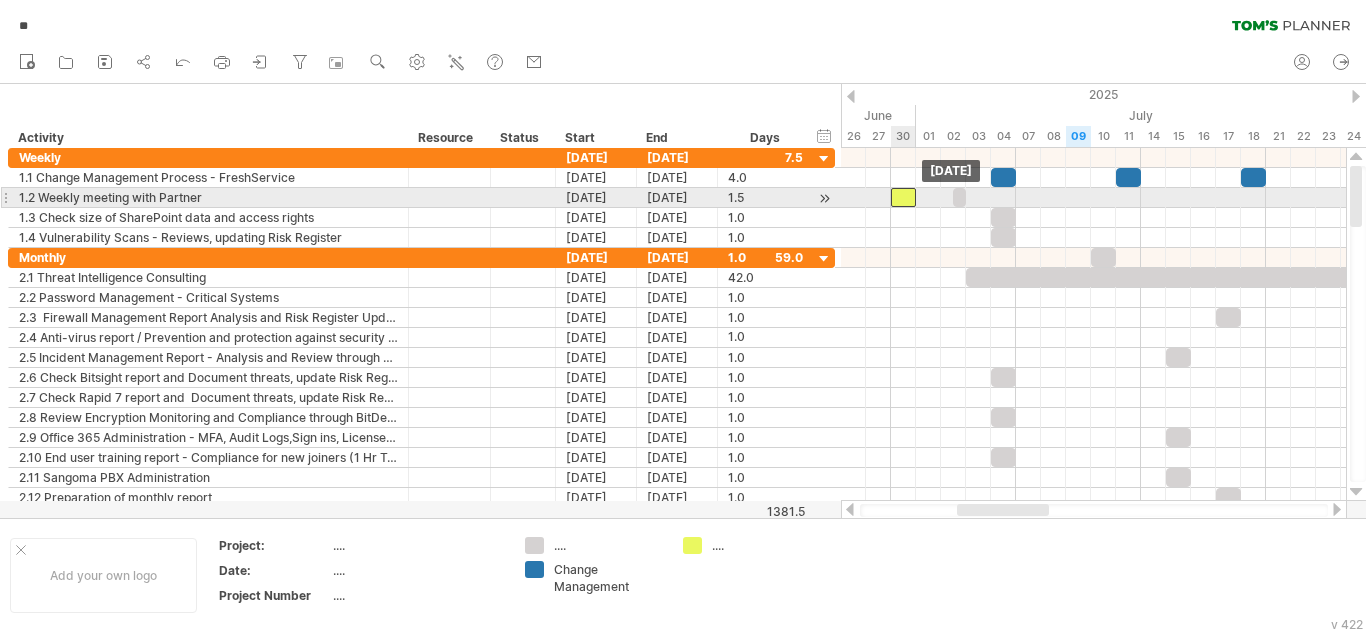 drag, startPoint x: 940, startPoint y: 198, endPoint x: 903, endPoint y: 198, distance: 37 